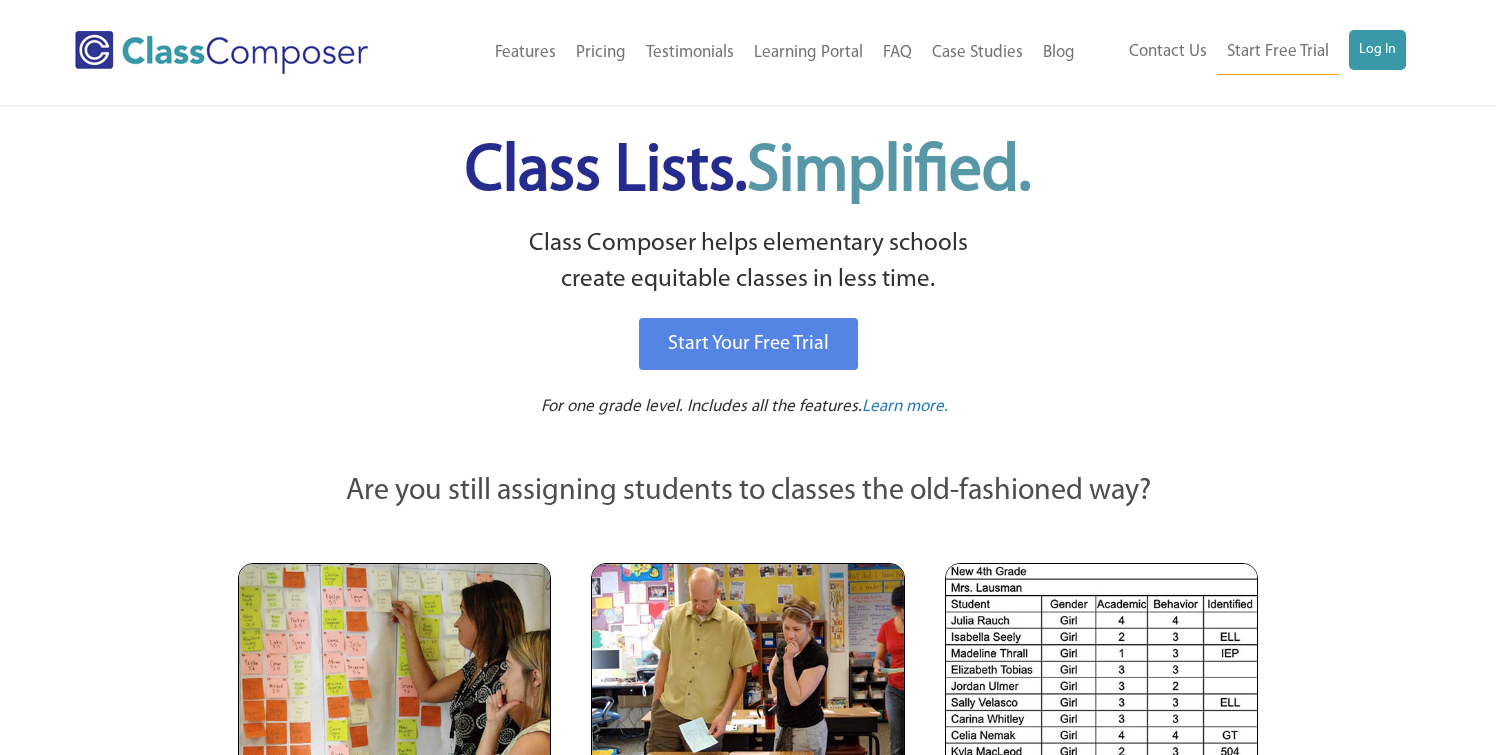 scroll, scrollTop: 0, scrollLeft: 0, axis: both 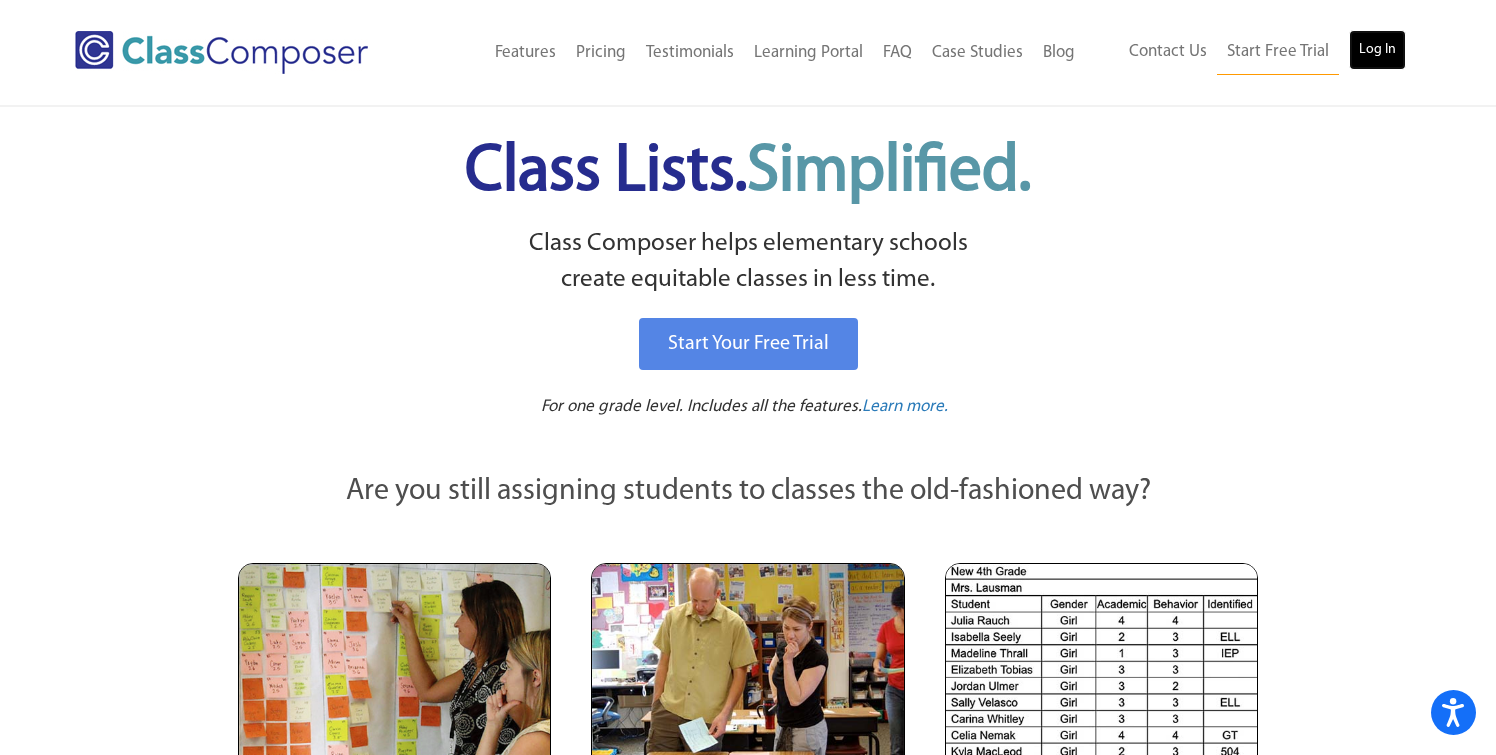 click on "Log In" at bounding box center [1377, 50] 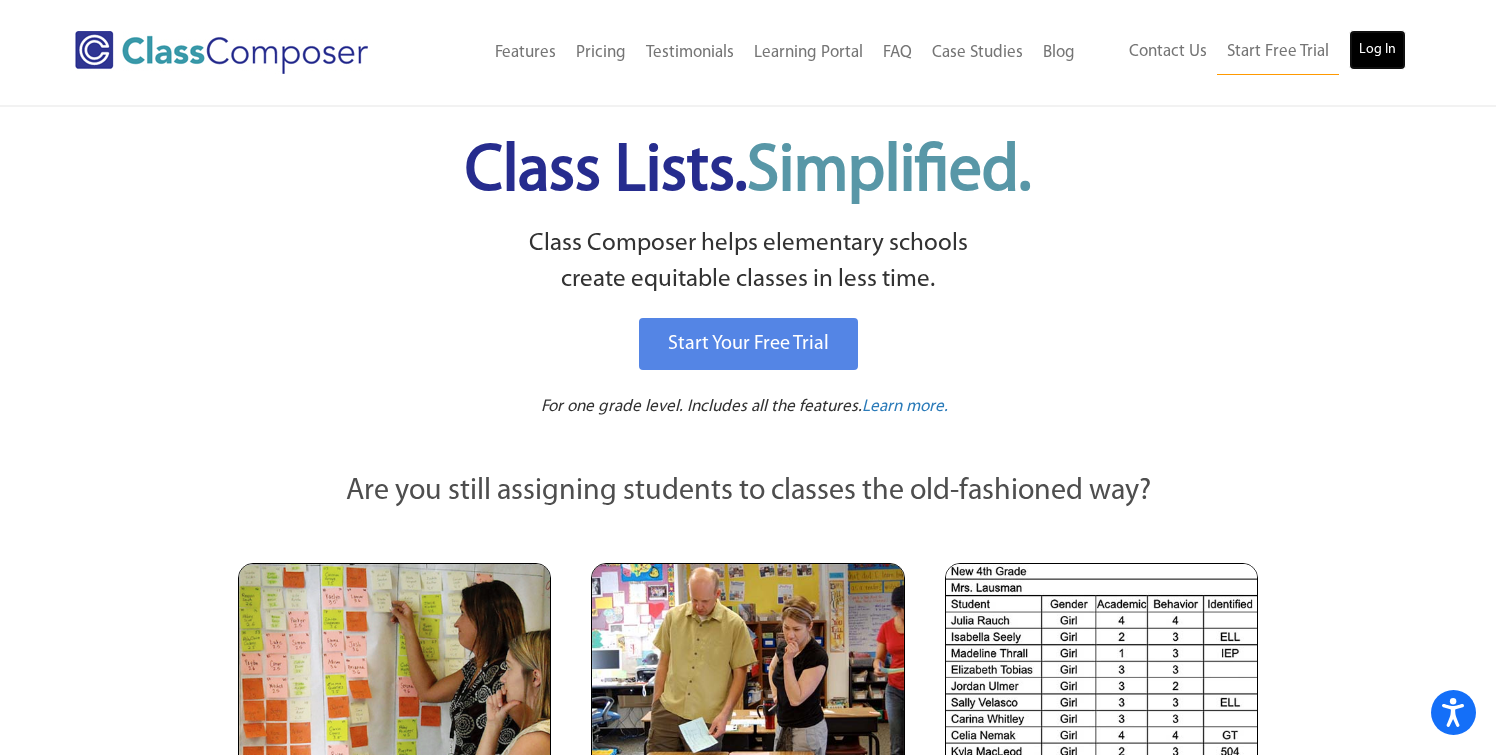 click on "Log In" at bounding box center [1377, 50] 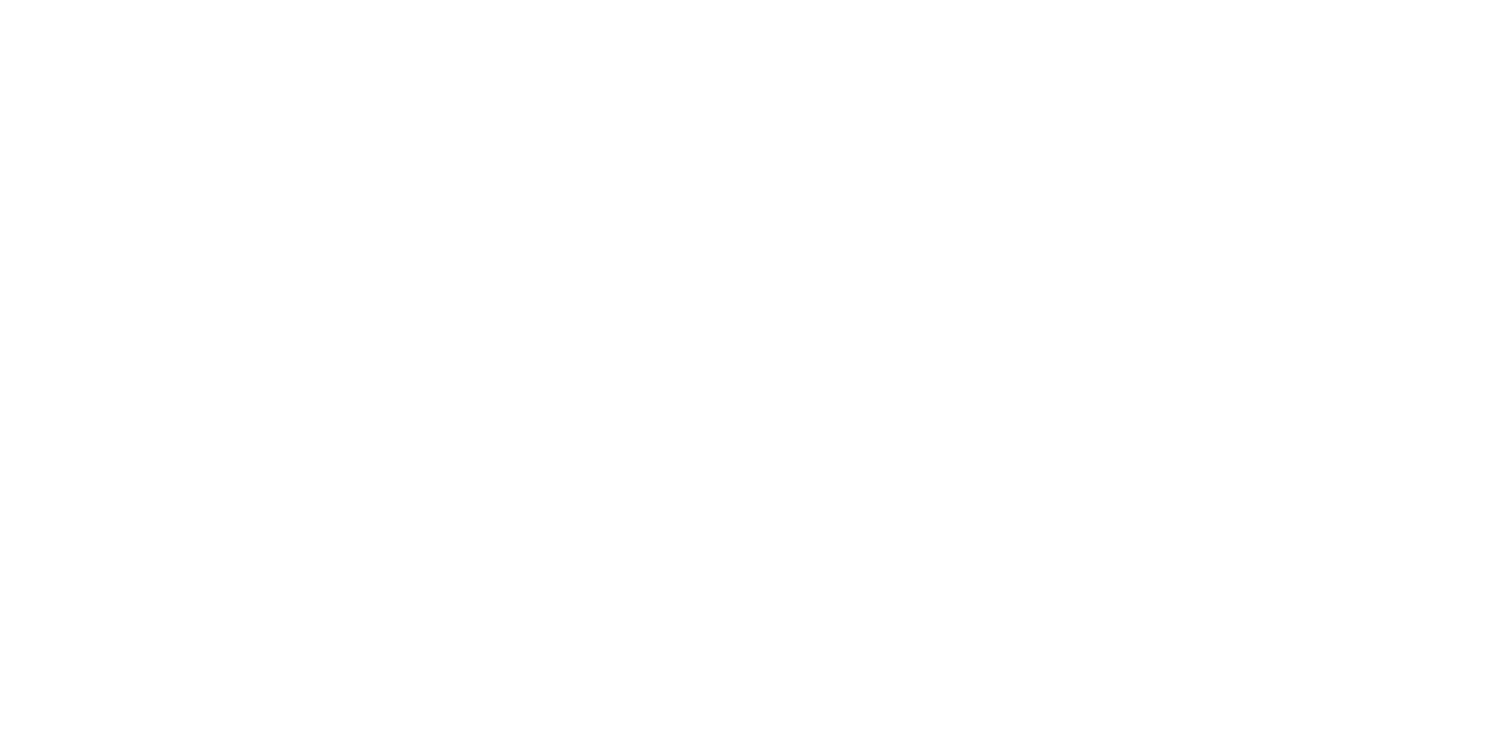 scroll, scrollTop: 0, scrollLeft: 0, axis: both 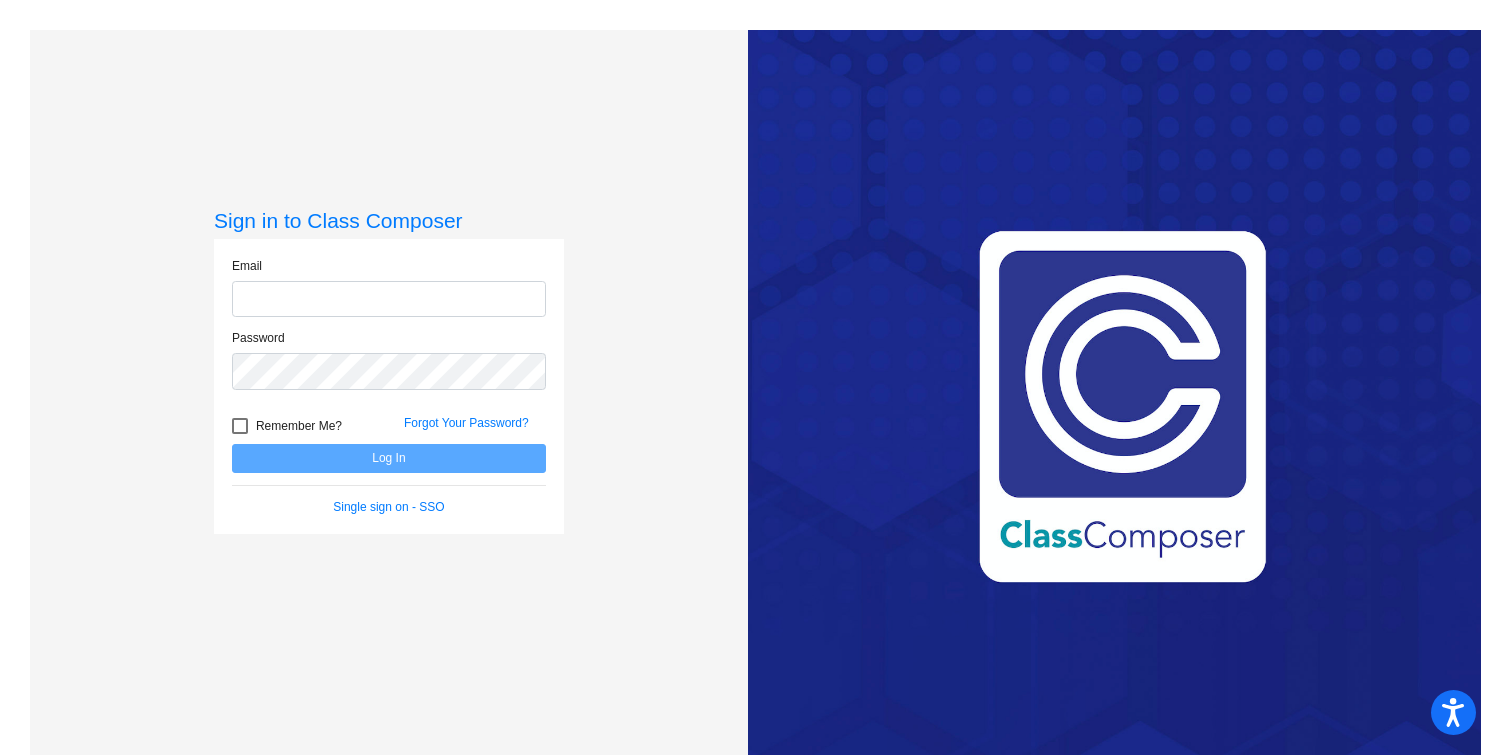 type on "[EMAIL_ADDRESS][DOMAIN_NAME]" 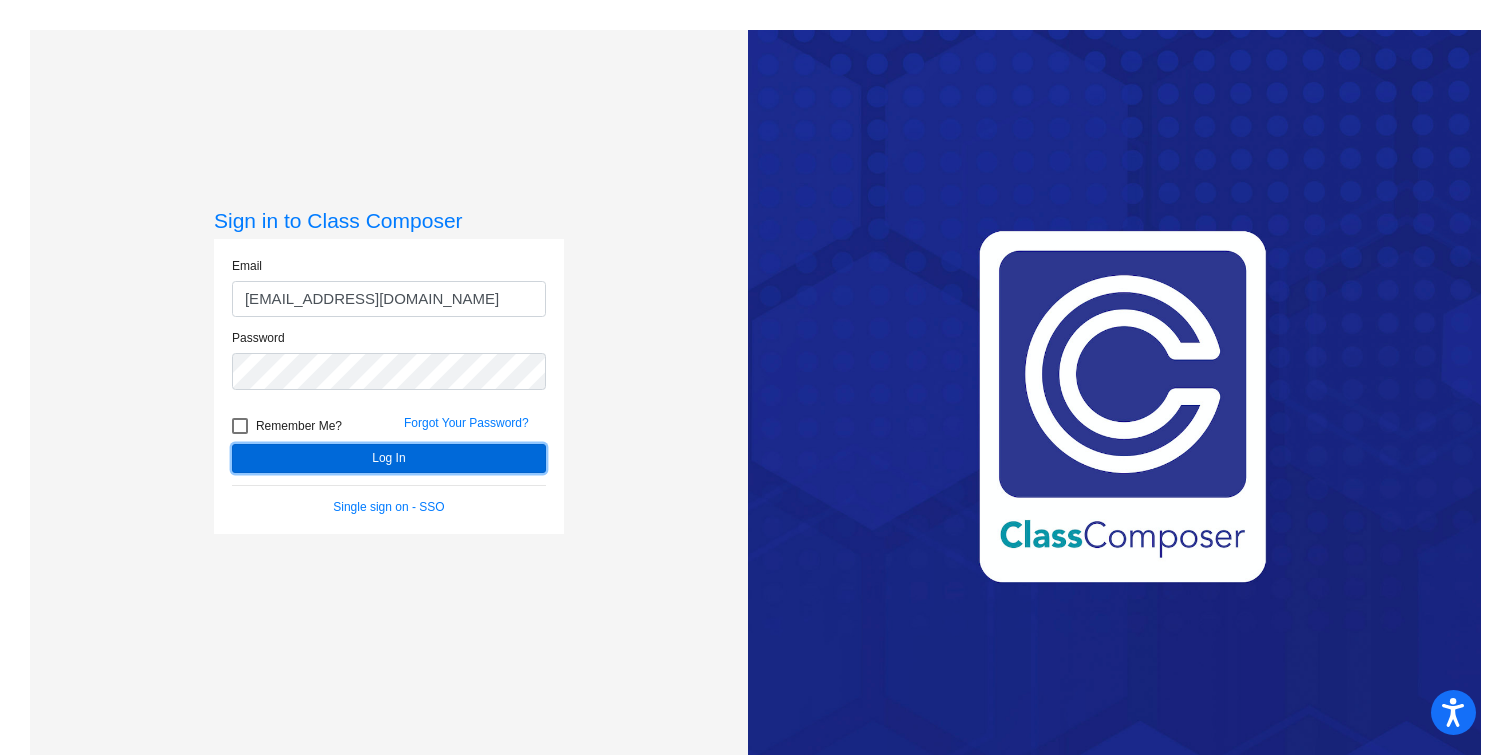 click on "Log In" 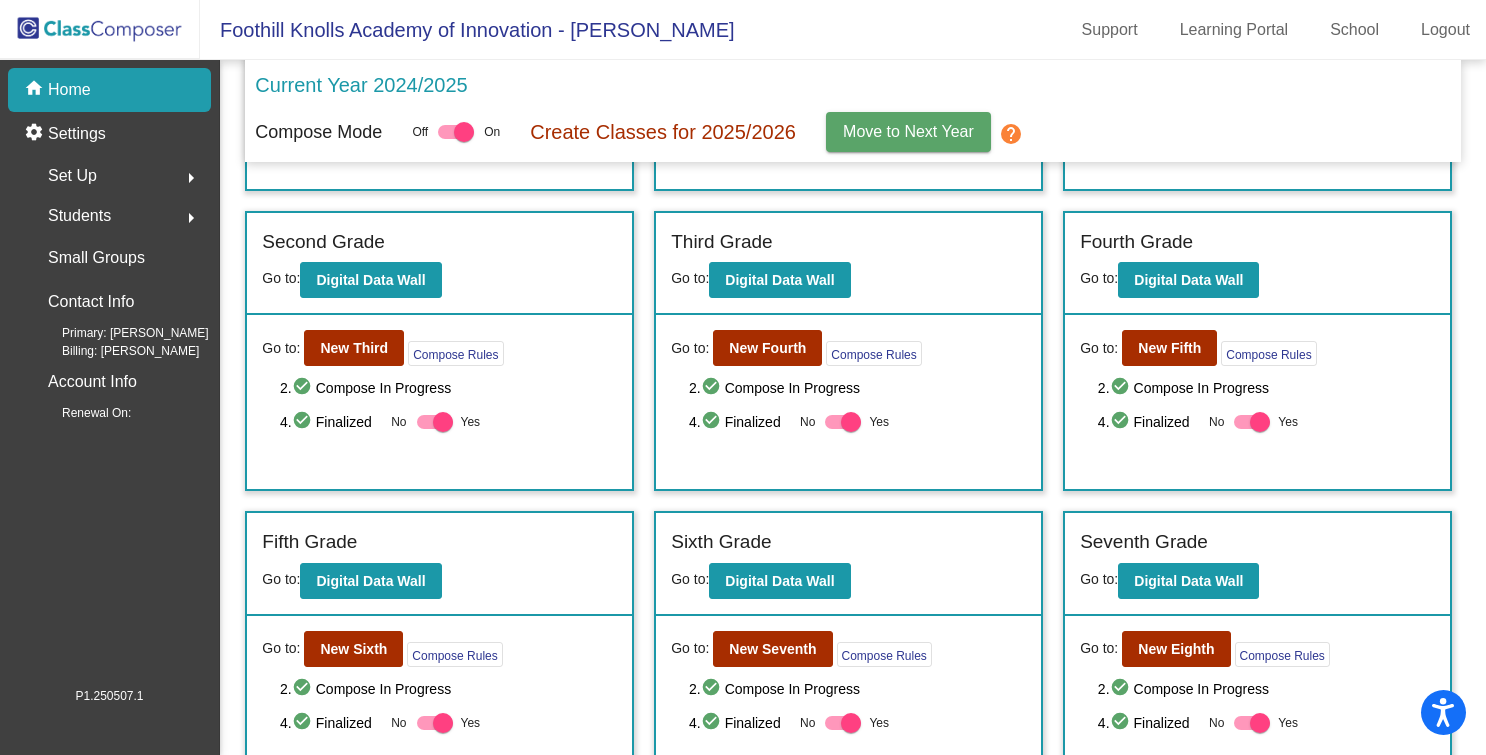 scroll, scrollTop: 269, scrollLeft: 0, axis: vertical 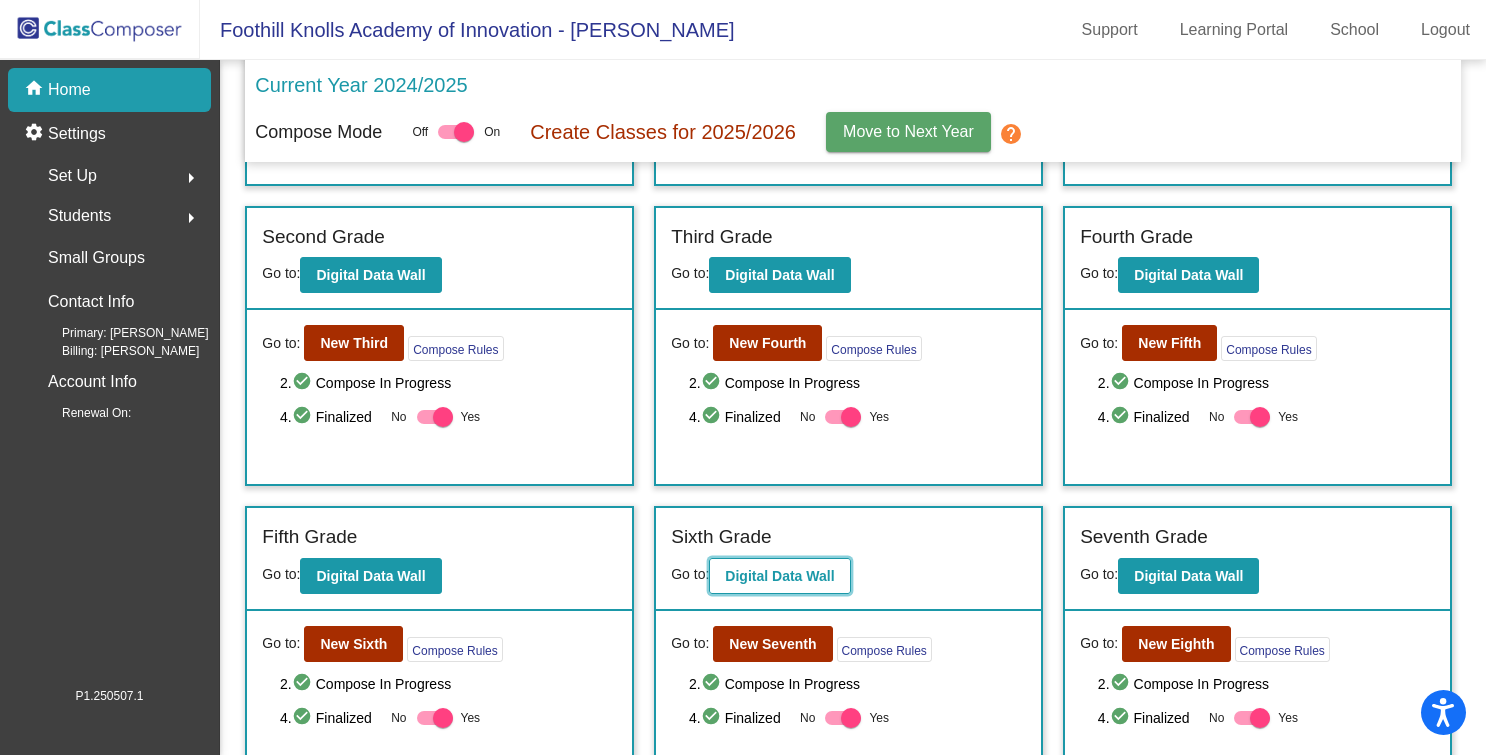 click on "Digital Data Wall" 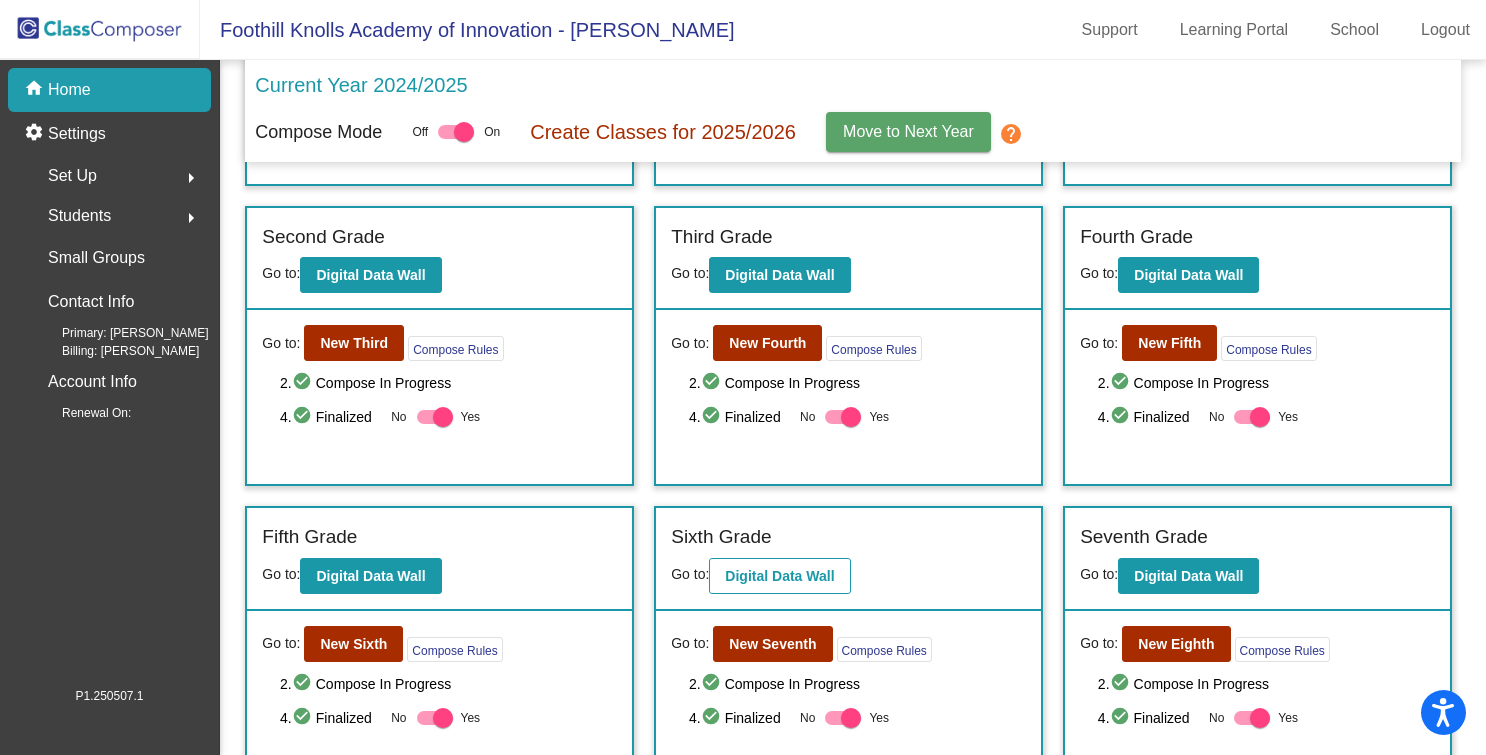 scroll, scrollTop: 0, scrollLeft: 0, axis: both 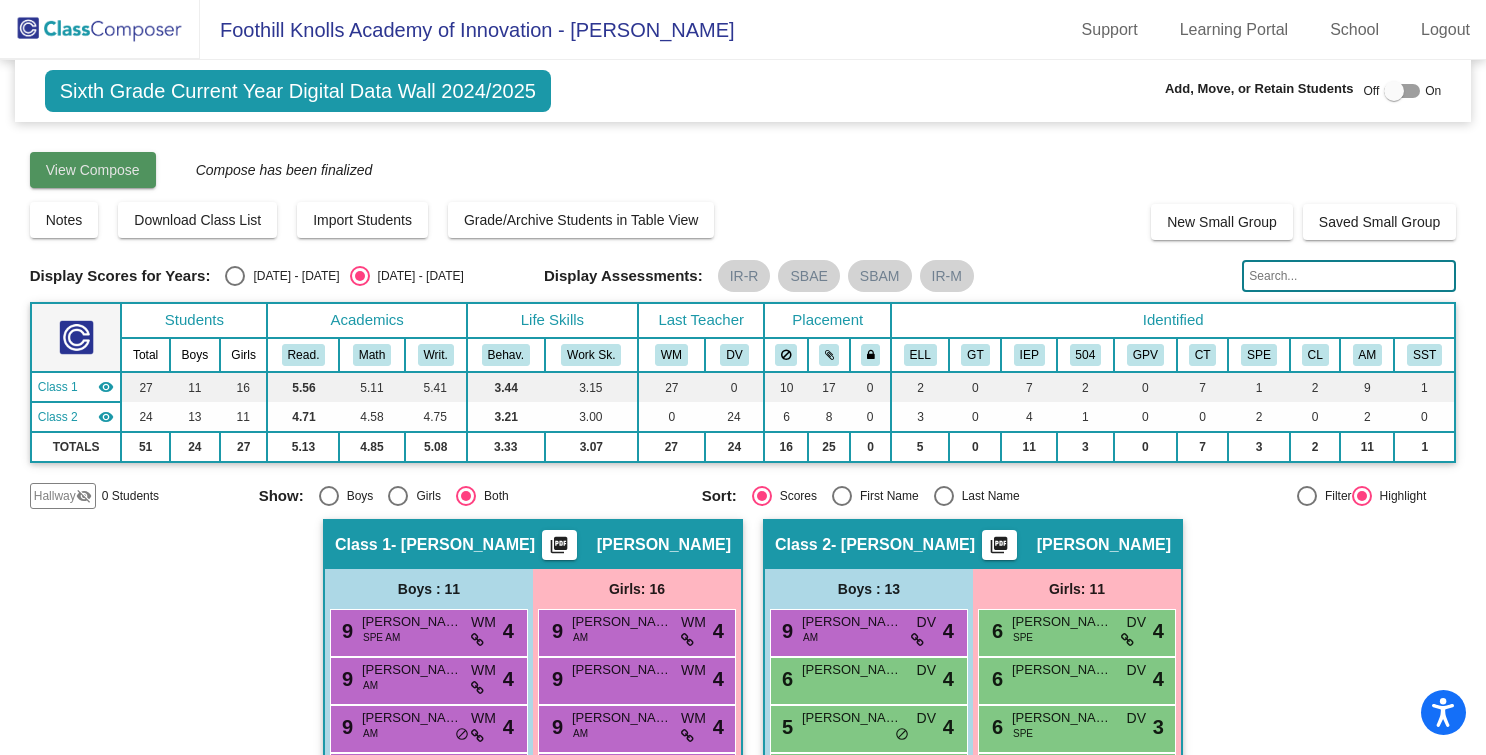 click on "View Compose" 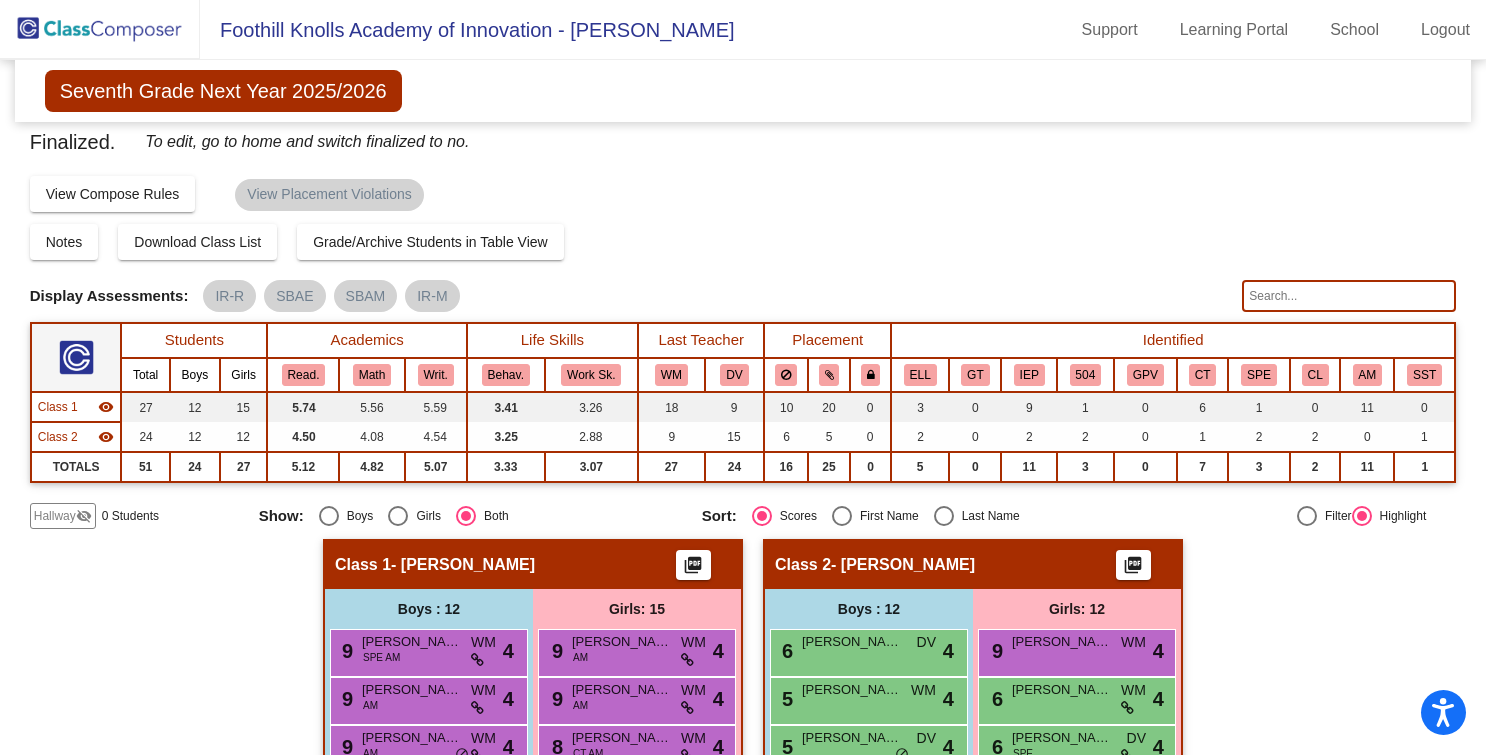 scroll, scrollTop: 0, scrollLeft: 0, axis: both 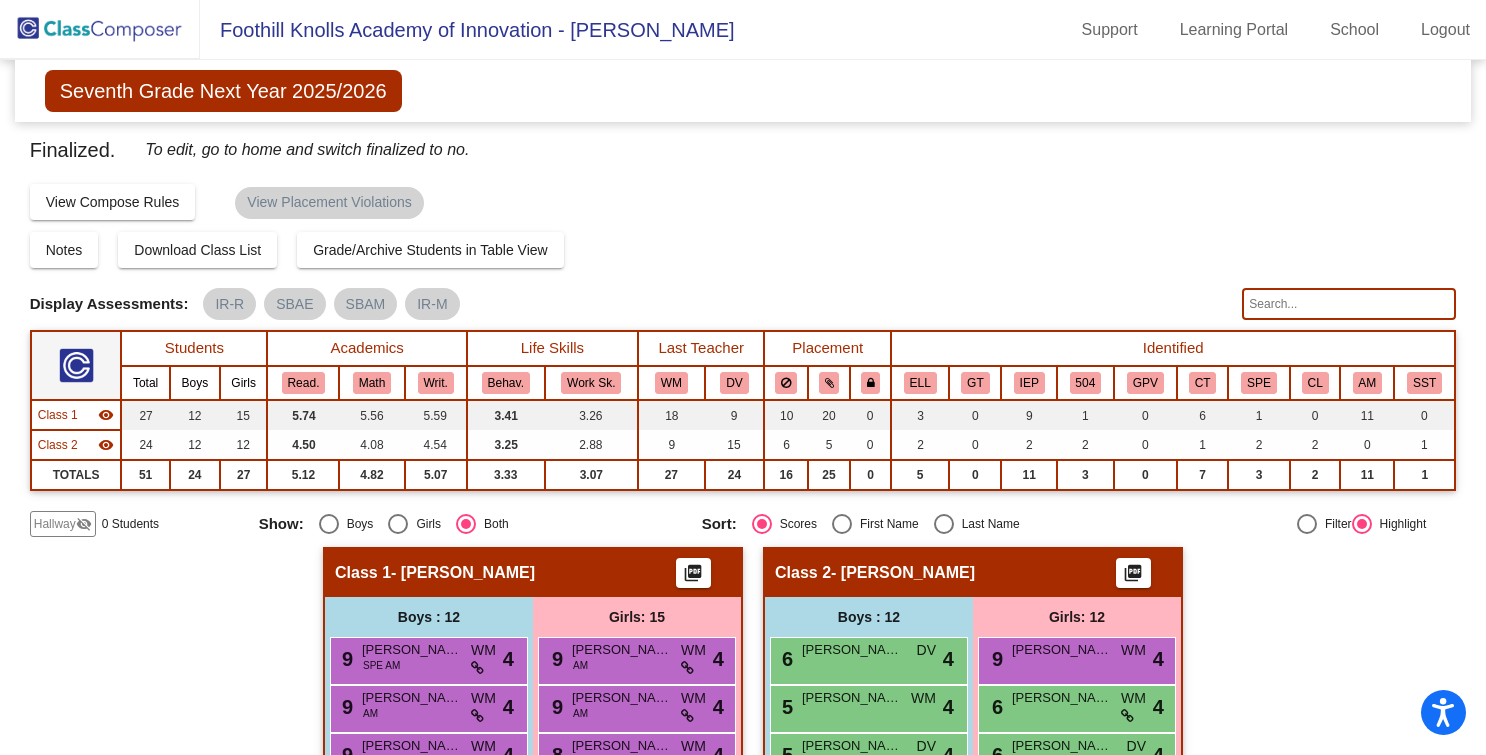 click at bounding box center [76, 365] 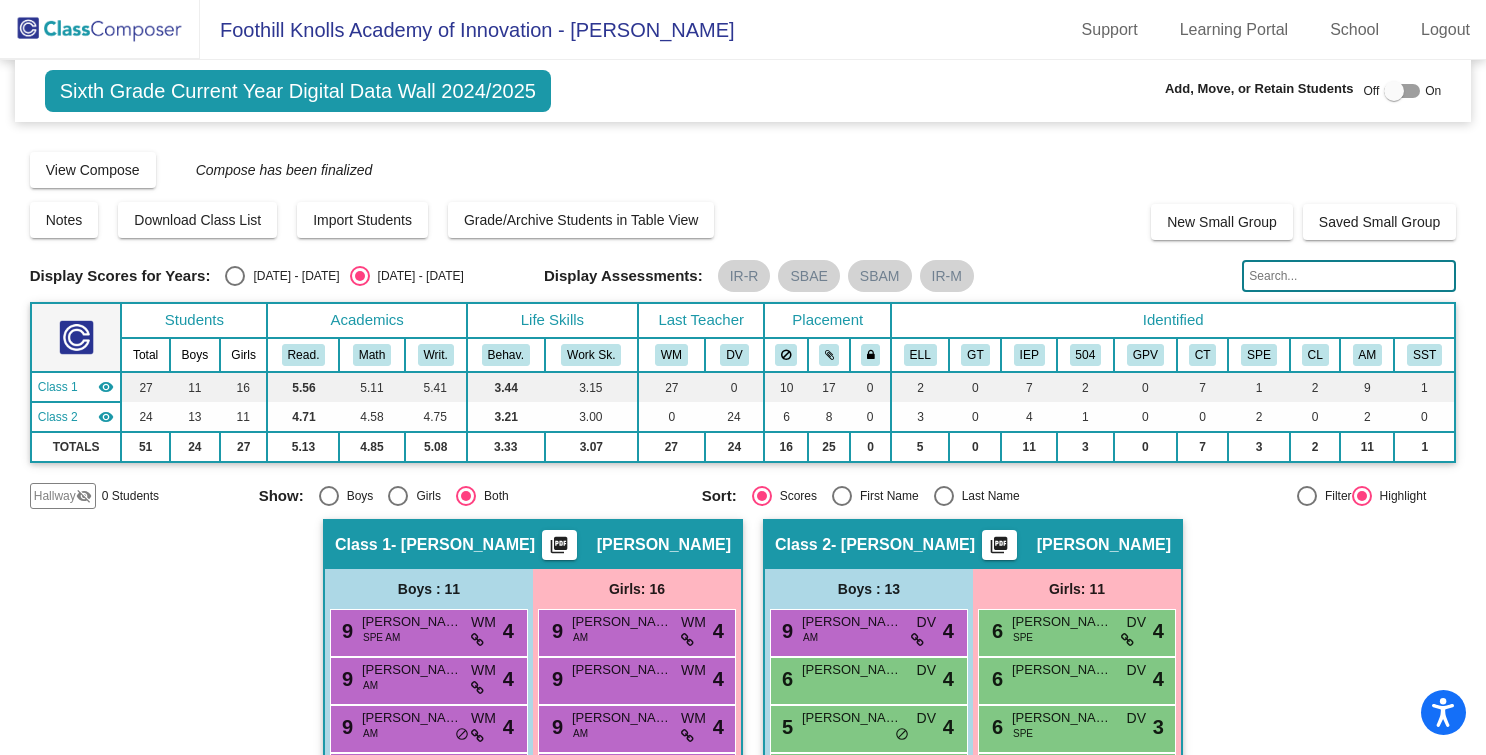 click on "Hallway   visibility_off" 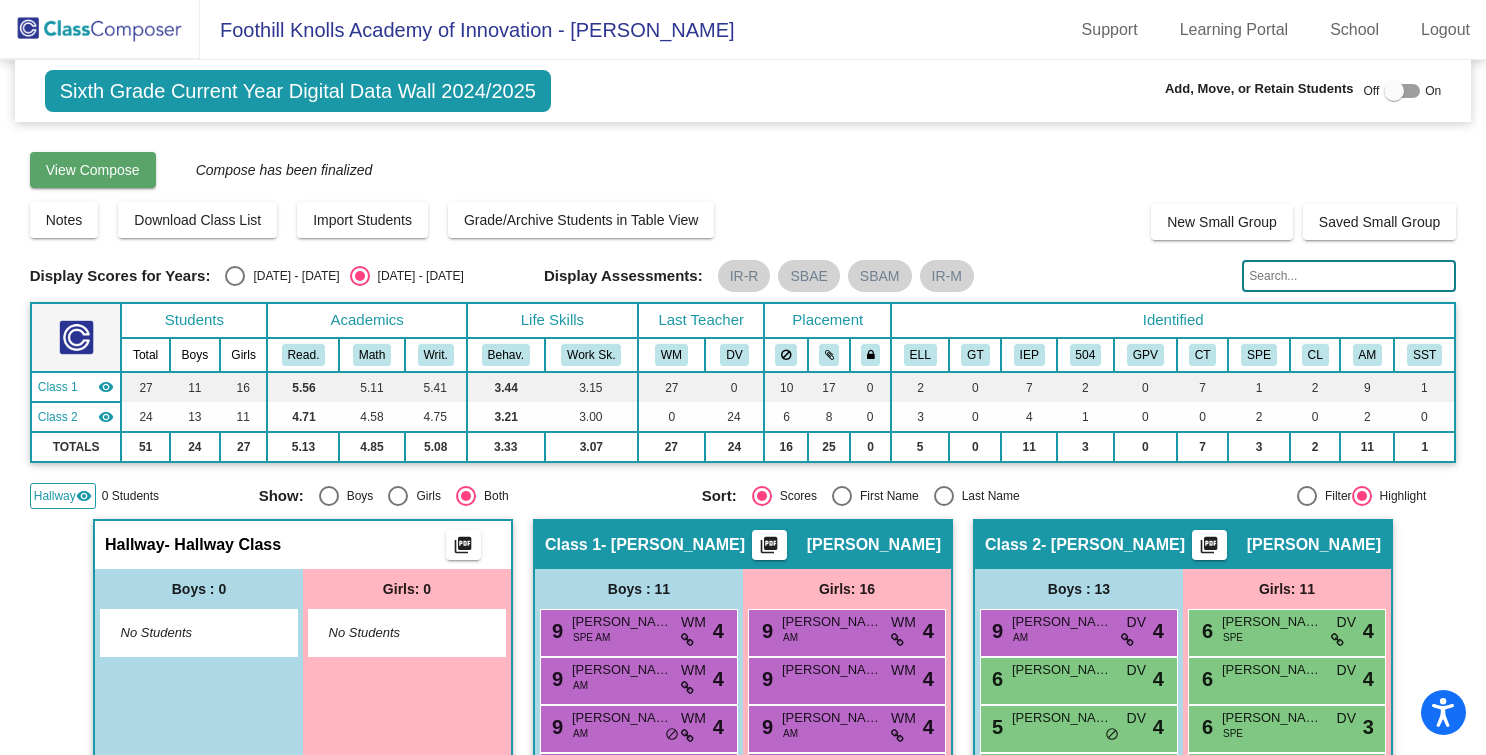 click on "View Compose" 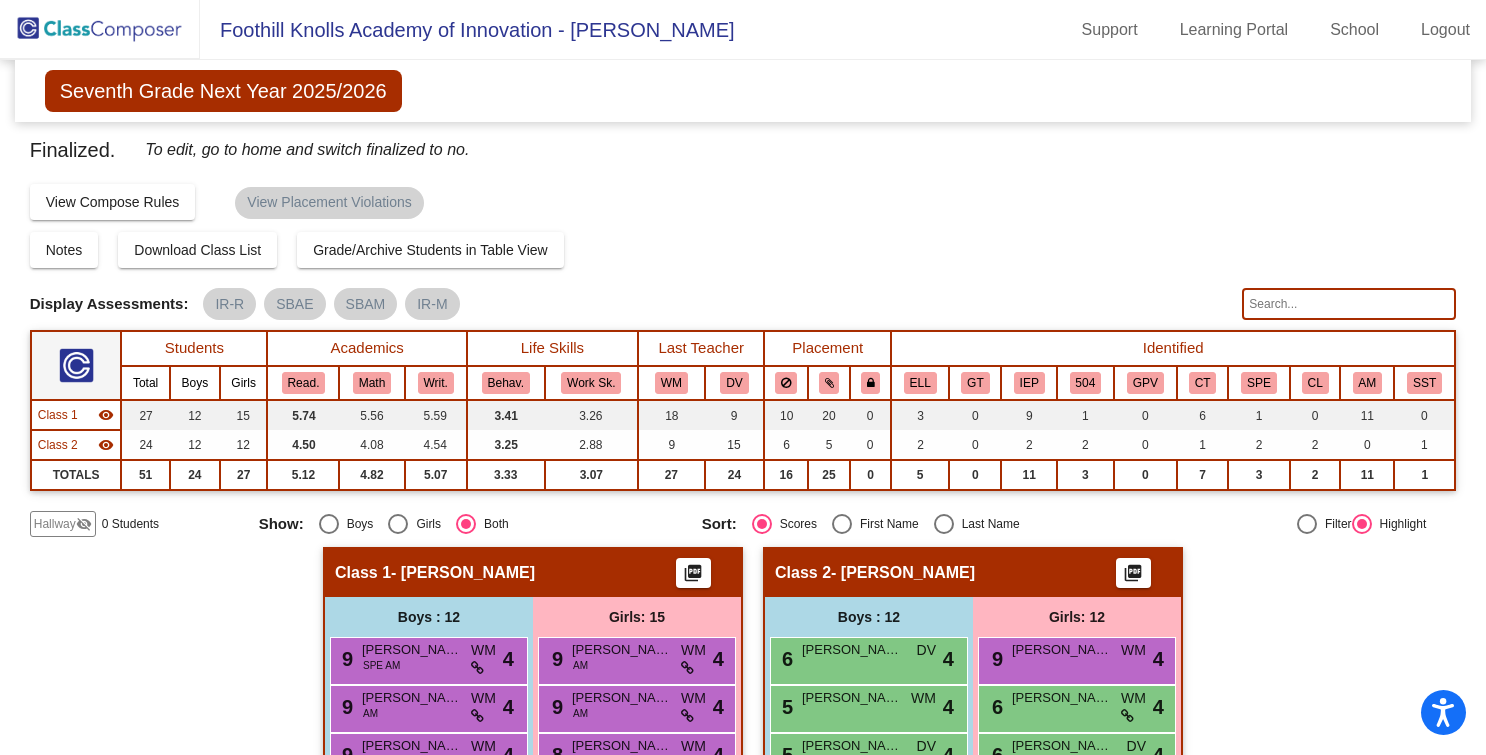 click on "Hallway" 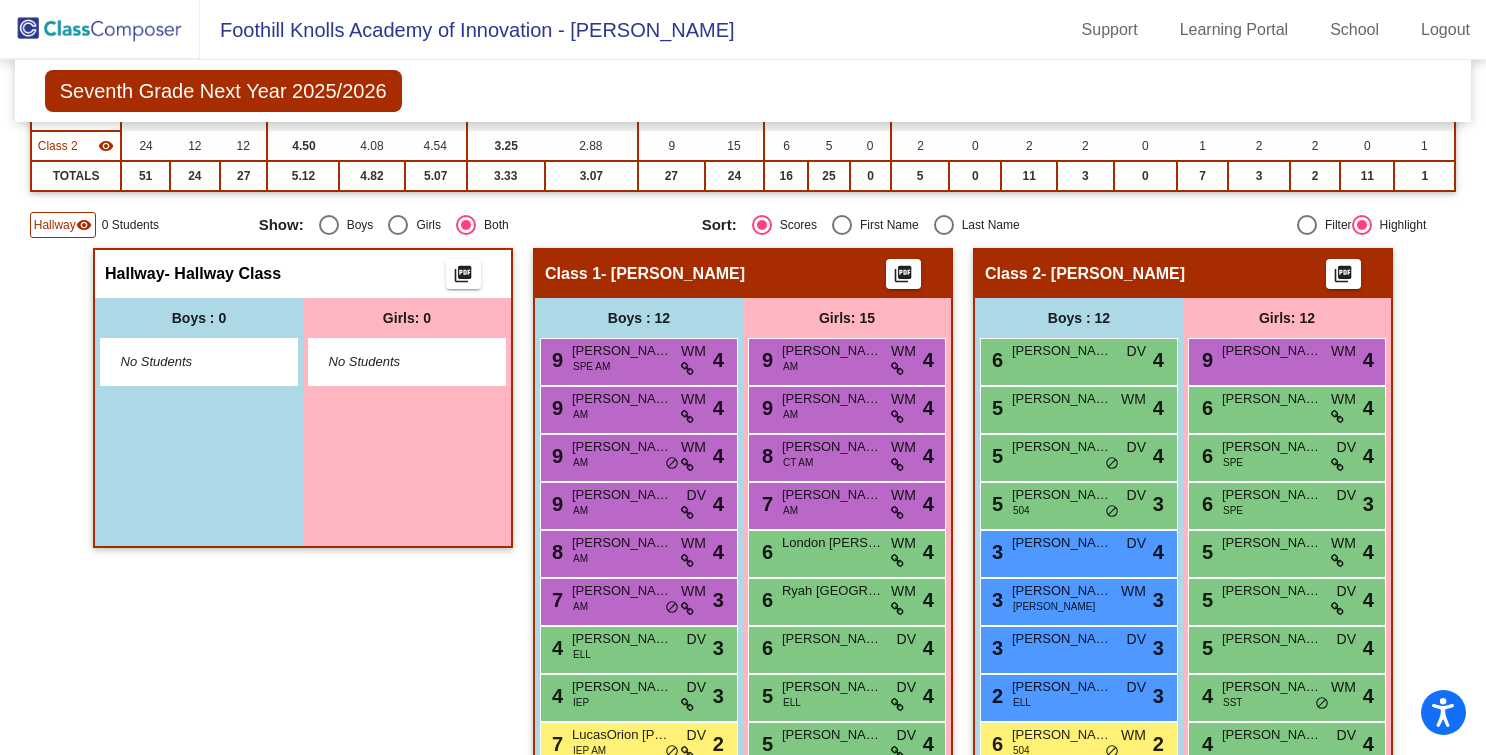 scroll, scrollTop: 306, scrollLeft: 0, axis: vertical 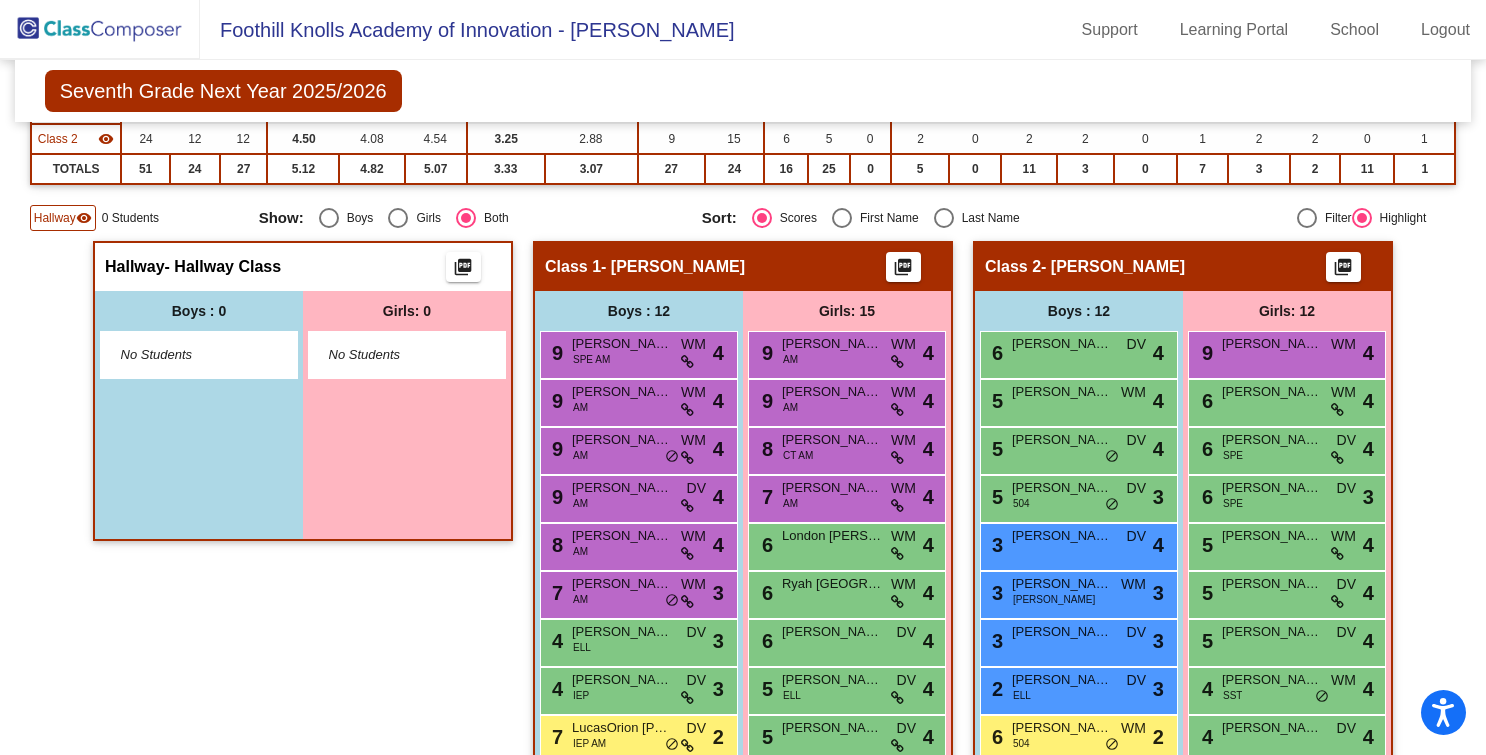 click on "Boys : 0" at bounding box center [199, 311] 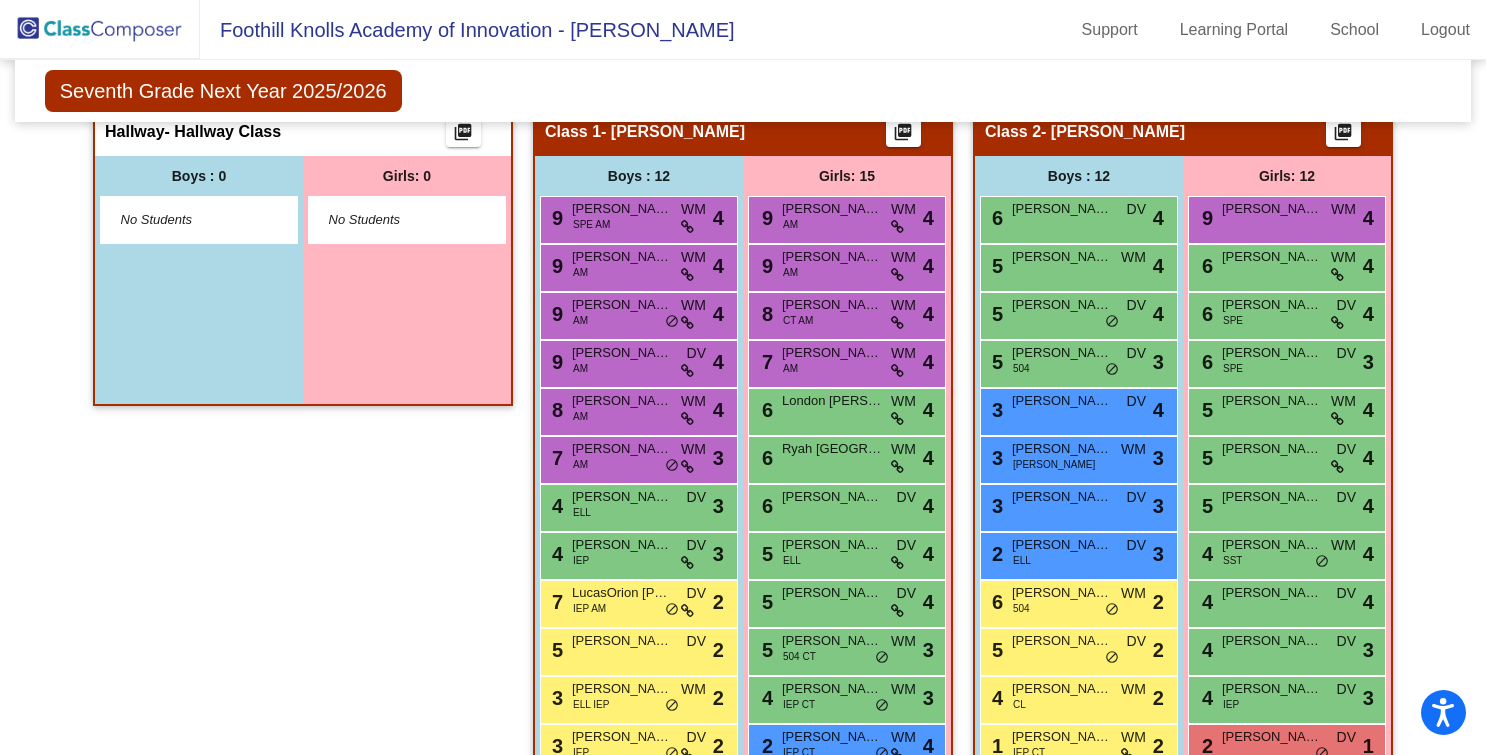 scroll, scrollTop: 446, scrollLeft: 0, axis: vertical 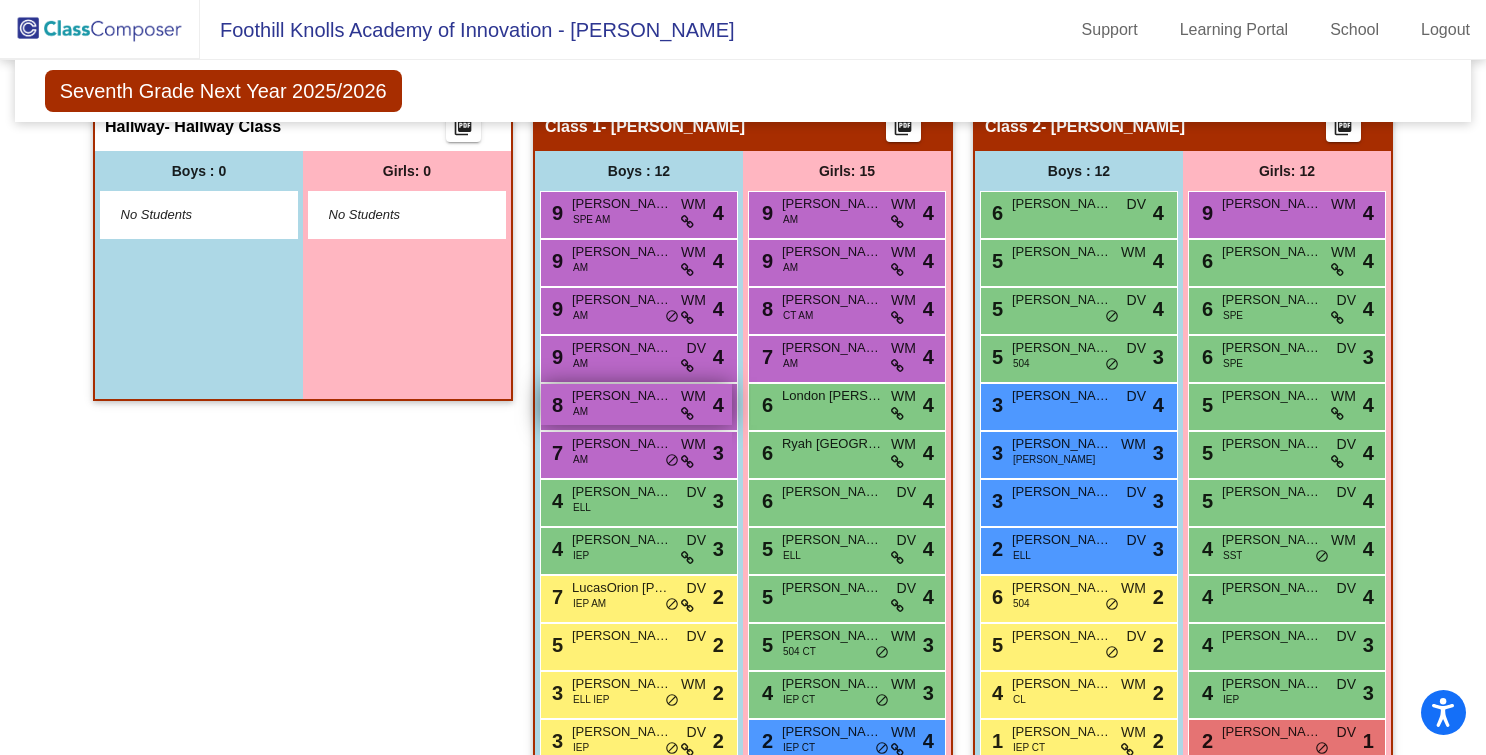 click on "8 Michael Thompson AM WM lock do_not_disturb_alt 4" at bounding box center [636, 404] 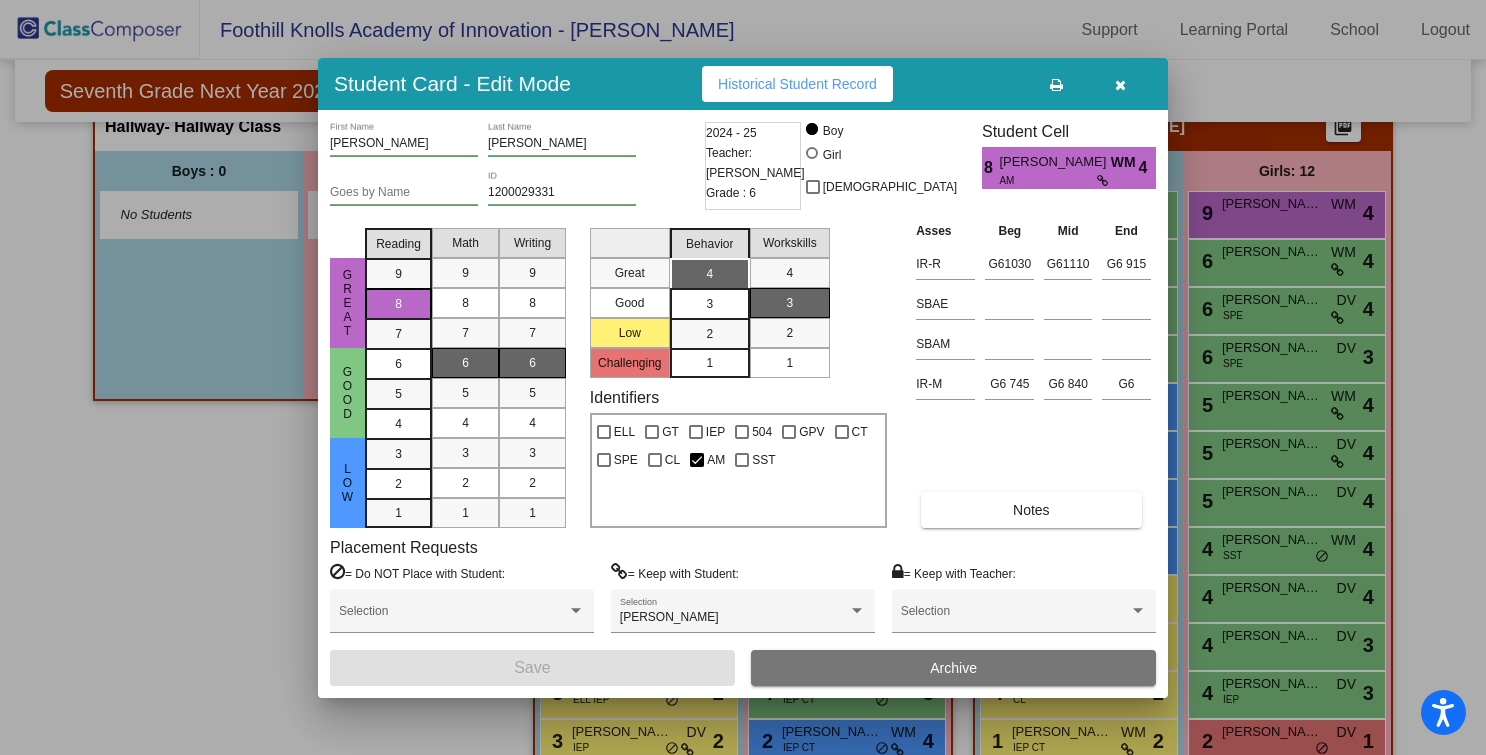 drag, startPoint x: 226, startPoint y: 502, endPoint x: 249, endPoint y: 501, distance: 23.021729 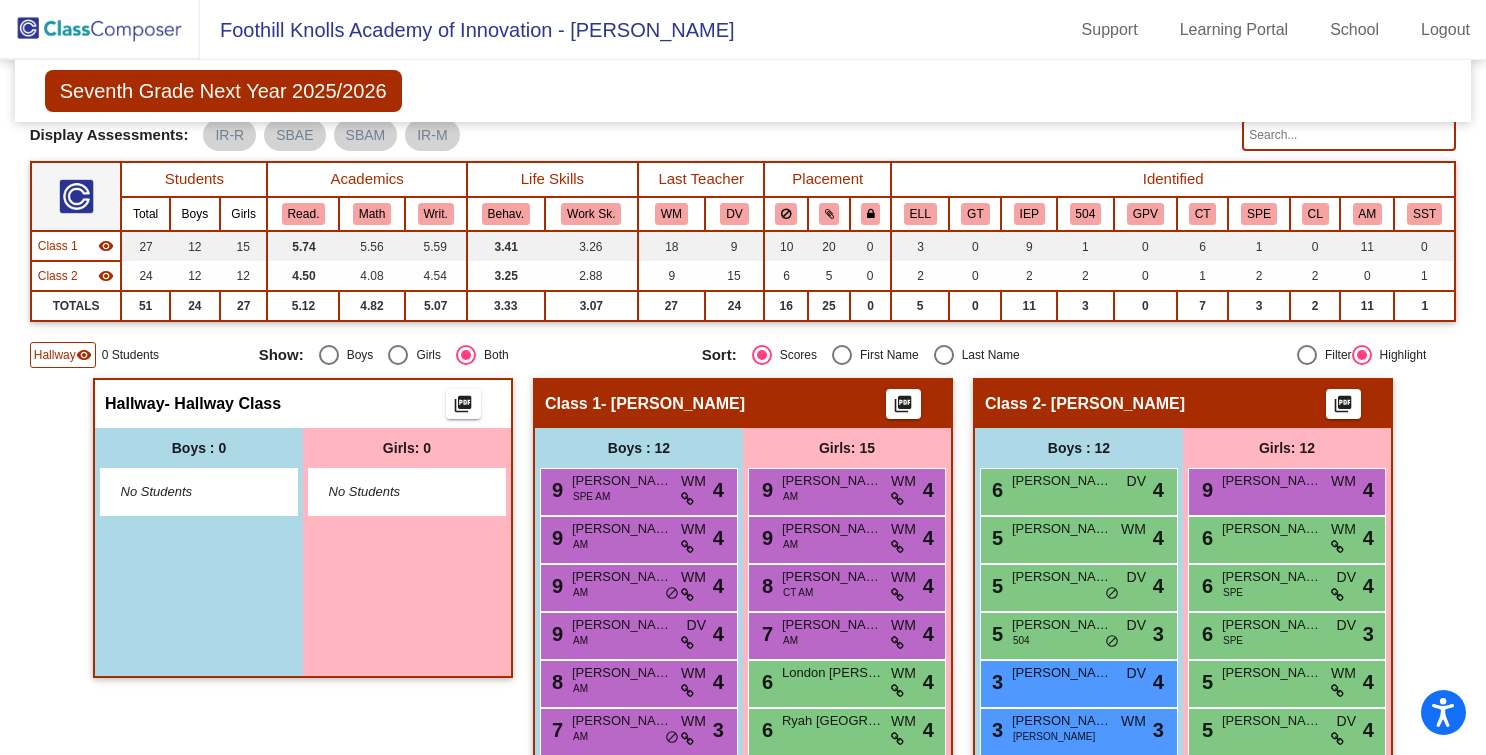 scroll, scrollTop: 177, scrollLeft: 0, axis: vertical 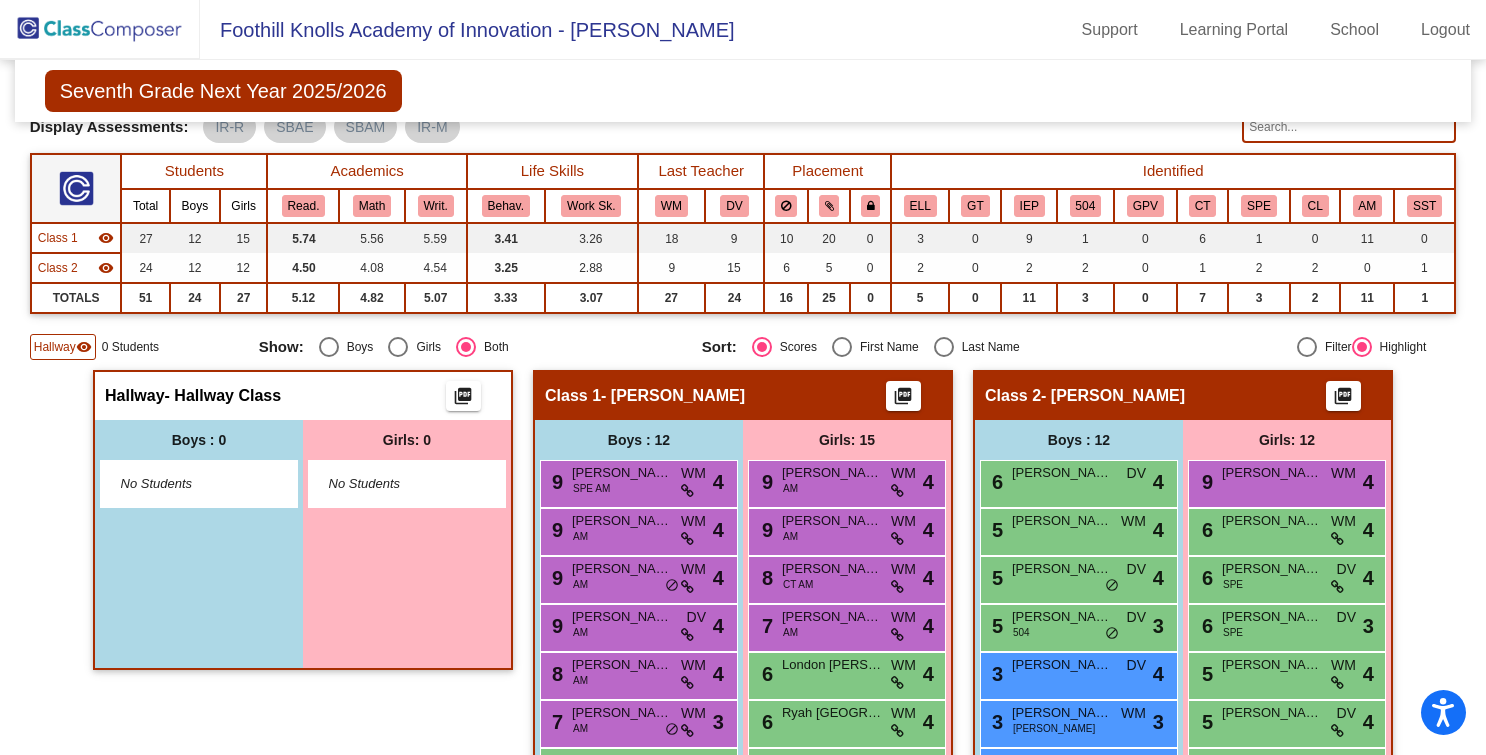 click on "Girls: 0   No Students" at bounding box center (407, 544) 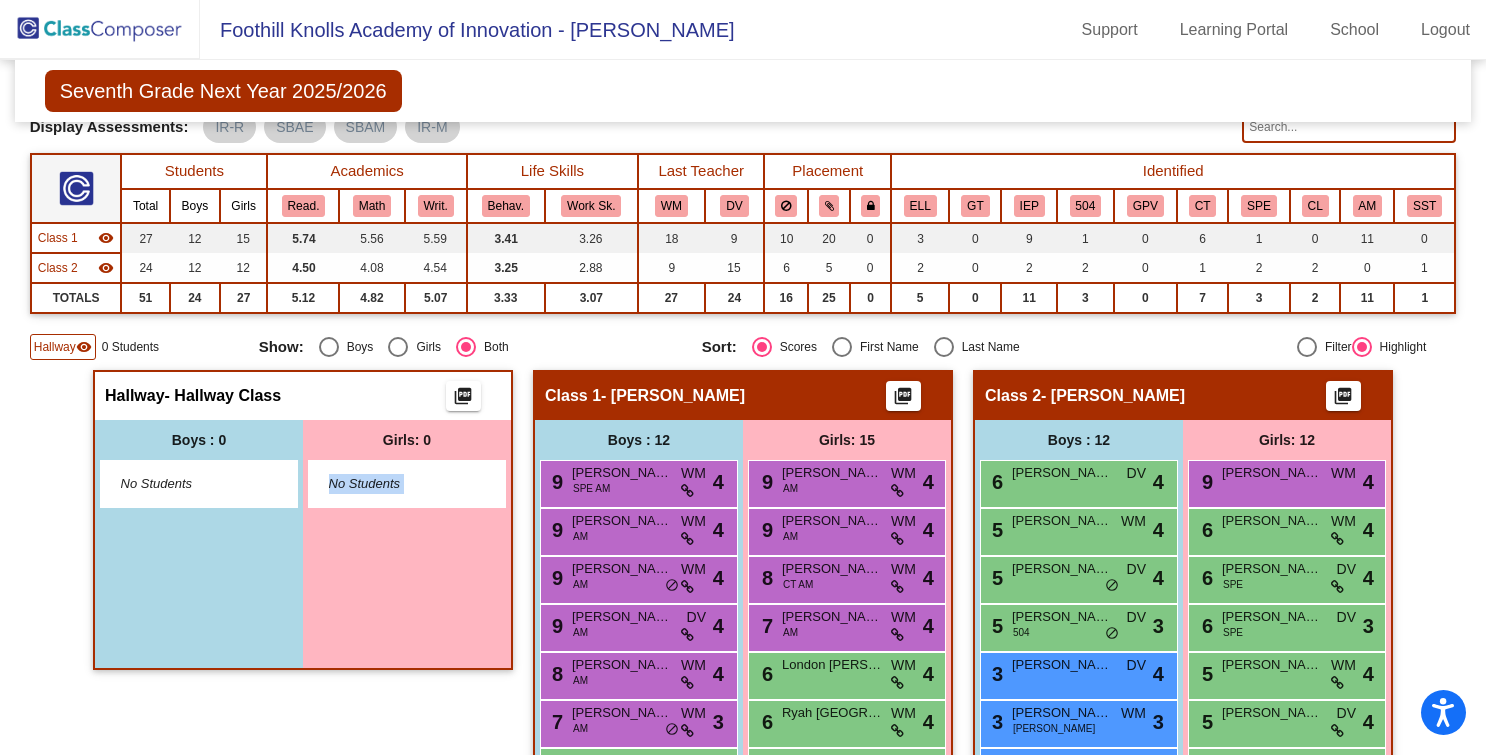 click on "Girls: 0   No Students" at bounding box center (407, 544) 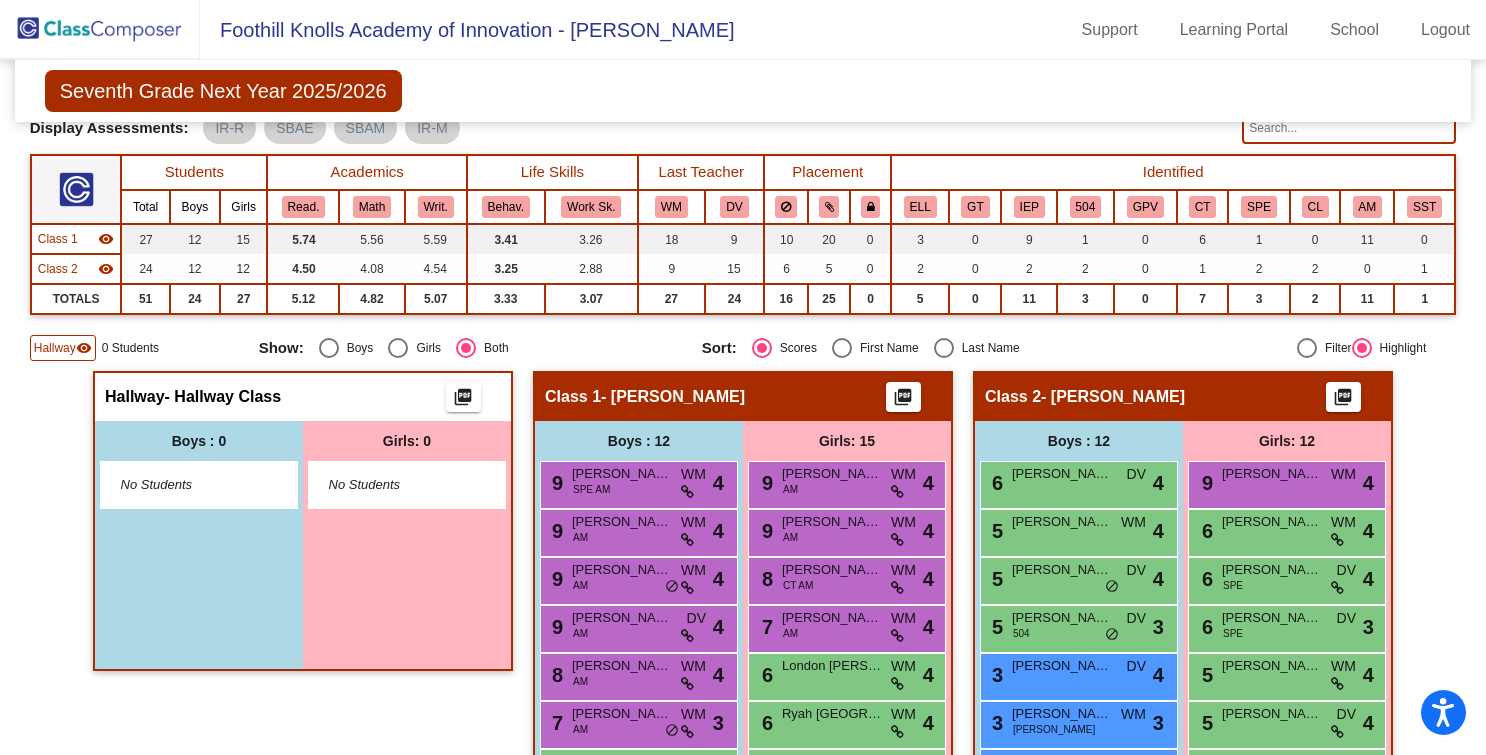 click on "Boys : 0    No Students" at bounding box center (199, 545) 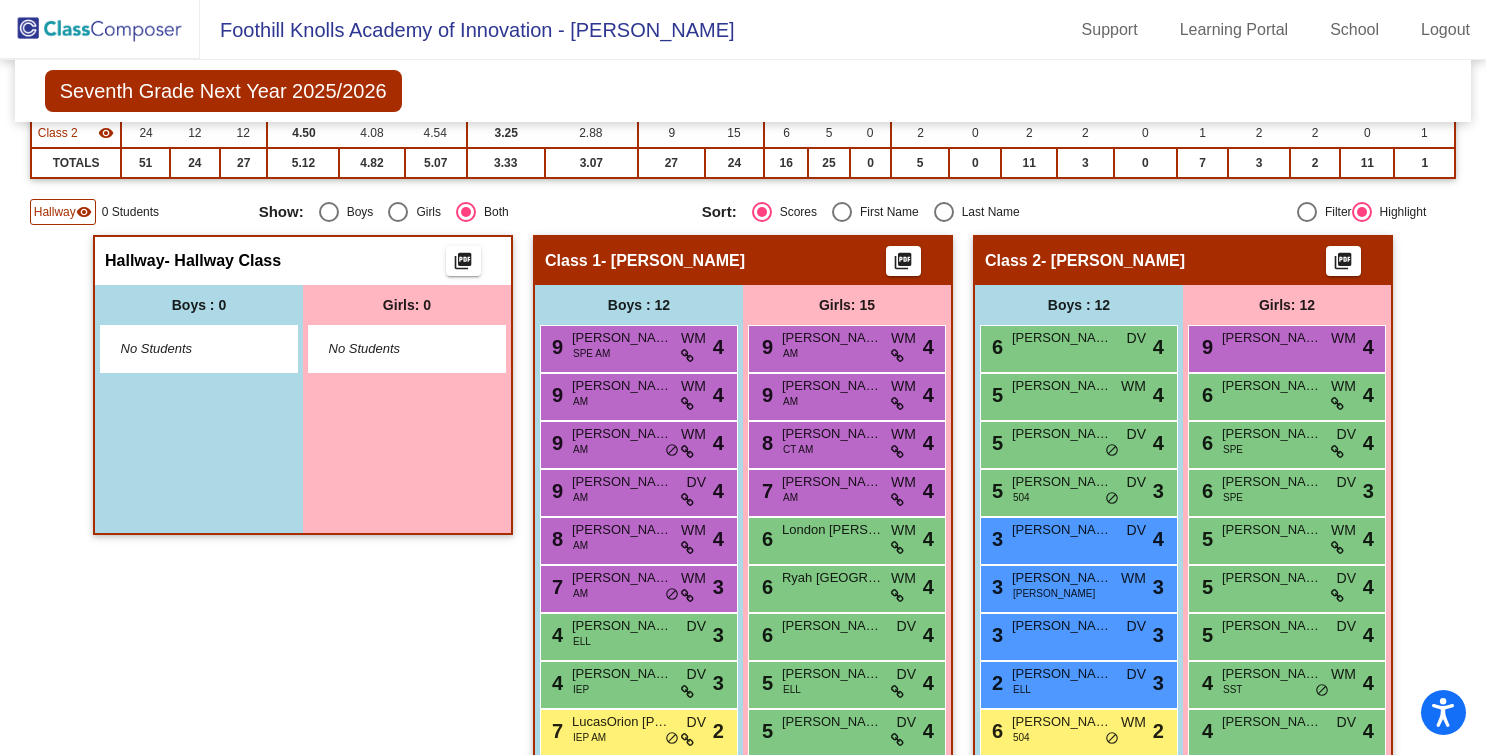 scroll, scrollTop: 320, scrollLeft: 0, axis: vertical 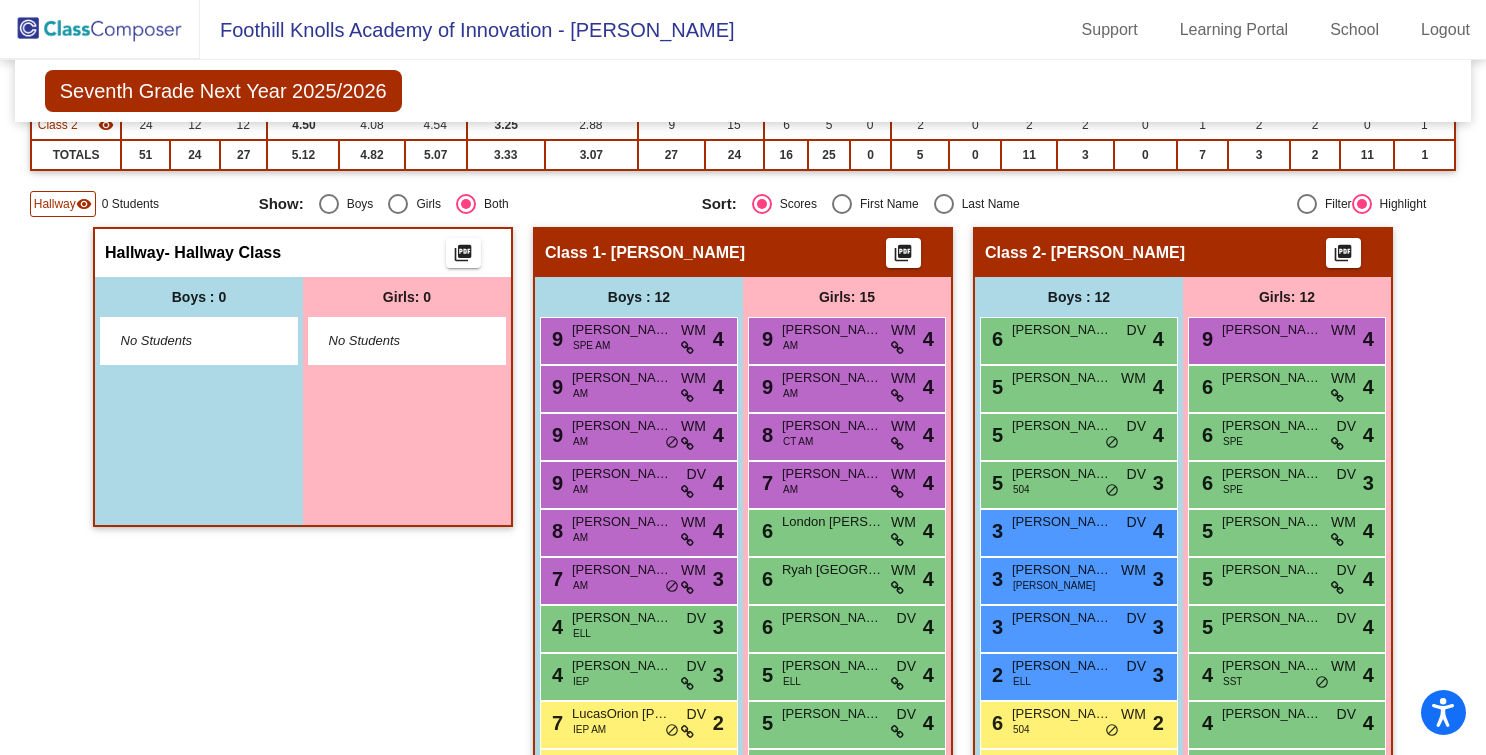 click on "Boys : 12" at bounding box center (199, 297) 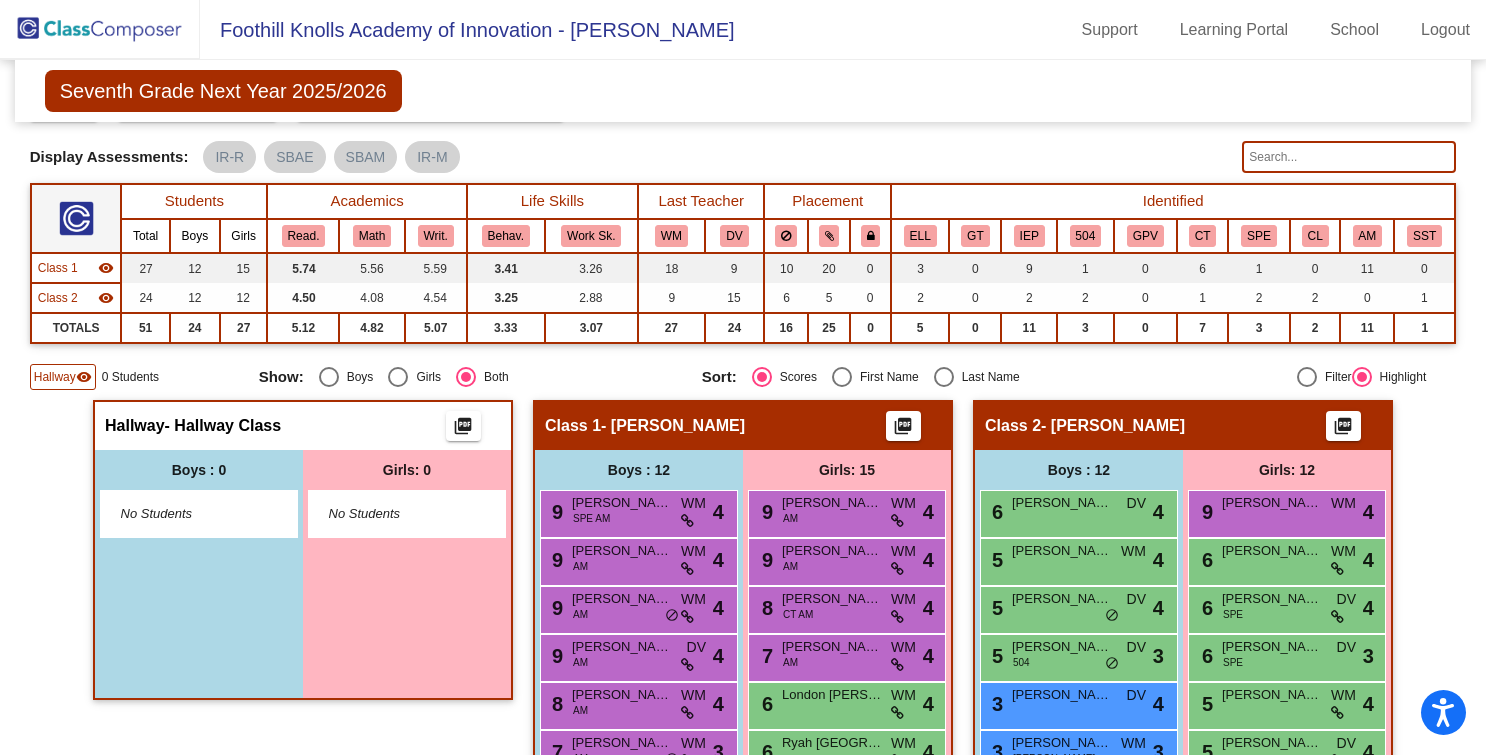 scroll, scrollTop: 0, scrollLeft: 0, axis: both 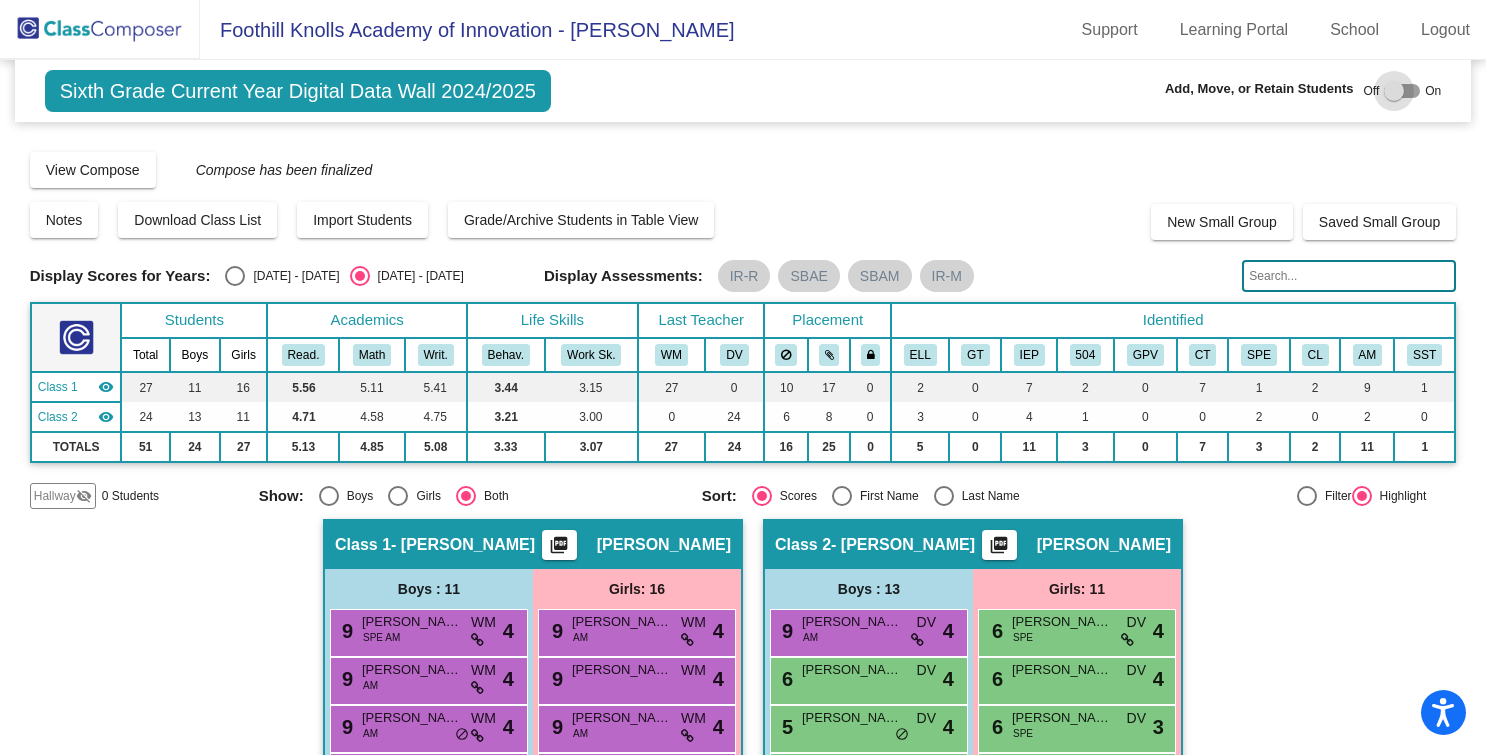 click at bounding box center [1394, 91] 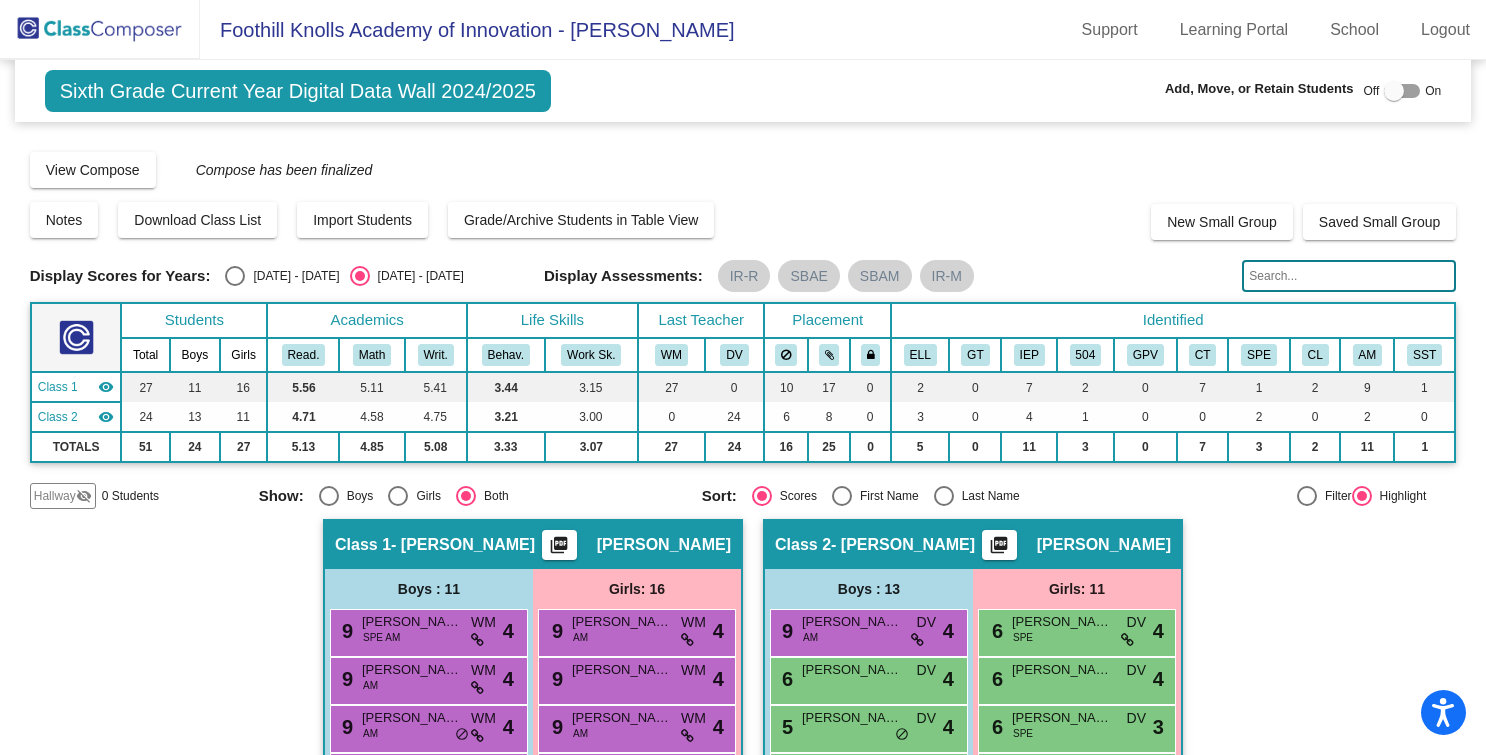 checkbox on "true" 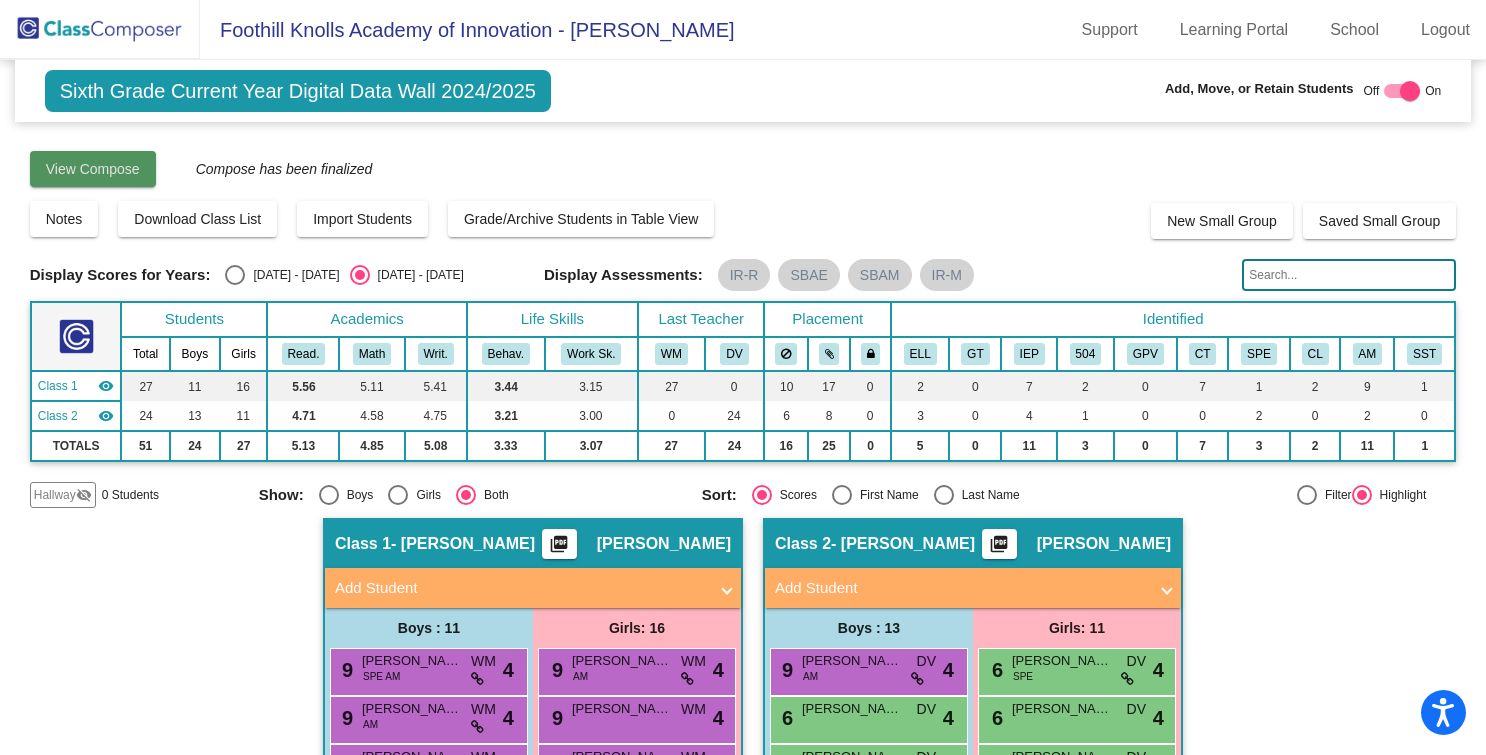 click on "View Compose" 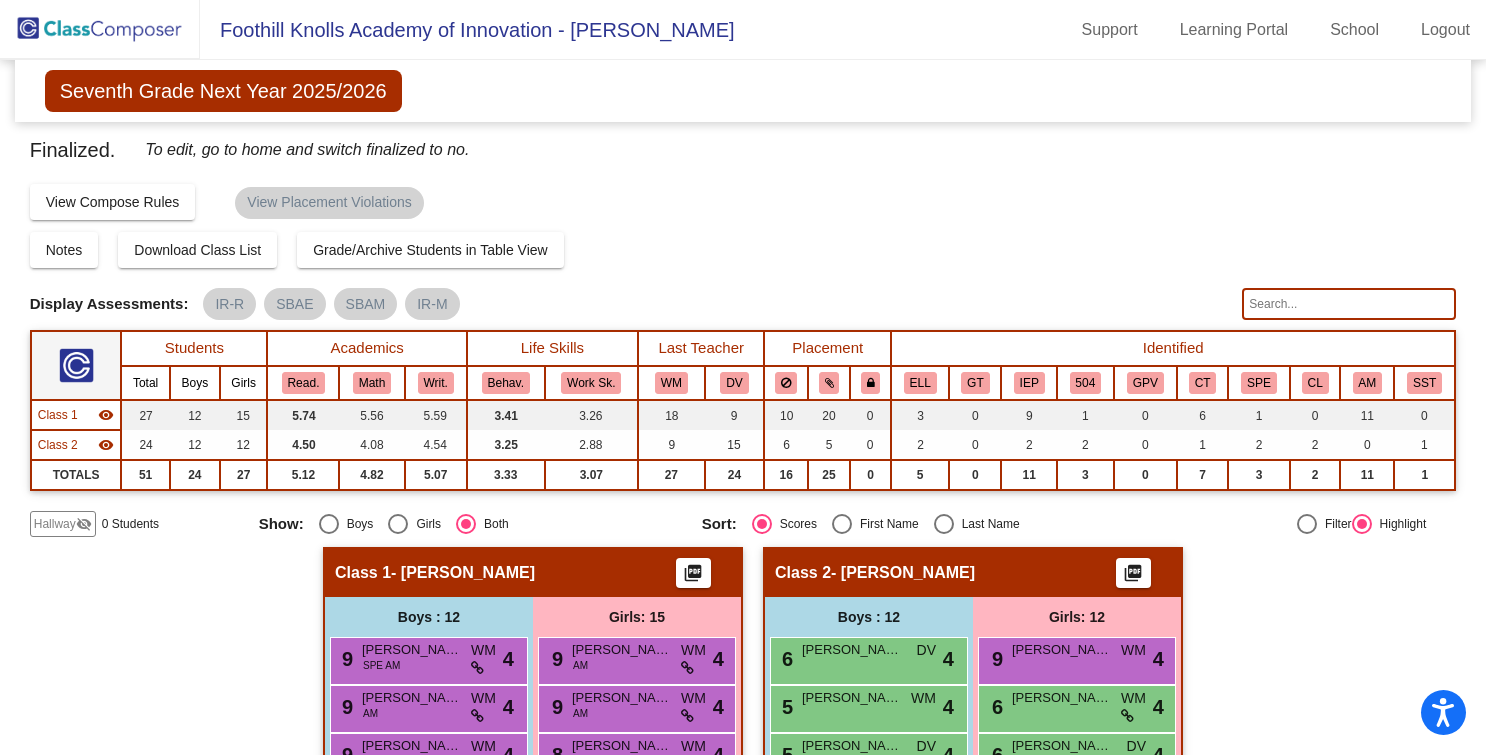 click on "visibility_off" 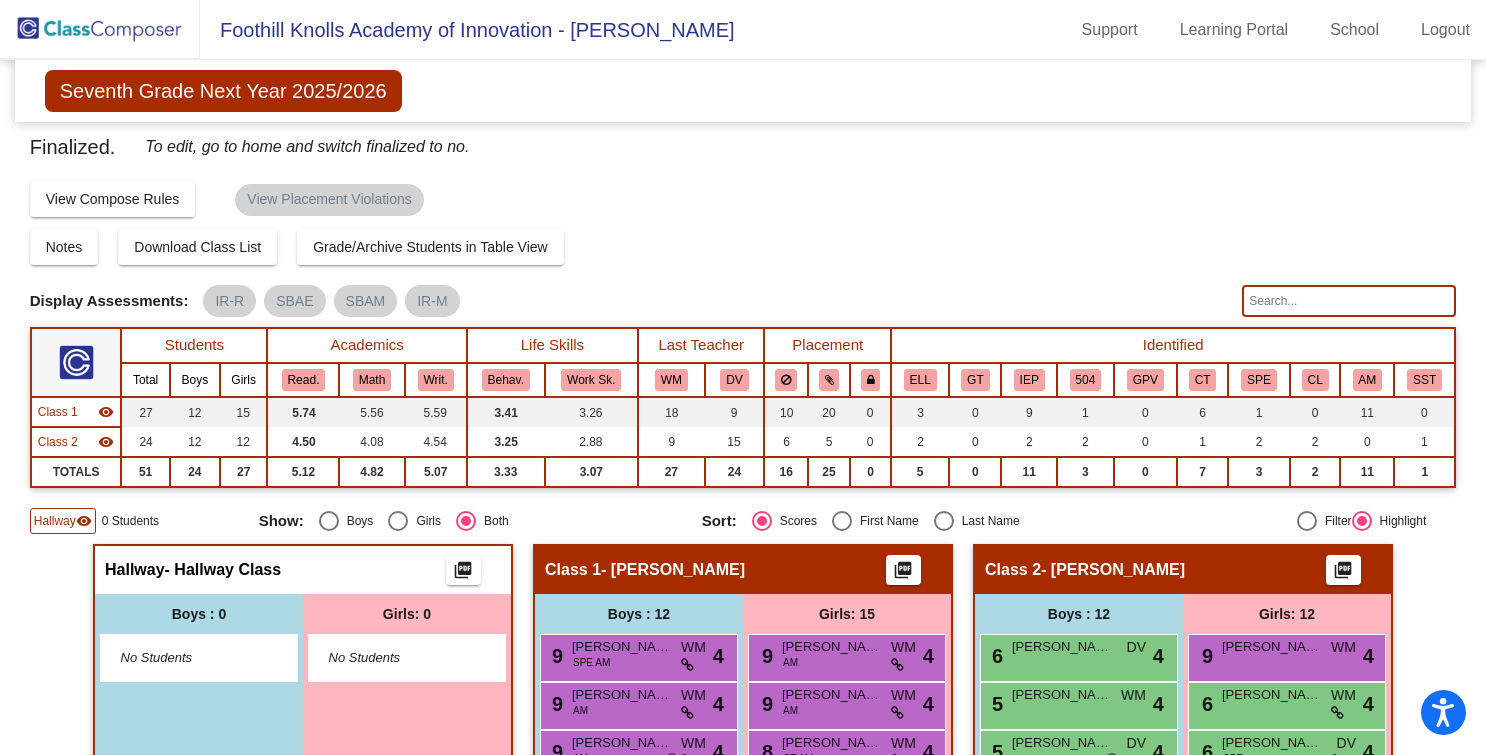 scroll, scrollTop: 0, scrollLeft: 0, axis: both 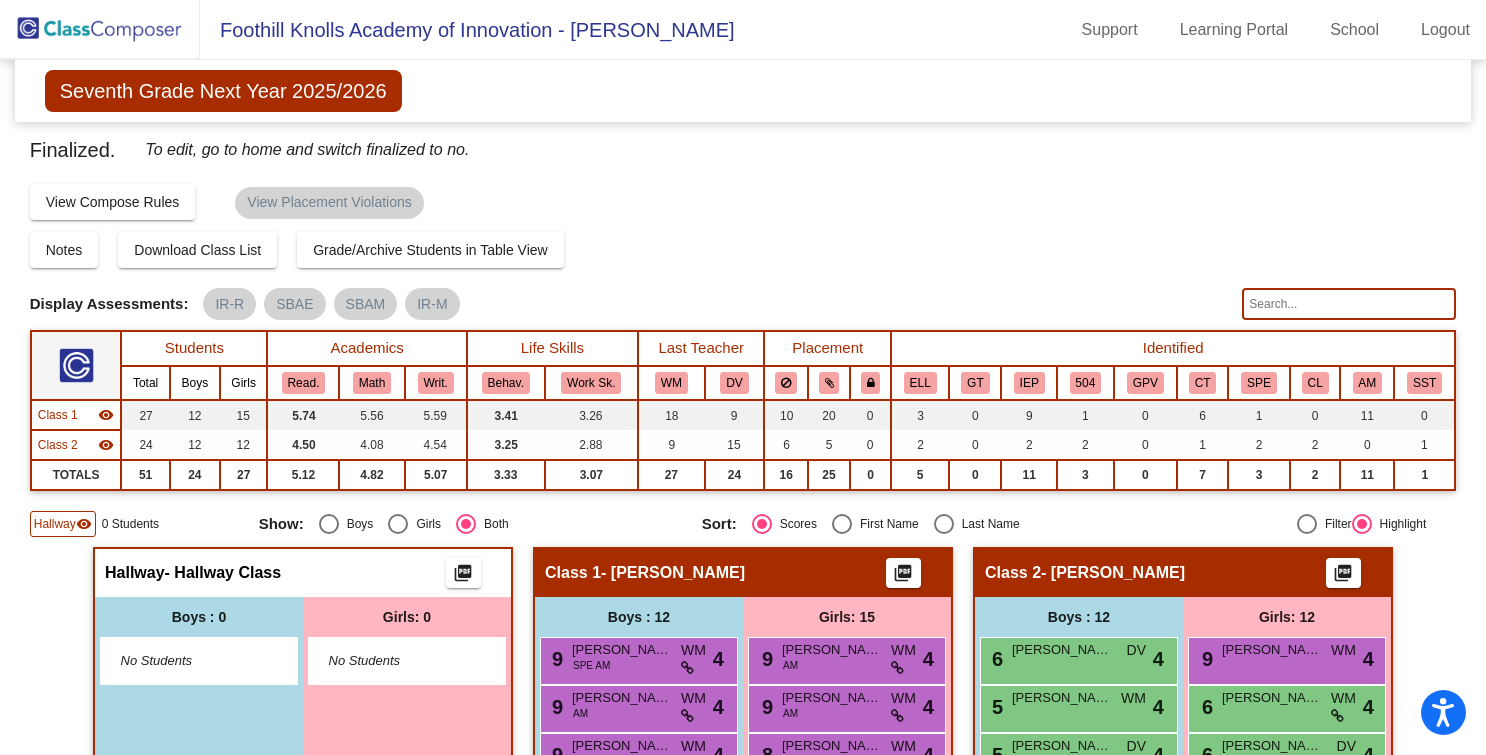 click 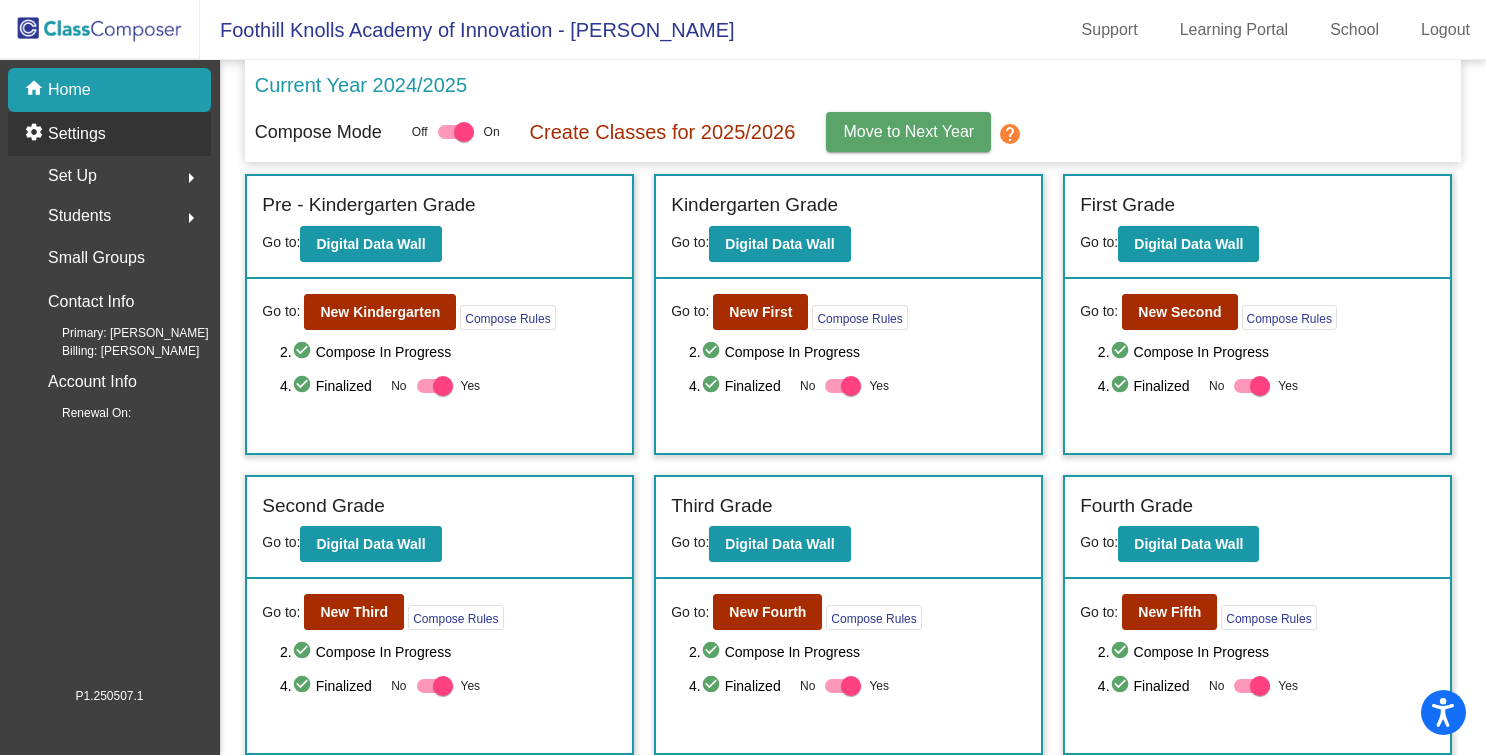 click on "settings Settings" 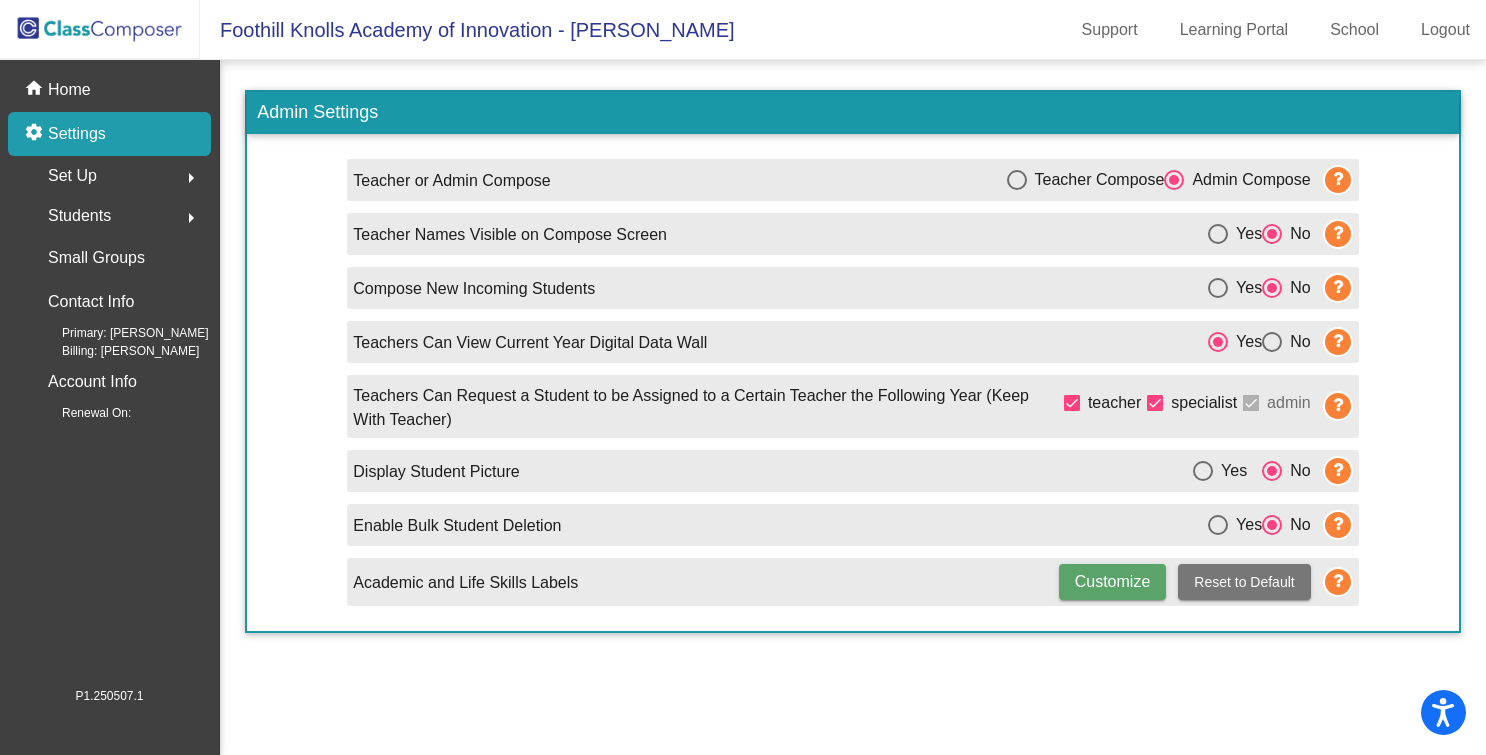 click on "Set Up  arrow_right" 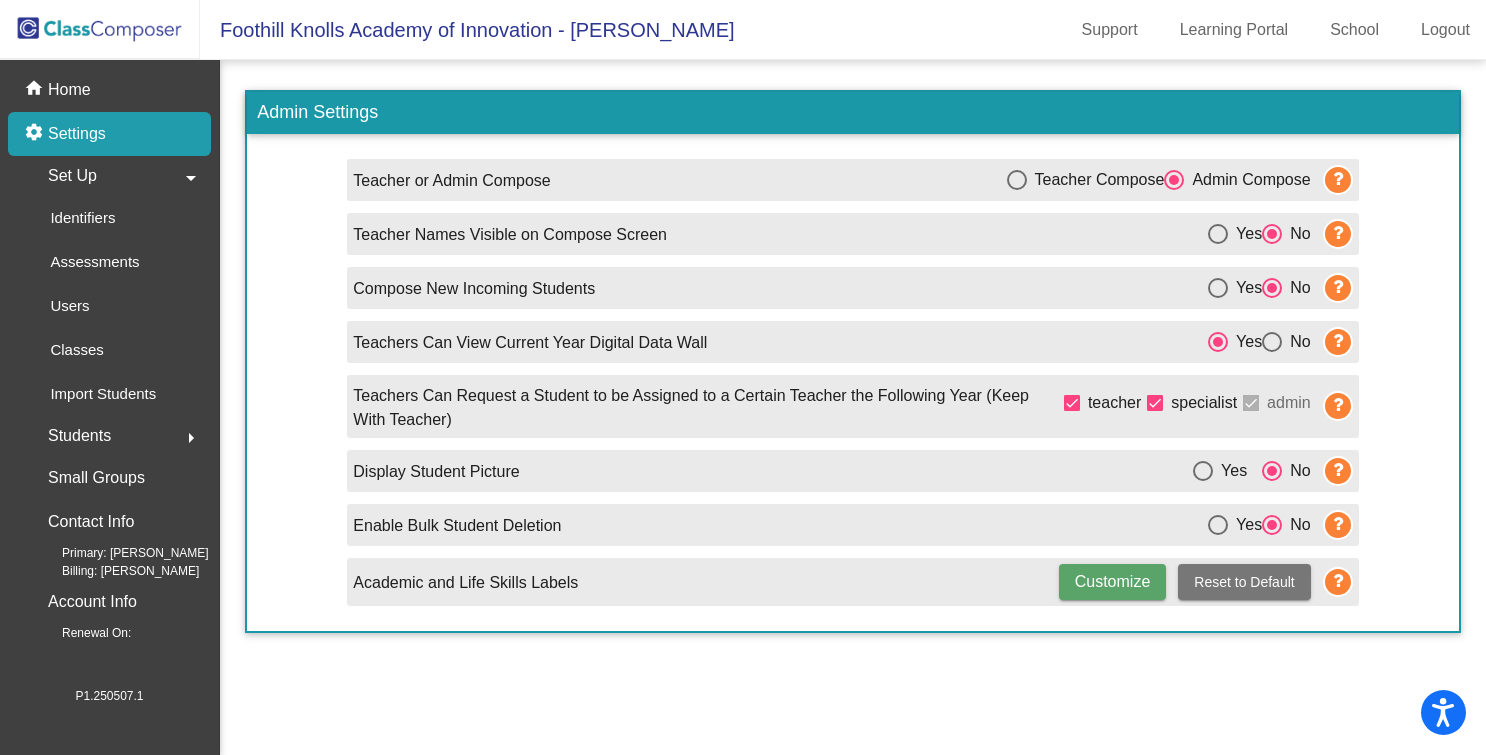 click on "home Home settings Settings  Set Up  arrow_drop_down  Identifiers   Assessments   Users   Classes   Import Students   Students  arrow_right  Small Groups   Contact Info  Primary: Debbie Peters Billing: Debbie Peters  Account Info  Renewal On:" 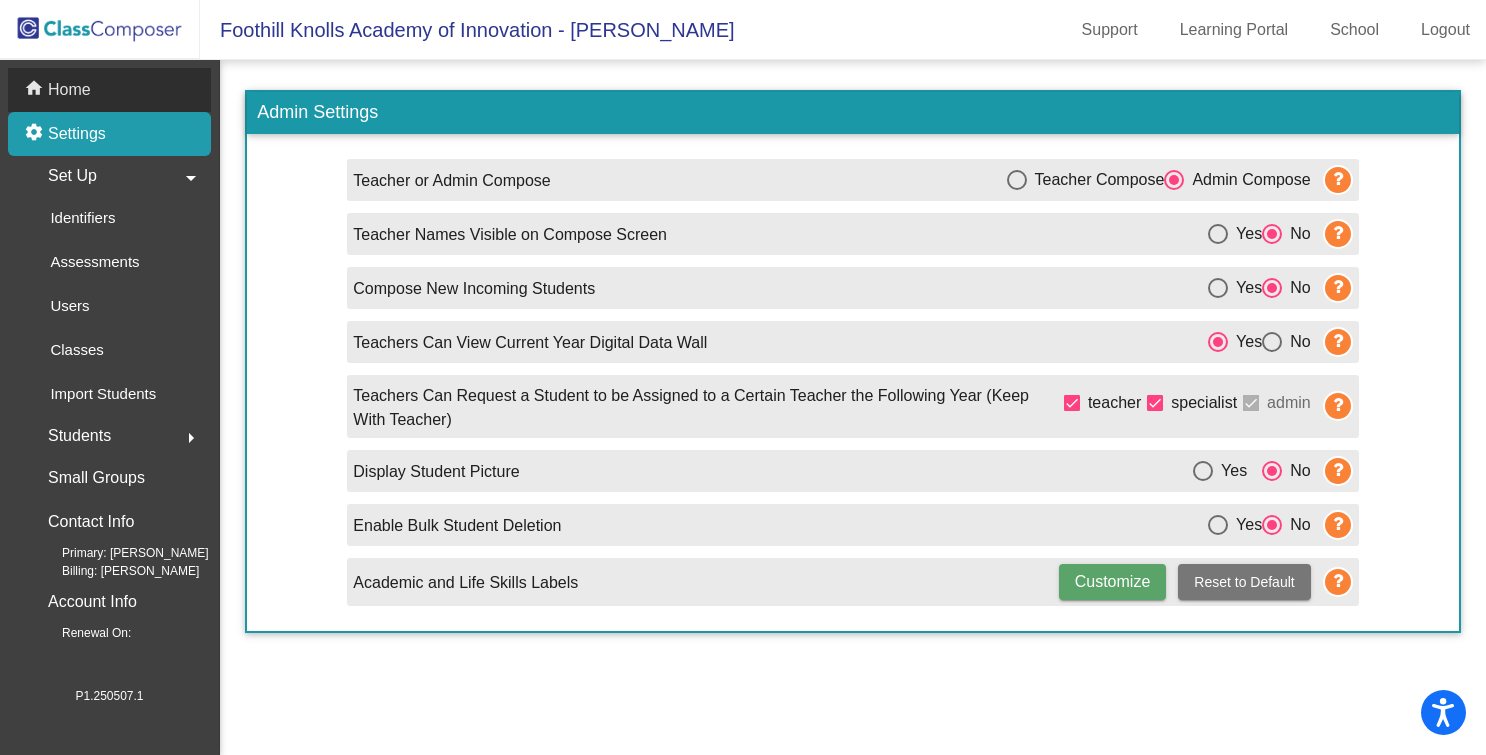 click on "home Home" 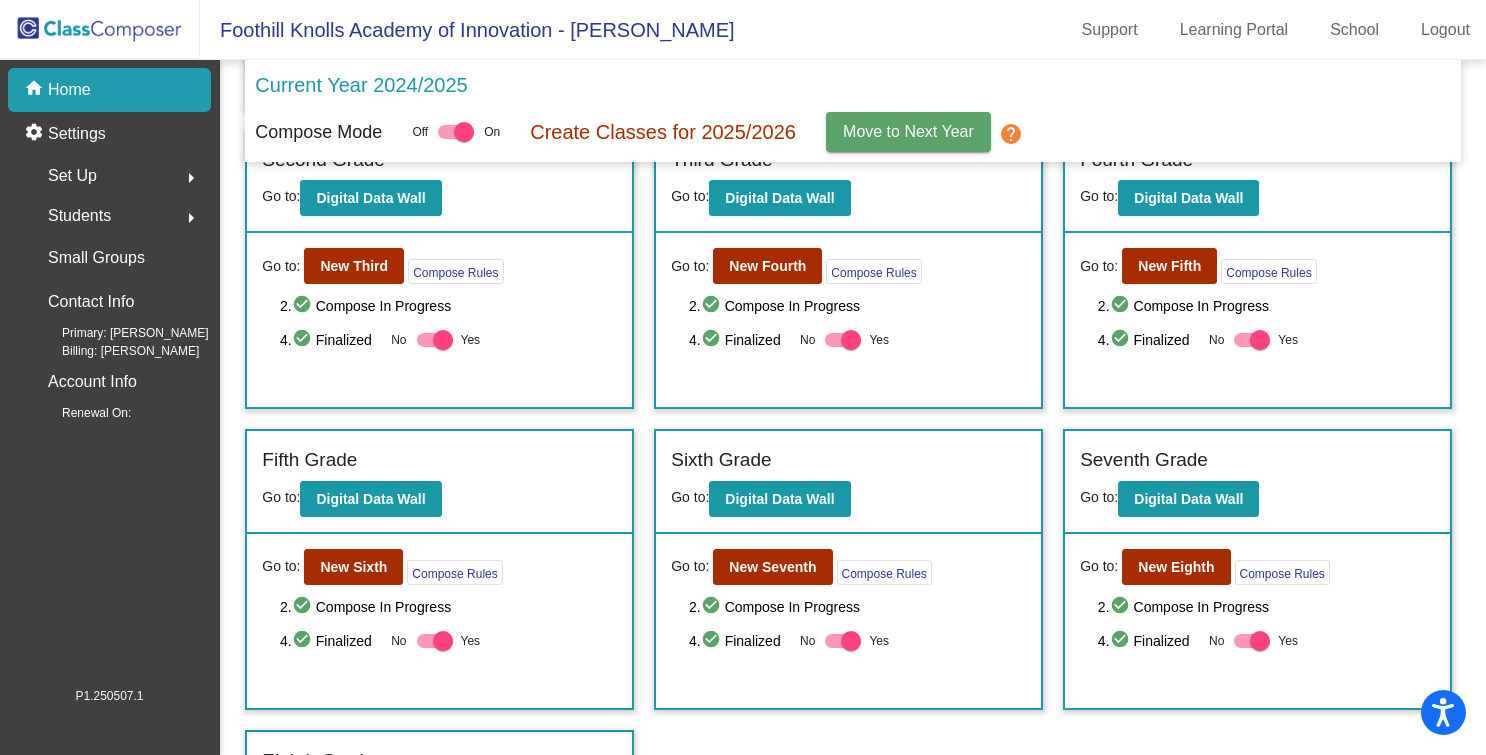 scroll, scrollTop: 428, scrollLeft: 0, axis: vertical 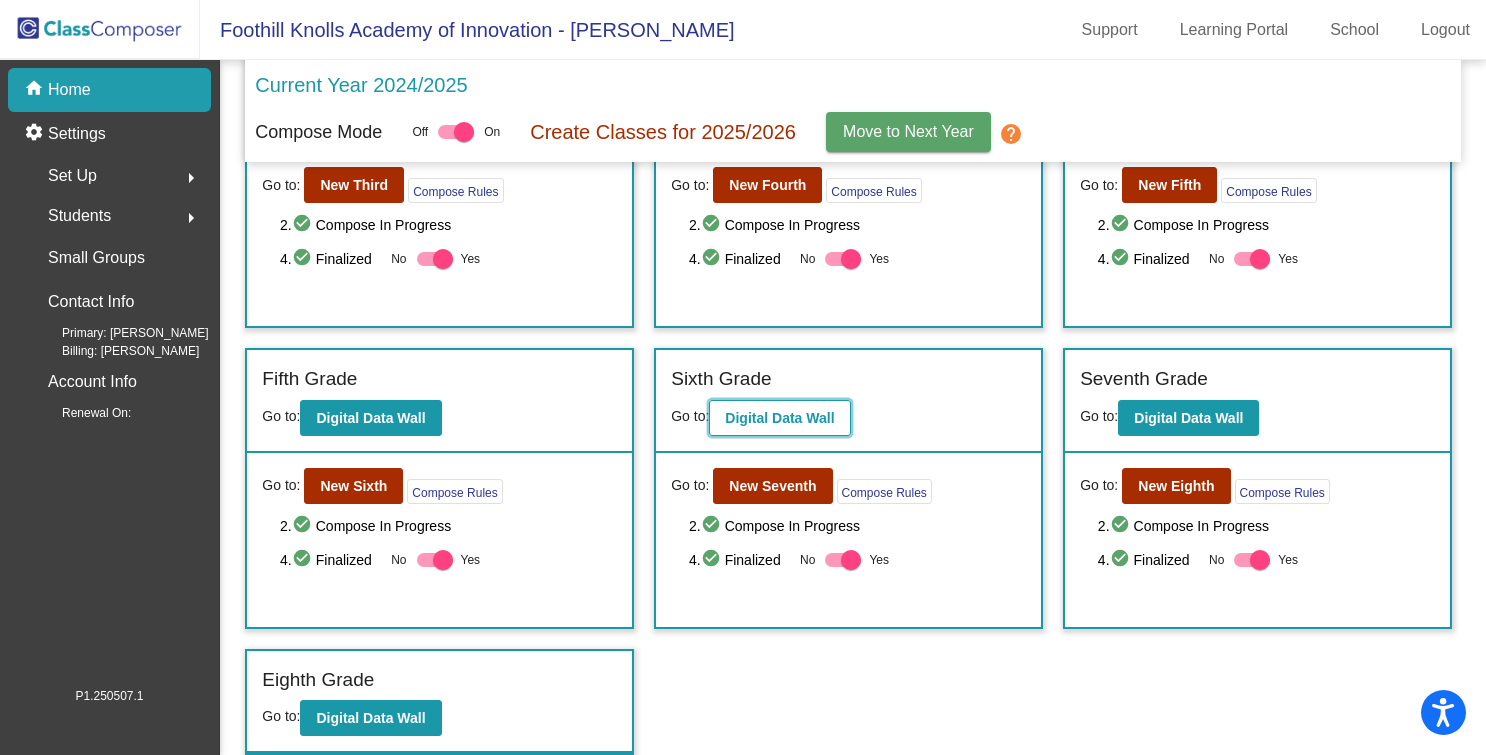 click on "Digital Data Wall" 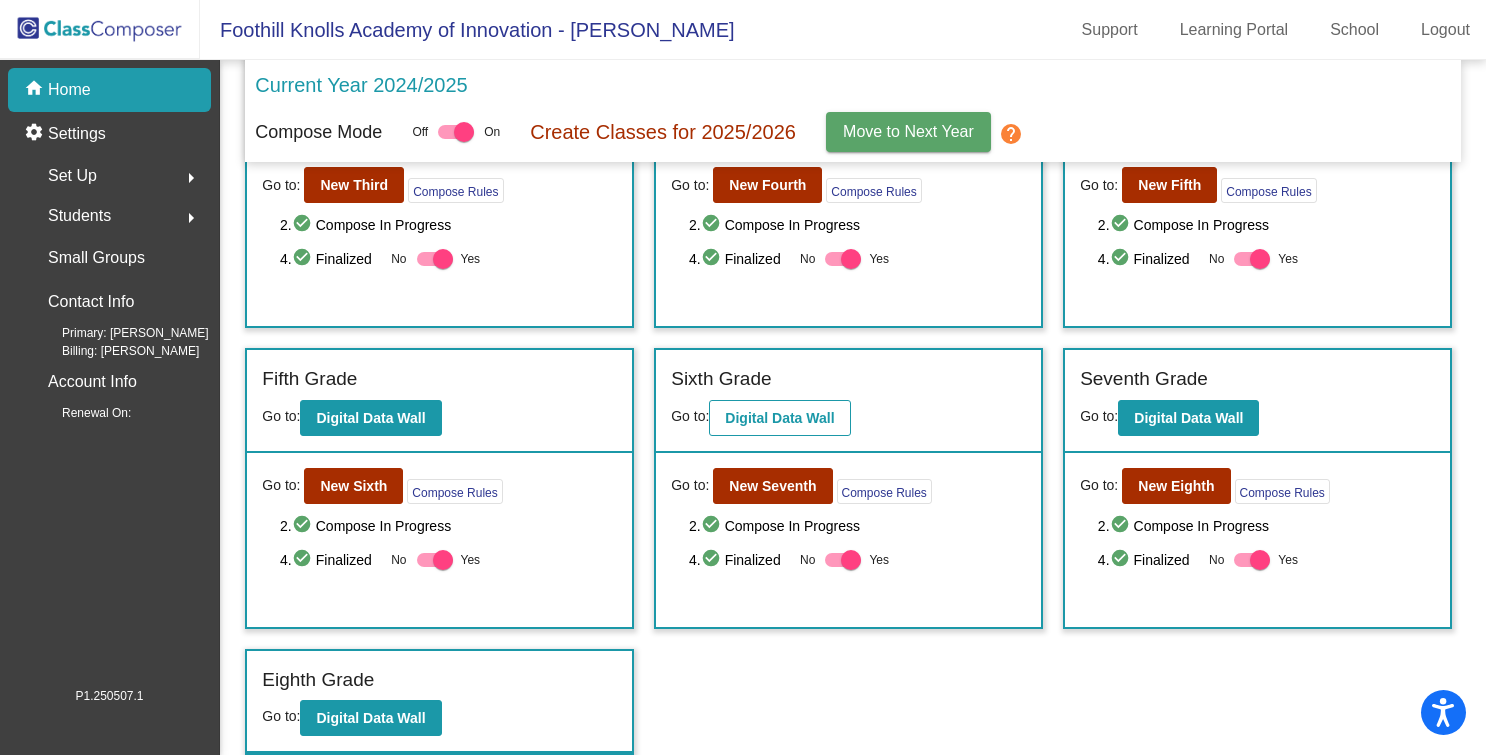 scroll, scrollTop: 0, scrollLeft: 0, axis: both 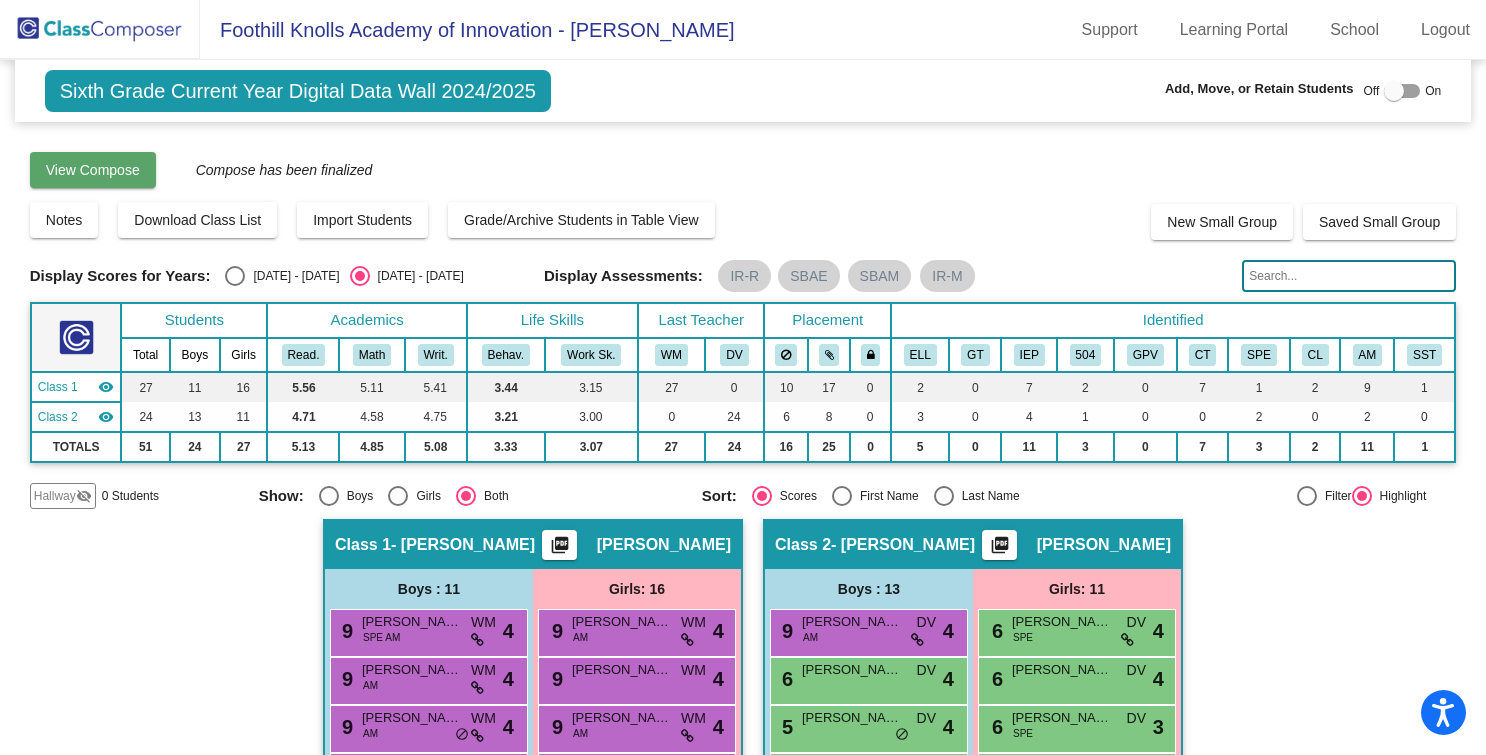 click on "View Compose" 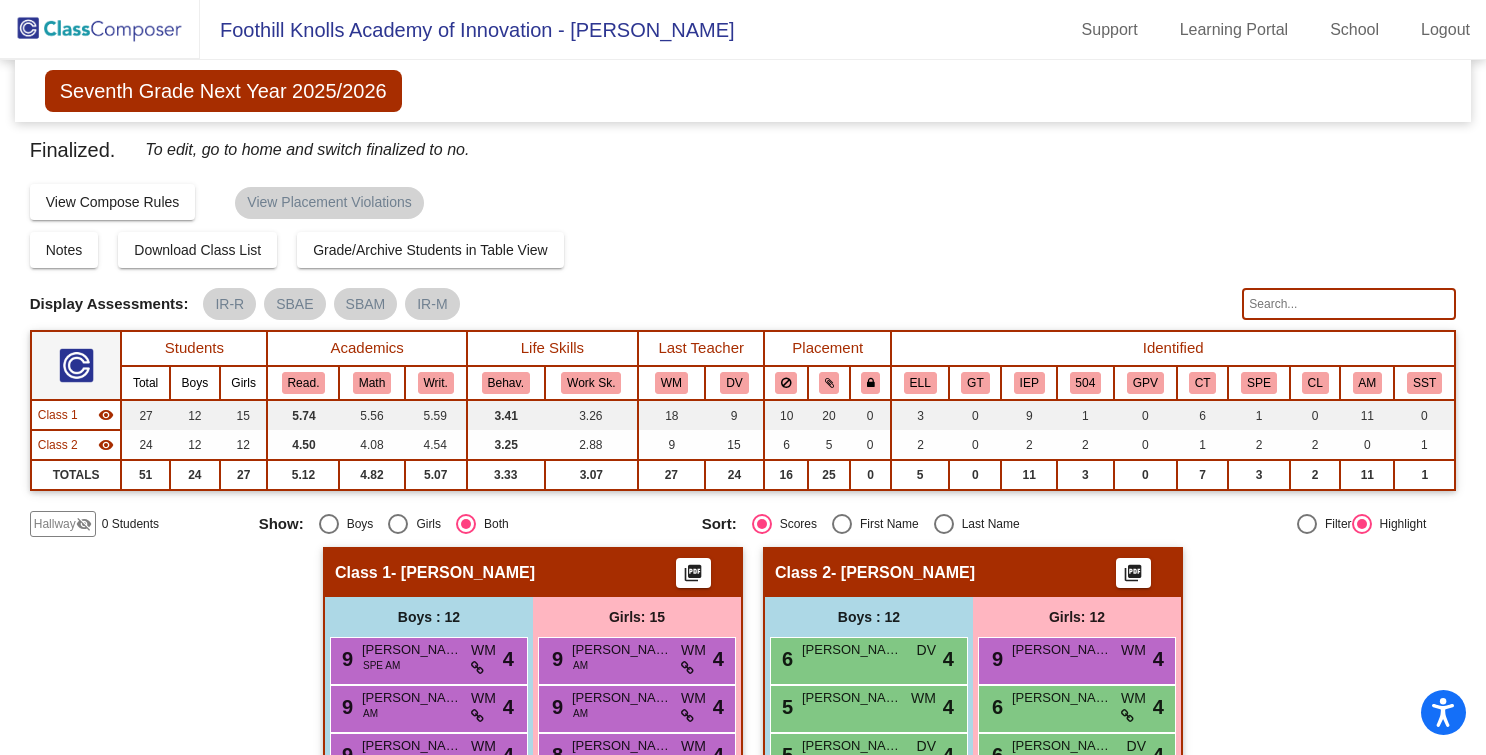click 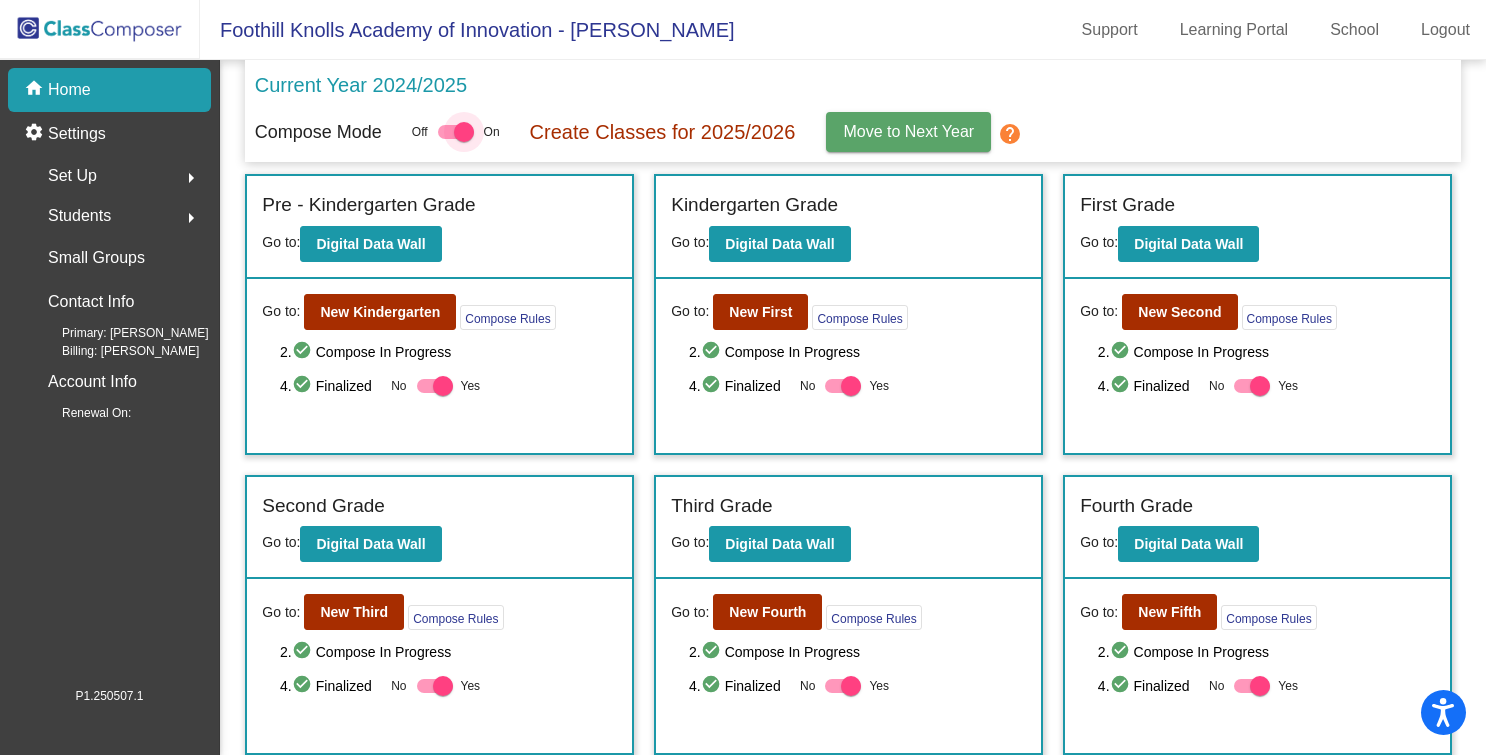 click at bounding box center [464, 132] 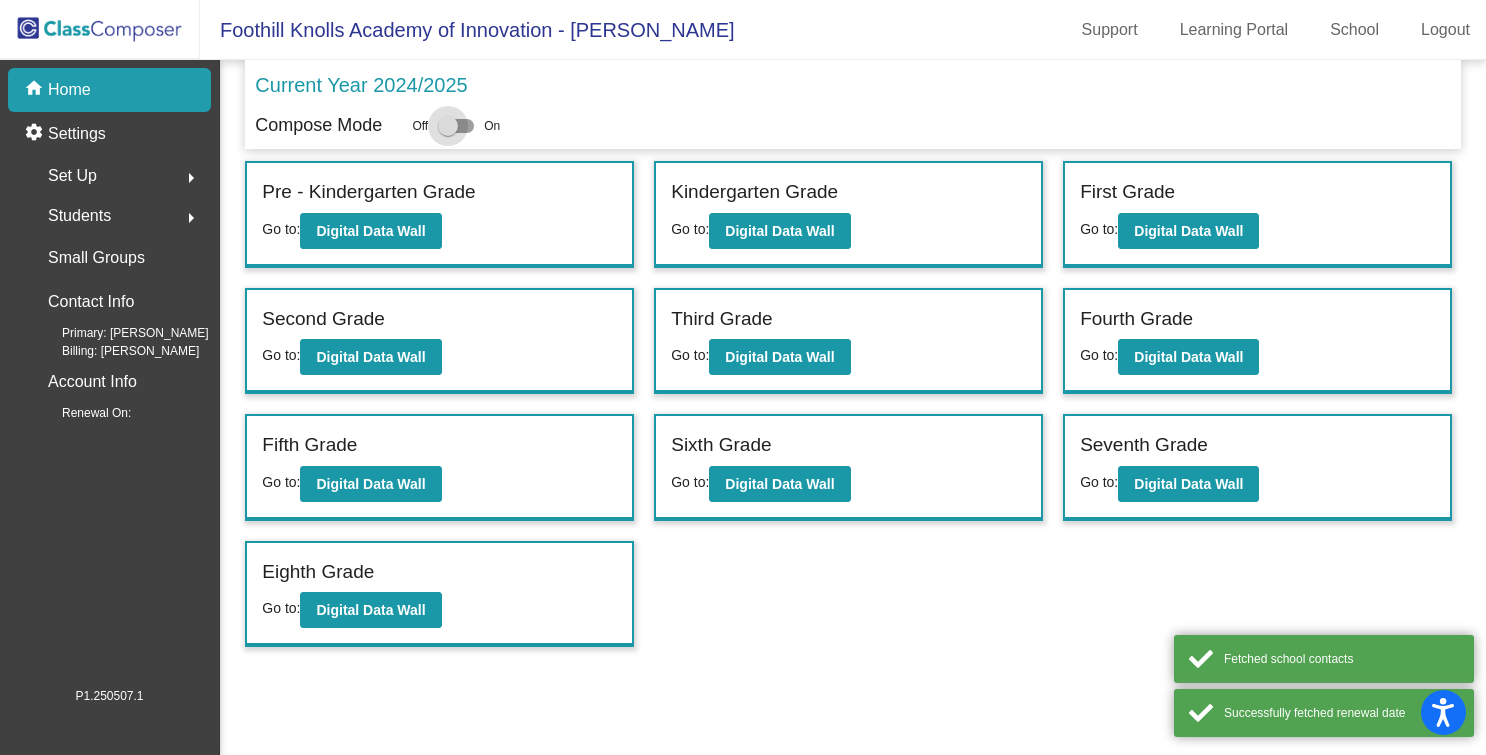 click at bounding box center [448, 126] 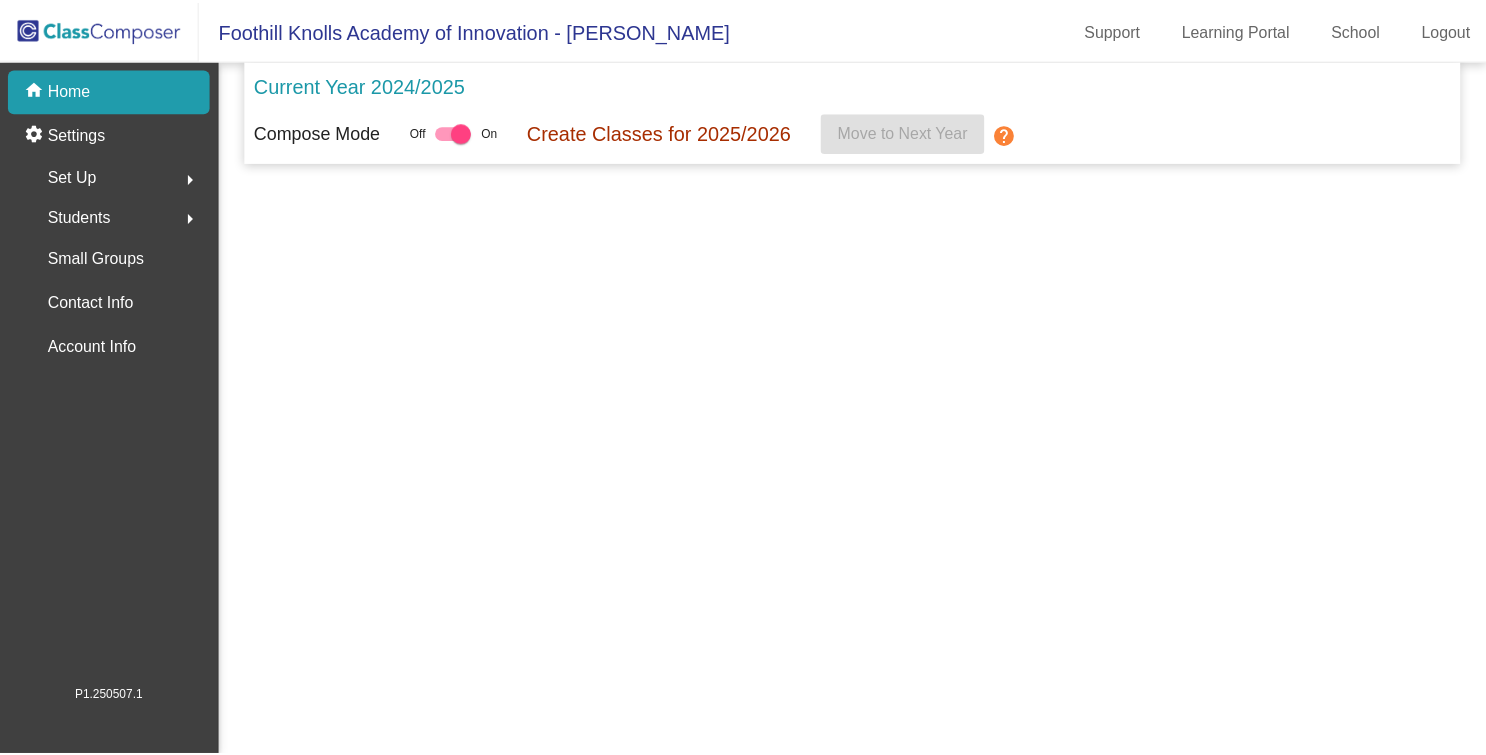 scroll, scrollTop: 0, scrollLeft: 0, axis: both 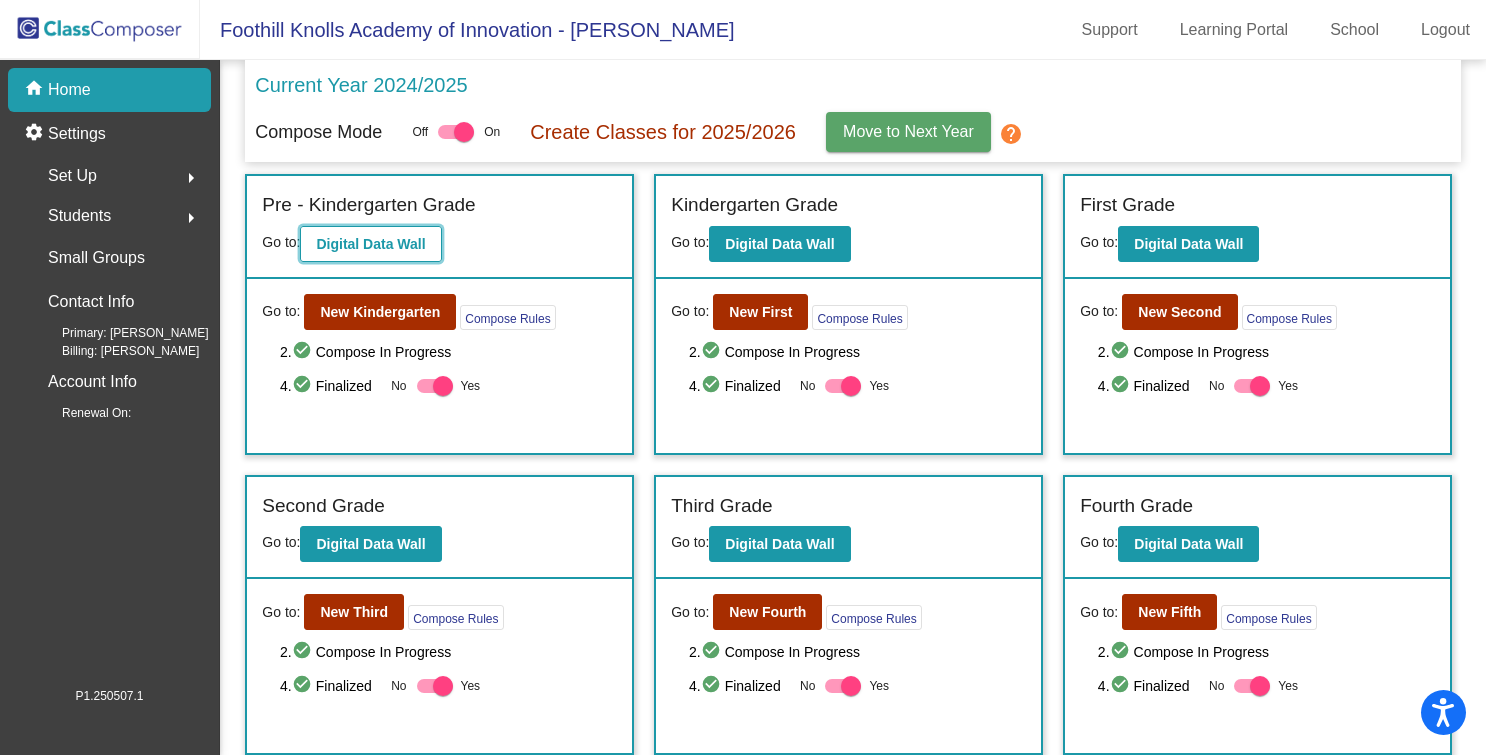 click on "Digital Data Wall" 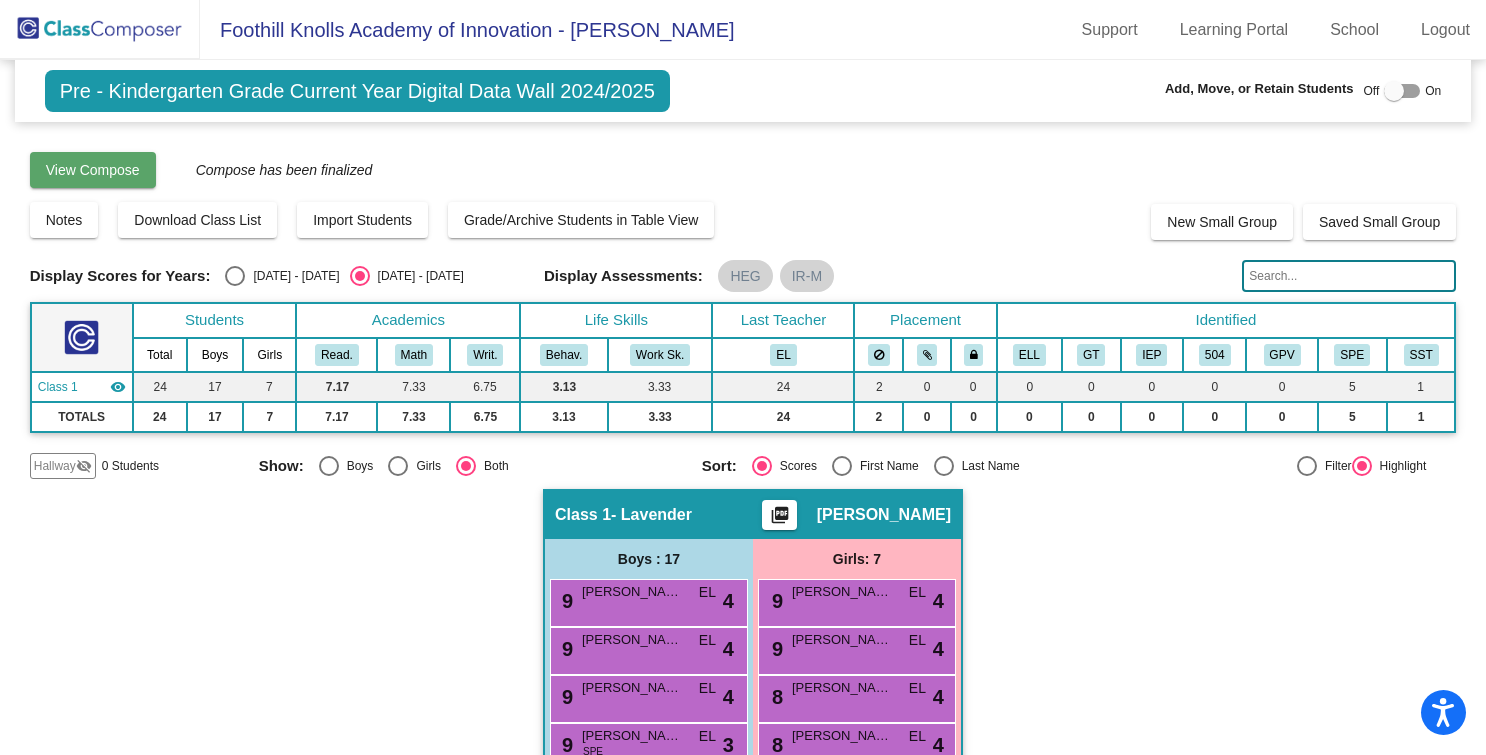 click on "View Compose" 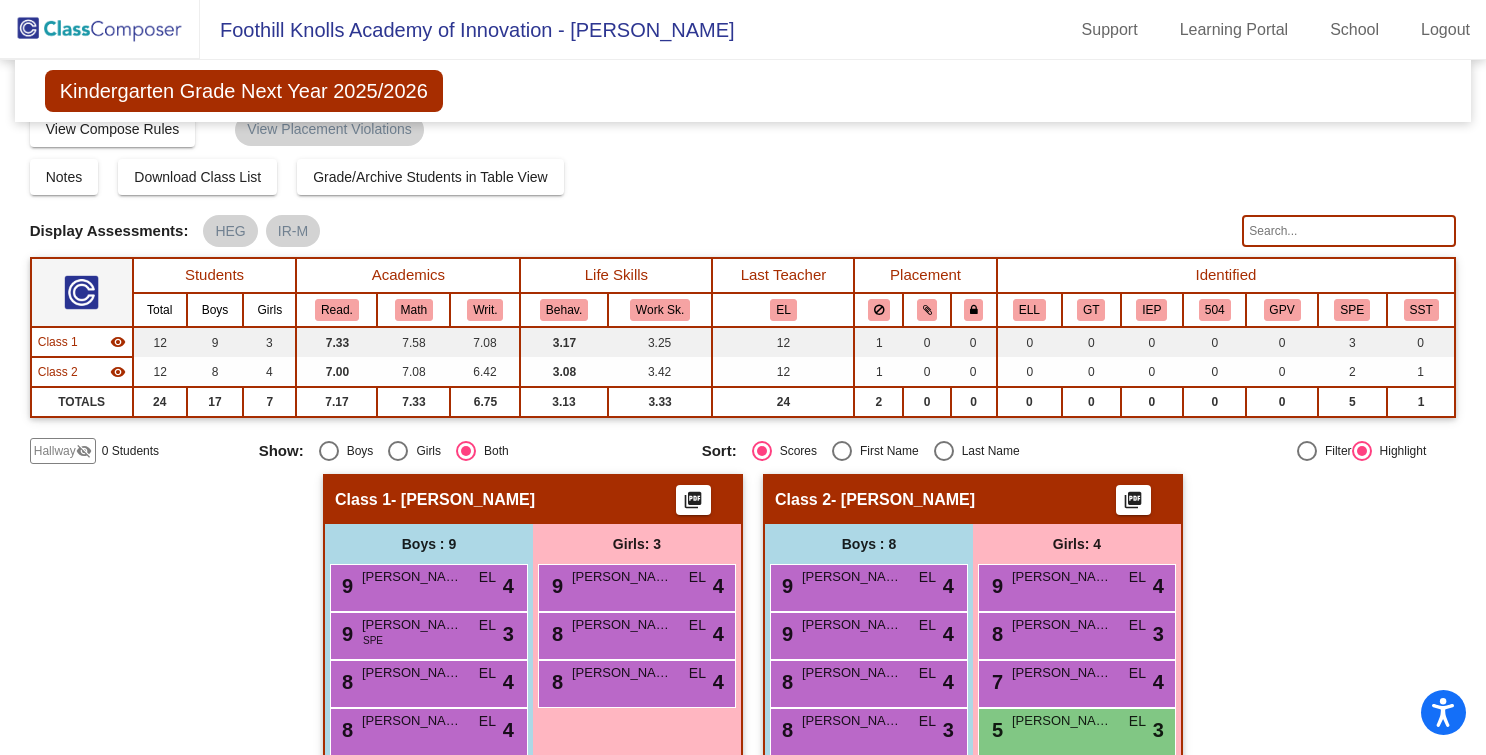 scroll, scrollTop: 0, scrollLeft: 0, axis: both 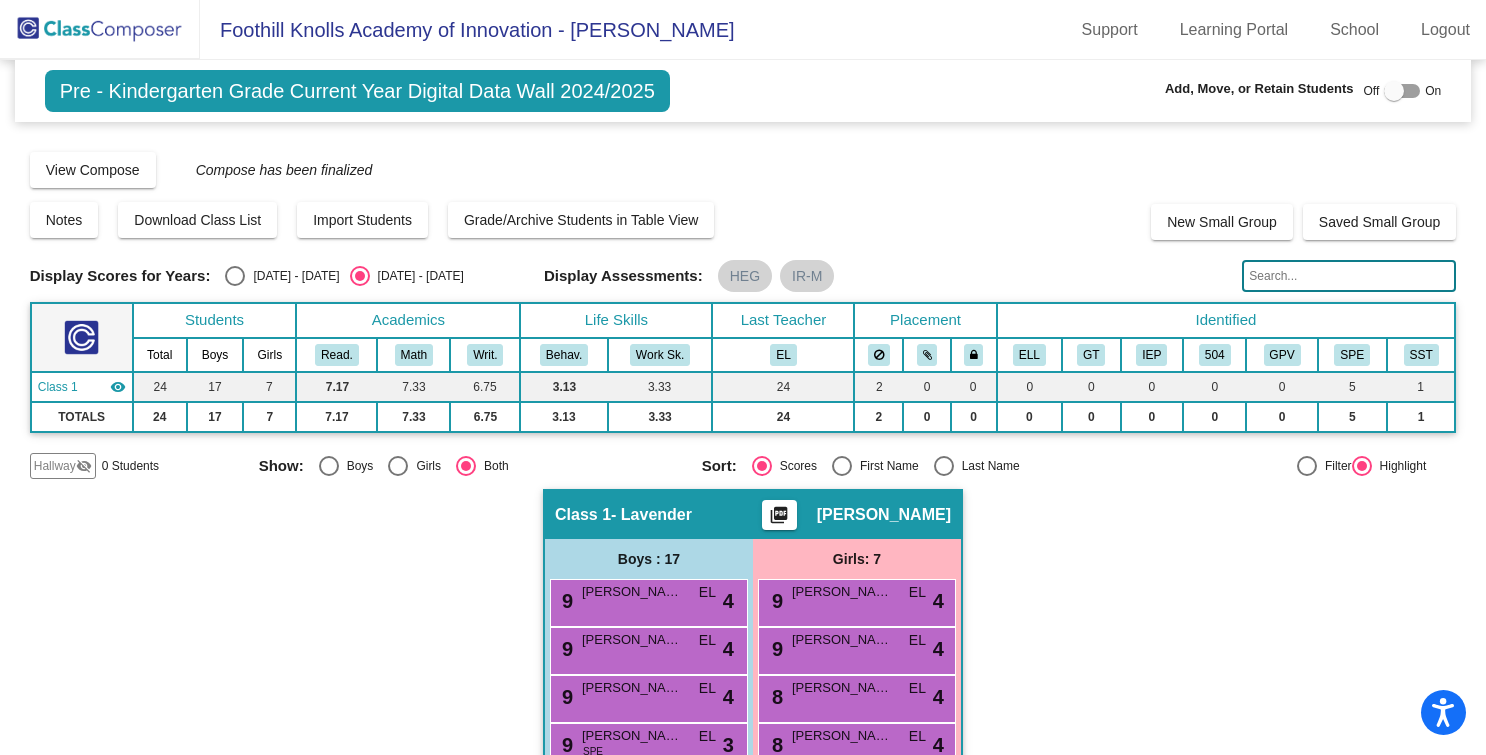 click 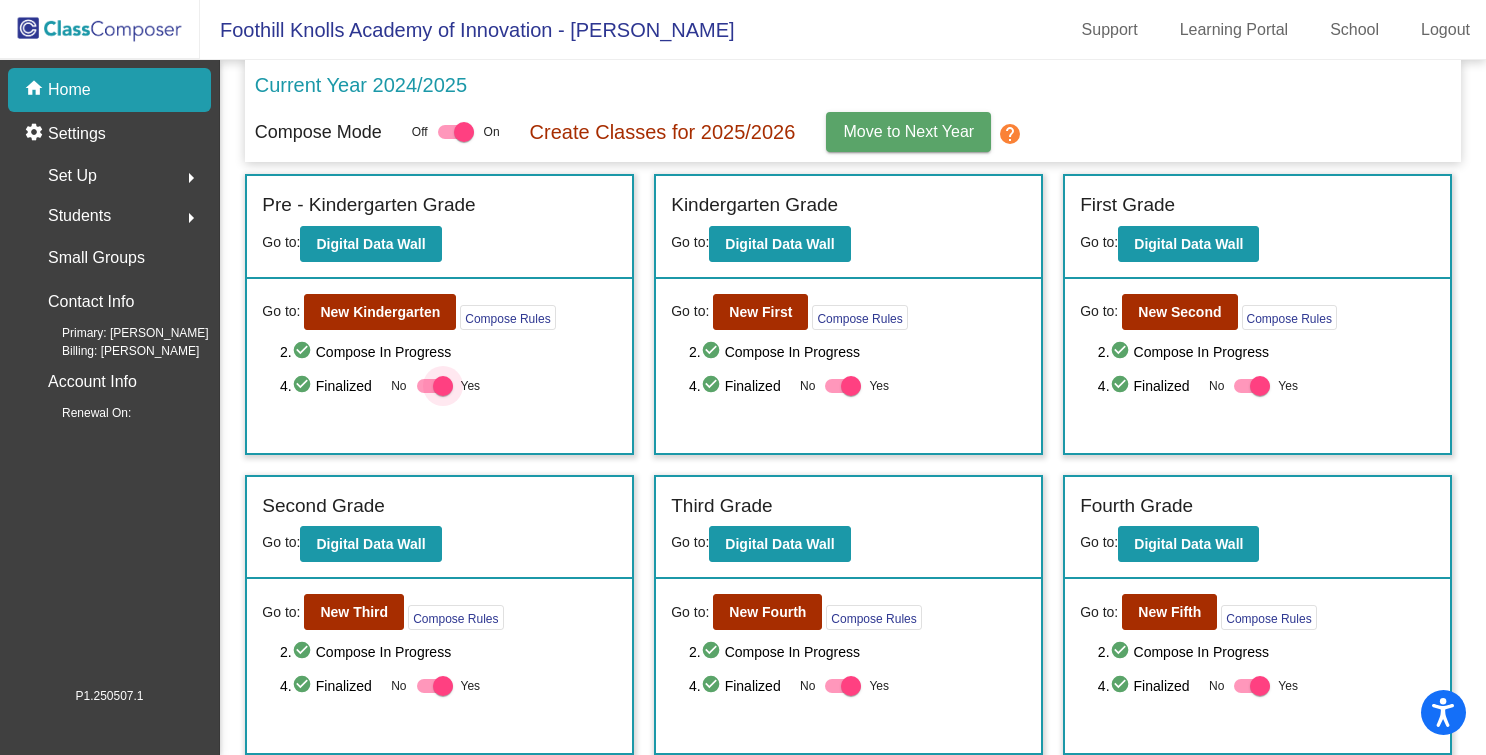 click at bounding box center (443, 386) 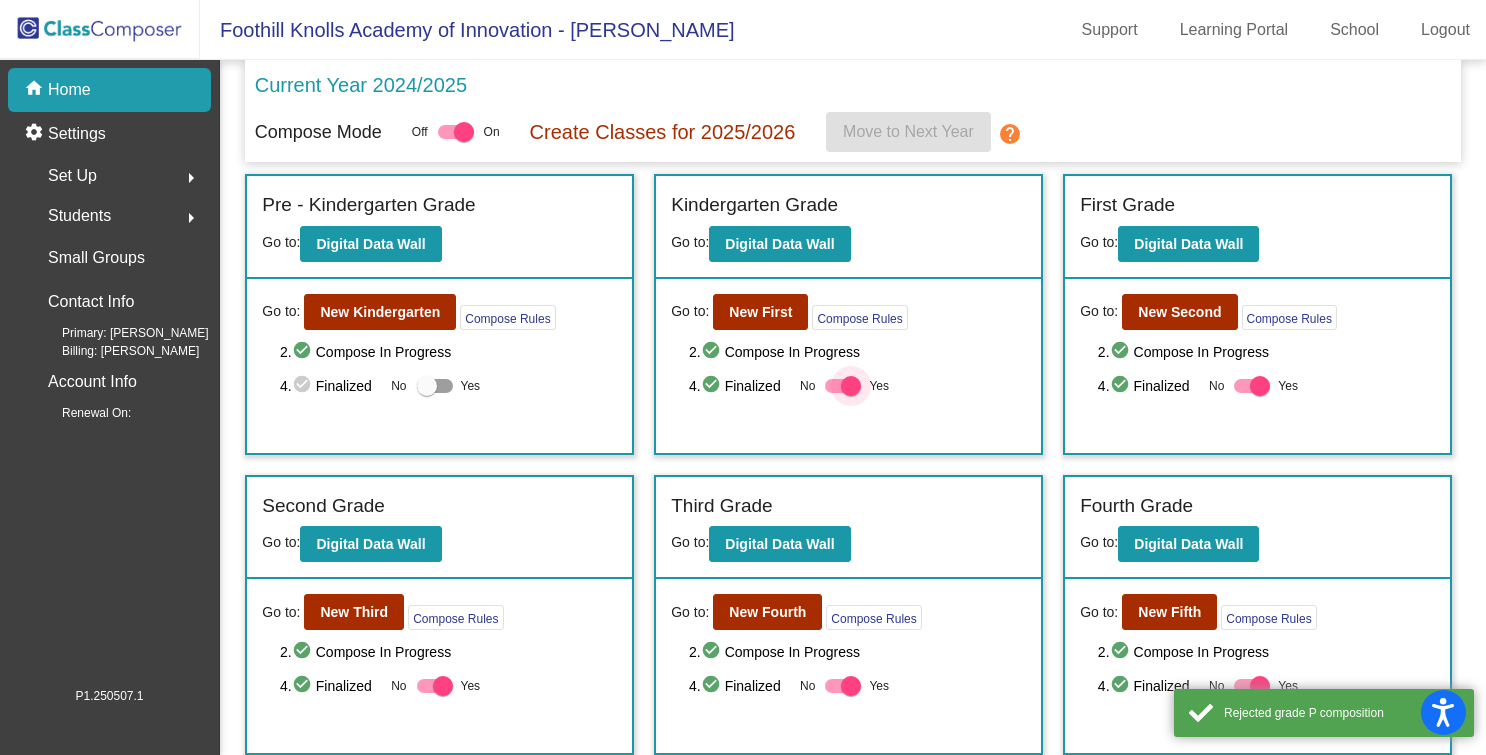 click on "Yes" at bounding box center (857, 386) 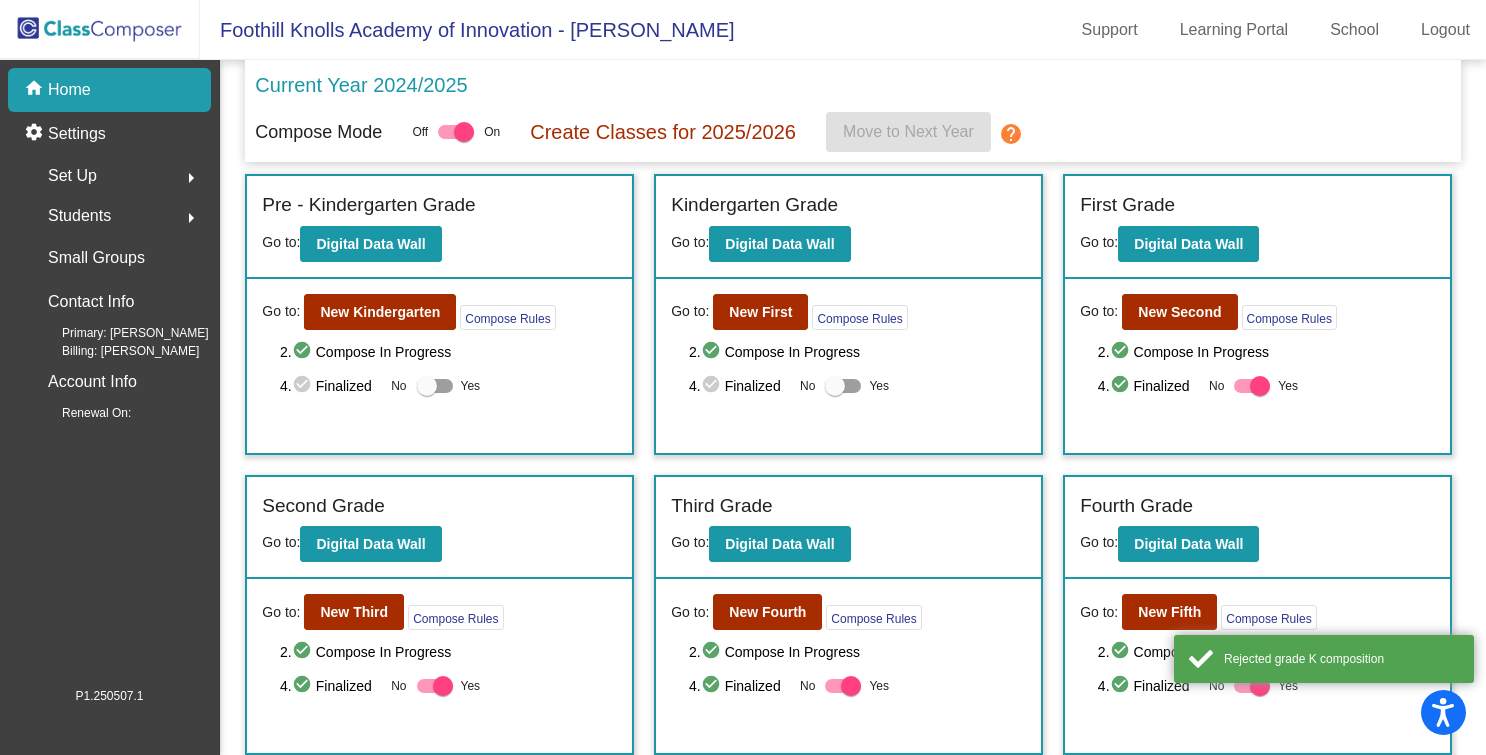 click at bounding box center [1260, 386] 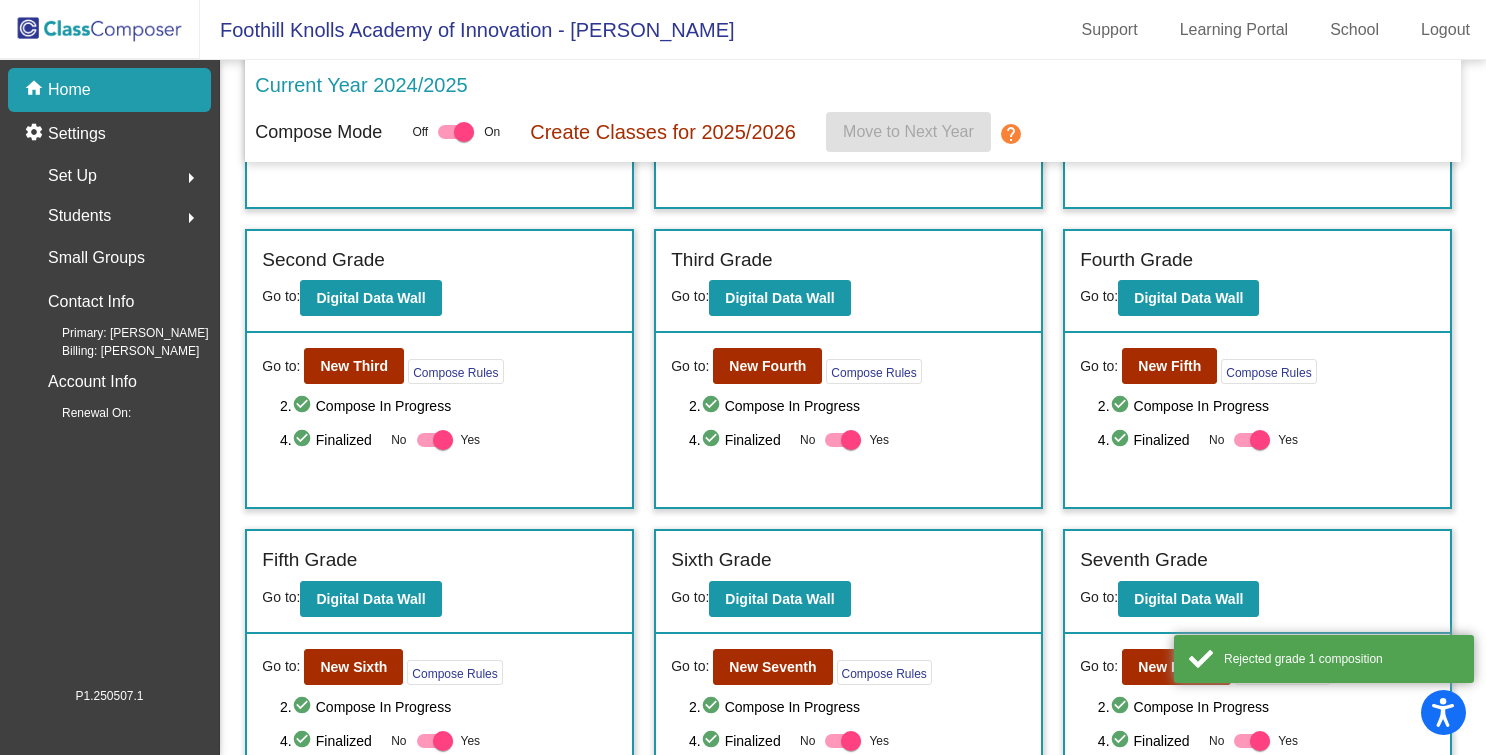 scroll, scrollTop: 251, scrollLeft: 0, axis: vertical 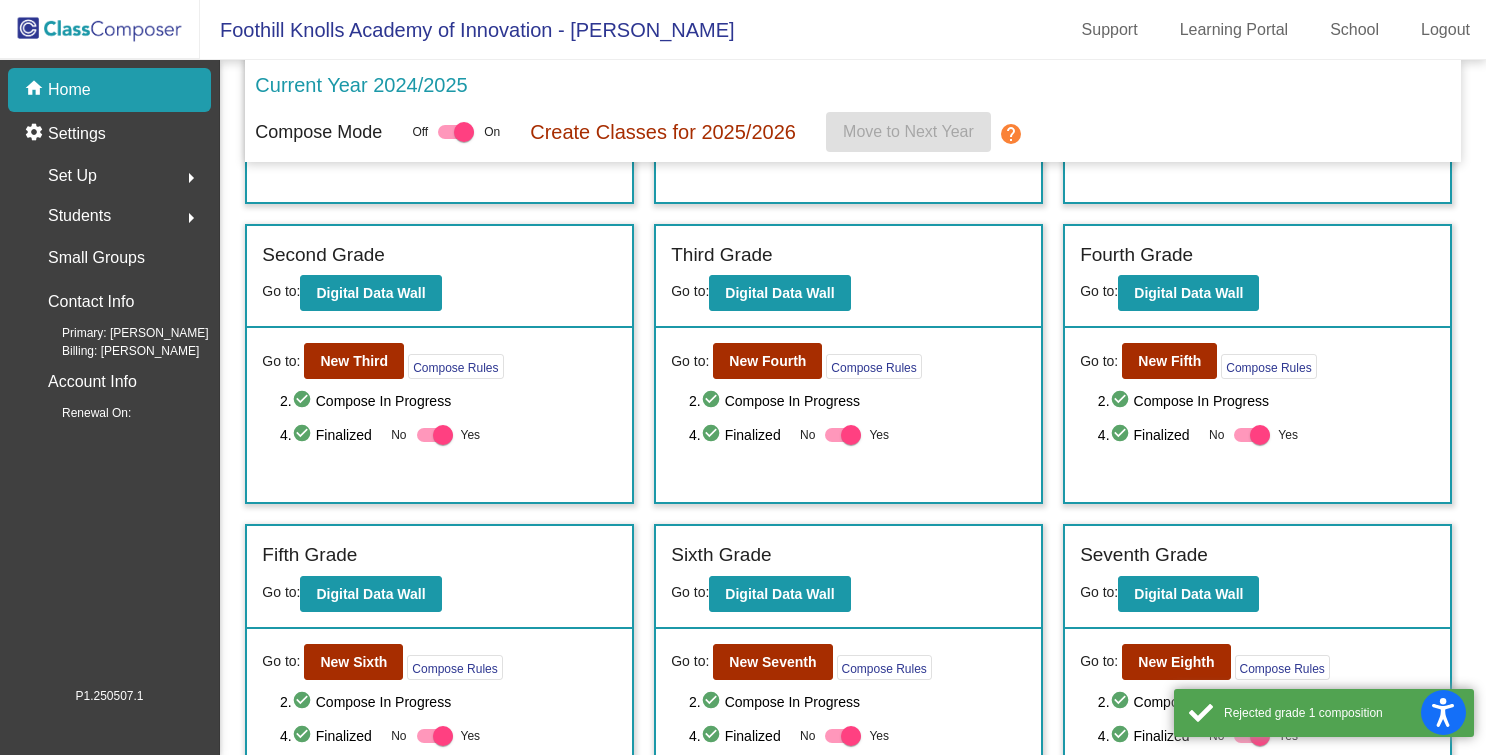 click at bounding box center (851, 435) 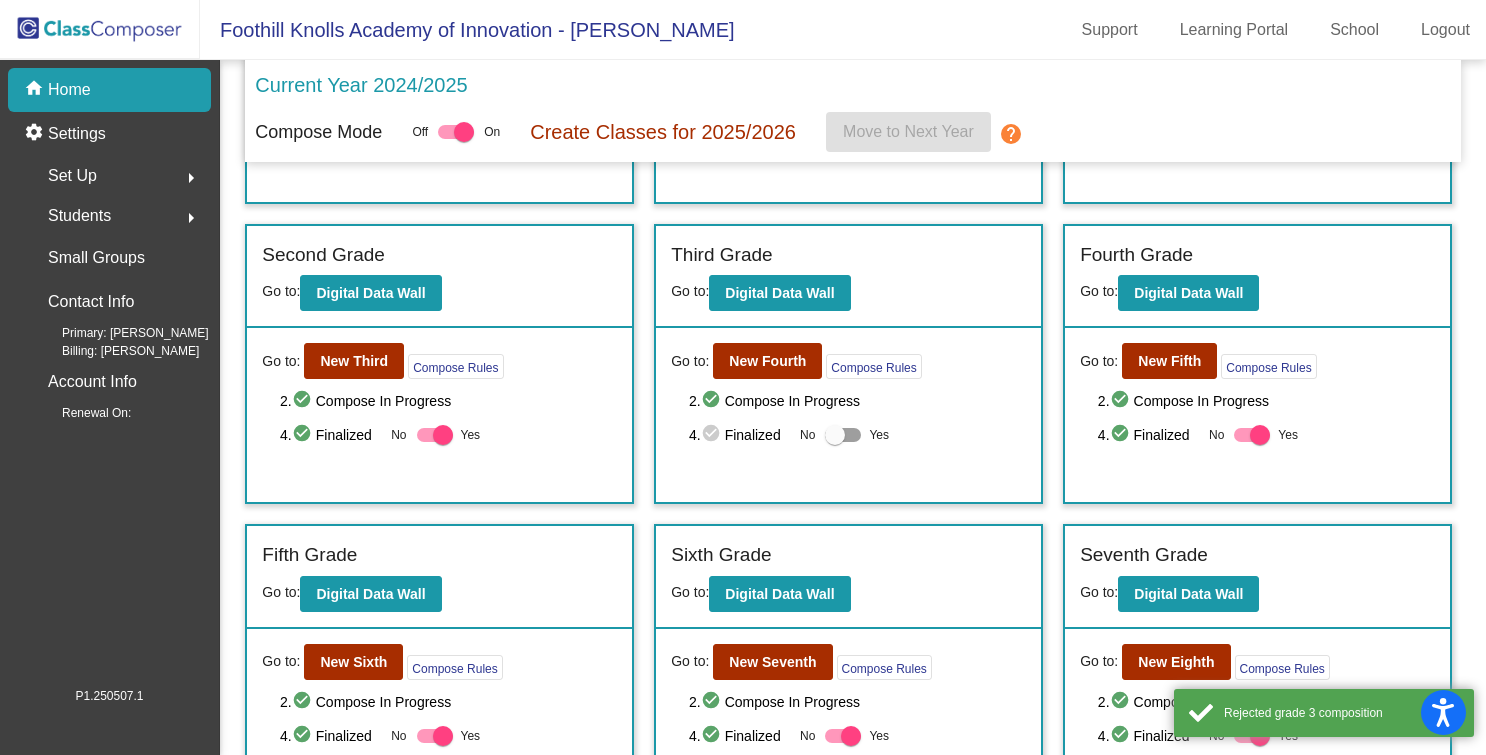 click at bounding box center (1260, 435) 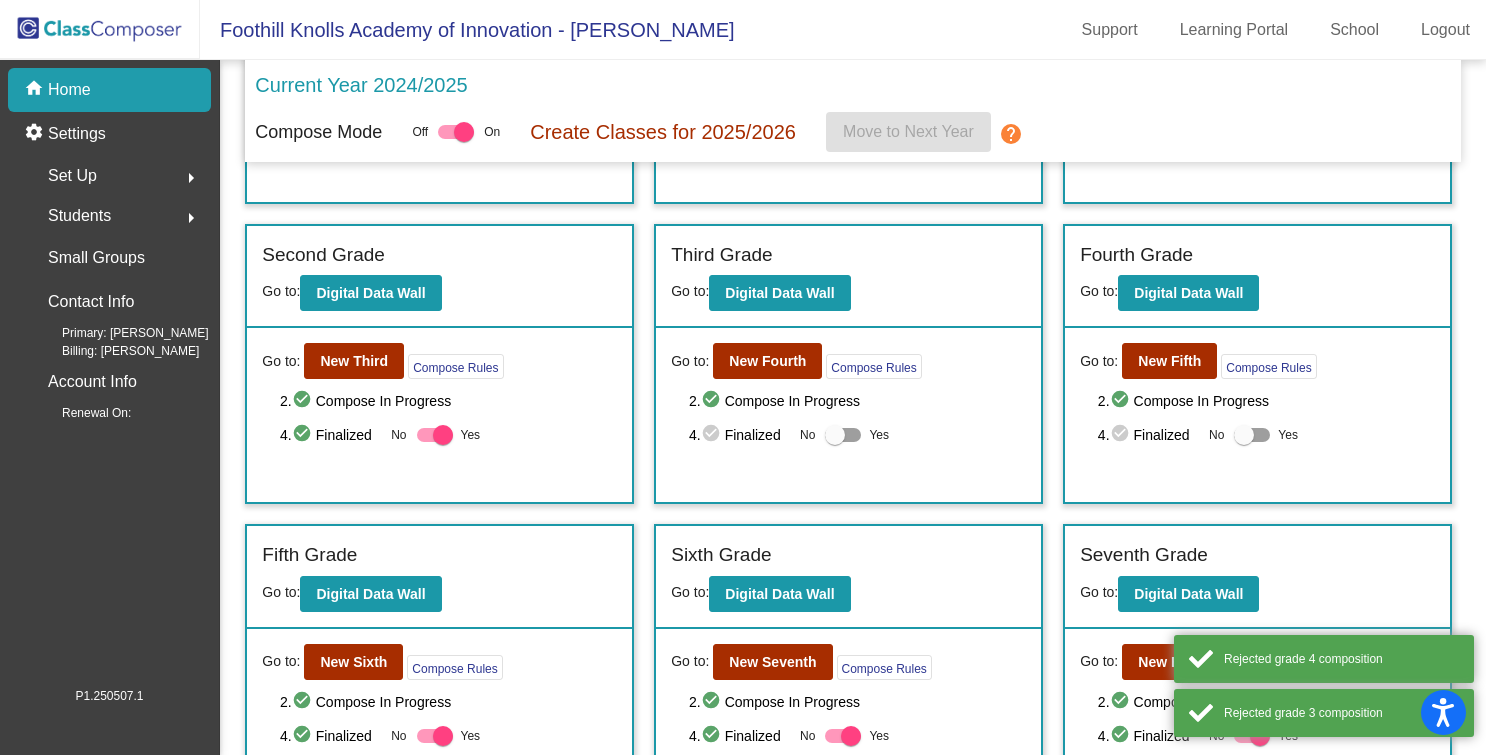click at bounding box center (443, 435) 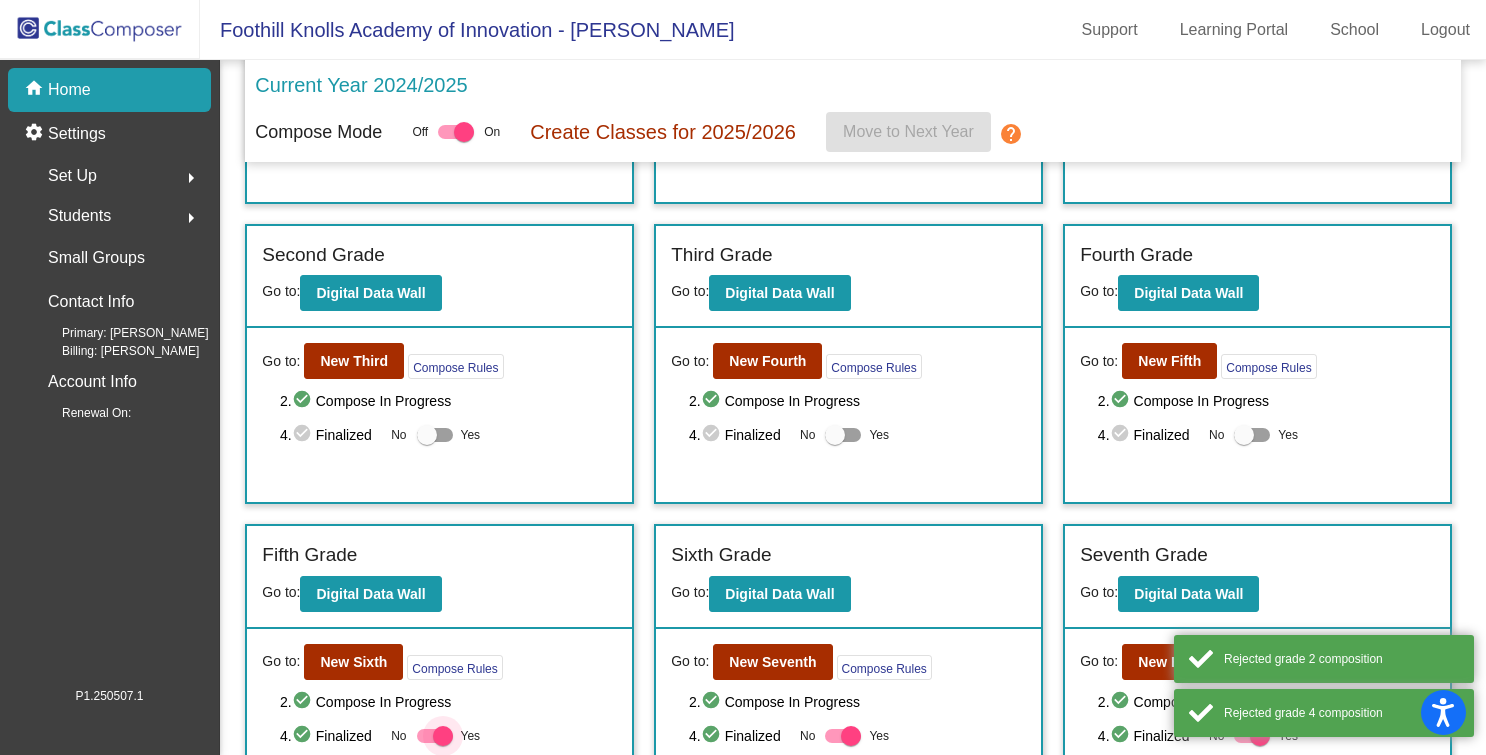 drag, startPoint x: 432, startPoint y: 736, endPoint x: 599, endPoint y: 735, distance: 167.00299 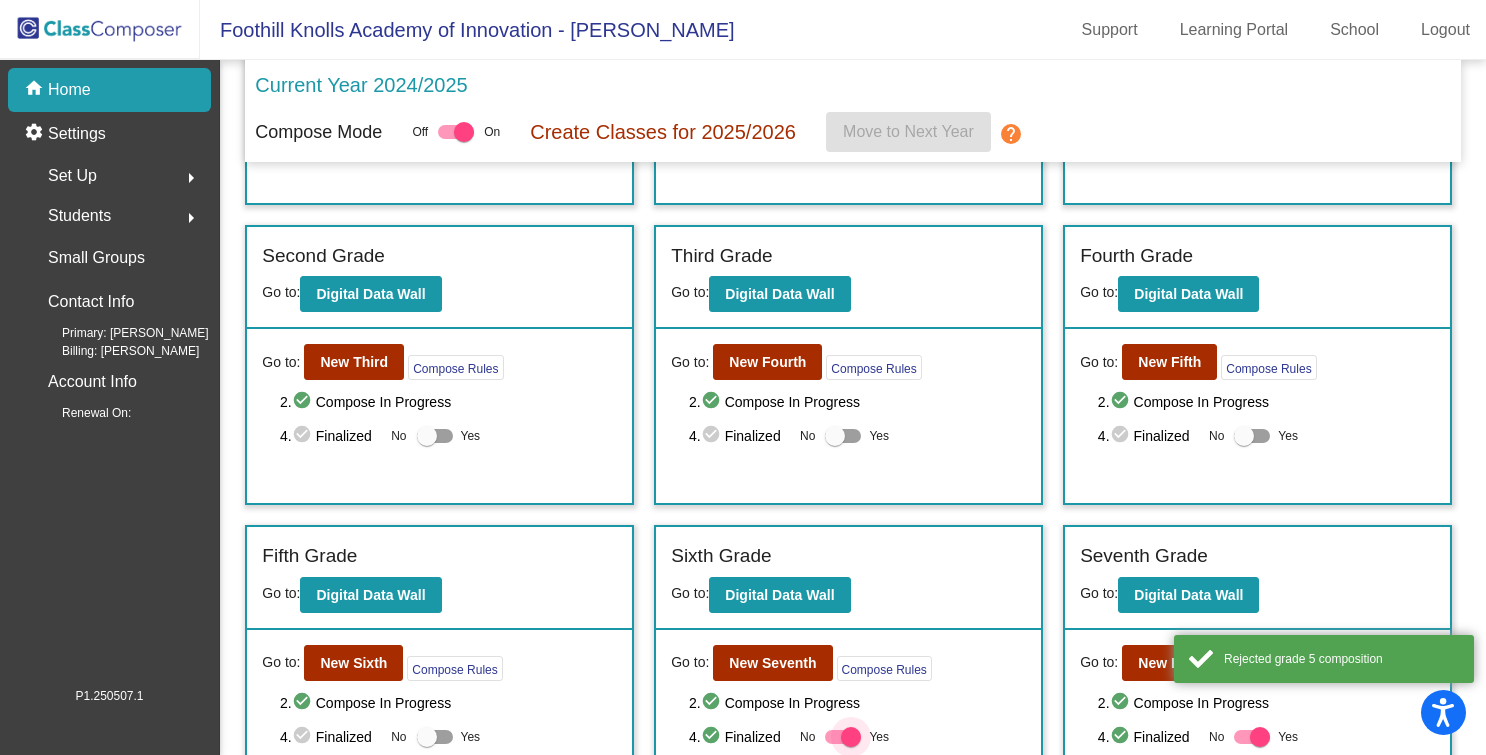 click at bounding box center [851, 737] 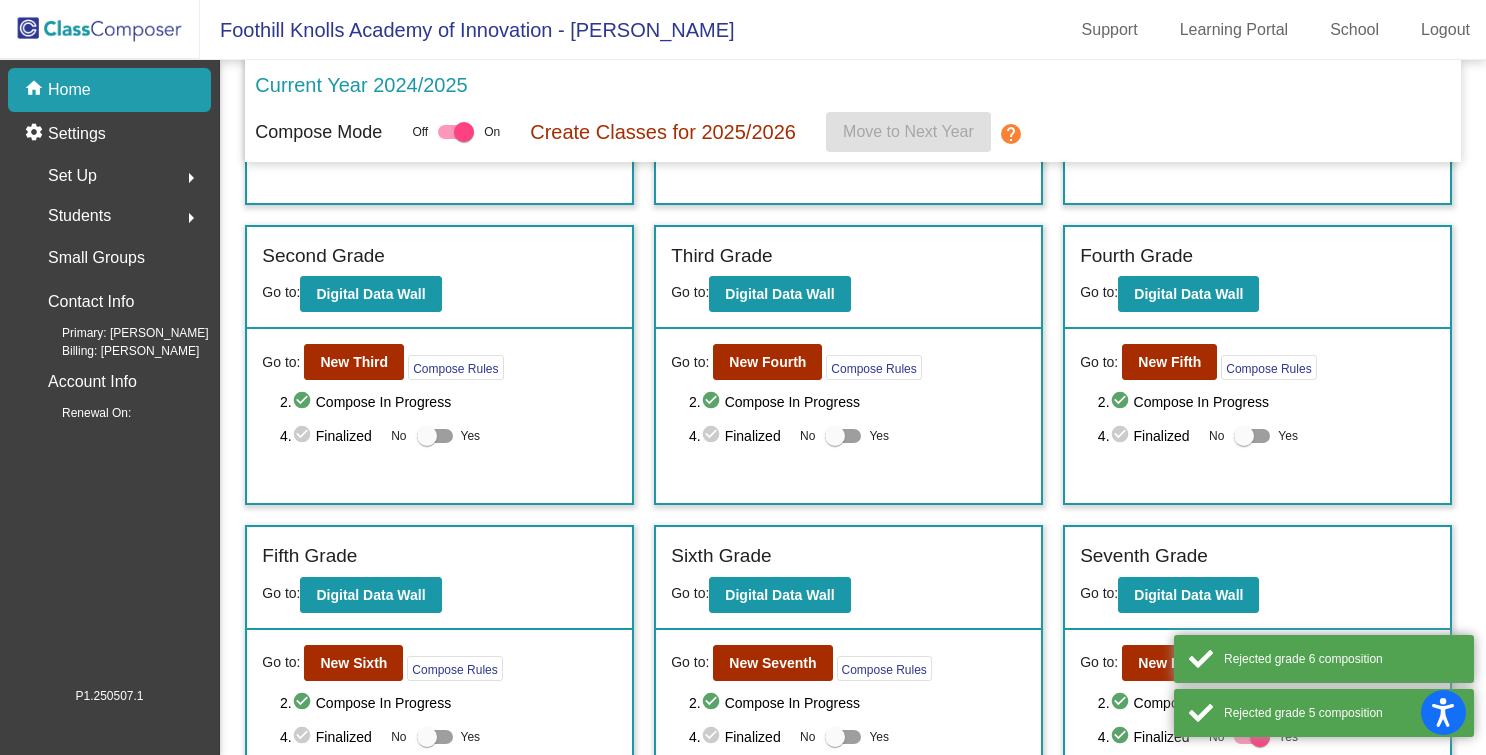 scroll, scrollTop: 428, scrollLeft: 0, axis: vertical 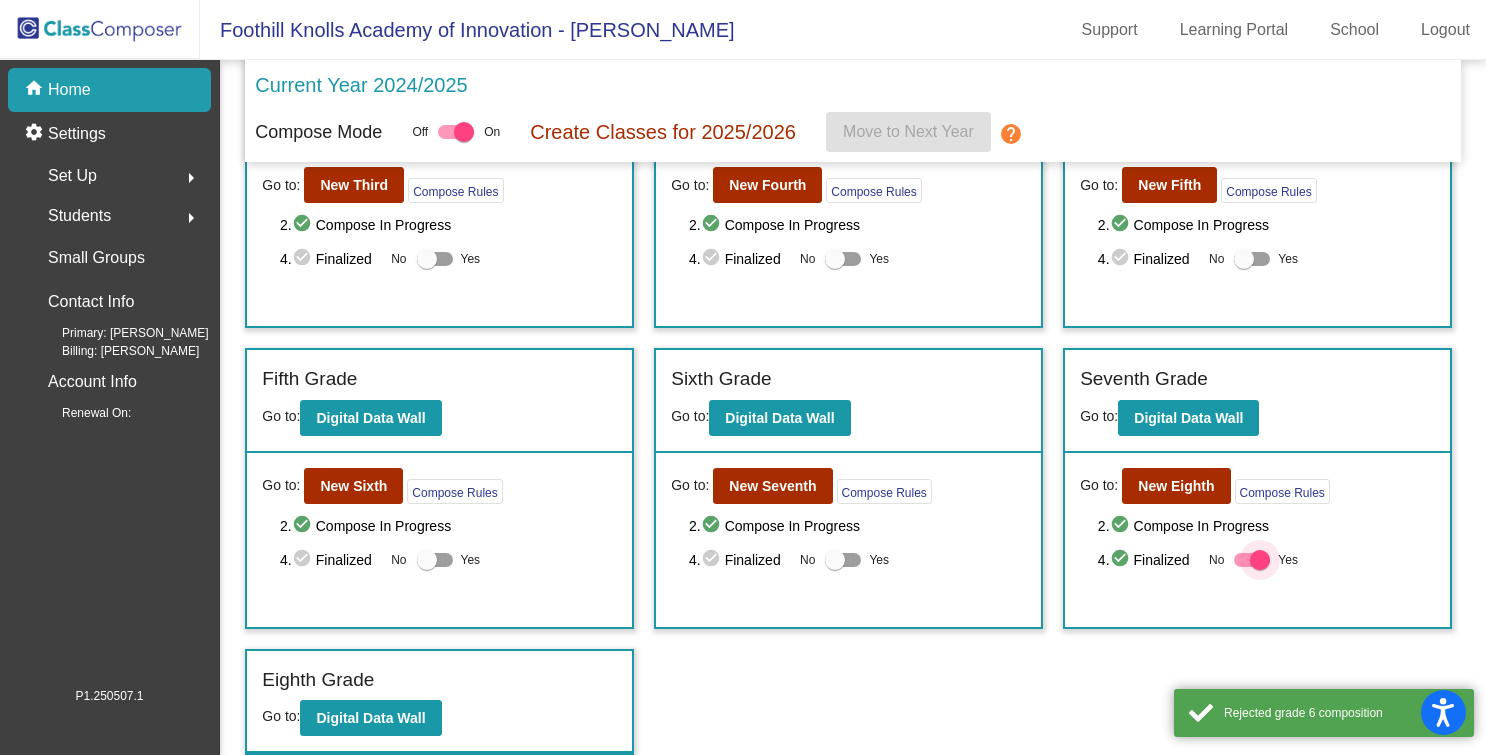 click at bounding box center [1260, 560] 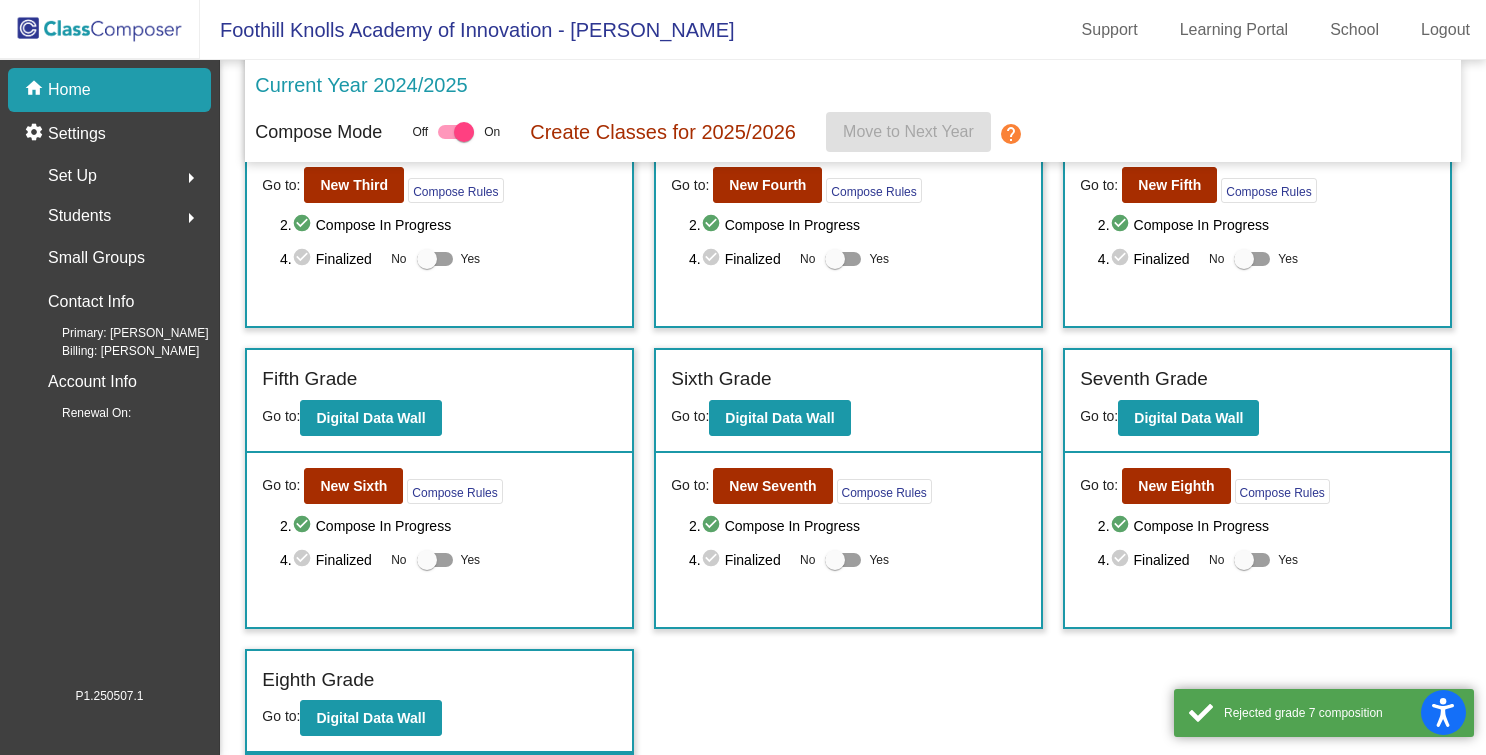 scroll, scrollTop: 0, scrollLeft: 0, axis: both 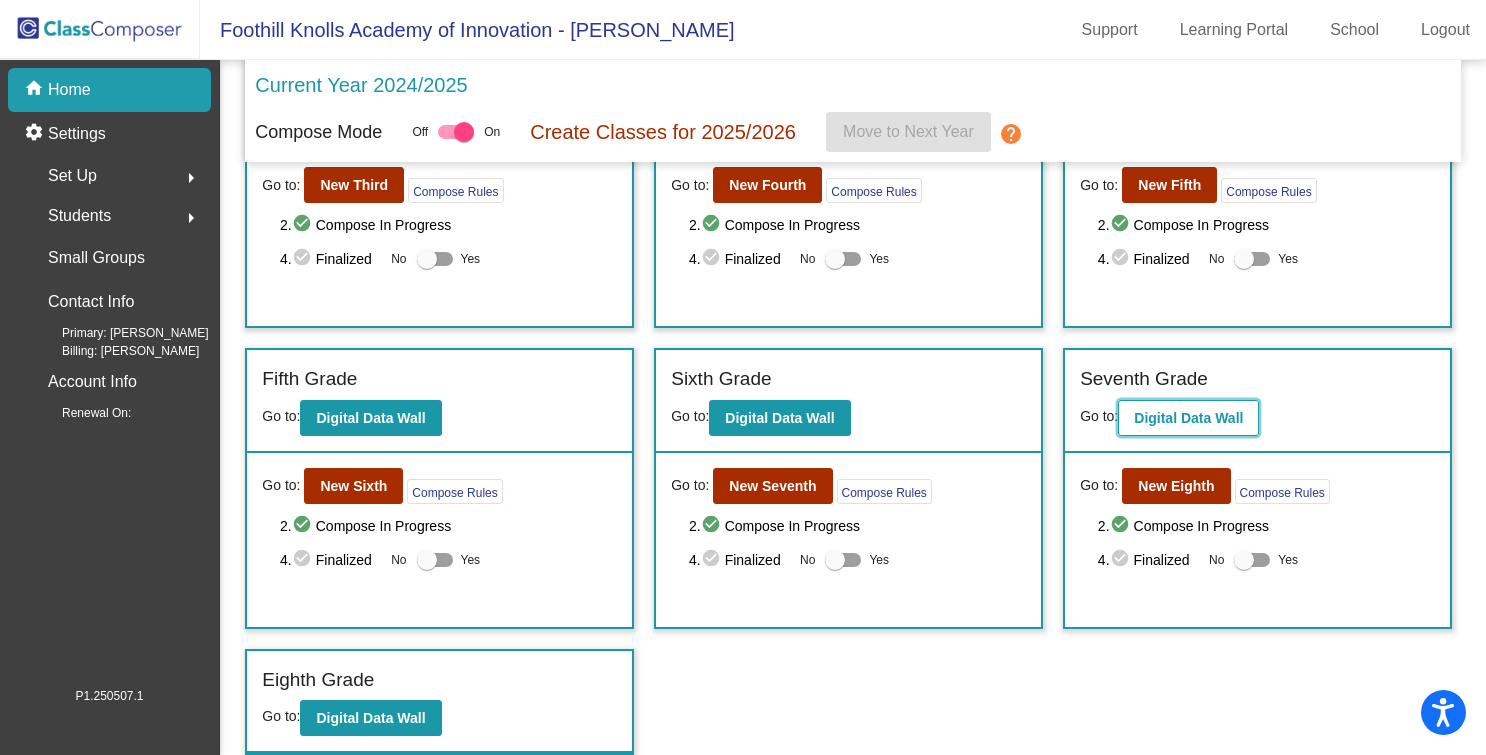 click on "Digital Data Wall" 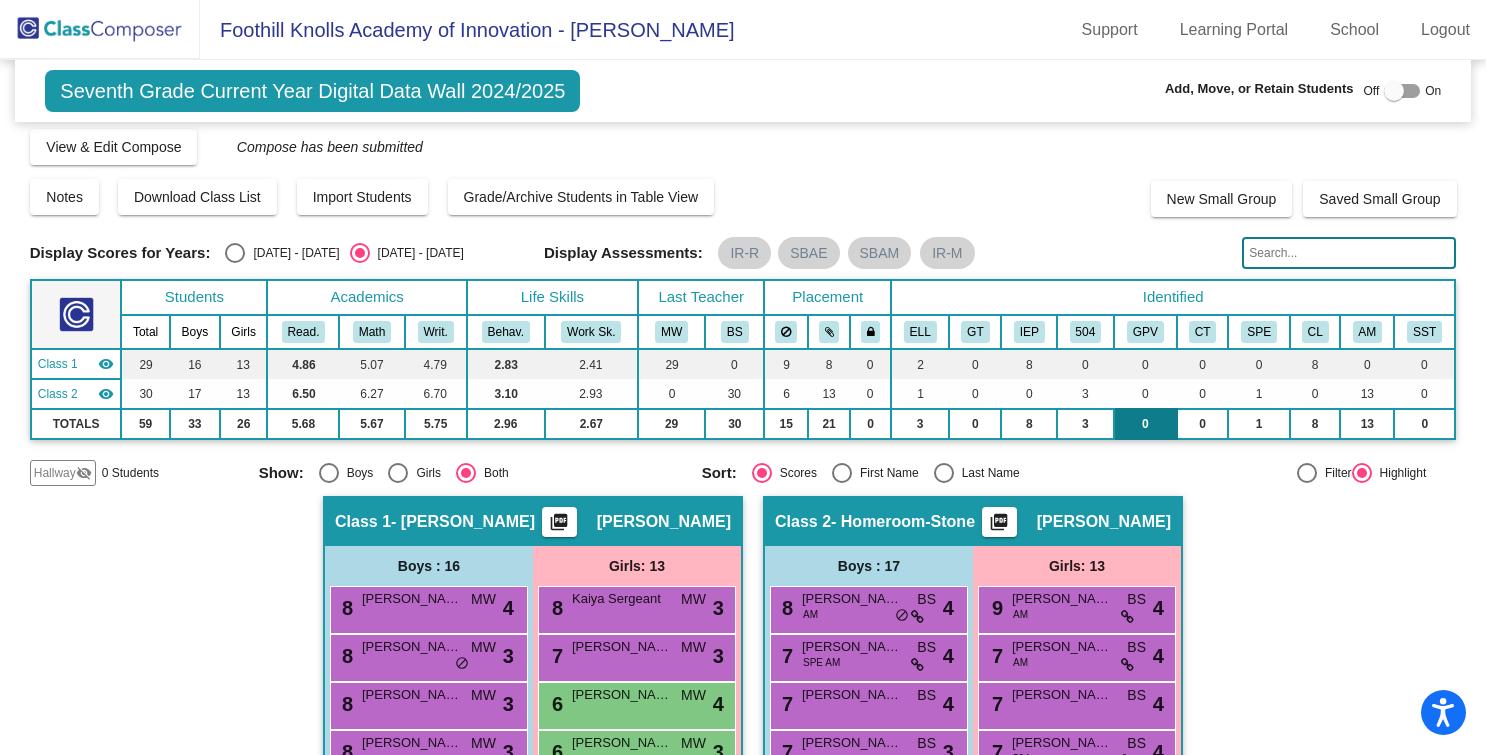scroll, scrollTop: 0, scrollLeft: 0, axis: both 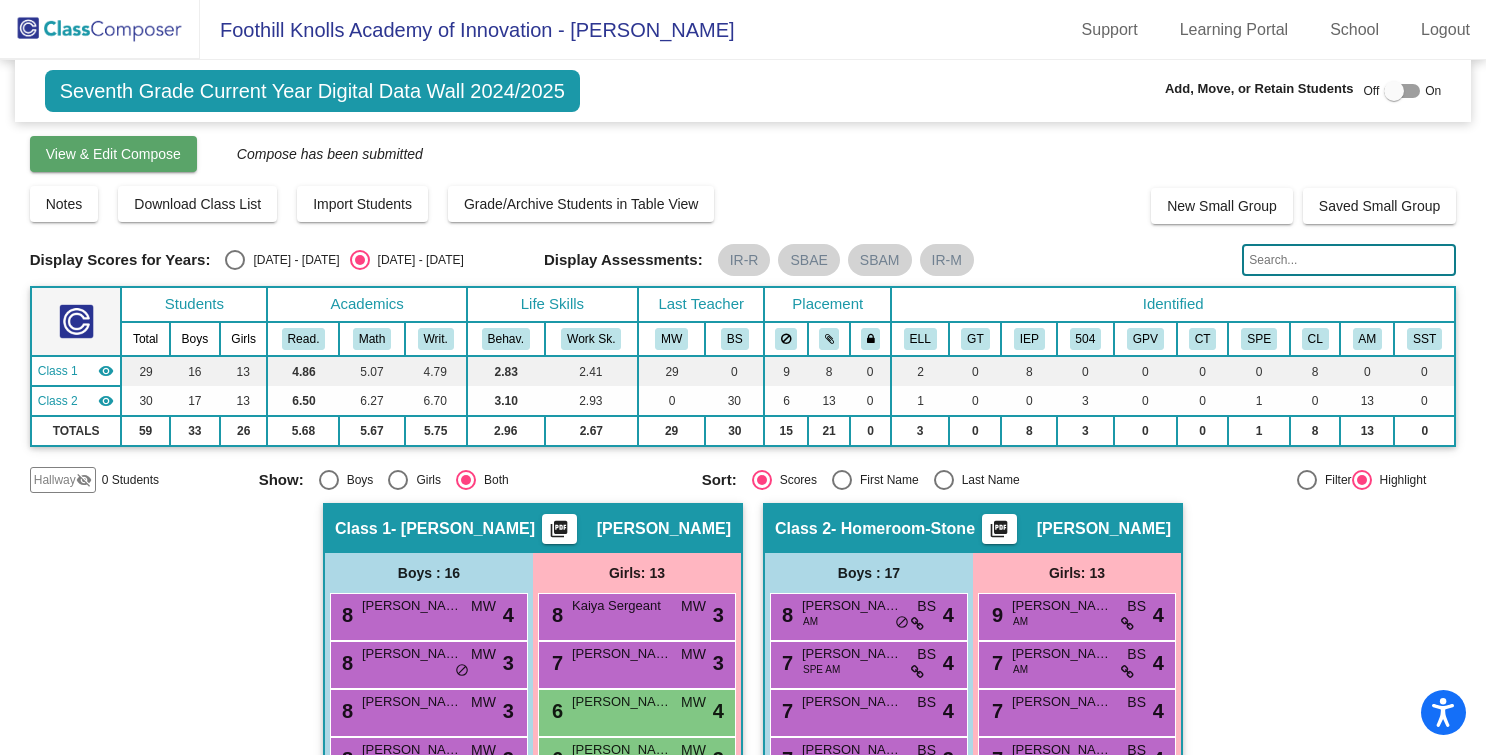 click on "View & Edit Compose" 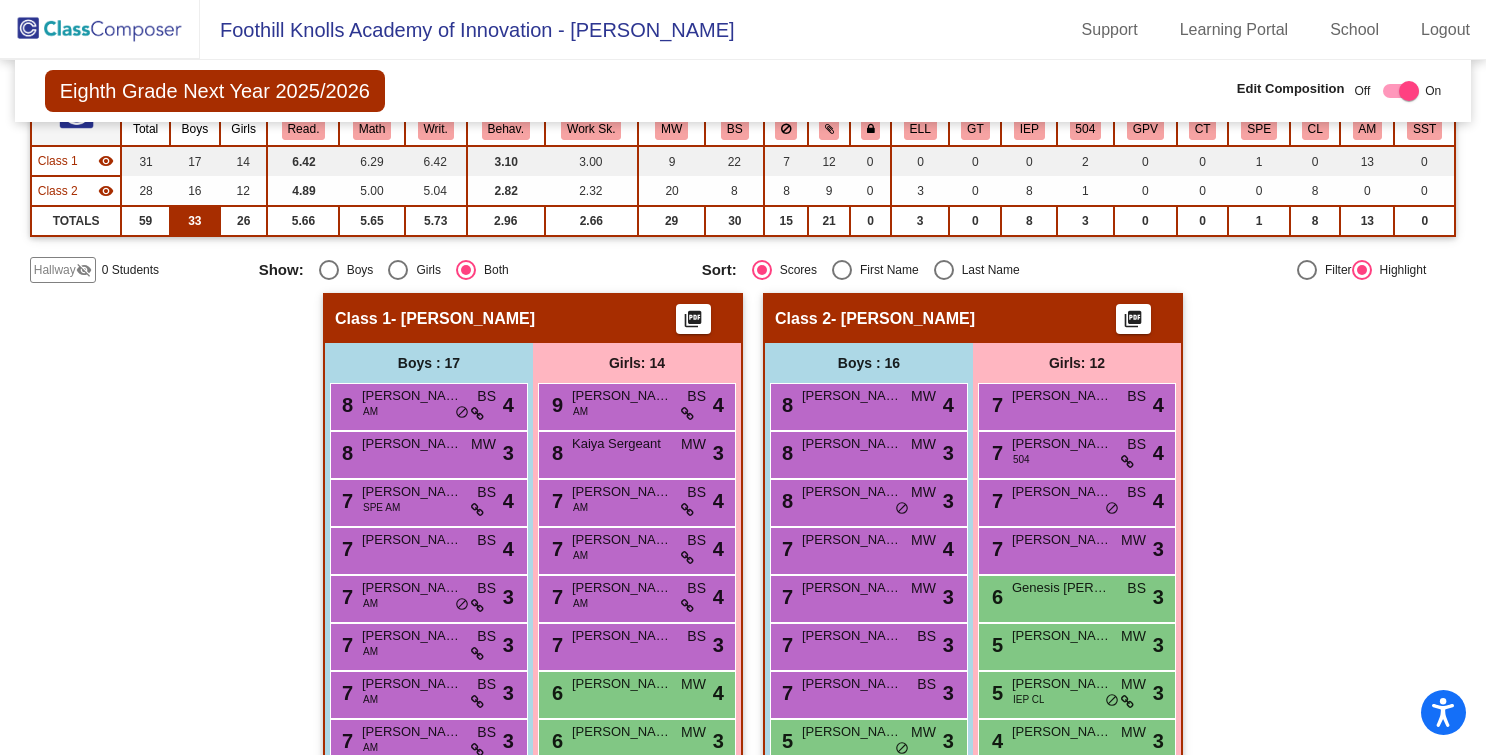 scroll, scrollTop: 210, scrollLeft: 0, axis: vertical 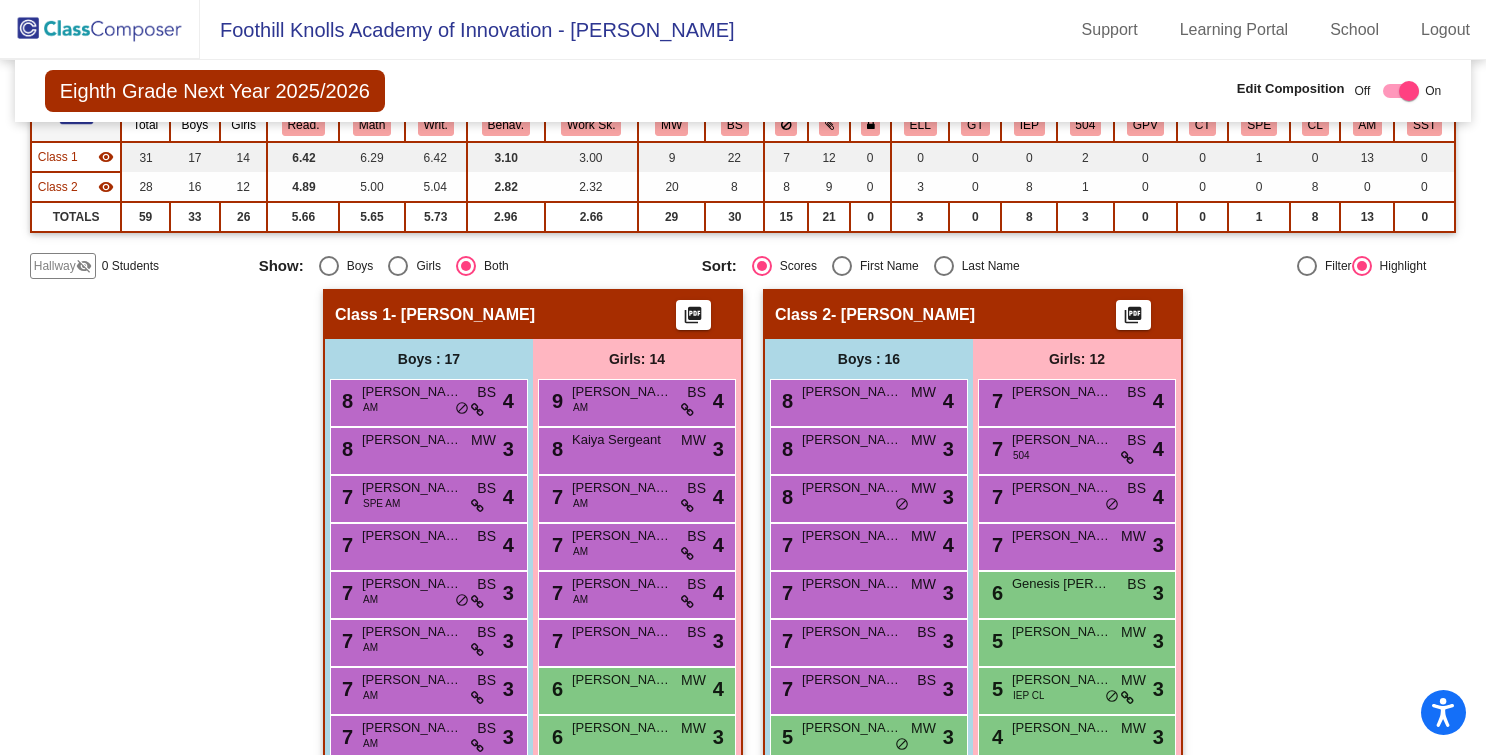 click on "Hallway" 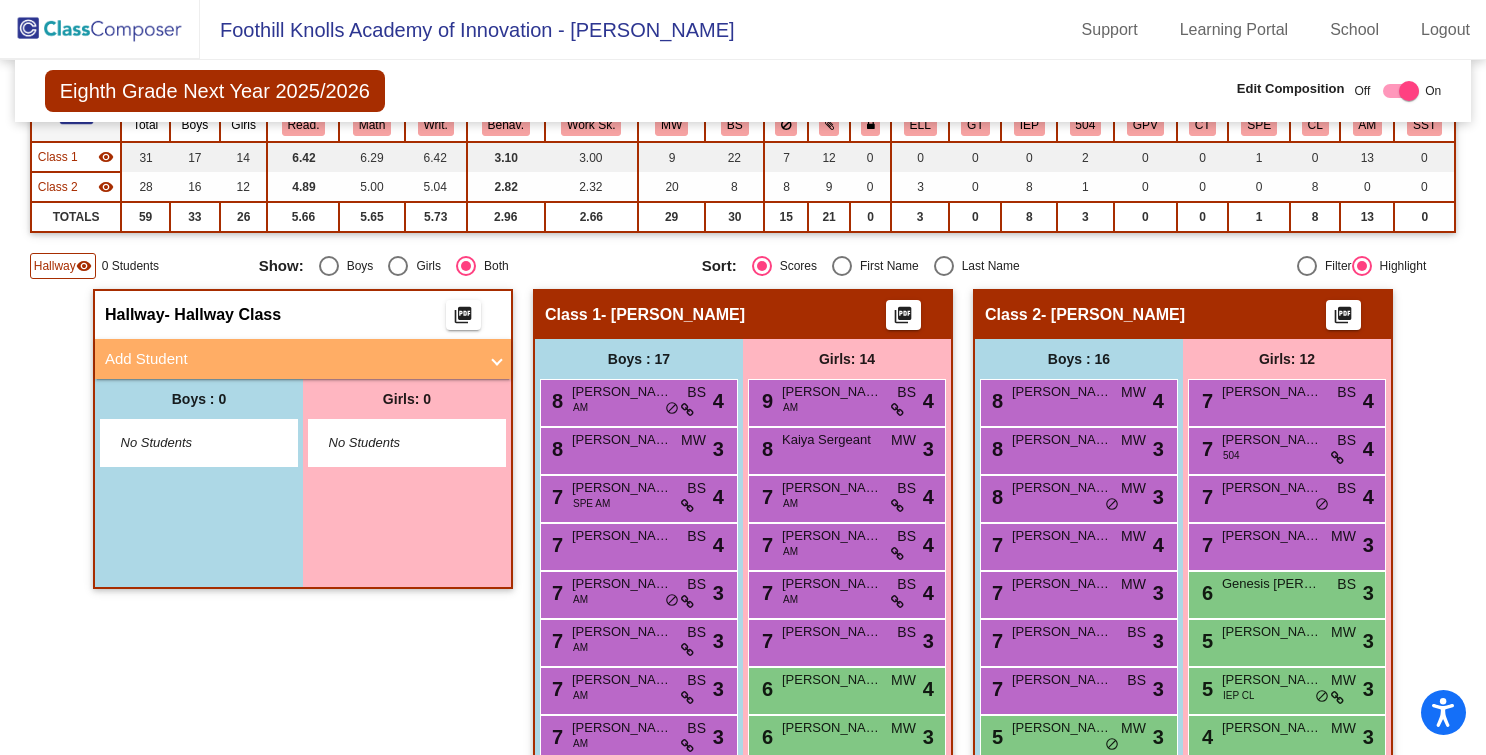 click on "Add Student" at bounding box center [299, 359] 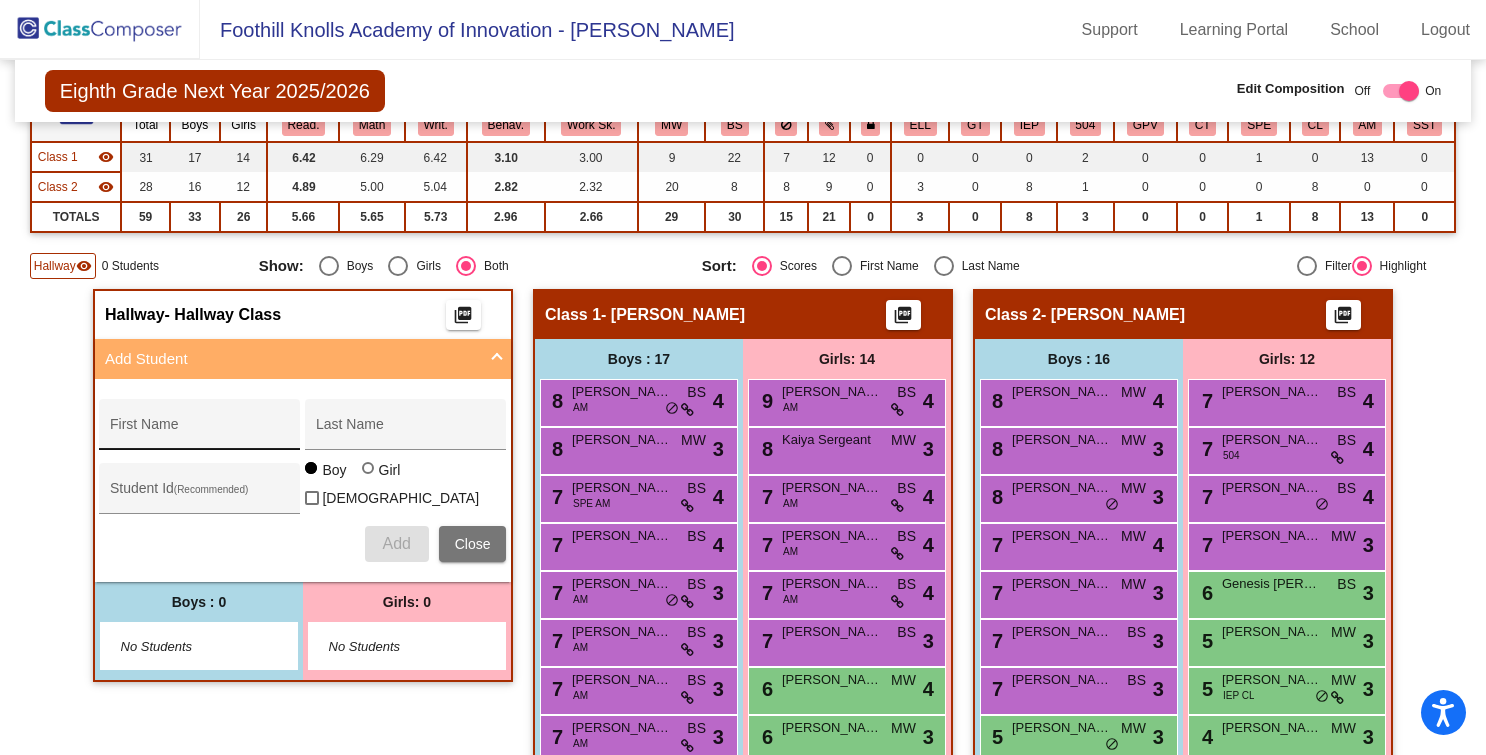 click on "First Name" at bounding box center (200, 430) 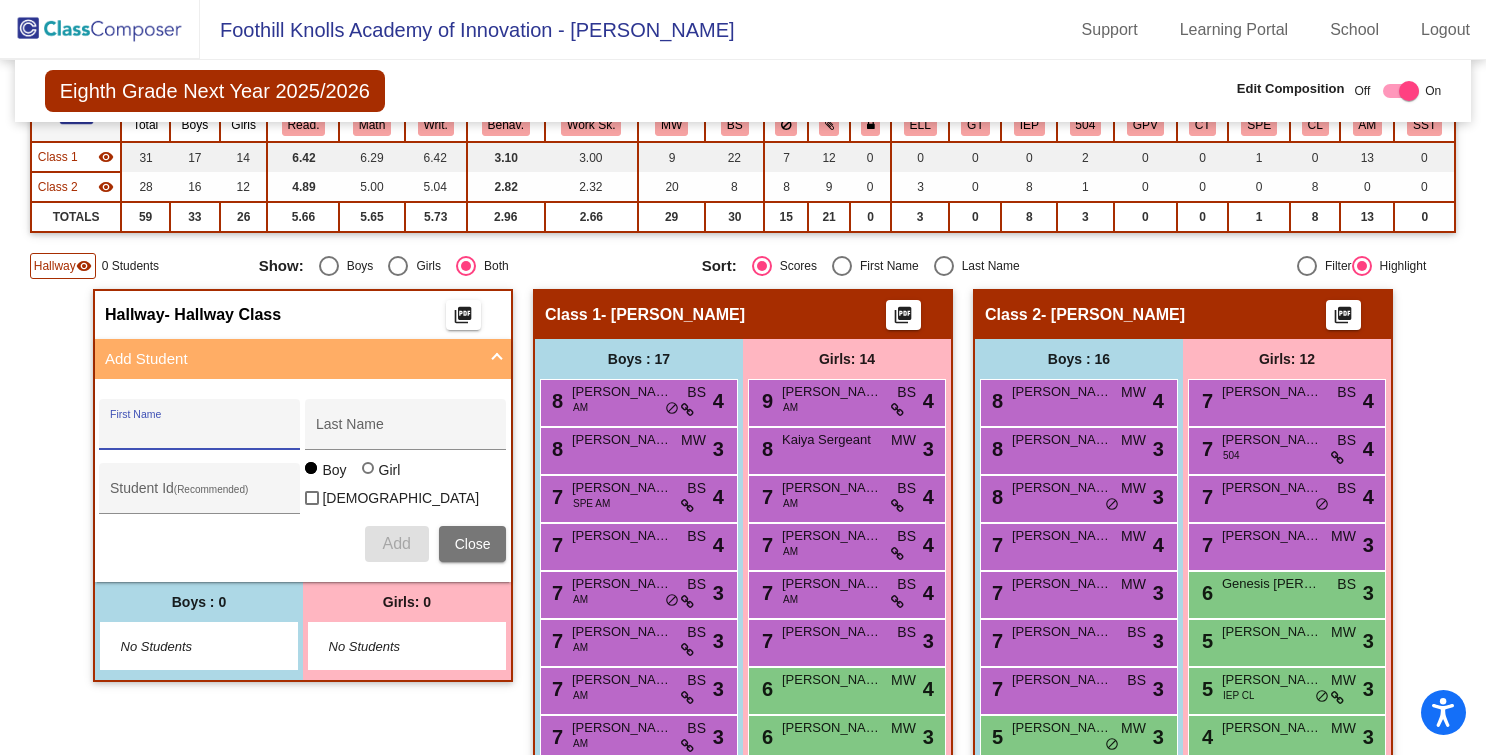 paste on "Li, Keyi" 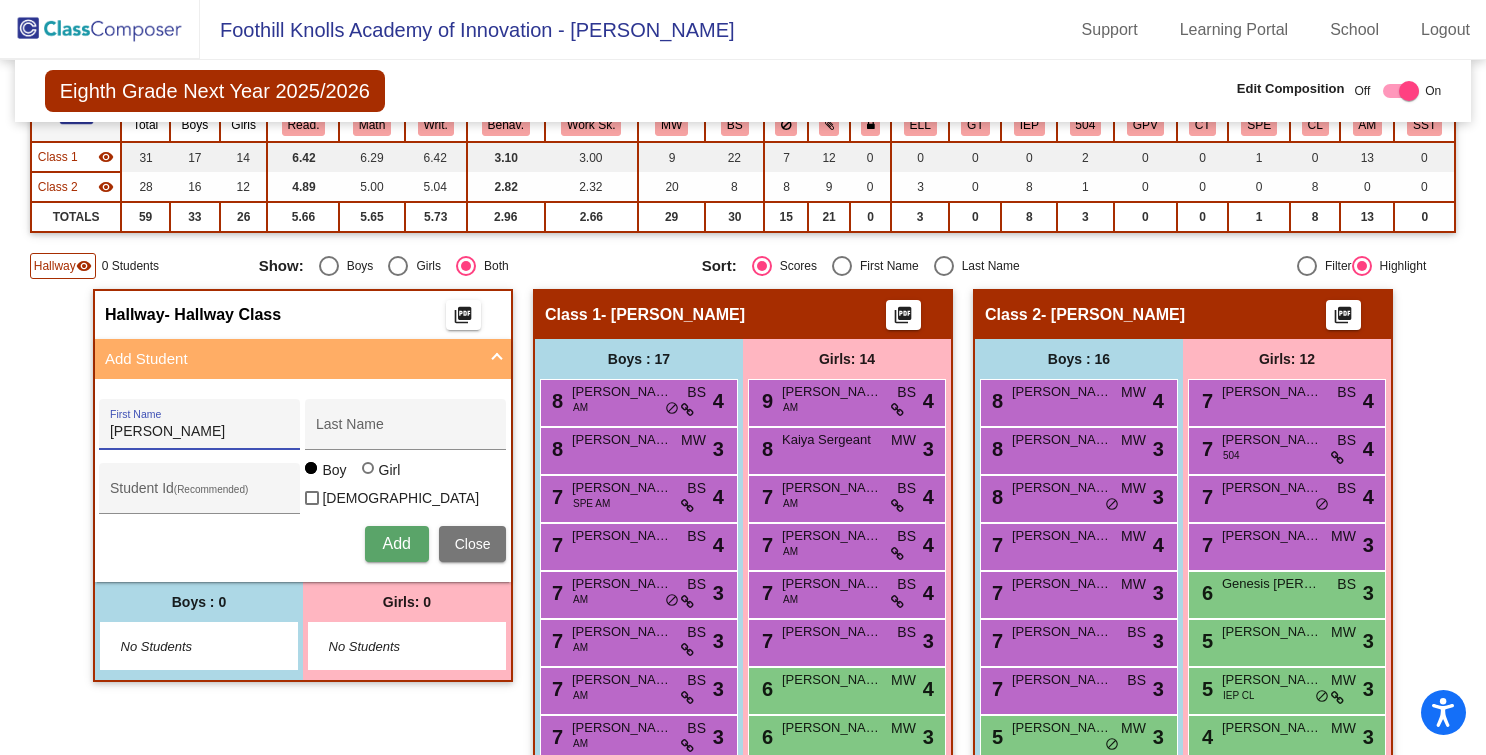 drag, startPoint x: 121, startPoint y: 434, endPoint x: 88, endPoint y: 435, distance: 33.01515 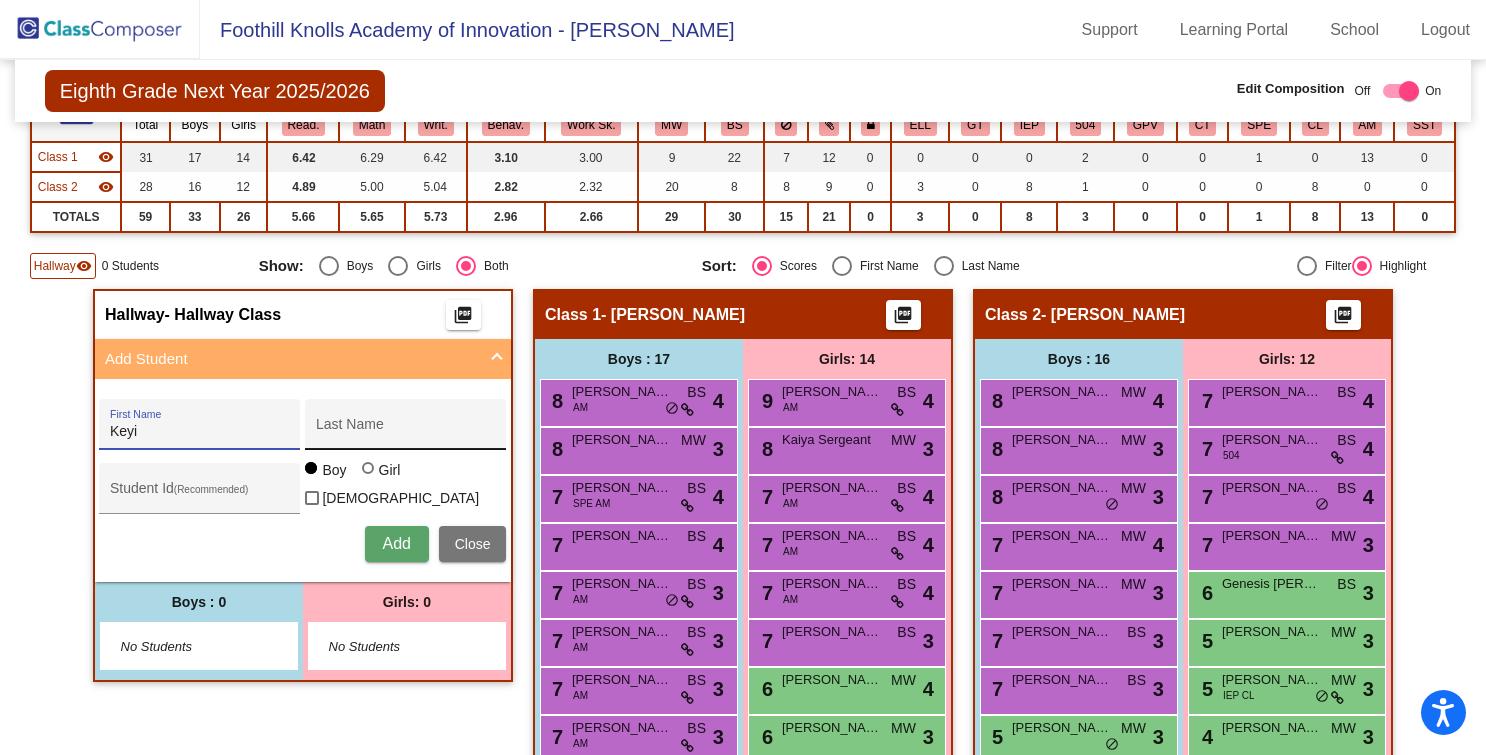 type on "Keyi" 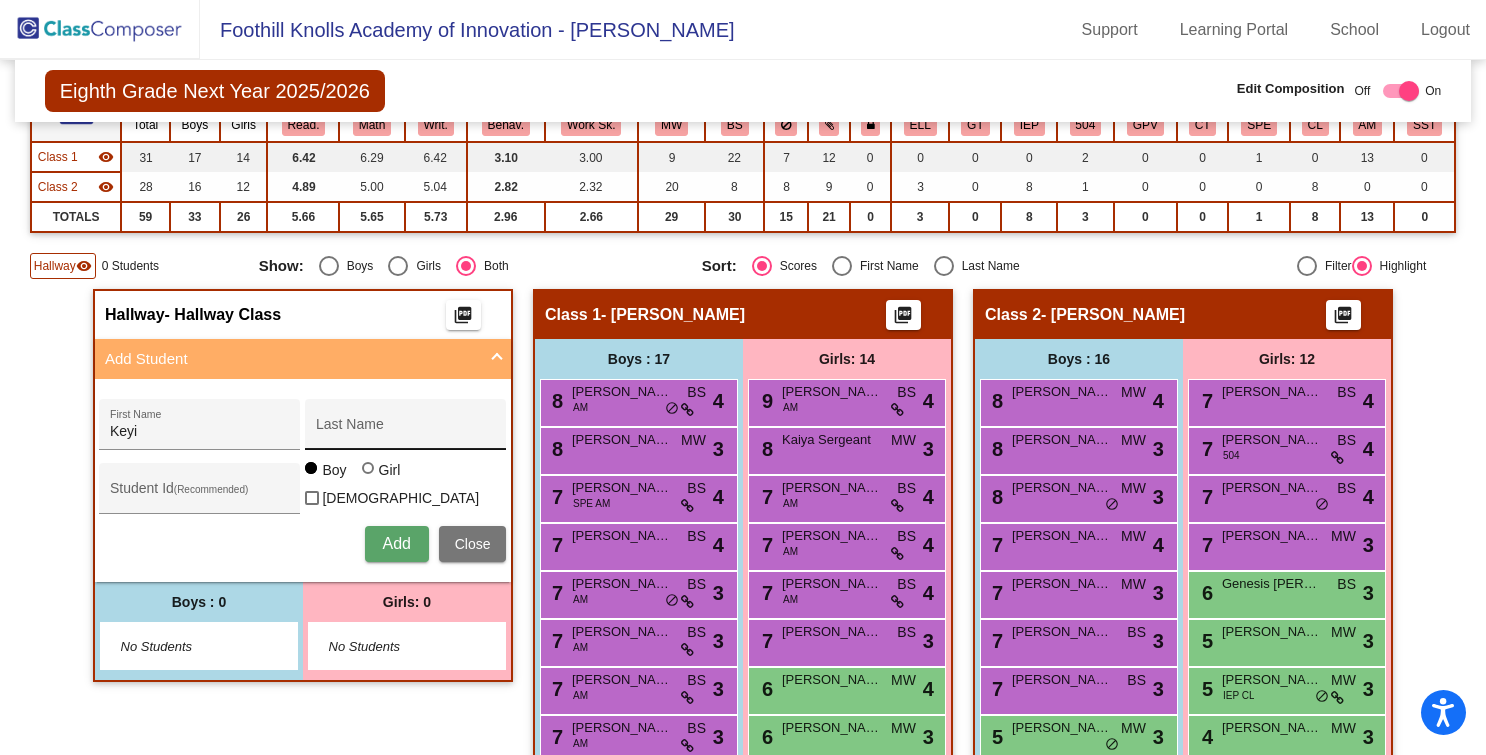 click on "Last Name" at bounding box center [406, 430] 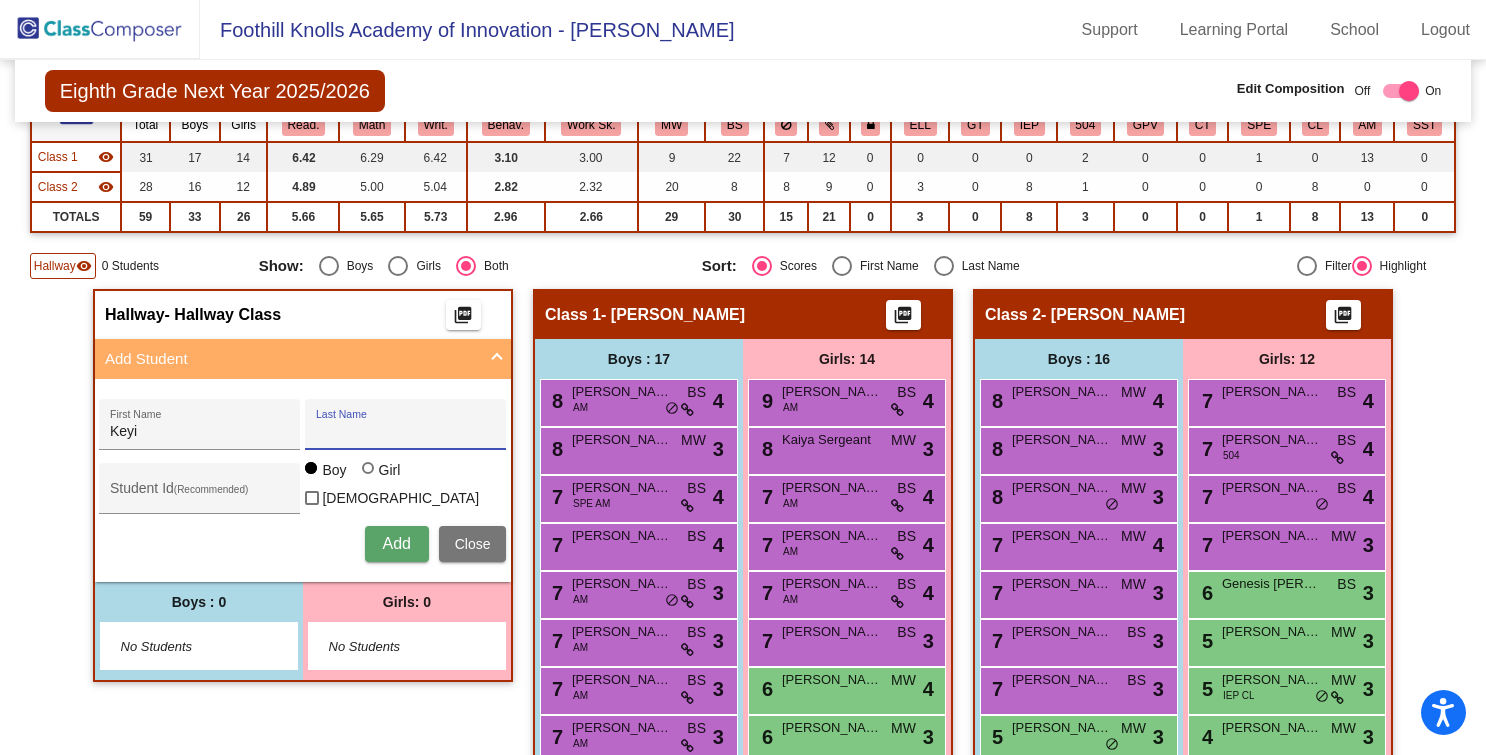 paste on "Li, Keyi" 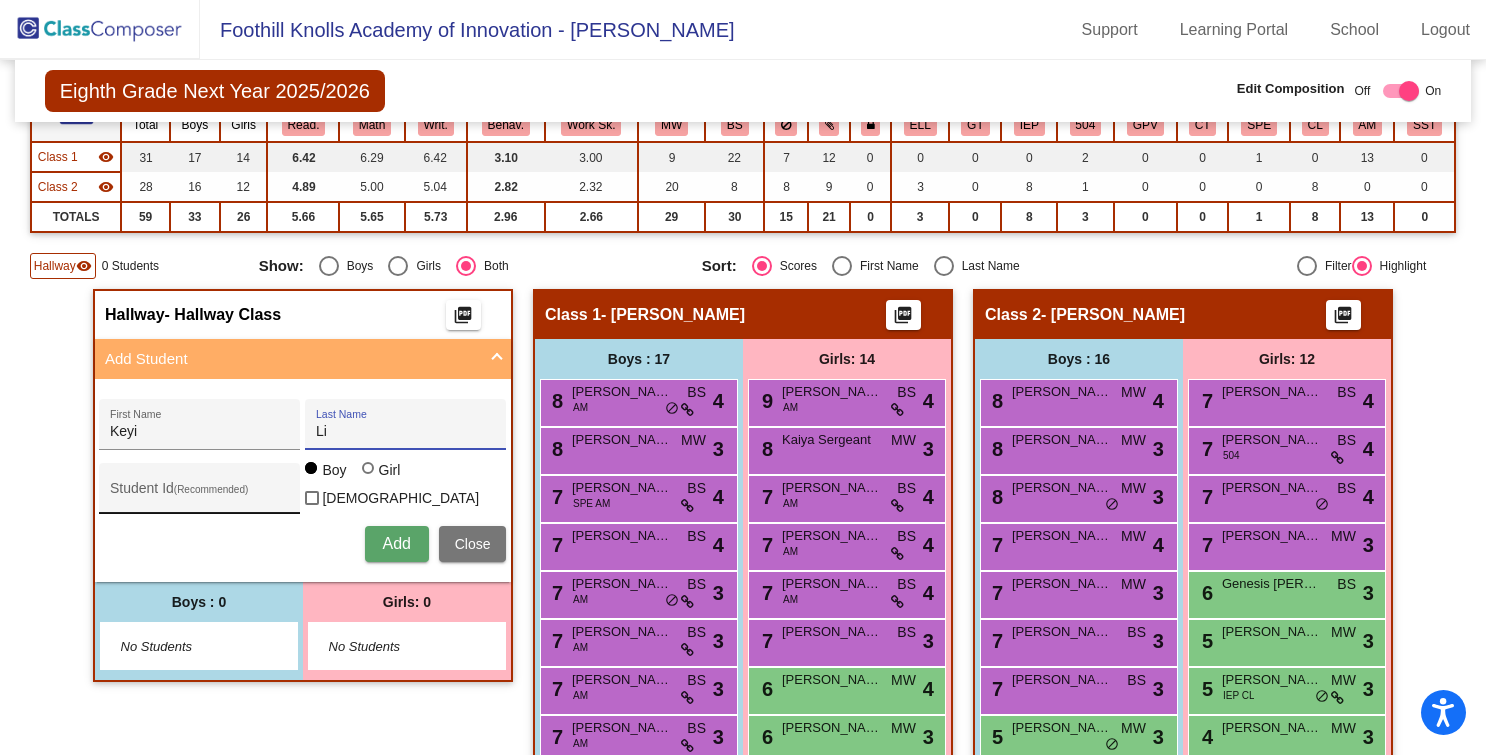 type on "Li" 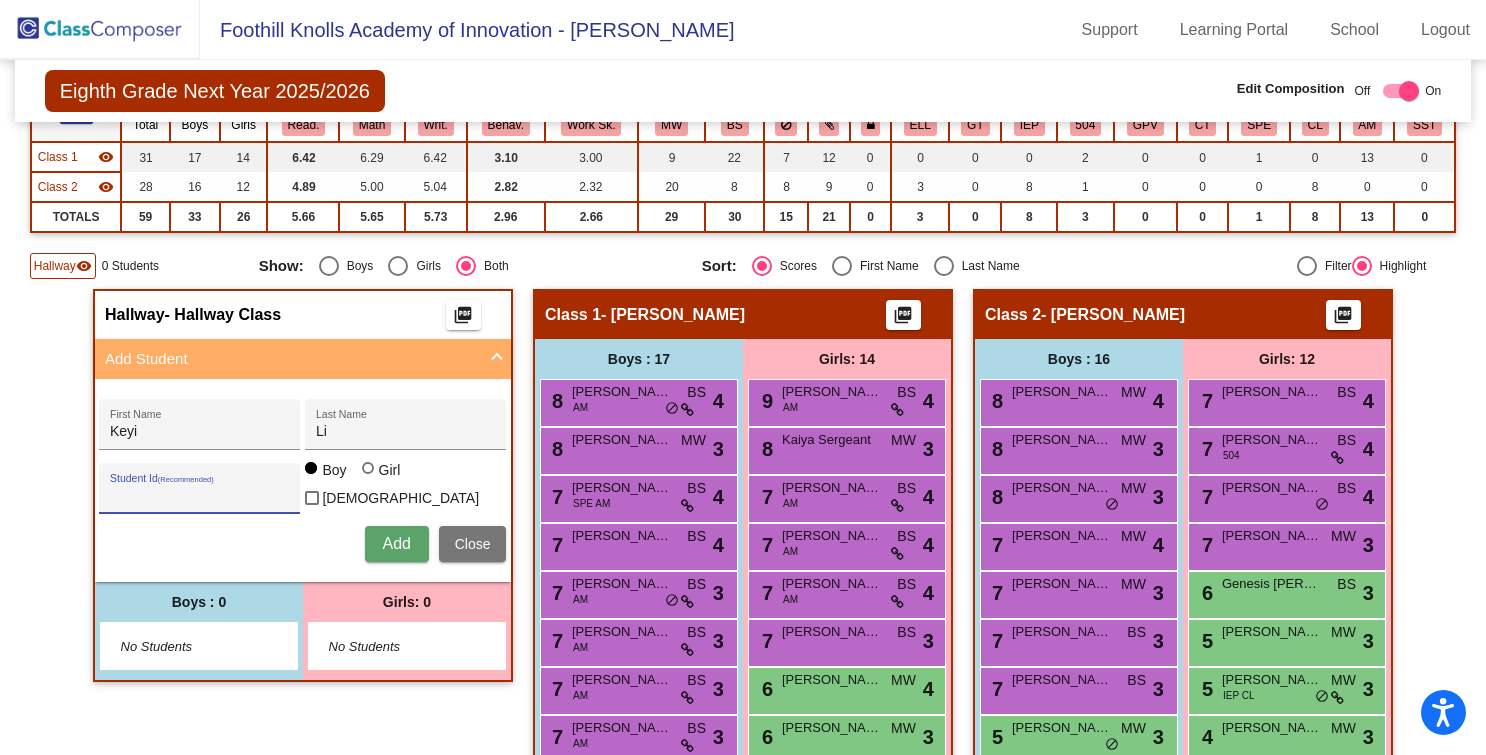 click on "Student Id  (Recommended)" at bounding box center (200, 496) 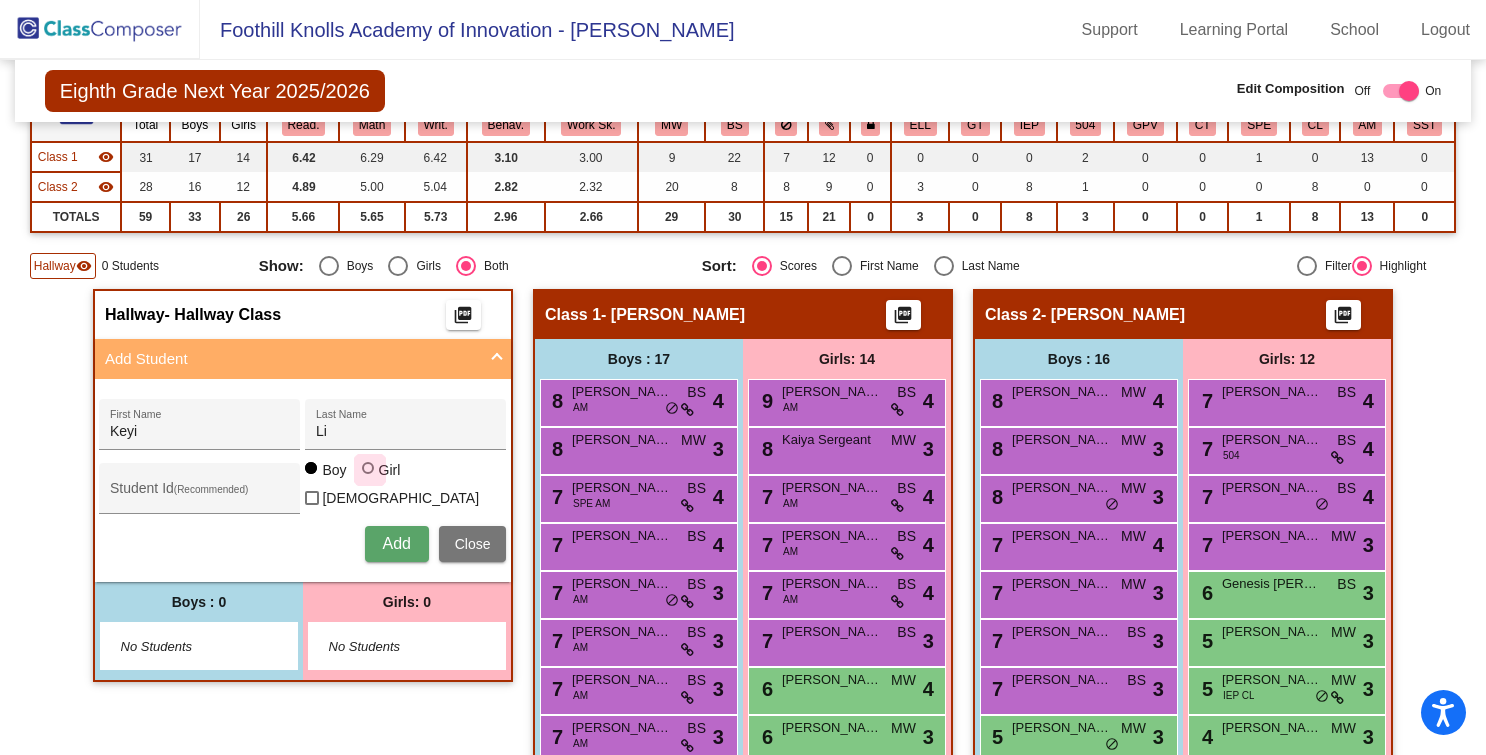 click at bounding box center [368, 468] 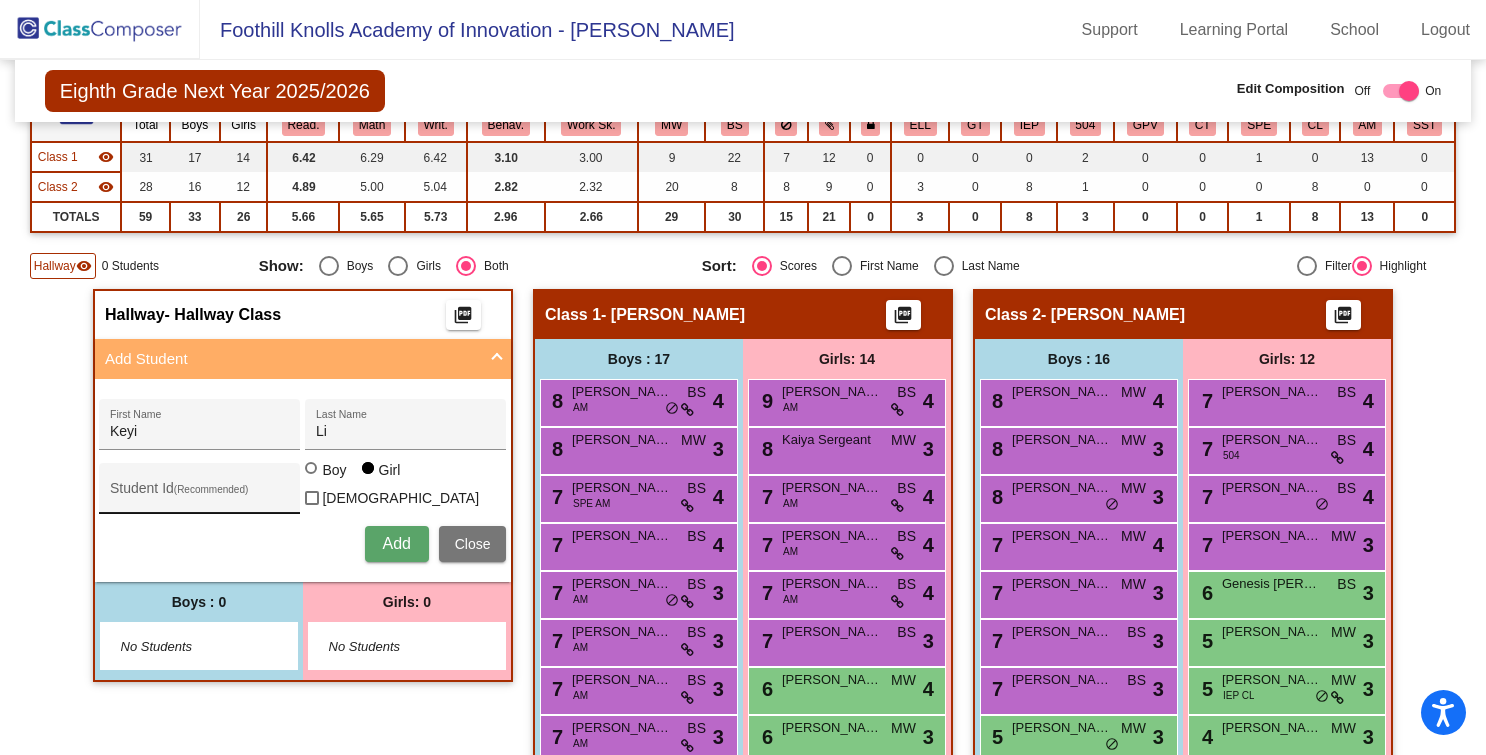 click on "Student Id  (Recommended)" at bounding box center [200, 496] 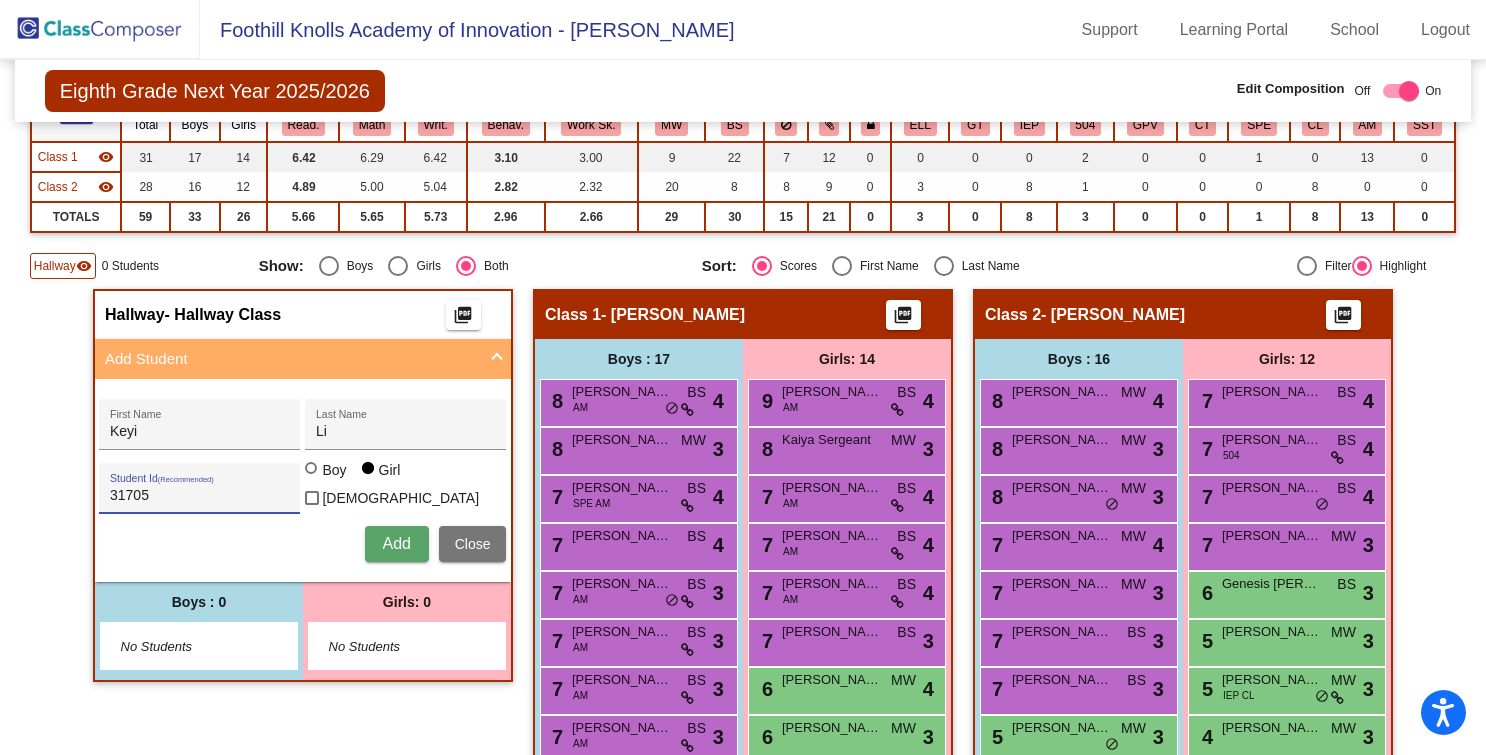 type on "31705" 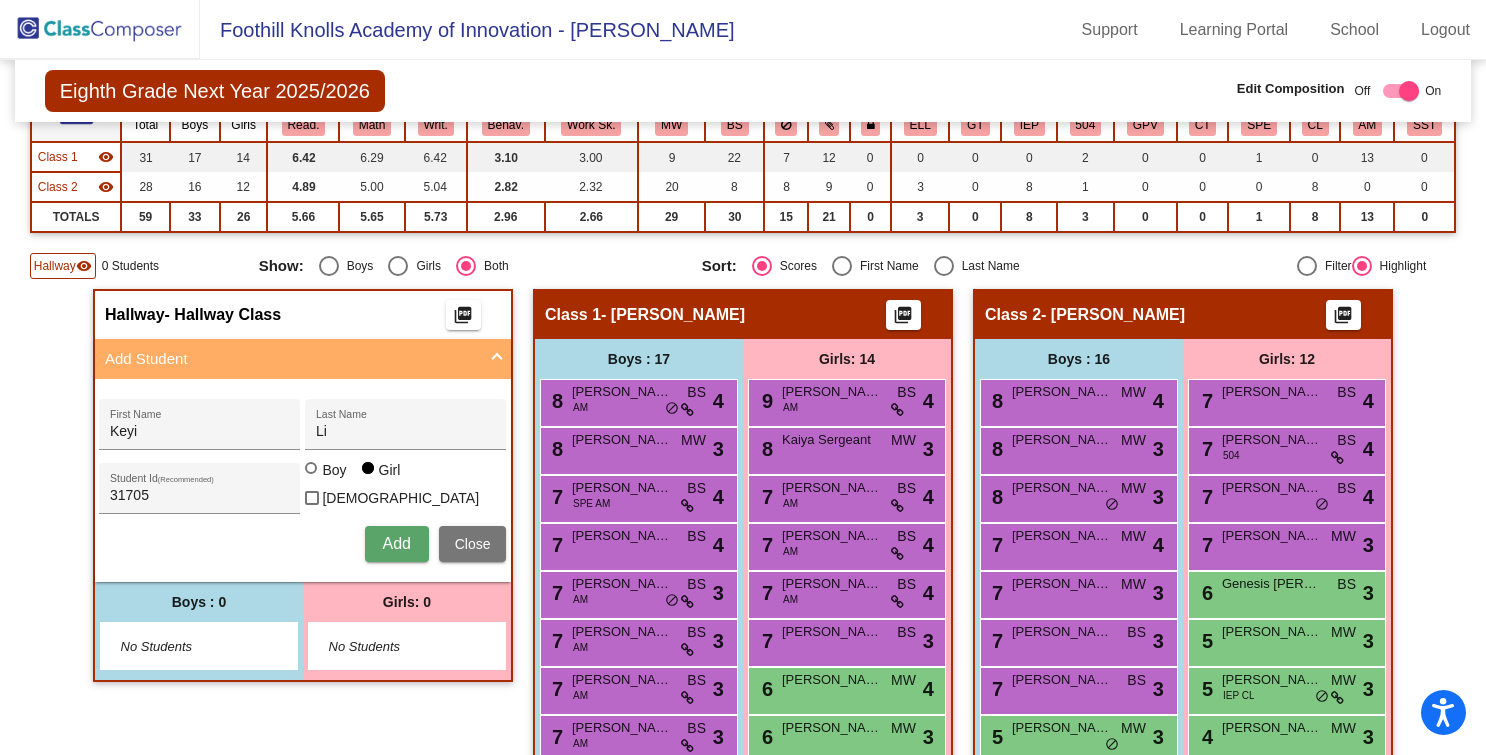 type 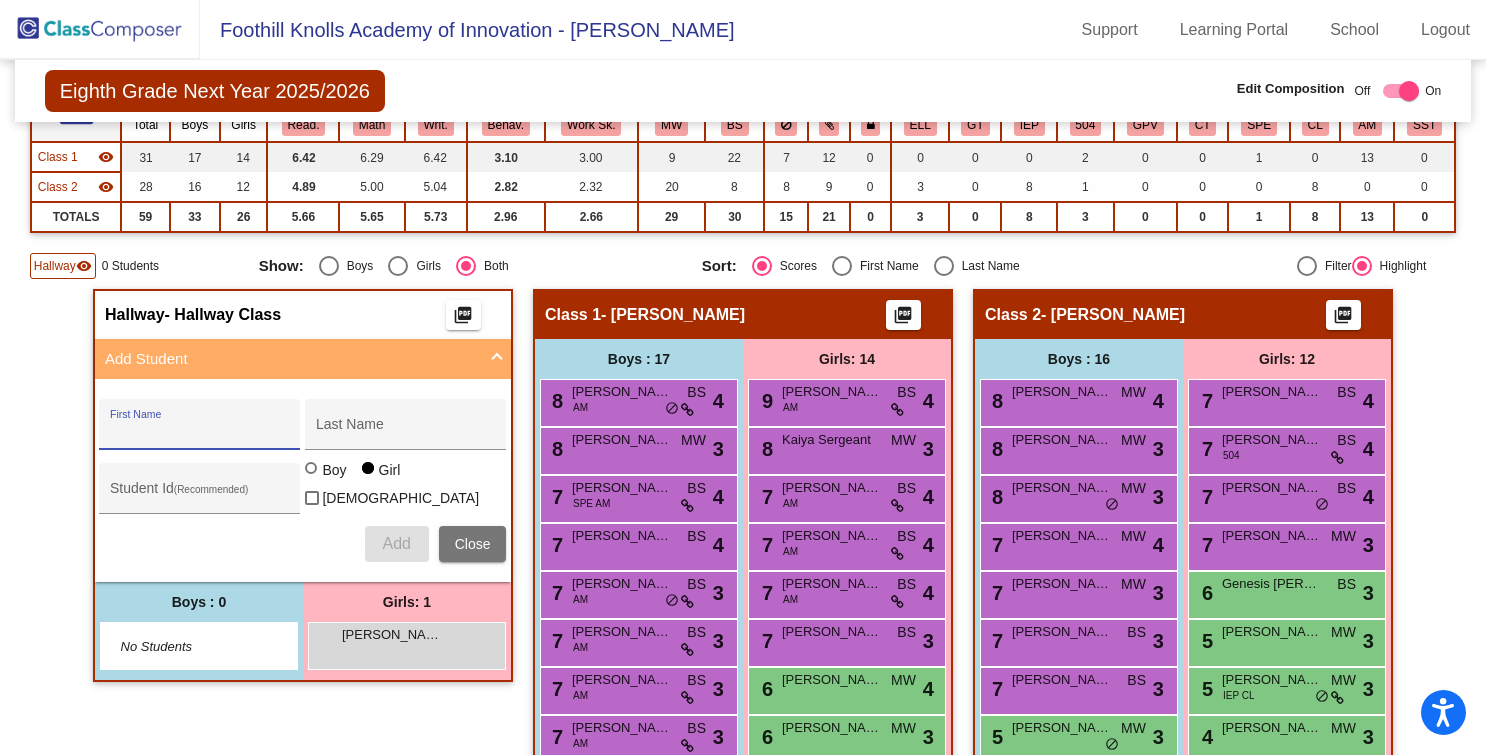 click on "First Name" at bounding box center (200, 432) 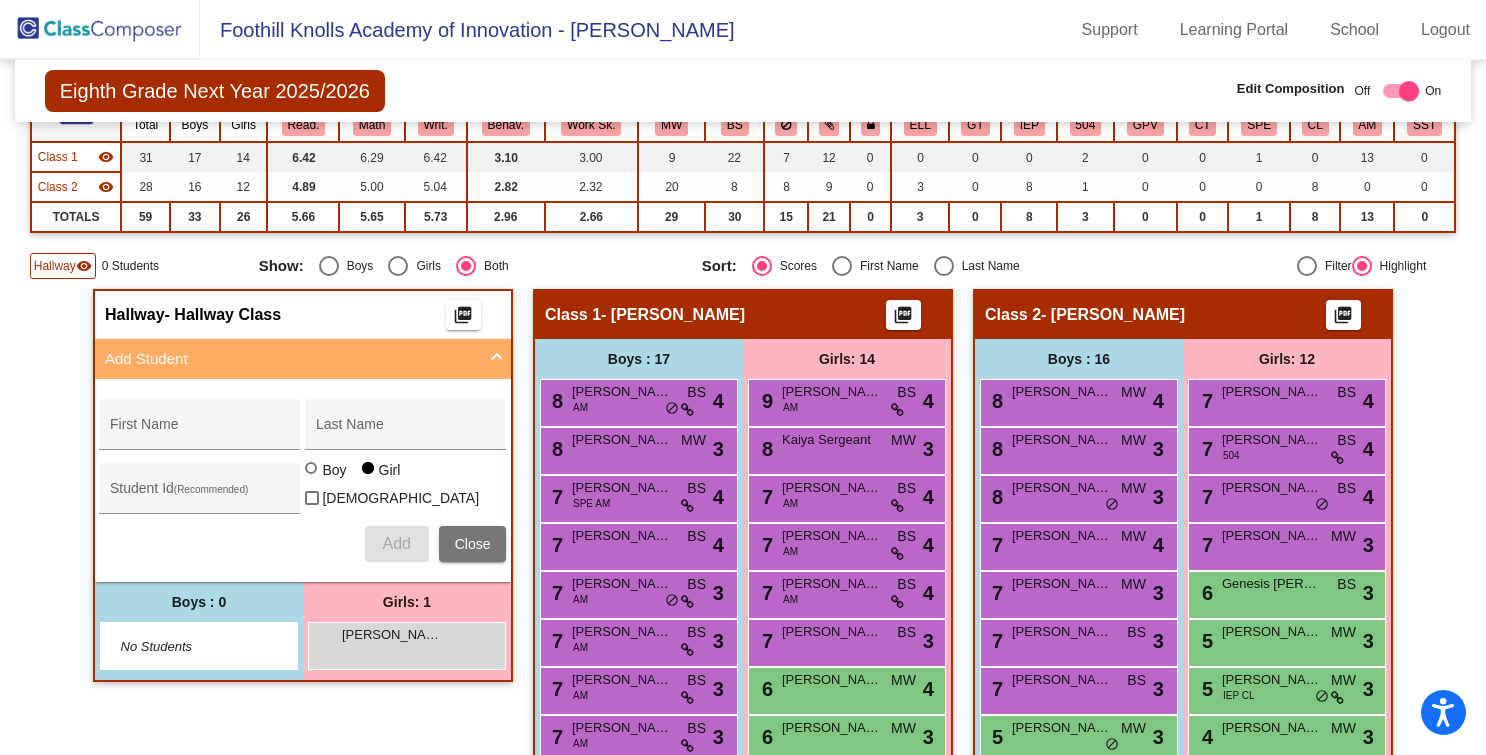 scroll, scrollTop: 0, scrollLeft: 0, axis: both 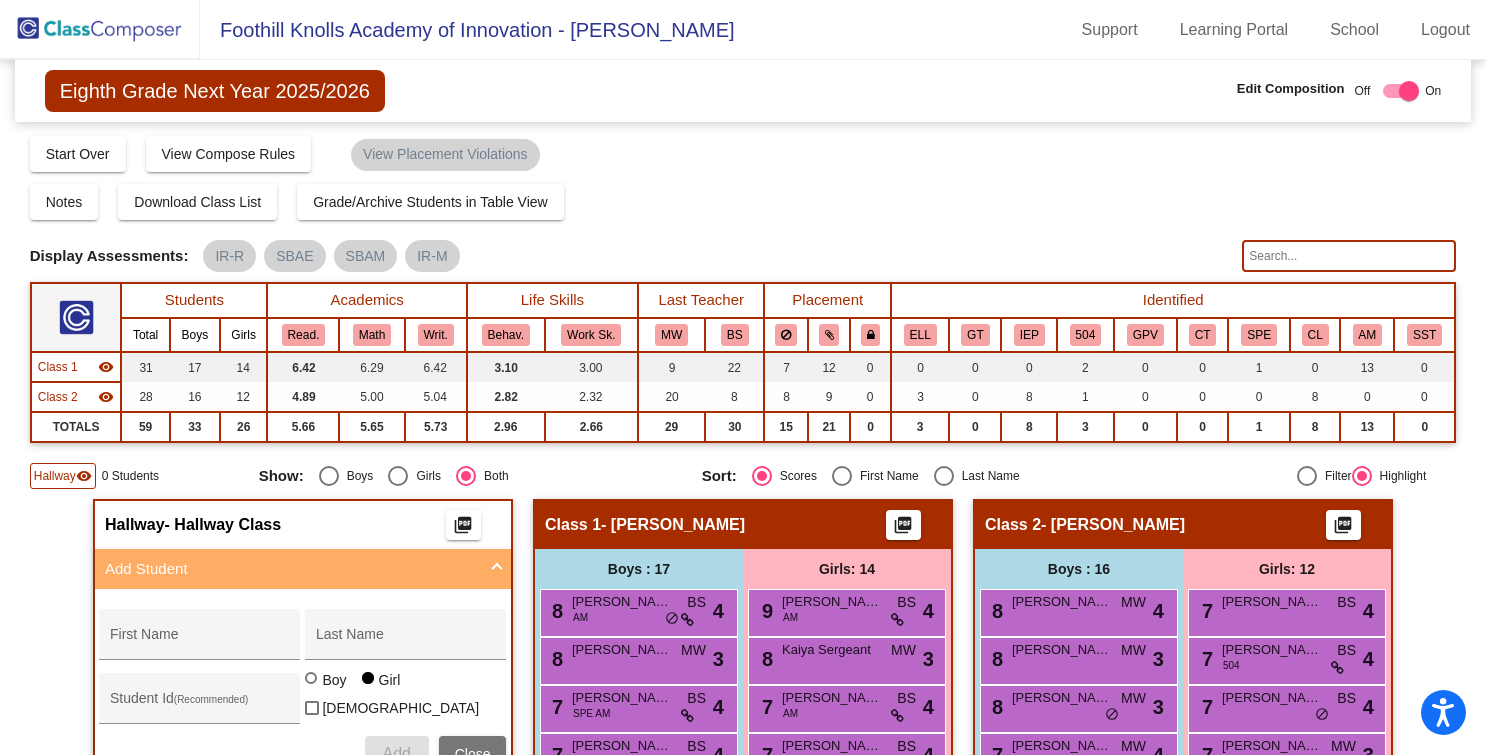 click 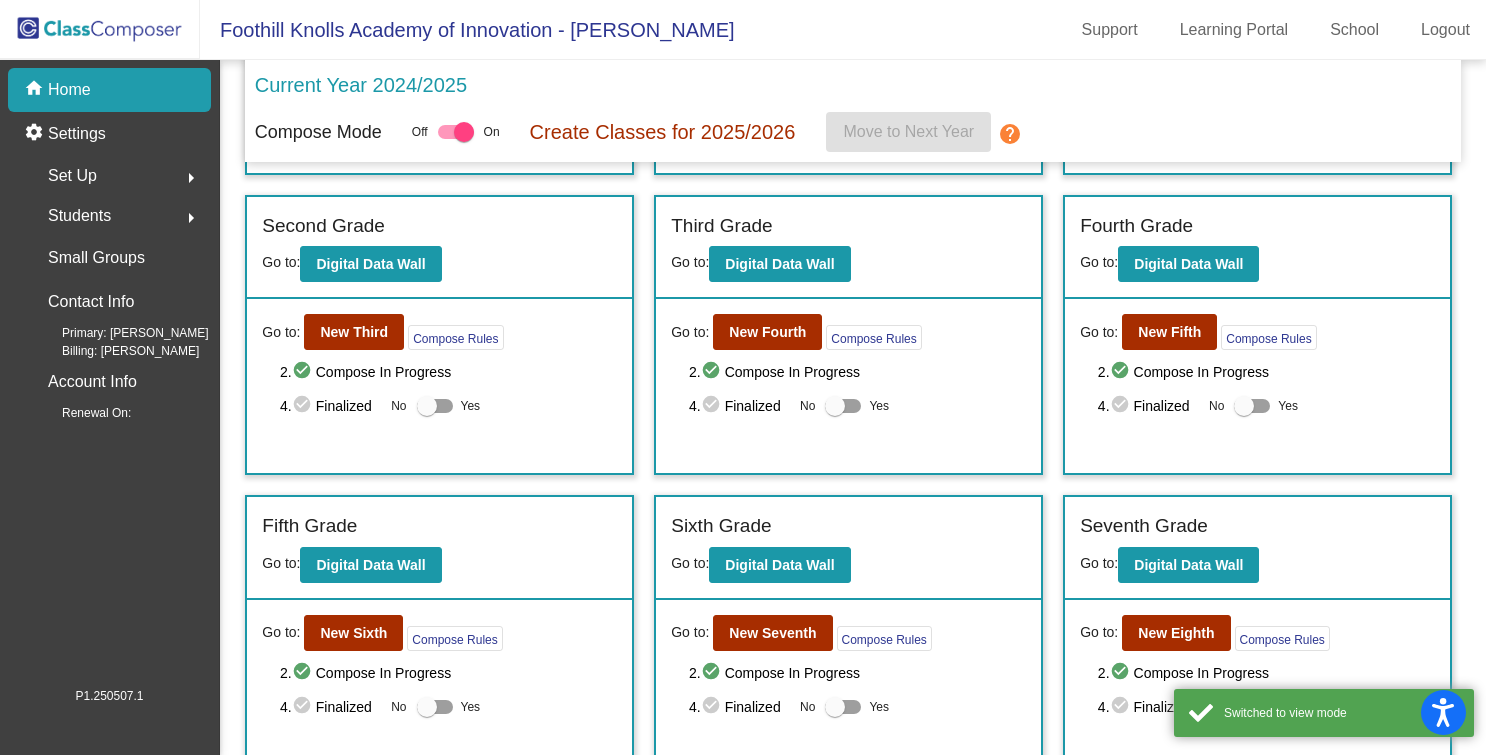 scroll, scrollTop: 282, scrollLeft: 0, axis: vertical 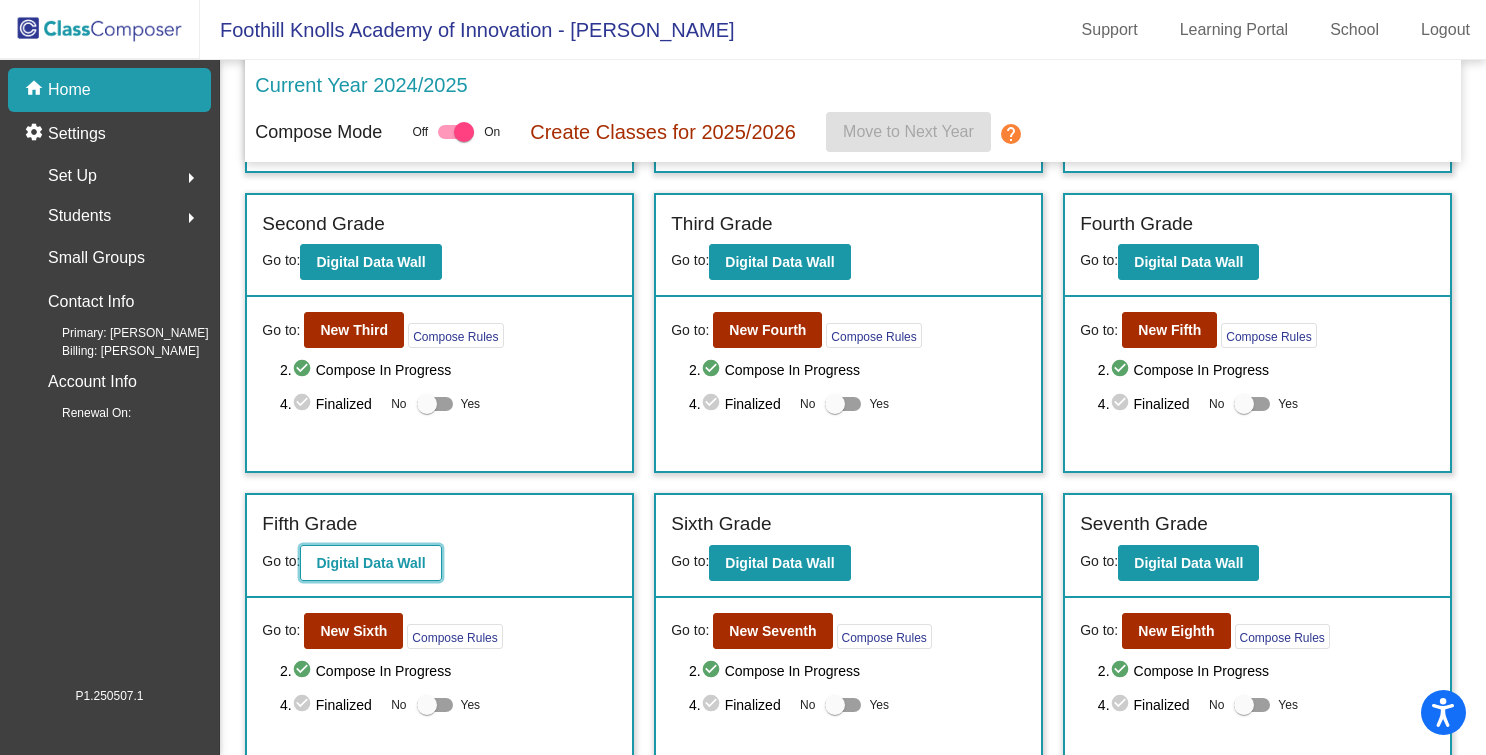 click on "Digital Data Wall" 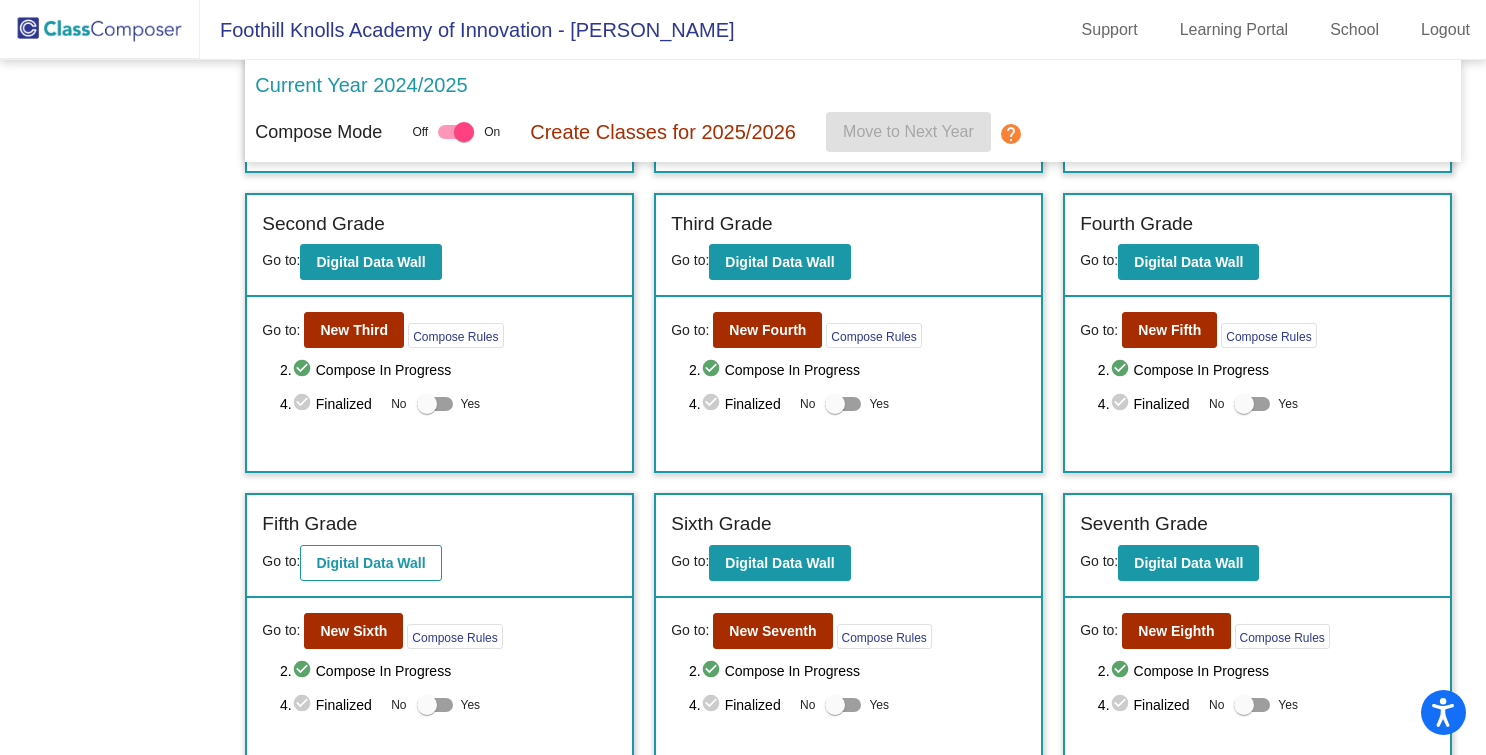 scroll, scrollTop: 0, scrollLeft: 0, axis: both 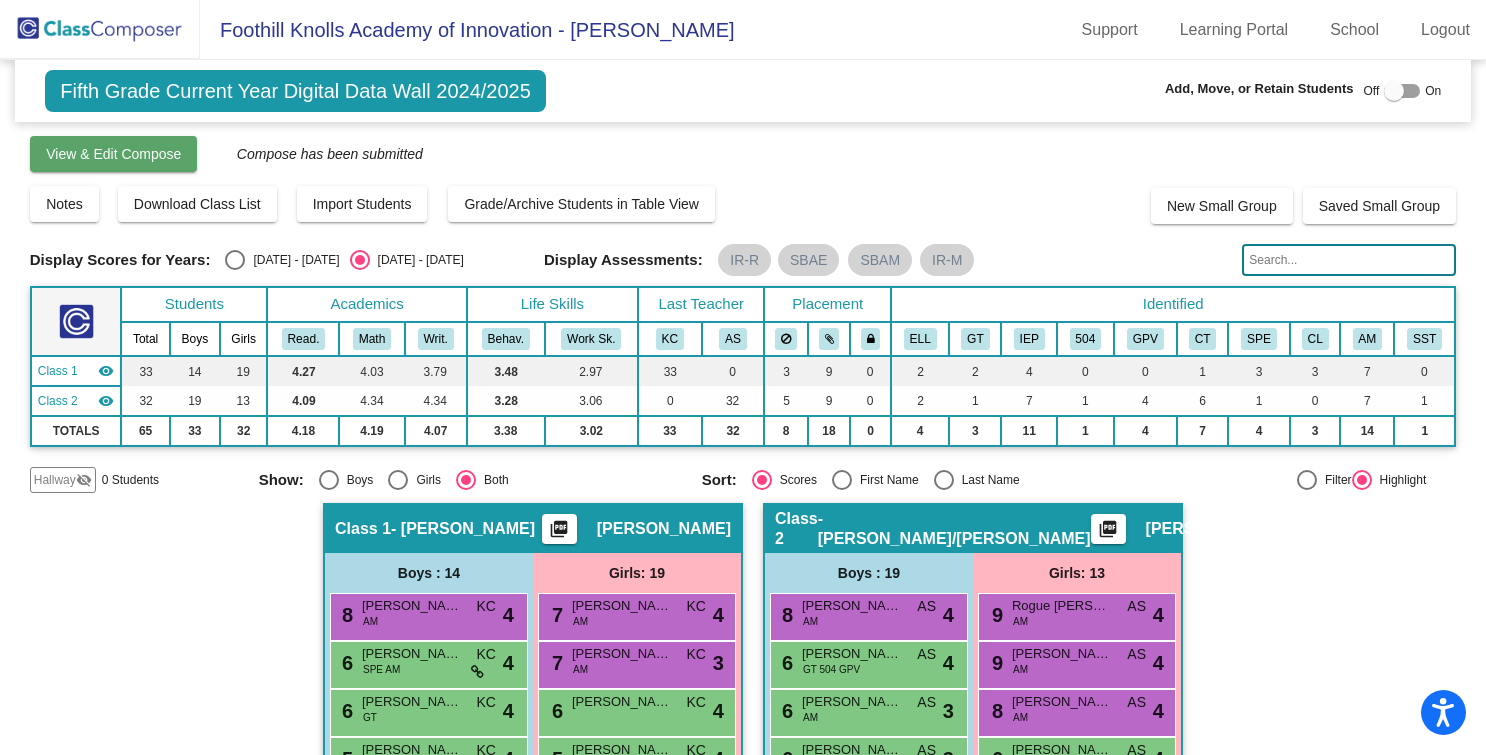 click on "View & Edit Compose" 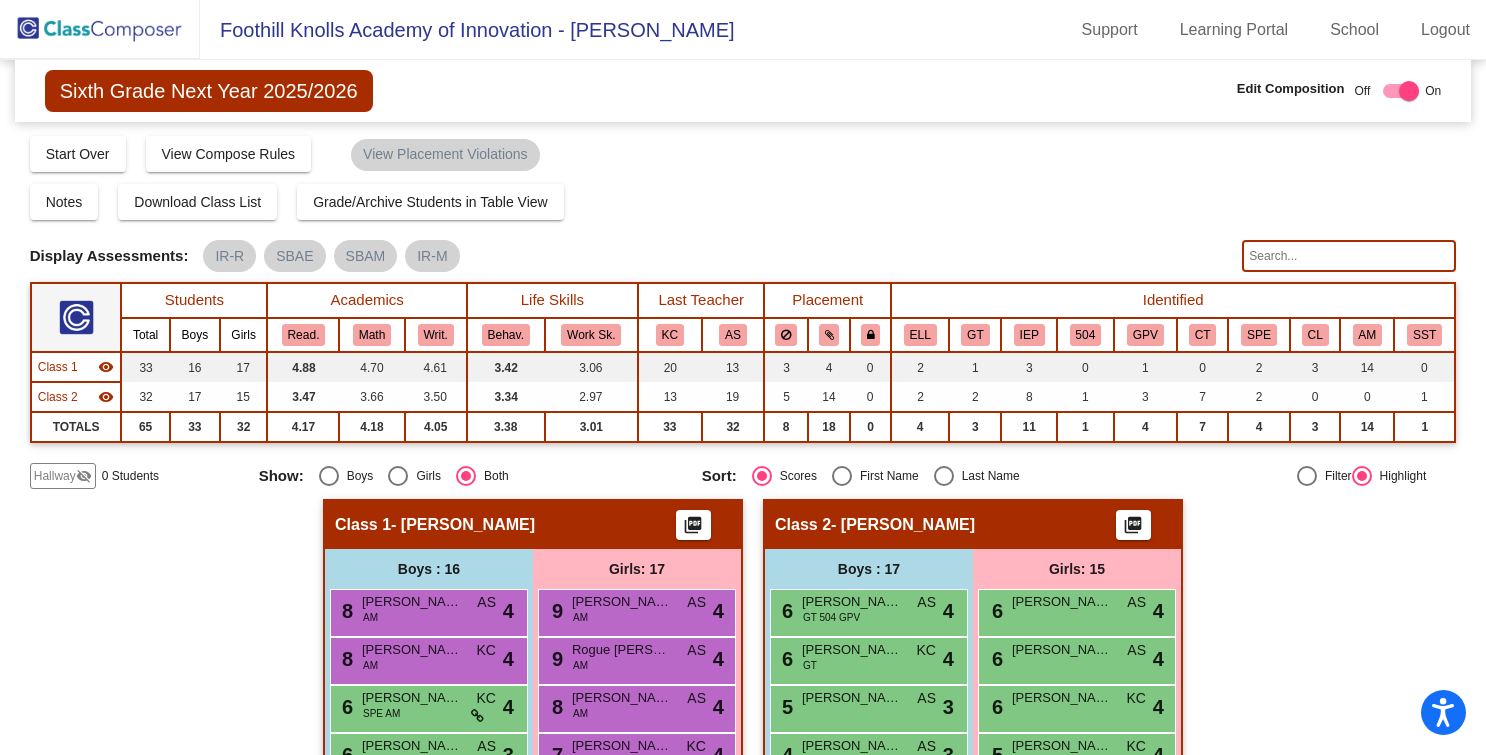 click on "Hallway" 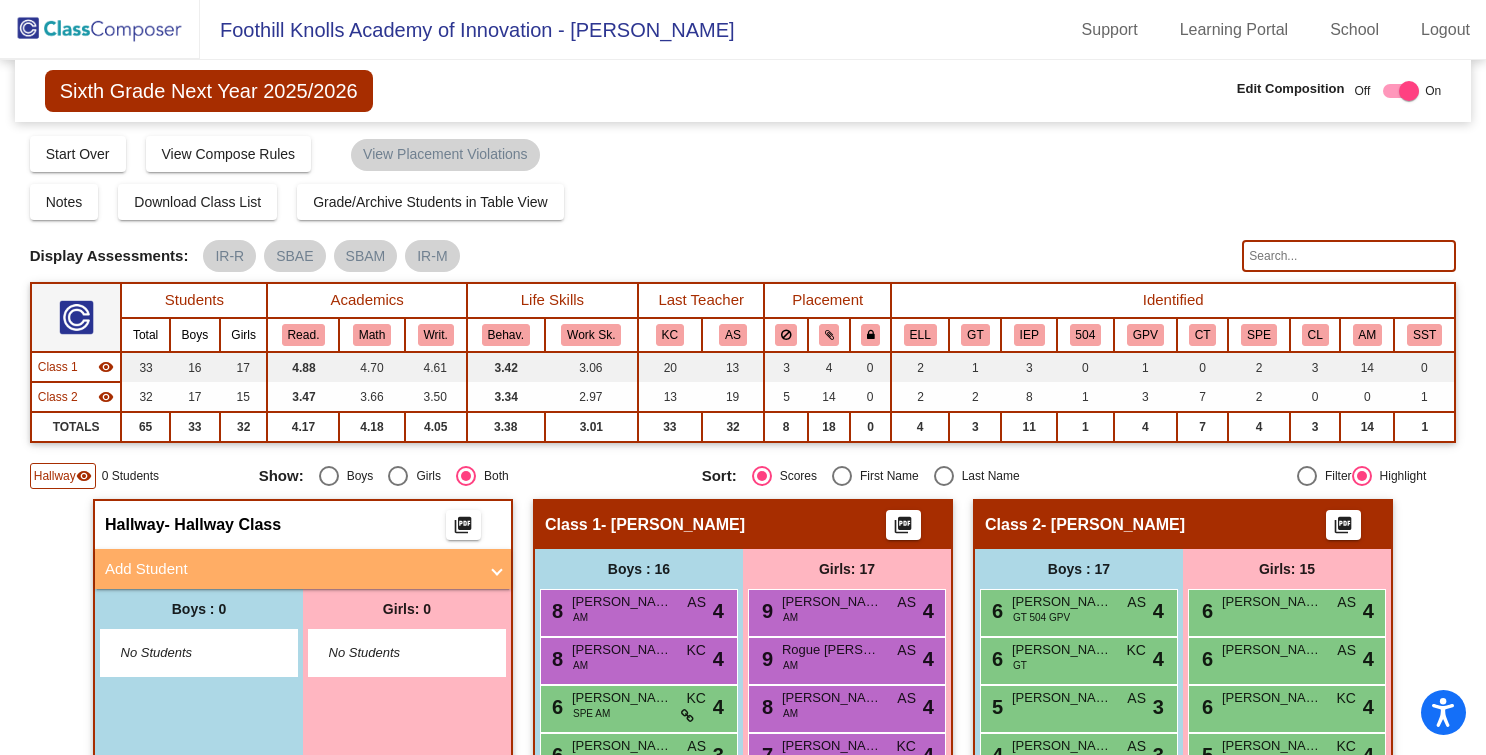click on "Add Student" at bounding box center [299, 569] 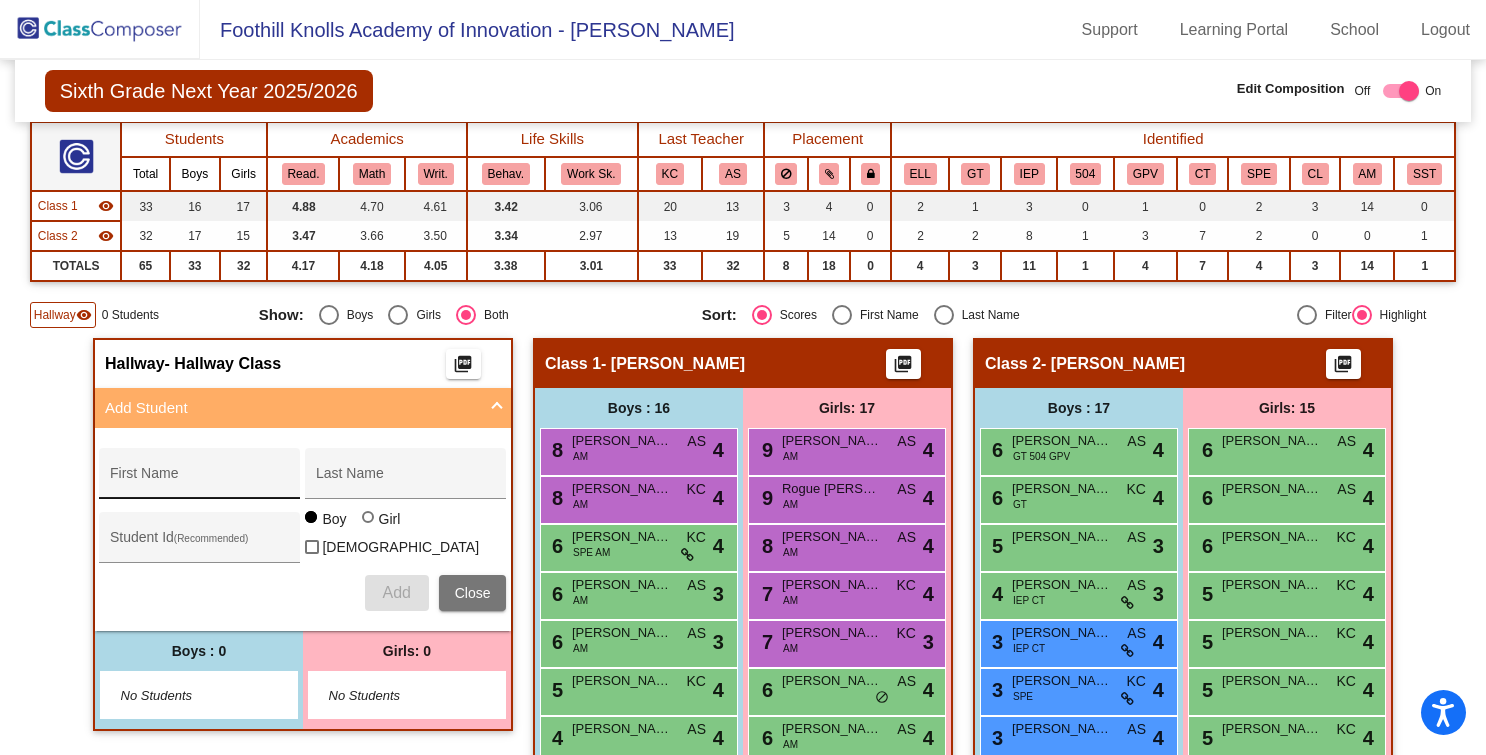 scroll, scrollTop: 163, scrollLeft: 0, axis: vertical 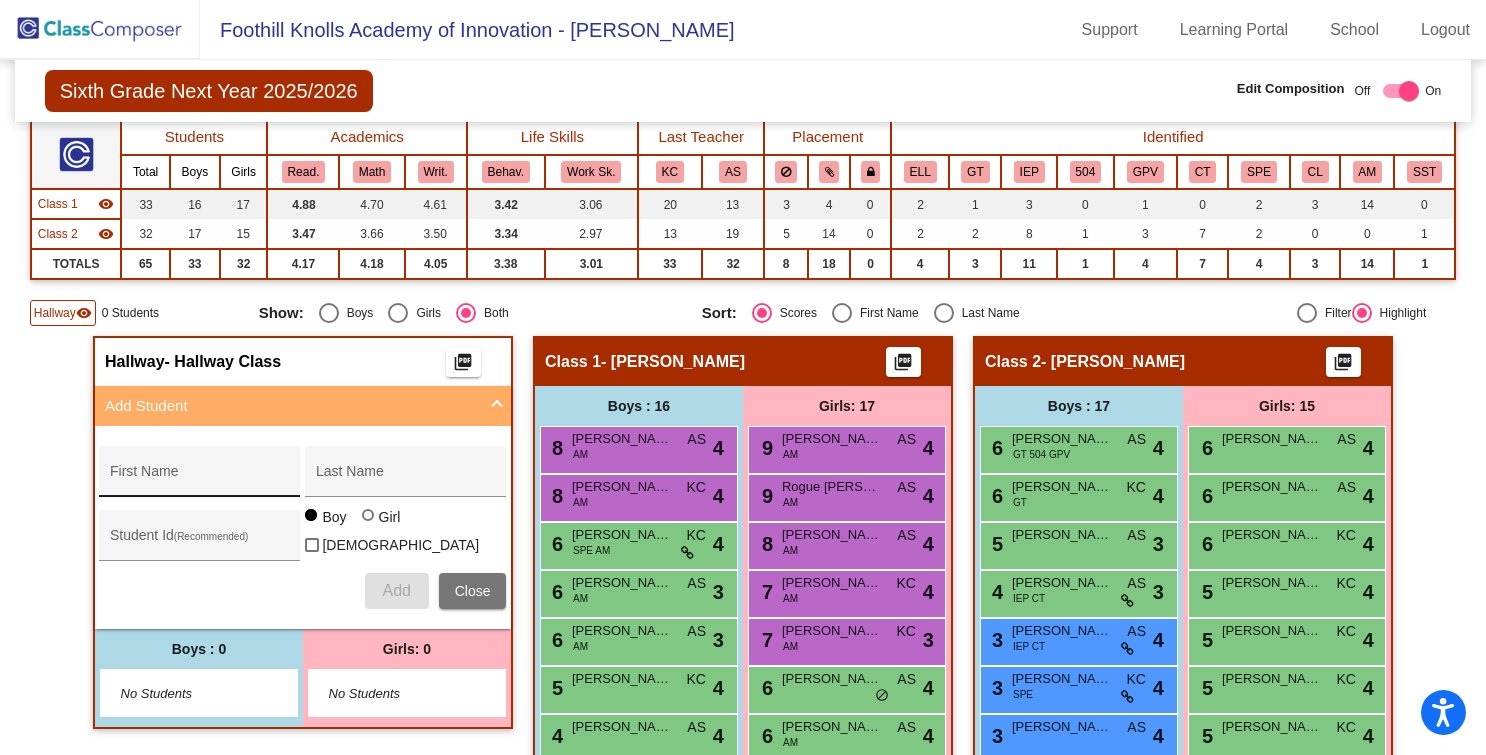 click on "First Name" at bounding box center (200, 477) 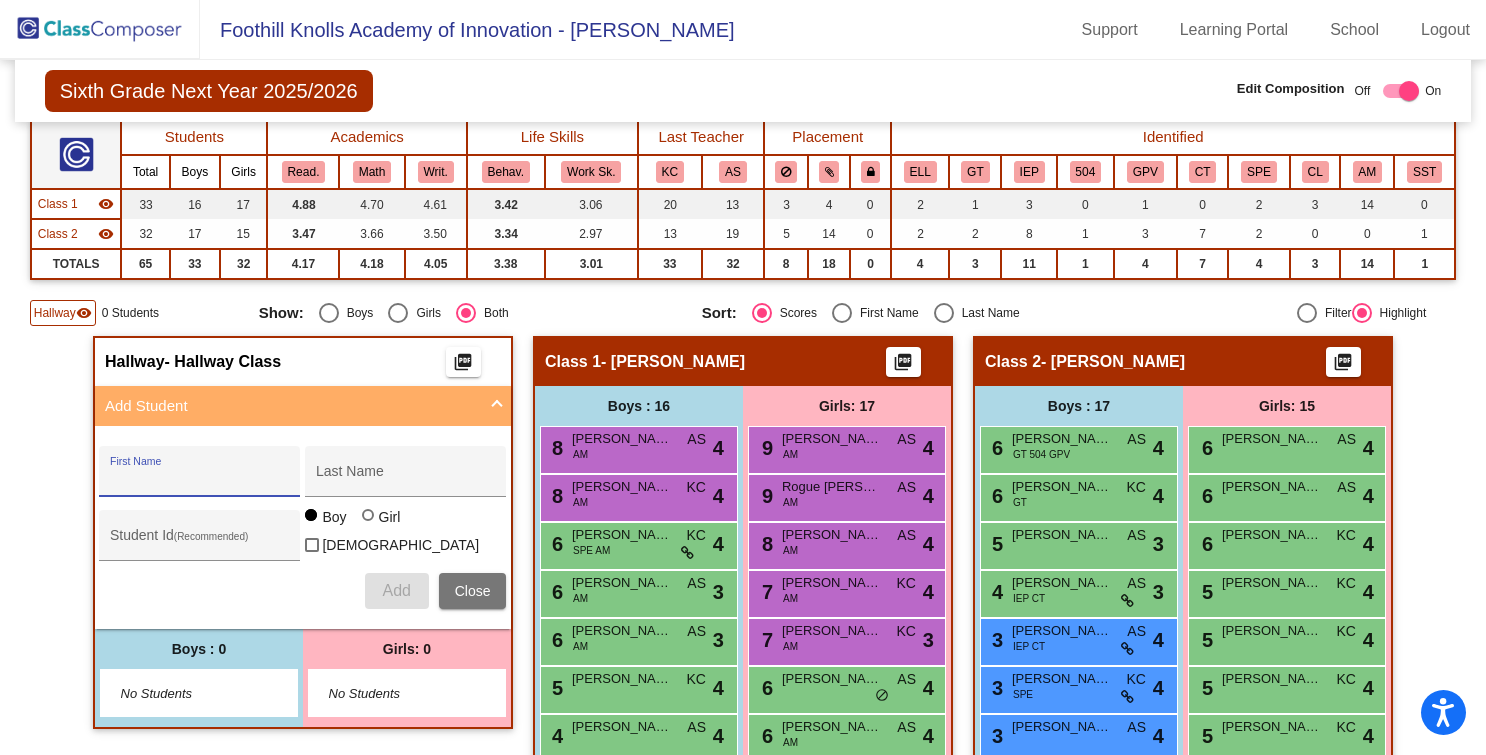paste on "Li, Zexuan" 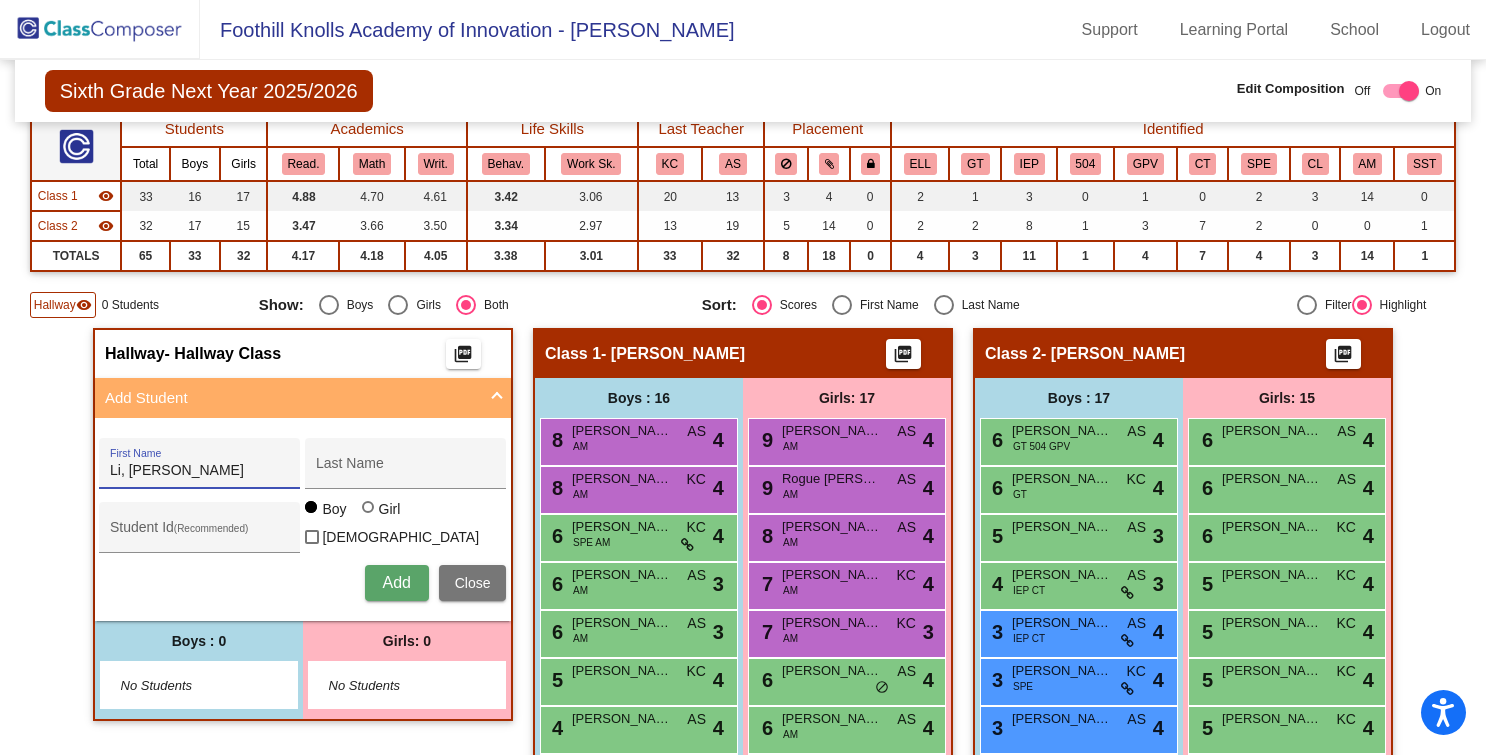 drag, startPoint x: 124, startPoint y: 476, endPoint x: 70, endPoint y: 473, distance: 54.08327 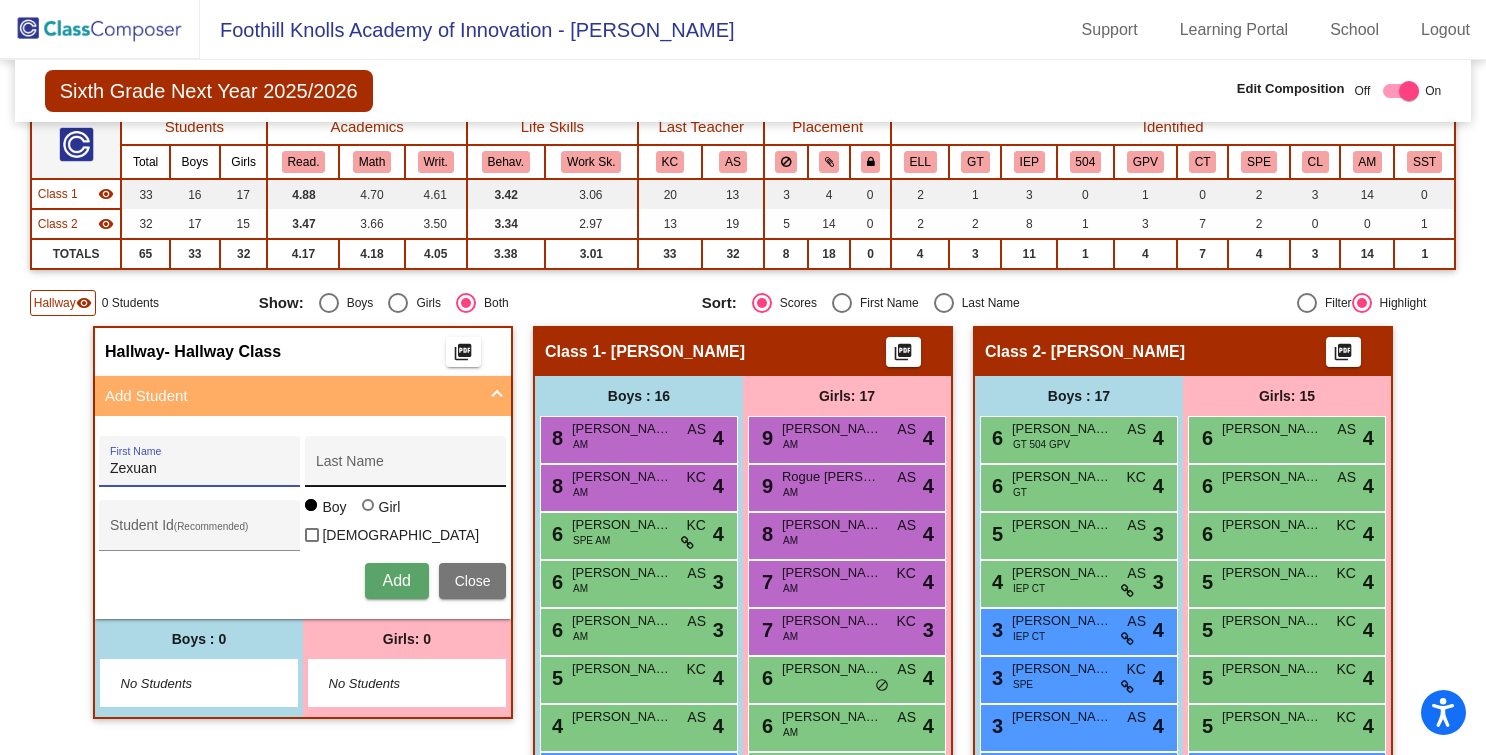 type on "Zexuan" 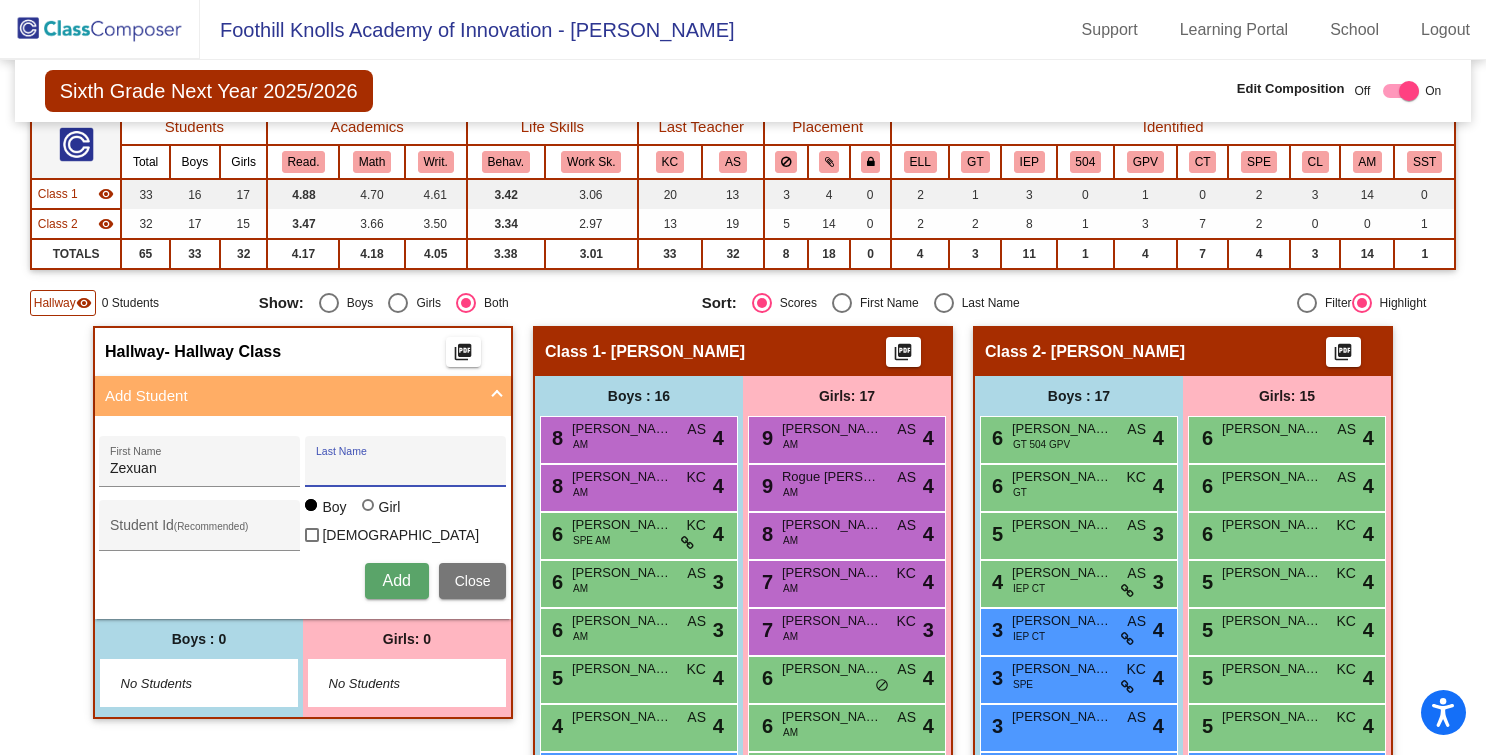 click on "Last Name" at bounding box center (406, 469) 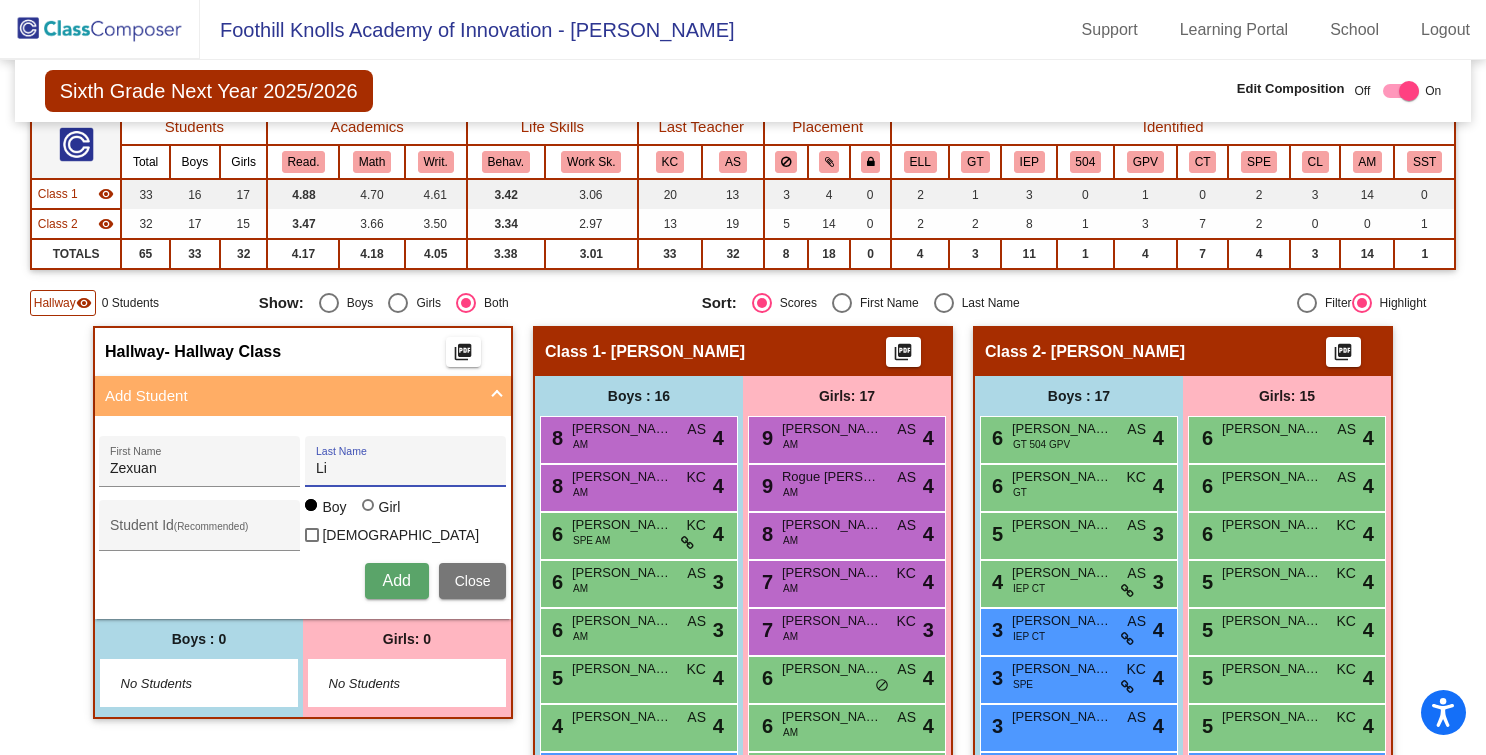 type on "Li" 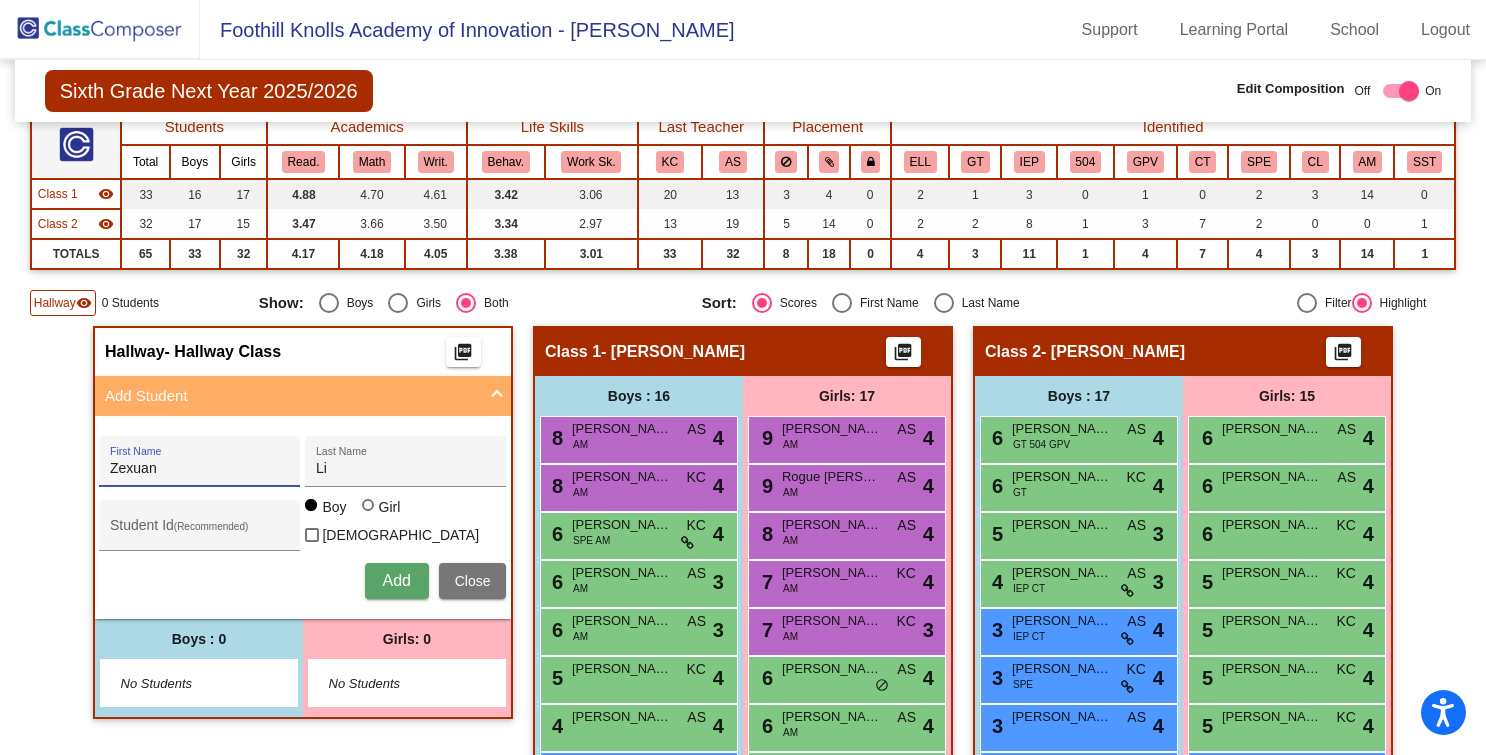 click on "Zexuan" at bounding box center (200, 469) 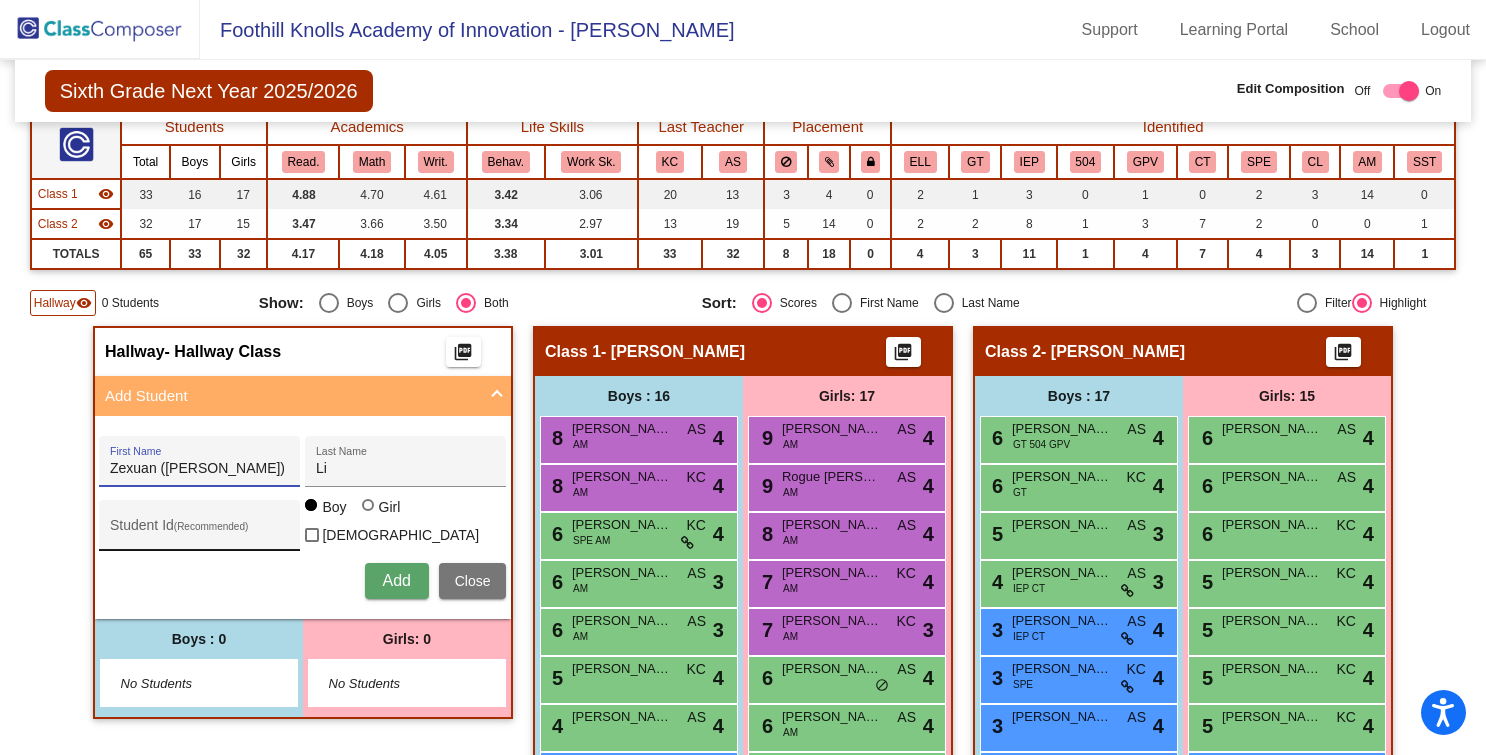 type on "Zexuan (Christy)" 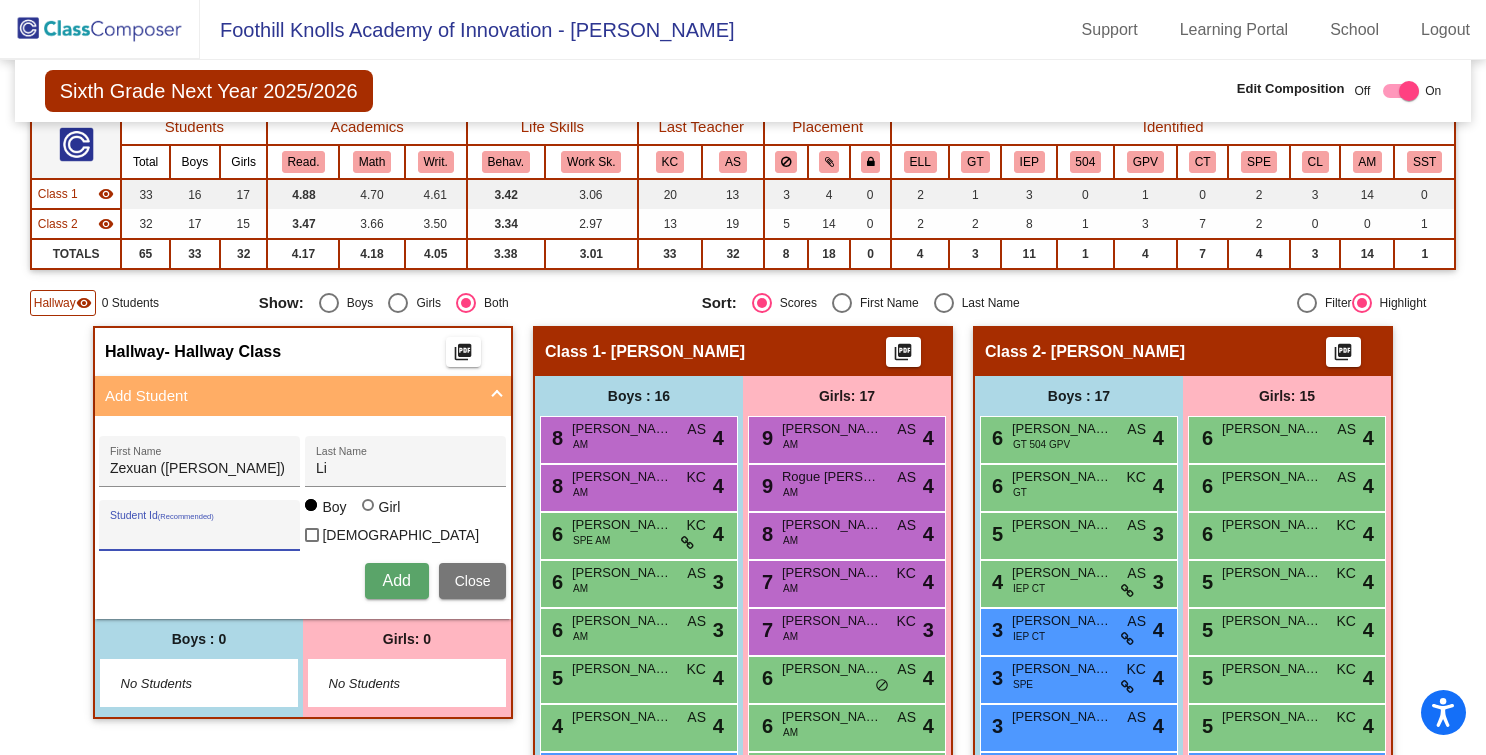 click on "Student Id  (Recommended)" at bounding box center (200, 533) 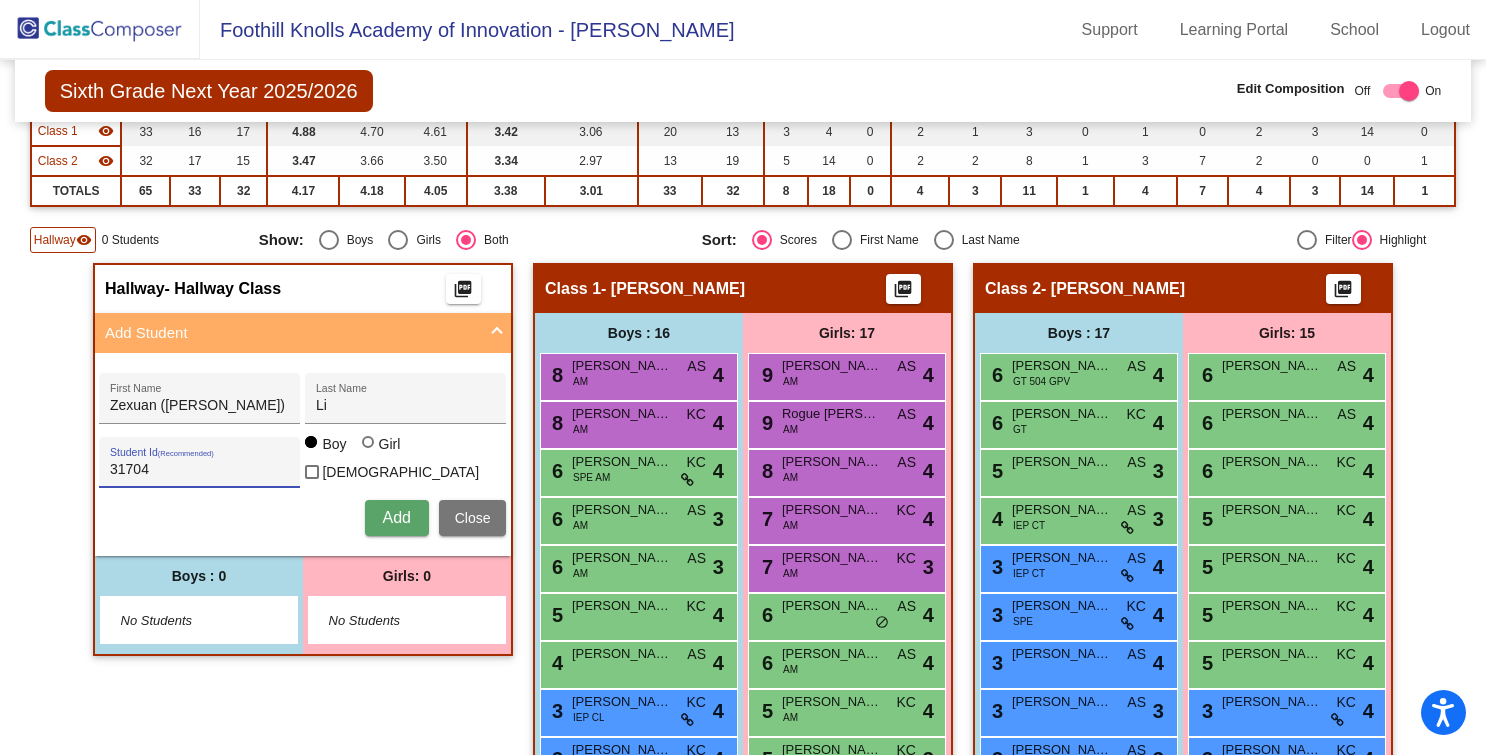 scroll, scrollTop: 245, scrollLeft: 0, axis: vertical 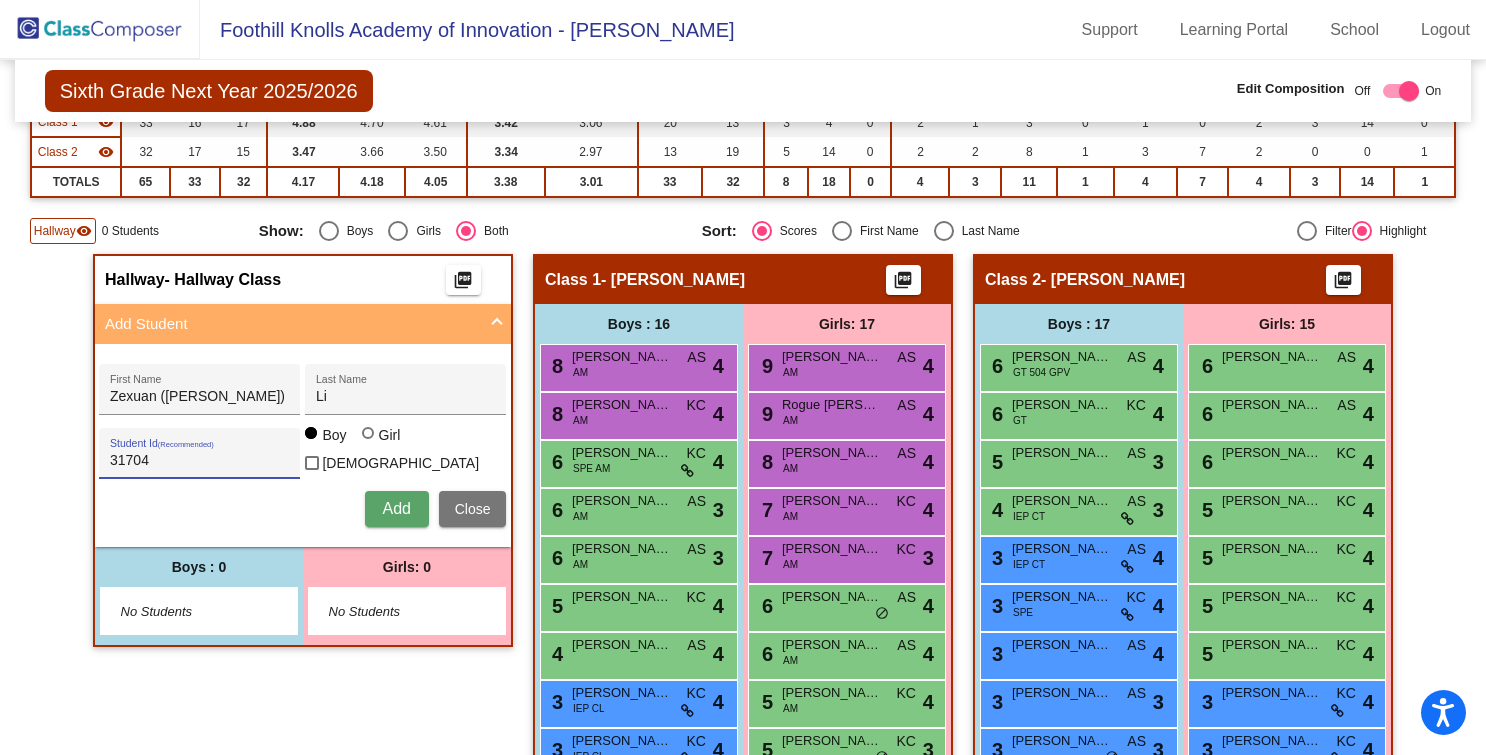 type on "31704" 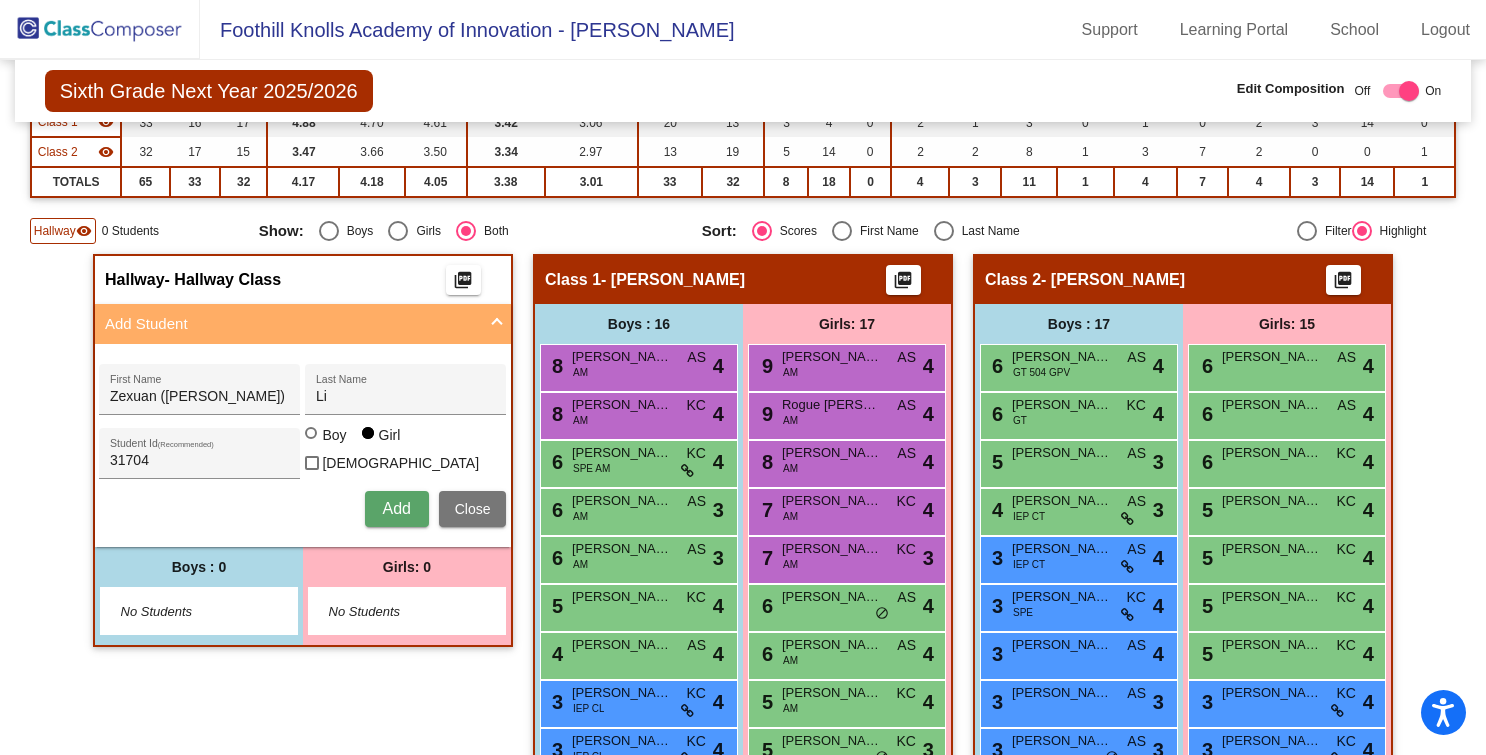 click on "Add" at bounding box center [396, 508] 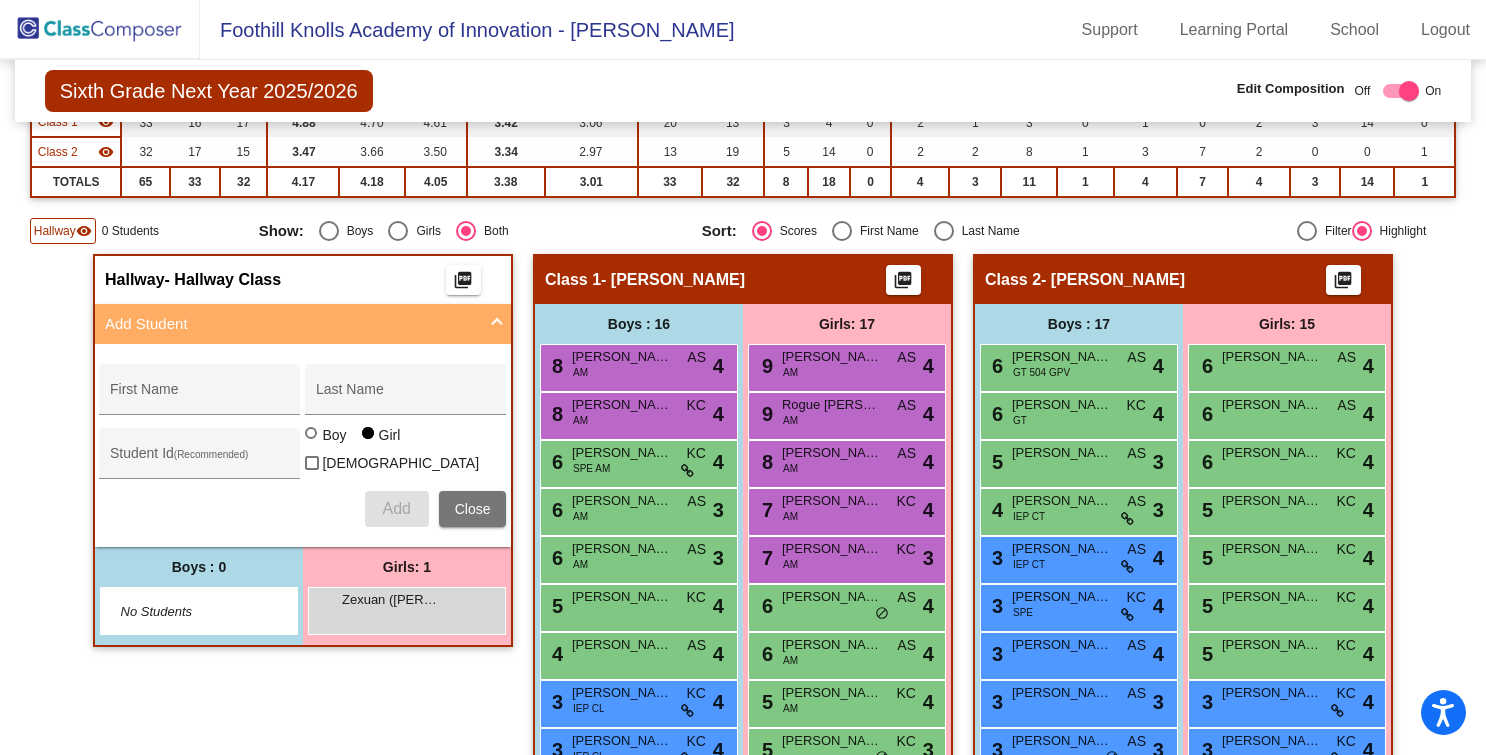 click at bounding box center (497, 324) 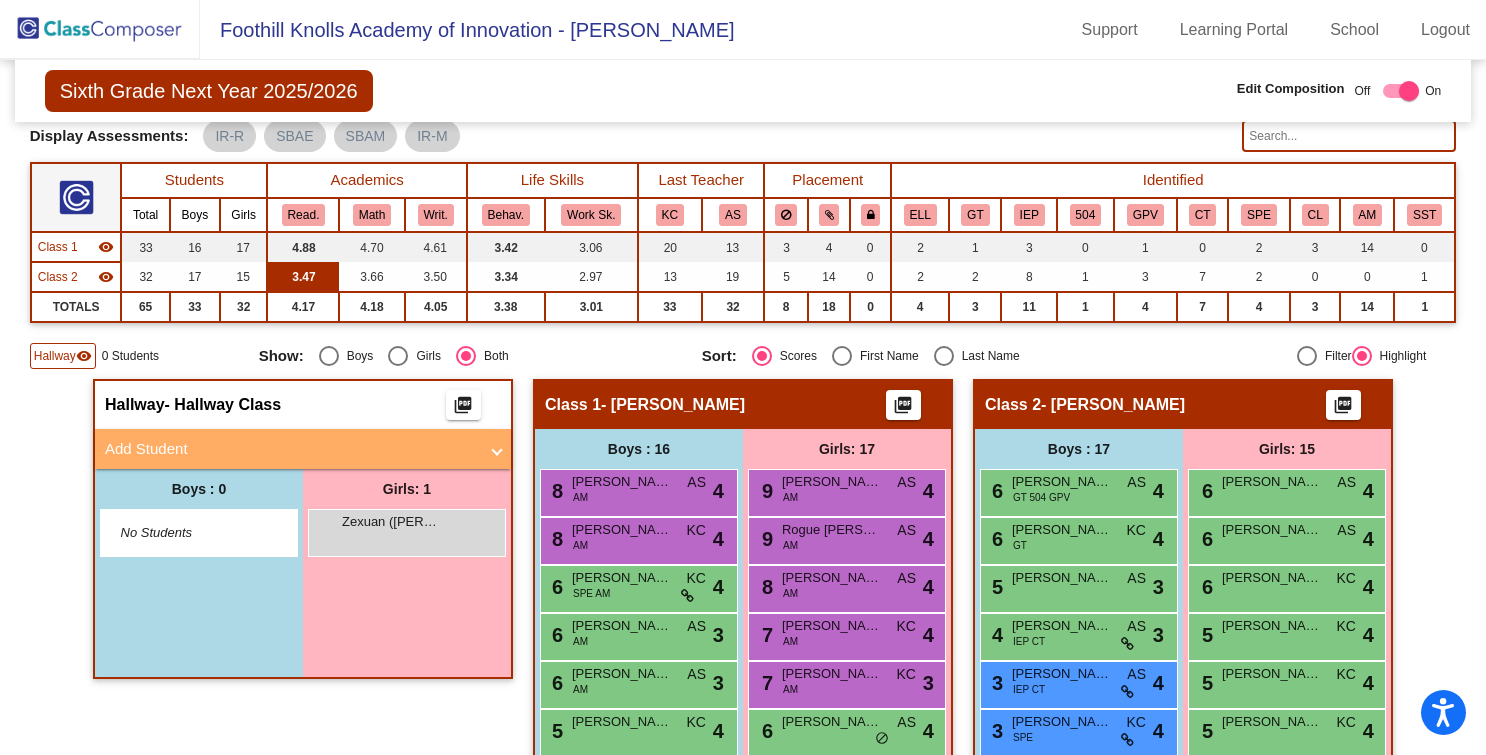scroll, scrollTop: 0, scrollLeft: 0, axis: both 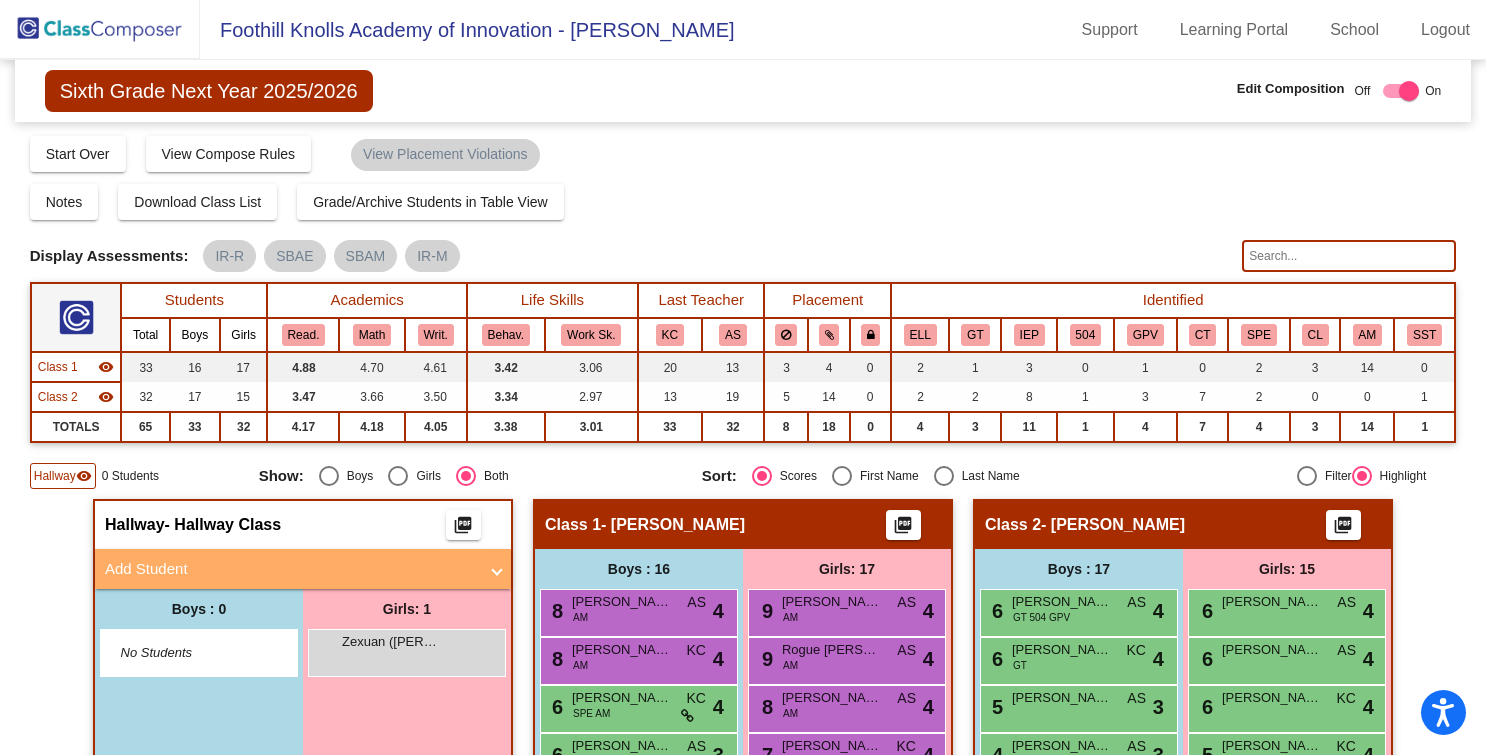 click 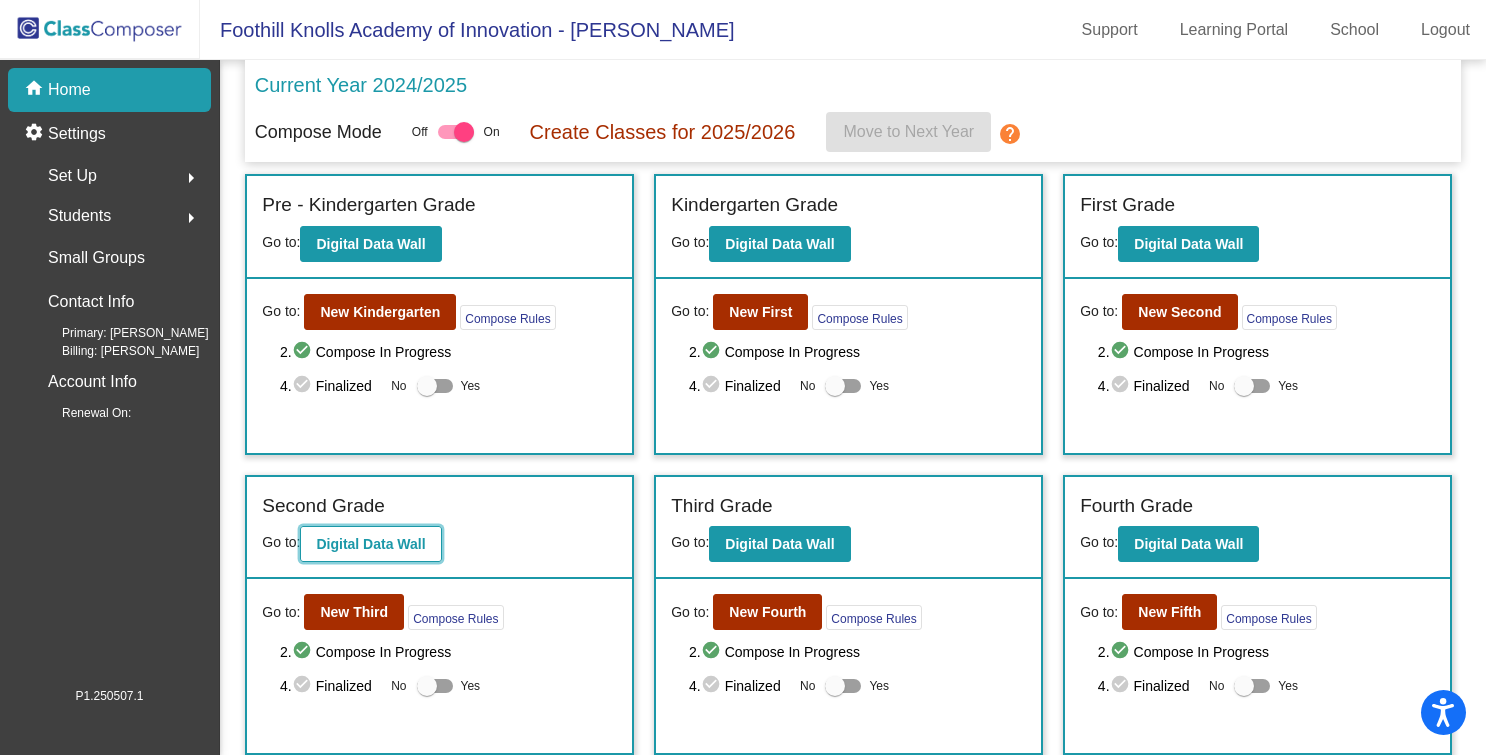 click on "Digital Data Wall" 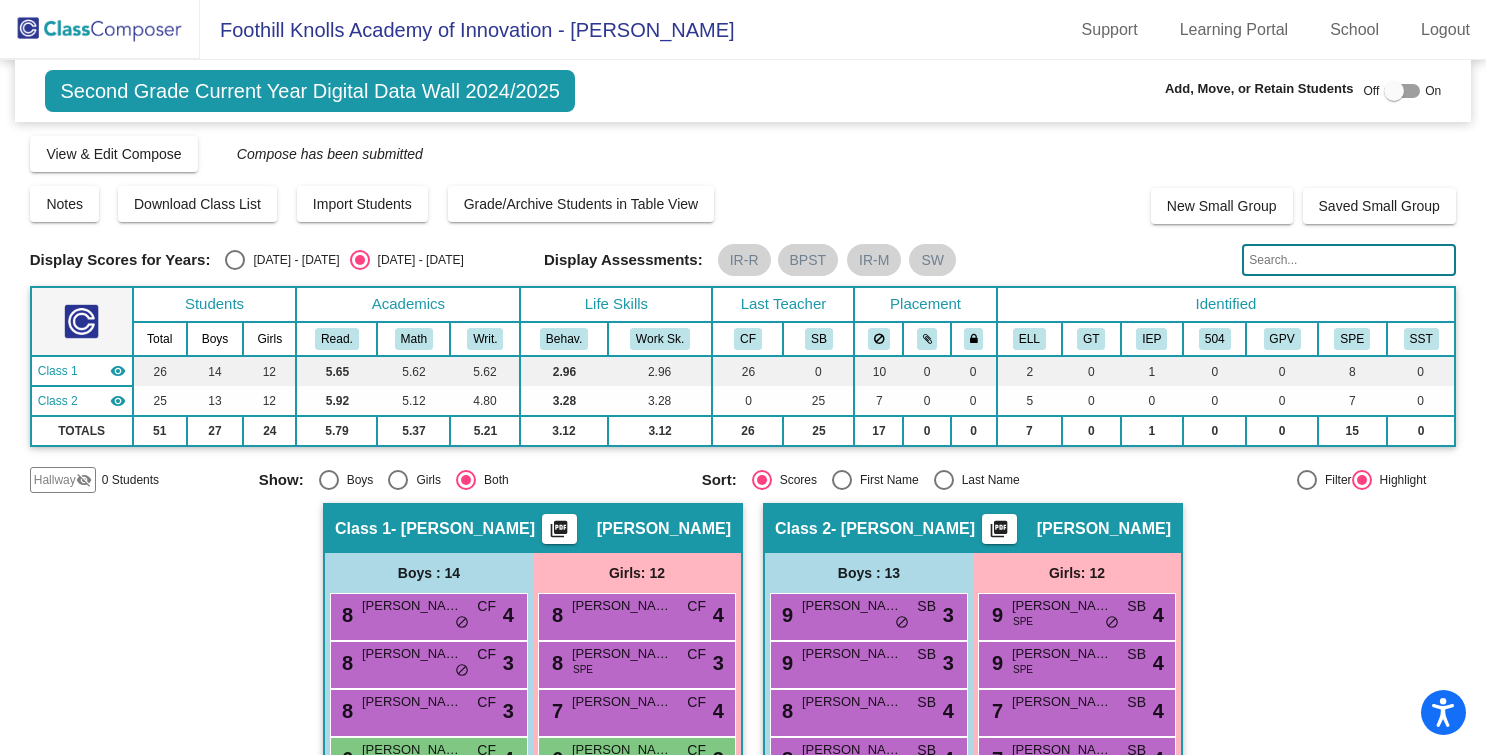 click on "visibility_off" 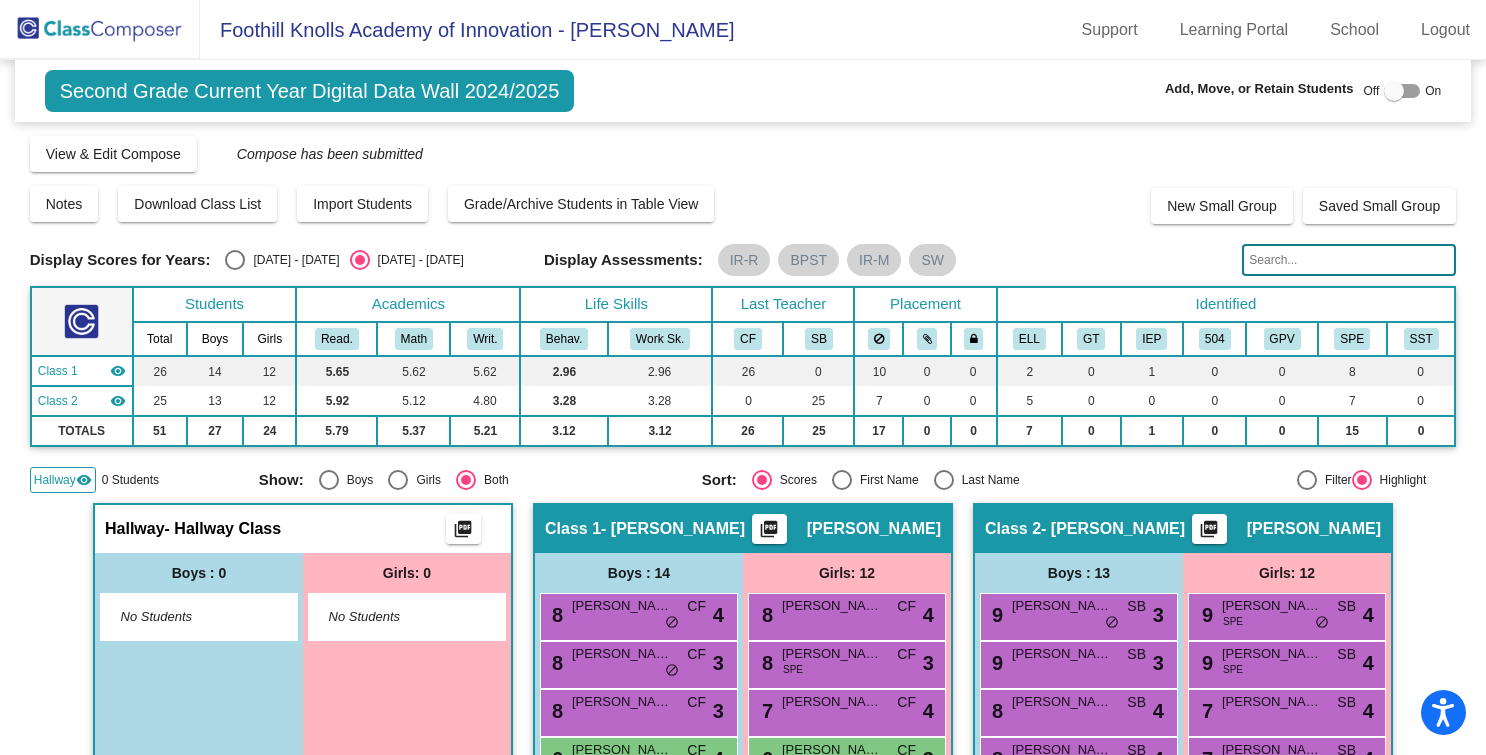 click on "visibility" 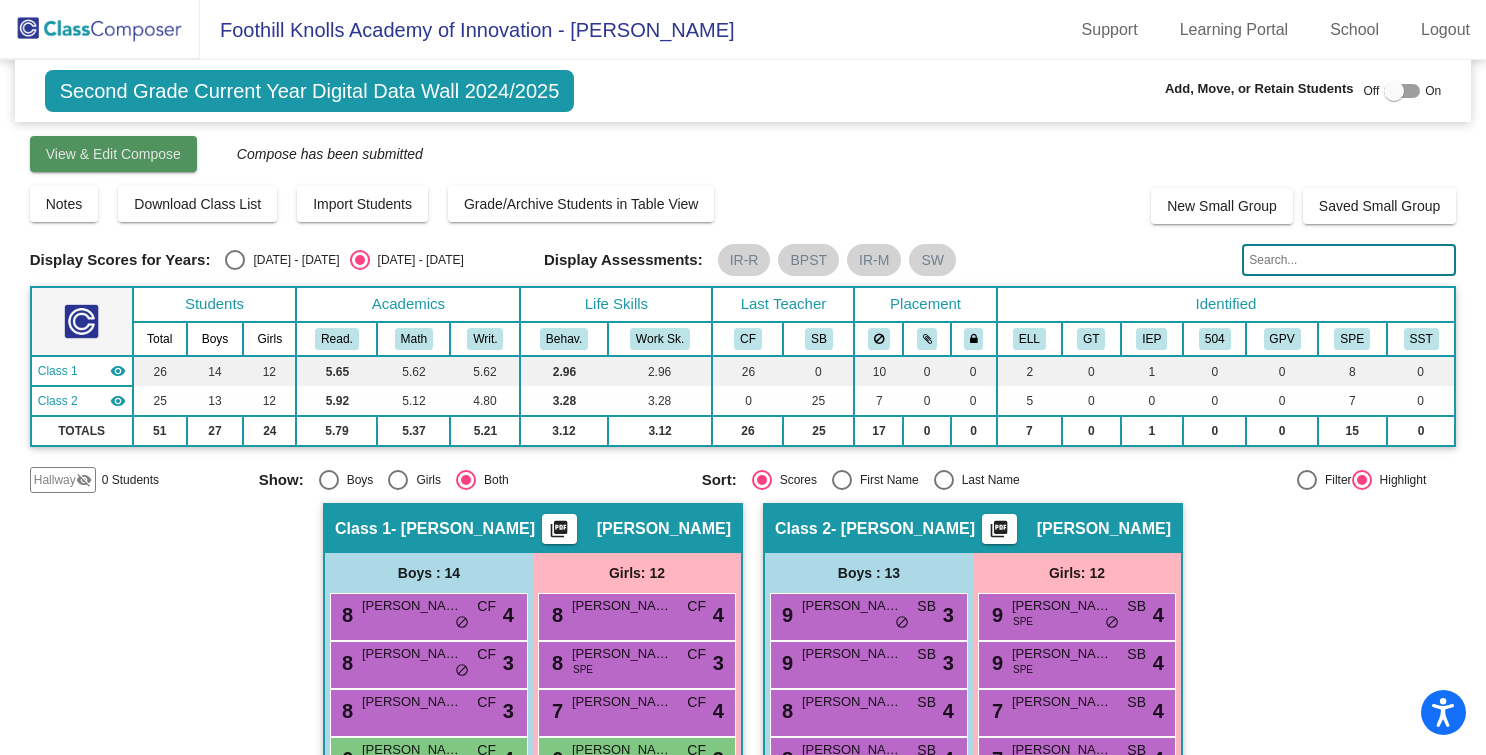 click on "View & Edit Compose" 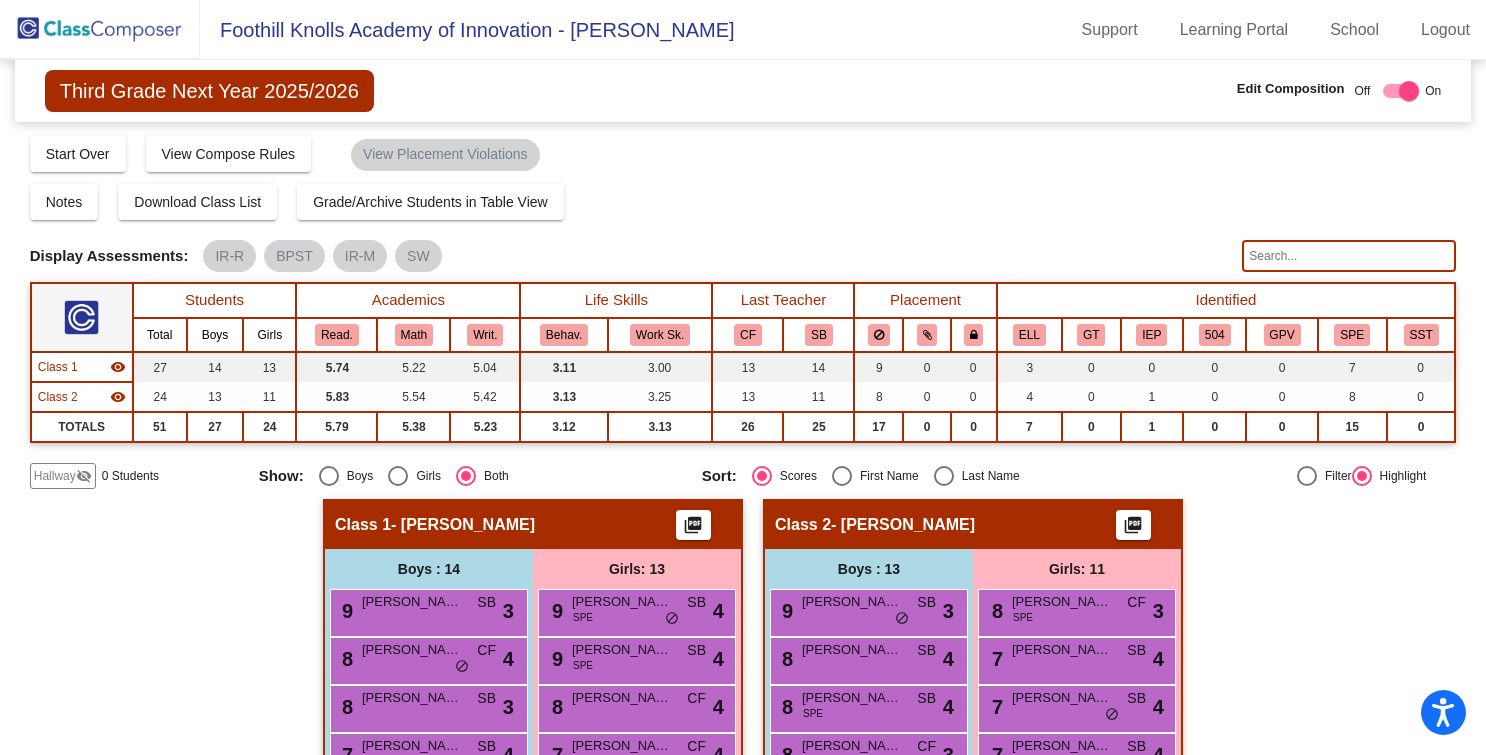 click on "Hallway   visibility_off" 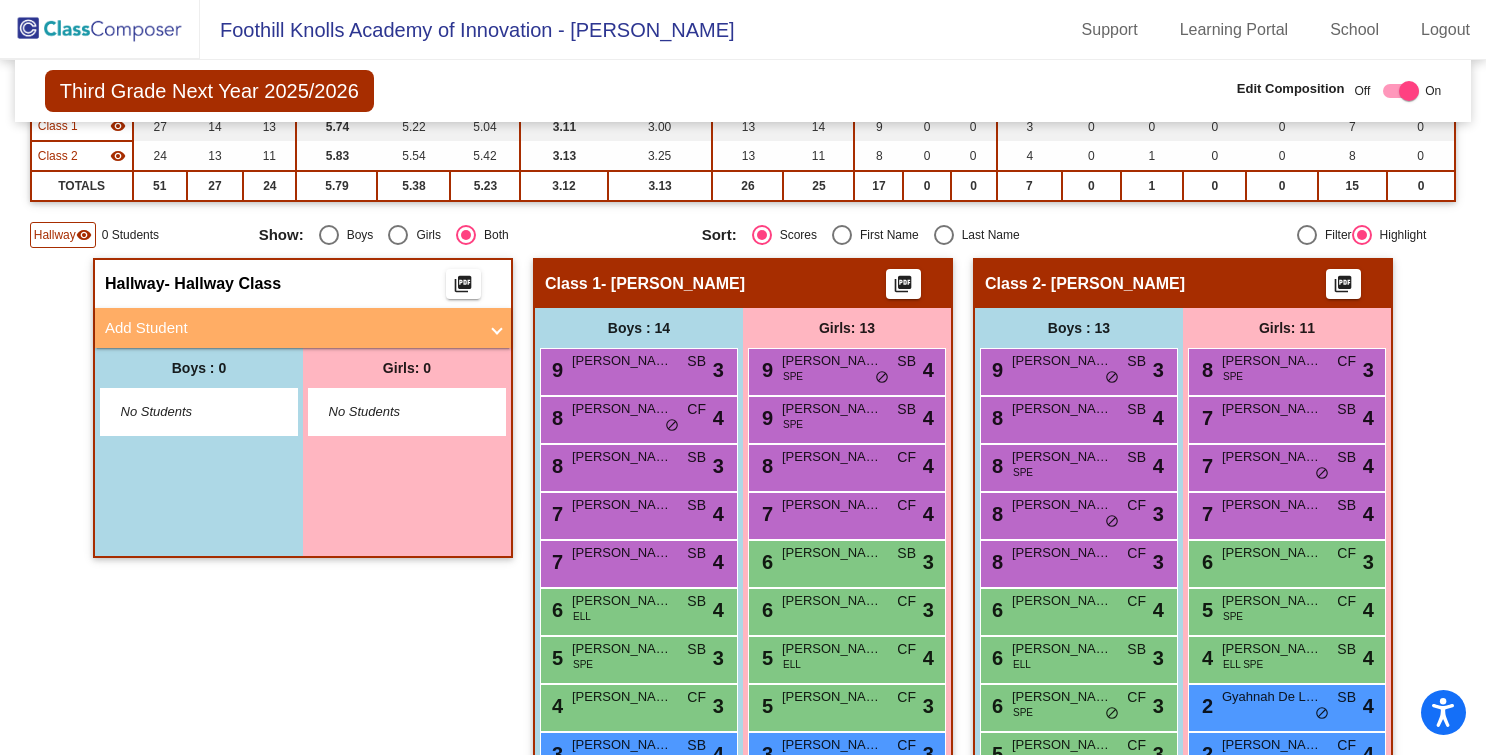scroll, scrollTop: 242, scrollLeft: 0, axis: vertical 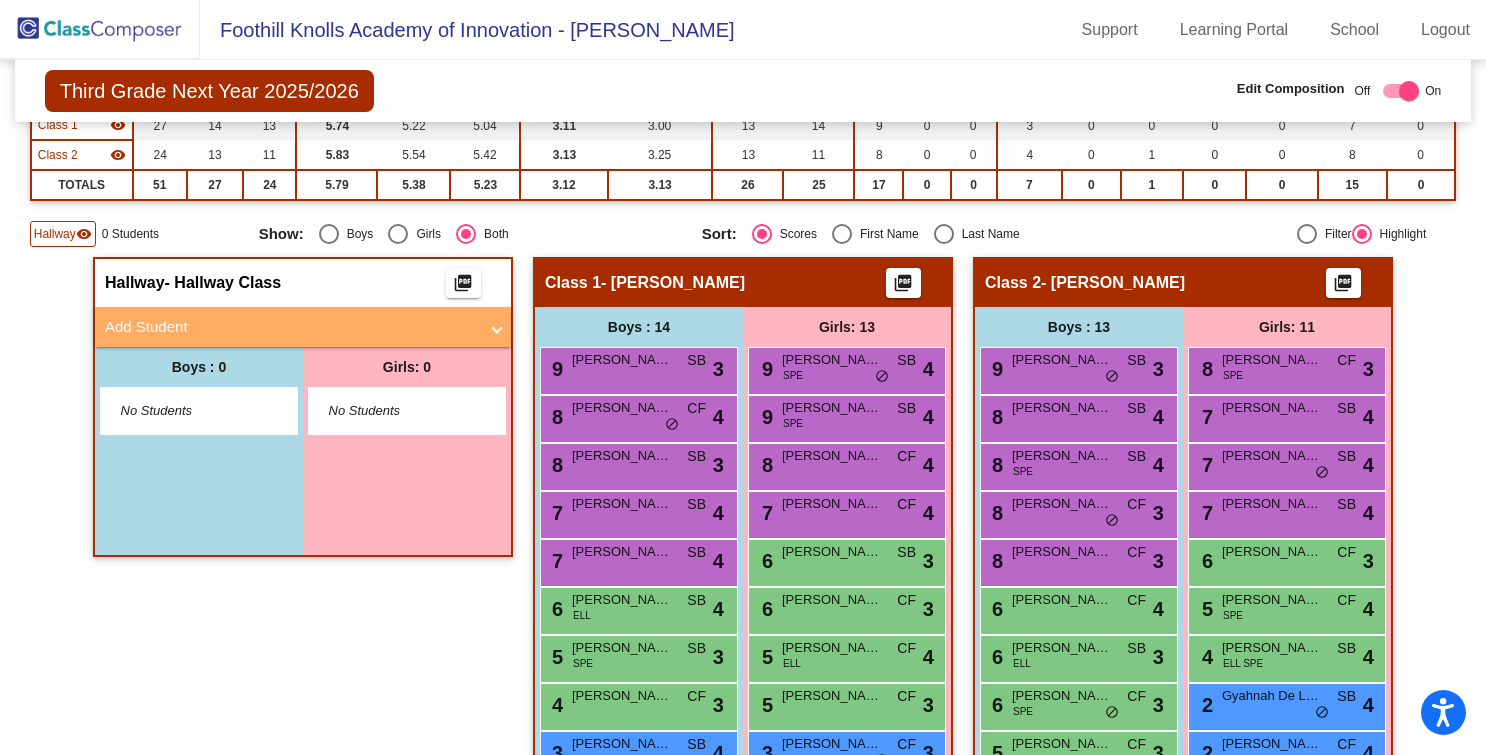 click on "Add Student" at bounding box center (303, 327) 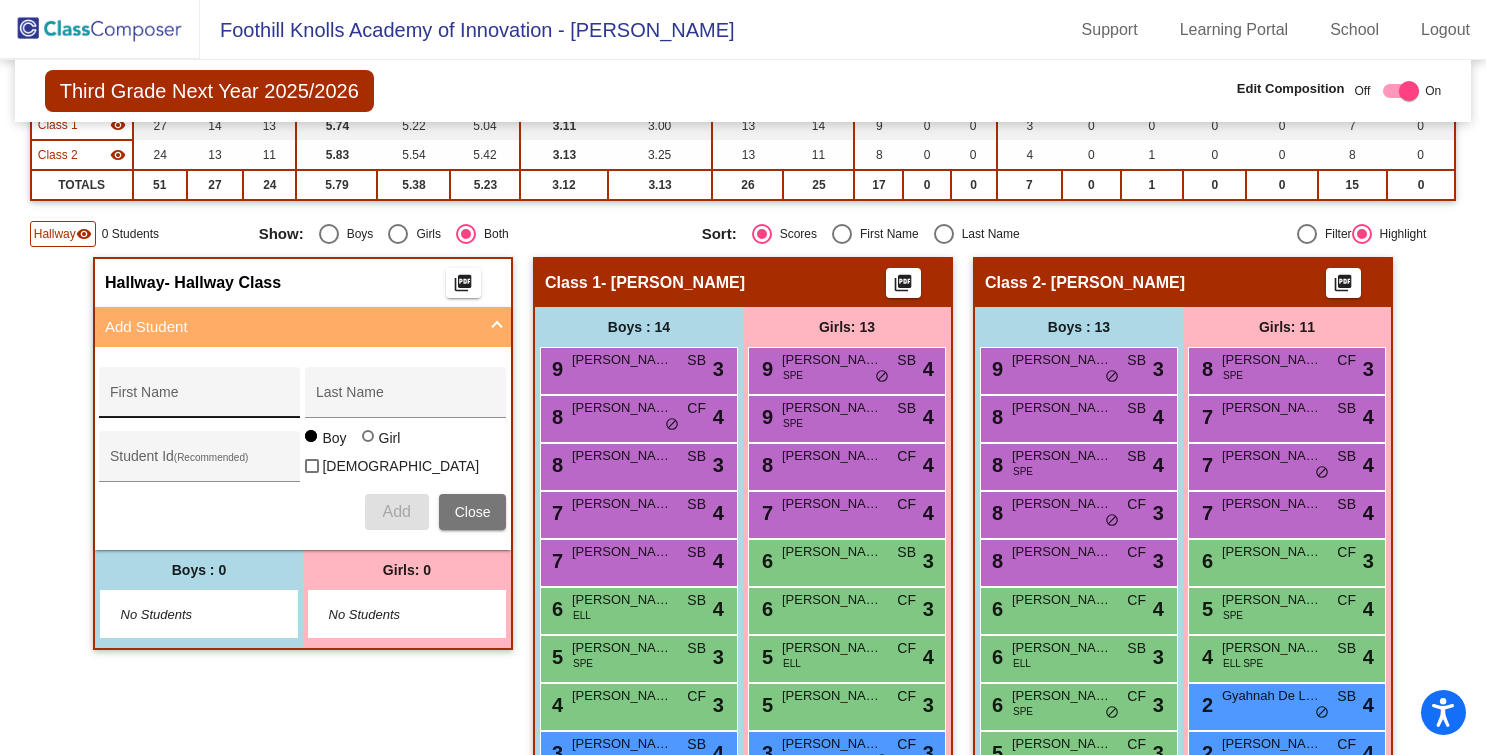 click on "First Name" at bounding box center [200, 400] 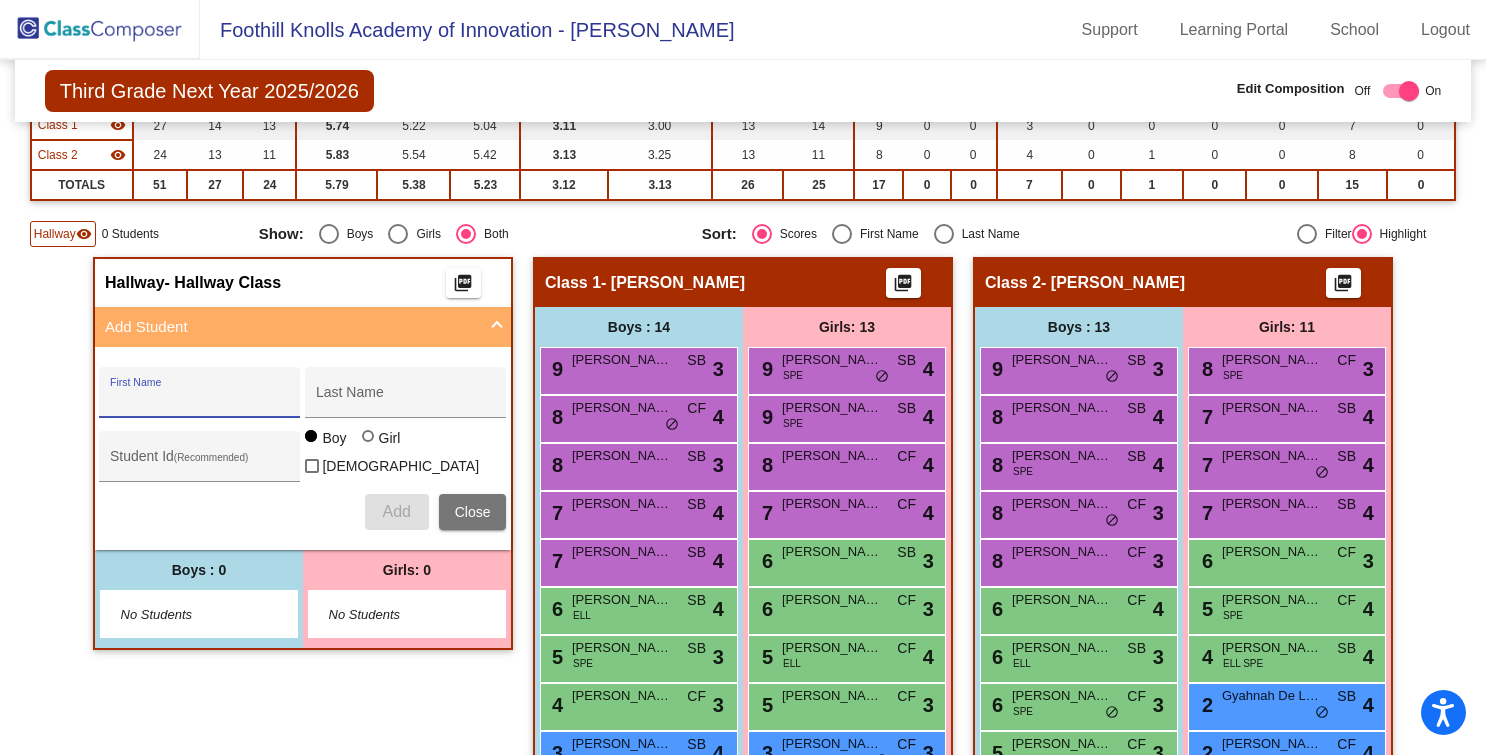 paste on "Del Castillo, Penelope" 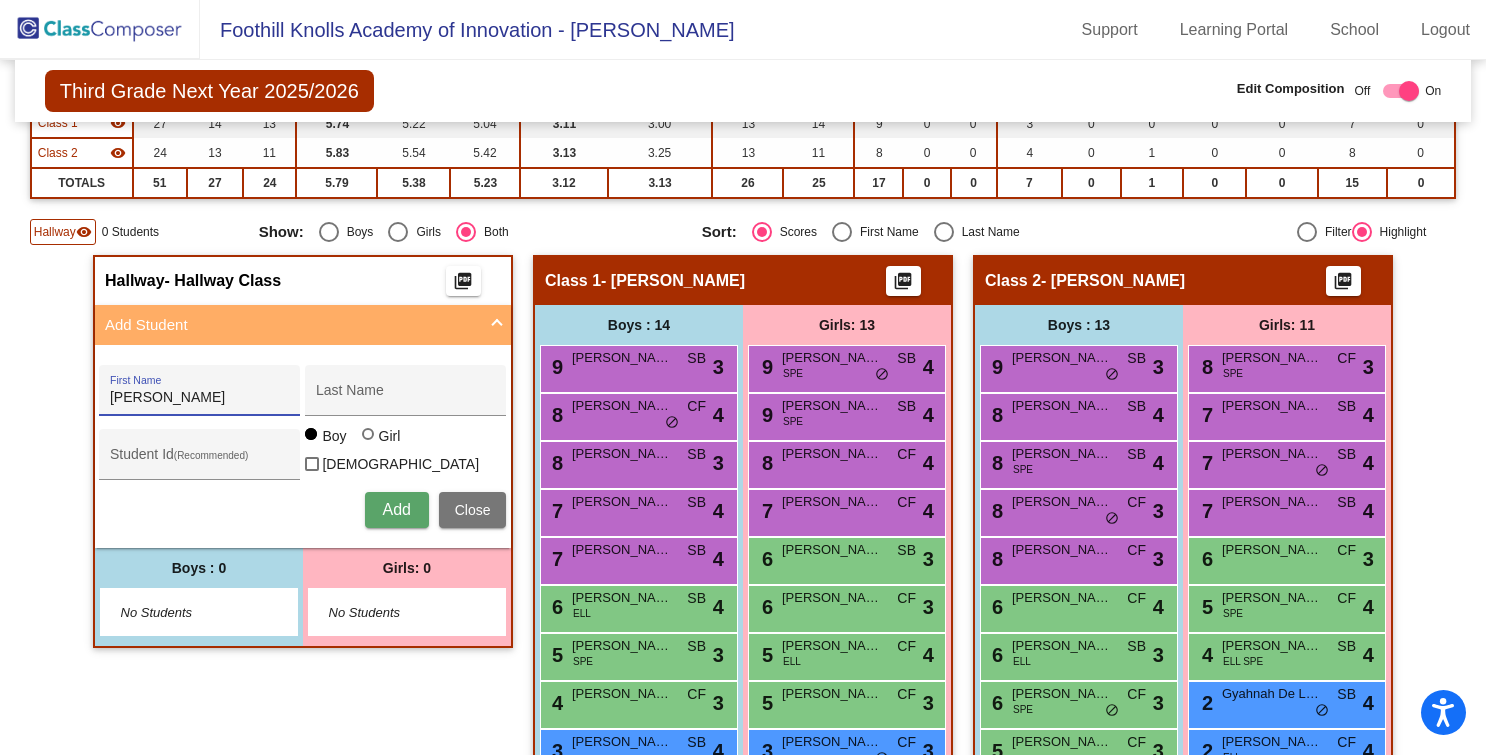 drag, startPoint x: 180, startPoint y: 389, endPoint x: 69, endPoint y: 397, distance: 111.28792 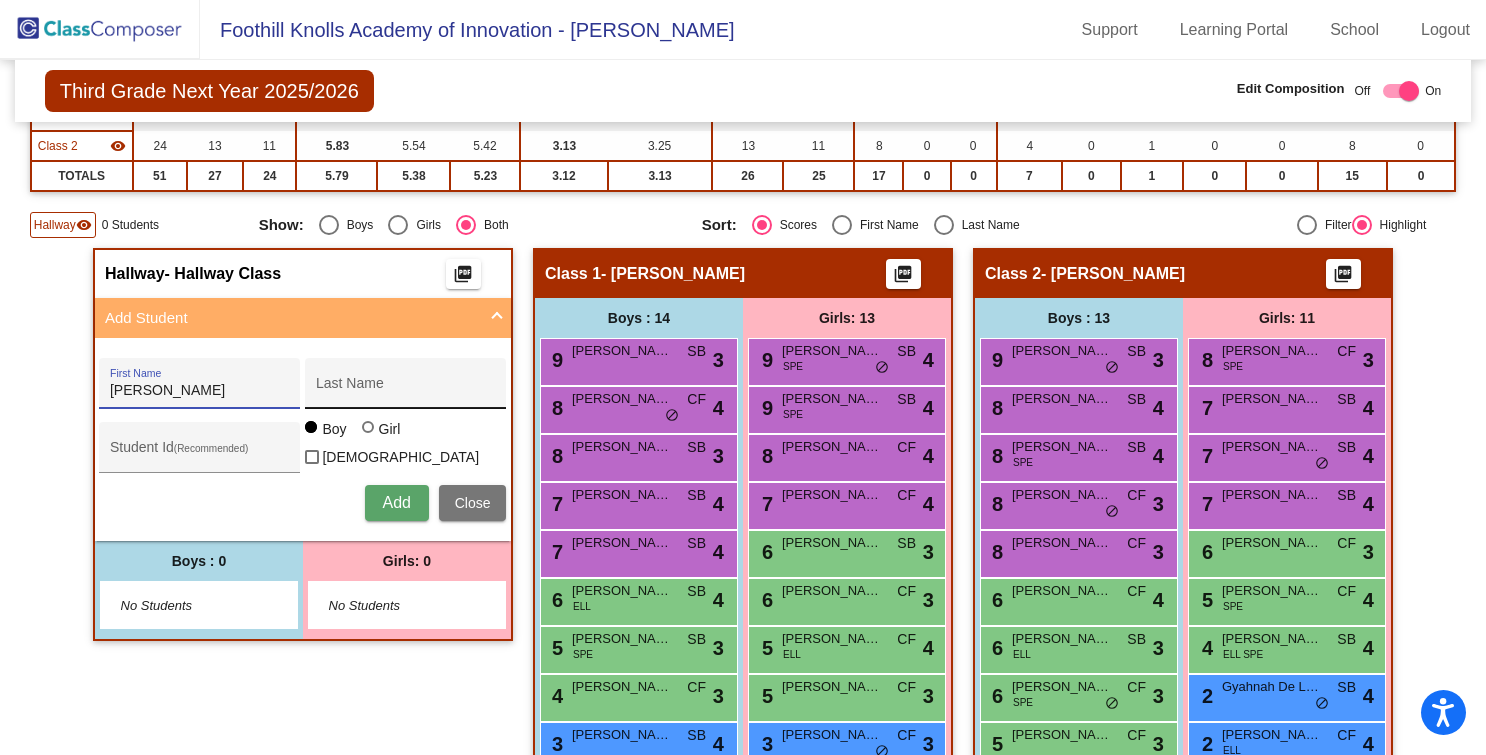 type on "Penelope" 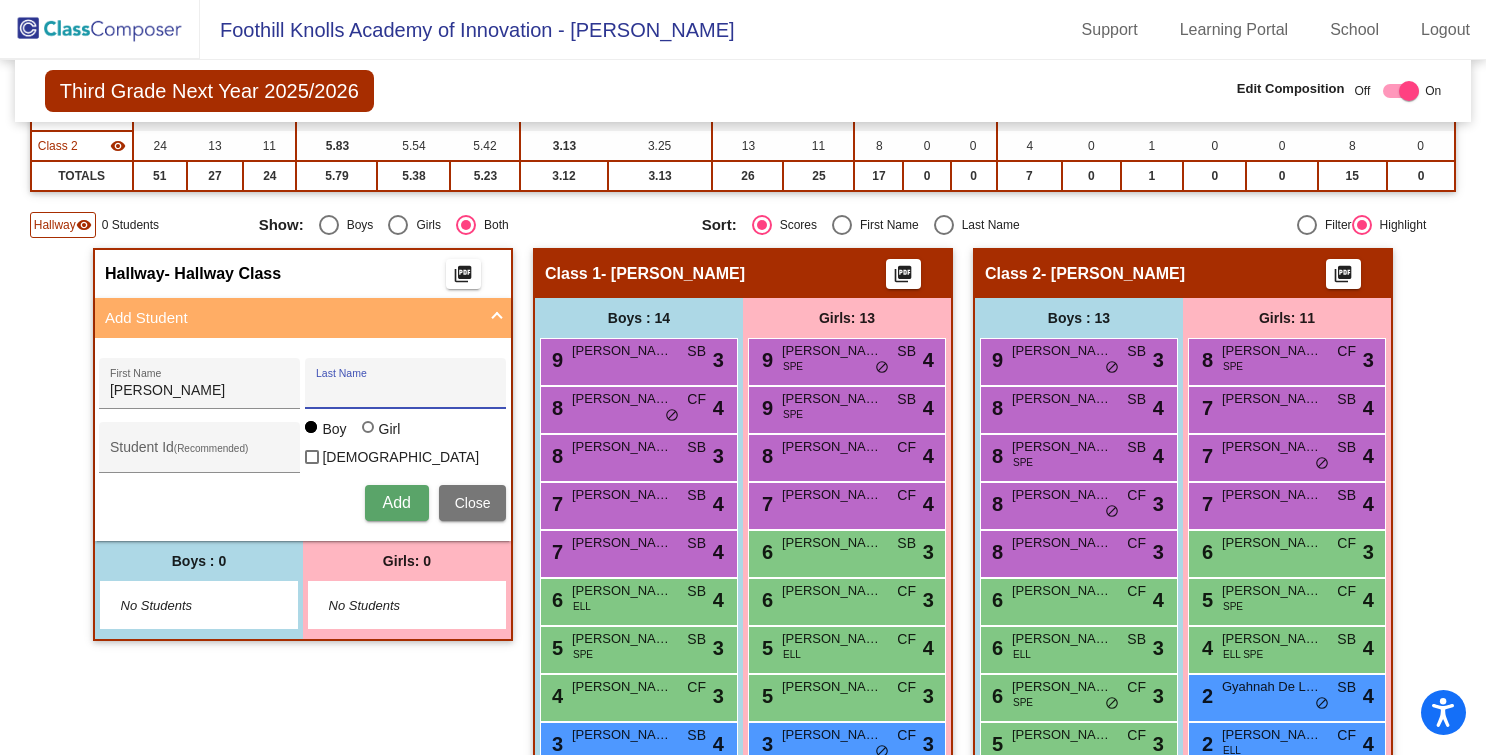 paste on "Del Castillo," 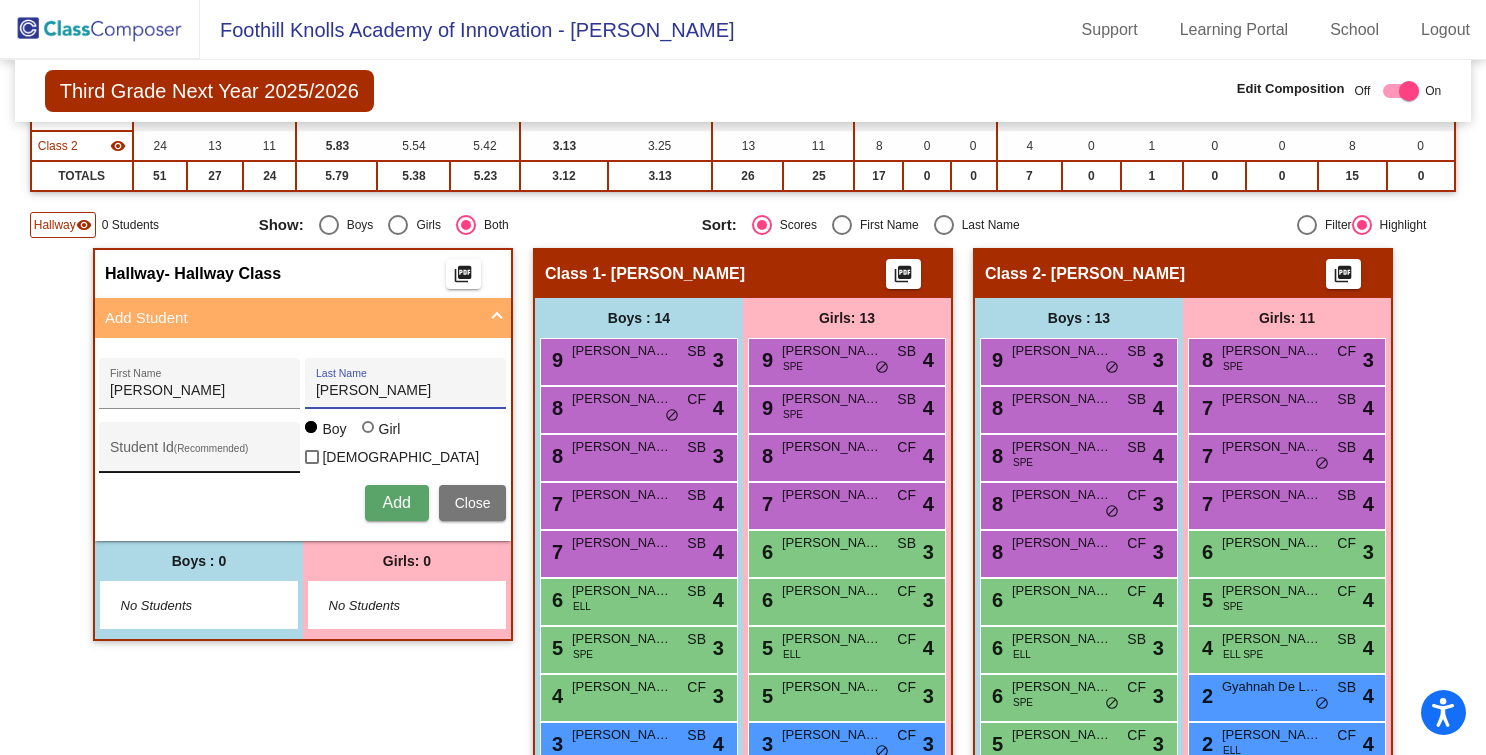 type on "Del Castillo" 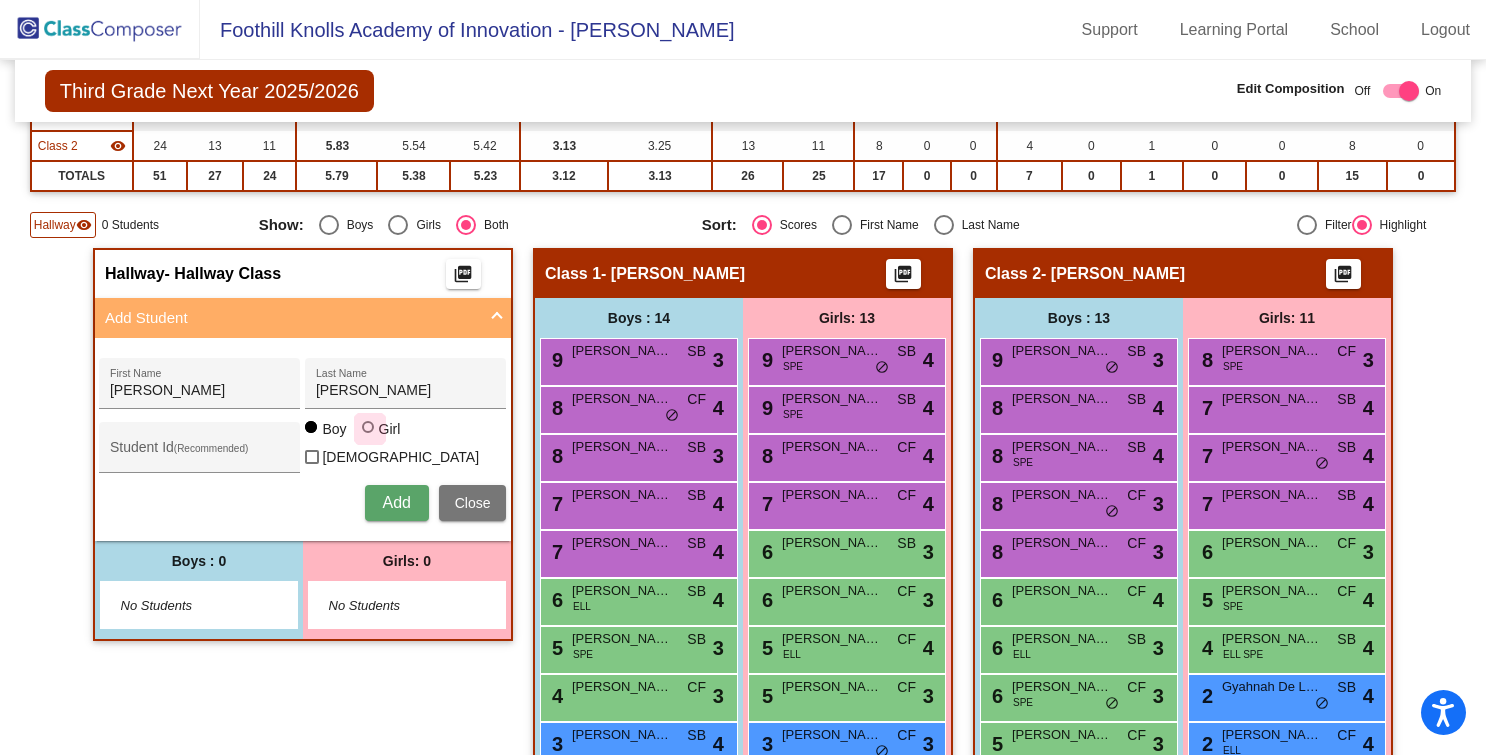 click at bounding box center [368, 427] 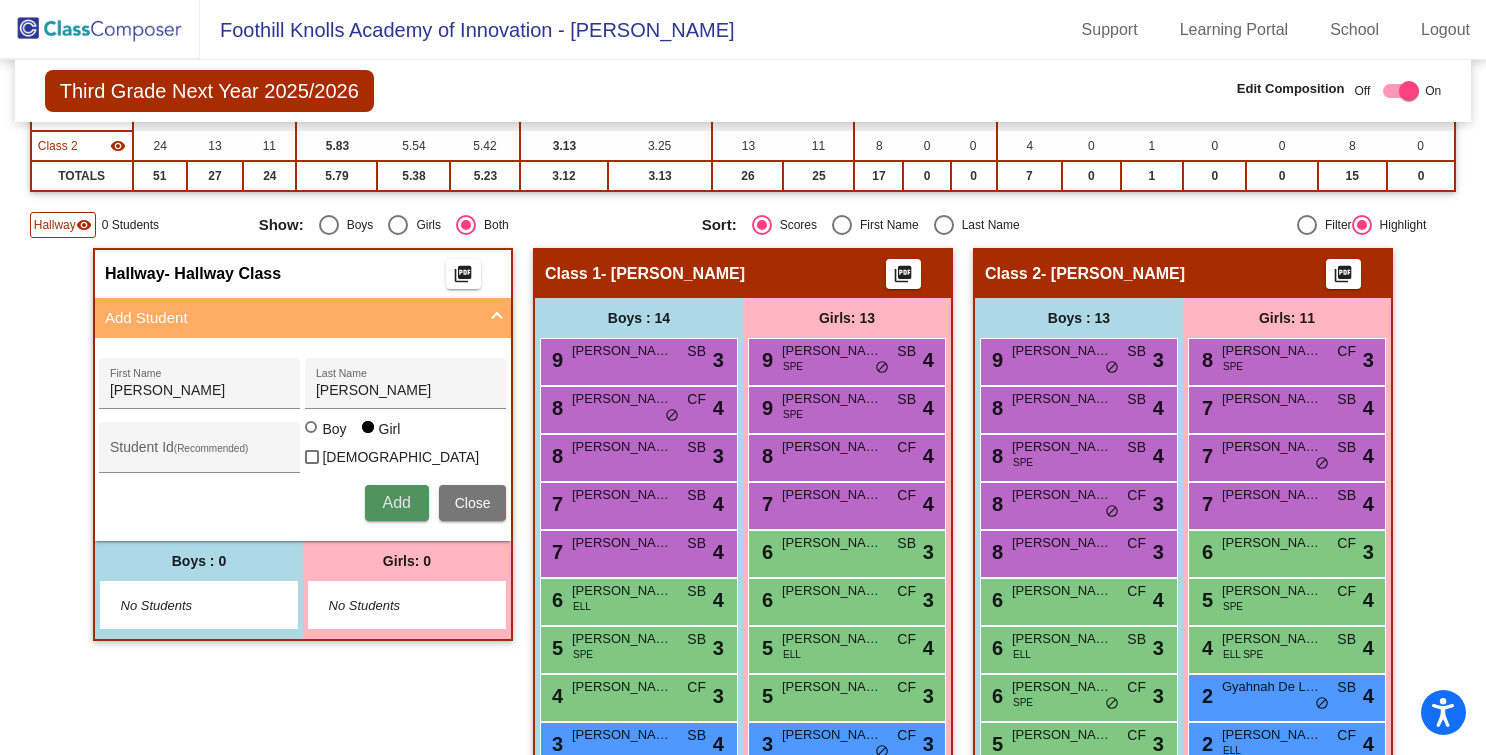 click on "Add" at bounding box center (396, 502) 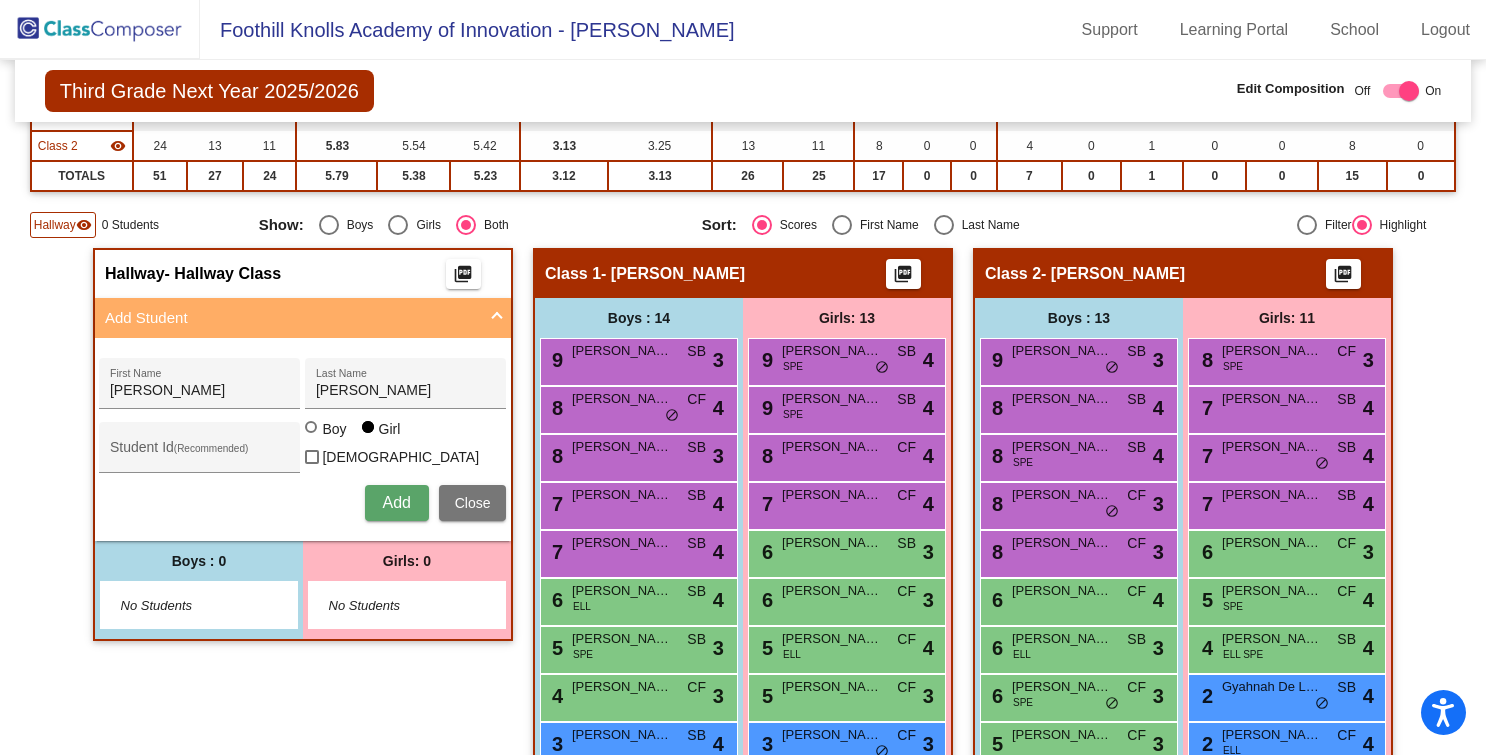 type 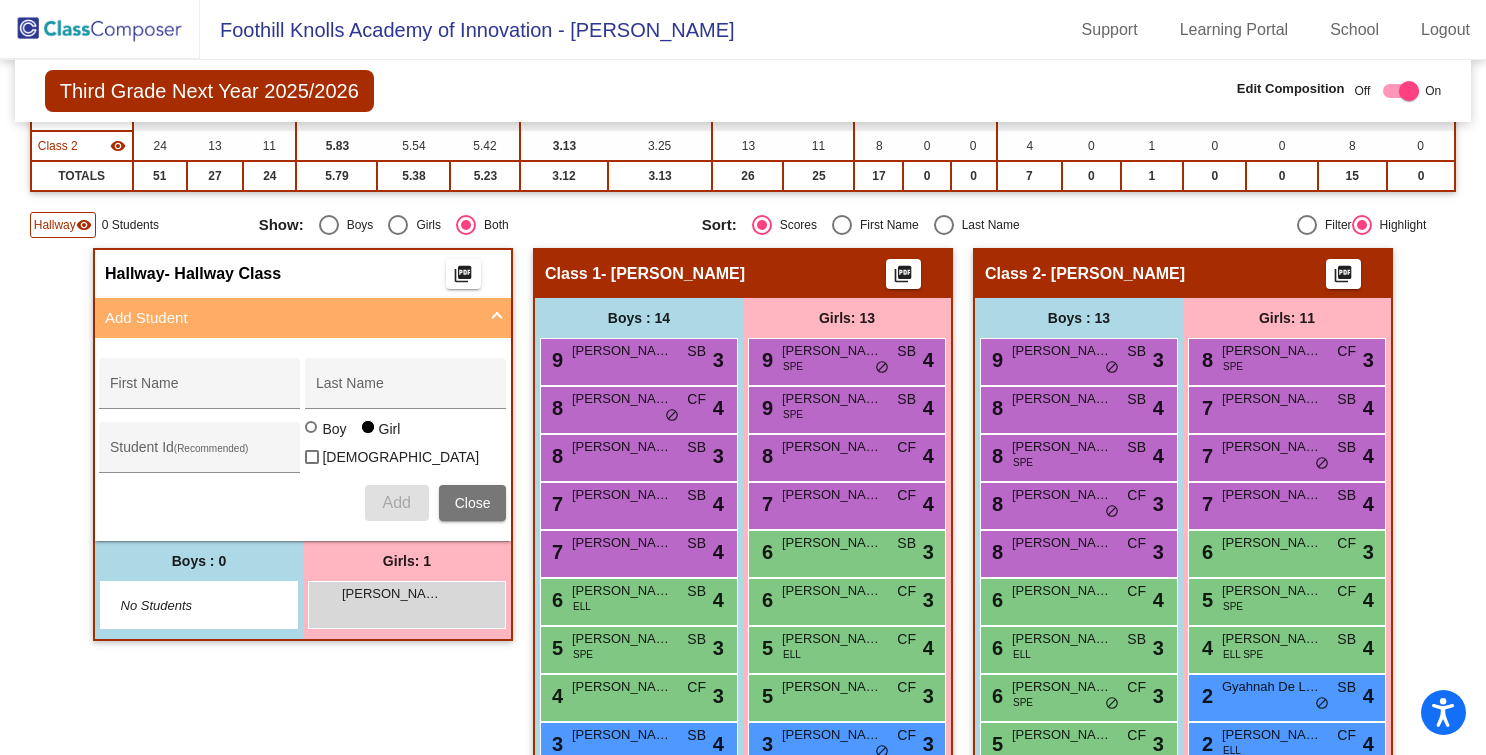 click at bounding box center [497, 318] 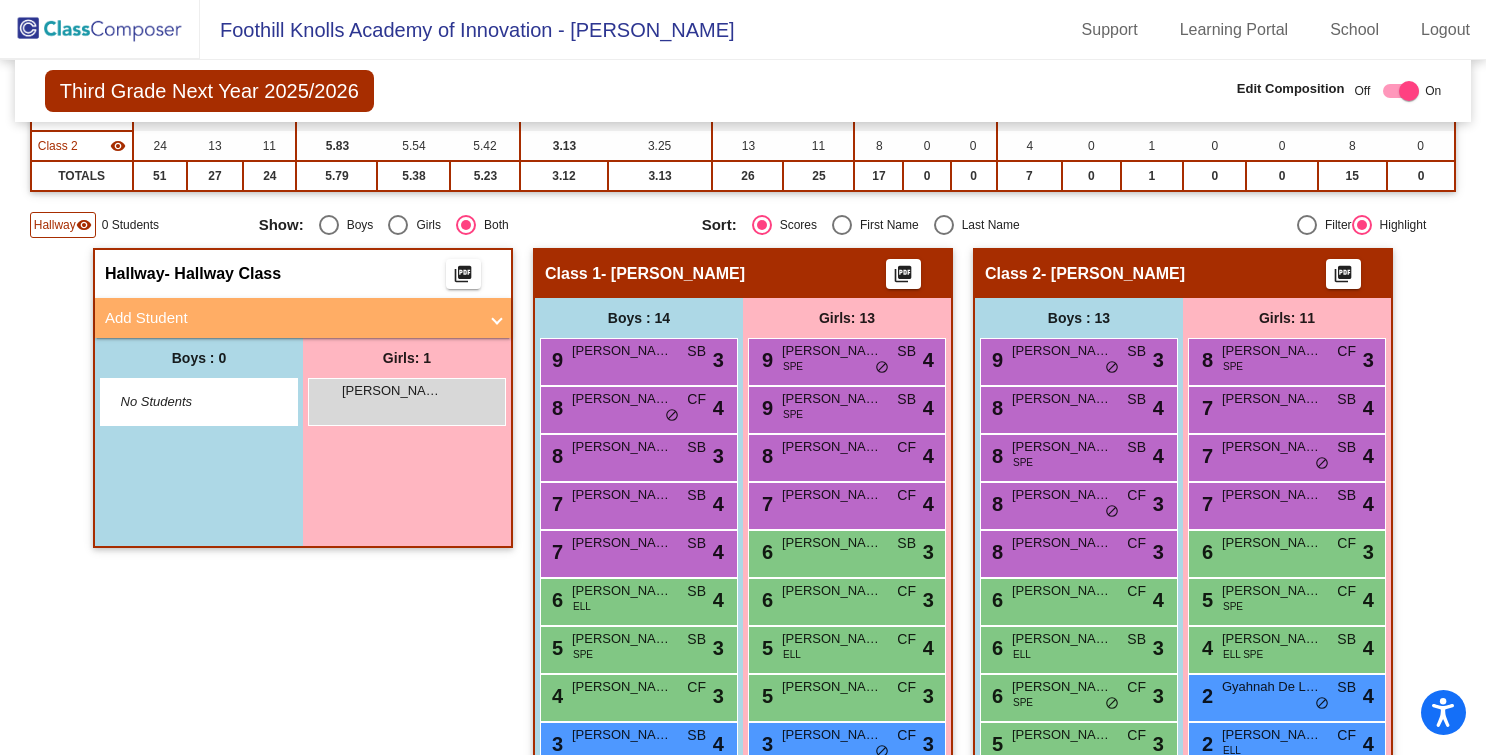 click on "Girls: 1 Penelope Del Castillo lock do_not_disturb_alt" at bounding box center (407, 442) 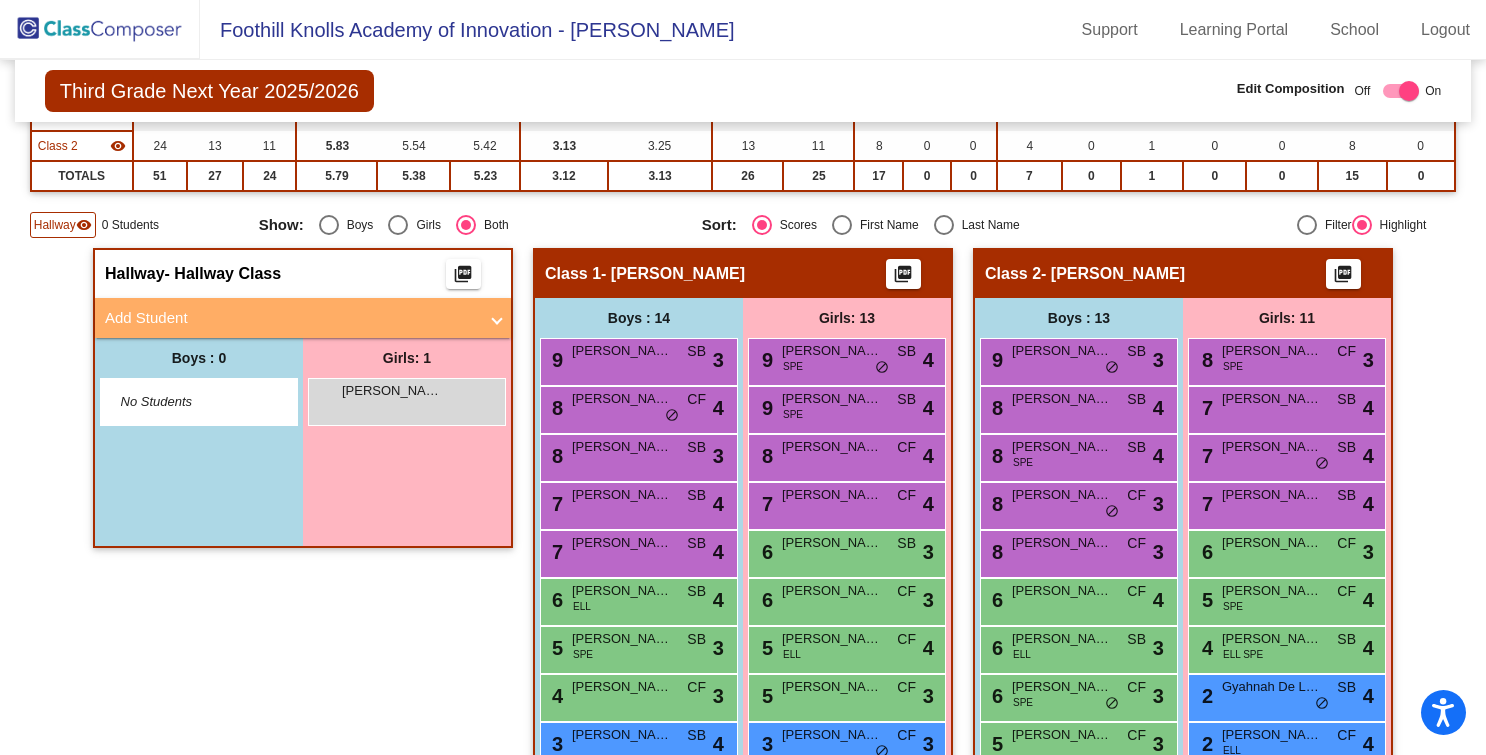 scroll, scrollTop: 0, scrollLeft: 0, axis: both 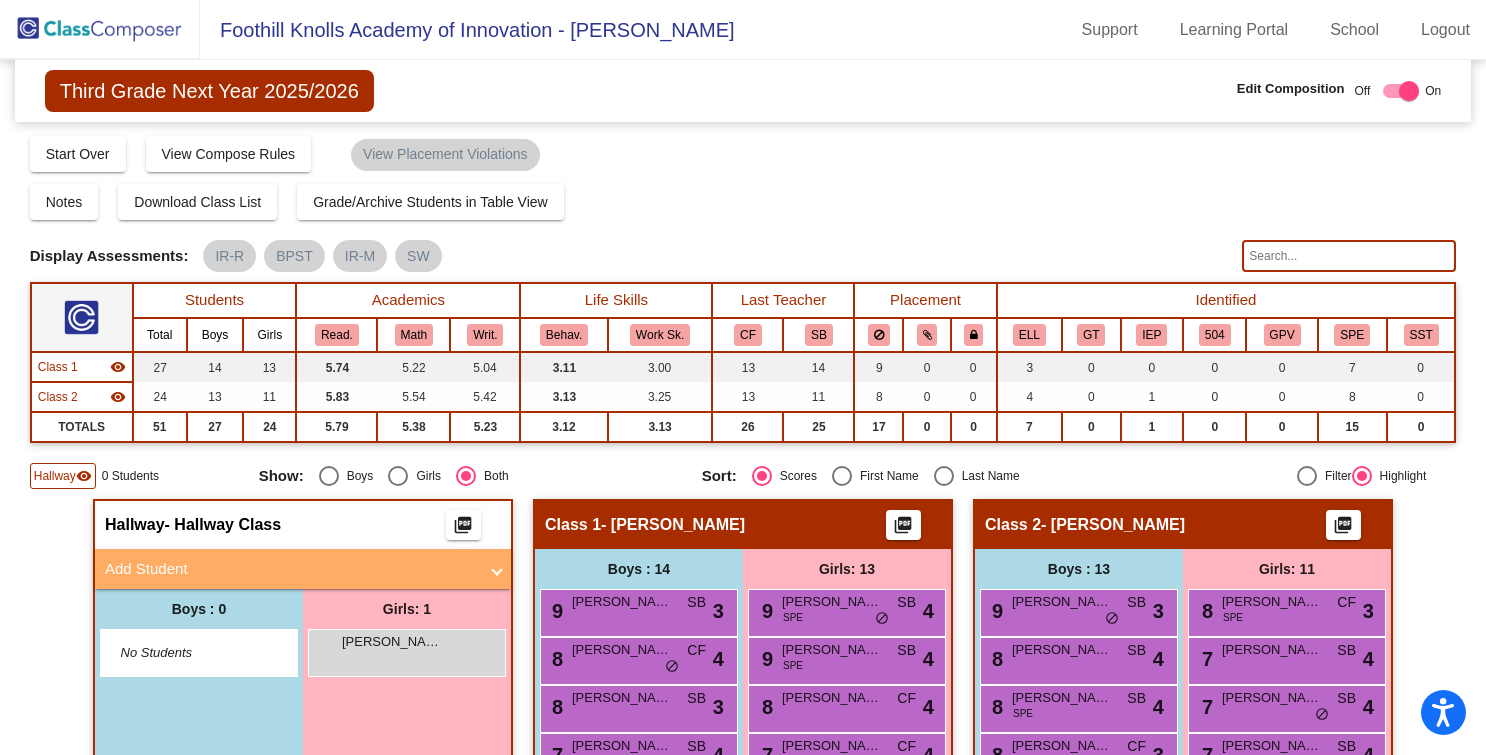 click 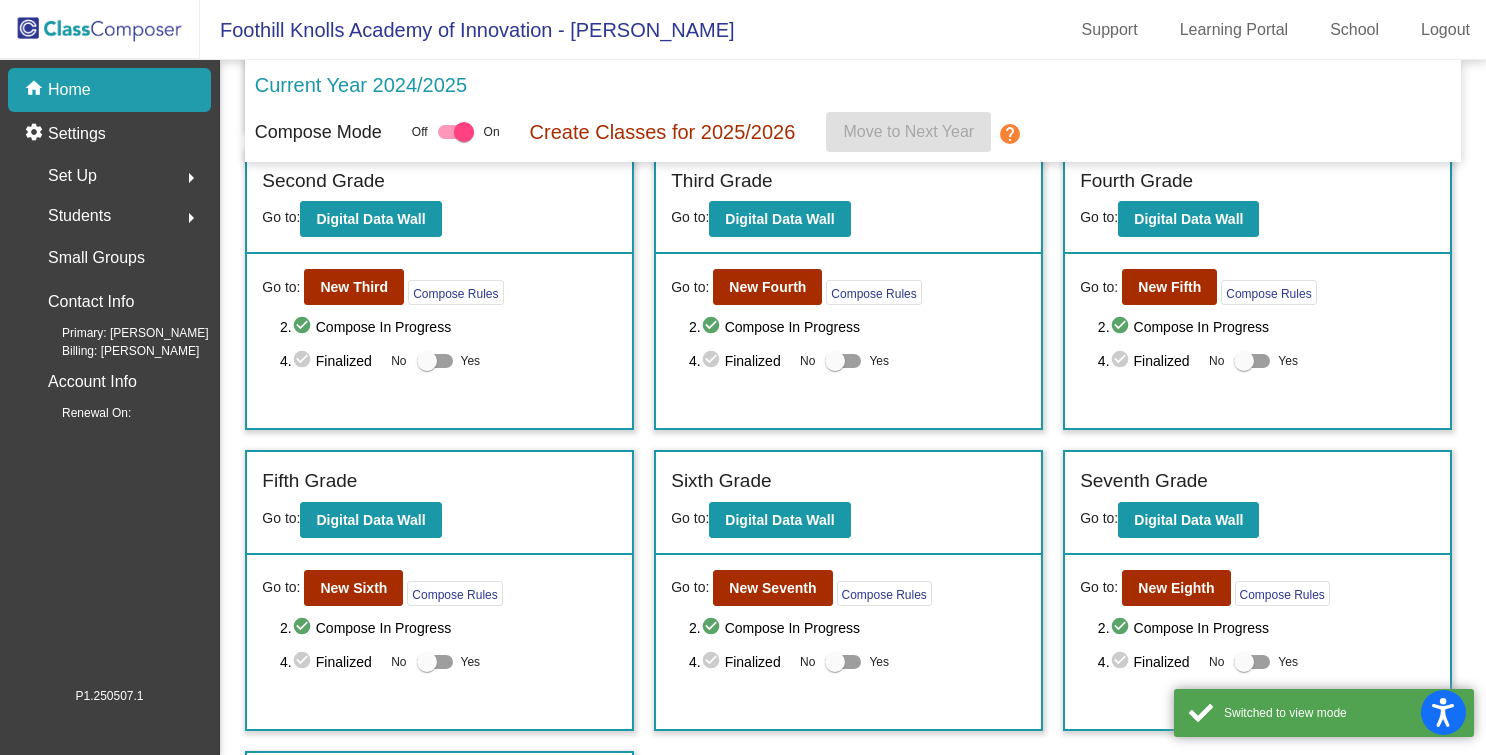 scroll, scrollTop: 428, scrollLeft: 0, axis: vertical 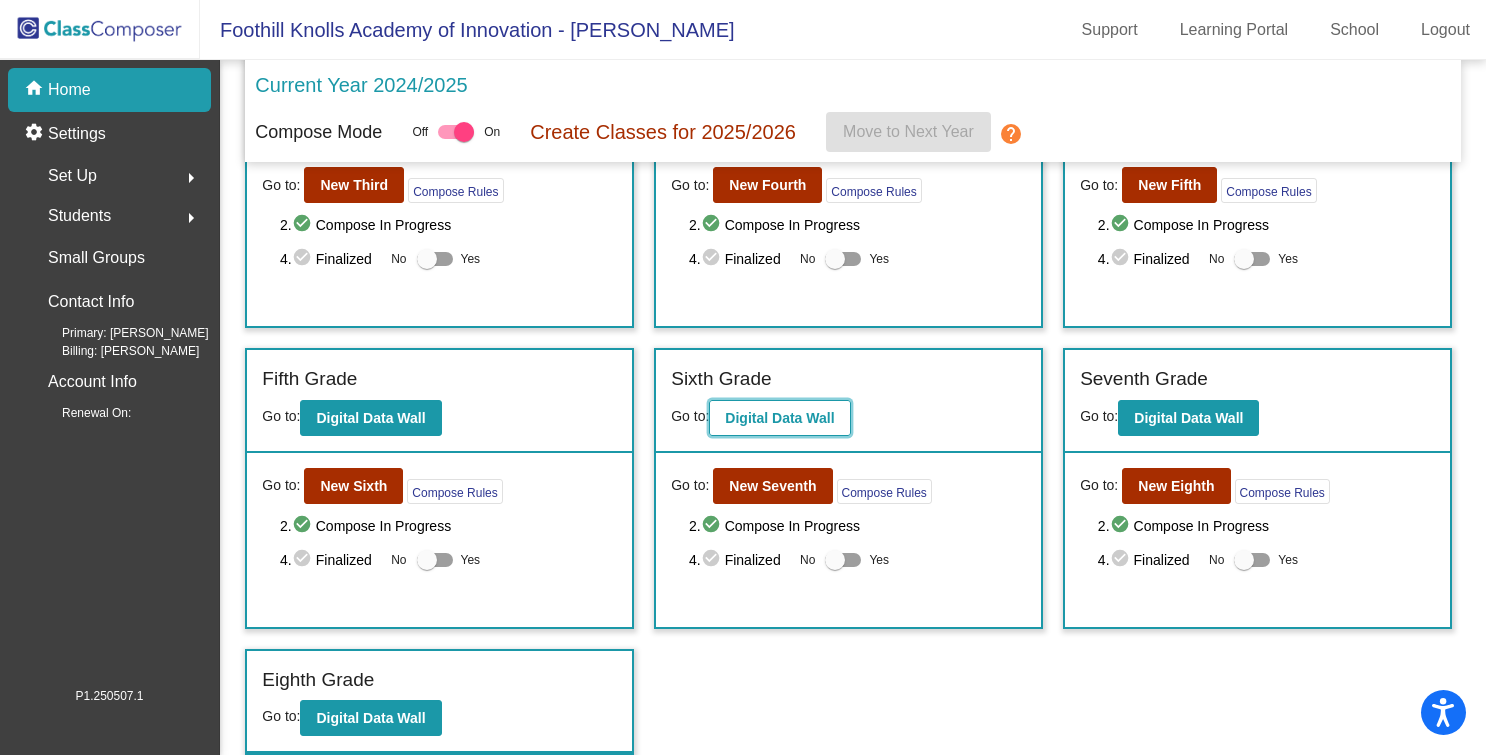 click on "Digital Data Wall" 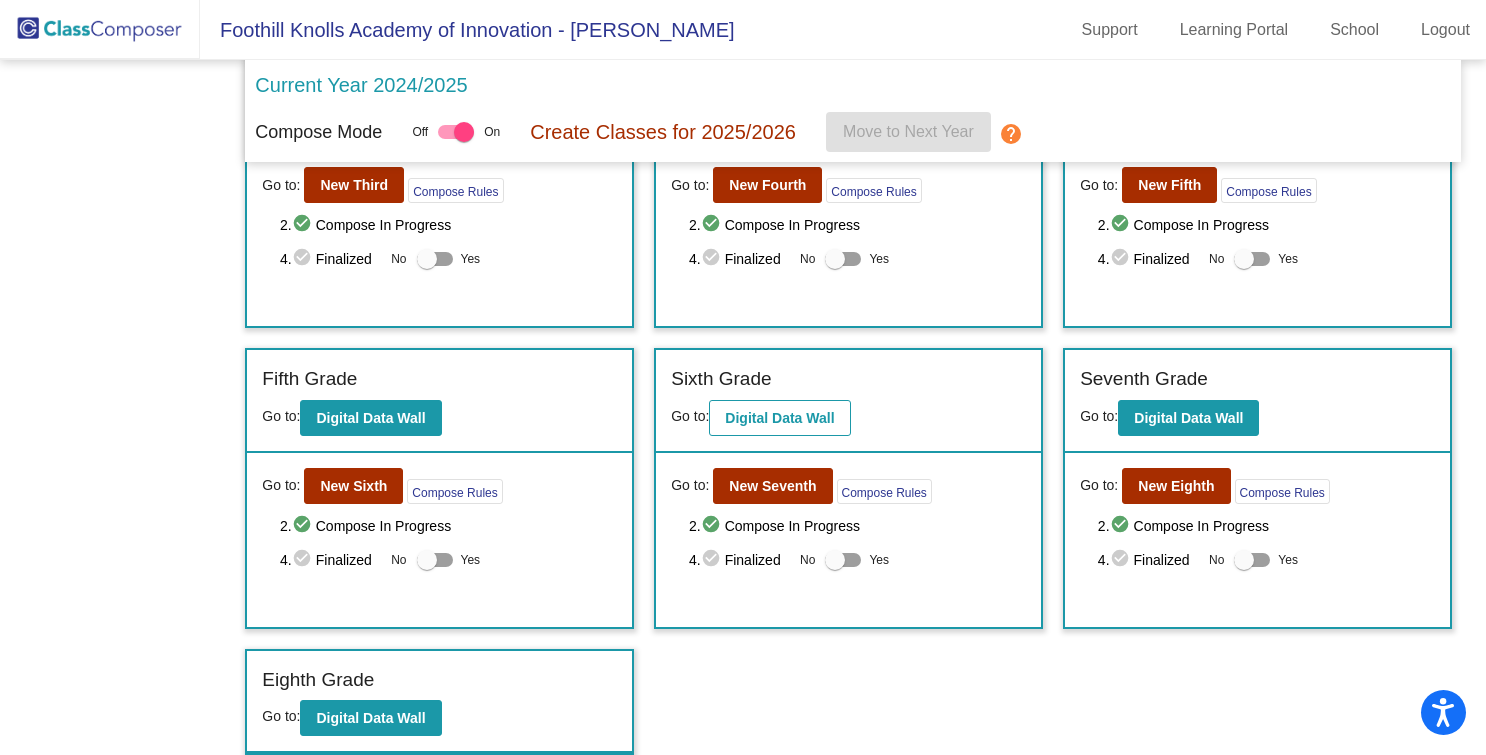 scroll, scrollTop: 0, scrollLeft: 0, axis: both 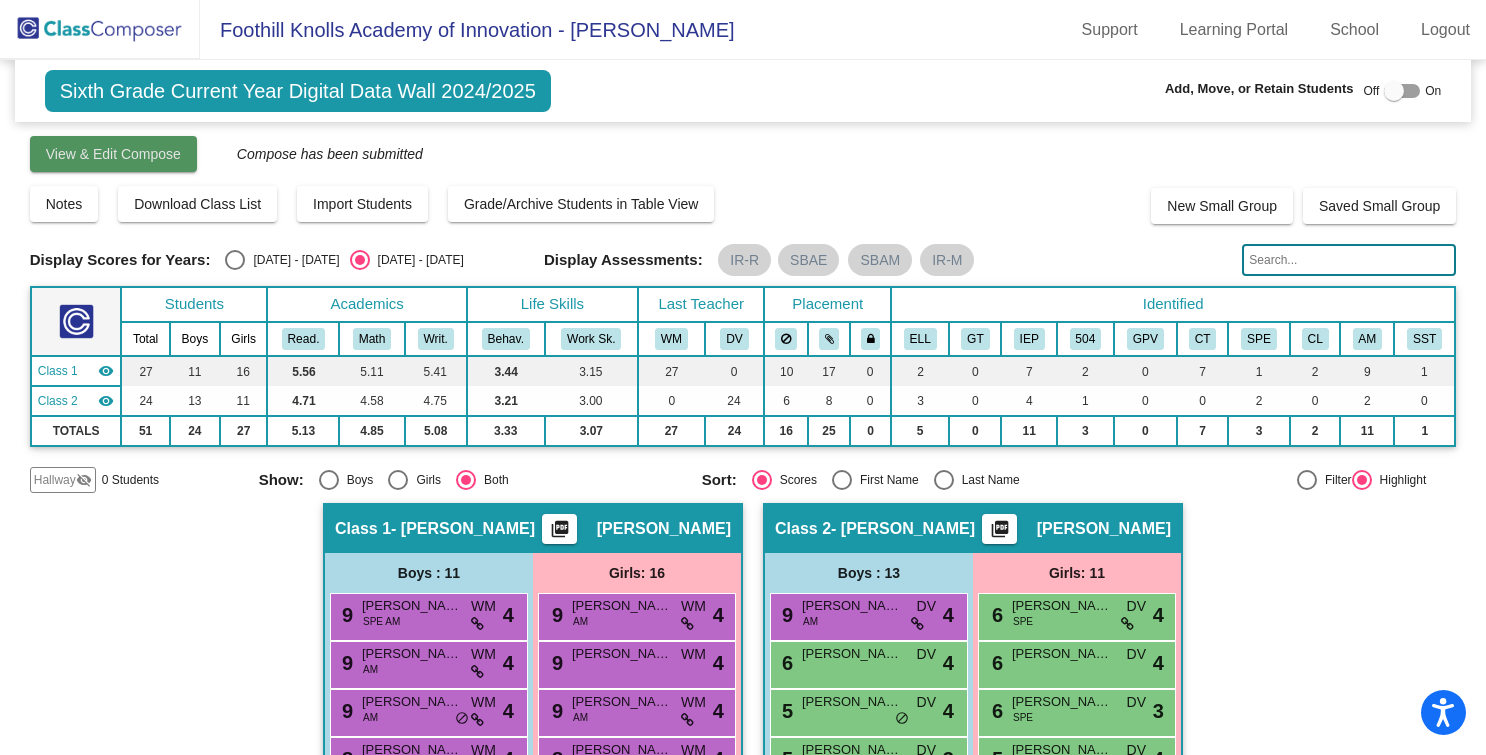 click on "View & Edit Compose" 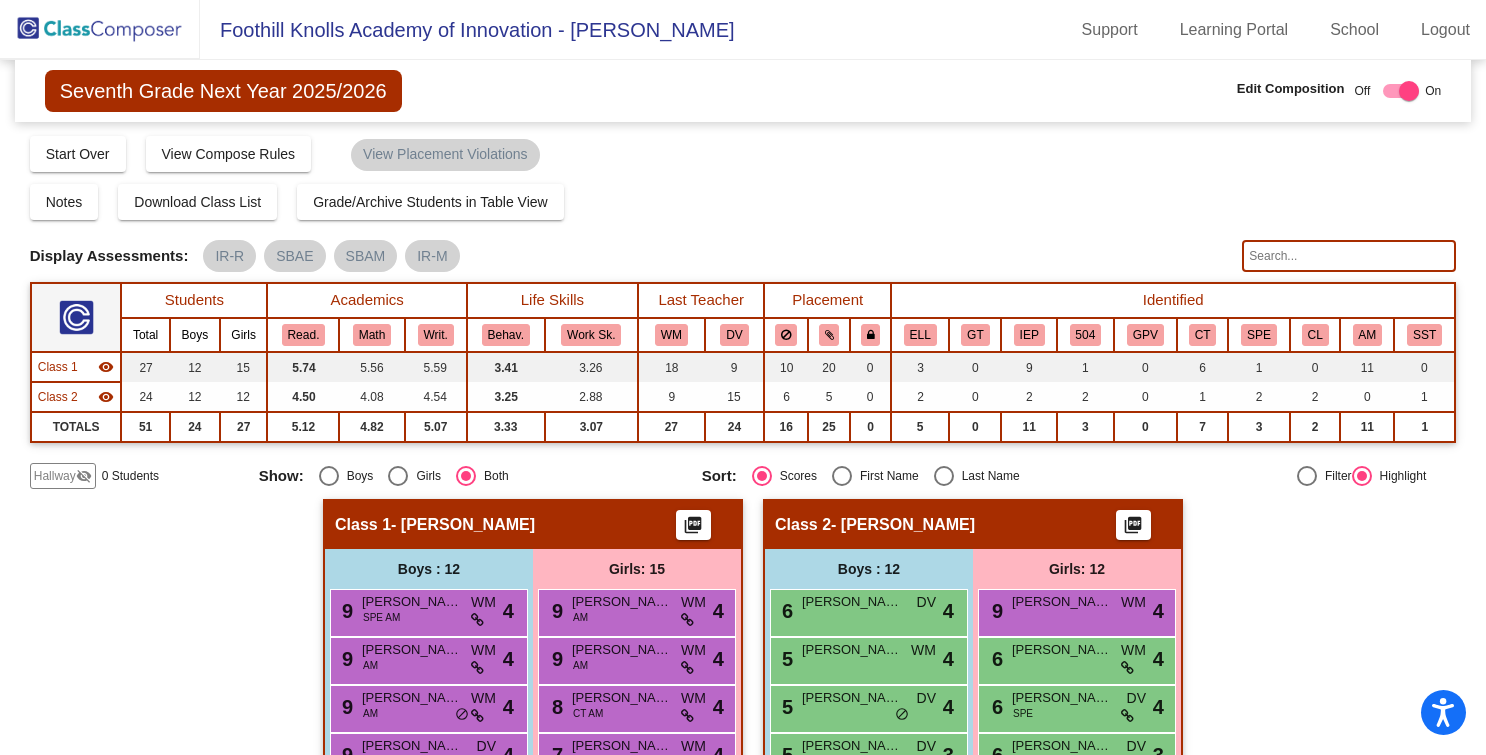 click on "Hallway   visibility_off" 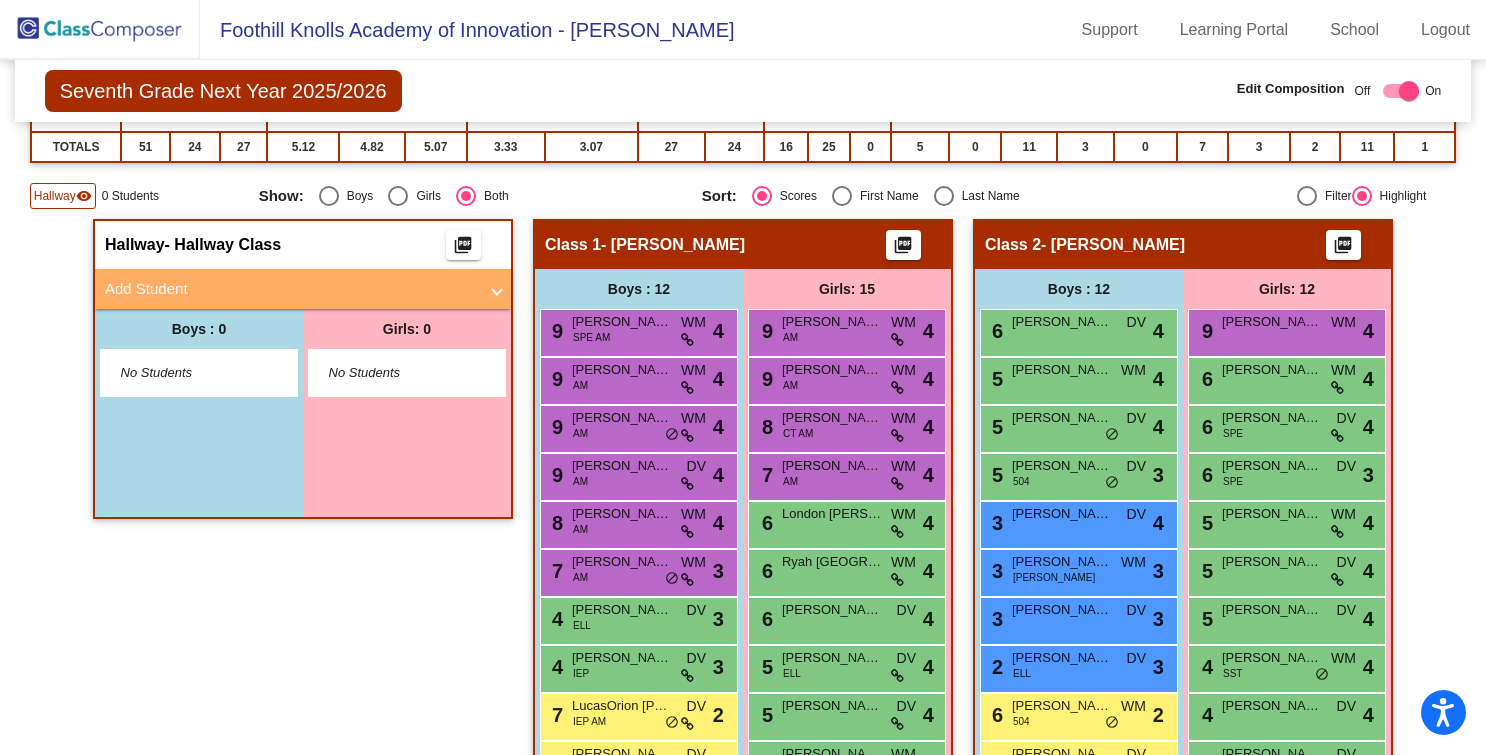 scroll, scrollTop: 0, scrollLeft: 0, axis: both 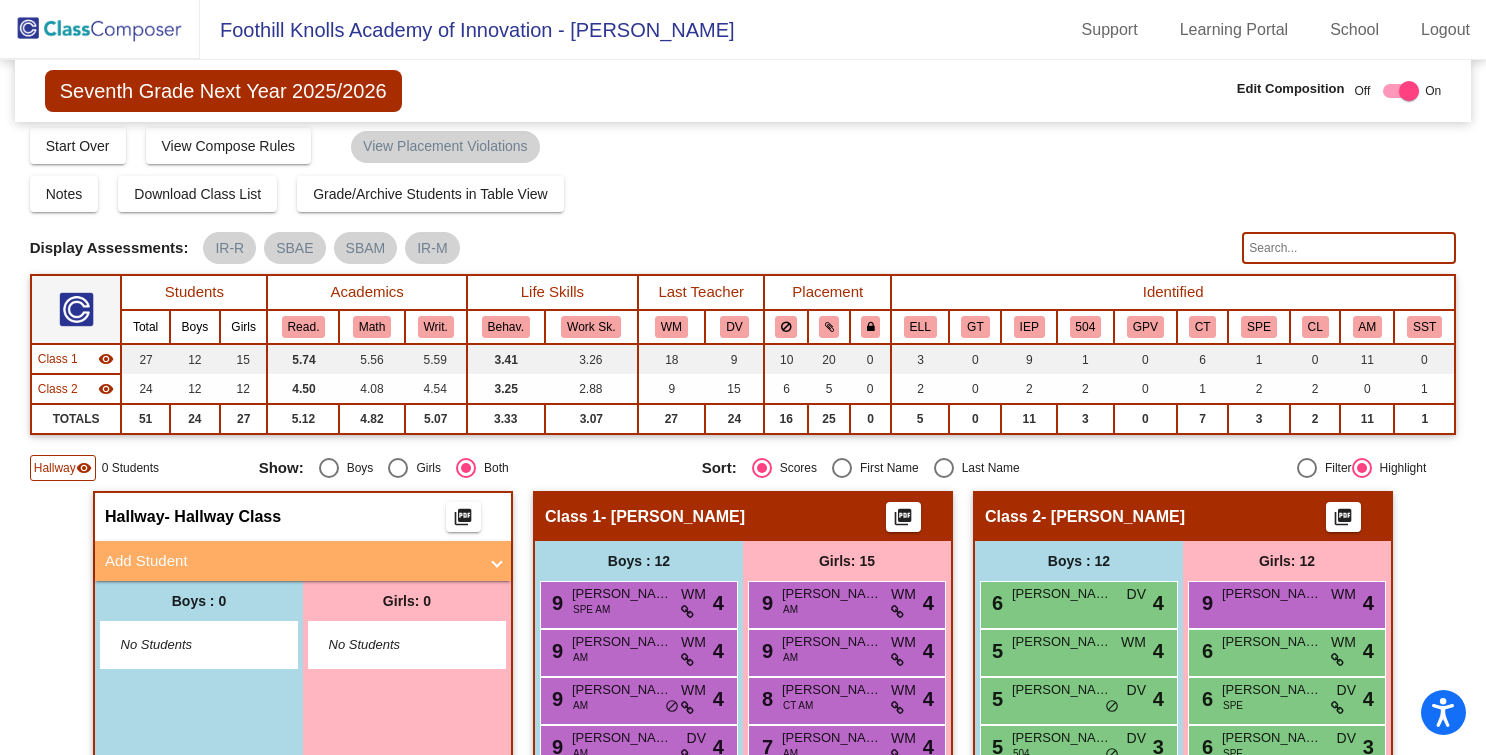 click on "picture_as_pdf" 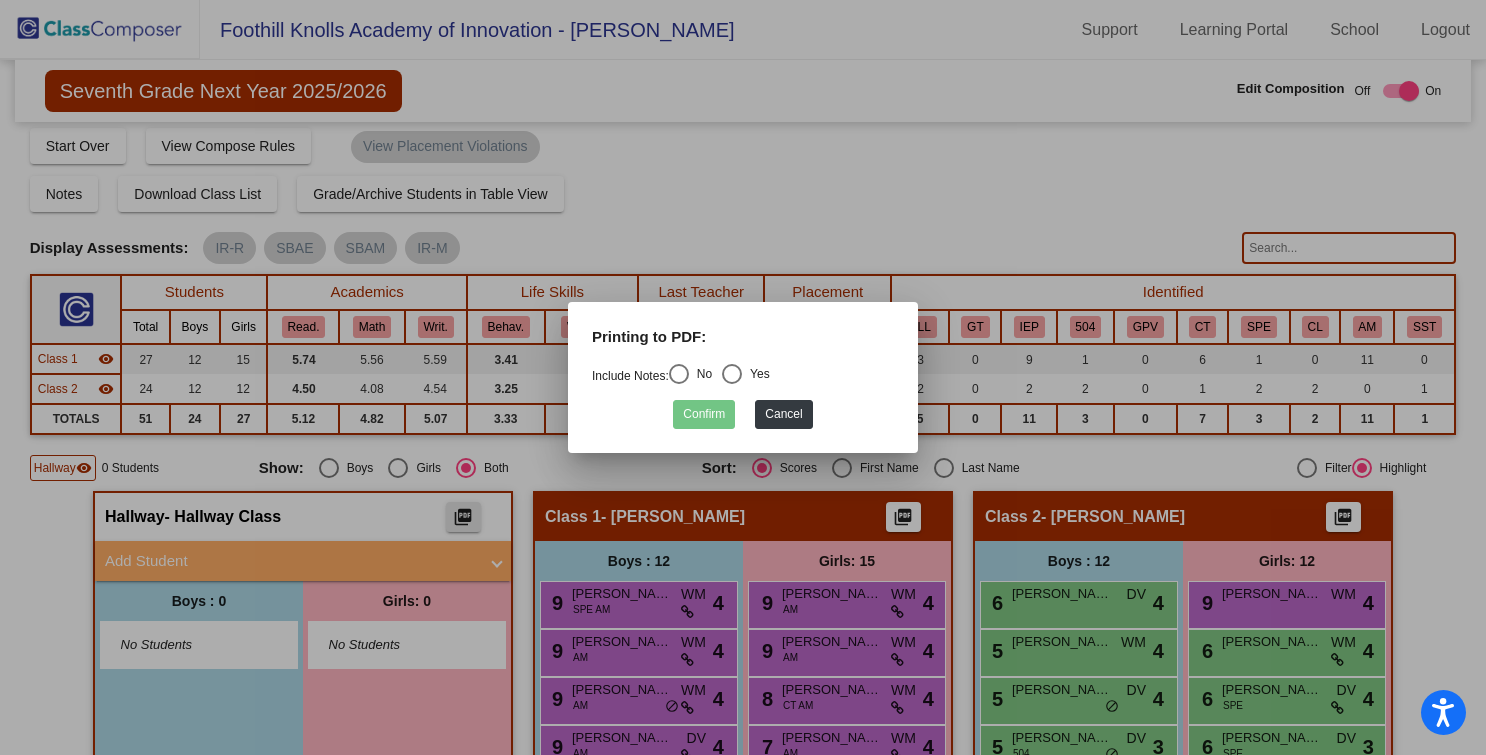 scroll, scrollTop: 0, scrollLeft: 0, axis: both 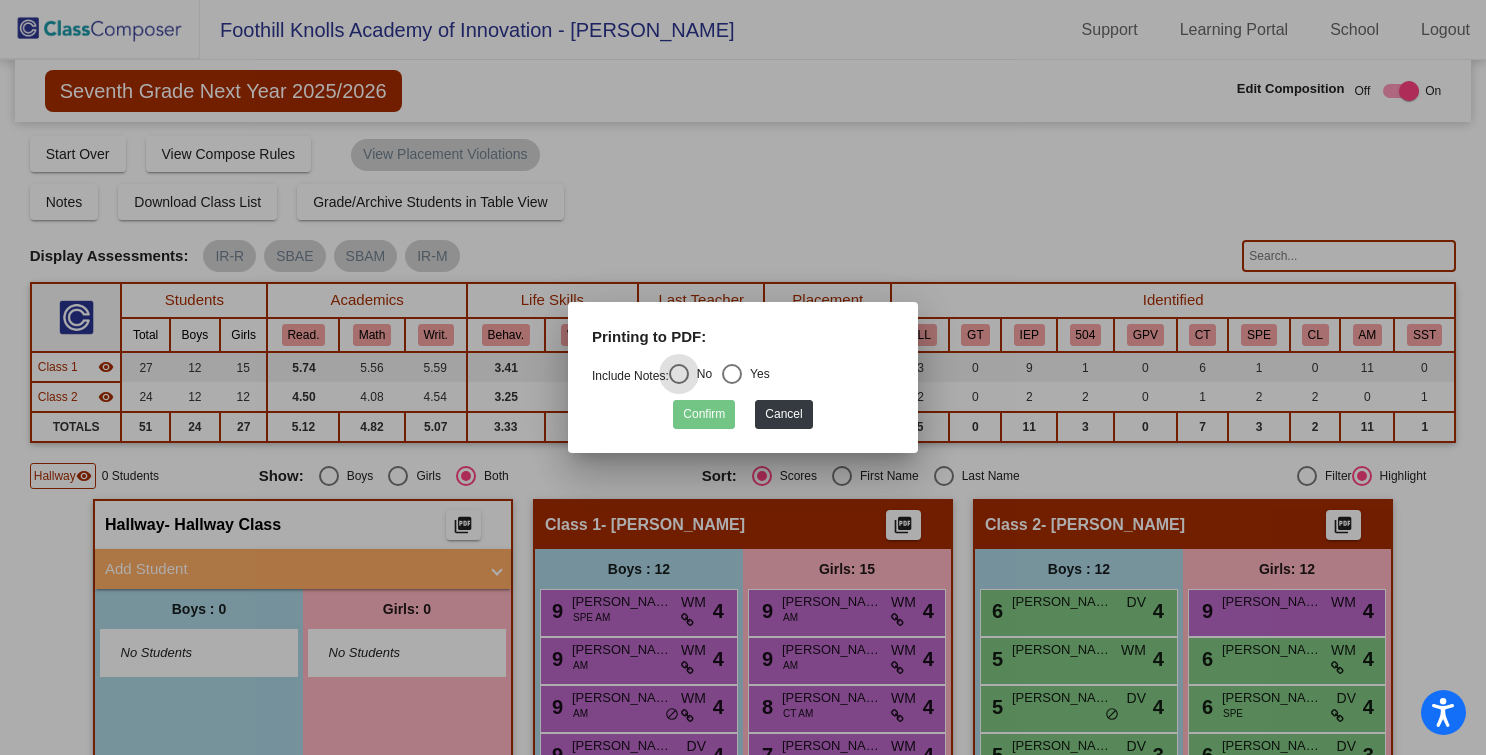 click at bounding box center (743, 377) 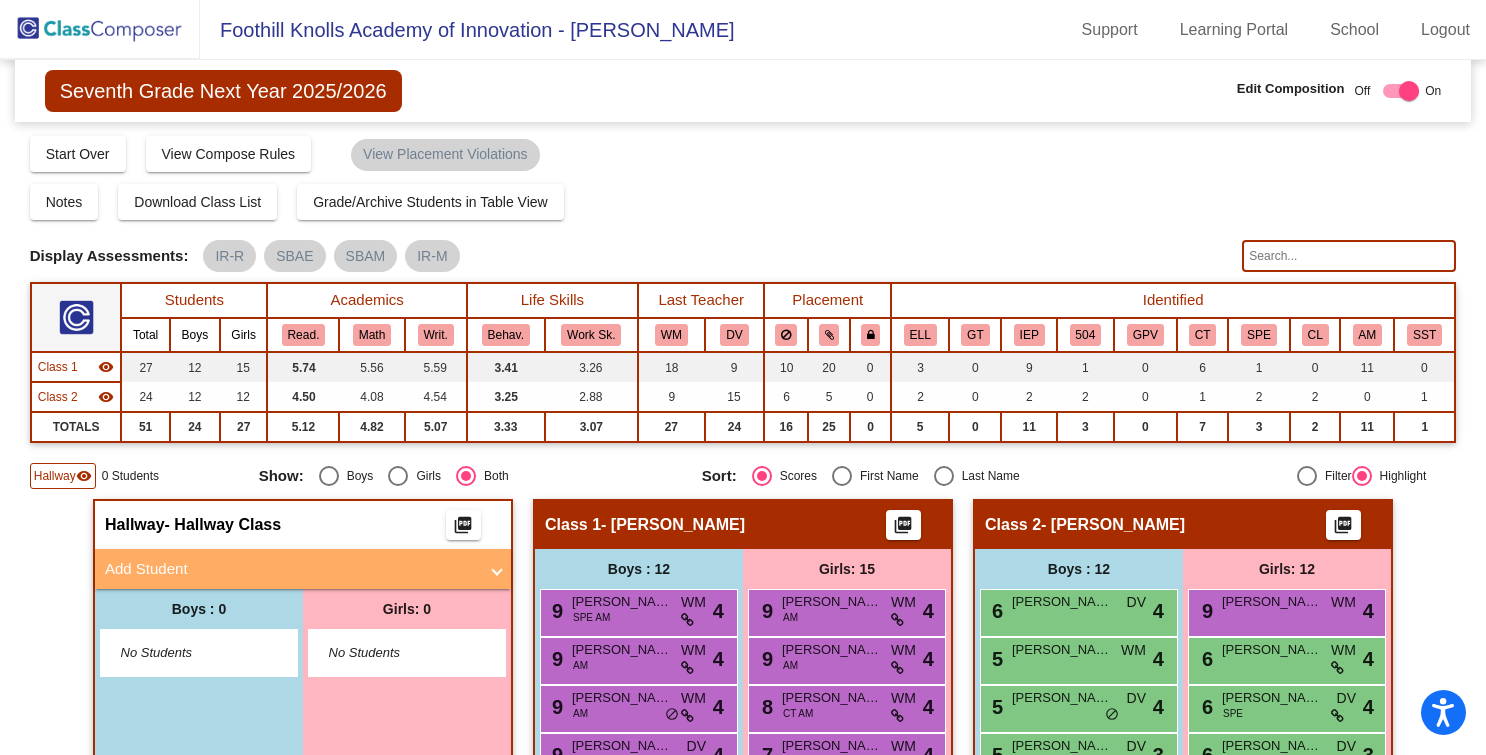 click on "Add Student" at bounding box center (291, 569) 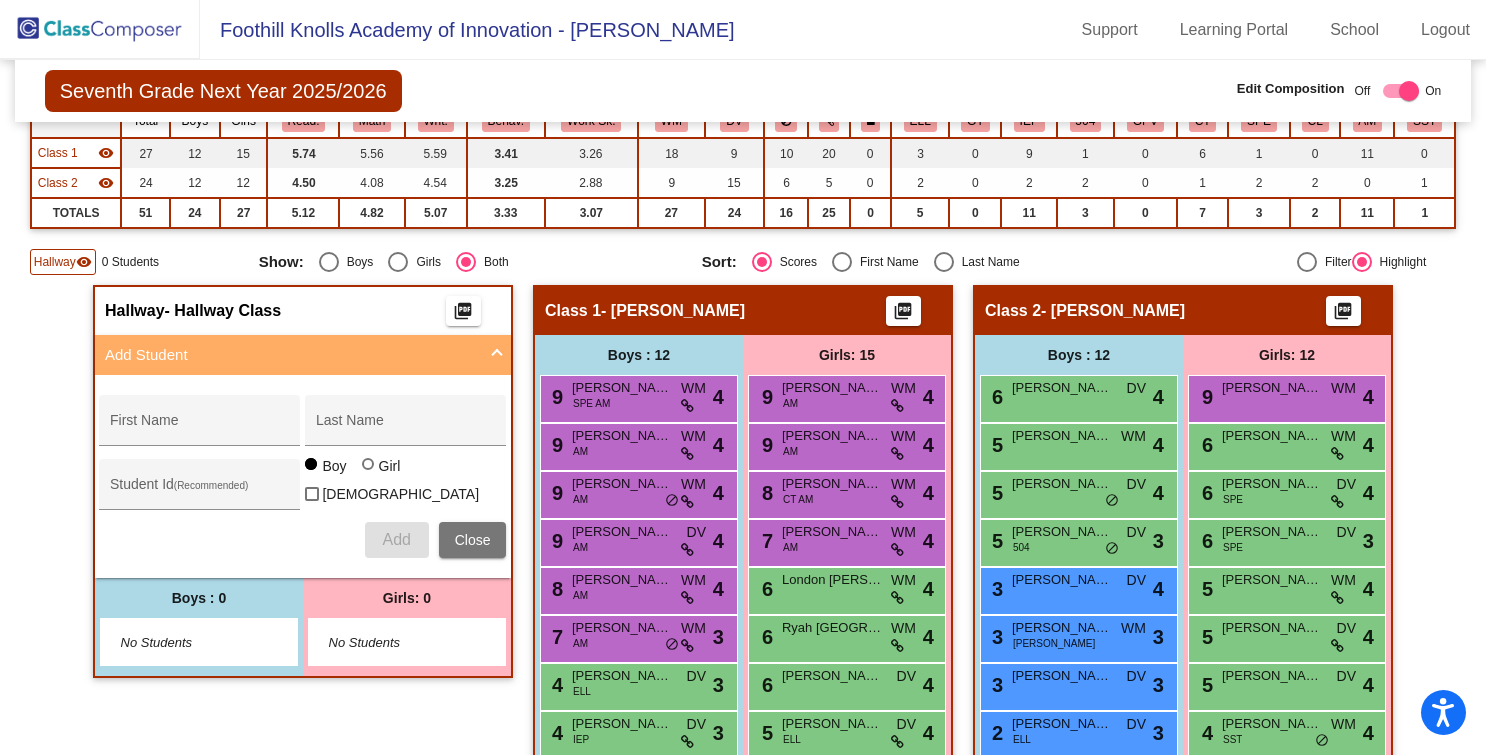 scroll, scrollTop: 218, scrollLeft: 0, axis: vertical 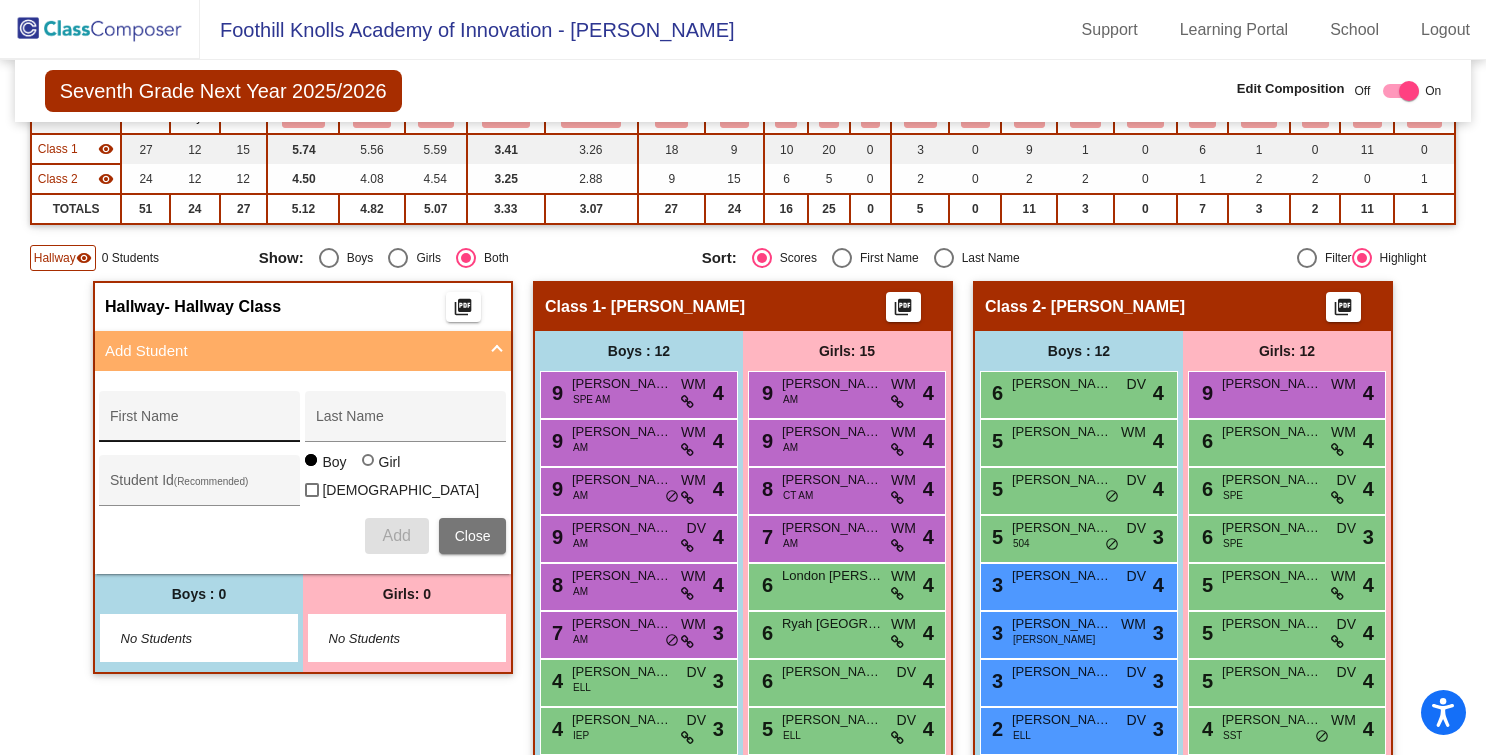 click on "First Name" at bounding box center (200, 424) 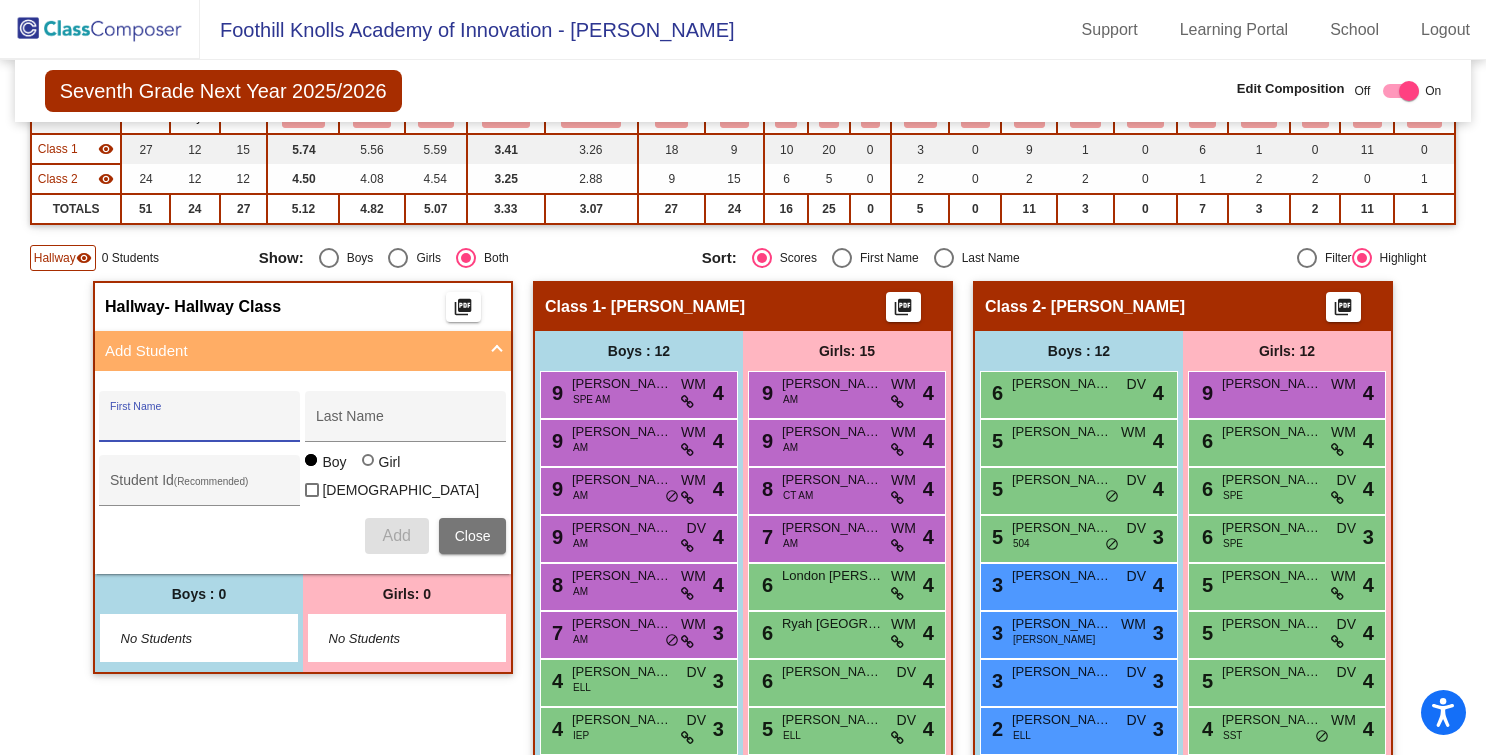 paste on "Wang, Yiping" 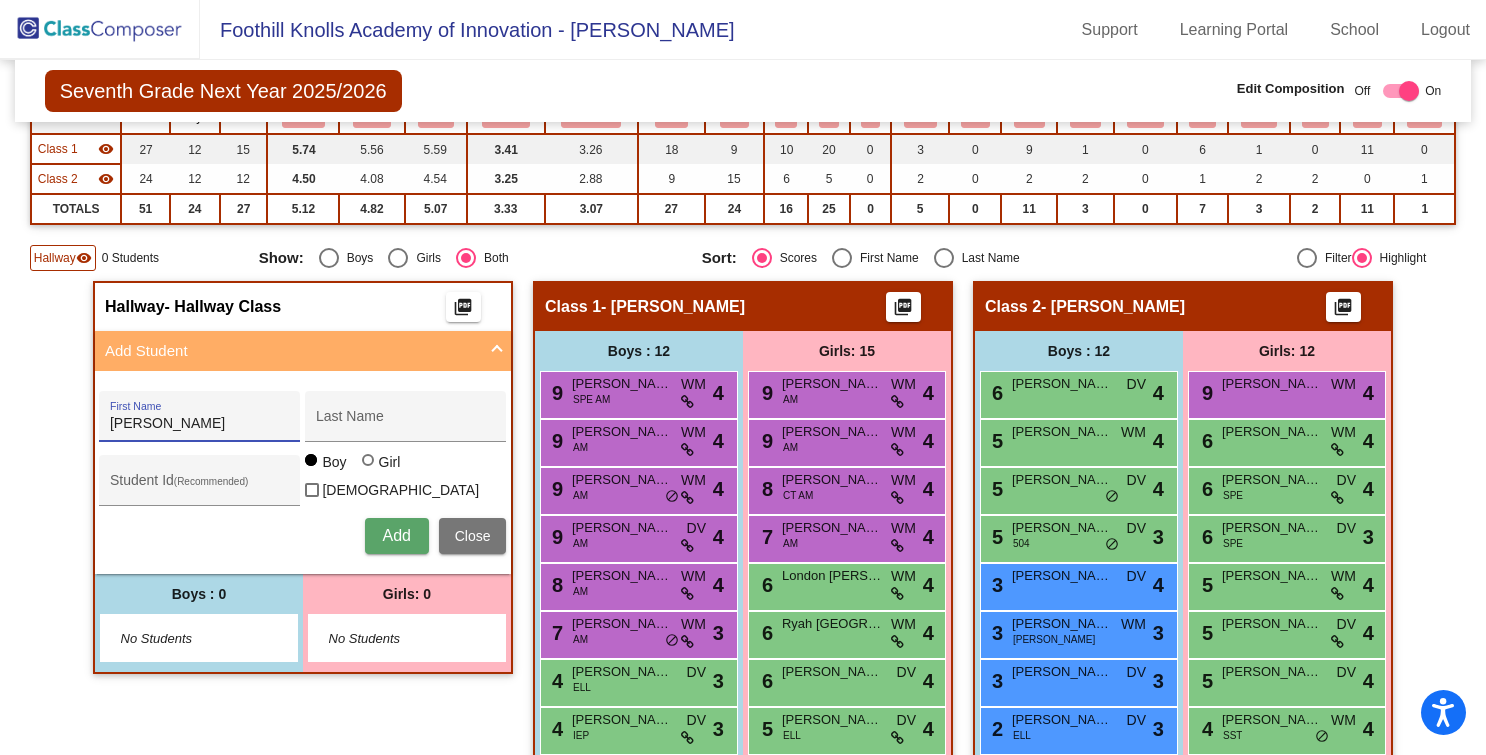 drag, startPoint x: 149, startPoint y: 421, endPoint x: 75, endPoint y: 427, distance: 74.24284 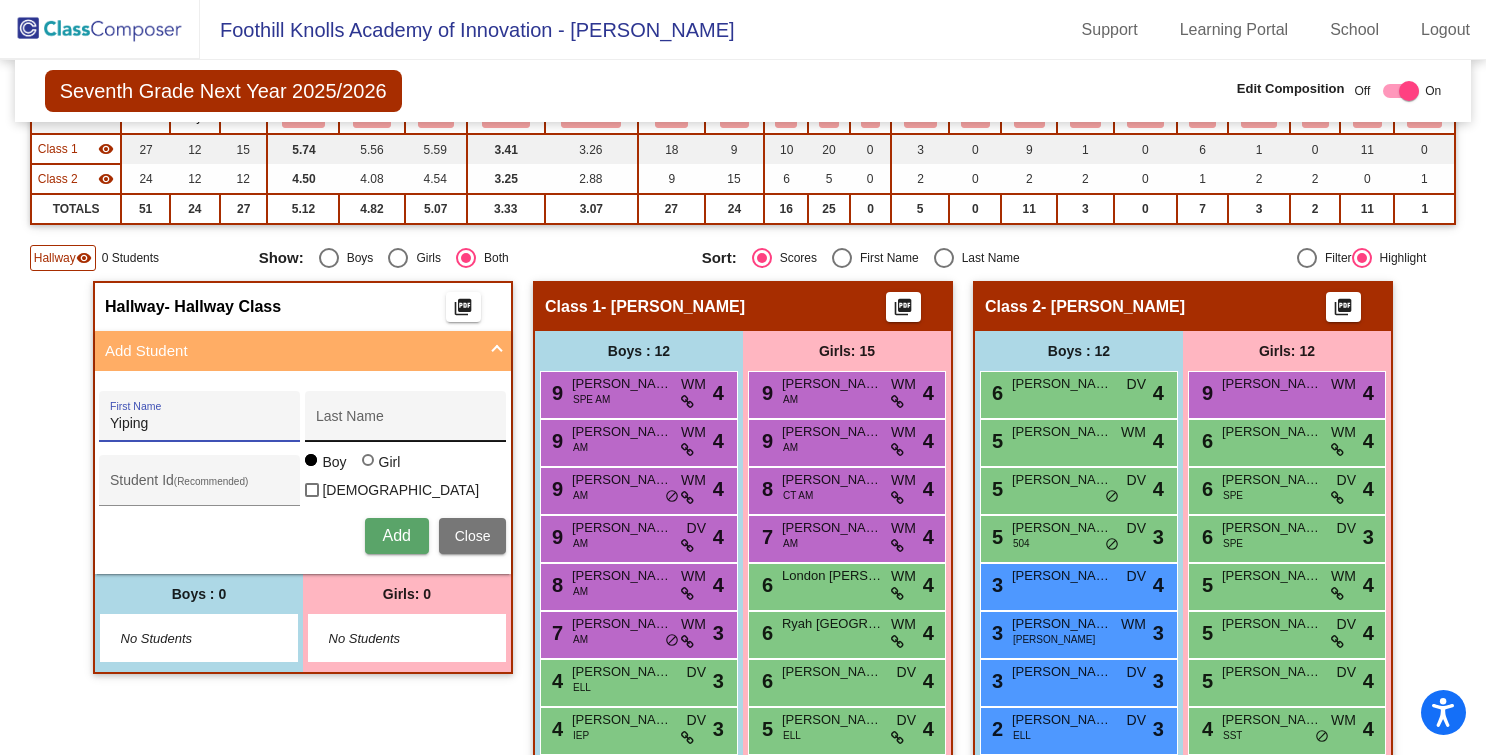 type on "Yiping" 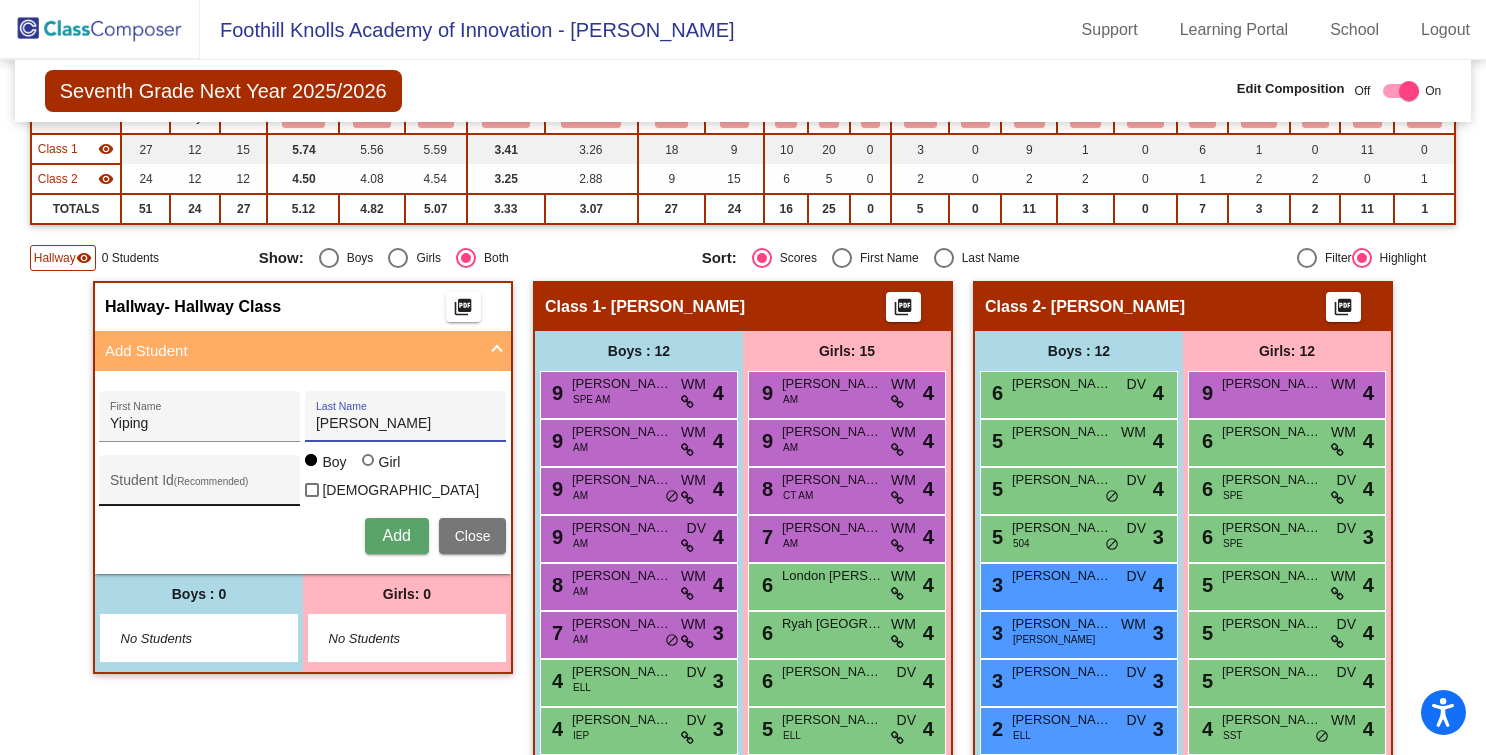type on "Wang" 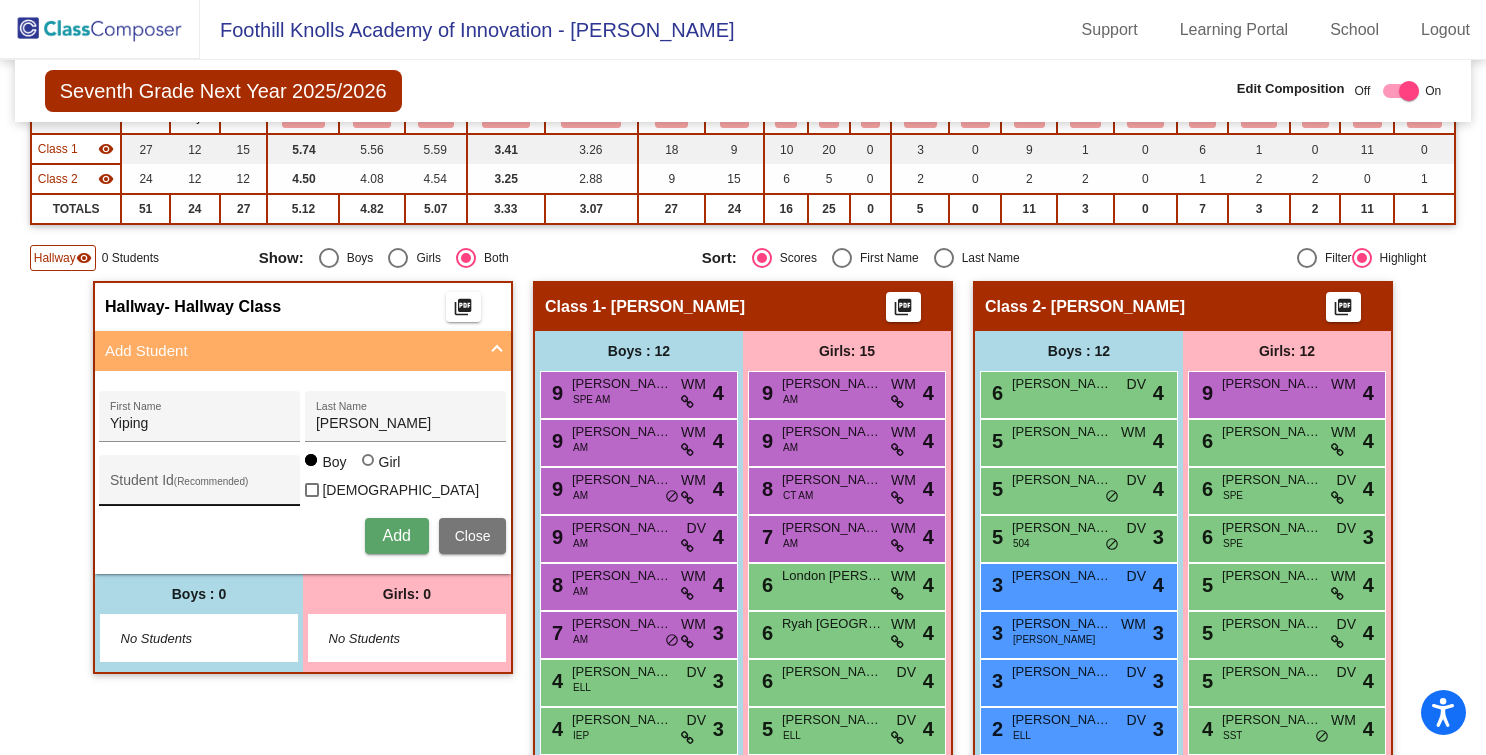 click on "Student Id  (Recommended)" at bounding box center [200, 485] 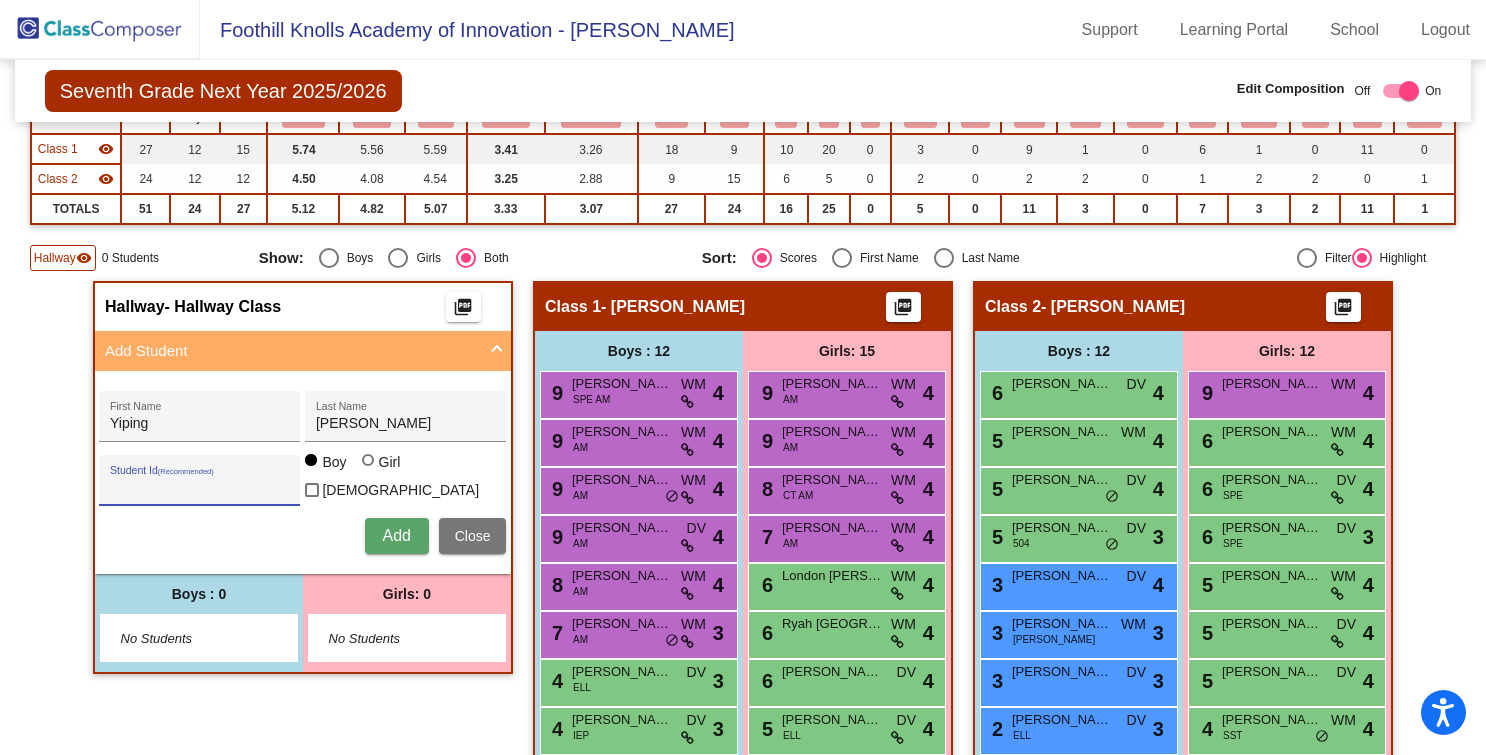 paste on "31691" 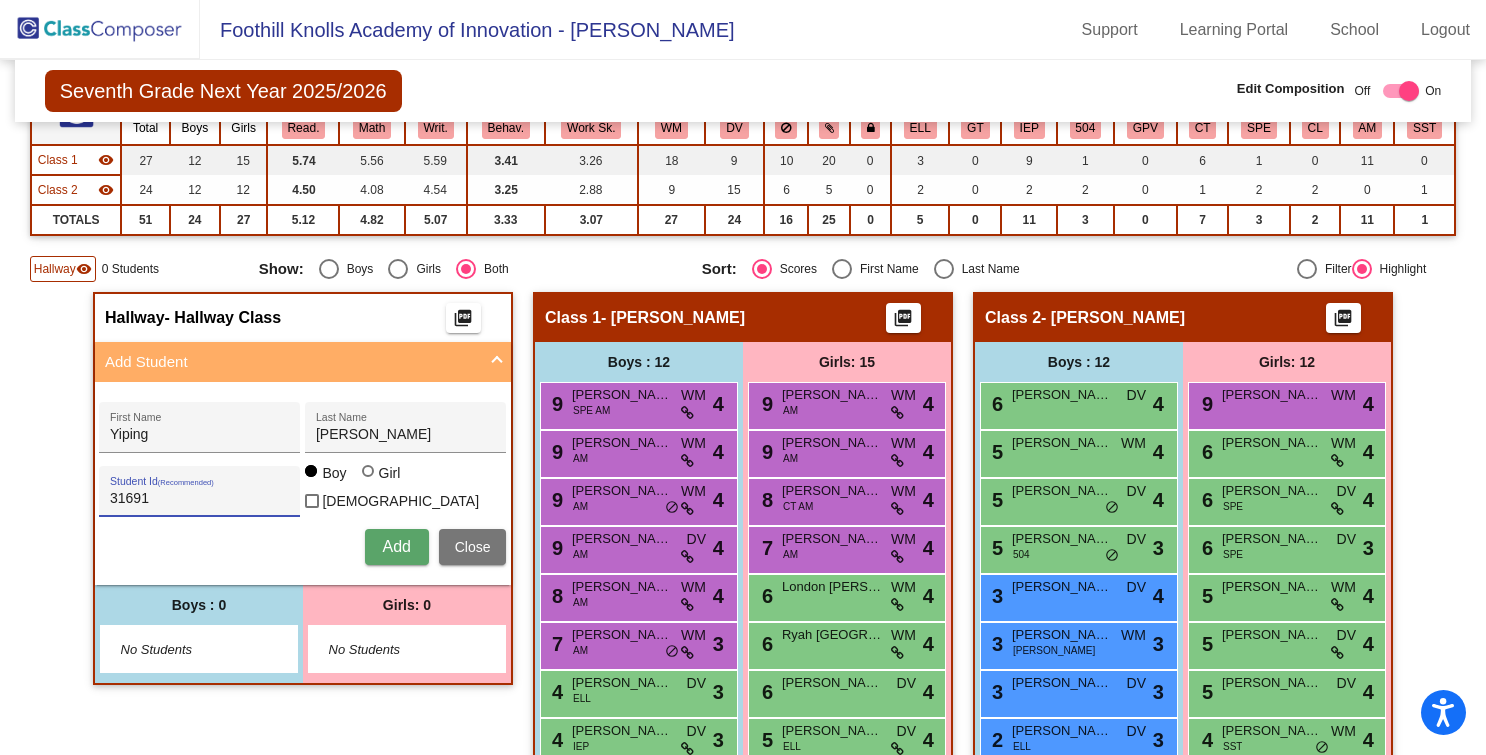 scroll, scrollTop: 209, scrollLeft: 0, axis: vertical 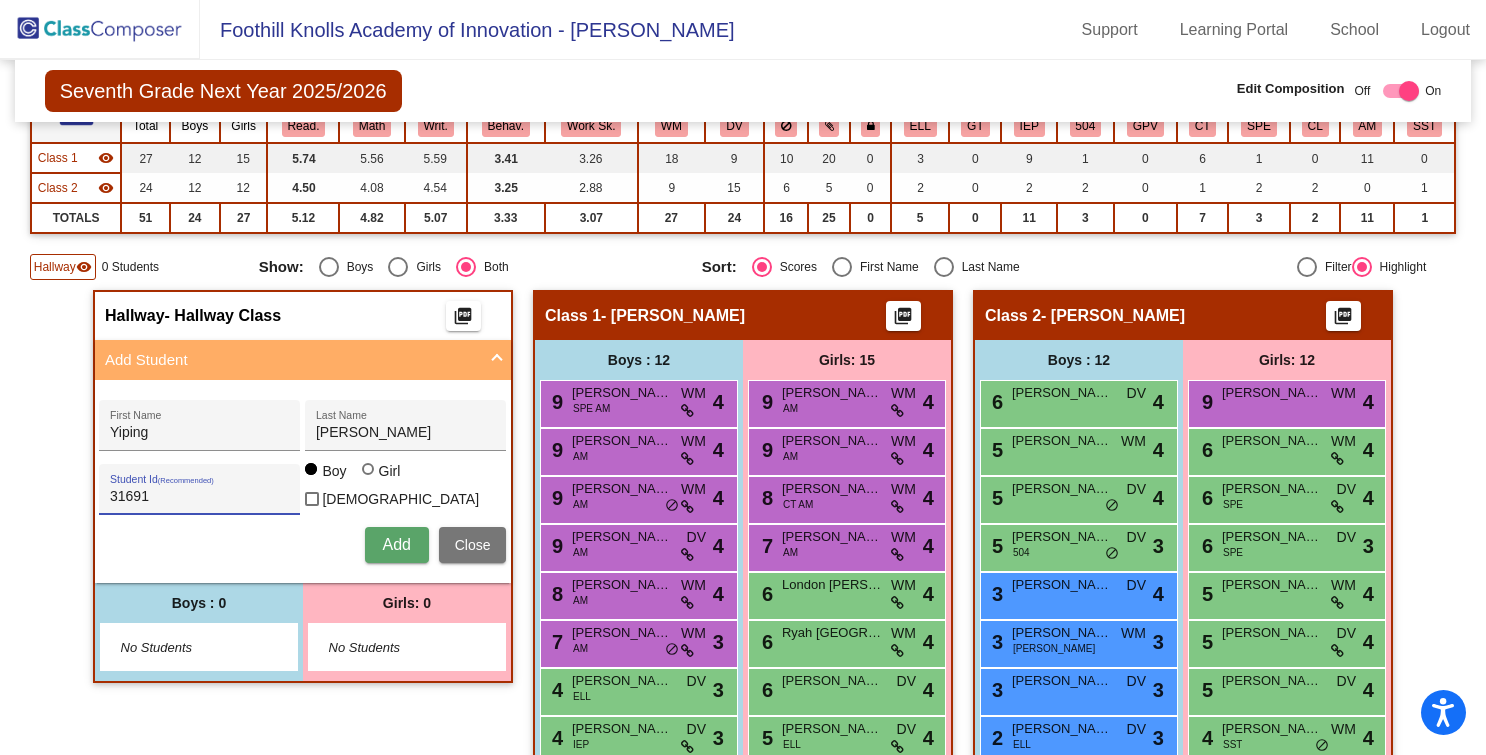 type on "31691" 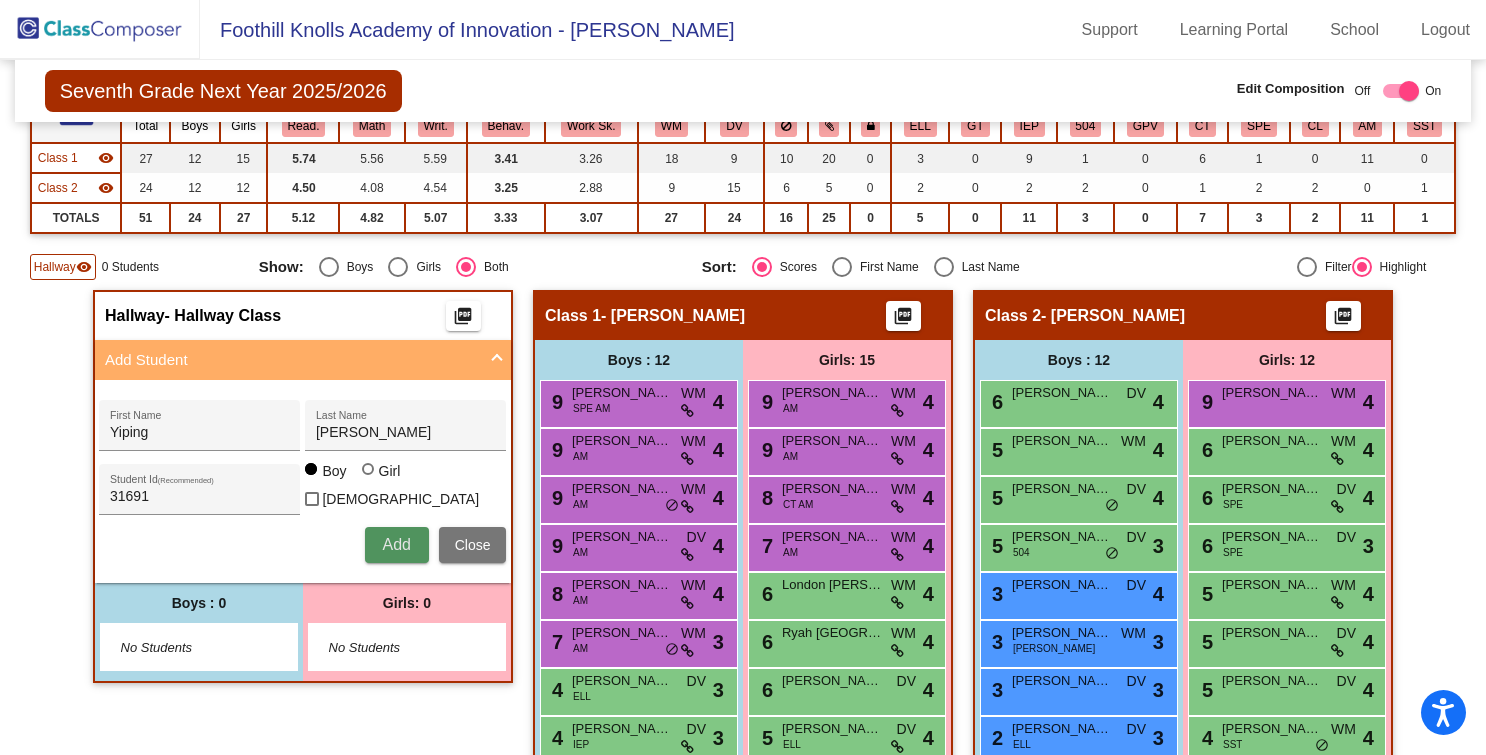 type 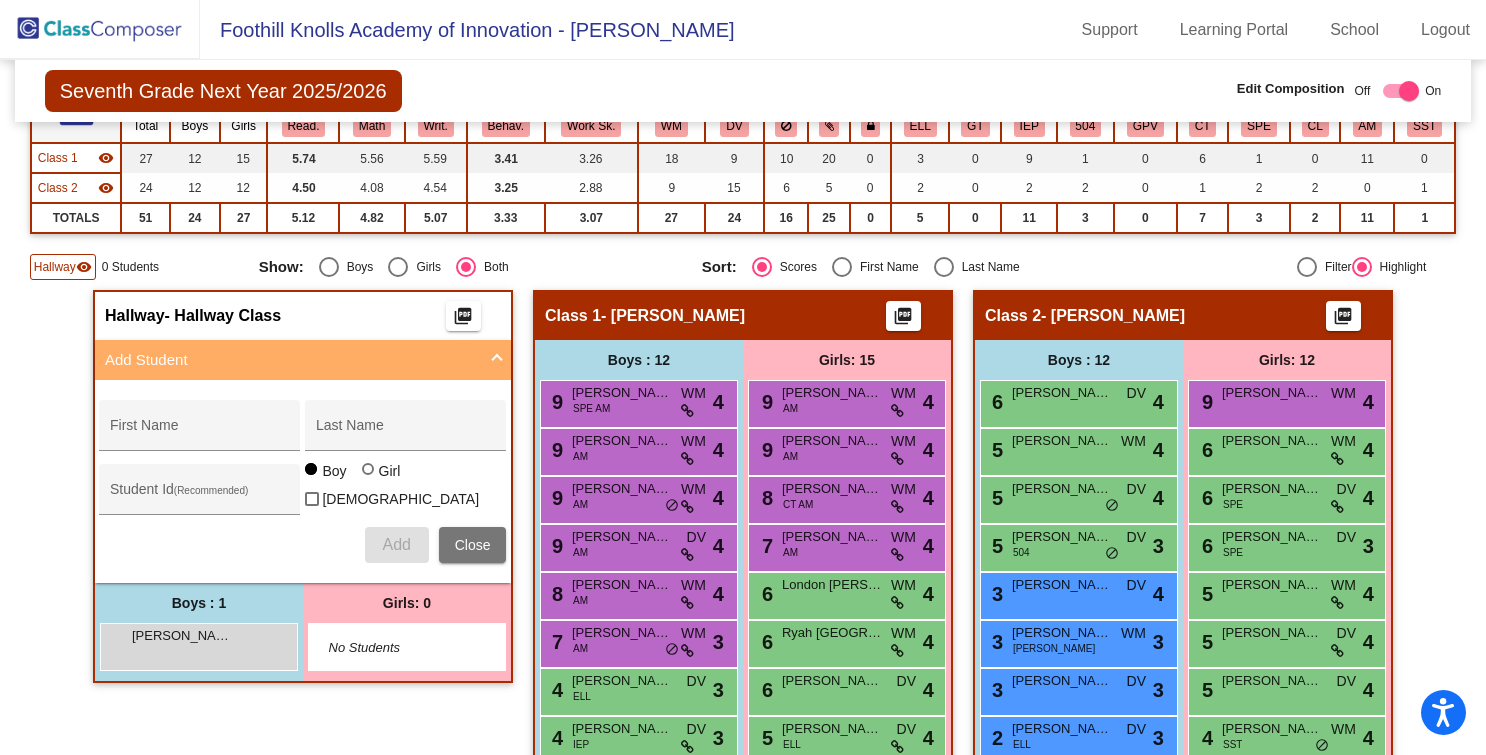 click at bounding box center (497, 360) 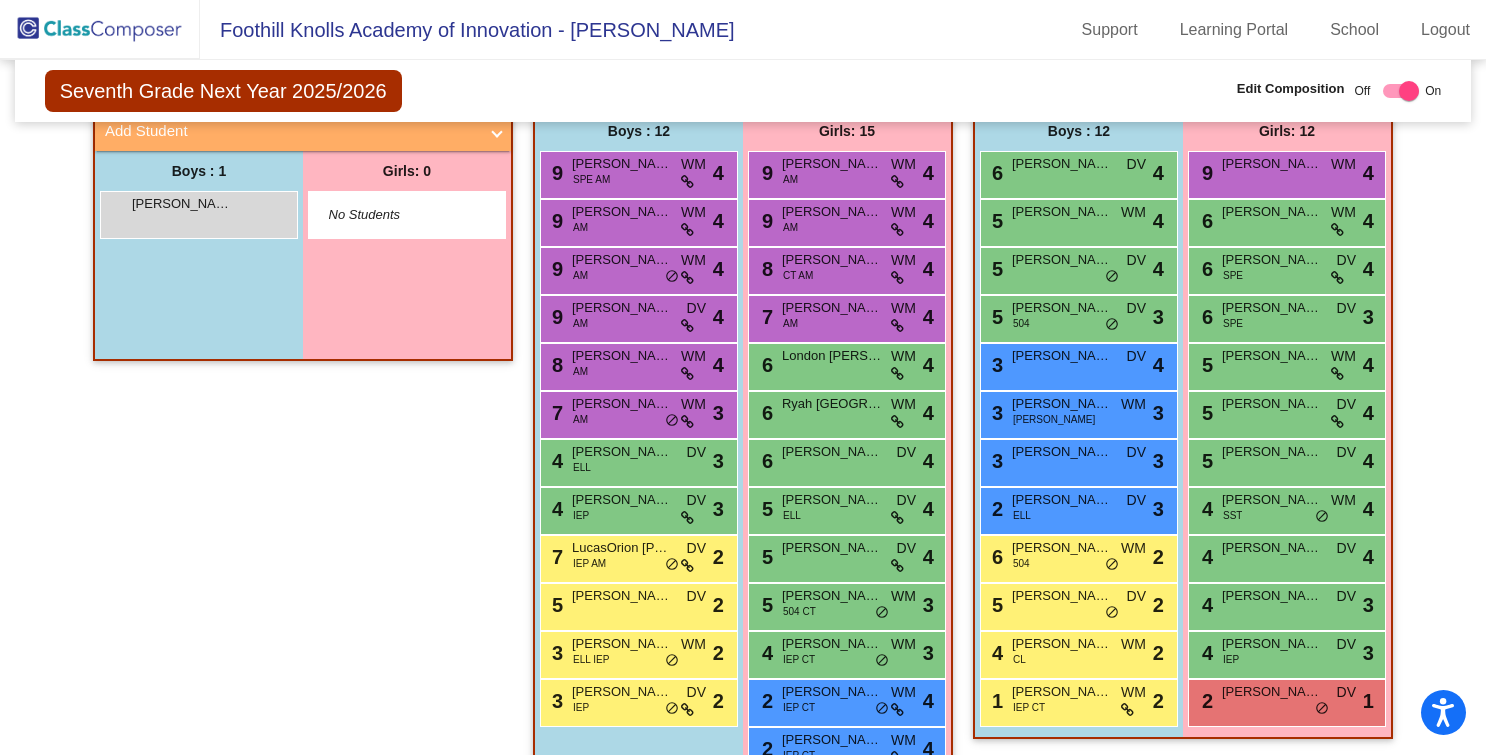 scroll, scrollTop: 440, scrollLeft: 0, axis: vertical 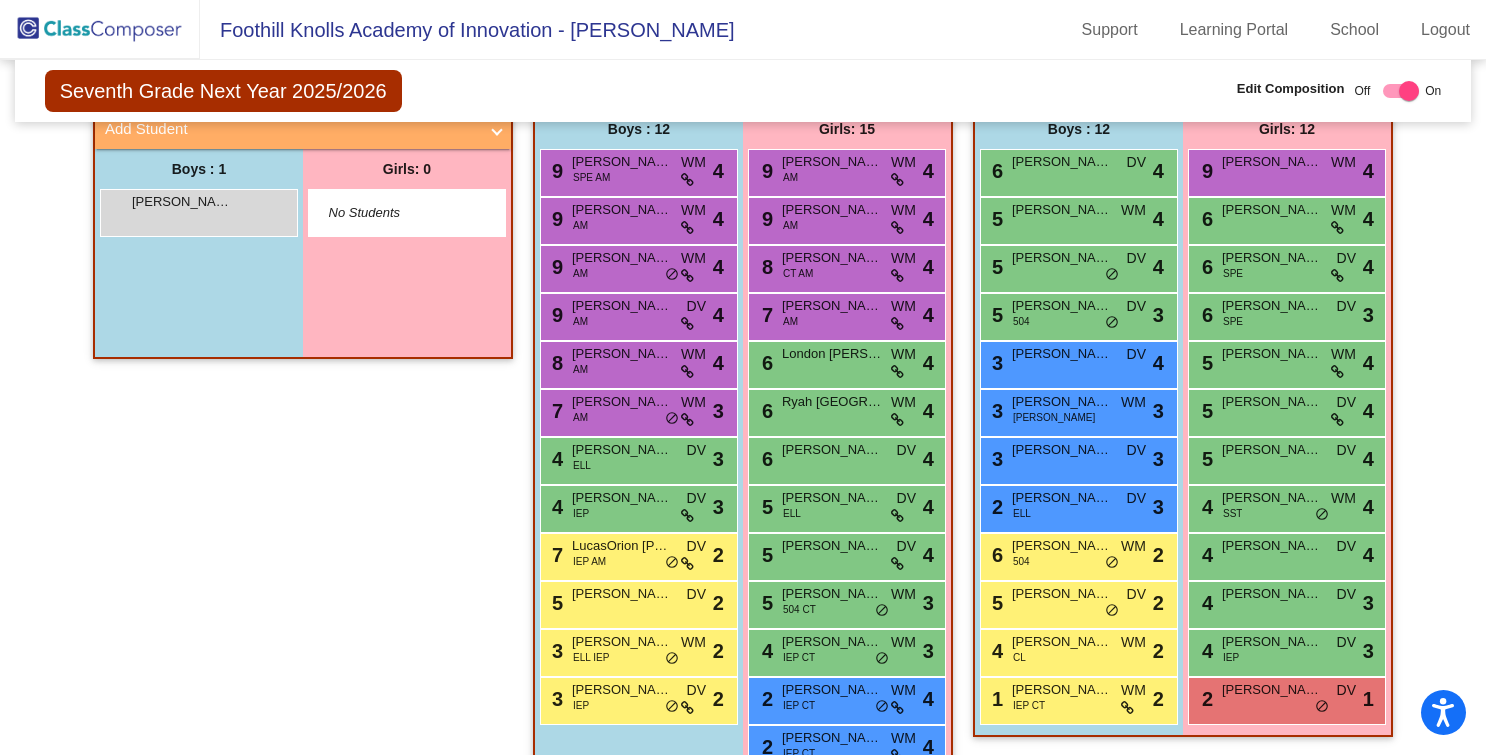 click on "Hallway   - Hallway Class  picture_as_pdf  Add Student  First Name Last Name Student Id  (Recommended)   Boy   Girl   Non Binary Add Close  Boys : 1  Yiping  Wang  lock do_not_disturb_alt Girls: 0   No Students" 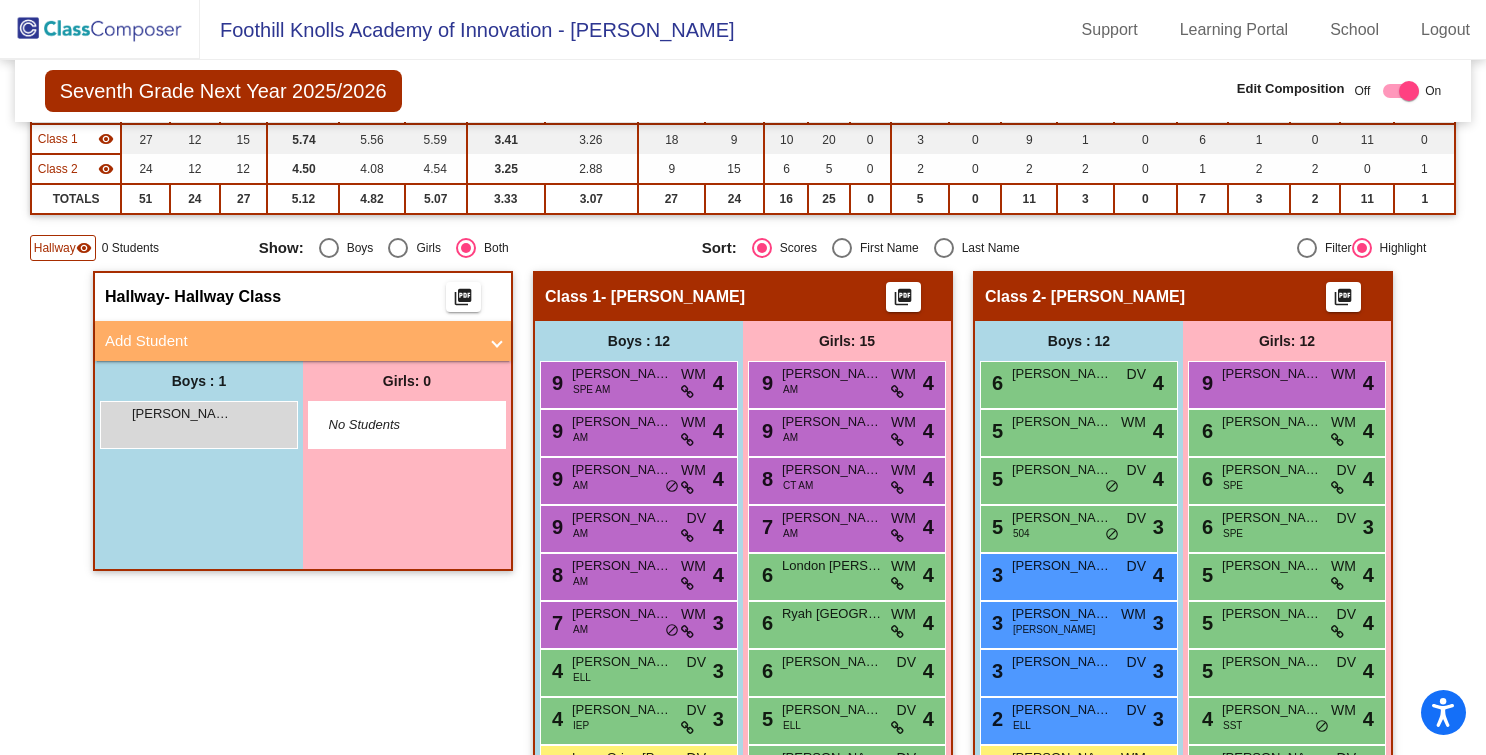 scroll, scrollTop: 0, scrollLeft: 0, axis: both 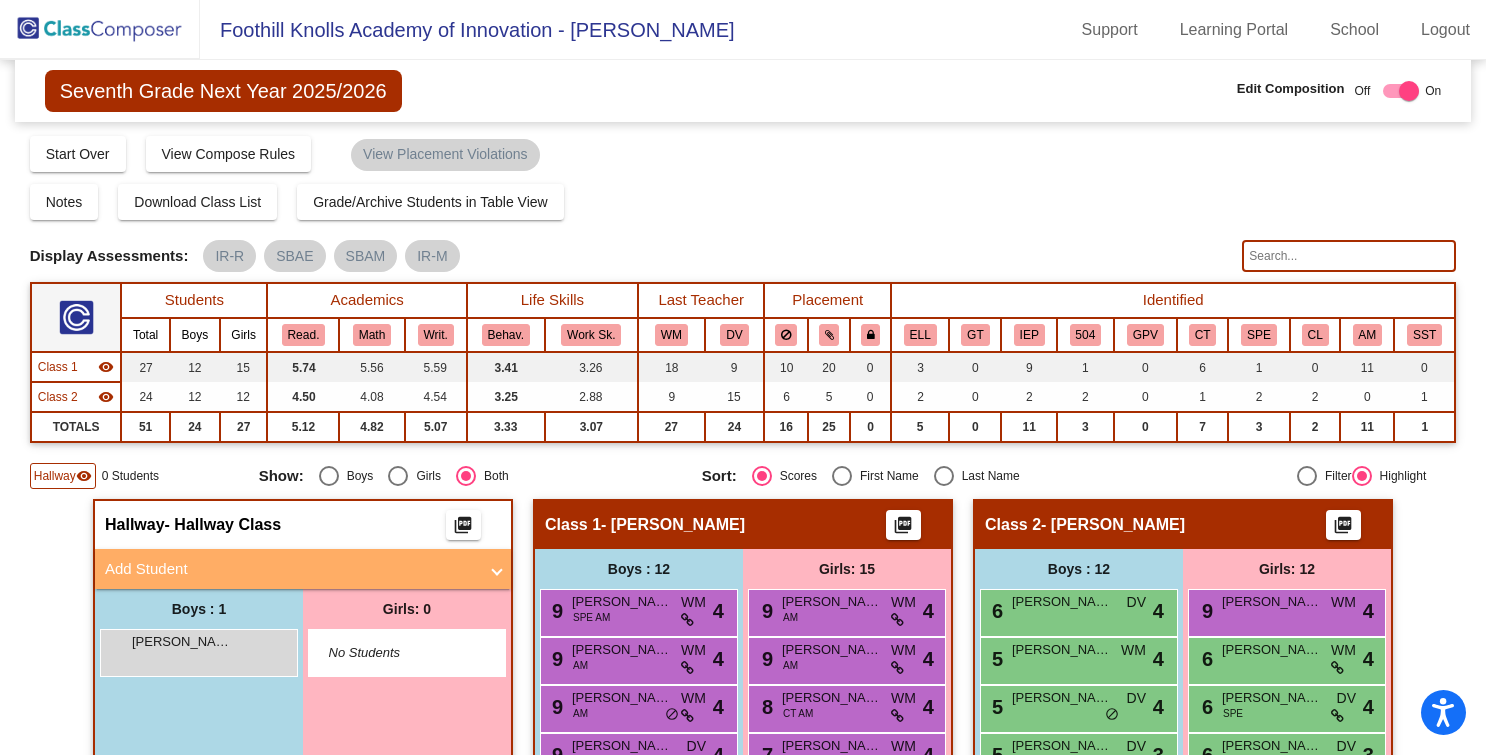click 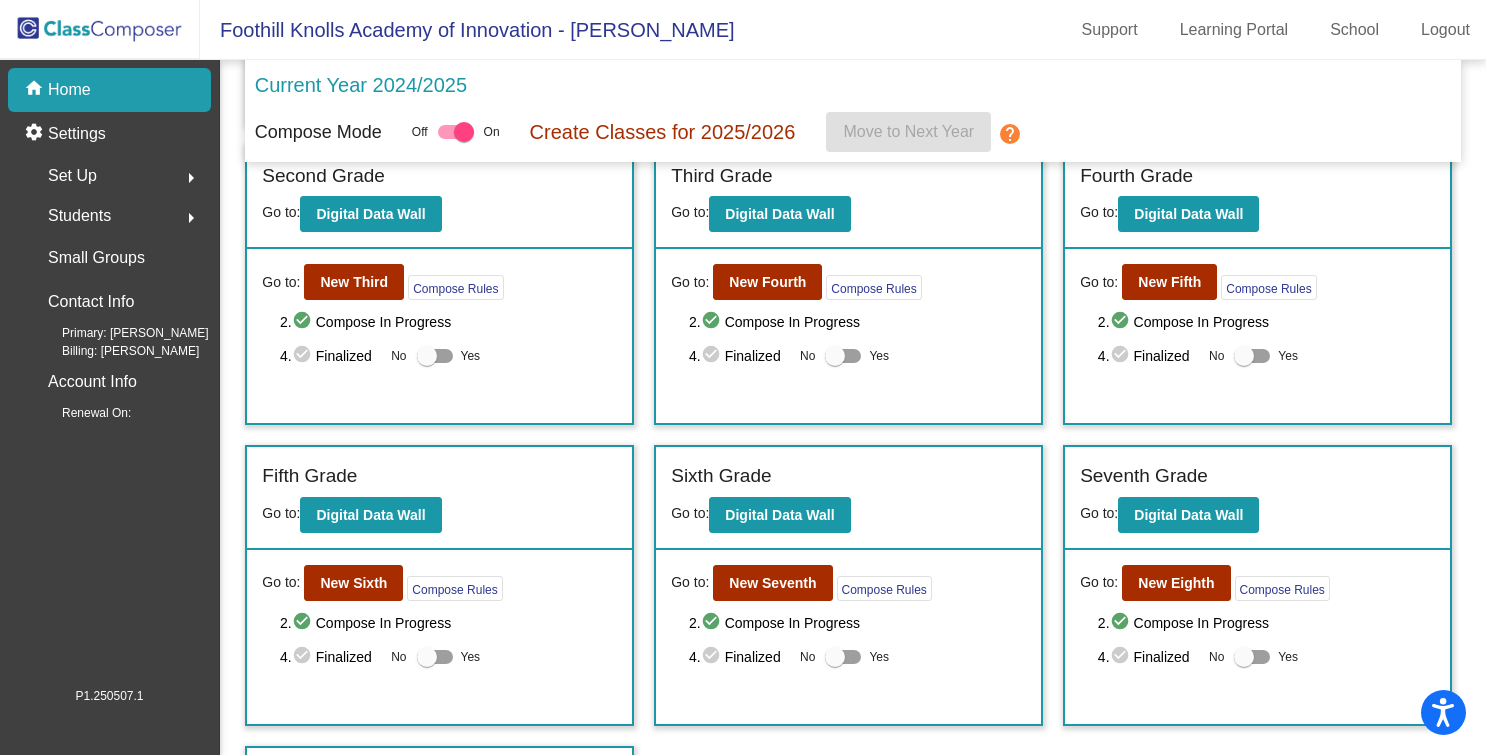 scroll, scrollTop: 428, scrollLeft: 0, axis: vertical 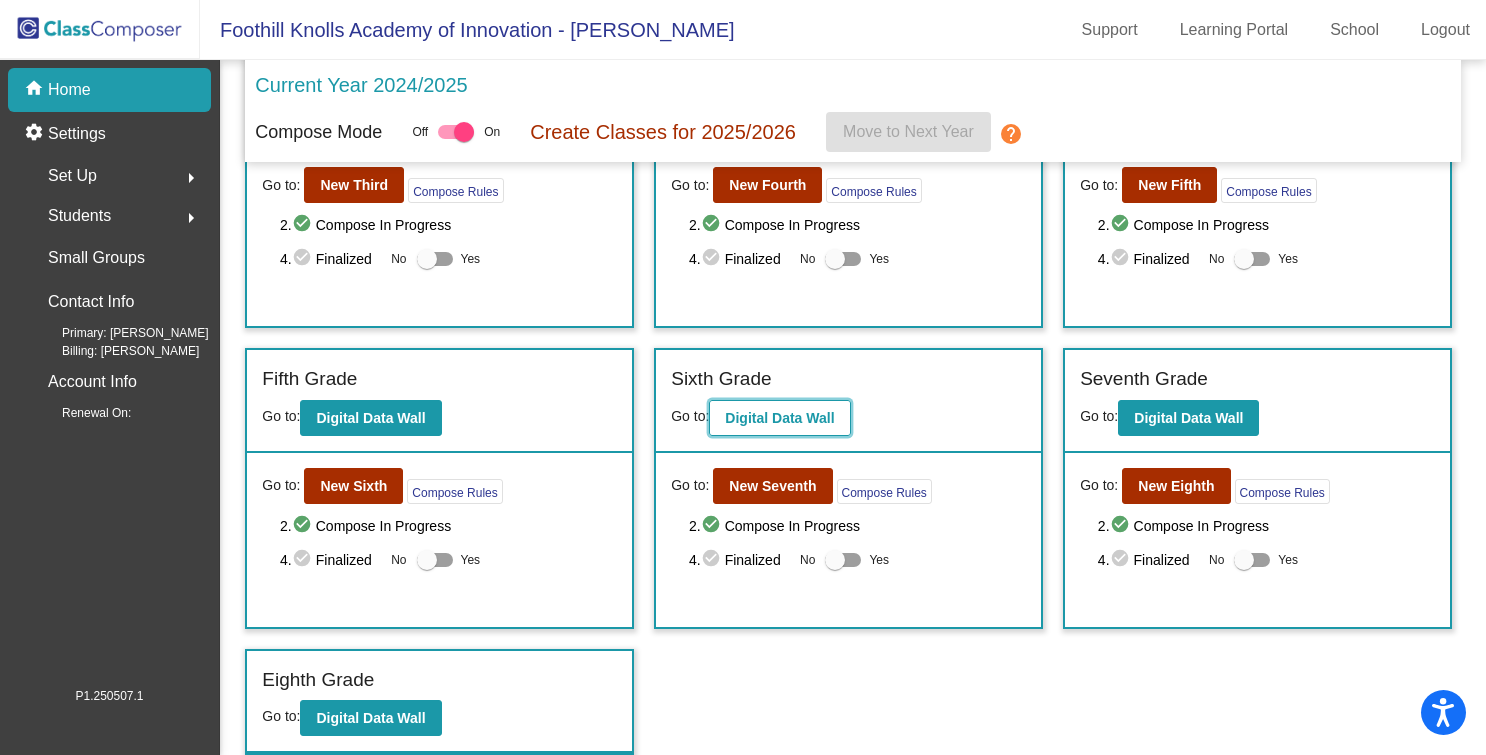click on "Digital Data Wall" 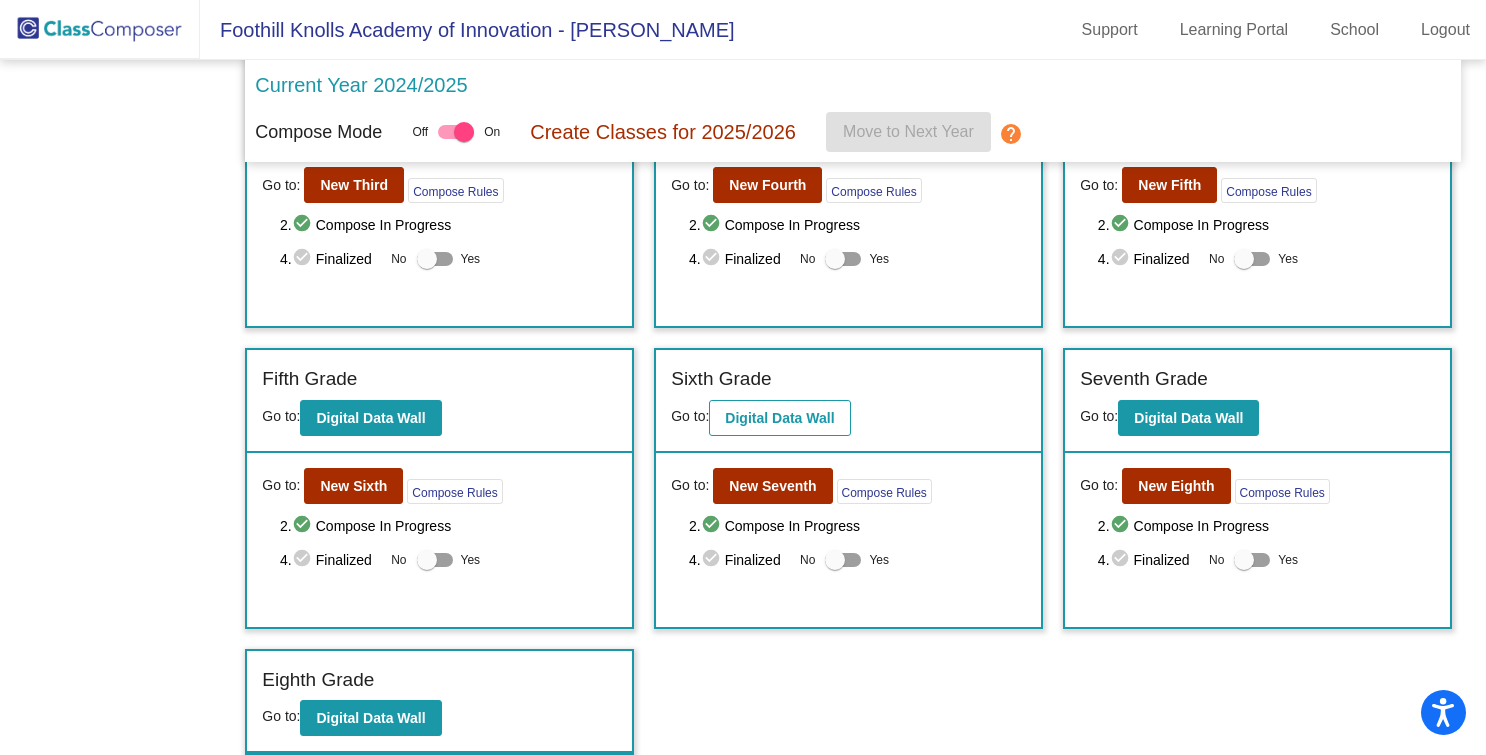 scroll, scrollTop: 0, scrollLeft: 0, axis: both 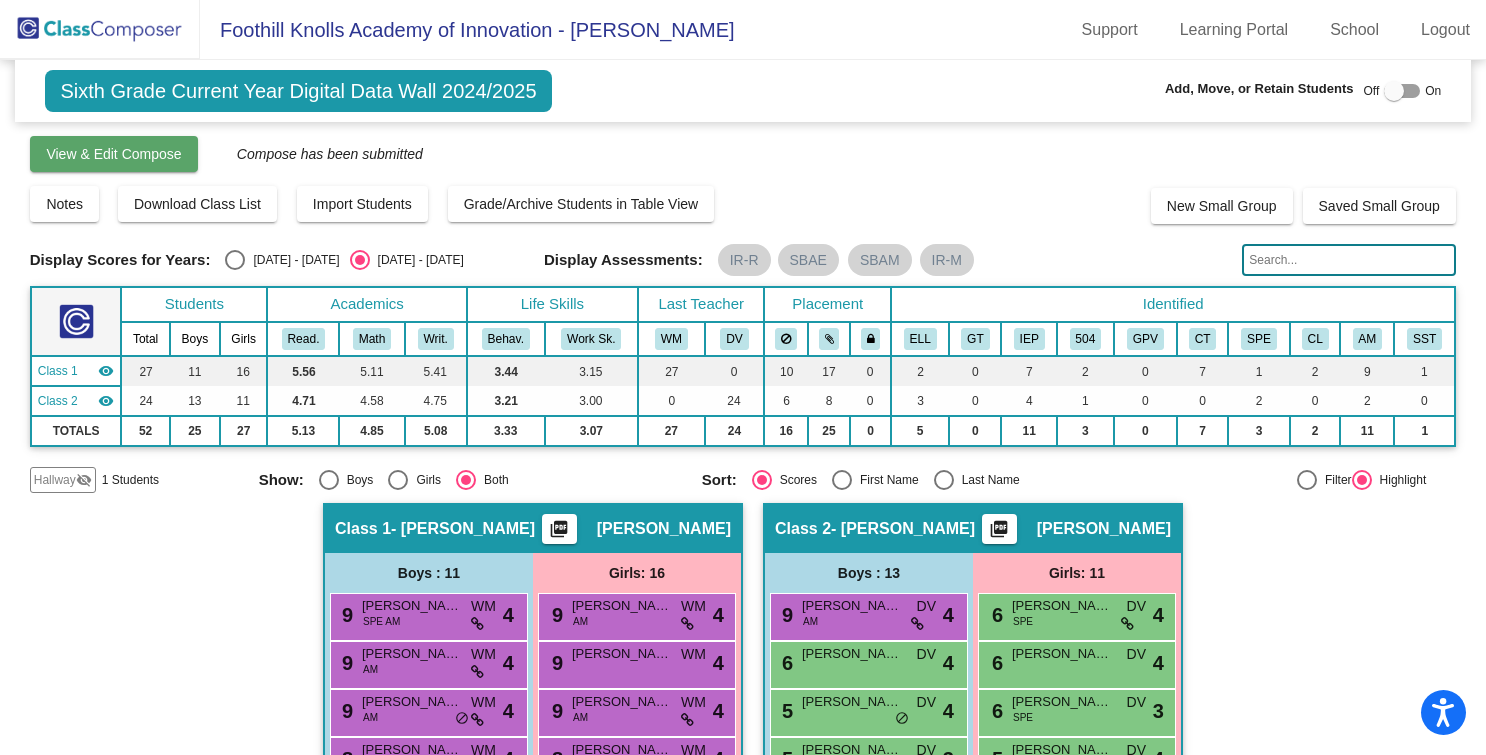 click on "View & Edit Compose" 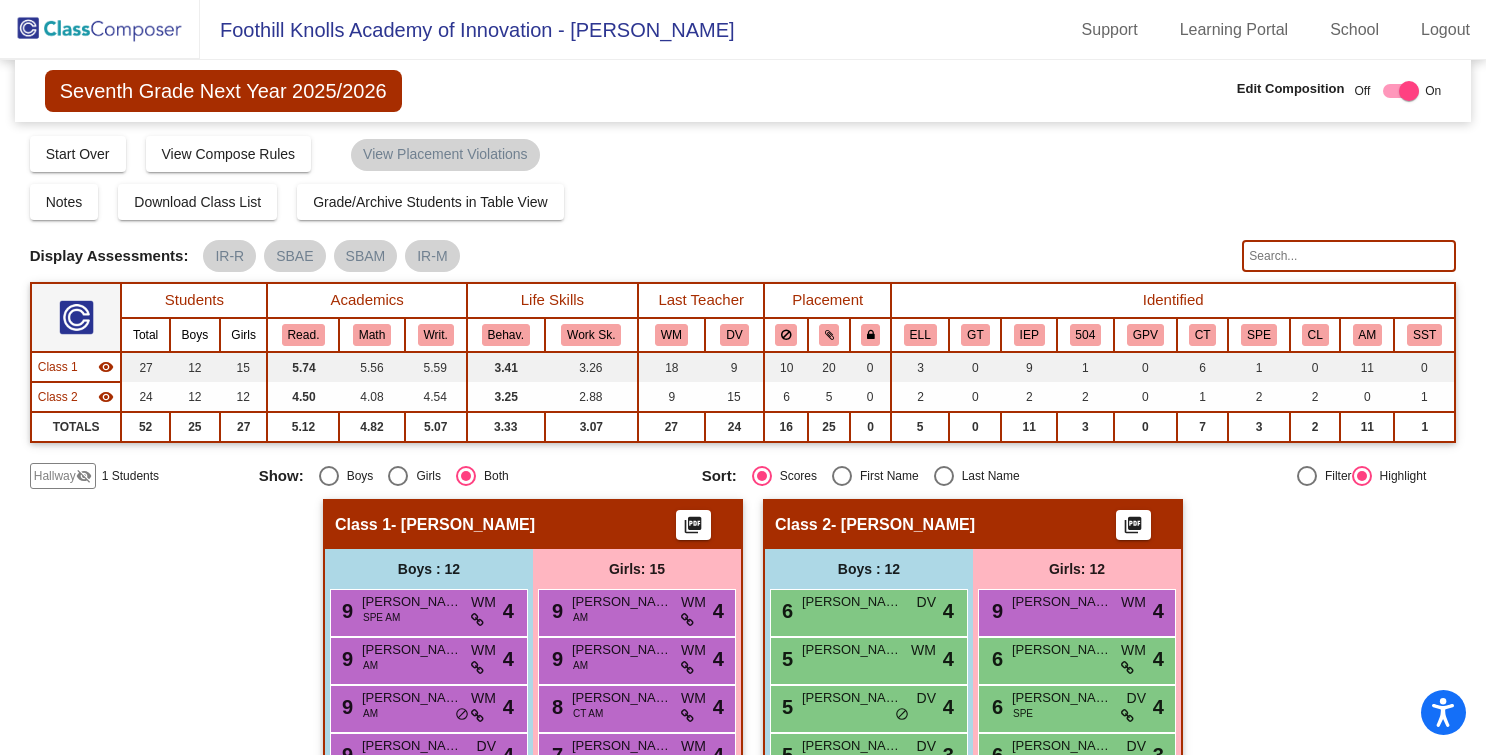 click on "Hallway   visibility_off" 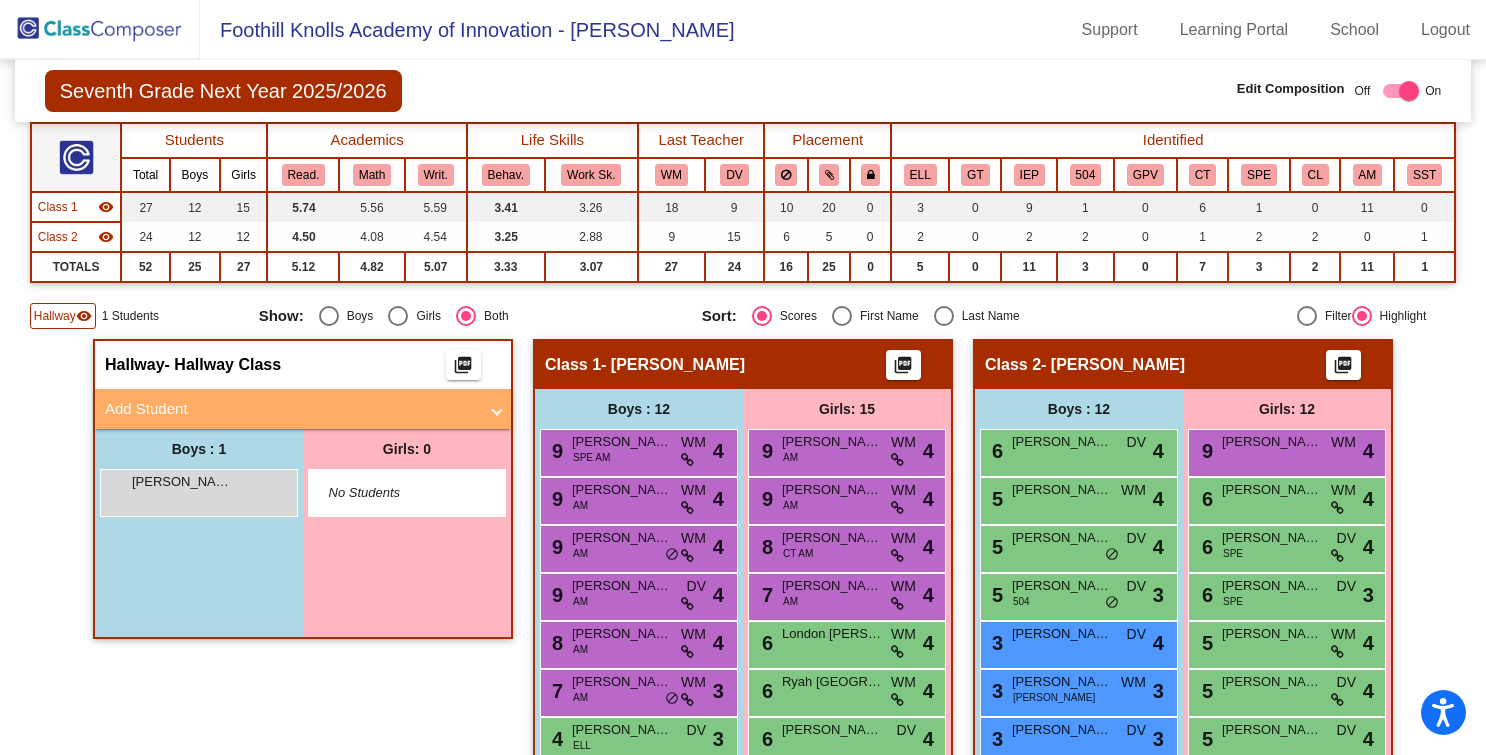scroll, scrollTop: 168, scrollLeft: 0, axis: vertical 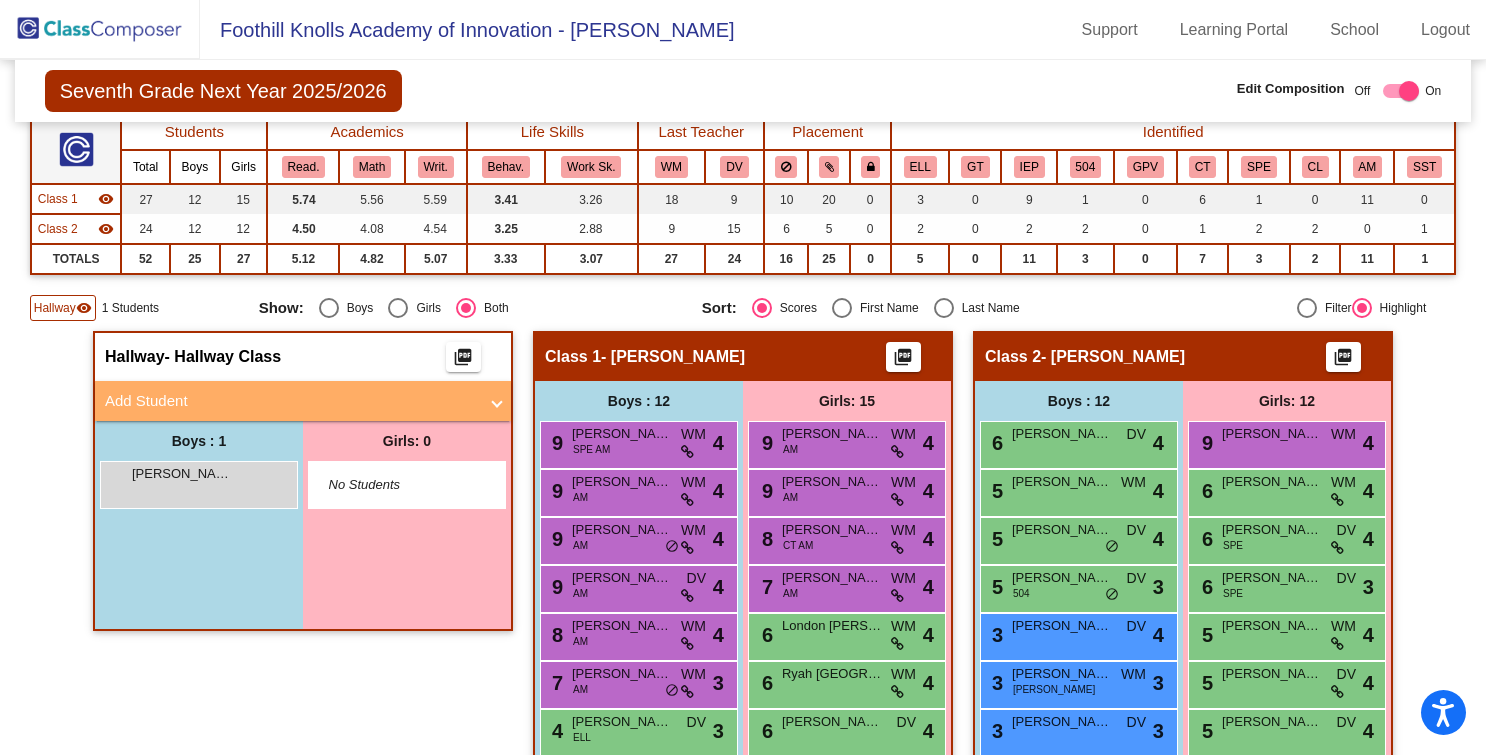 click on "Add Student" at bounding box center [299, 401] 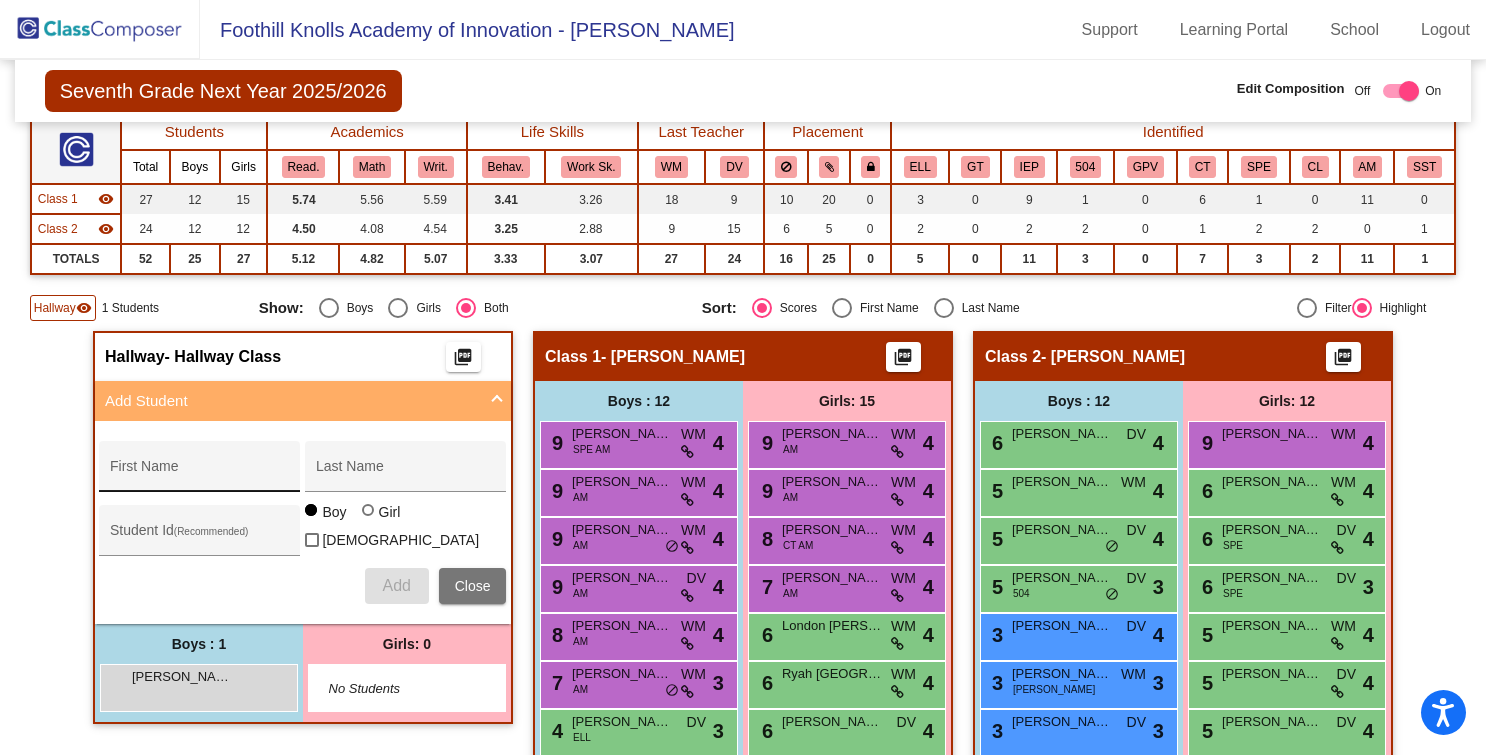 click on "First Name" at bounding box center (200, 474) 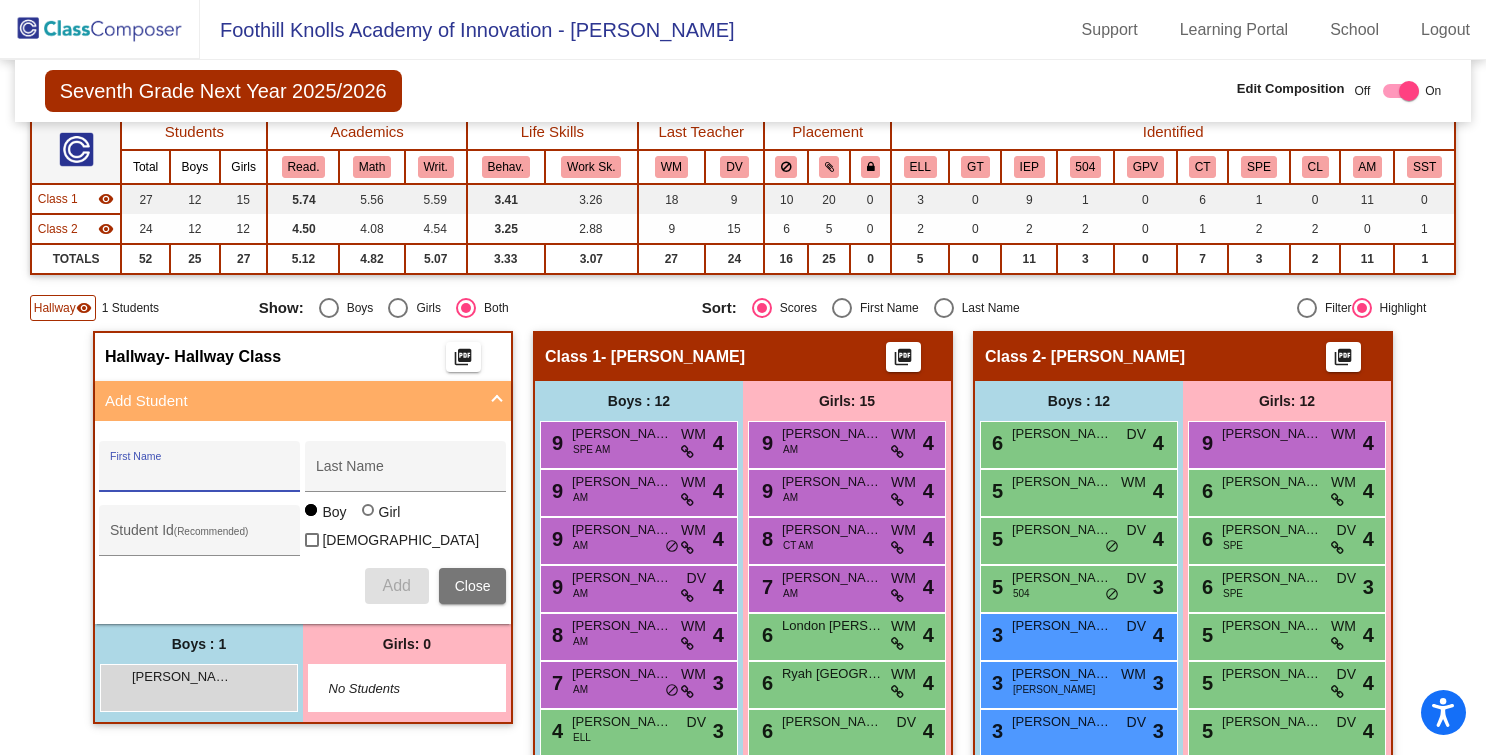 paste on "Keyi, Li" 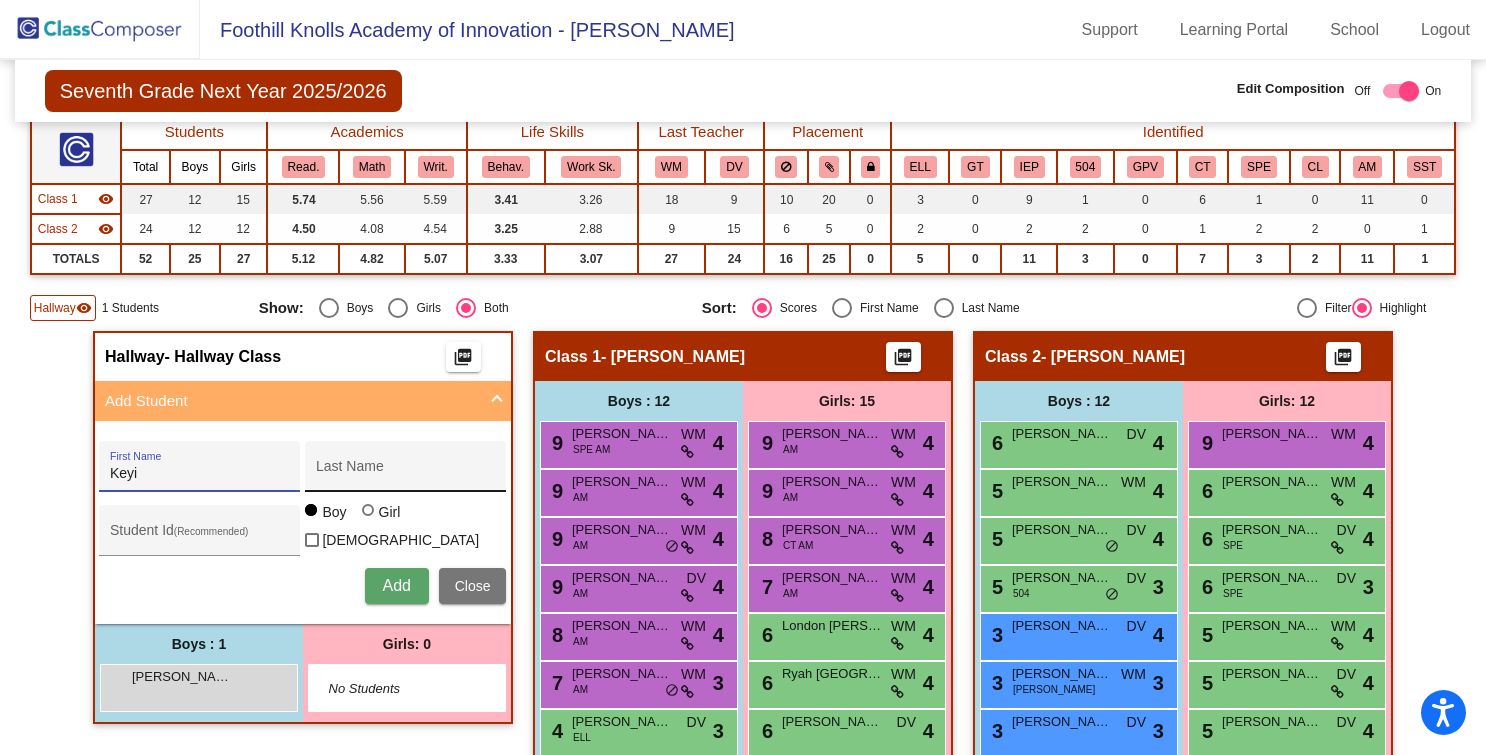type on "Keyi" 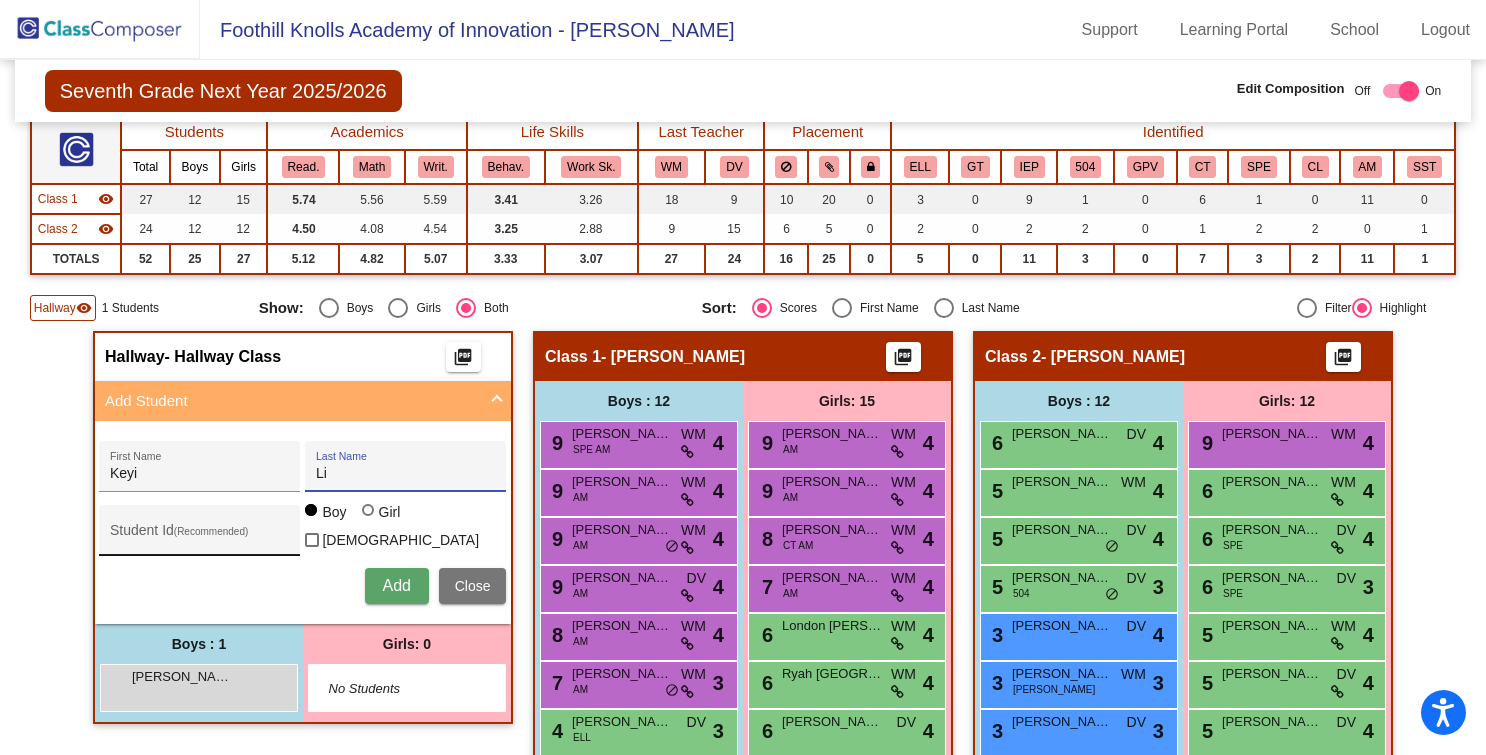 type on "Li" 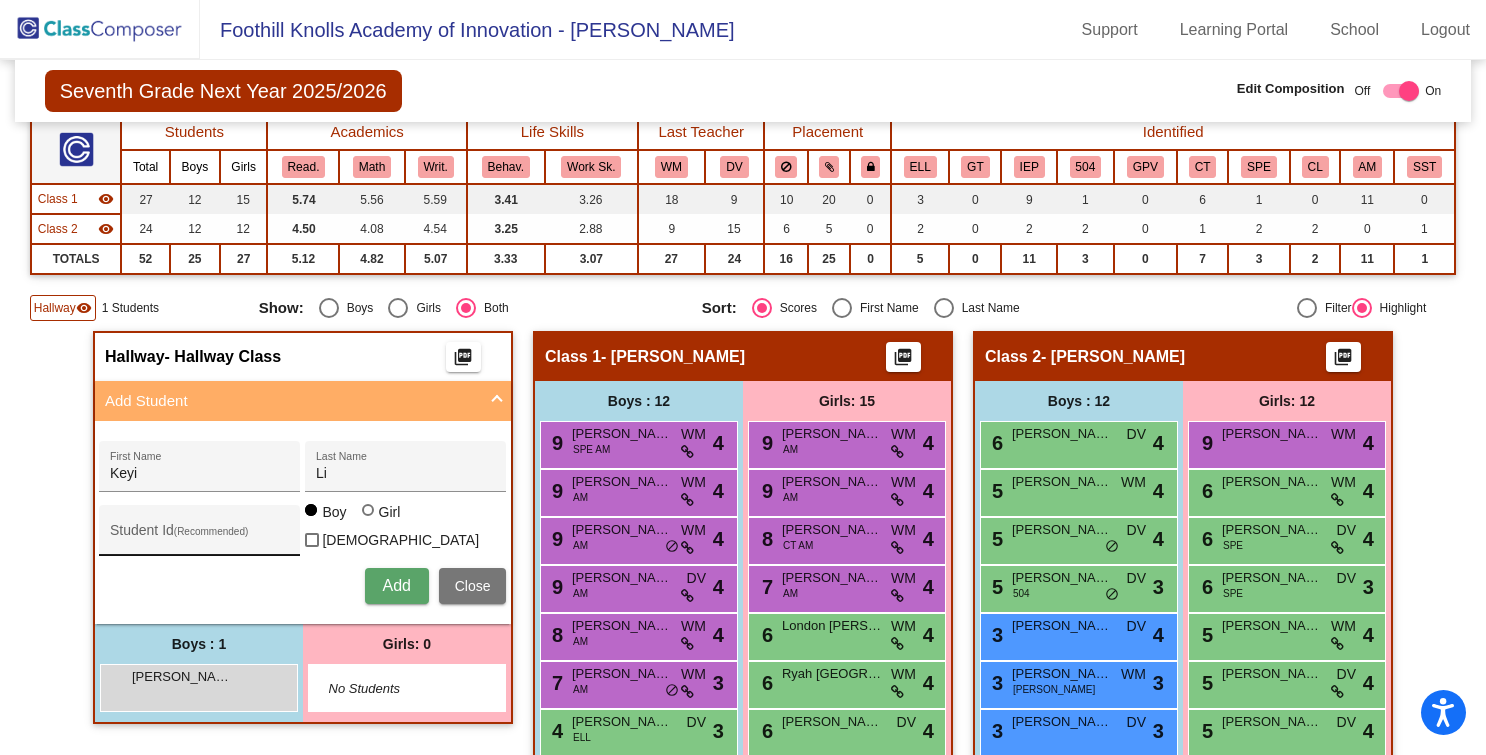 click on "Student Id  (Recommended)" at bounding box center (200, 535) 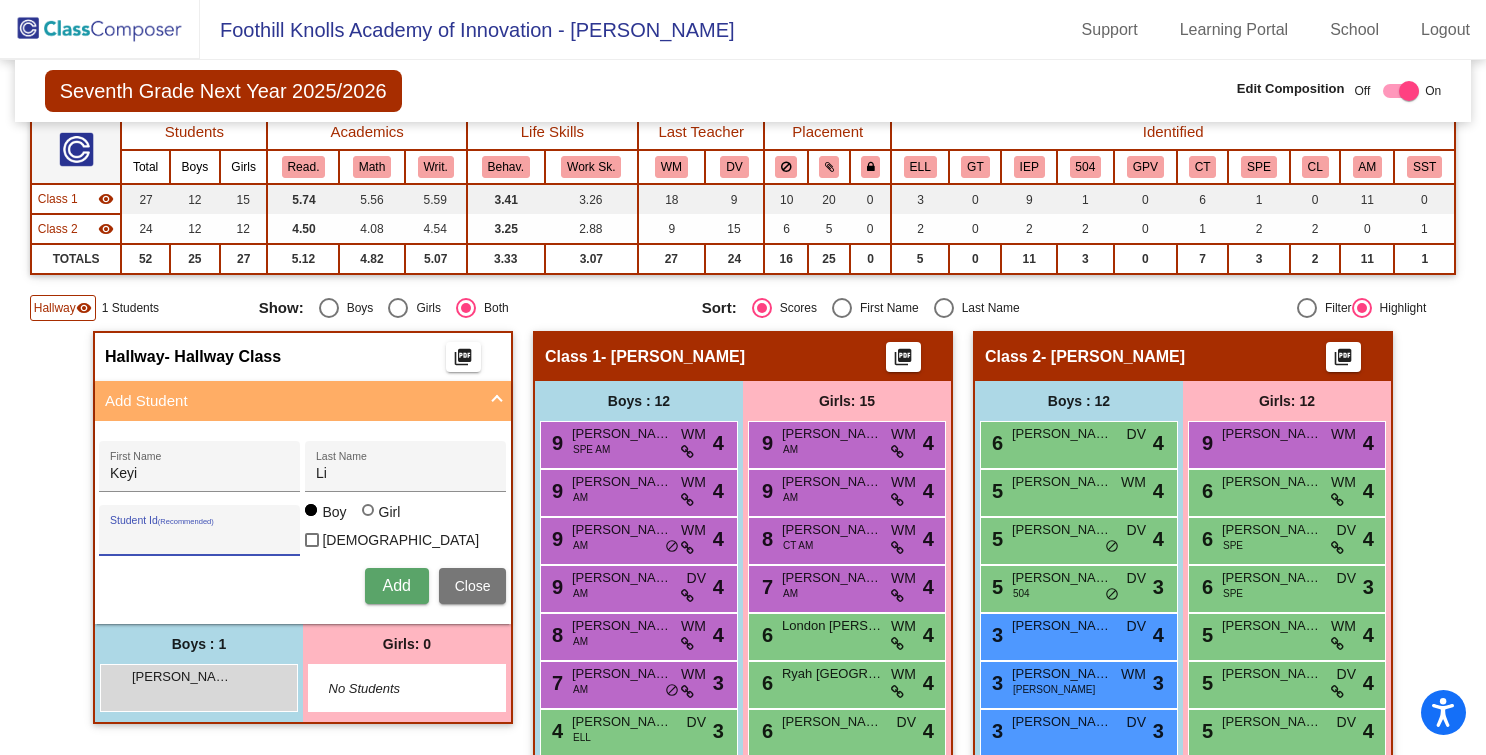 paste on "31705" 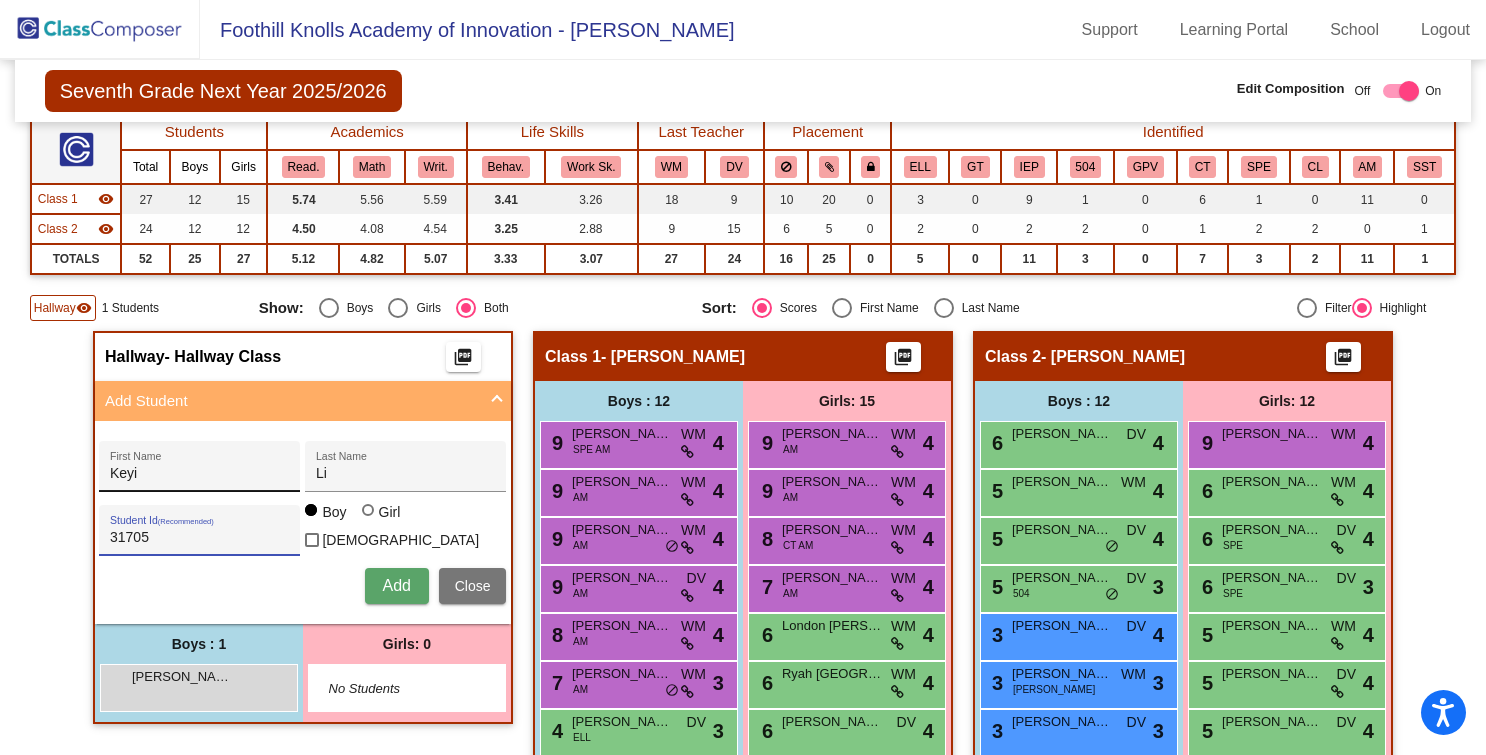 type on "31705" 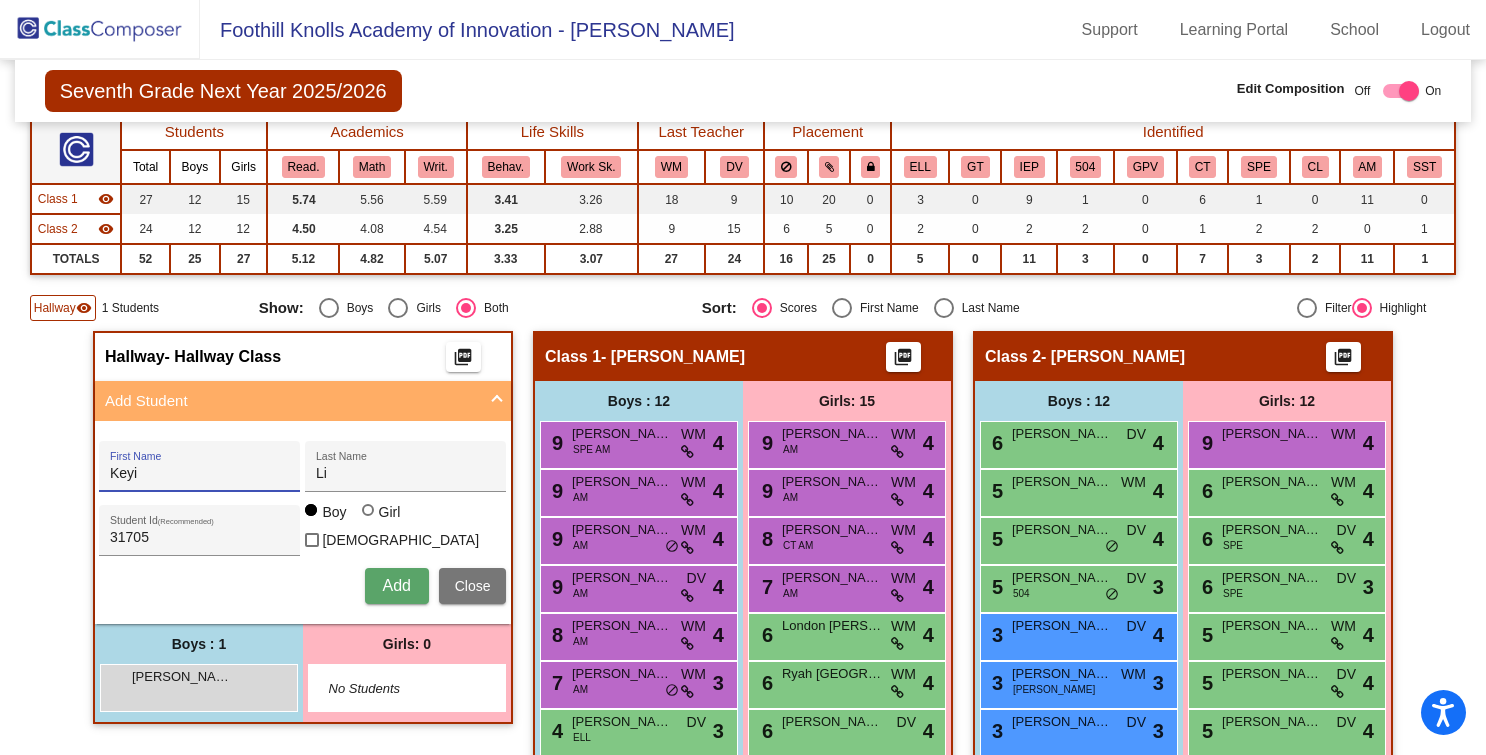 click at bounding box center [368, 510] 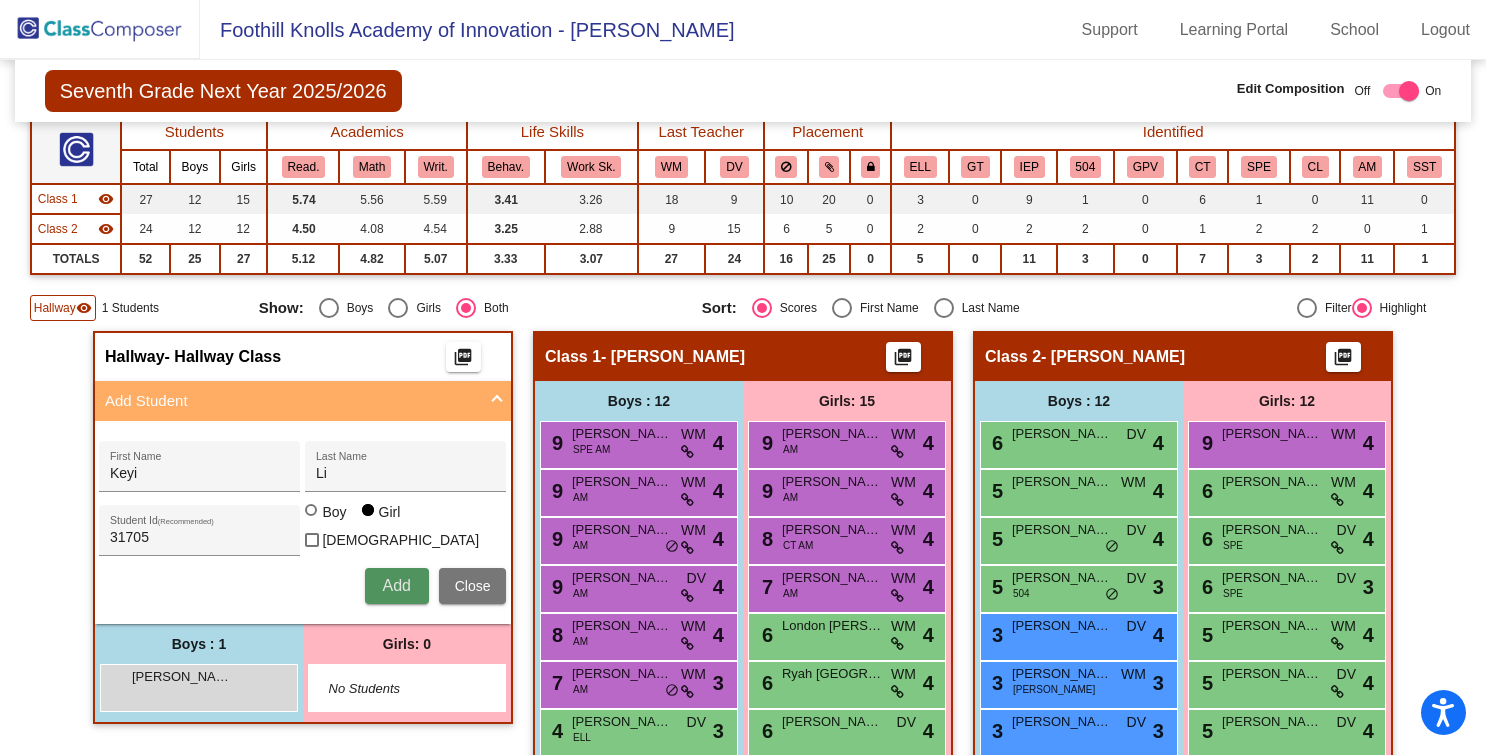 click on "Add" at bounding box center (396, 585) 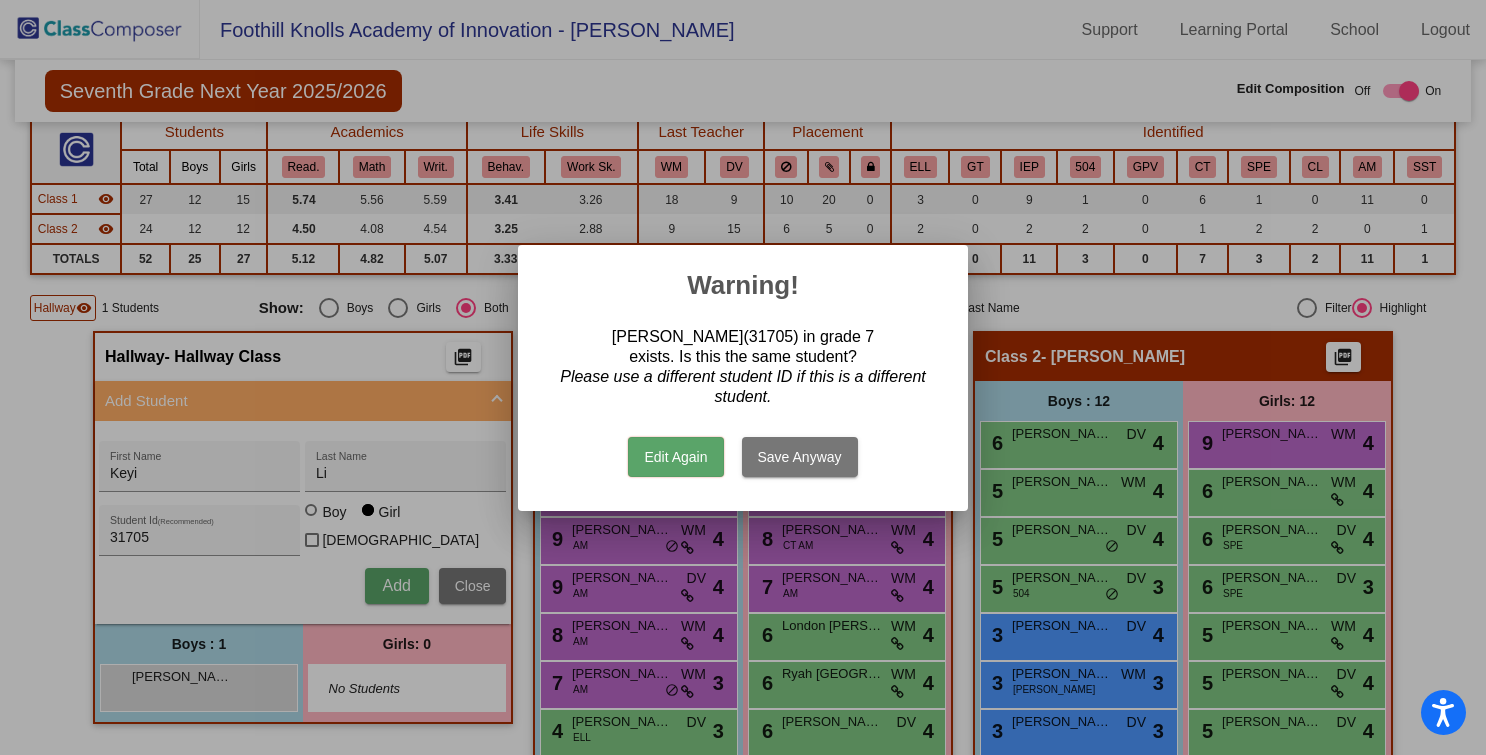 click on "Edit Again" at bounding box center [675, 457] 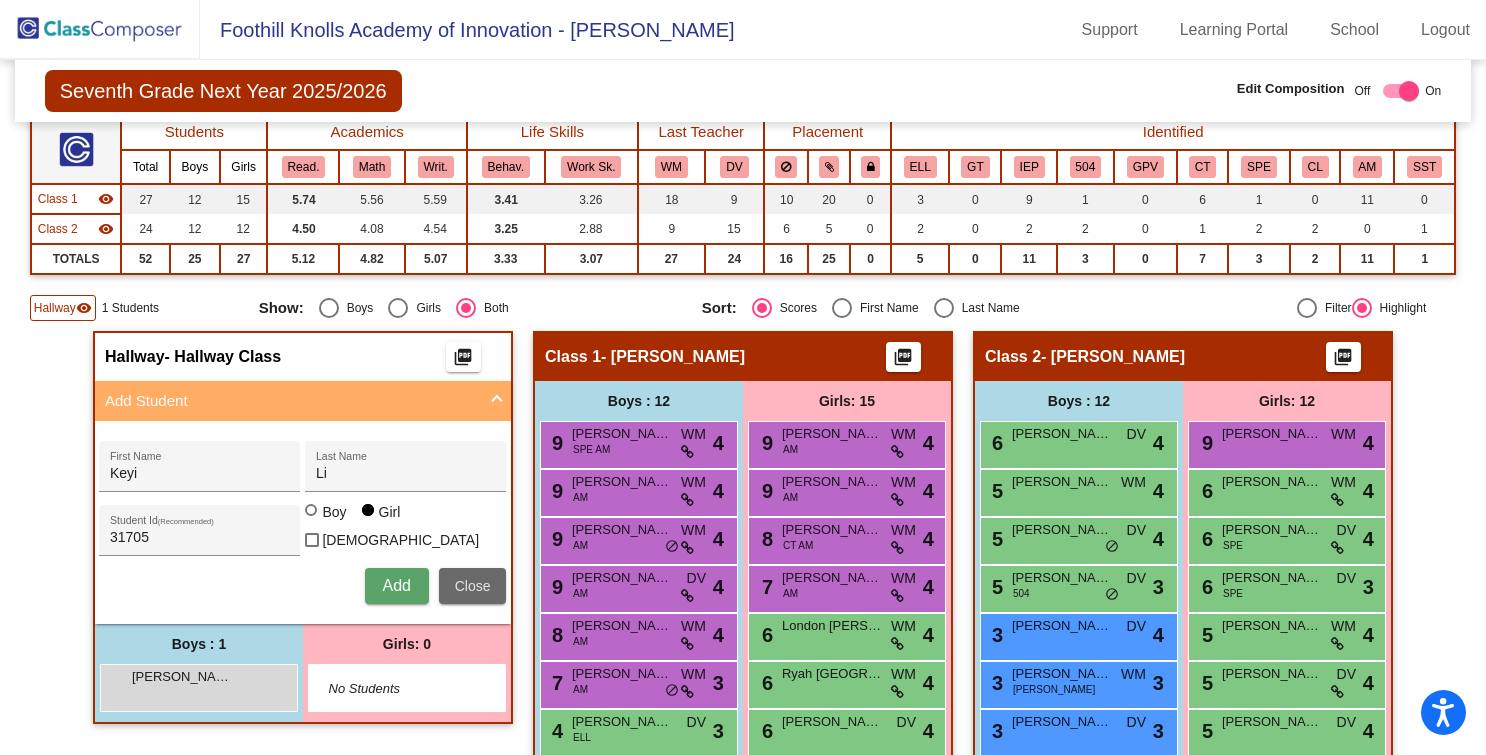 click on "Close" at bounding box center [473, 586] 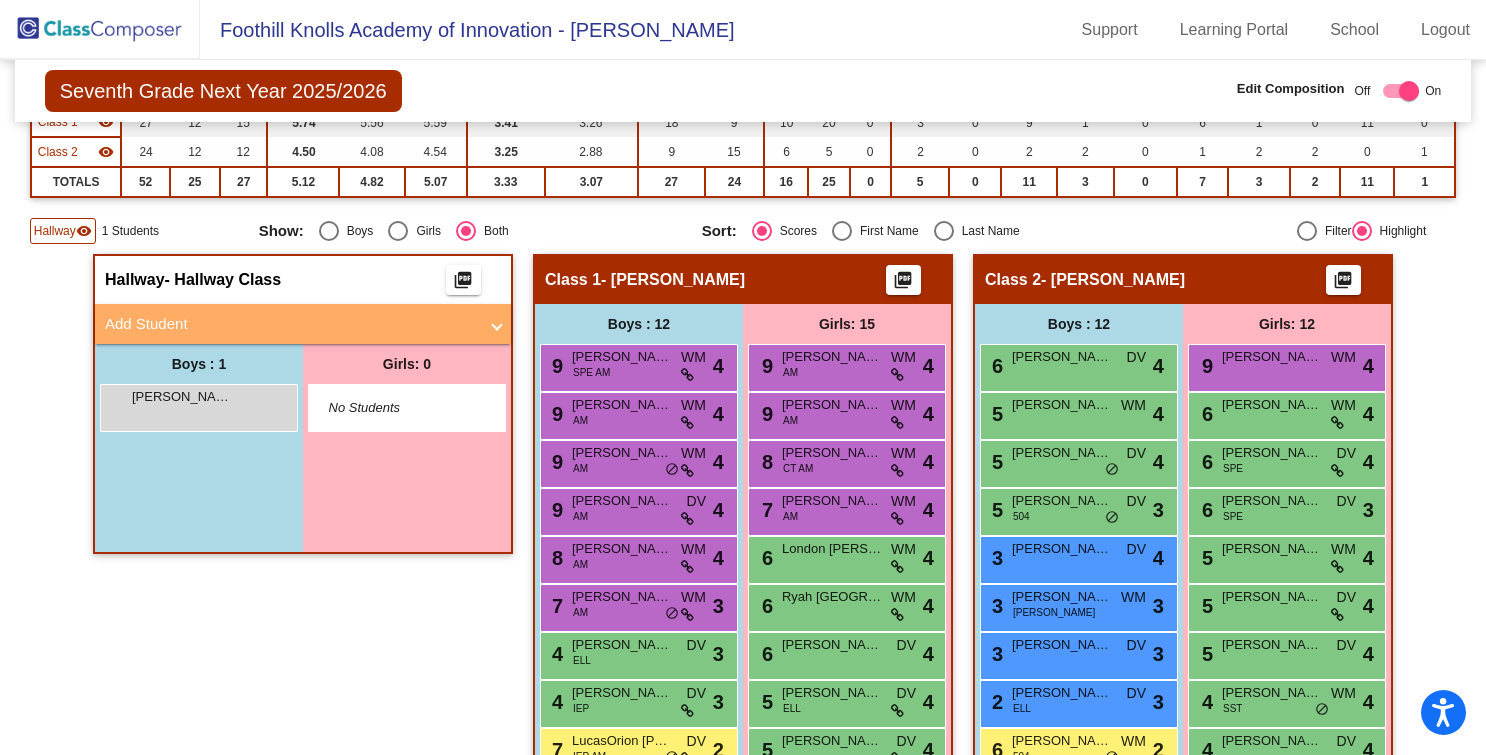 scroll, scrollTop: 0, scrollLeft: 0, axis: both 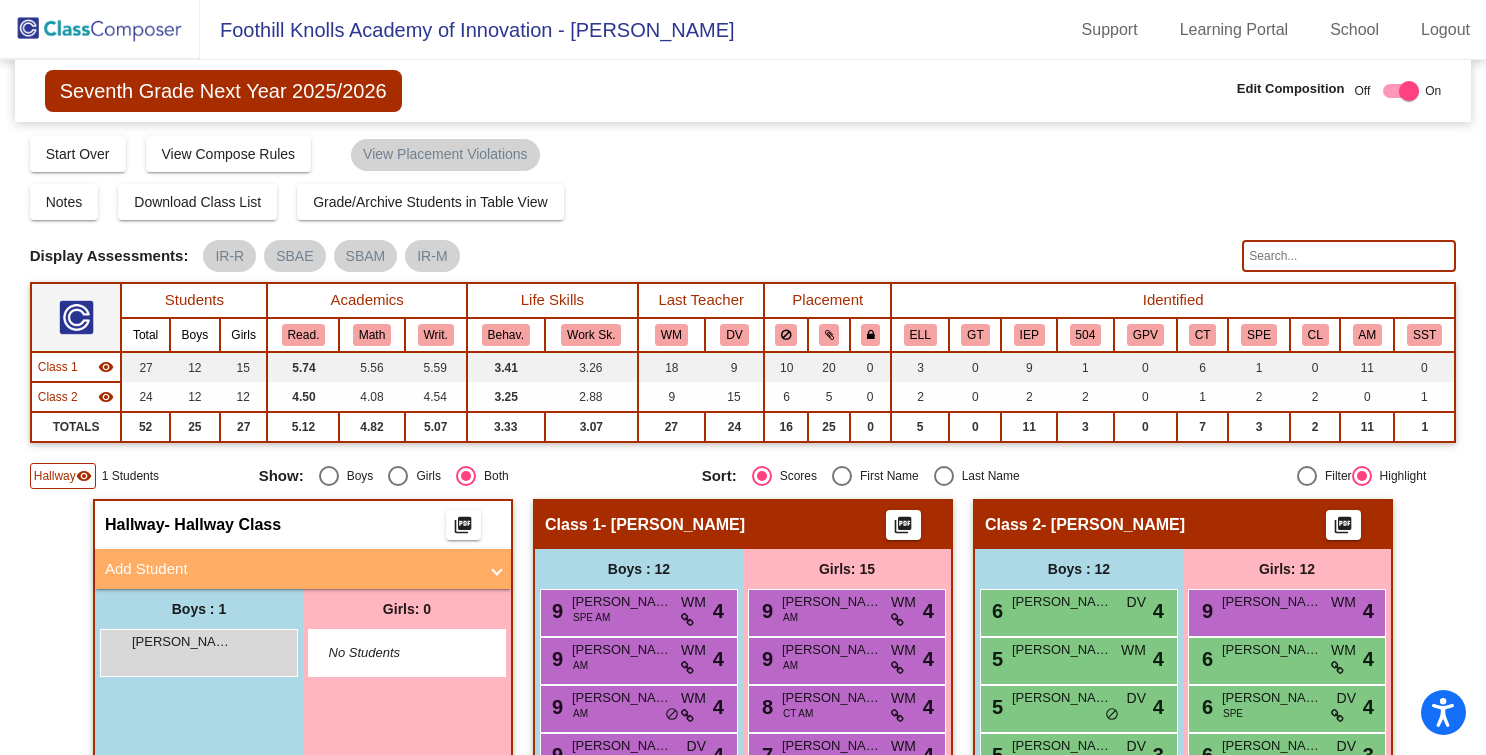 click 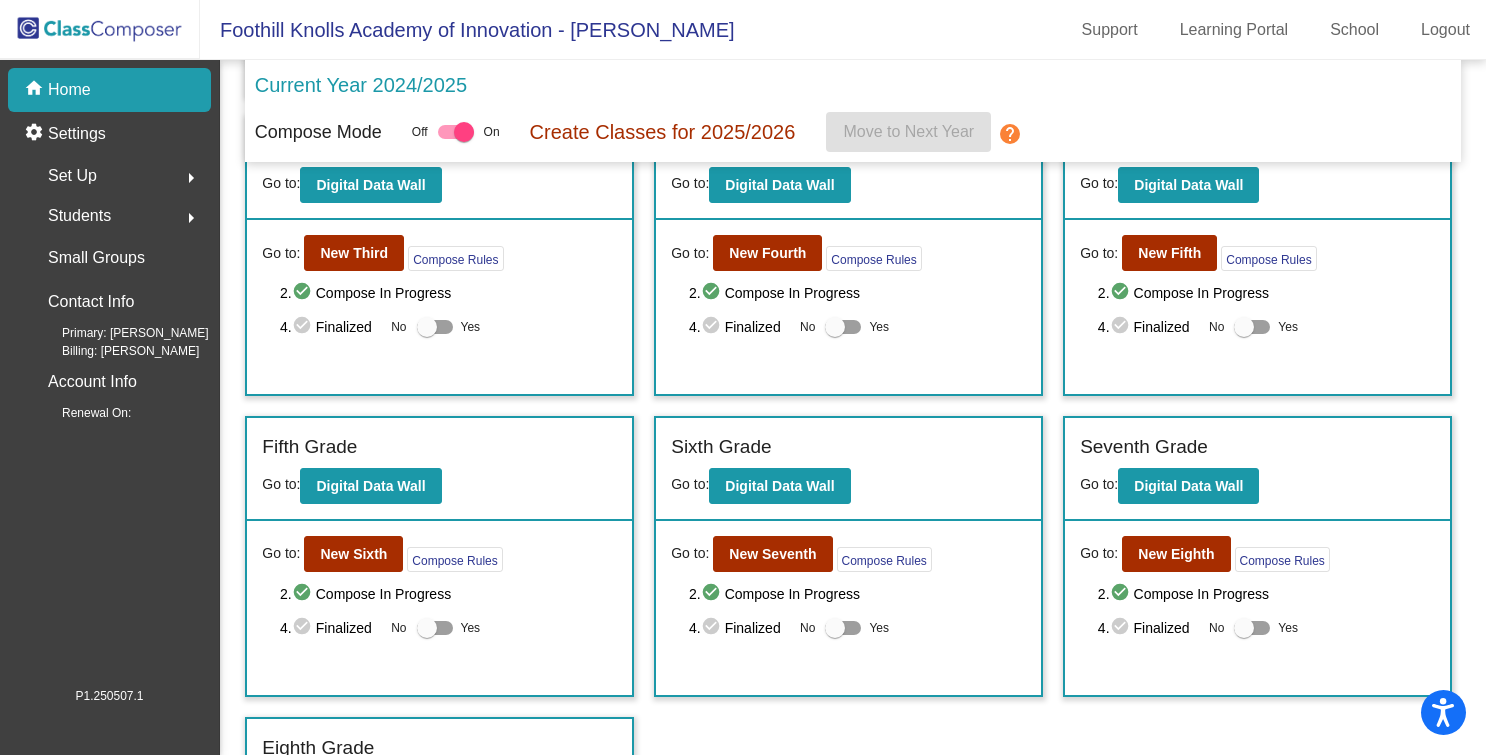 scroll, scrollTop: 411, scrollLeft: 0, axis: vertical 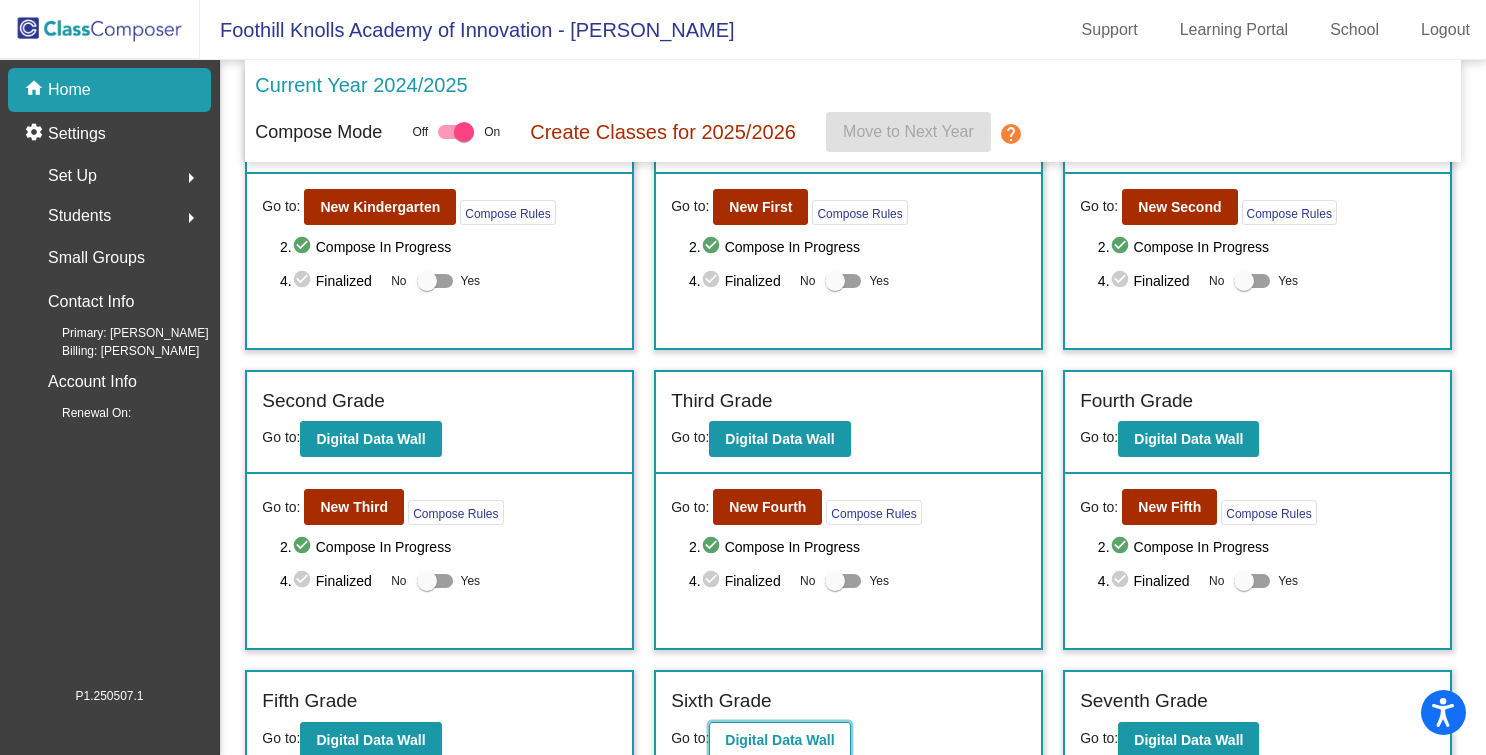 click on "Digital Data Wall" 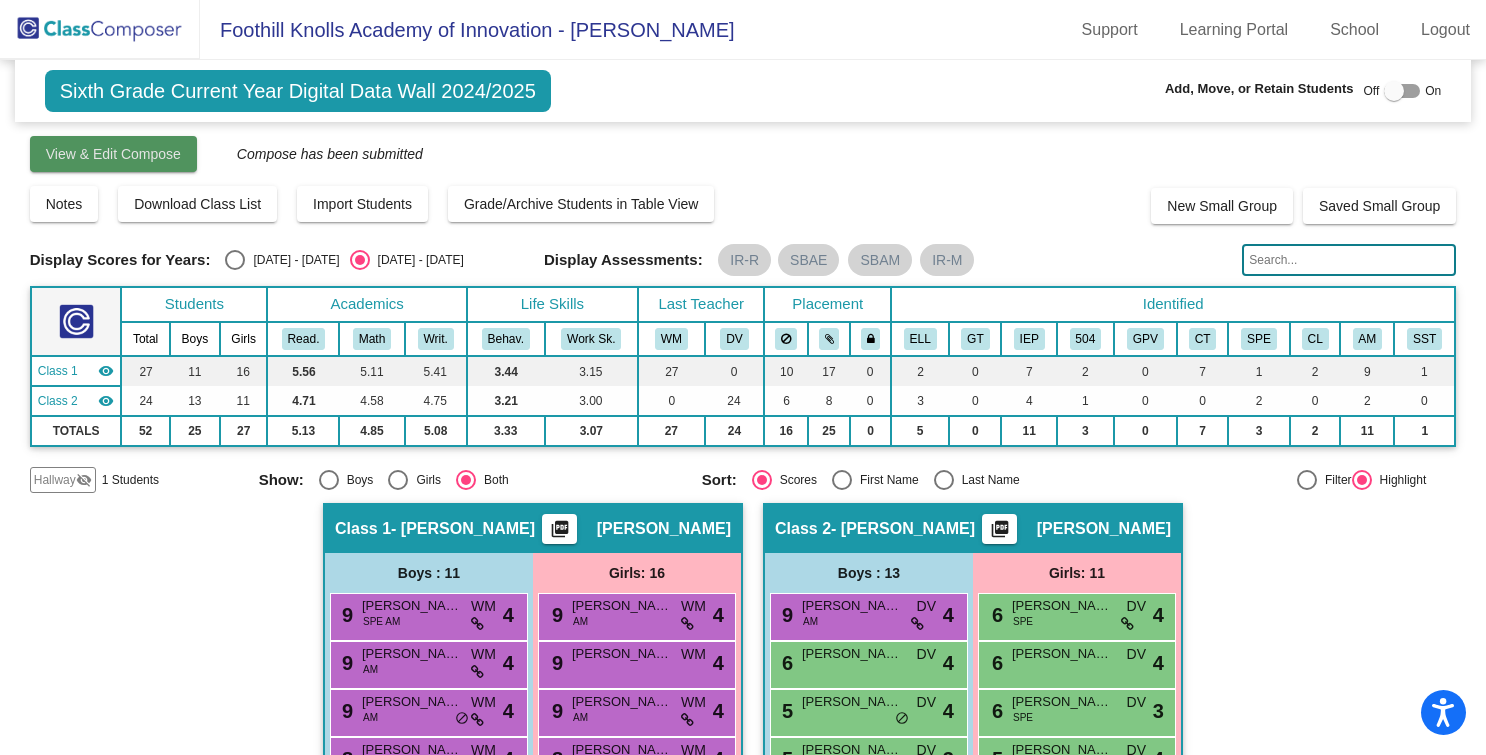 click on "View & Edit Compose" 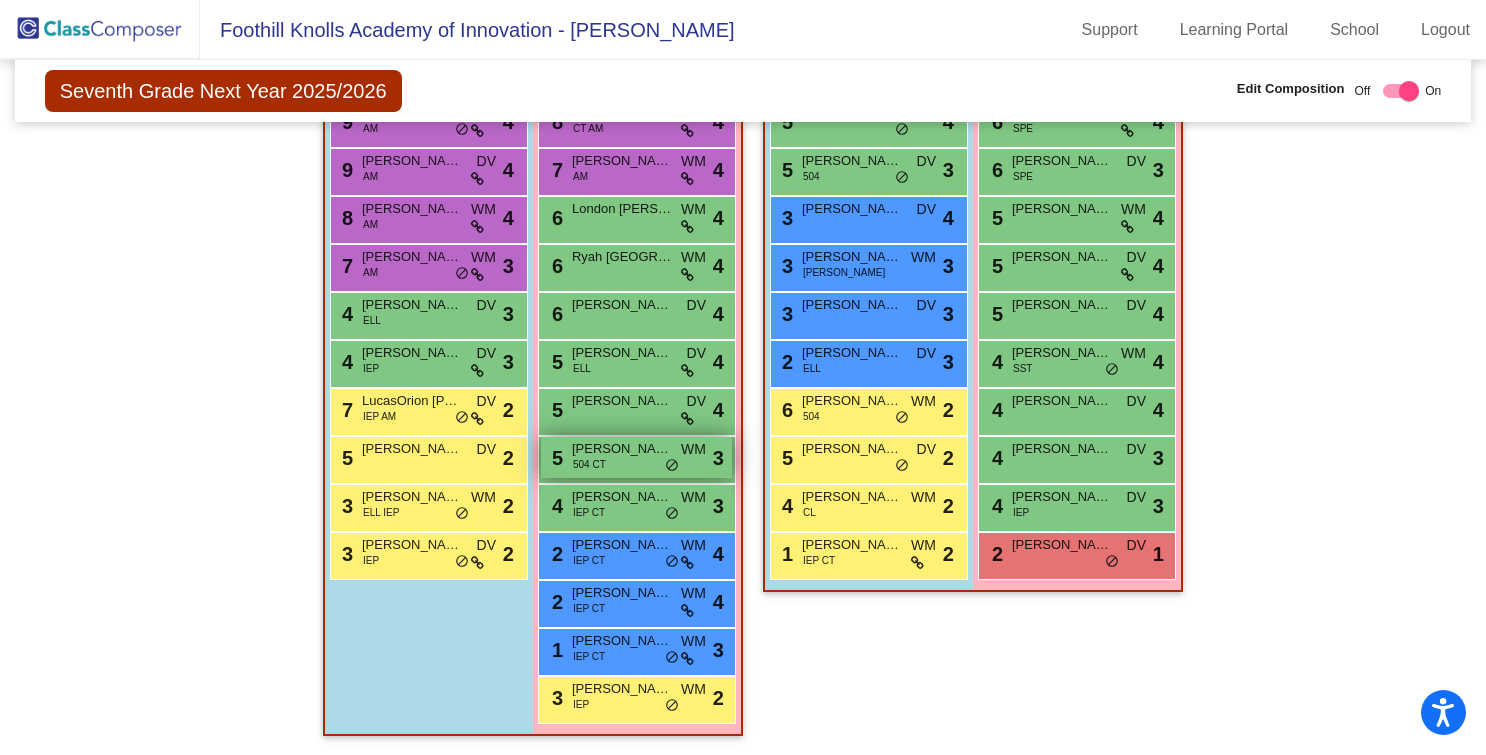 scroll, scrollTop: 0, scrollLeft: 0, axis: both 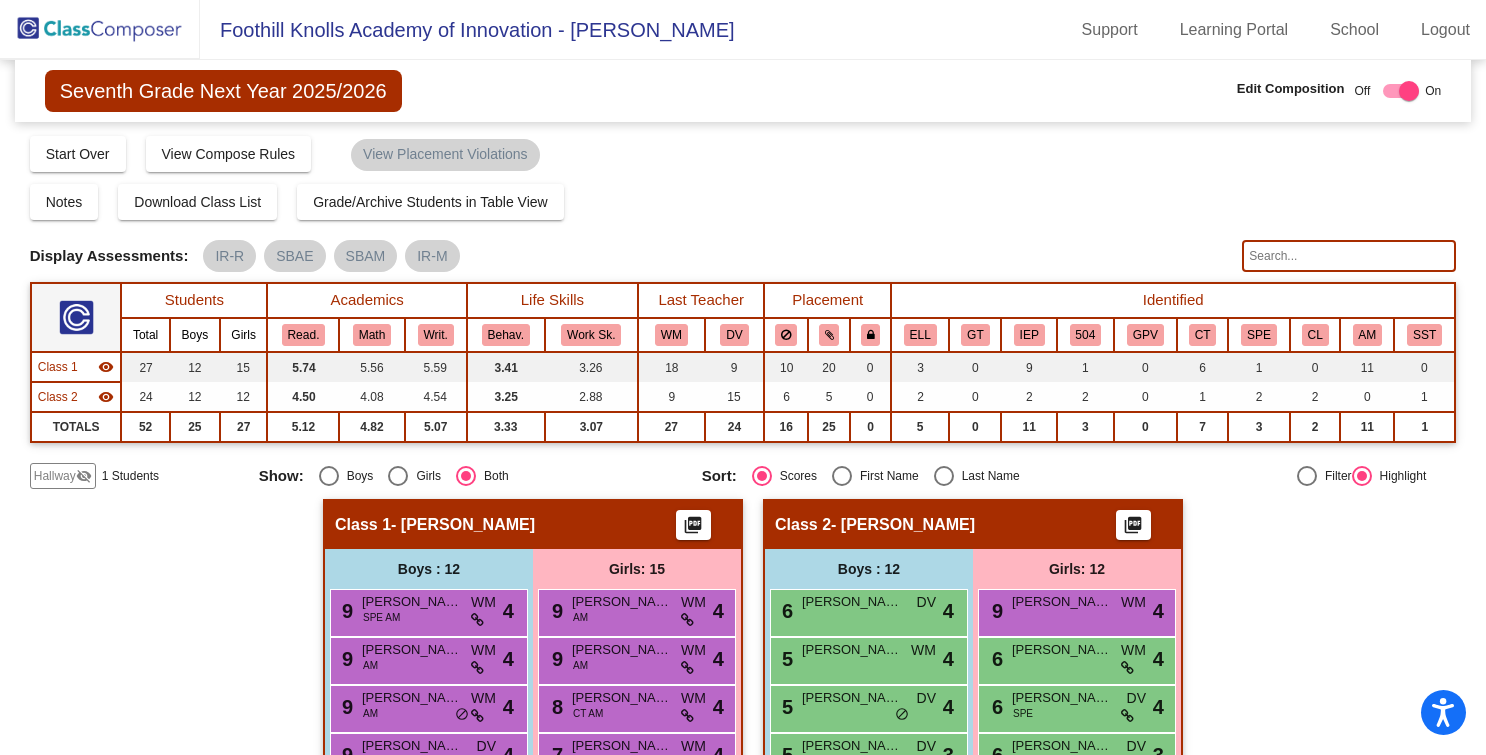 click on "Hallway" 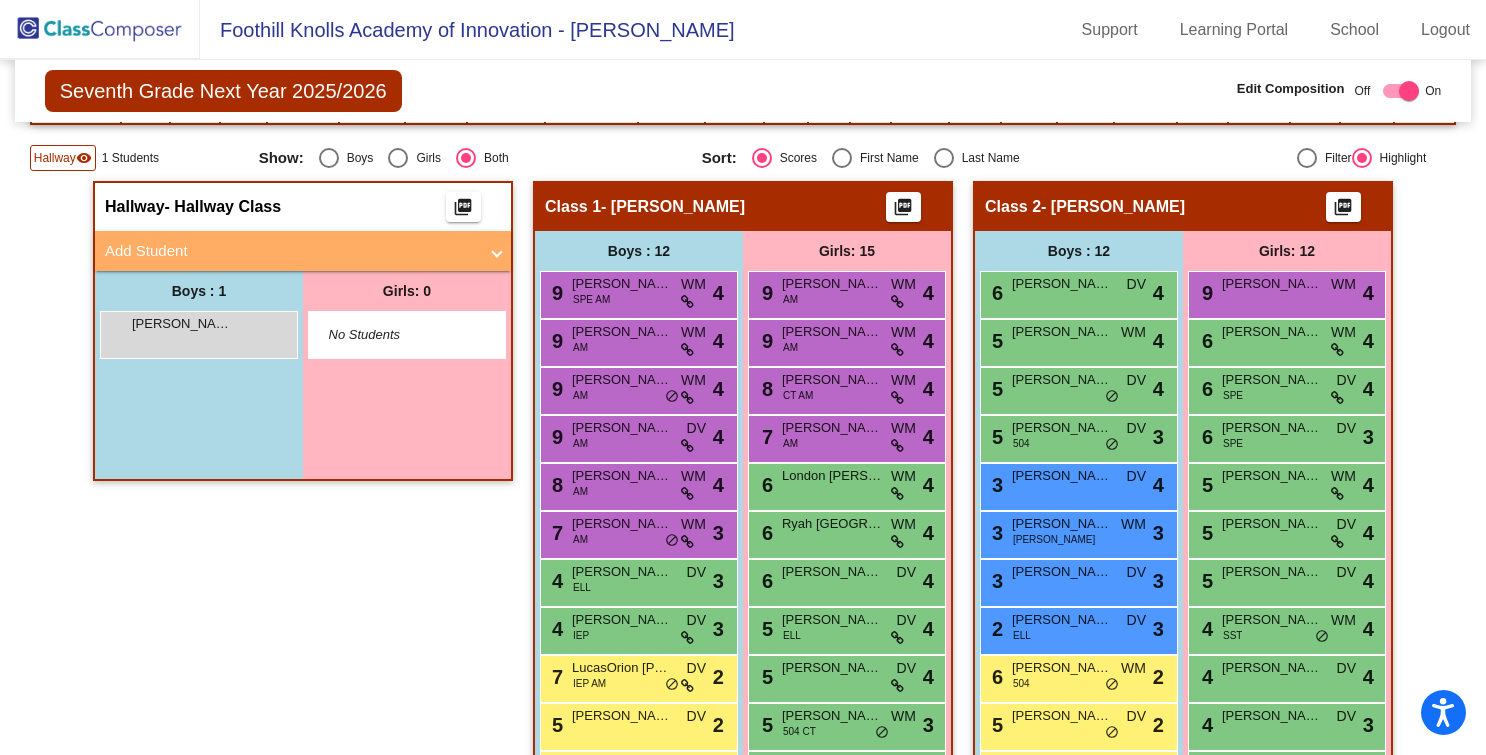 scroll, scrollTop: 0, scrollLeft: 0, axis: both 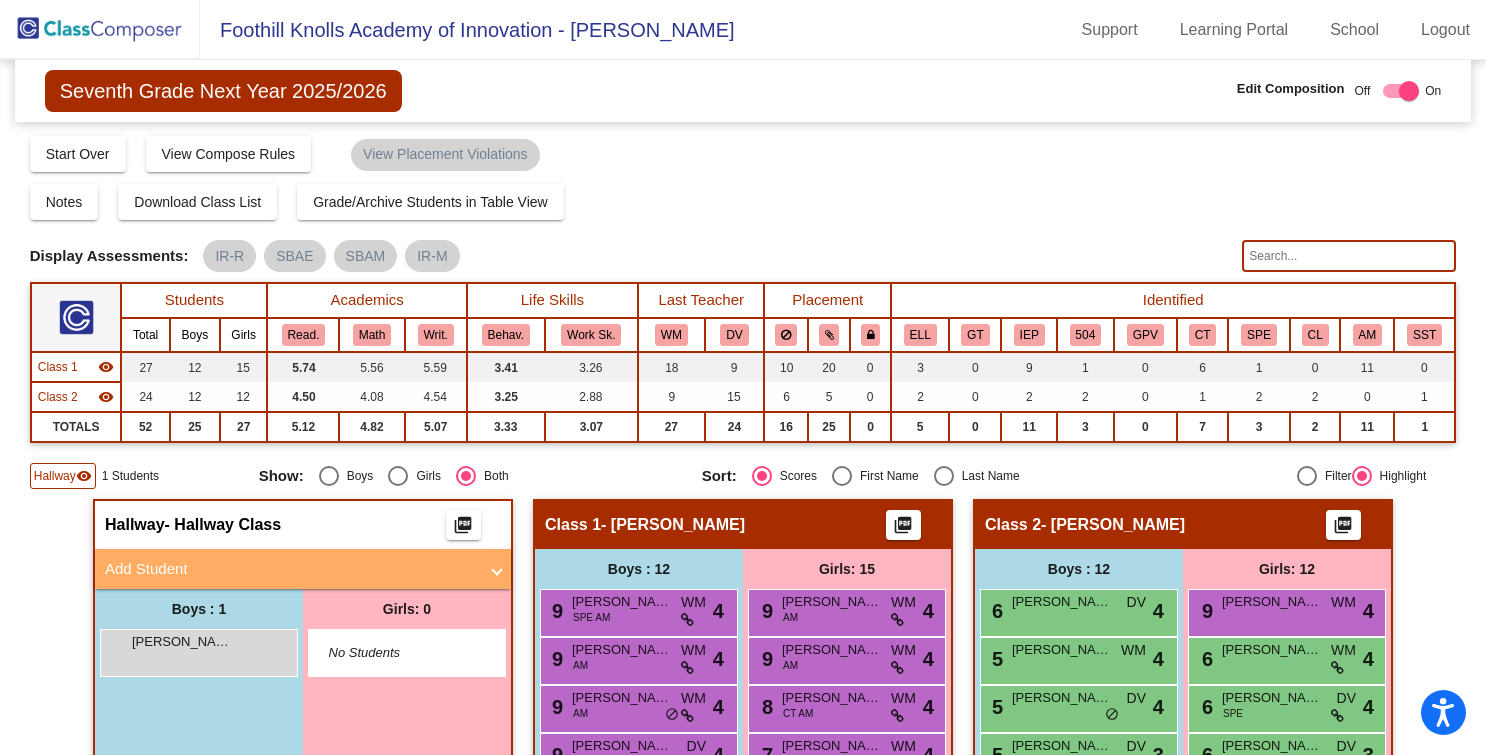 click 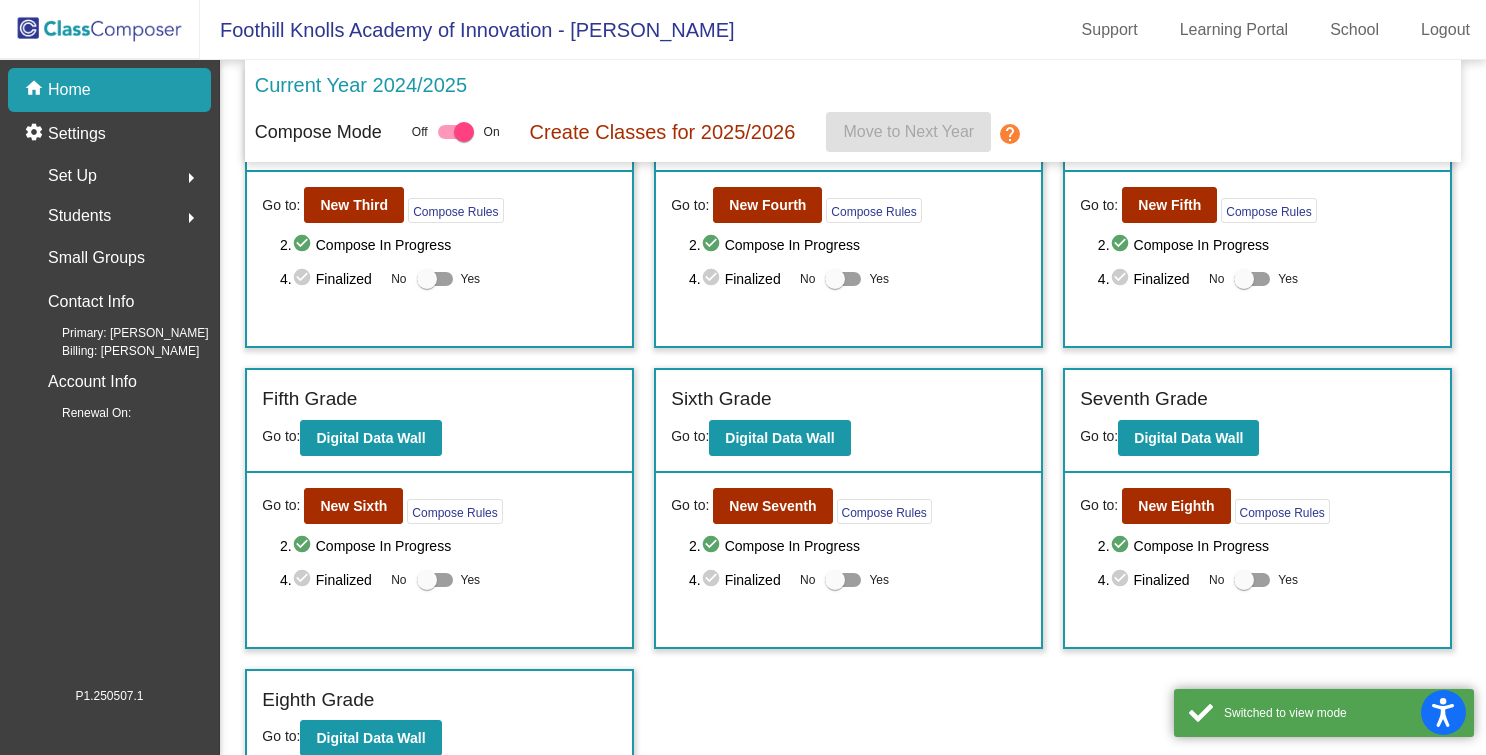 scroll, scrollTop: 428, scrollLeft: 0, axis: vertical 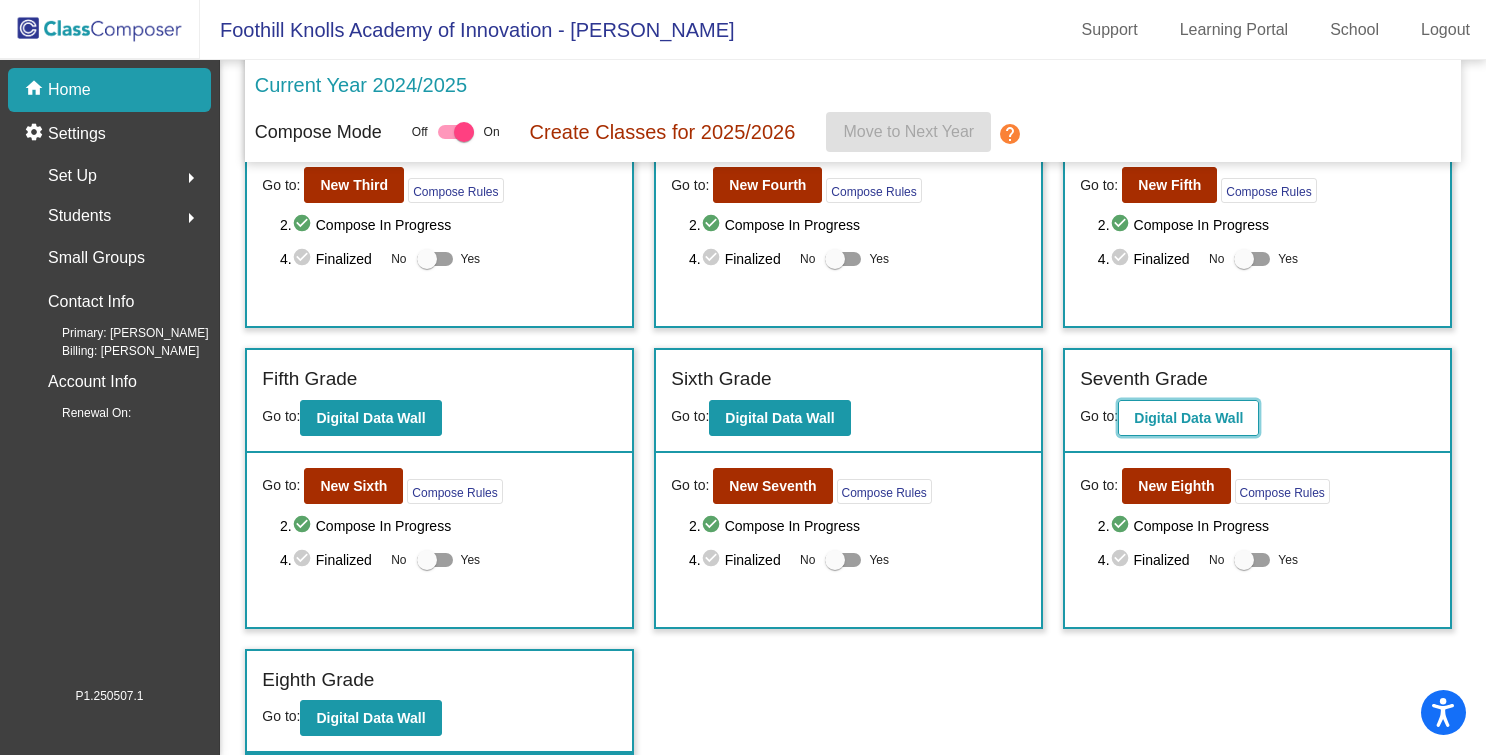 click on "Digital Data Wall" 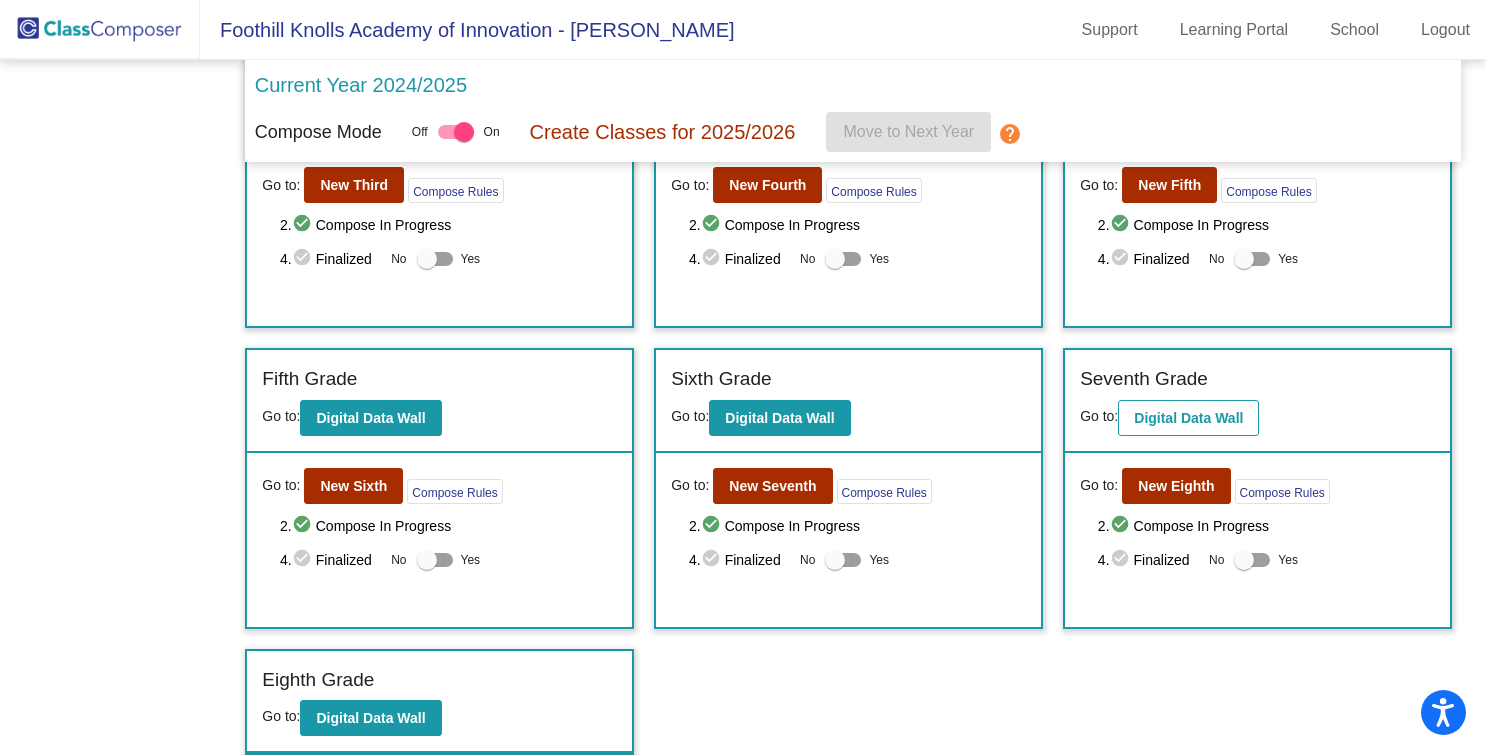 scroll, scrollTop: 0, scrollLeft: 0, axis: both 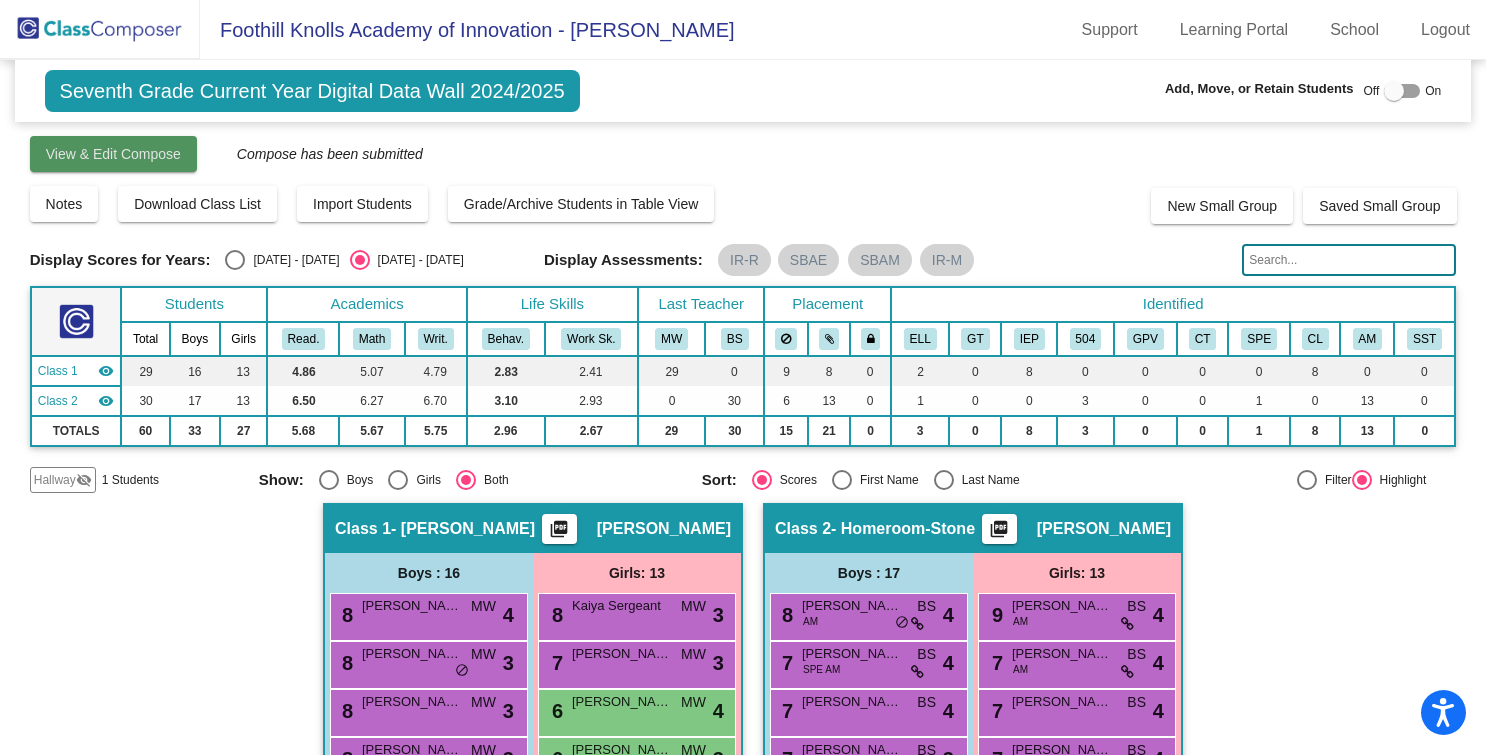 click on "View & Edit Compose" 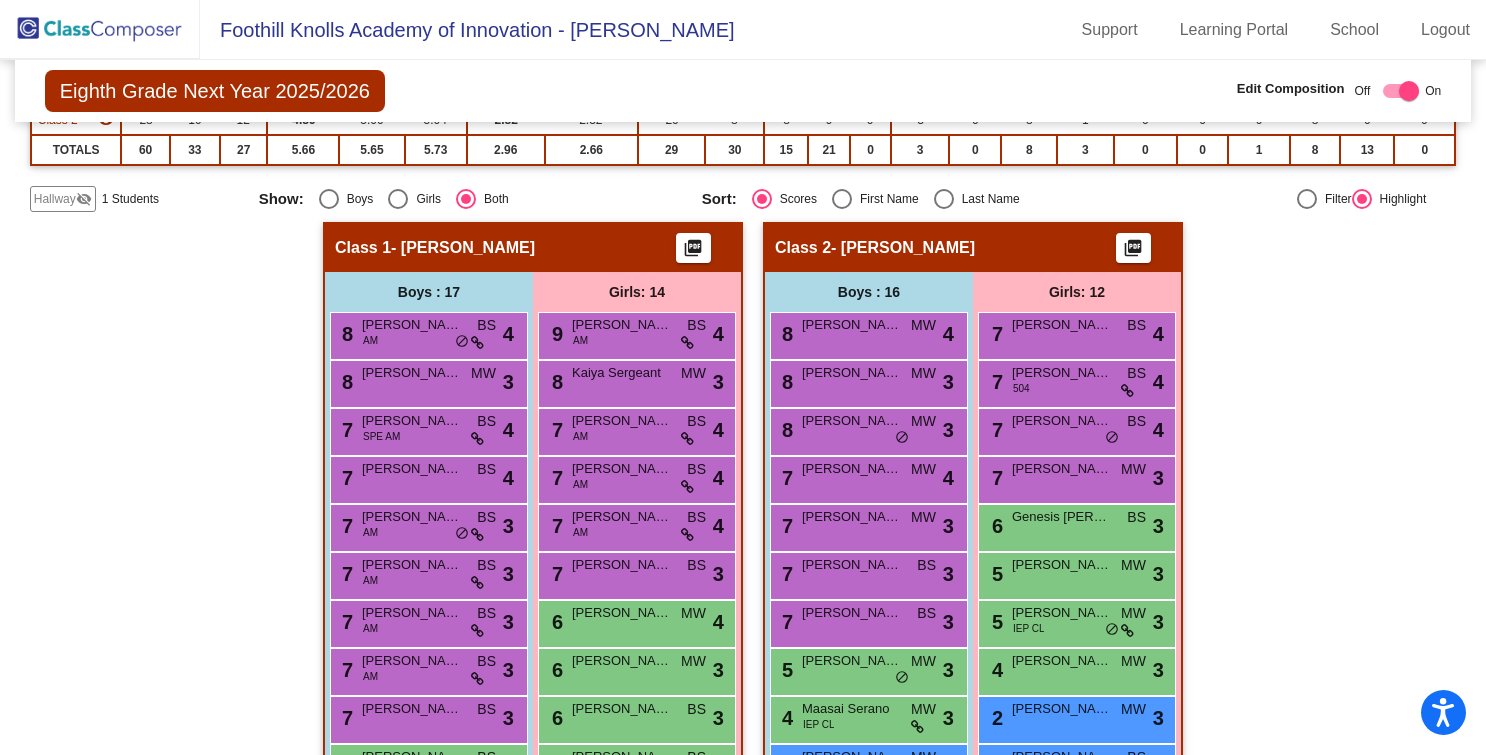 click on "Eighth Grade Next Year 2025/2026  Edit Composition Off   On  Incoming   Digital Data Wall    Display Scores for Years:   2023 - 2024   2024 - 2025  Grade/Archive Students in Table View   Download   New Small Group   Saved Small Group   Compose   Start Over   Submit Classes  Compose has been submitted  Check for Incomplete Scores  View Compose Rules   View Placement Violations  Notes   Download Class List   Import Students   Grade/Archive Students in Table View   New Small Group   Saved Small Group  Display Scores for Years:   2023 - 2024   2024 - 2025 Display Assessments: IR-R SBAE SBAM IR-M Students Academics Life Skills  Last Teacher  Placement  Identified  Total Boys Girls  Read.   Math   Writ.   Behav.   Work Sk.   MW   BS   ELL   GT   IEP   504   GPV   CT   SPE   CL   AM   SST  Hallway  visibility_off  1 0 1                 0   0   0   0   0   0   0   0   0   0   0   0   0   0   0  Class 1  visibility  31 17 14  6.42   6.29   6.42   3.10   3.00   9   22   7   12   0   0   0   0   2   0   0   1   0" 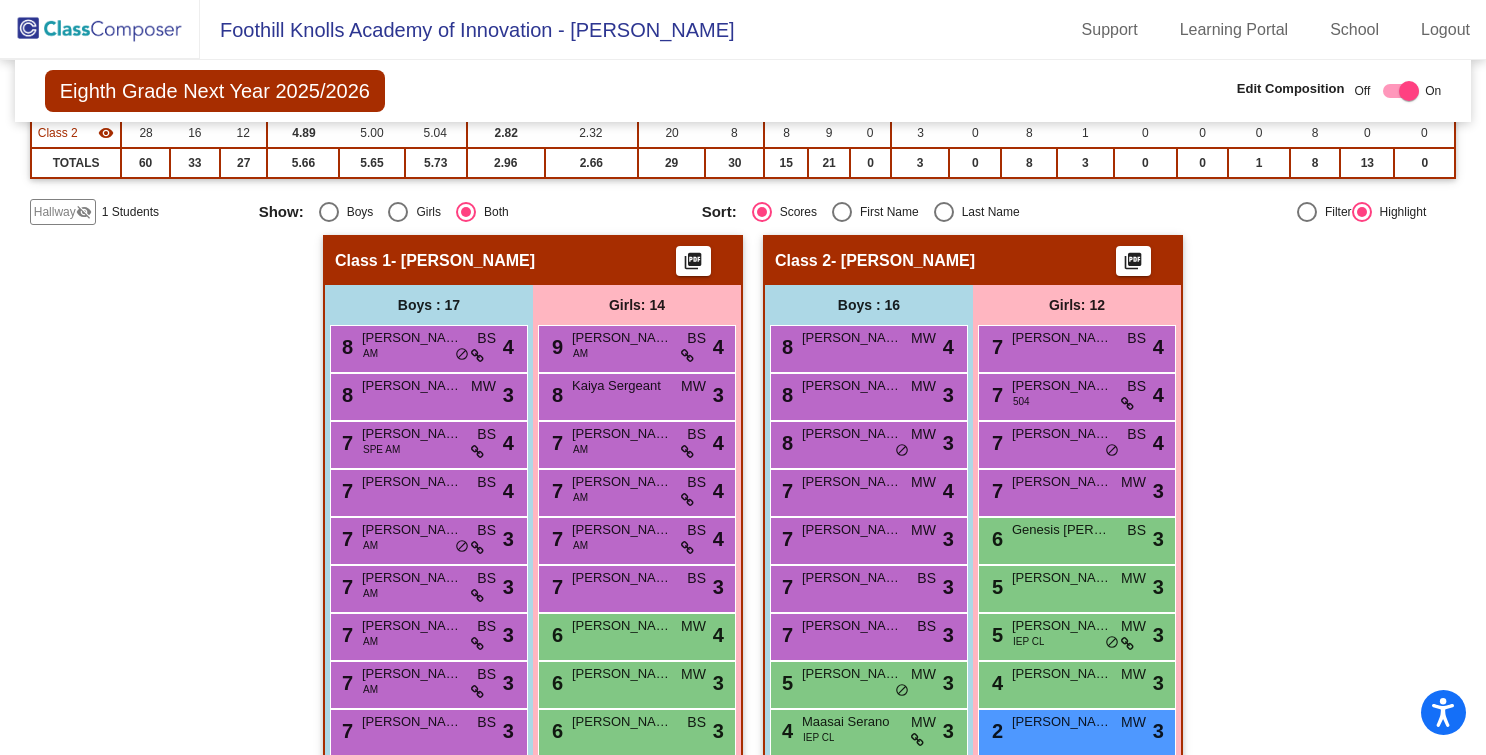click on "visibility_off" 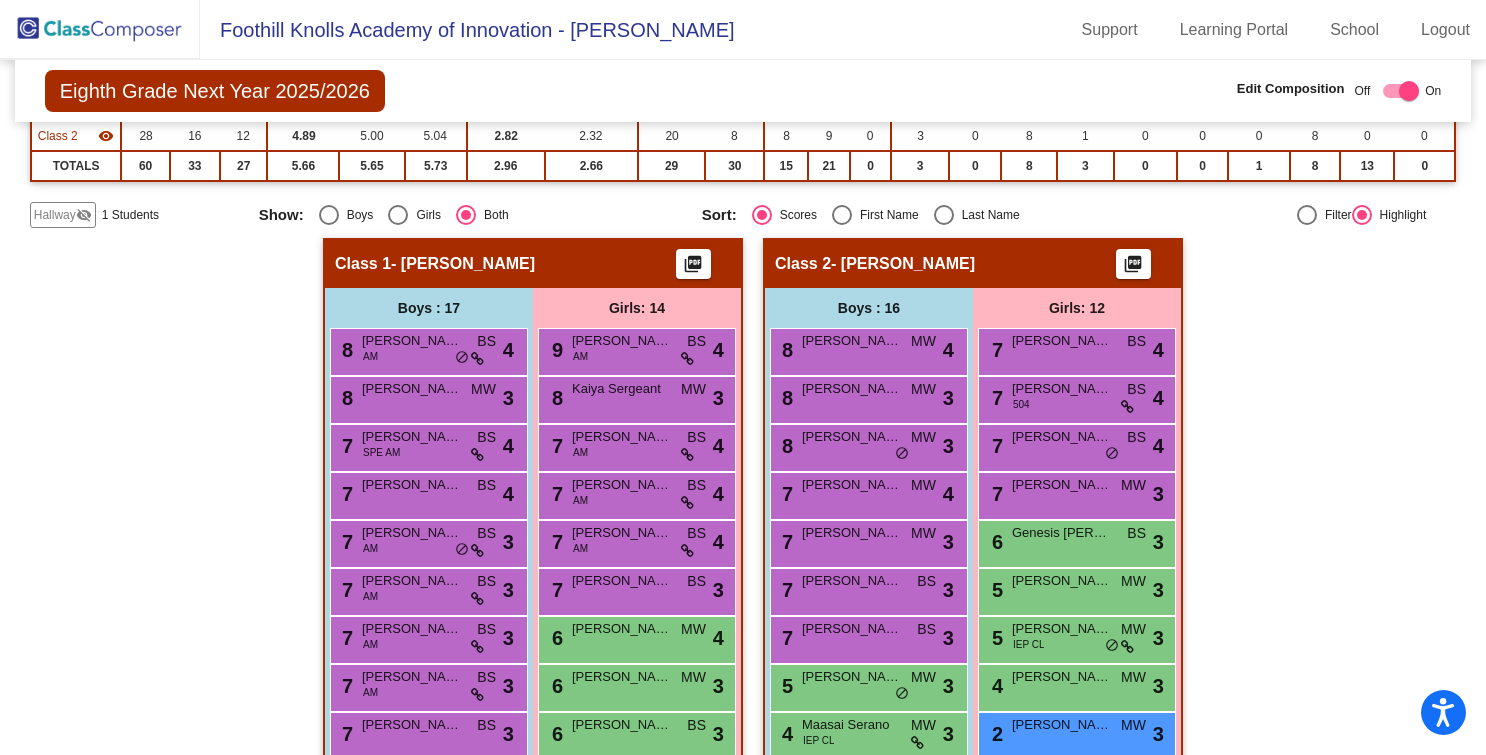scroll, scrollTop: 256, scrollLeft: 0, axis: vertical 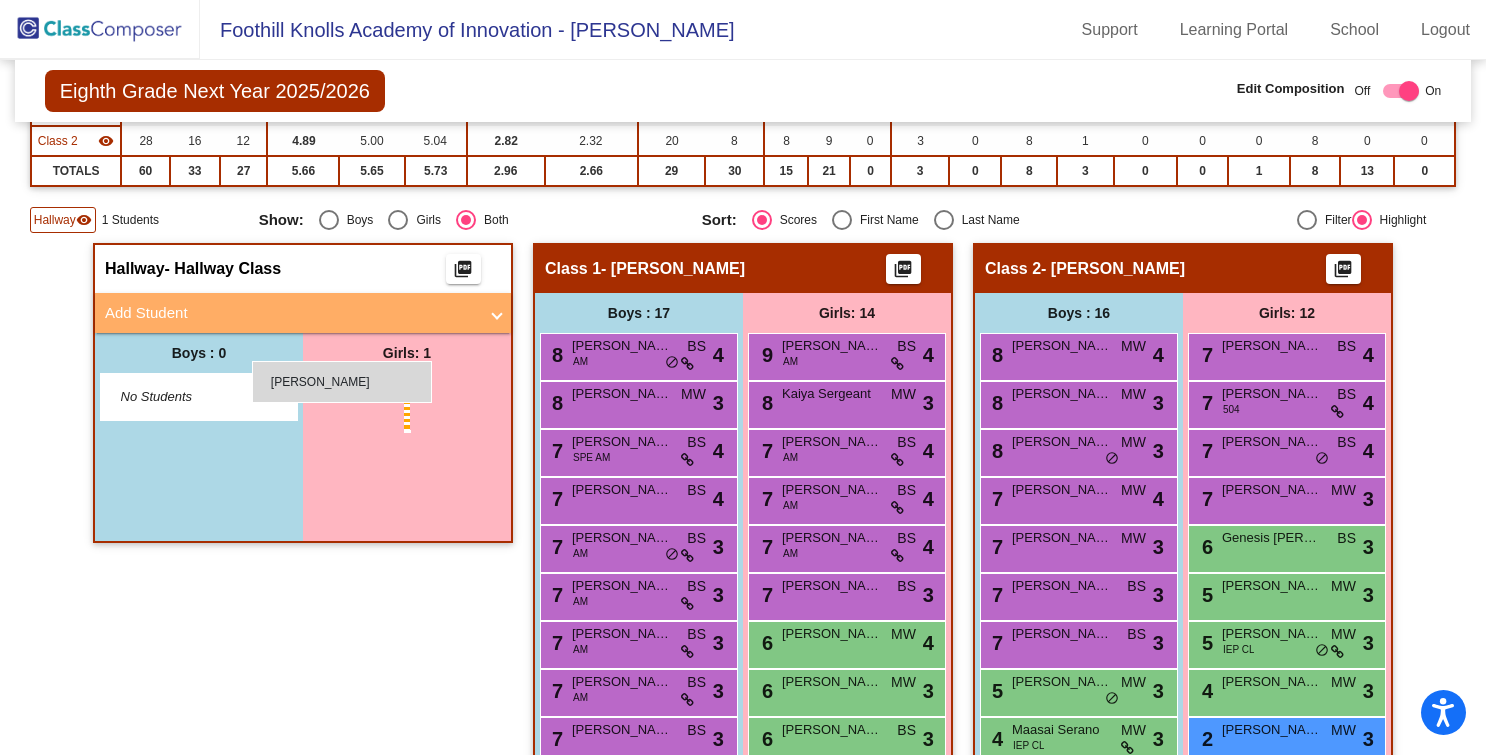 drag, startPoint x: 389, startPoint y: 405, endPoint x: 345, endPoint y: 368, distance: 57.48913 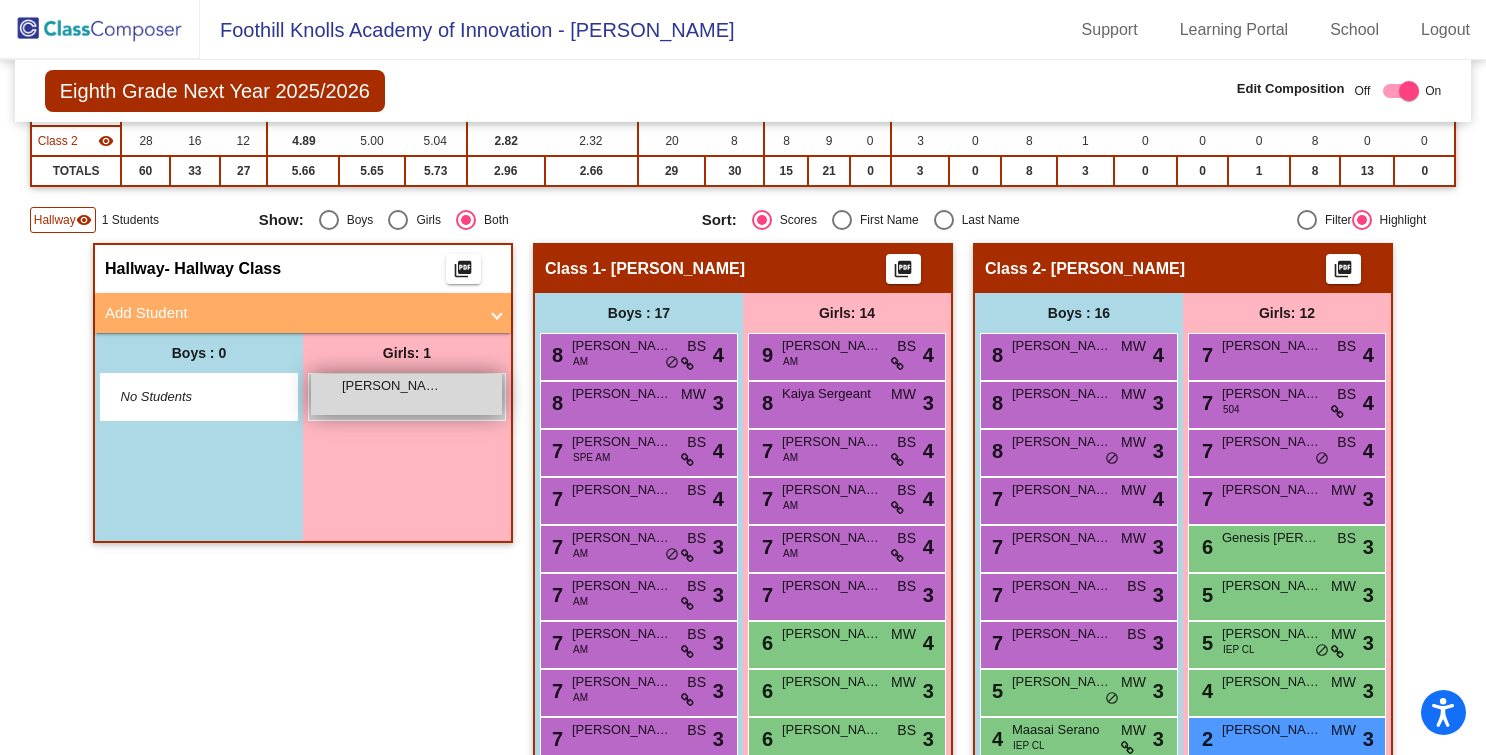 click on "Keyi Li lock do_not_disturb_alt" at bounding box center (406, 394) 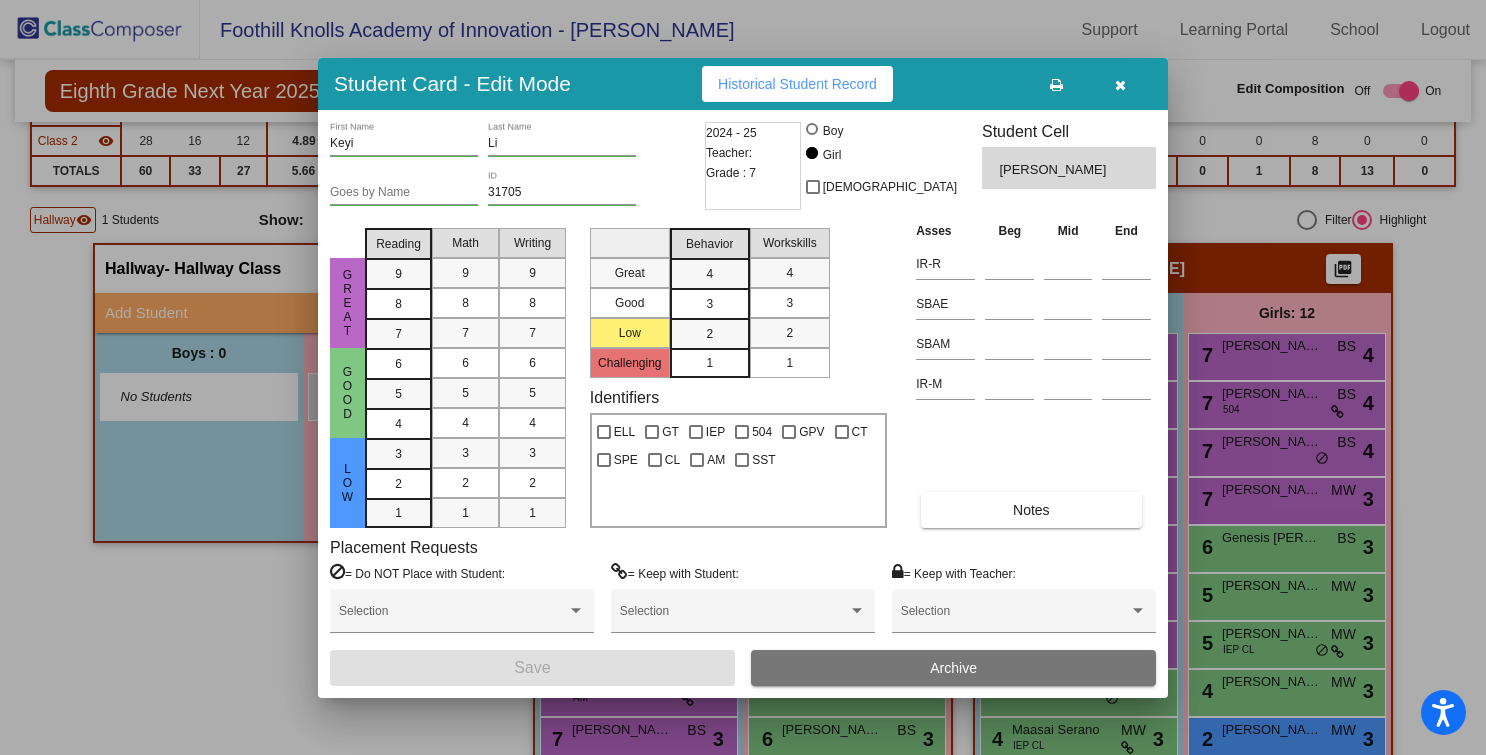 click on "Grade : 7" at bounding box center [731, 173] 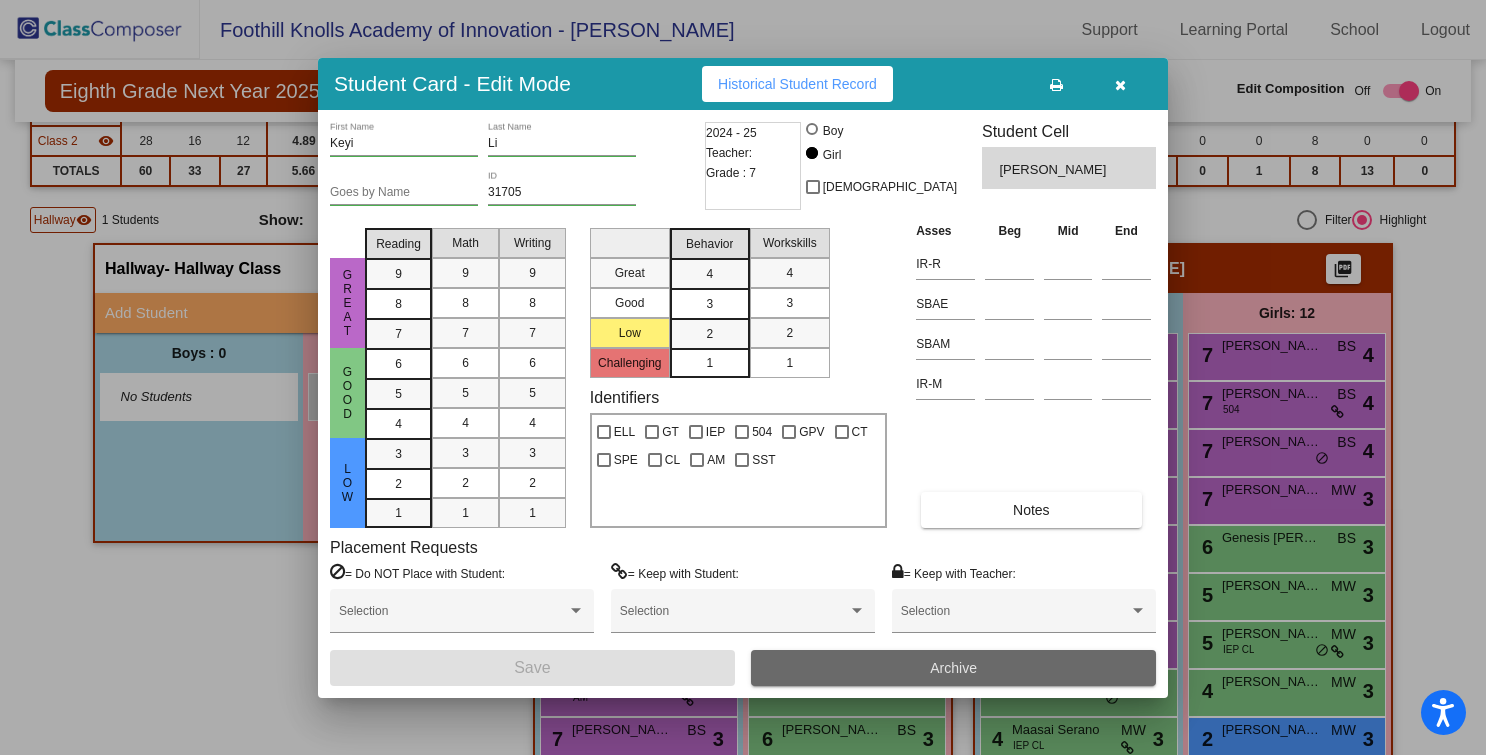 click on "Archive" at bounding box center [953, 668] 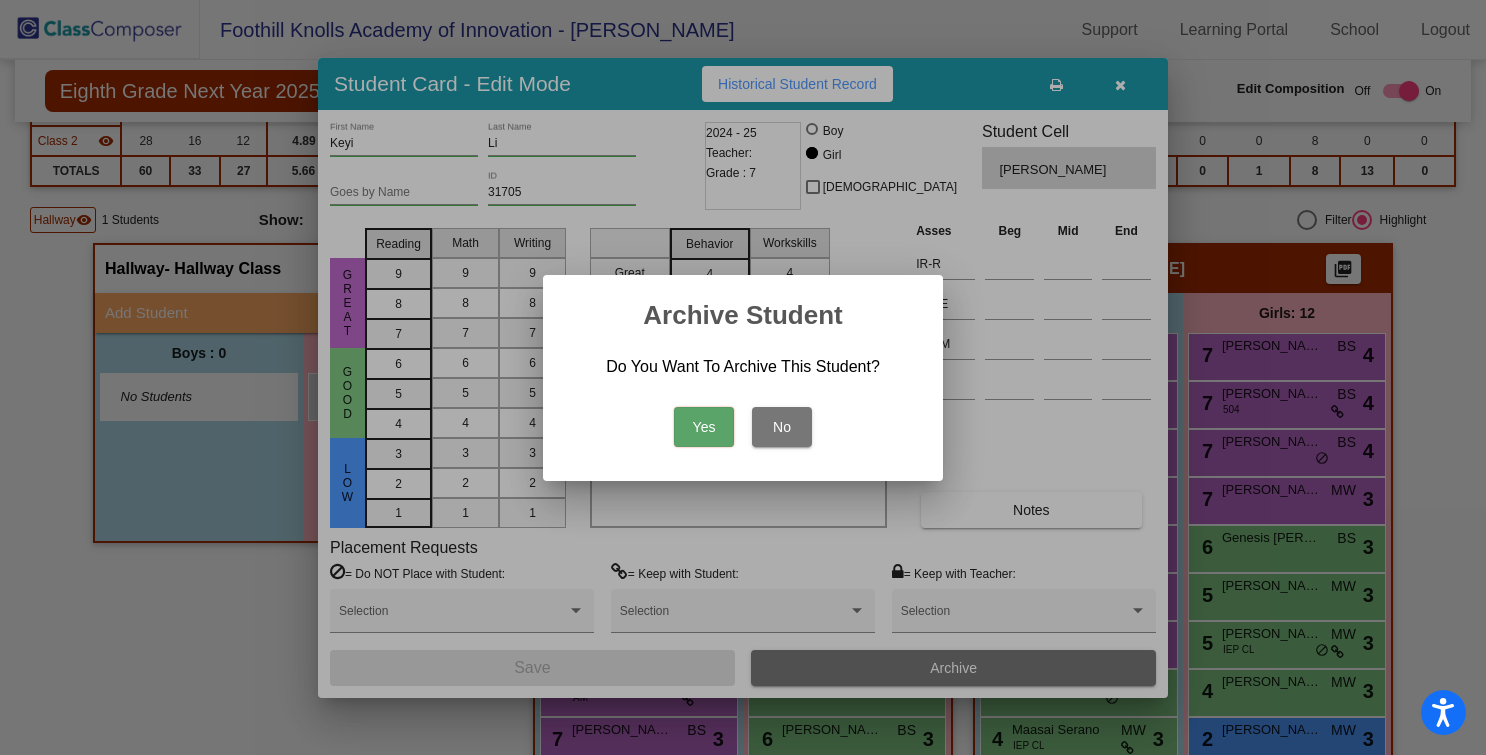 click on "Yes" at bounding box center (704, 427) 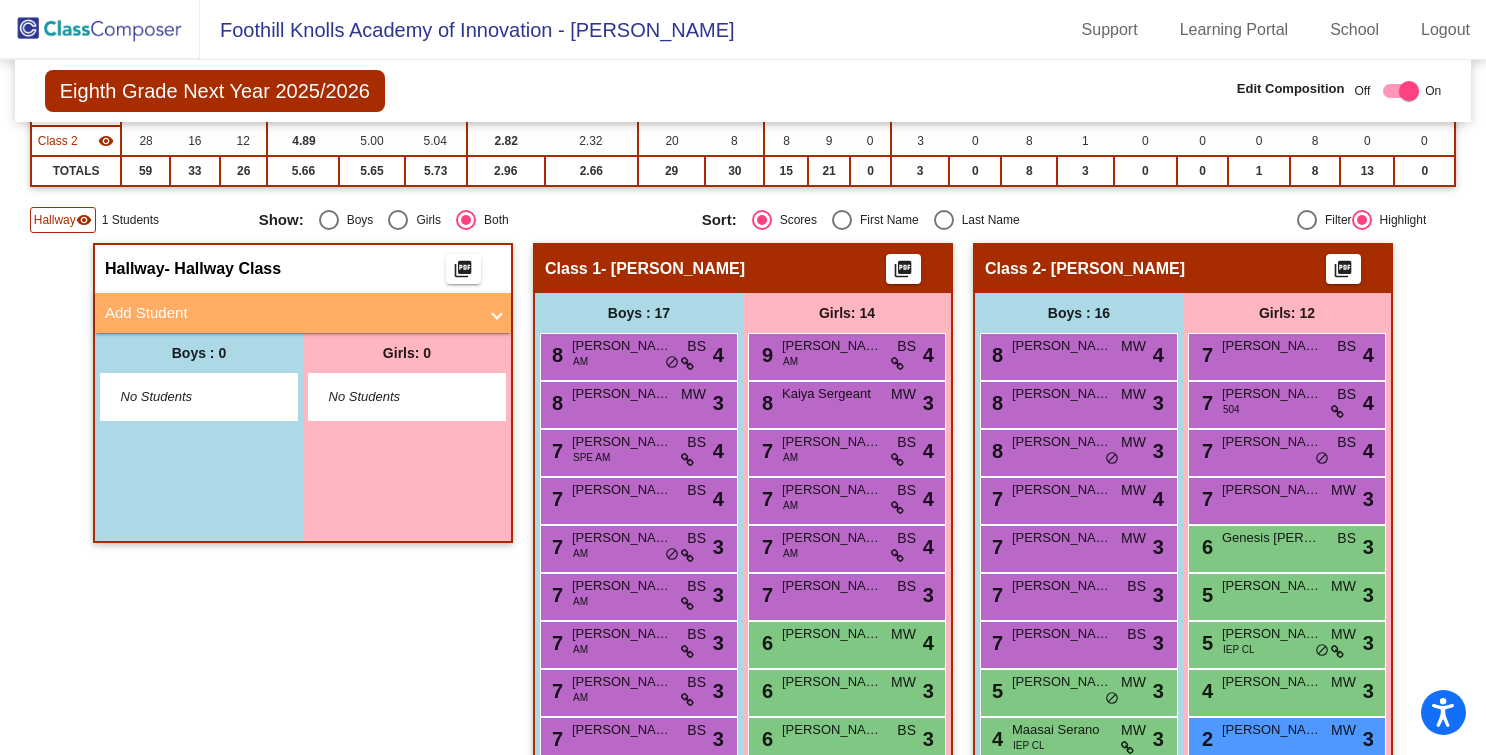 click 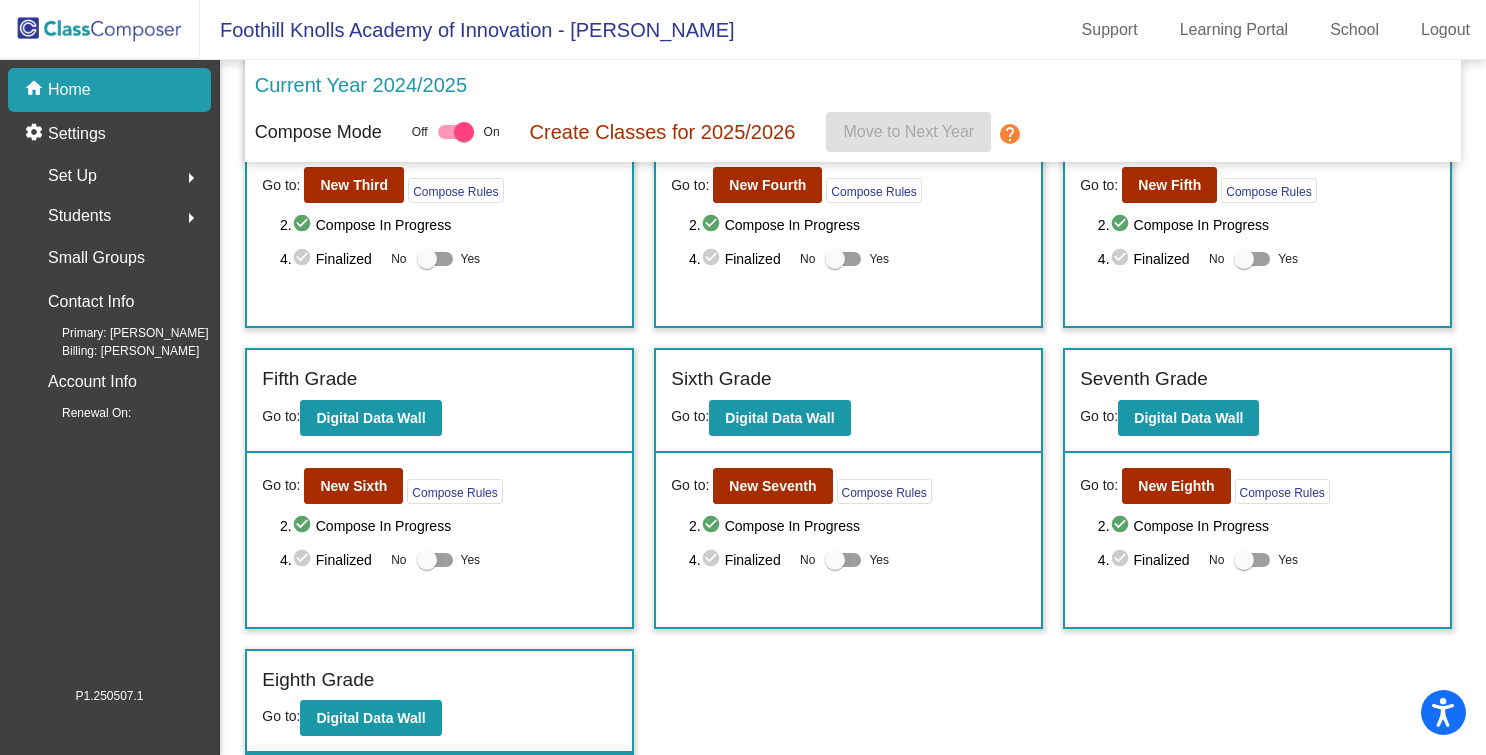 scroll, scrollTop: 426, scrollLeft: 0, axis: vertical 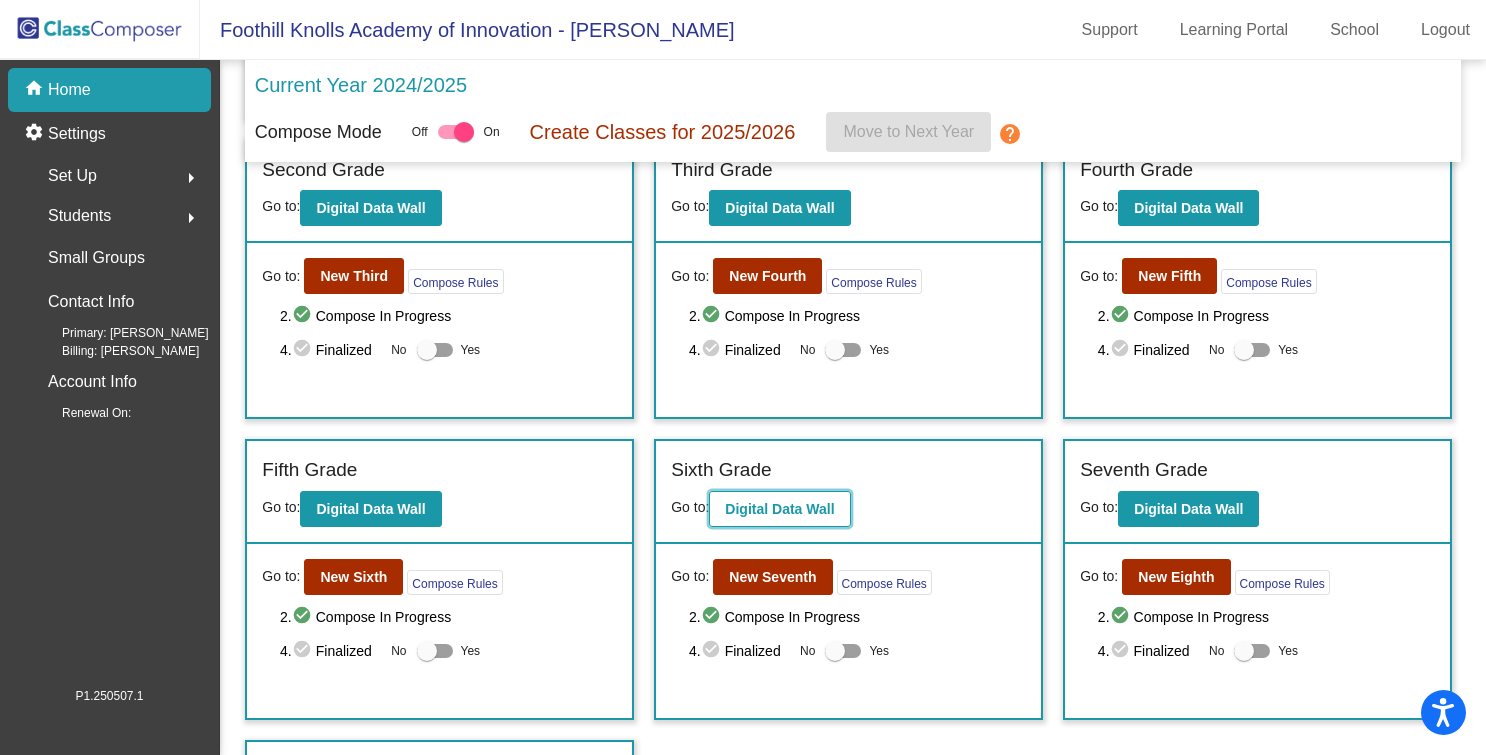 click on "Digital Data Wall" 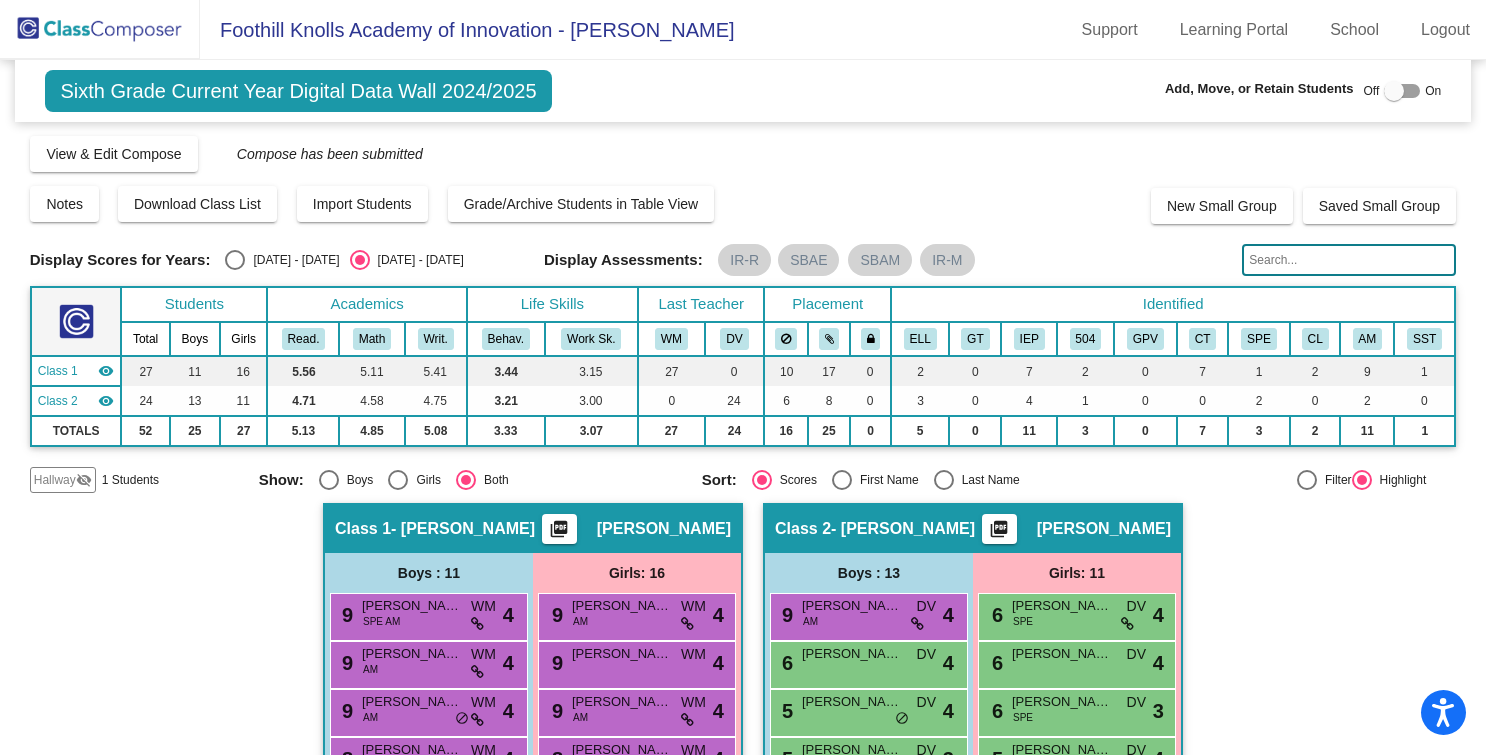 click on "Hallway   visibility_off" 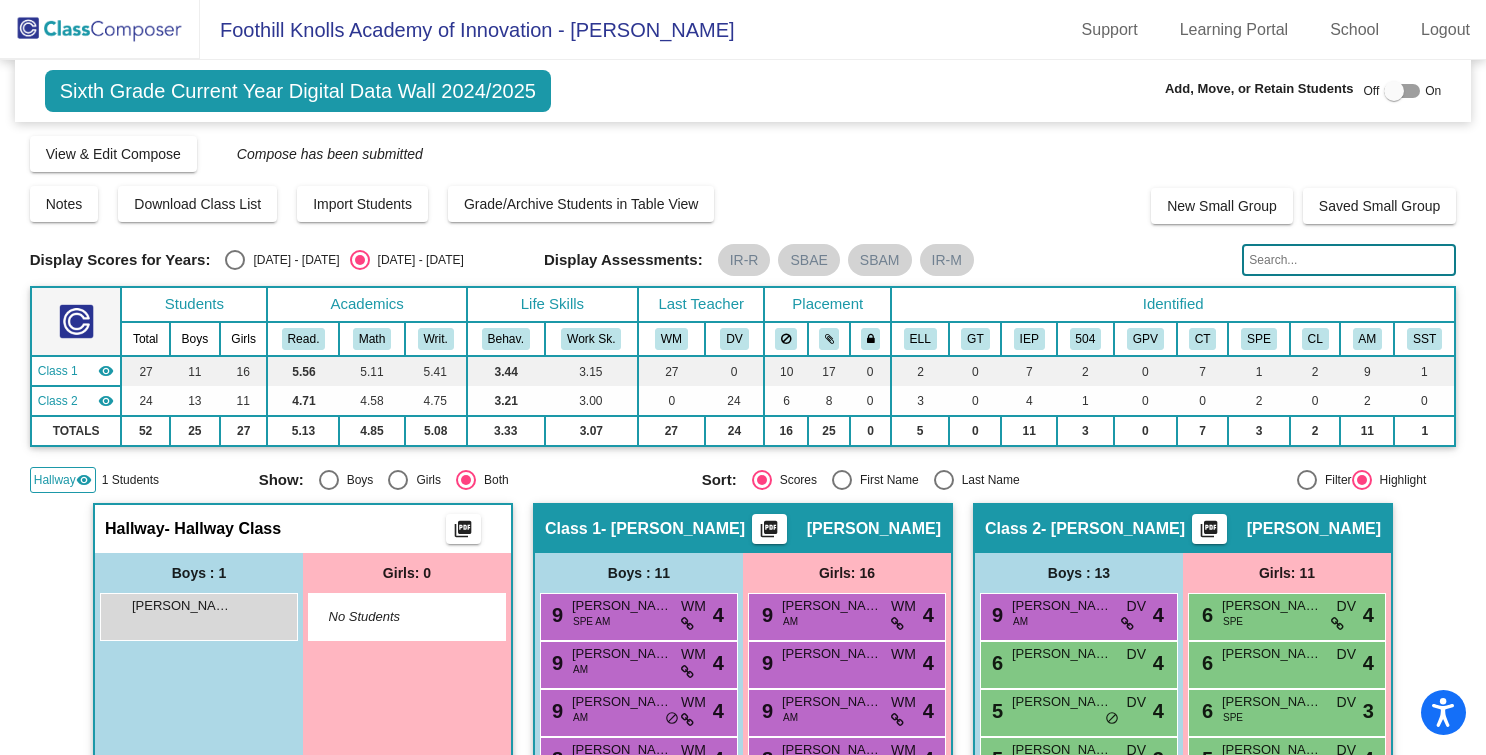 click on "picture_as_pdf" 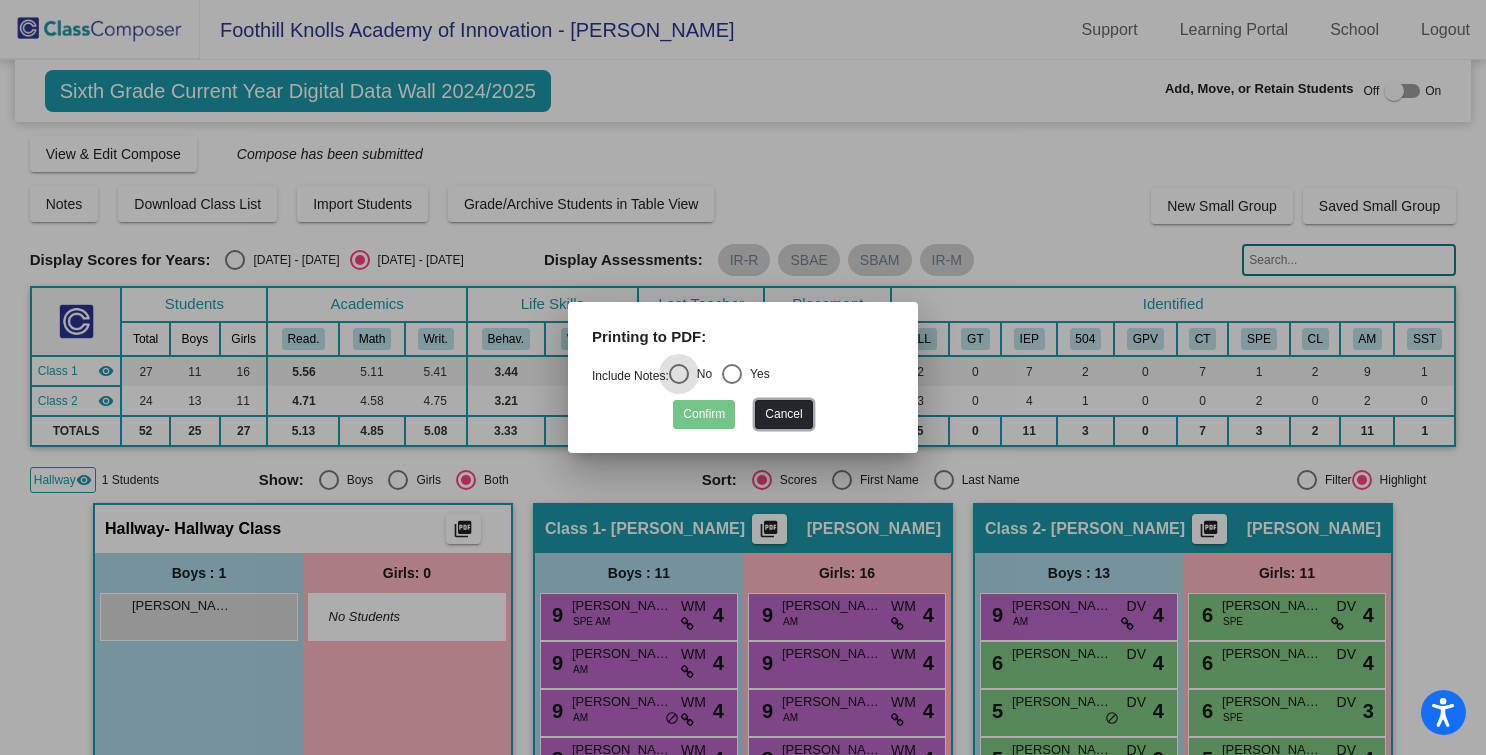 click on "Cancel" at bounding box center [783, 414] 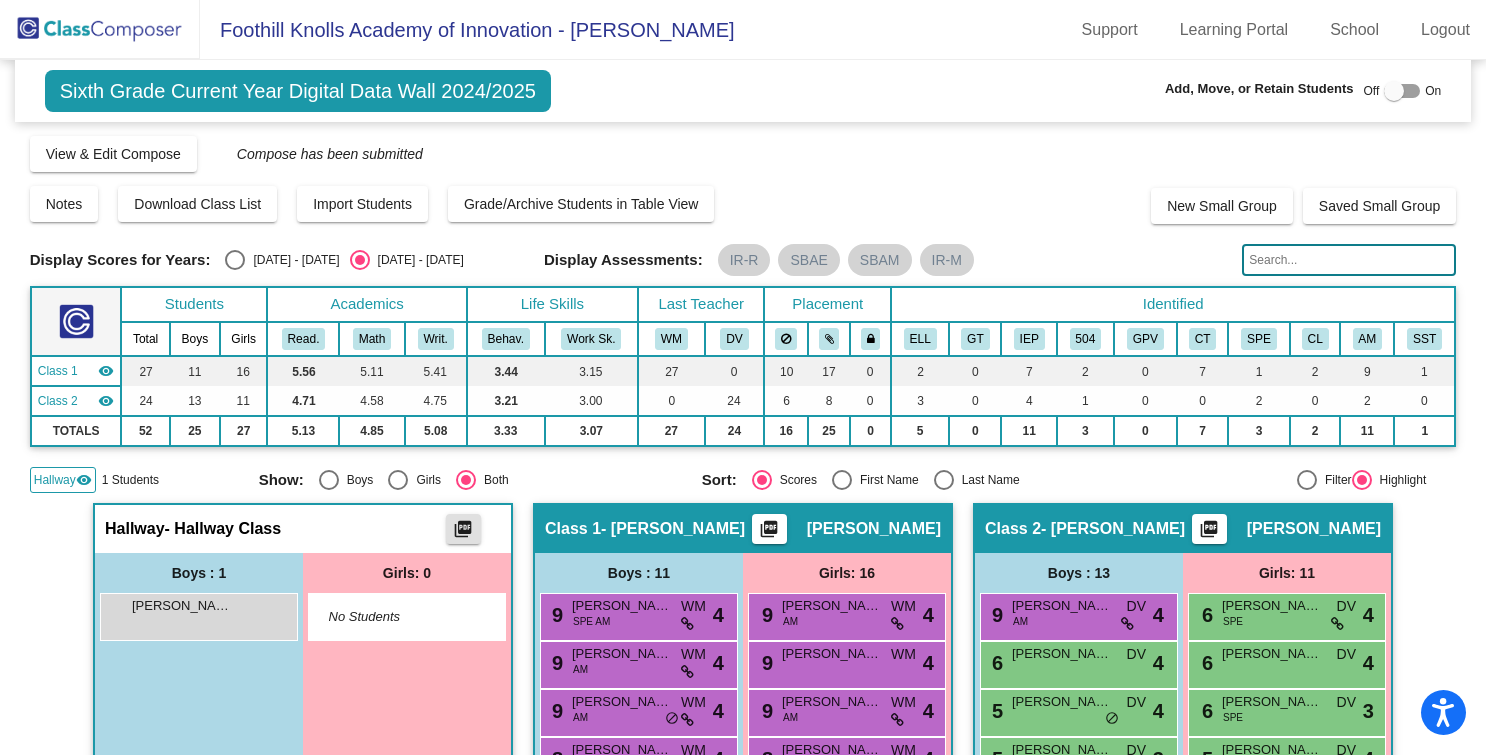 click on "Girls: 0" at bounding box center (407, 573) 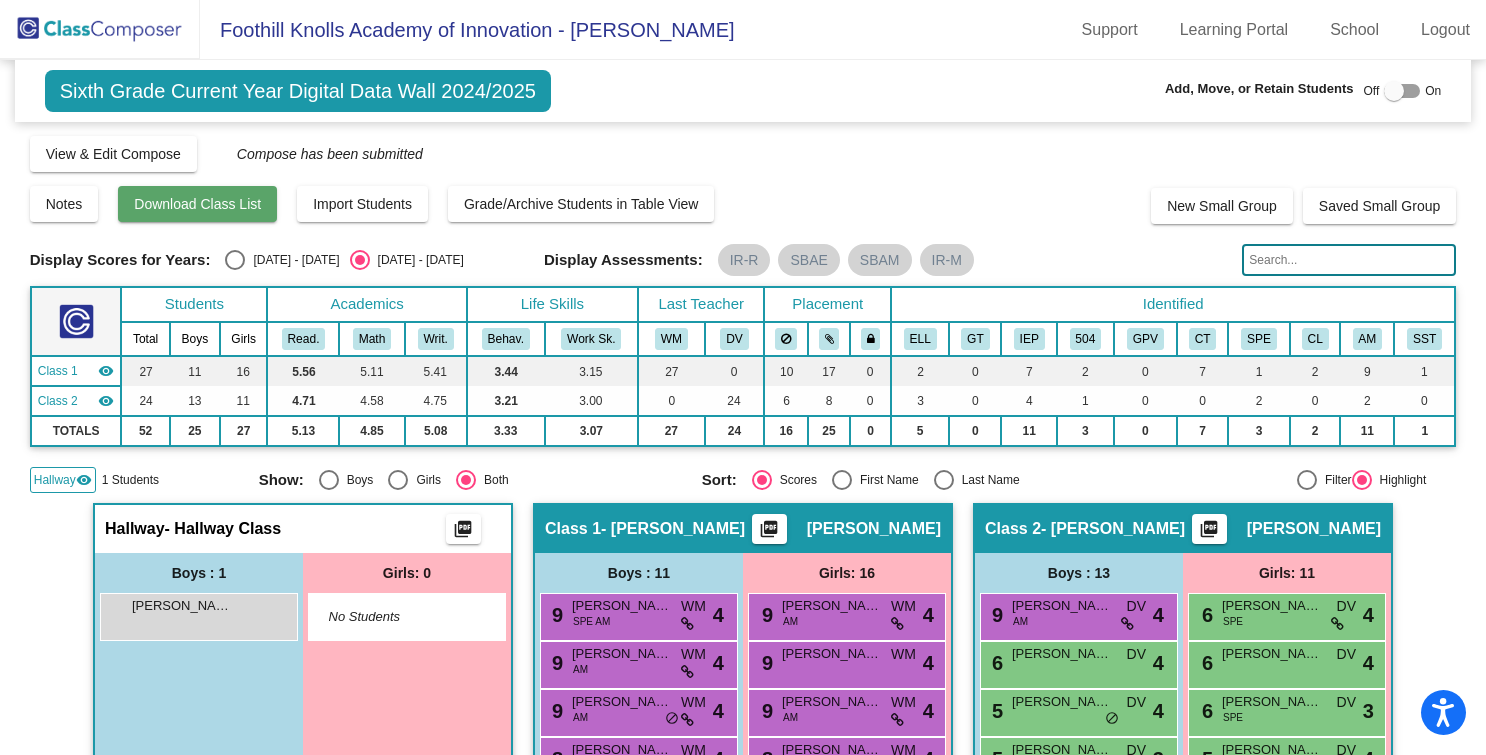 scroll, scrollTop: 0, scrollLeft: 0, axis: both 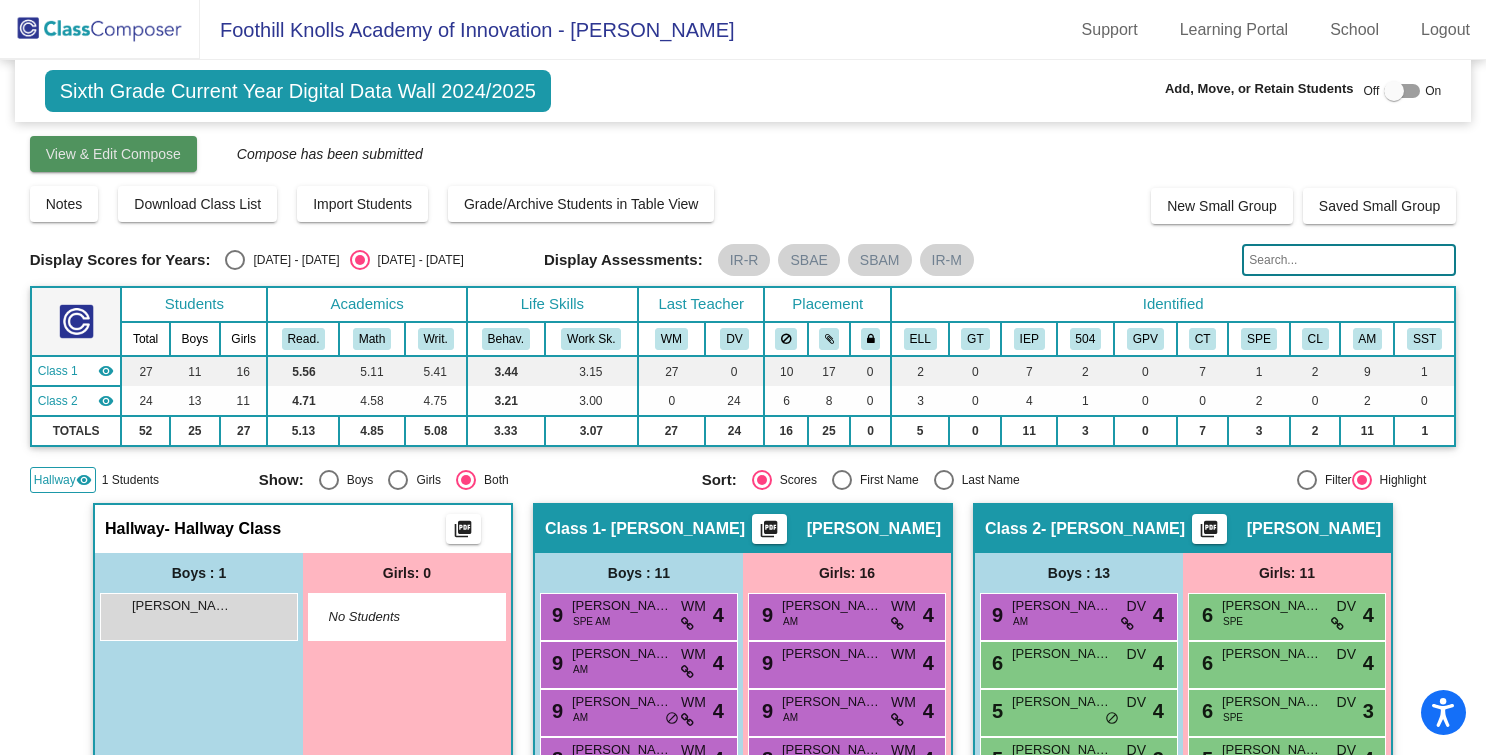 click on "View & Edit Compose" 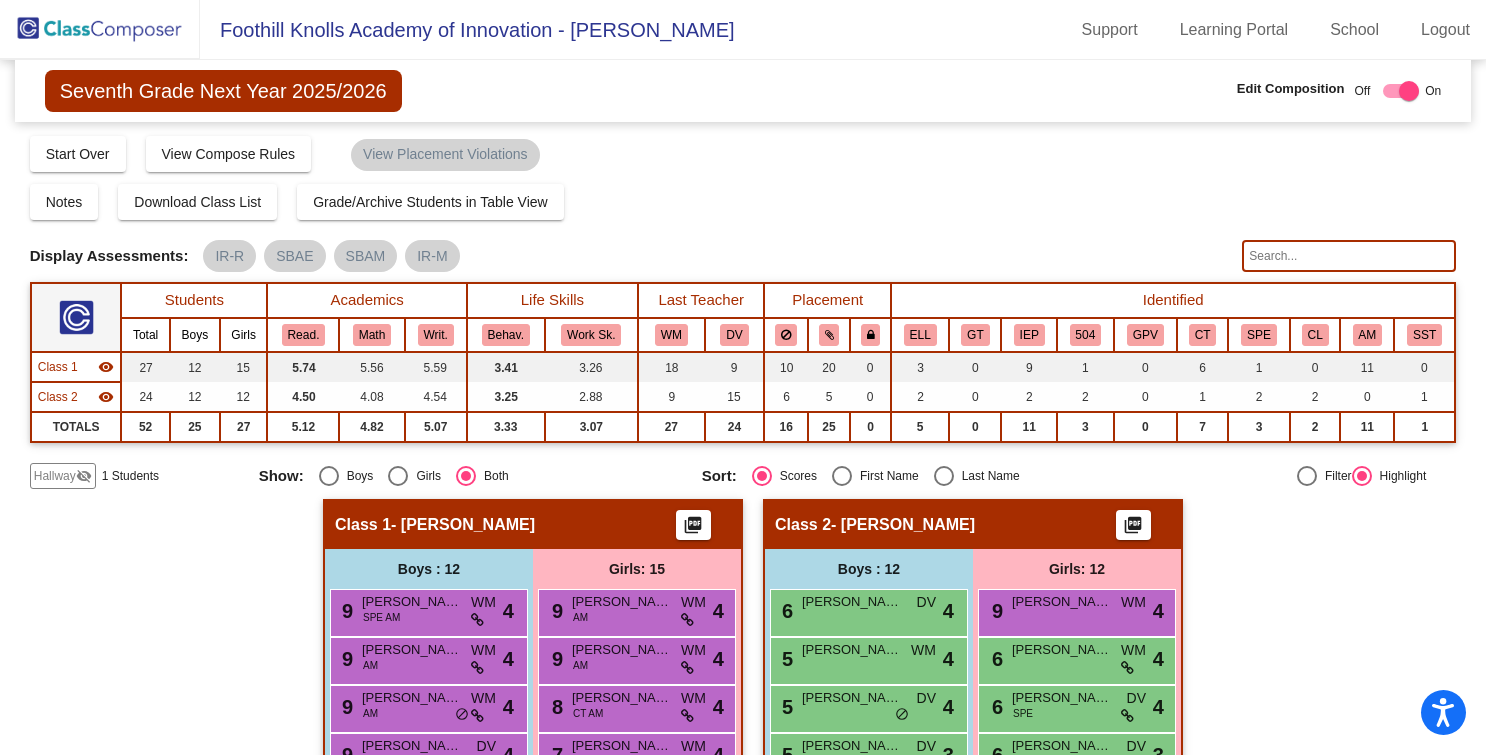 click on "Hallway" 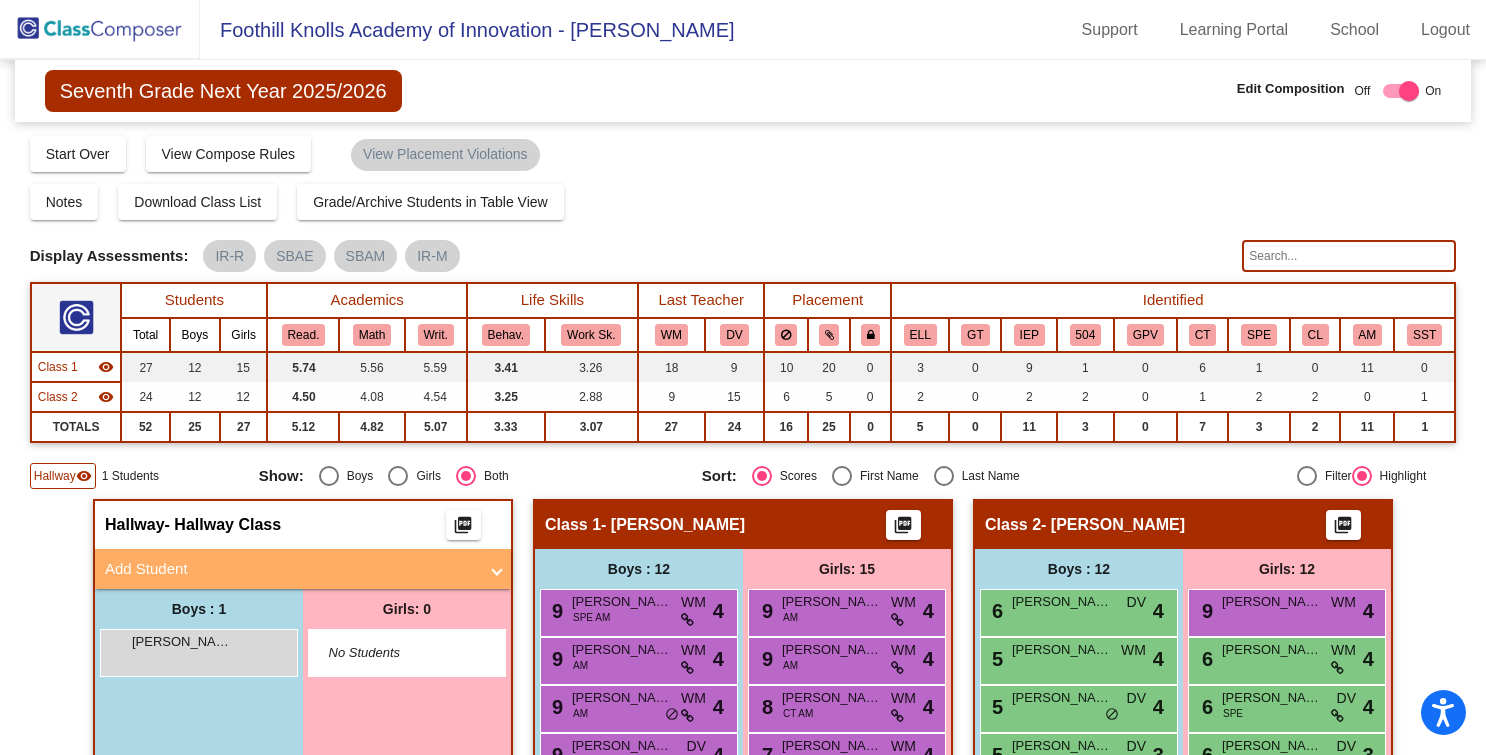 click on "Add Student" at bounding box center [299, 569] 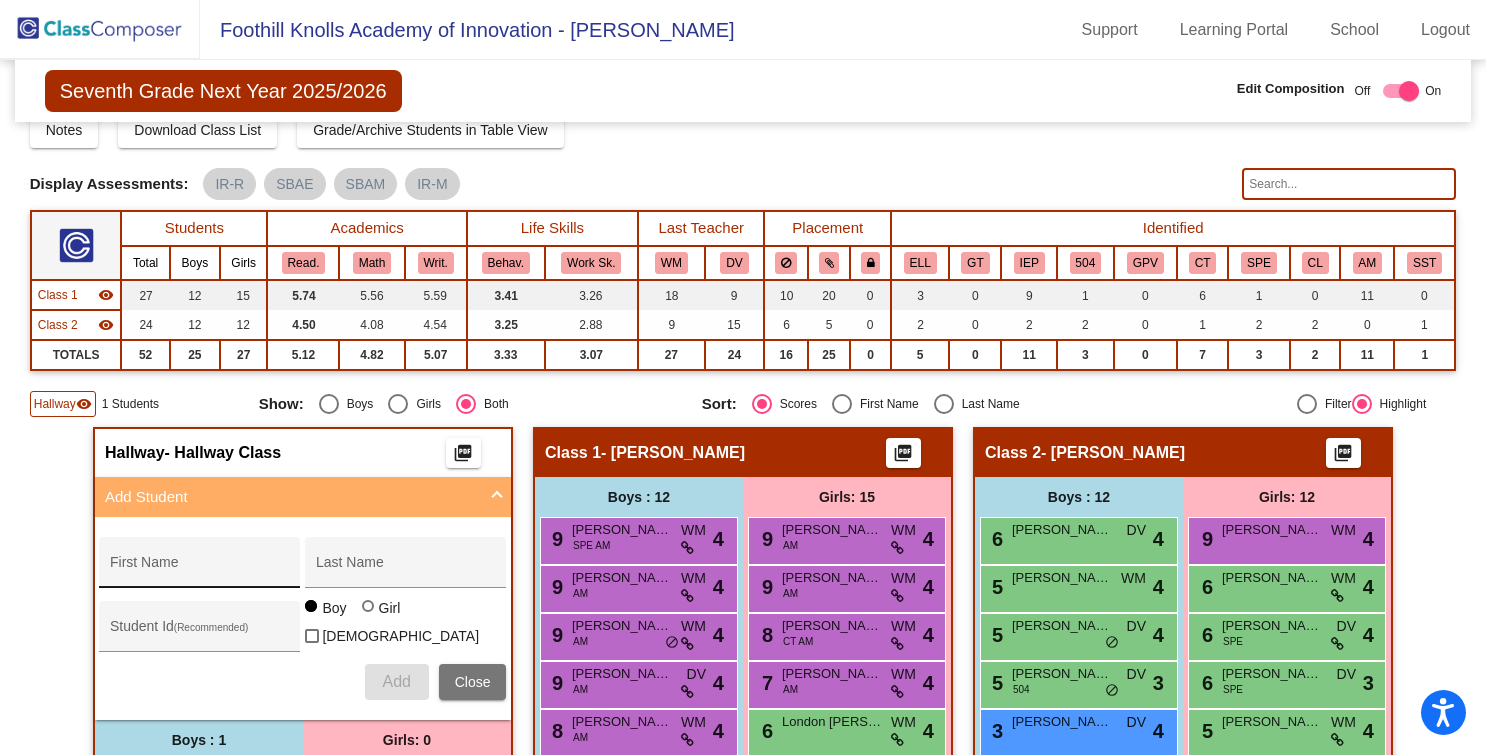 scroll, scrollTop: 76, scrollLeft: 0, axis: vertical 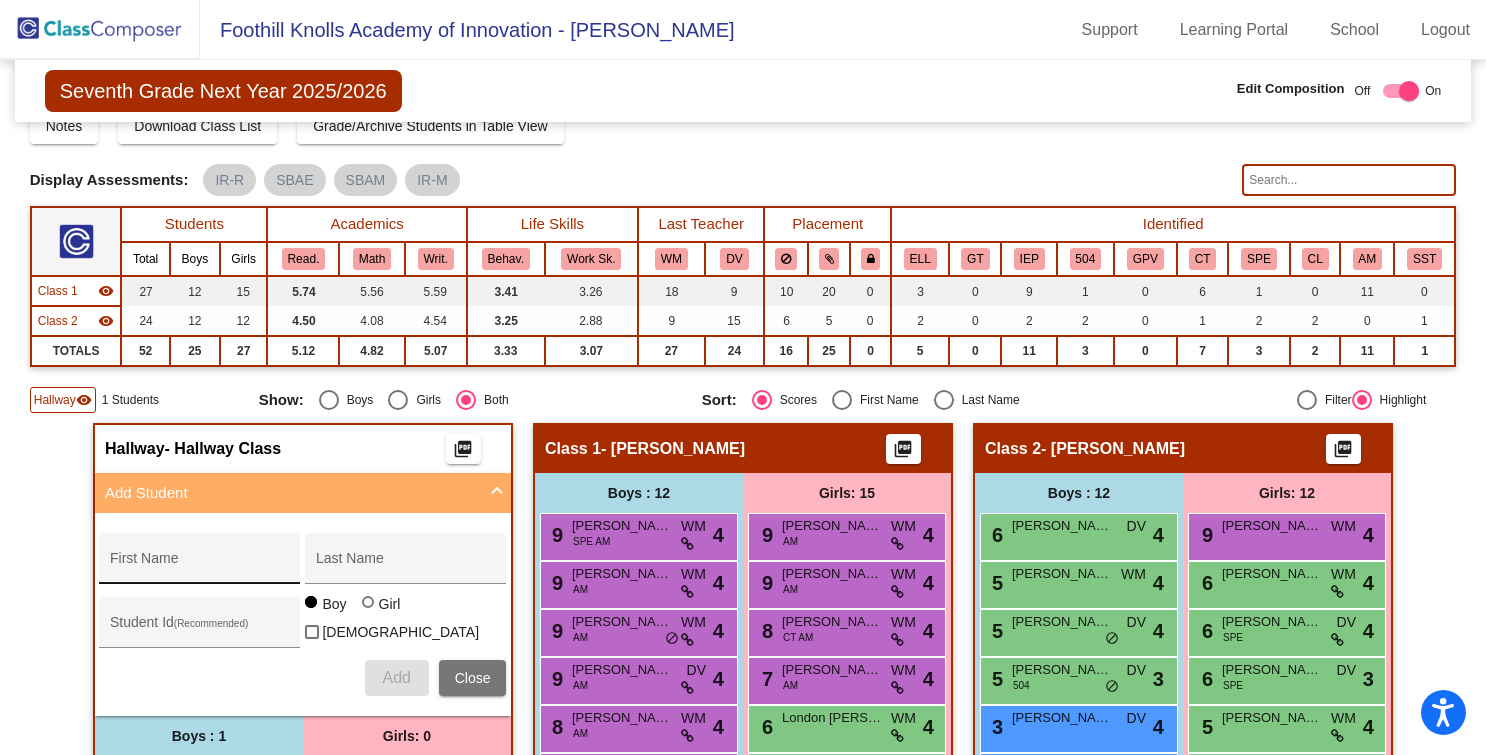 click on "First Name" at bounding box center [200, 566] 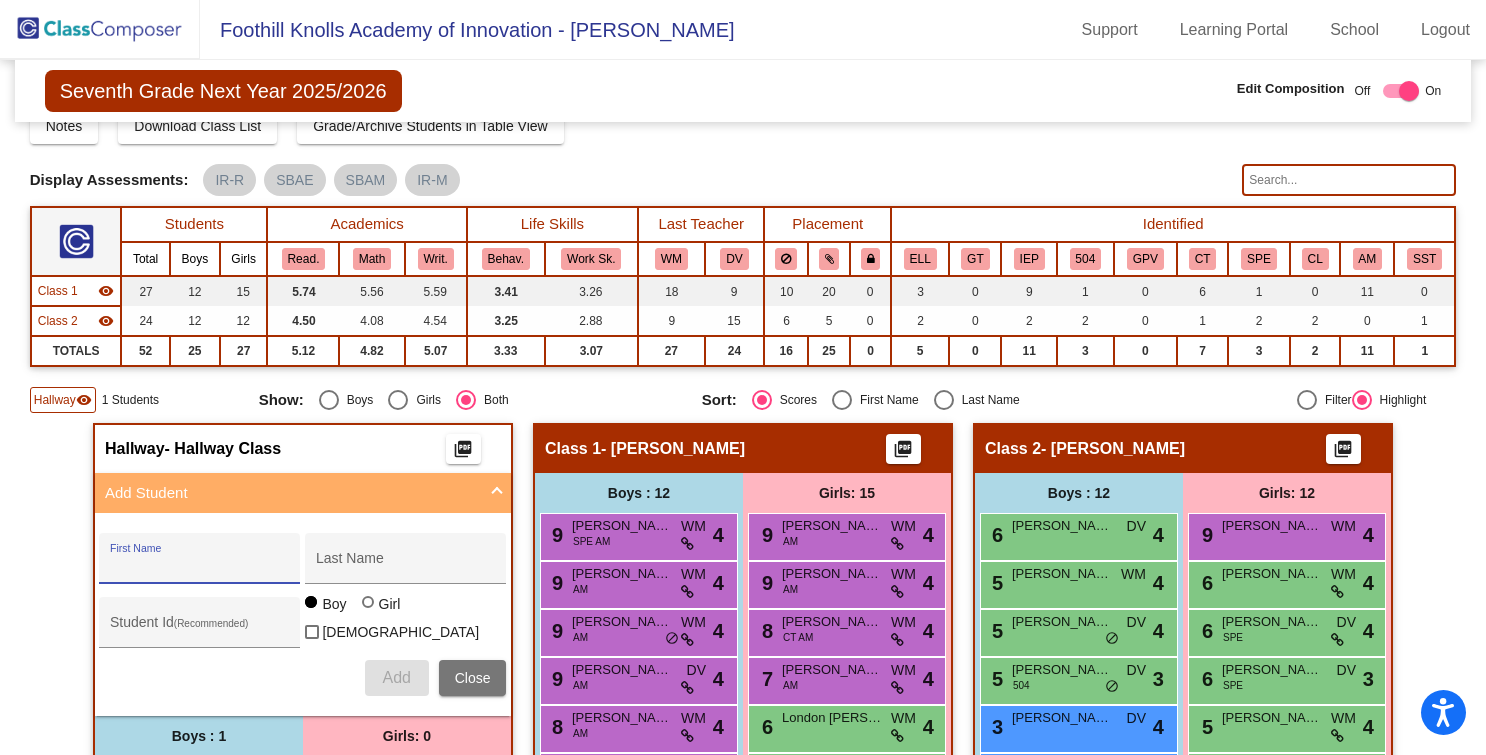 type on "Keyi" 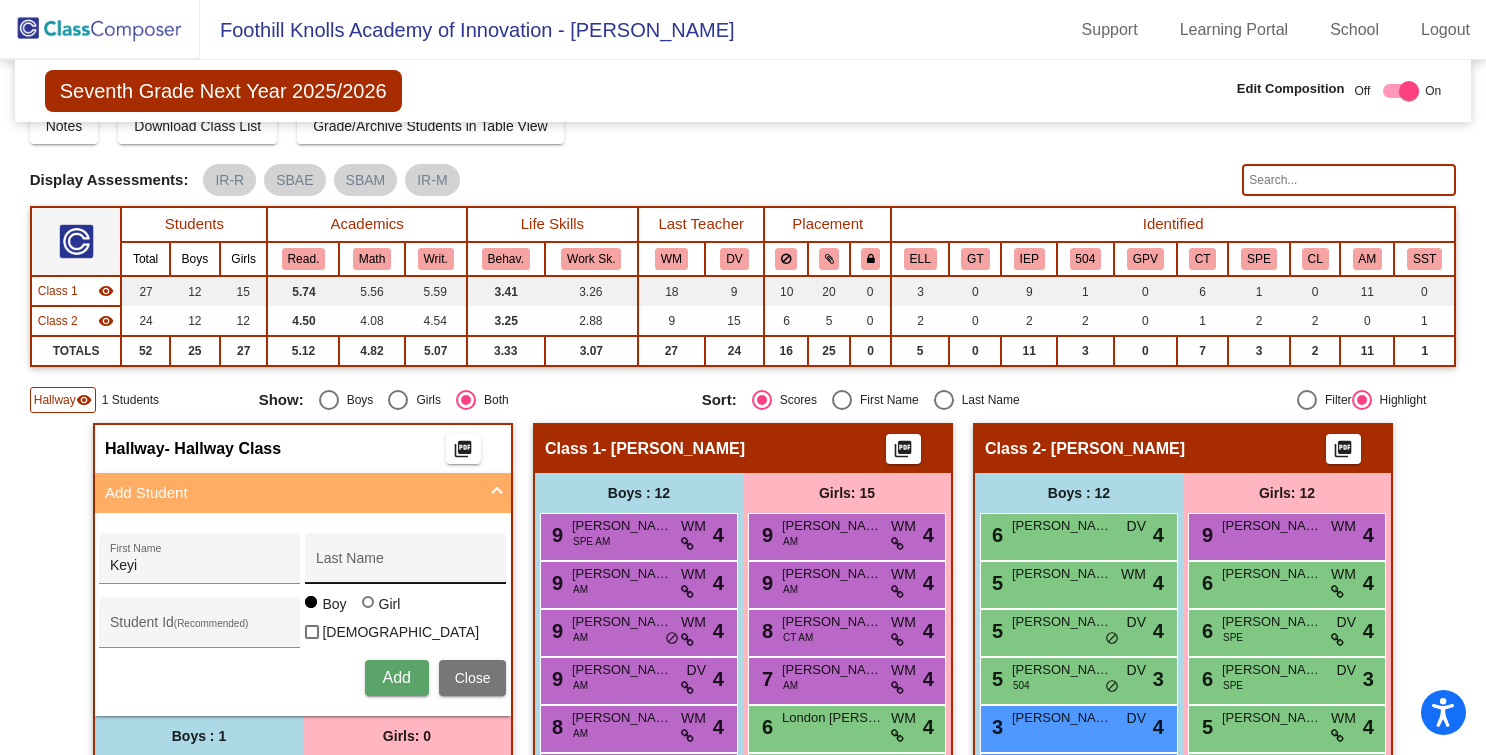 scroll, scrollTop: 71, scrollLeft: 0, axis: vertical 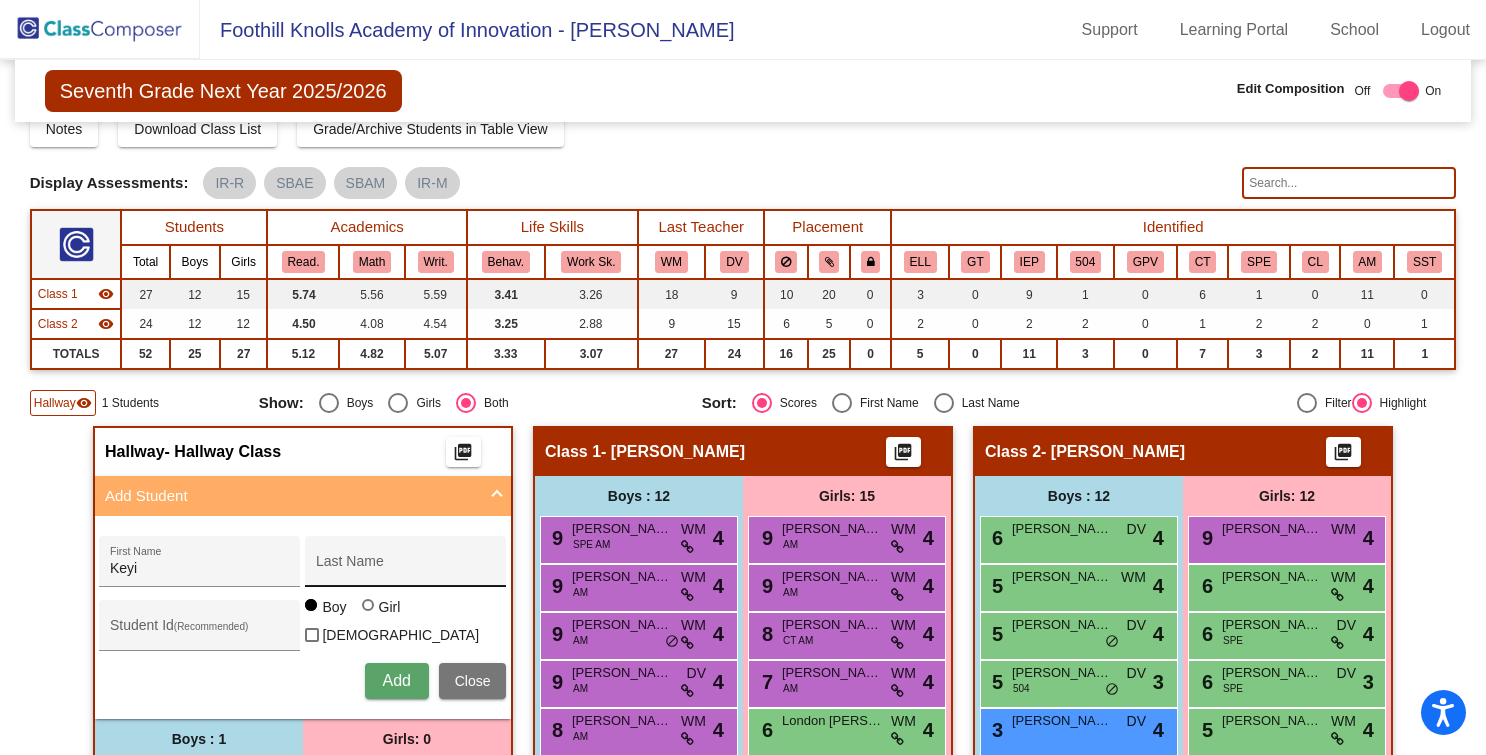 click on "Last Name" at bounding box center [406, 567] 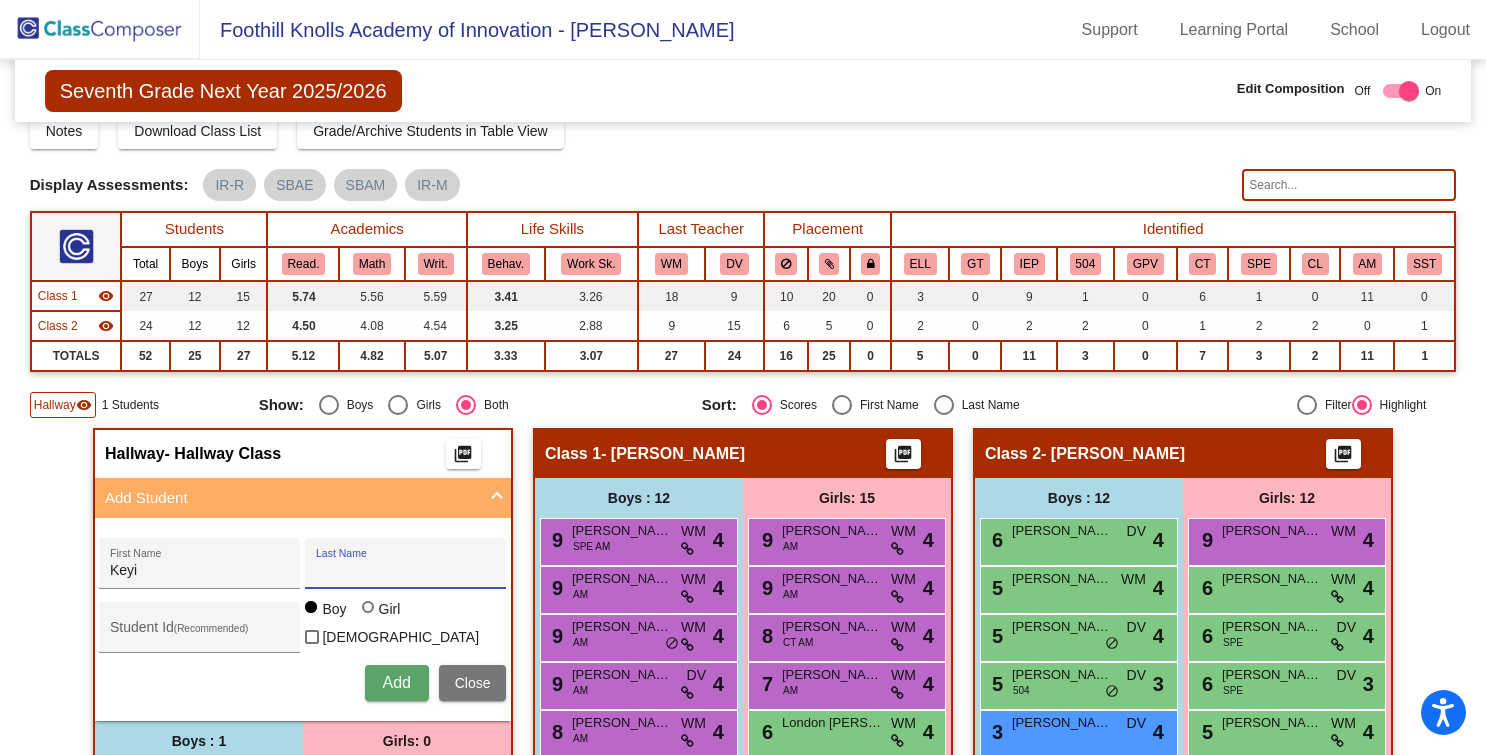type on "Li" 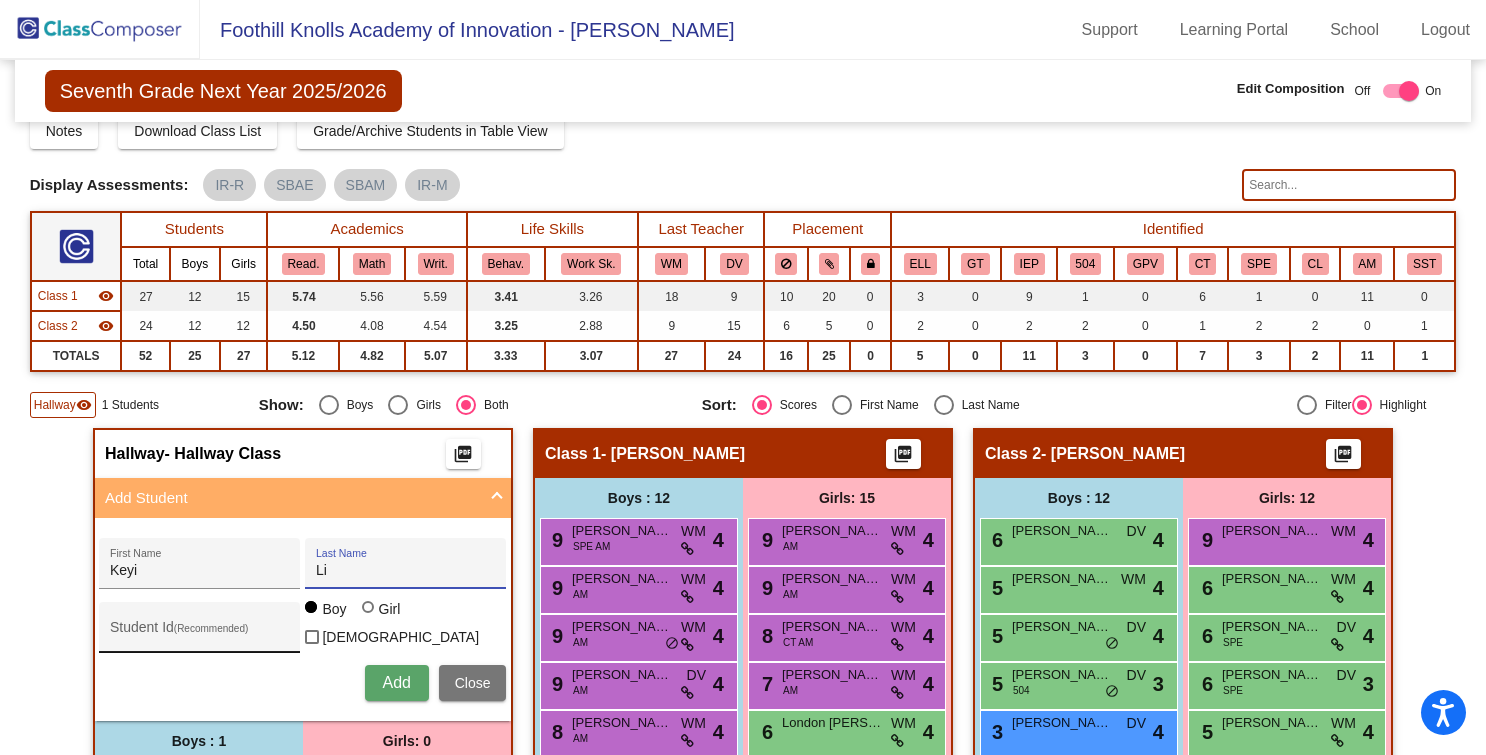 click on "Student Id  (Recommended)" at bounding box center (200, 632) 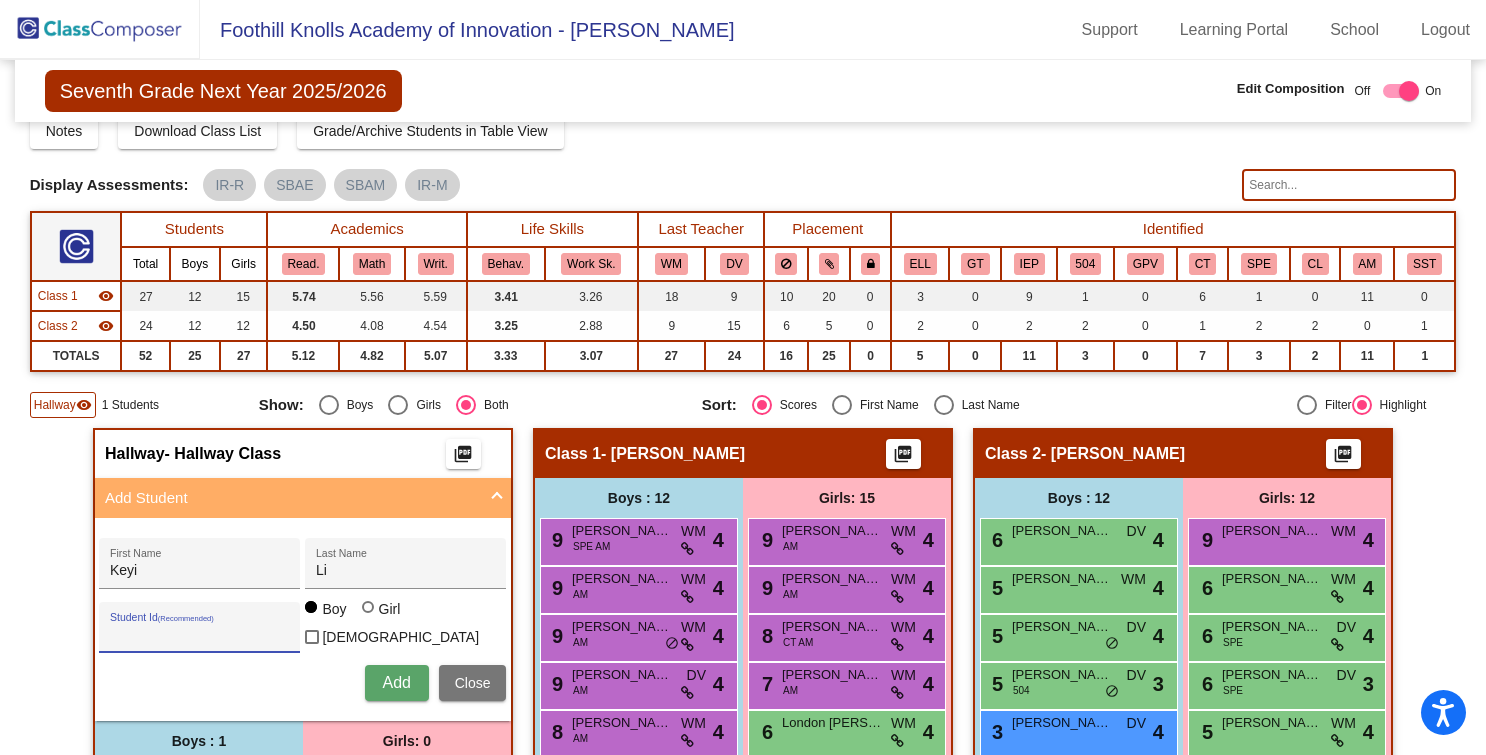 click on "Student Id  (Recommended)" at bounding box center (200, 635) 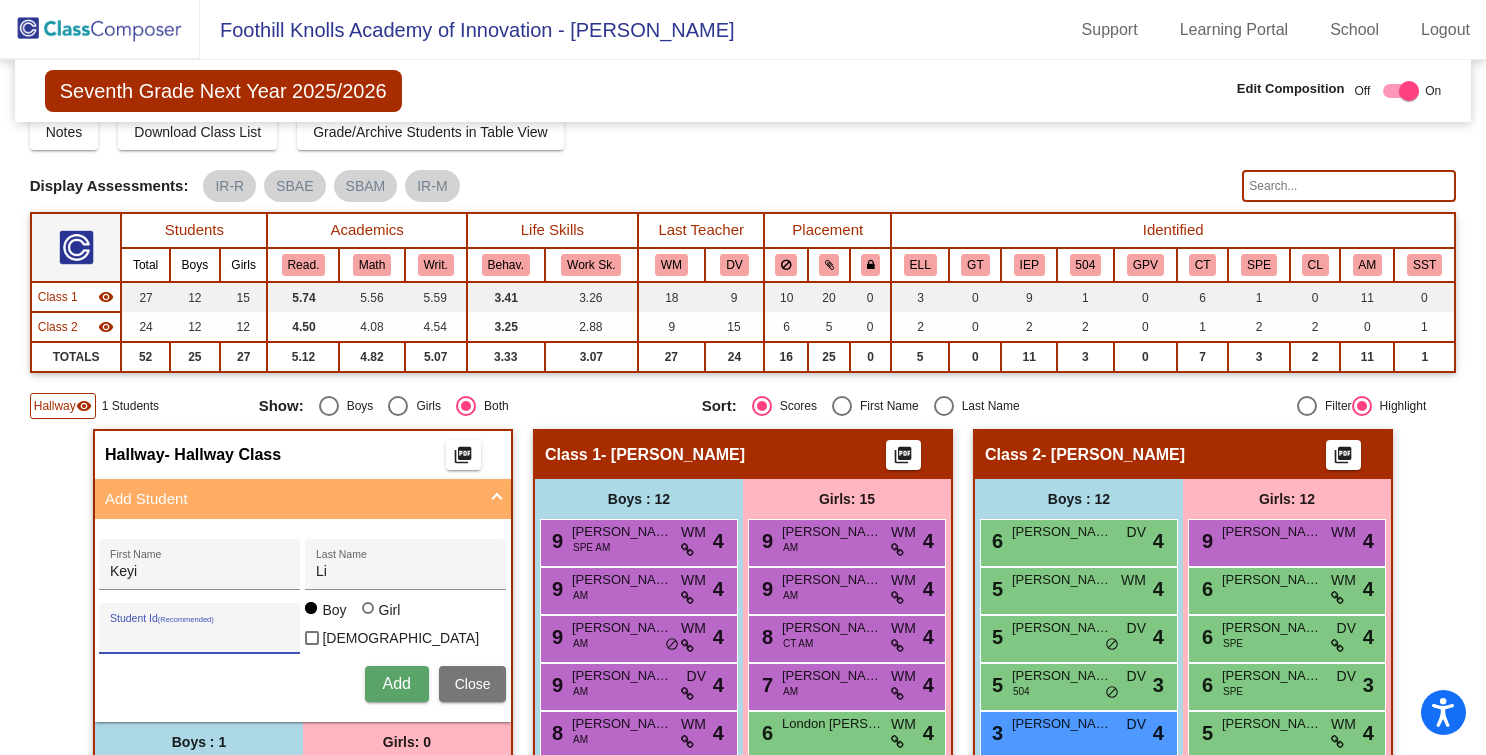 type on "31705" 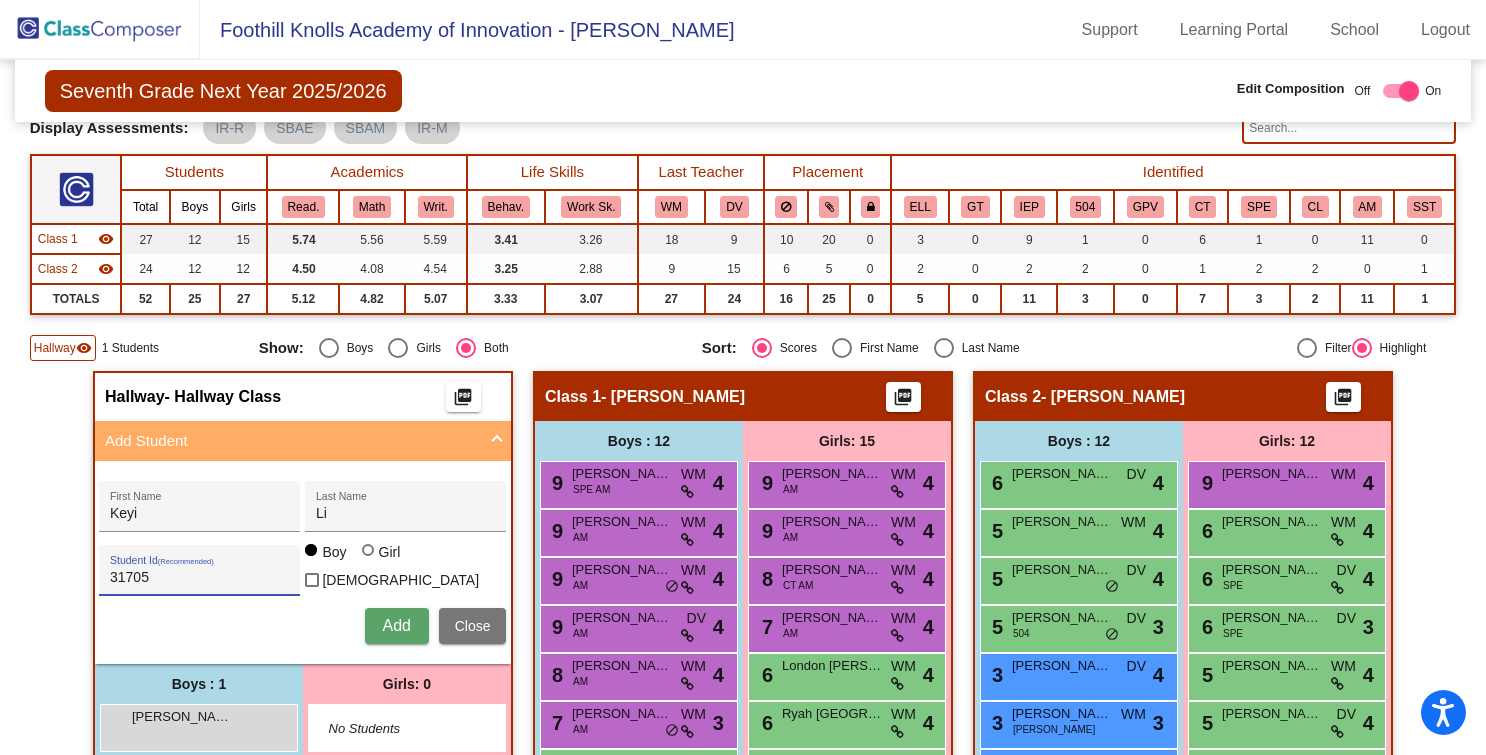 scroll, scrollTop: 136, scrollLeft: 0, axis: vertical 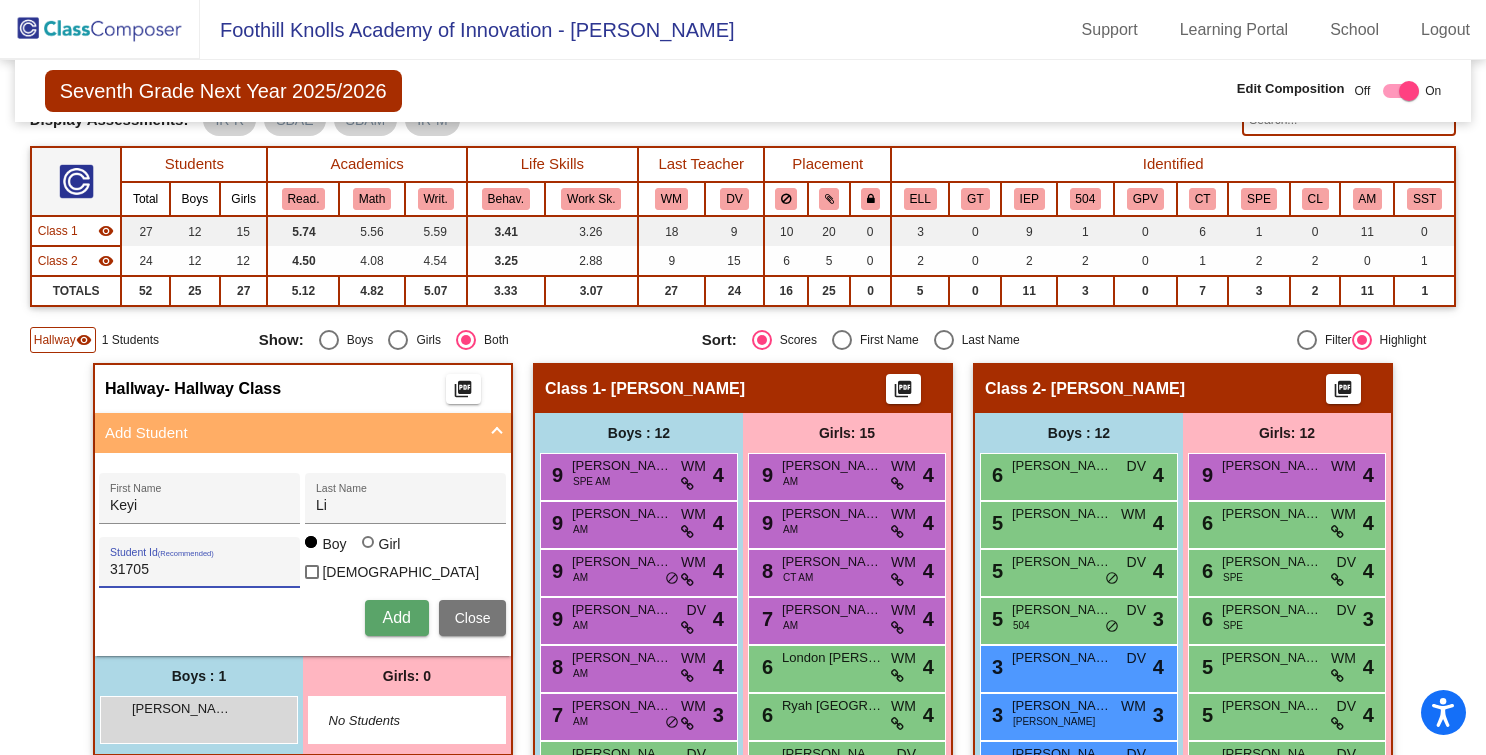 click at bounding box center (370, 544) 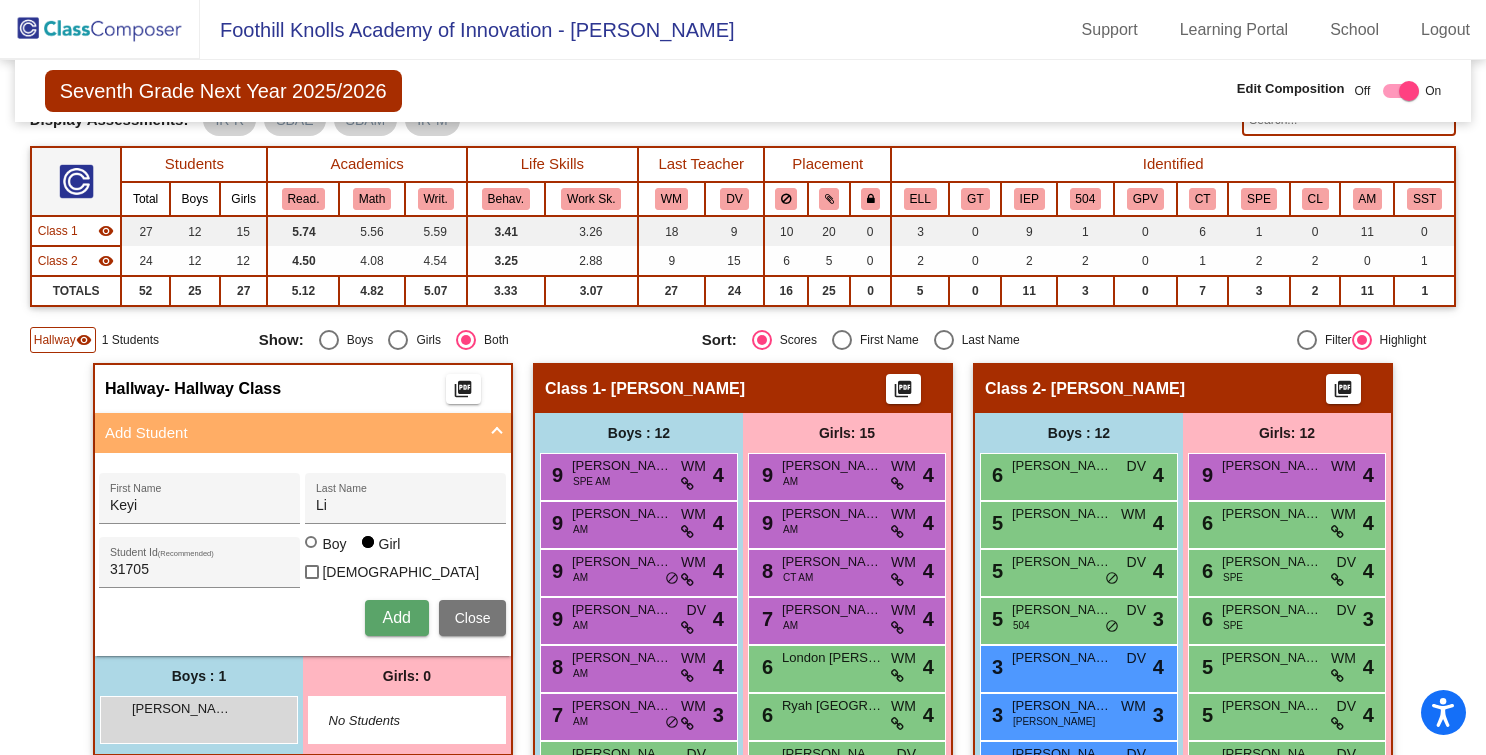 click on "Add" at bounding box center (396, 617) 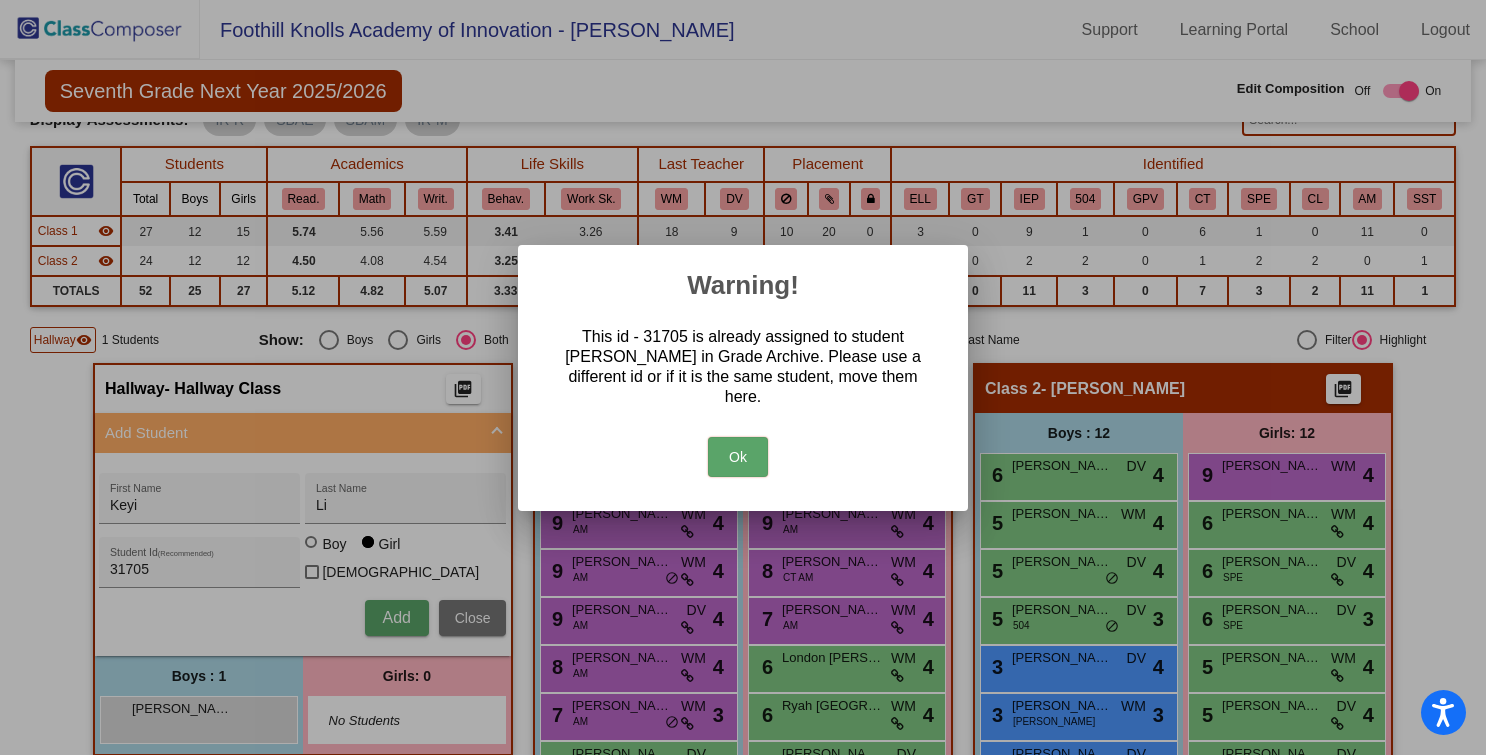 click on "Ok" at bounding box center (738, 457) 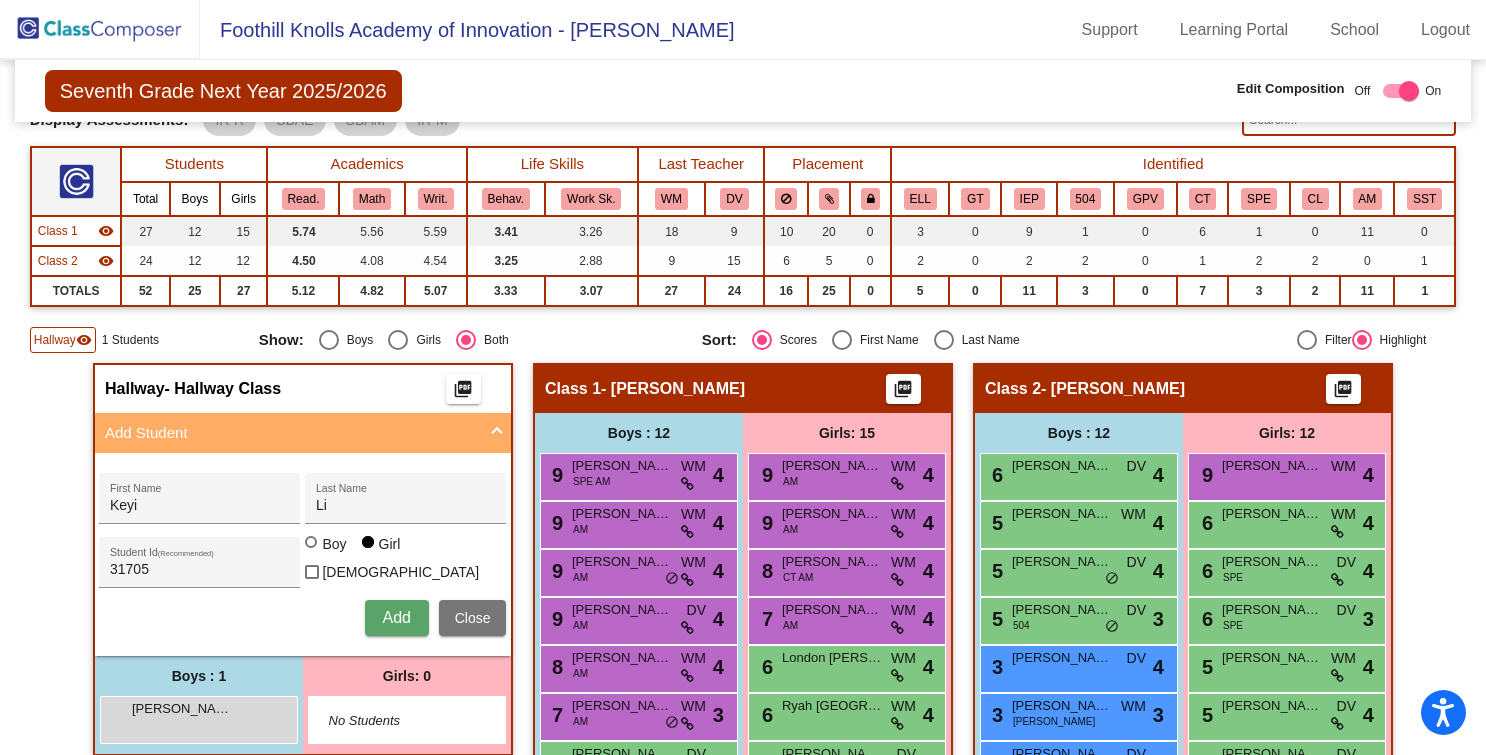 click on "Close" at bounding box center [473, 618] 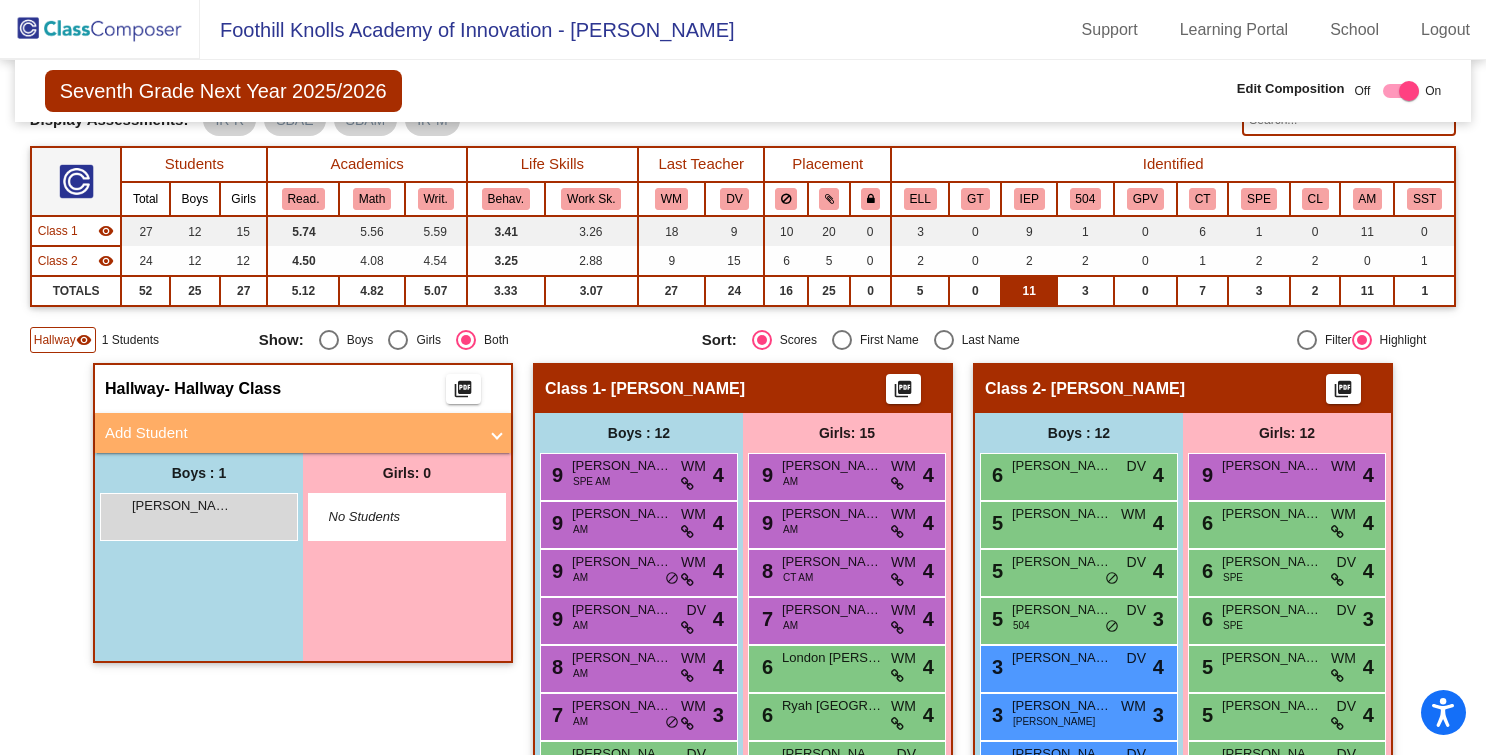 scroll, scrollTop: 0, scrollLeft: 0, axis: both 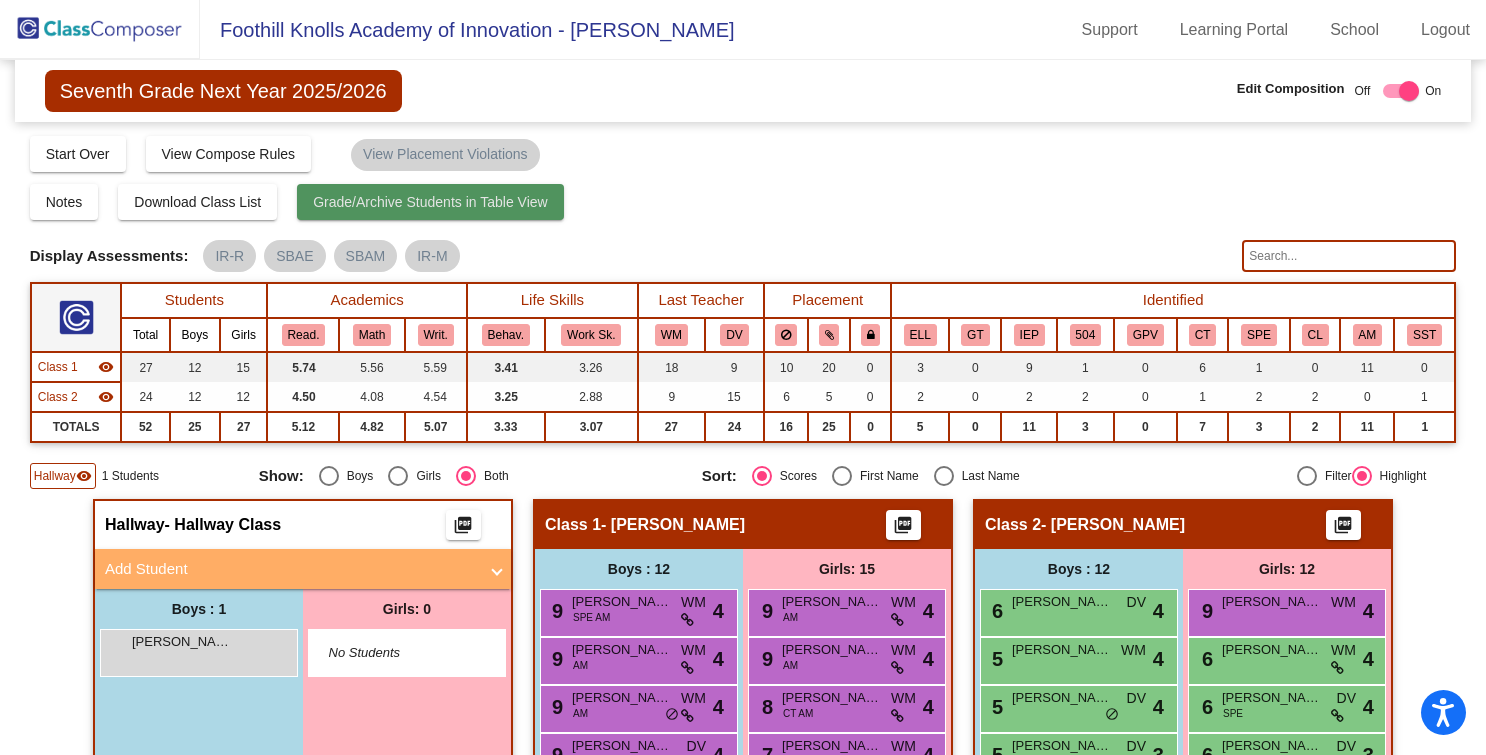 click on "Grade/Archive Students in Table View" 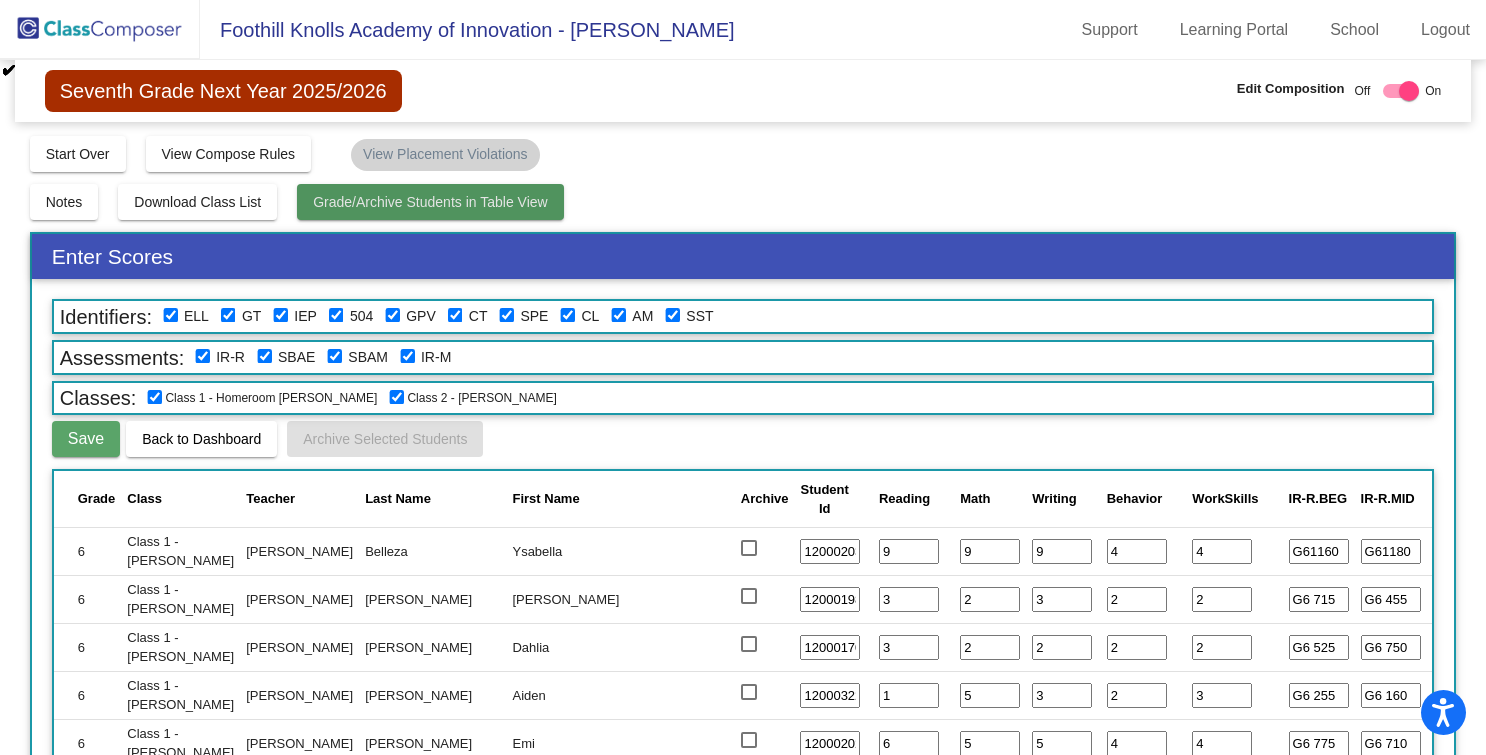 click on "Grade/Archive Students in Table View" 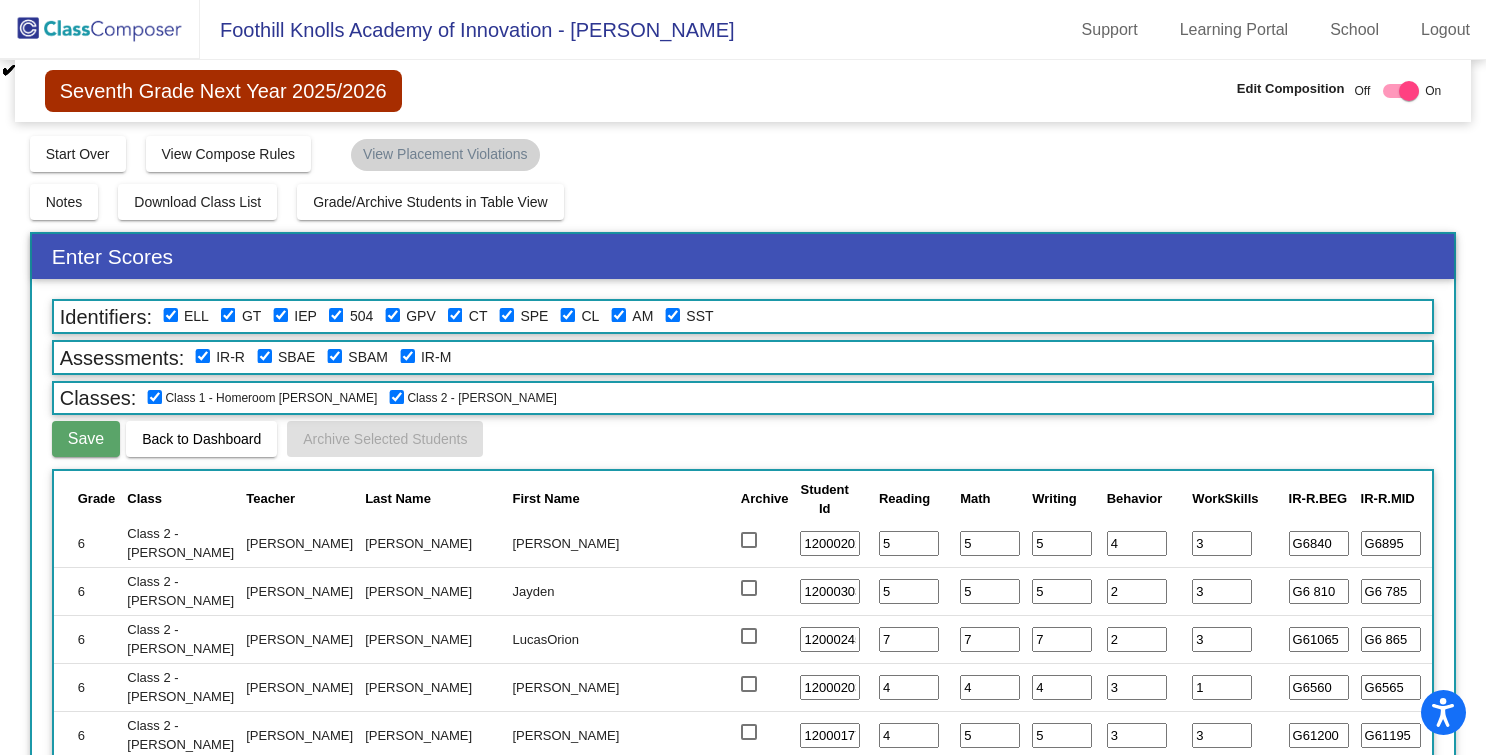 scroll, scrollTop: 2705, scrollLeft: 0, axis: vertical 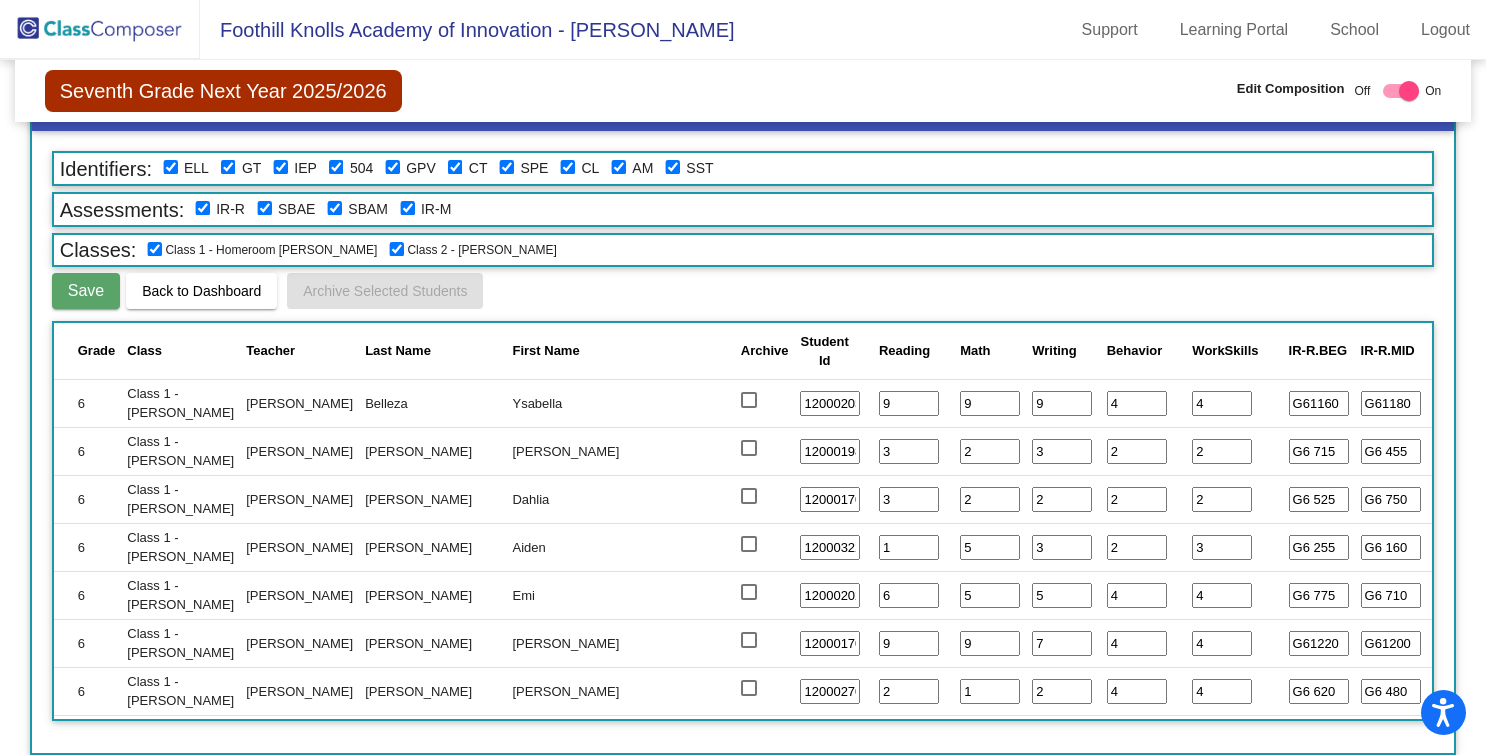 drag, startPoint x: 866, startPoint y: 65, endPoint x: 669, endPoint y: 9, distance: 204.80478 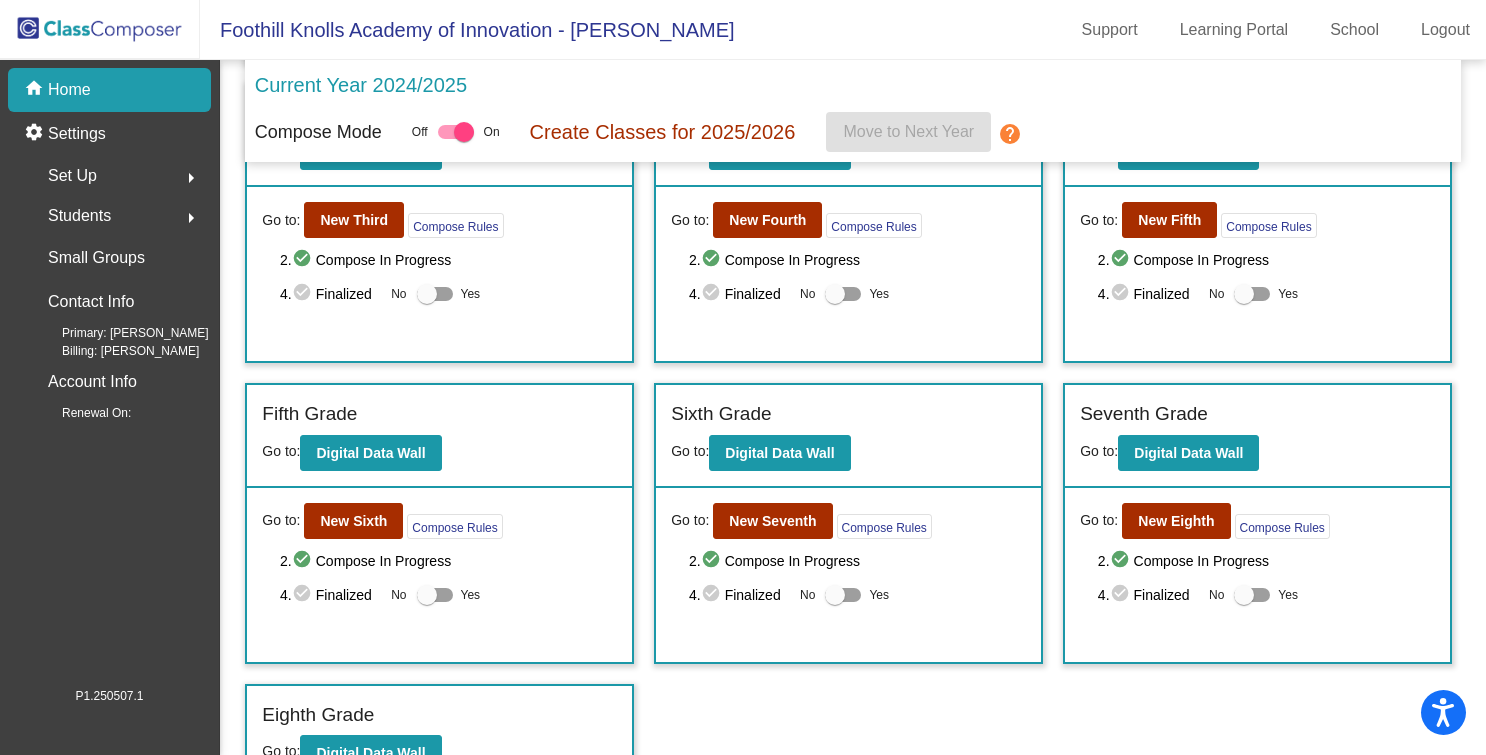 scroll, scrollTop: 428, scrollLeft: 0, axis: vertical 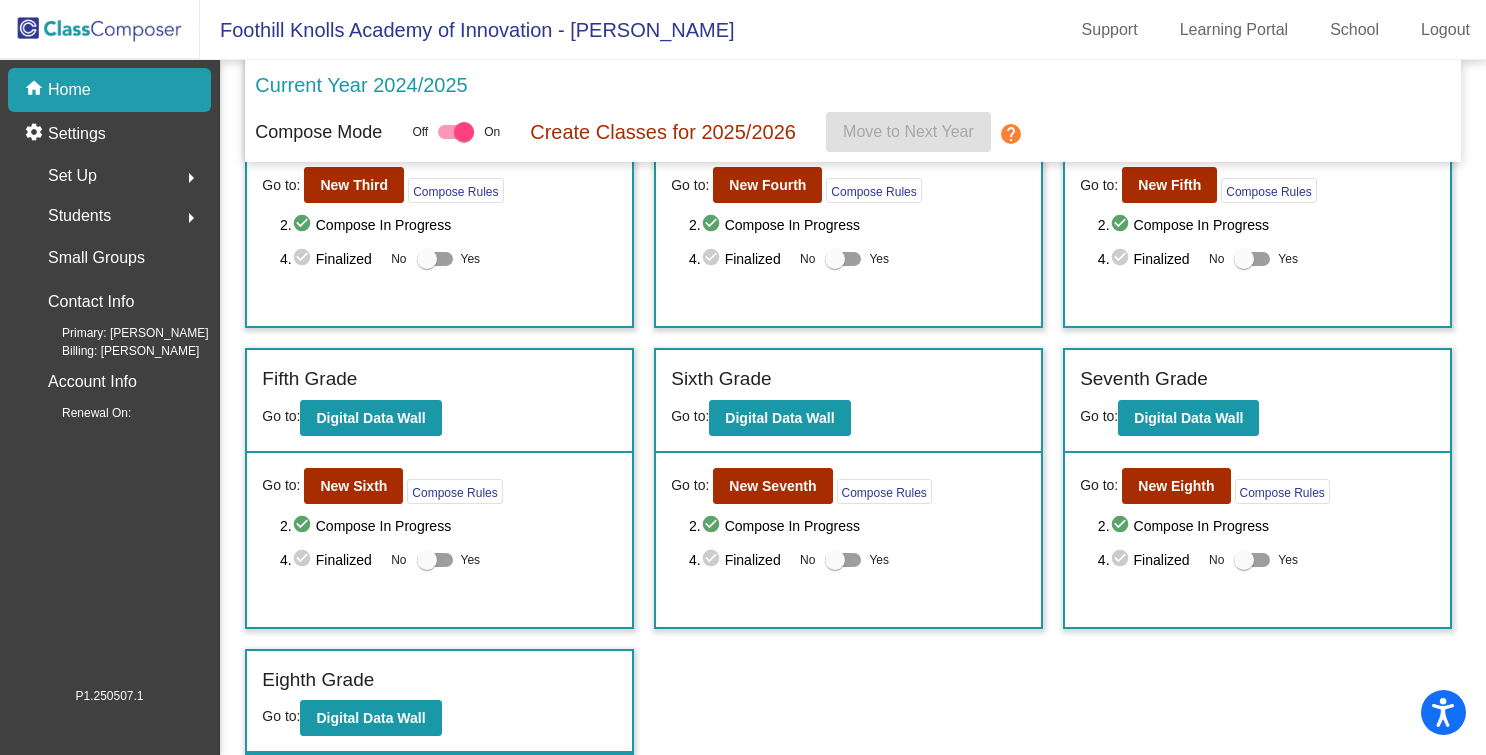 click 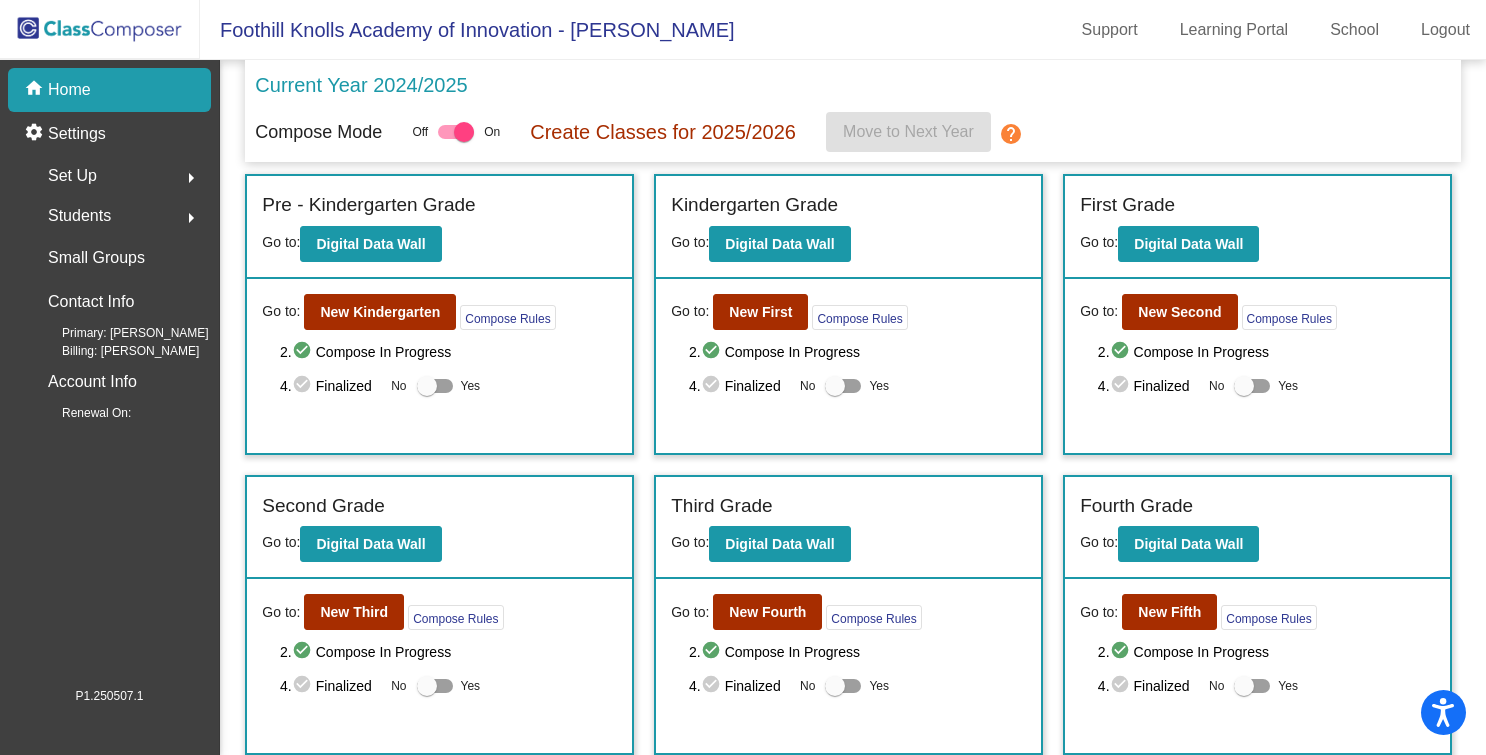 click on "Students" 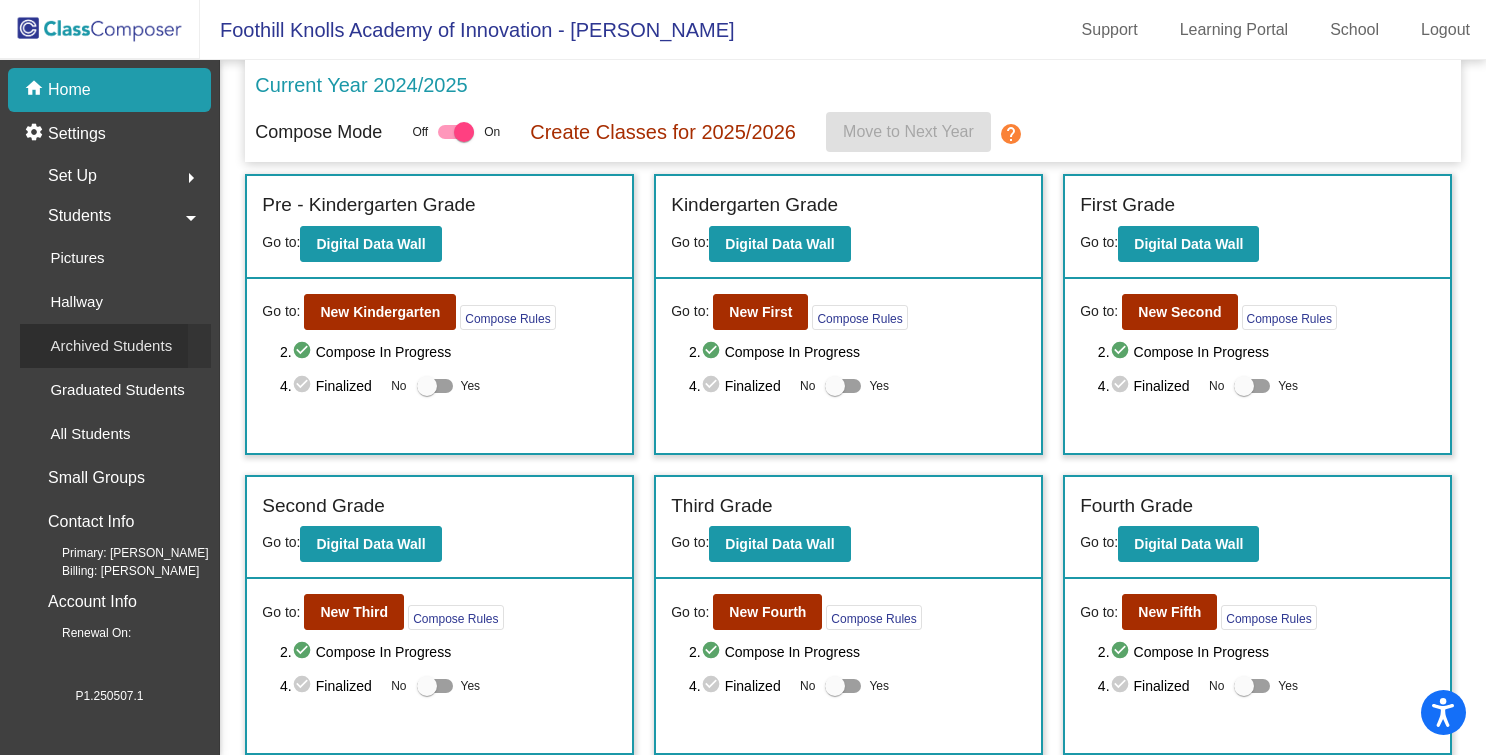 click on "Archived Students" 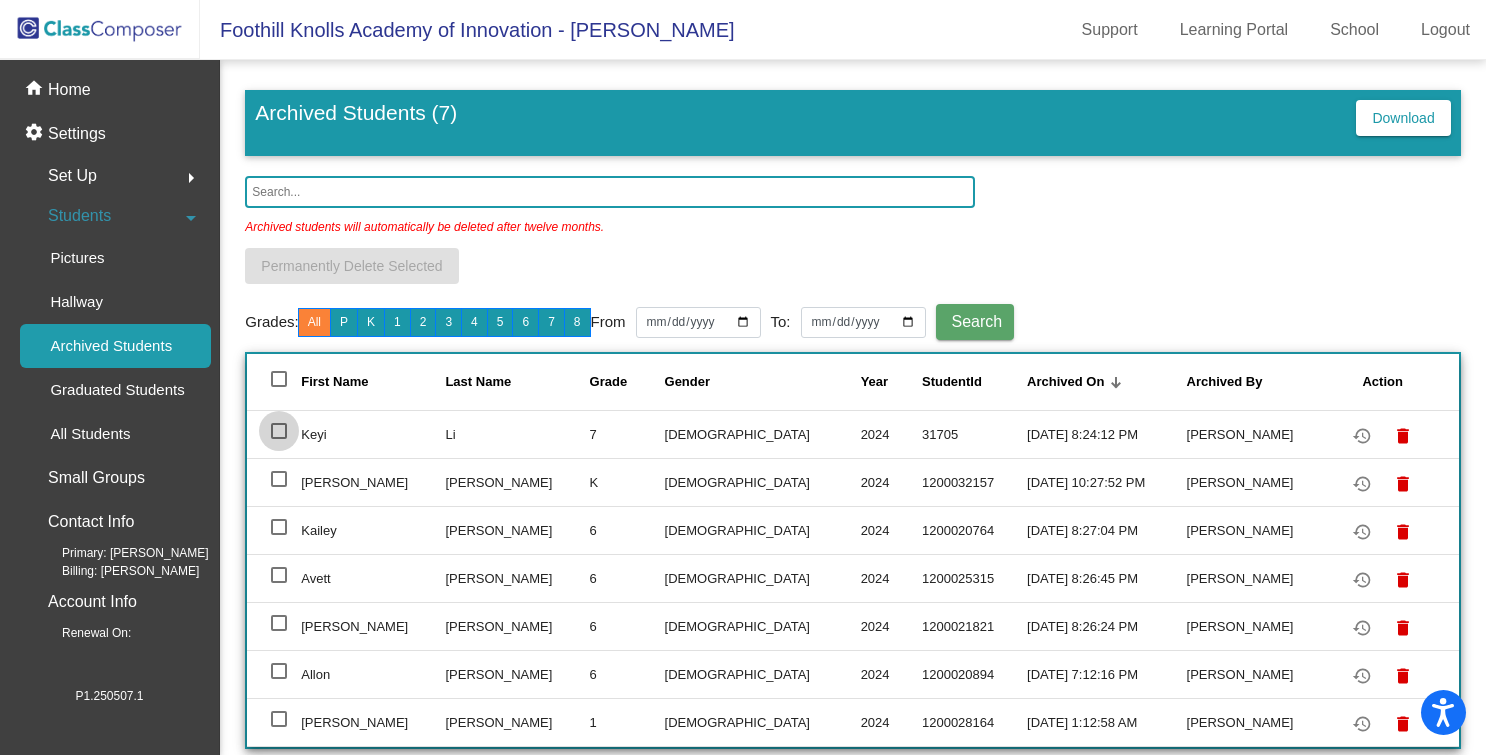 click at bounding box center (279, 431) 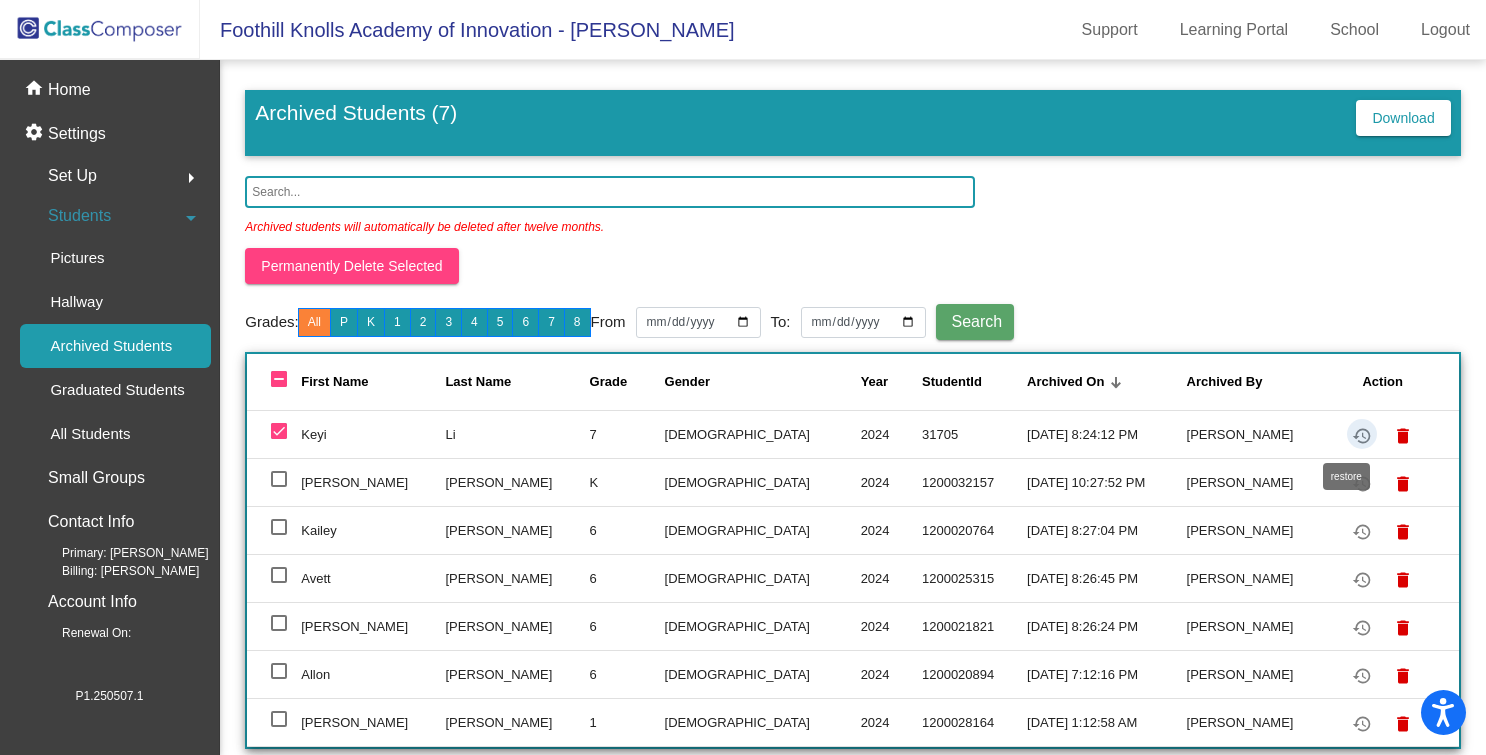 click on "restore" 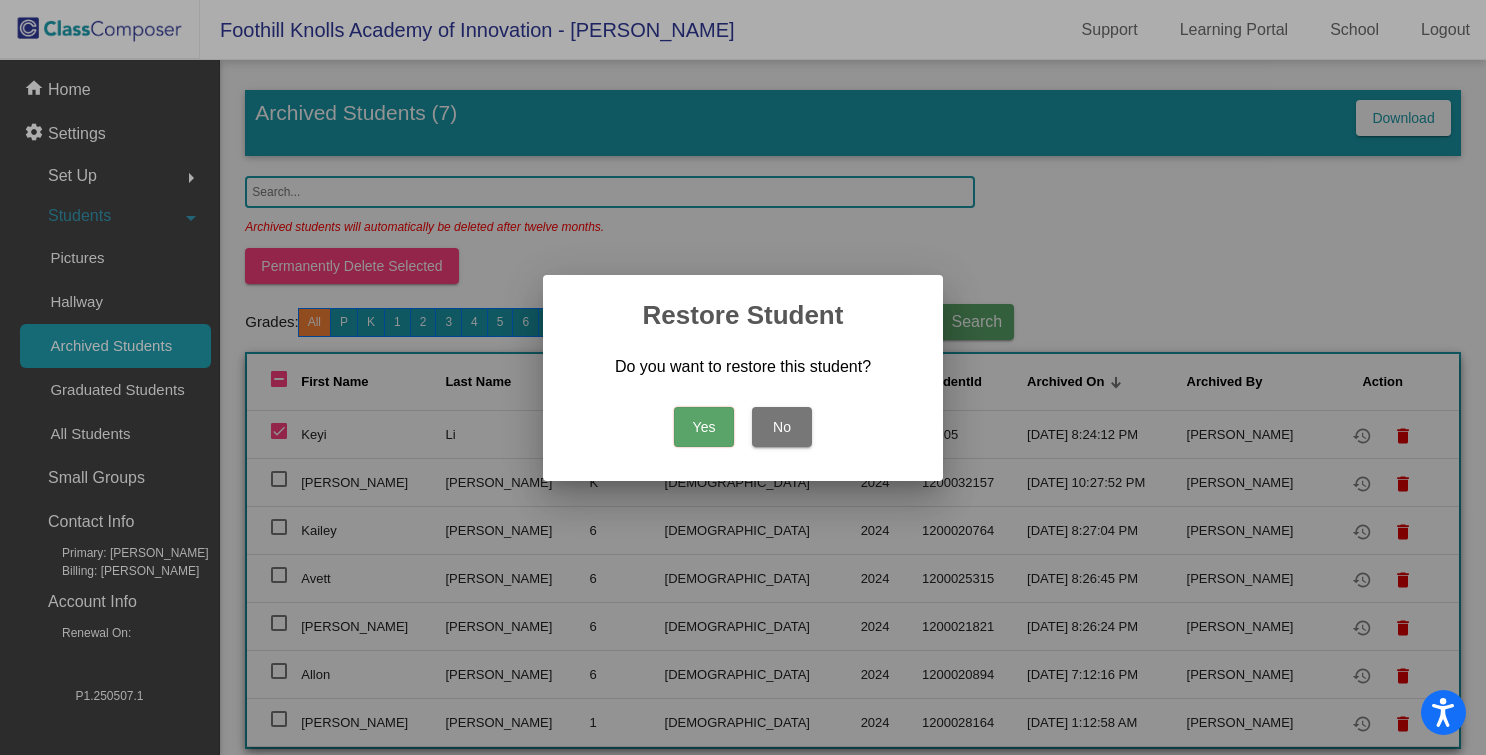 click on "Yes" at bounding box center [704, 427] 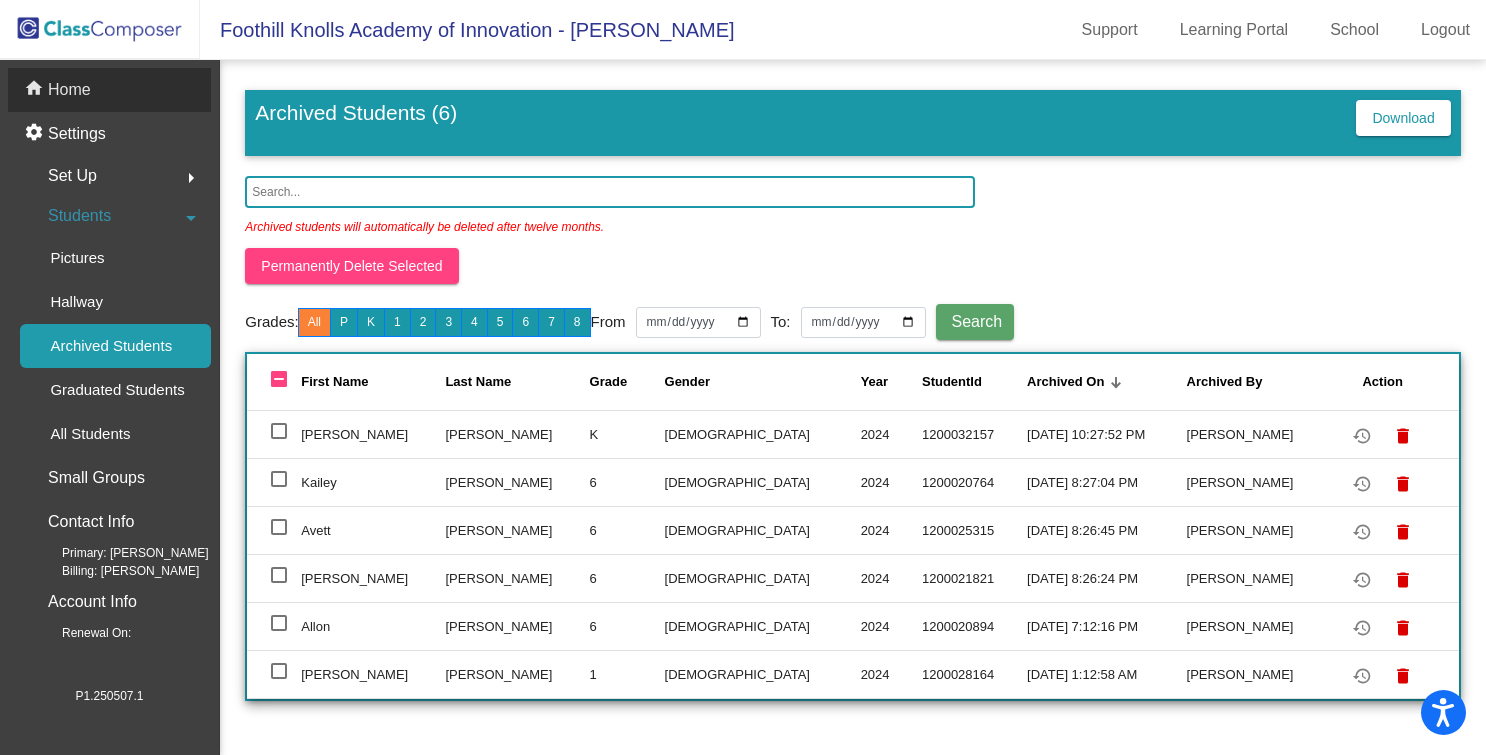 click on "home Home" 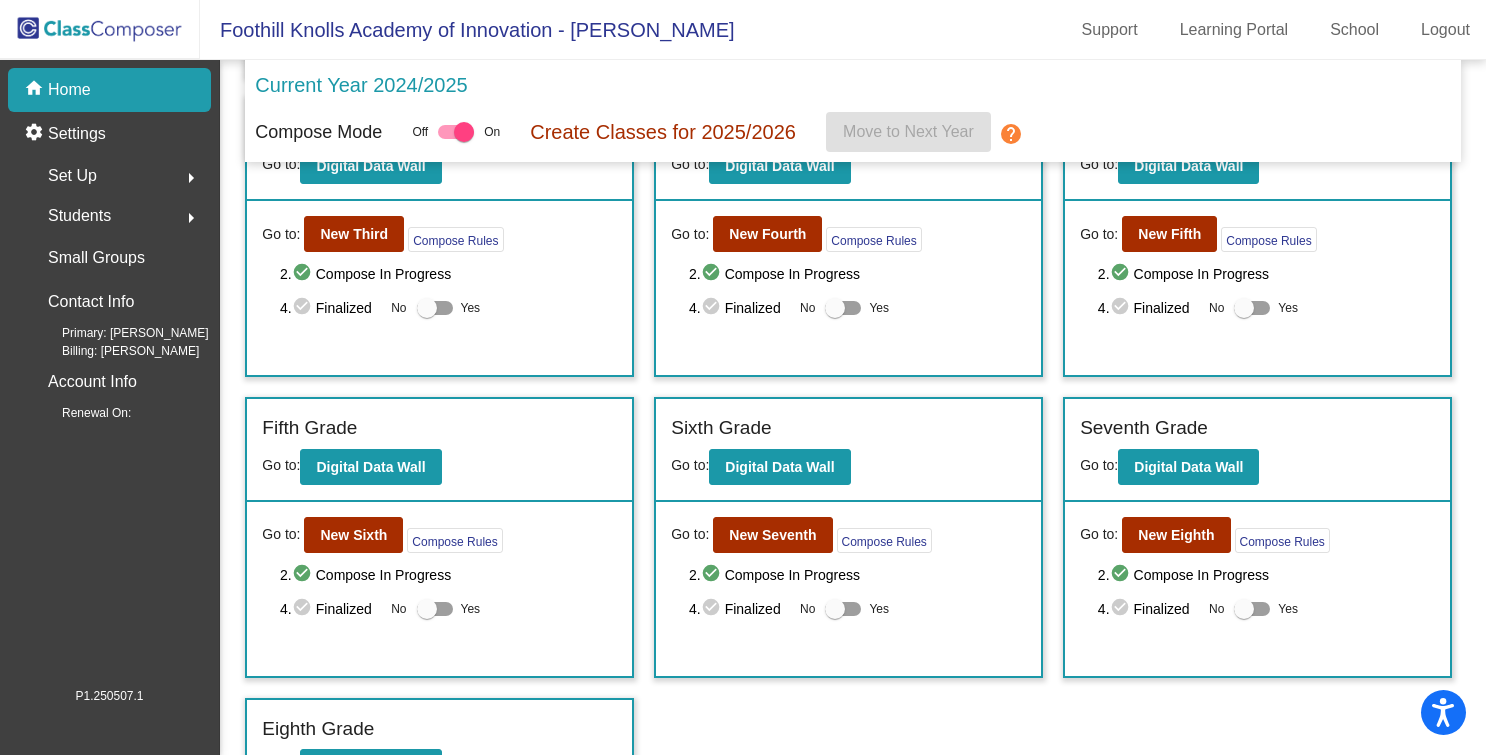 scroll, scrollTop: 428, scrollLeft: 0, axis: vertical 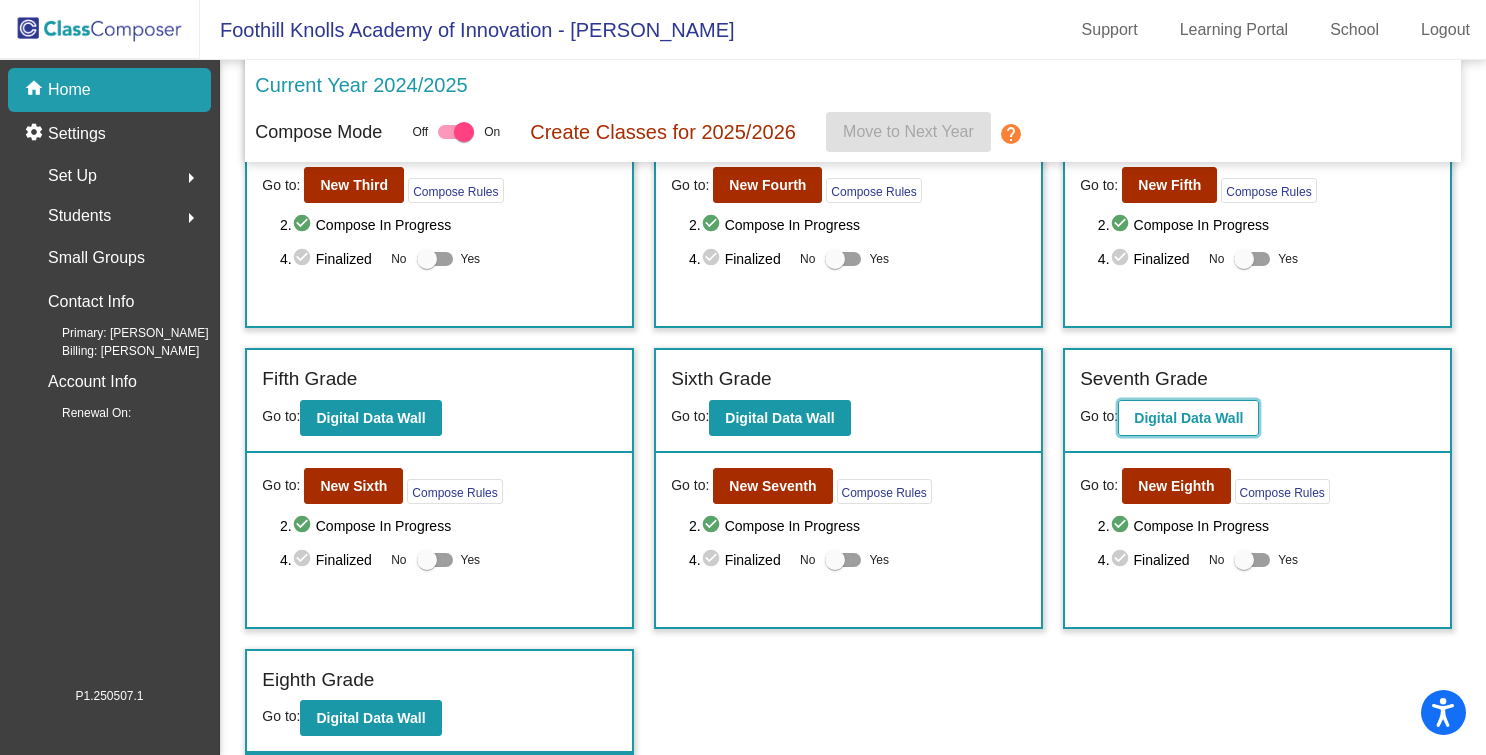 click on "Digital Data Wall" 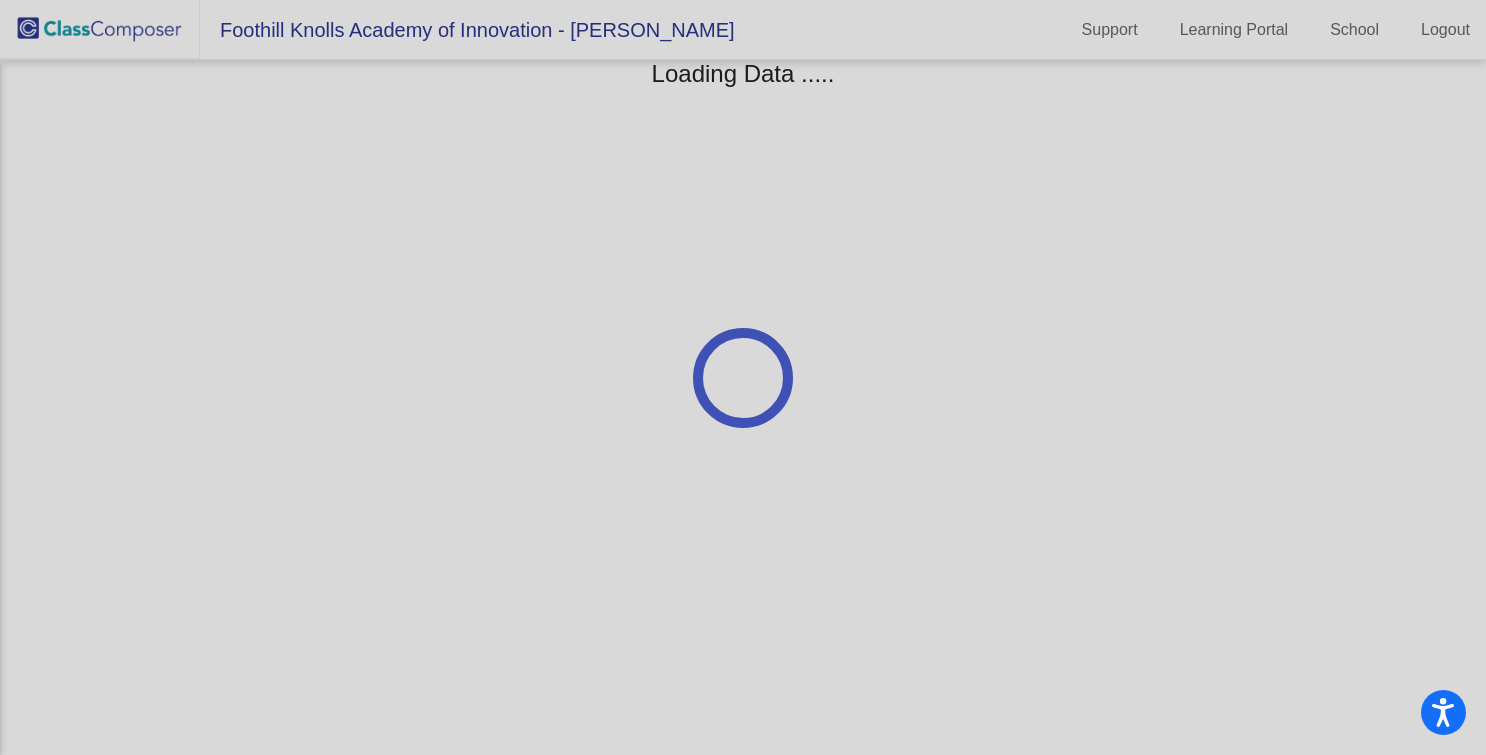 scroll, scrollTop: 0, scrollLeft: 0, axis: both 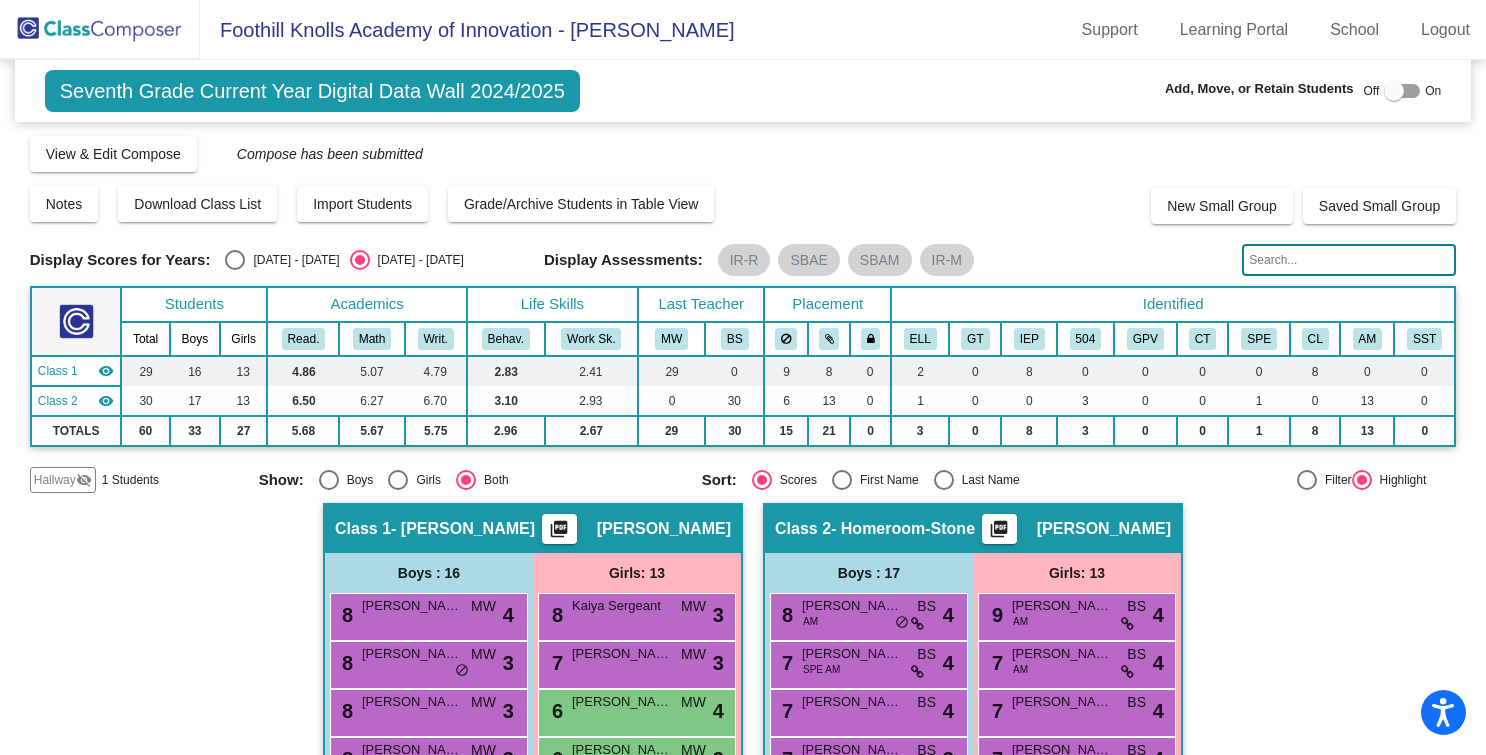 click on "Seventh Grade Current Year Digital Data Wall 2024/2025" 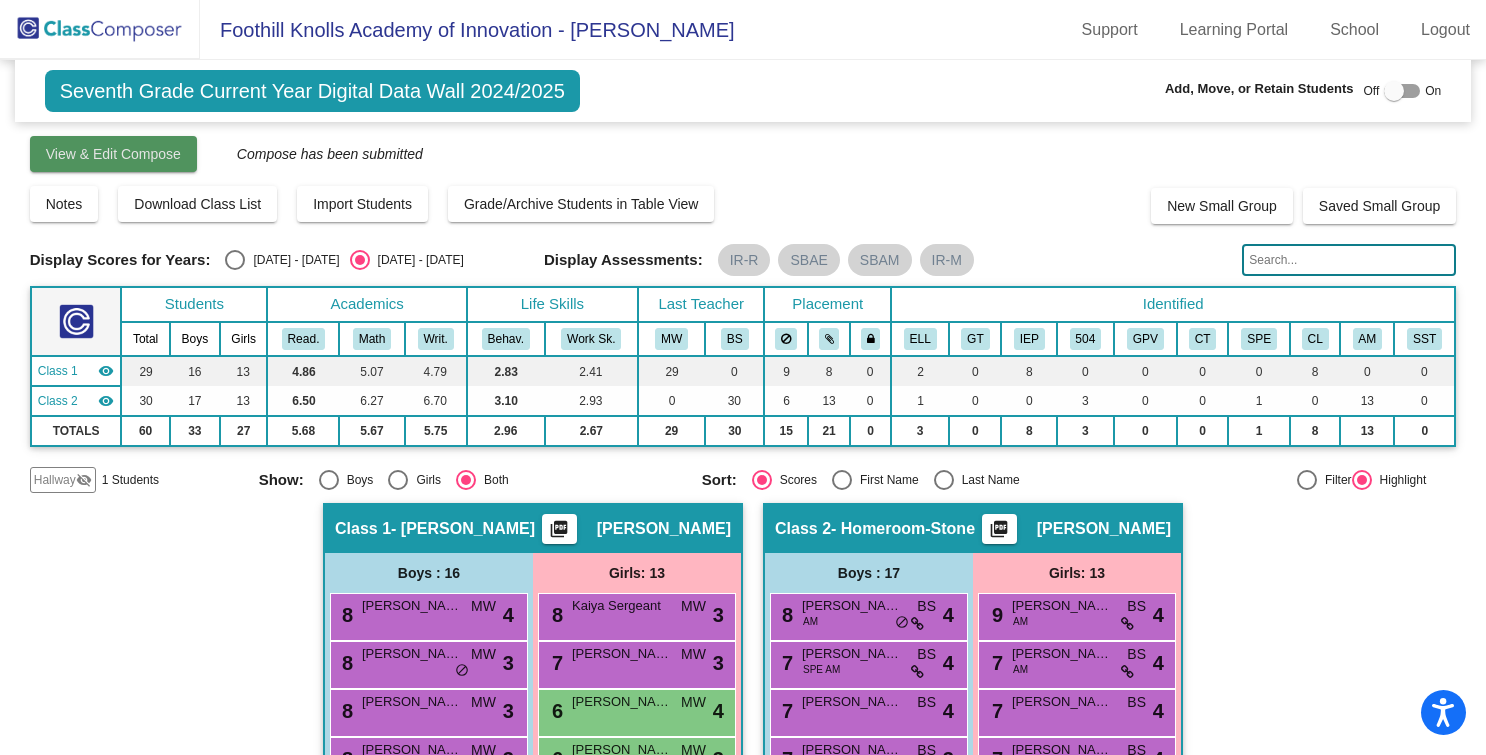 click on "View & Edit Compose" 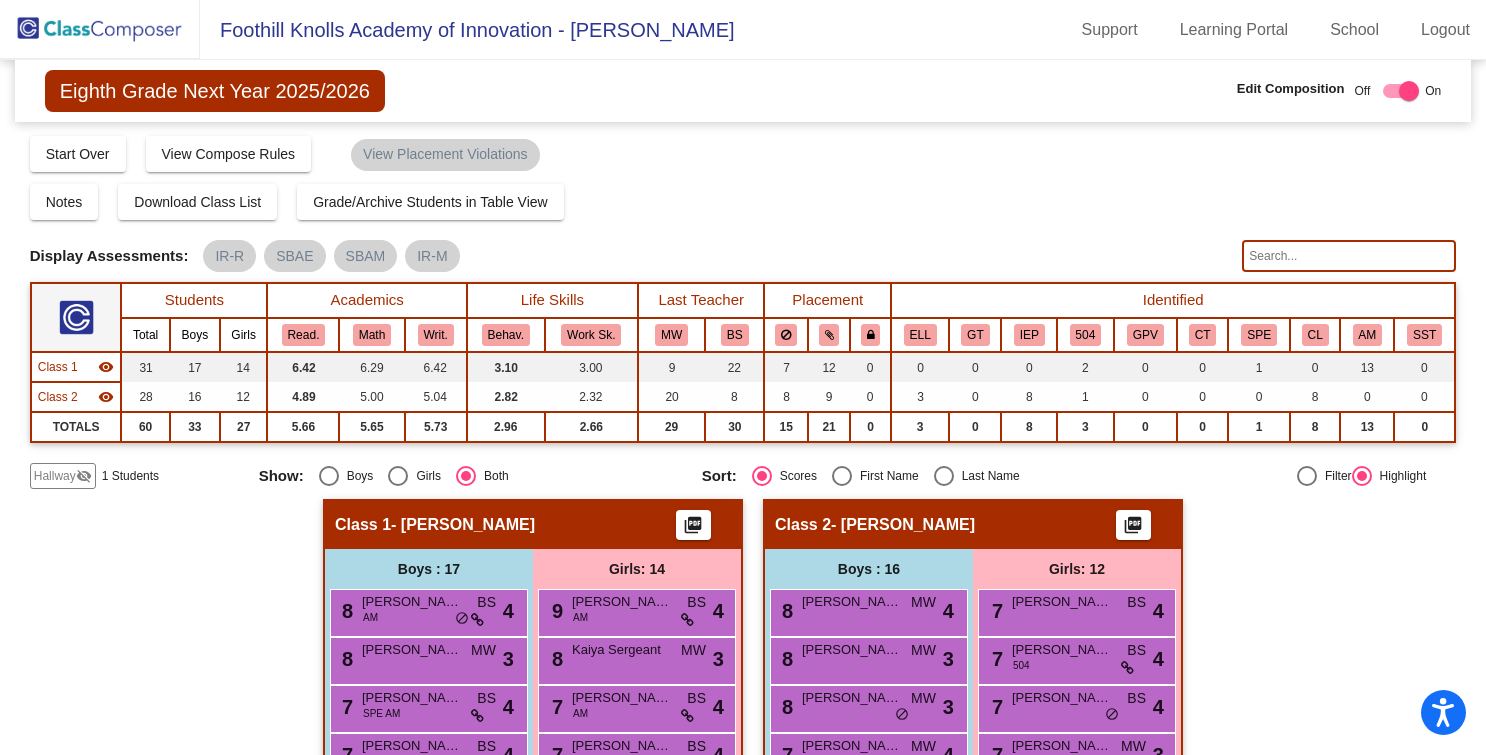 click on "Hallway" 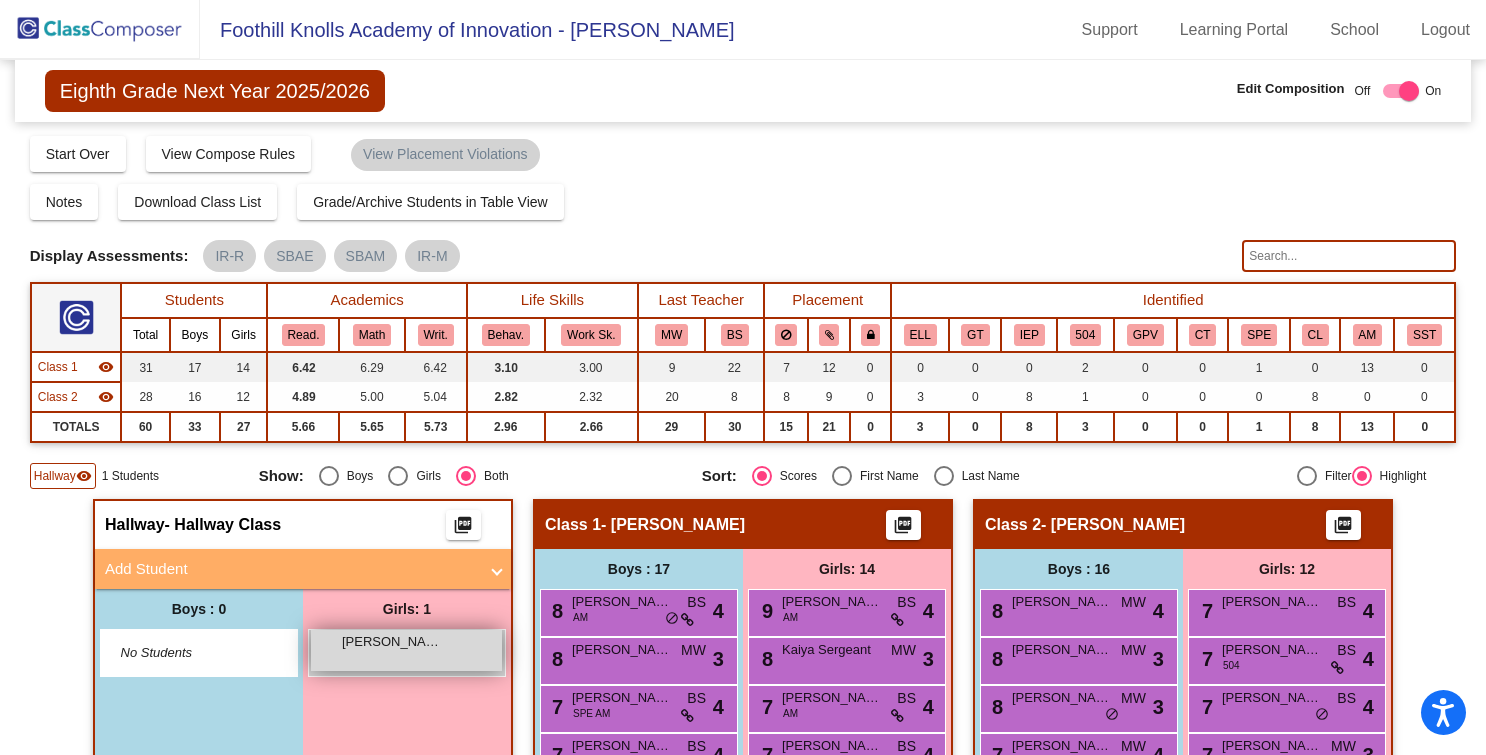 click on "Keyi Li" at bounding box center (392, 642) 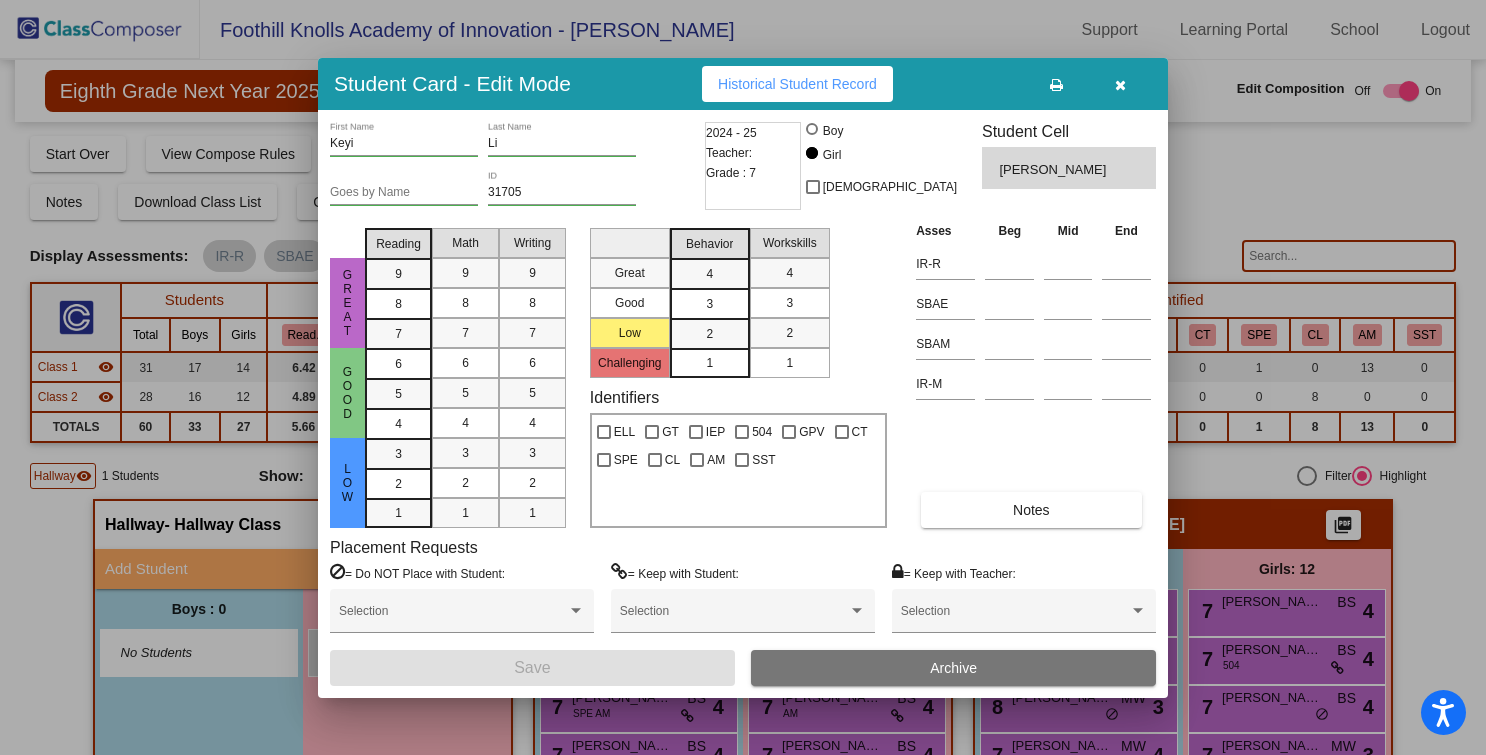 click on "2024 - 25 Teacher:  Grade : 7" at bounding box center (753, 166) 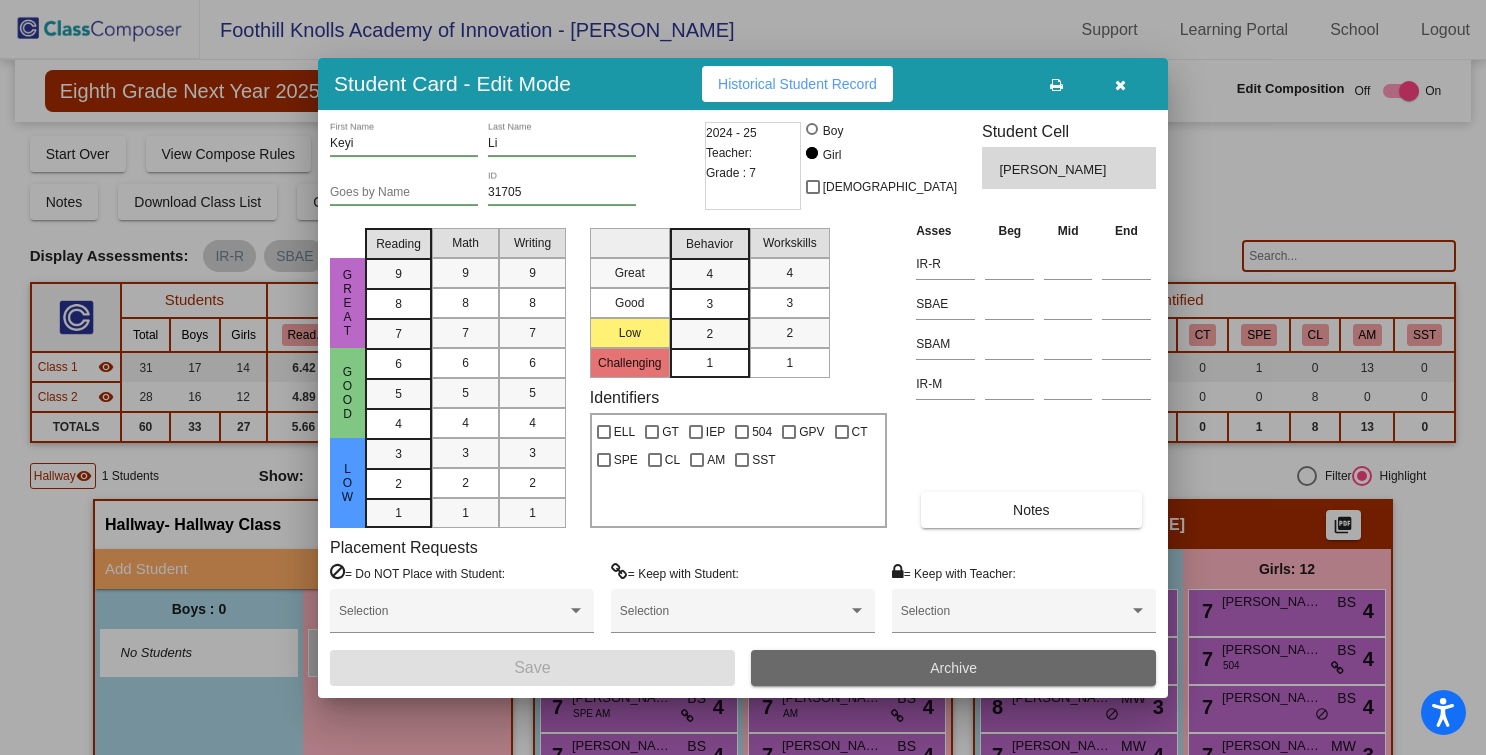 click on "Archive" at bounding box center [953, 668] 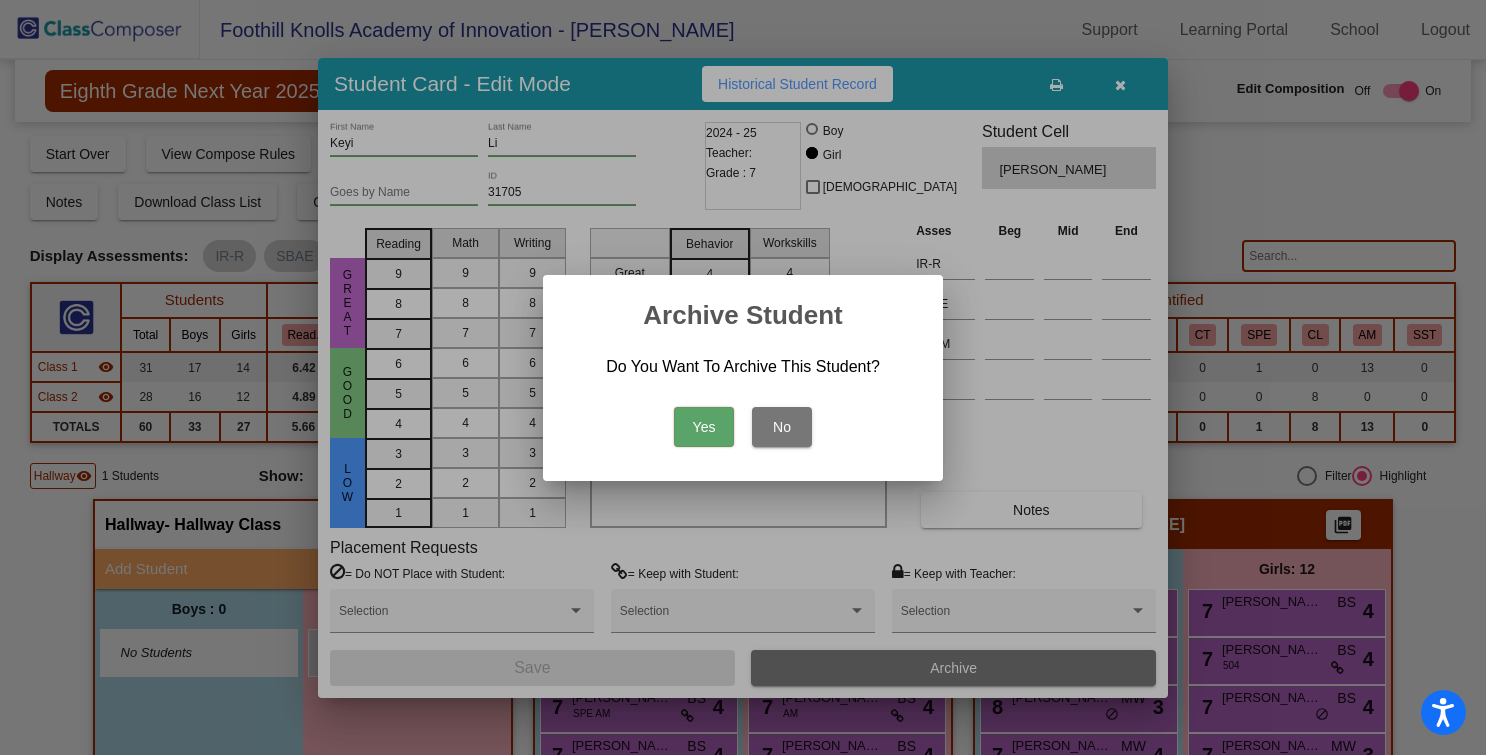 click at bounding box center (743, 377) 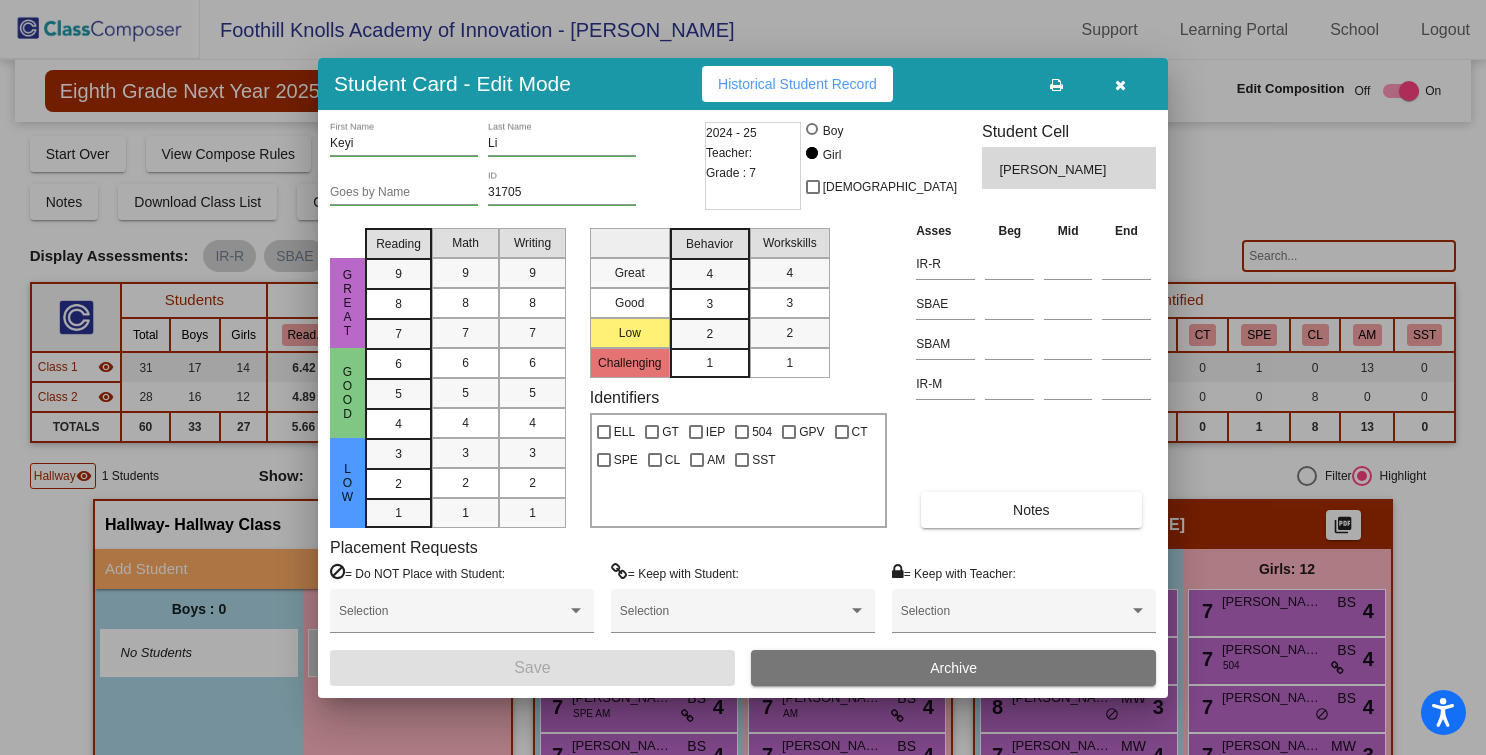 click at bounding box center (1120, 85) 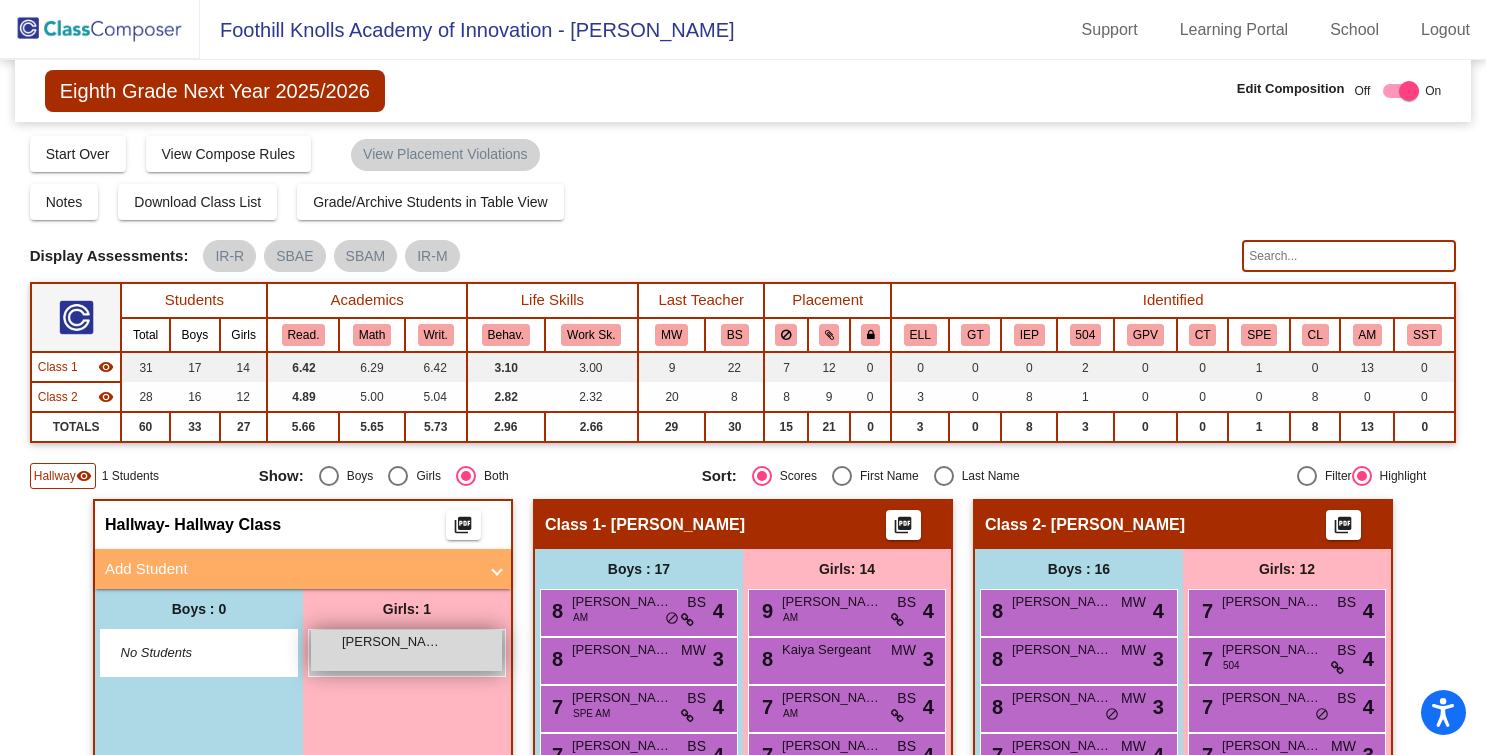 click on "Keyi Li lock do_not_disturb_alt" at bounding box center (406, 650) 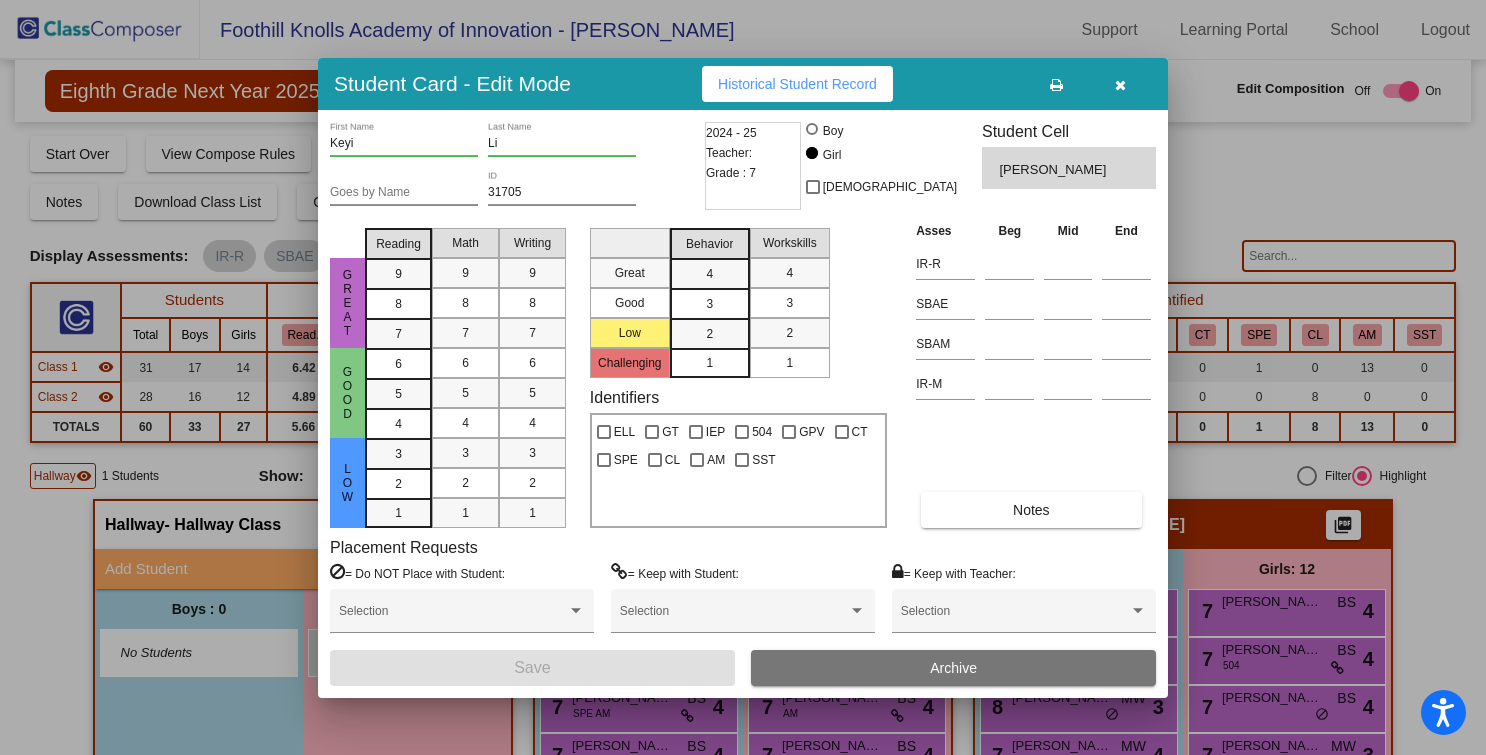 click on "2024 - 25 Teacher:  Grade : 7" at bounding box center (753, 166) 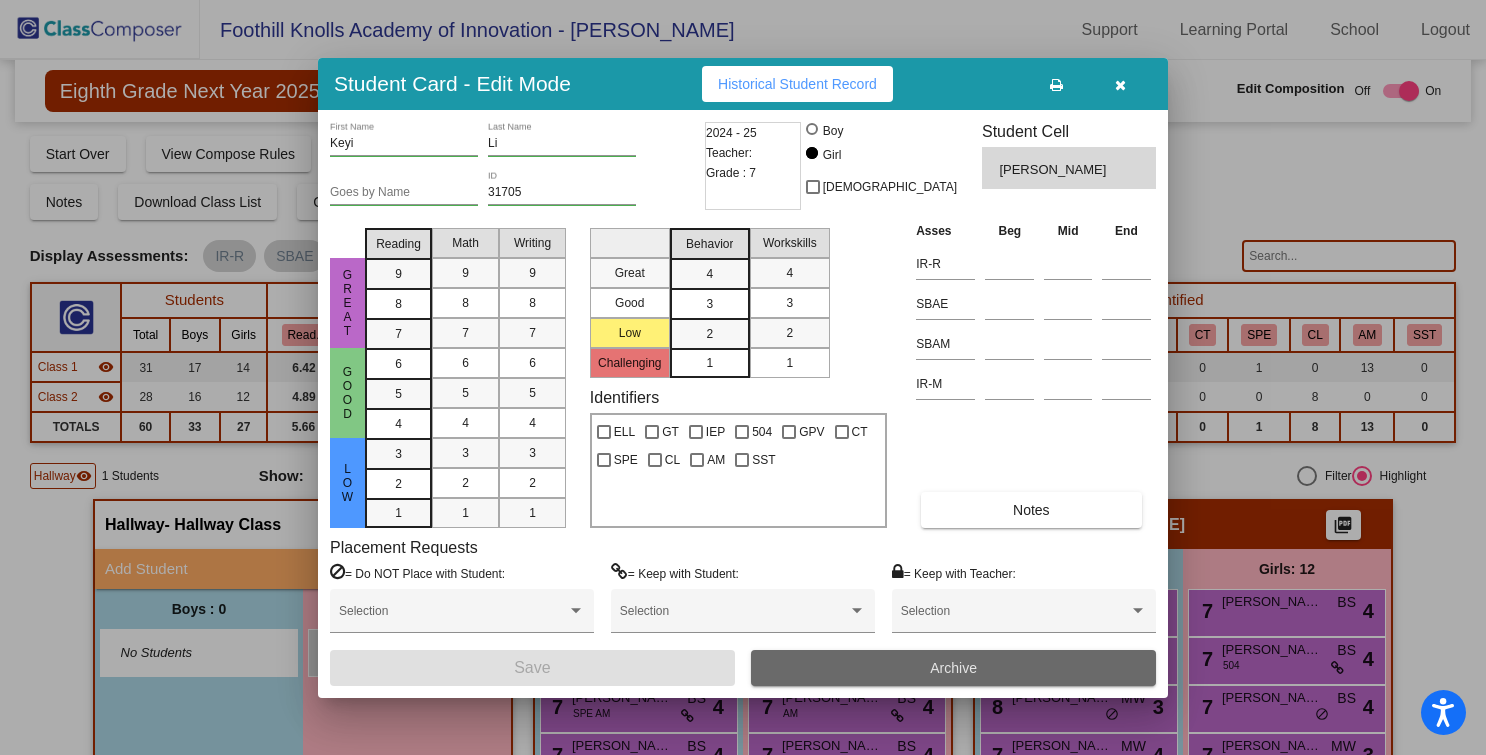 click on "Archive" at bounding box center [953, 668] 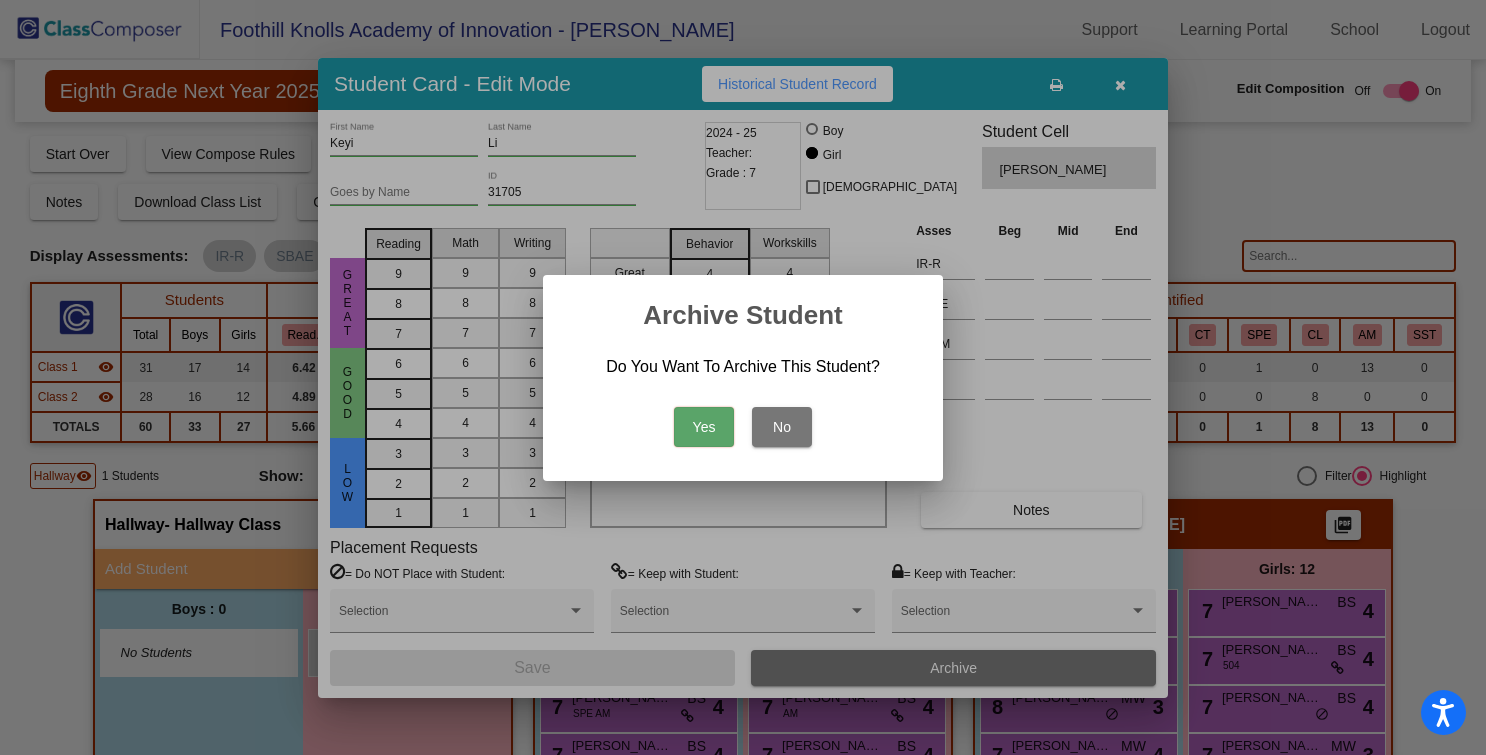 click on "Yes" at bounding box center [704, 427] 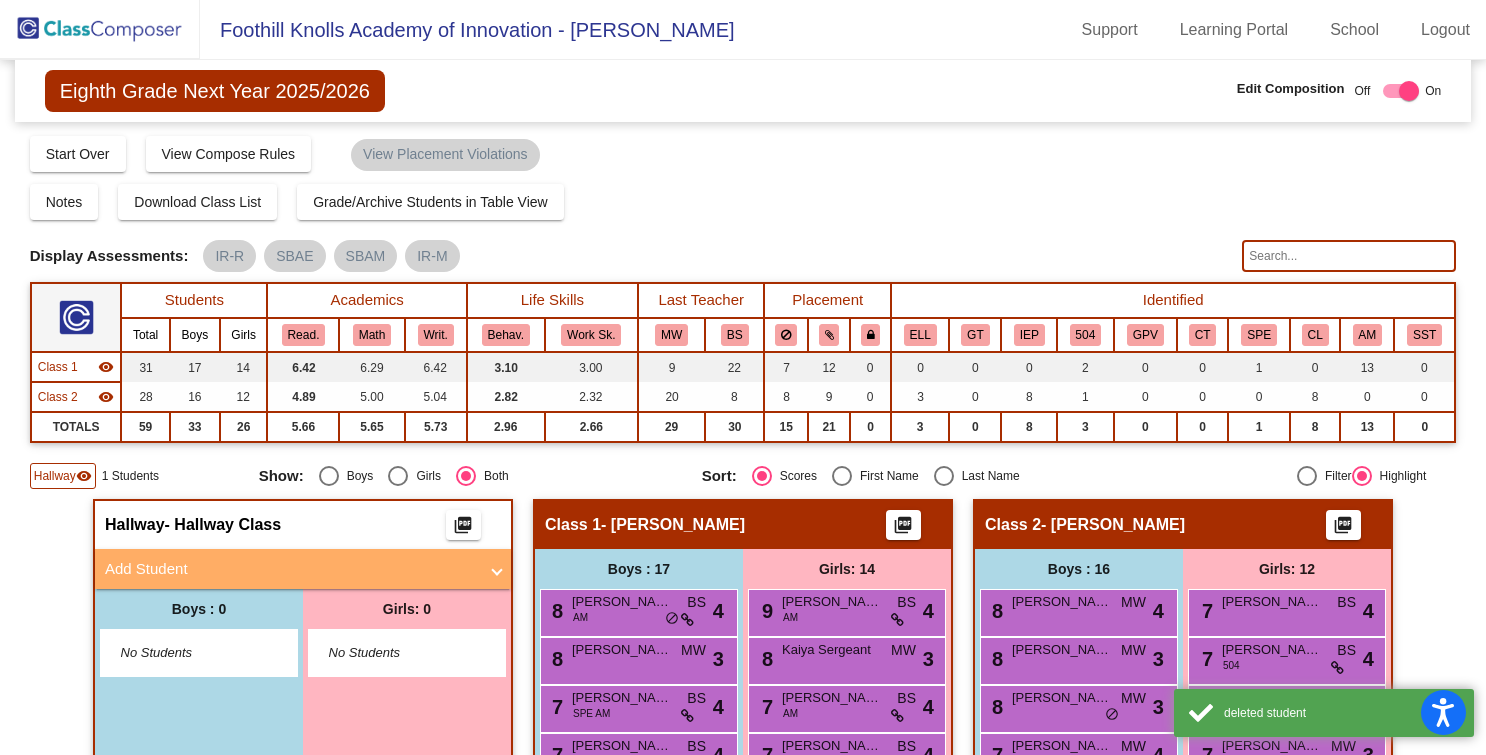 click 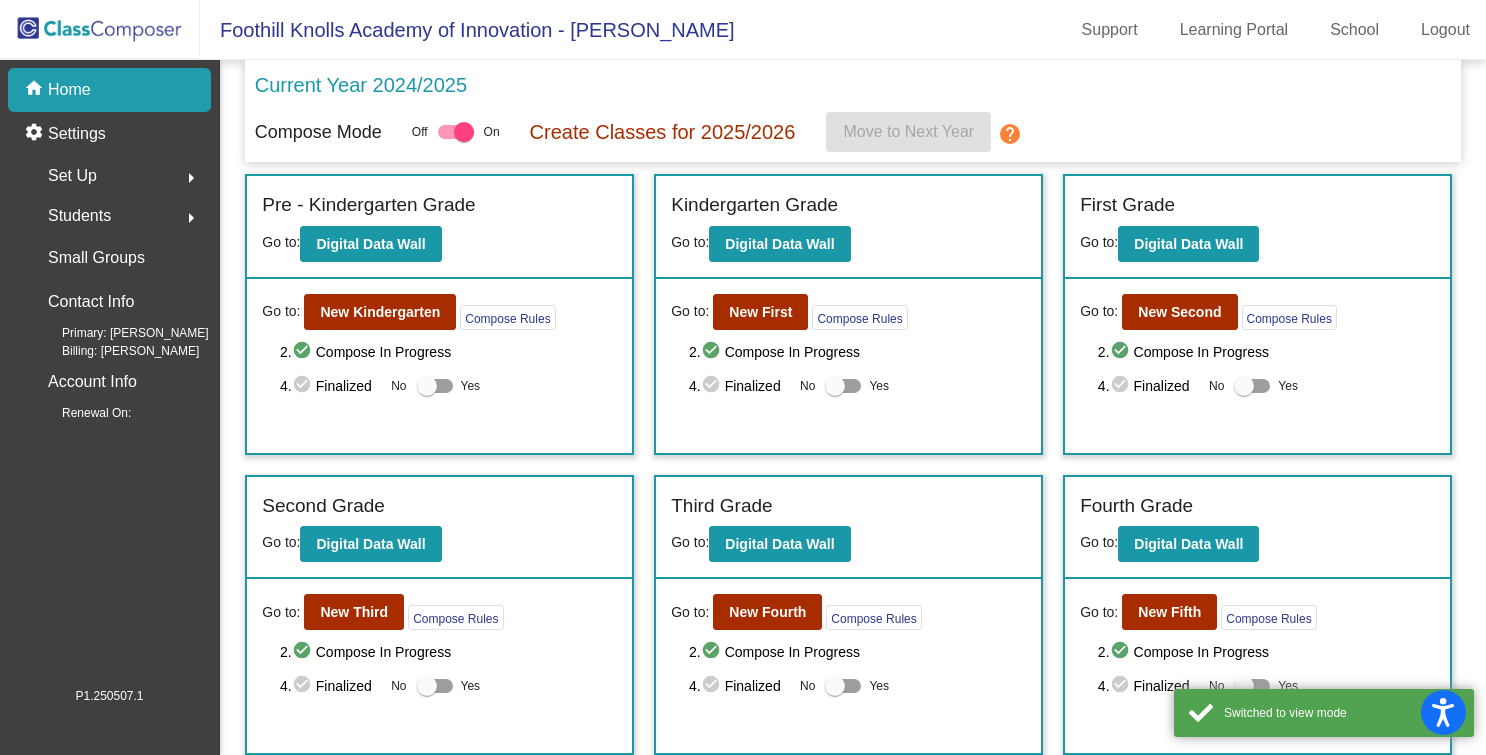 click on "Students" 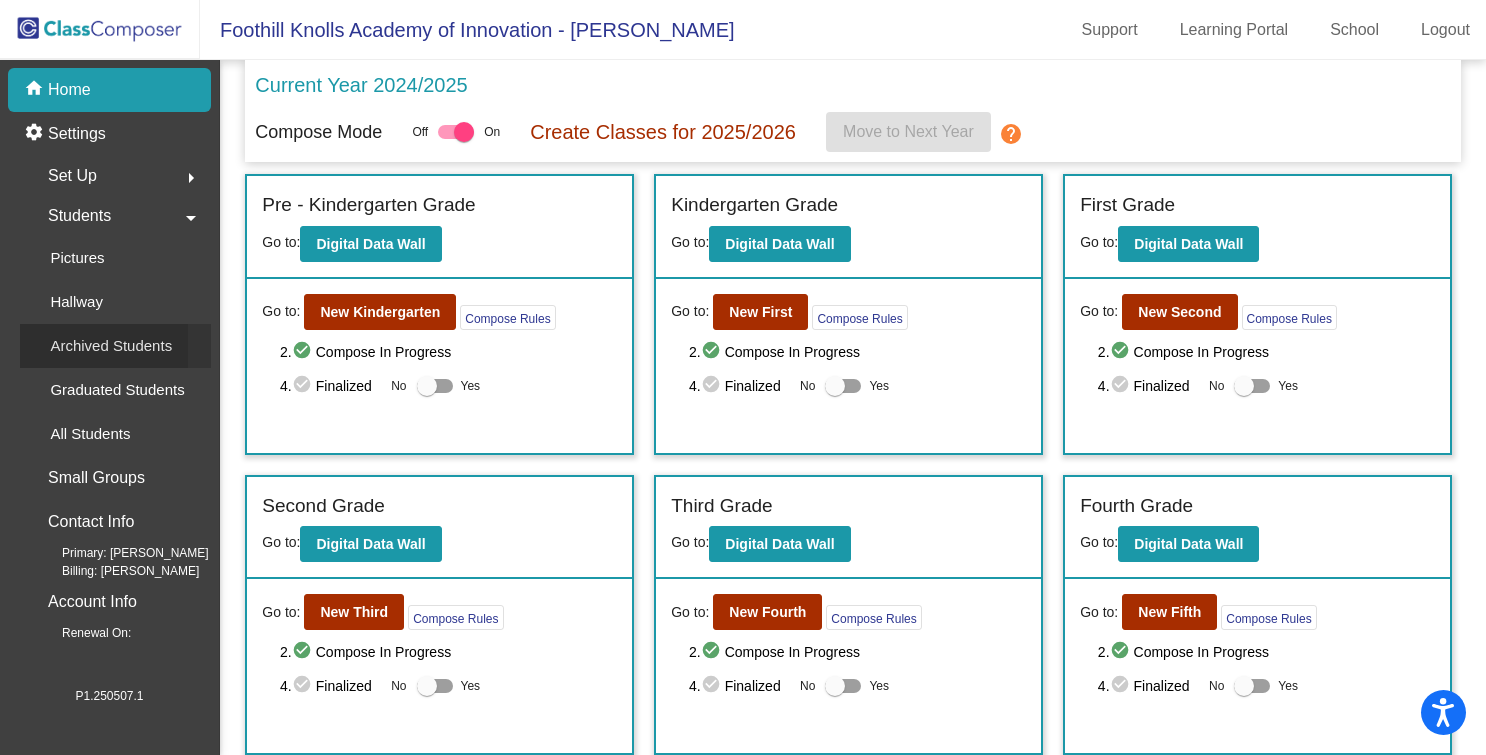 click on "Archived Students" 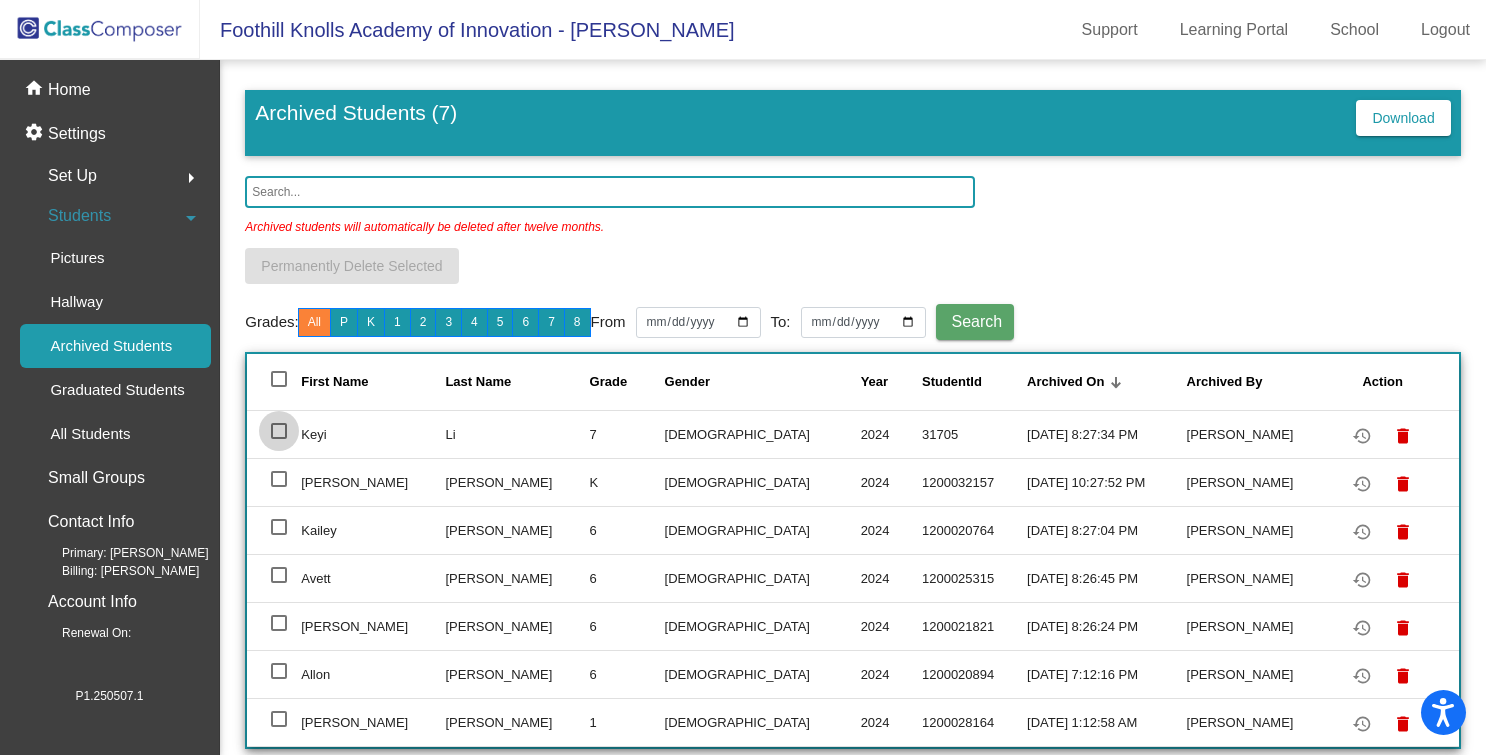 click at bounding box center [279, 431] 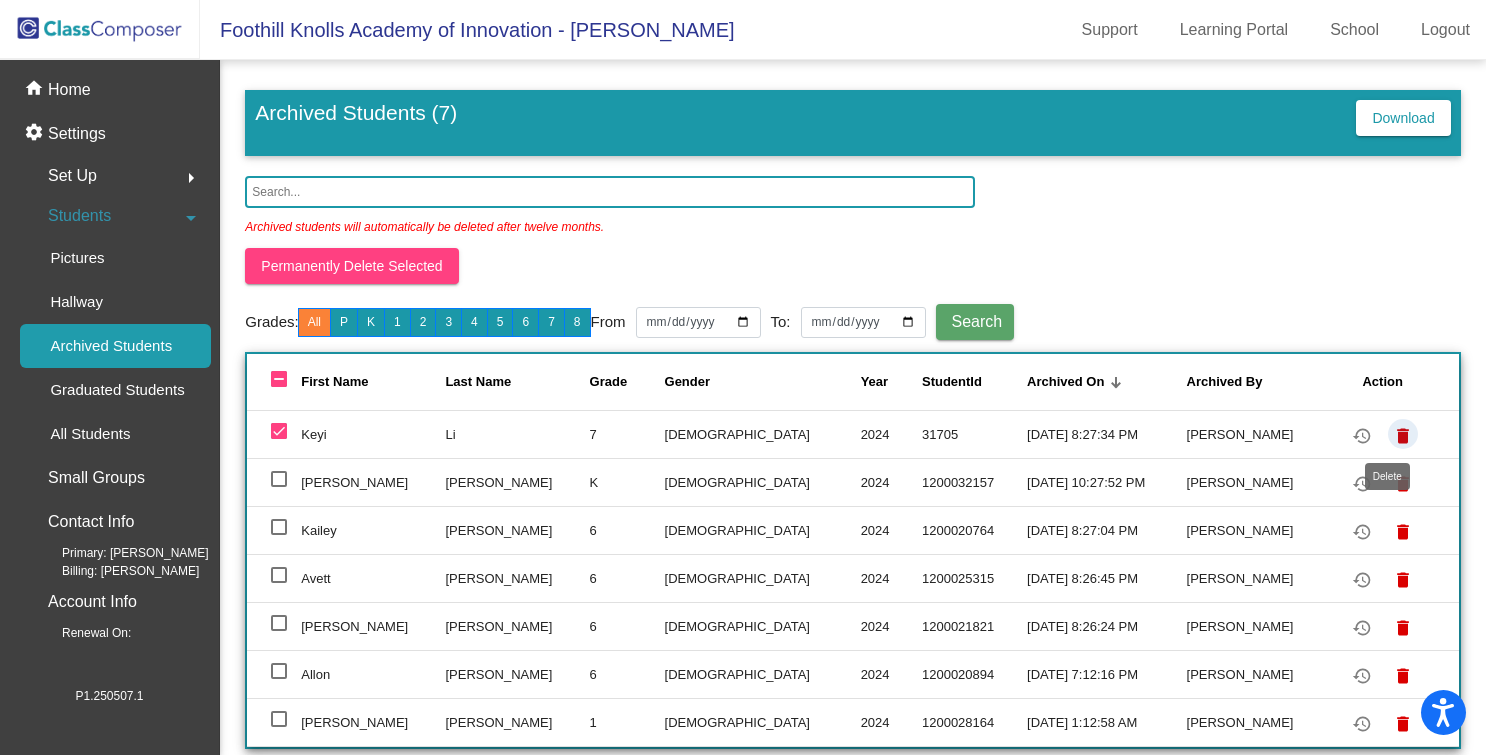 click on "delete" 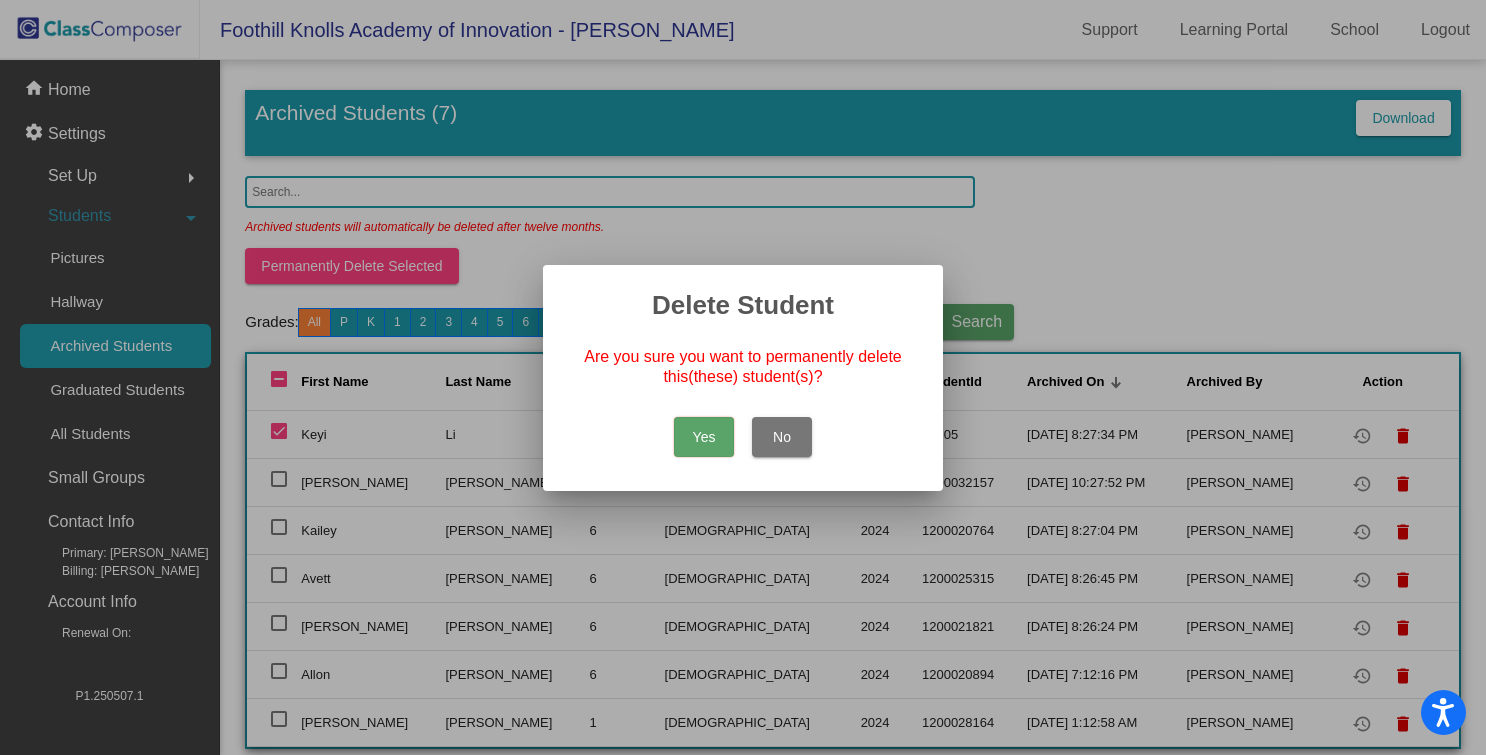 click on "Yes" at bounding box center [704, 437] 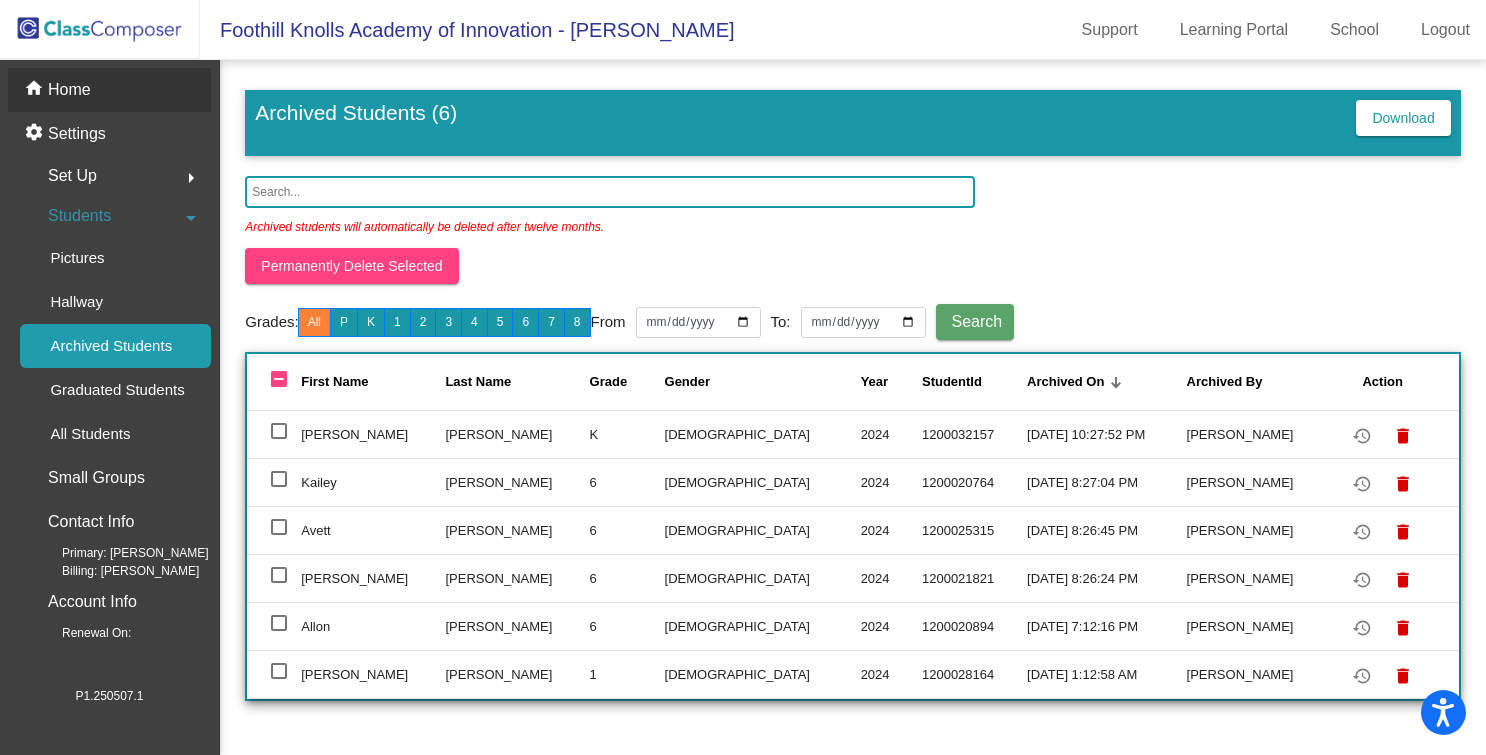 click on "Home" 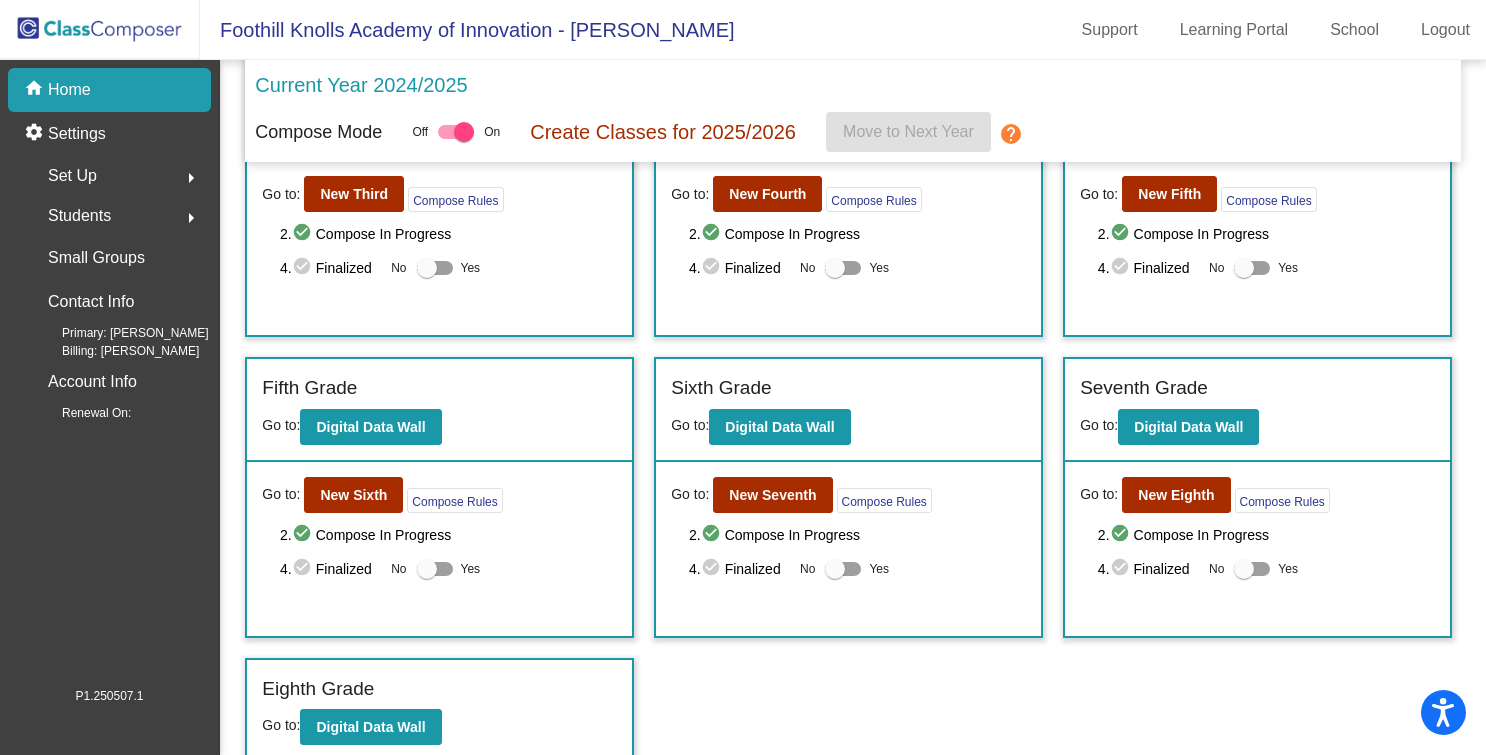 scroll, scrollTop: 428, scrollLeft: 0, axis: vertical 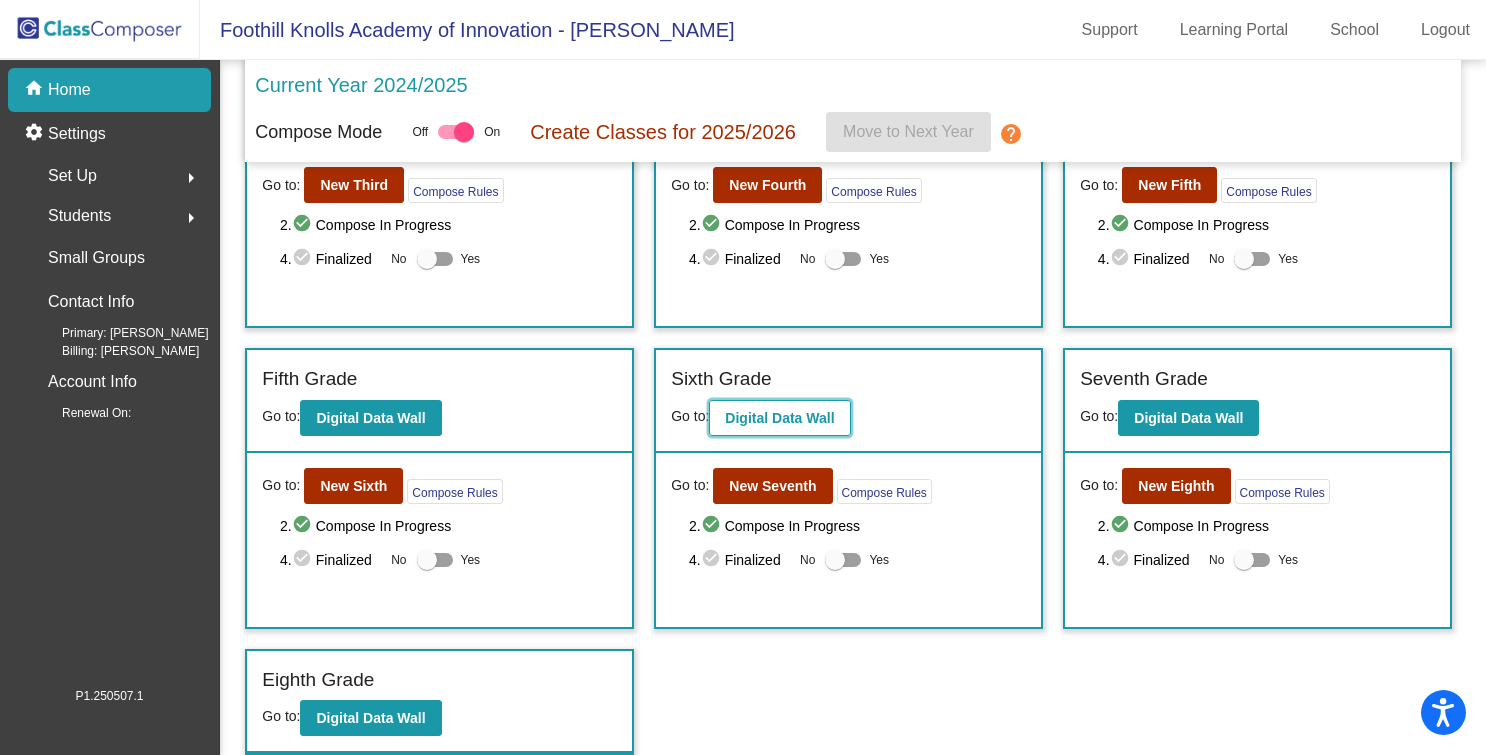 click on "Digital Data Wall" 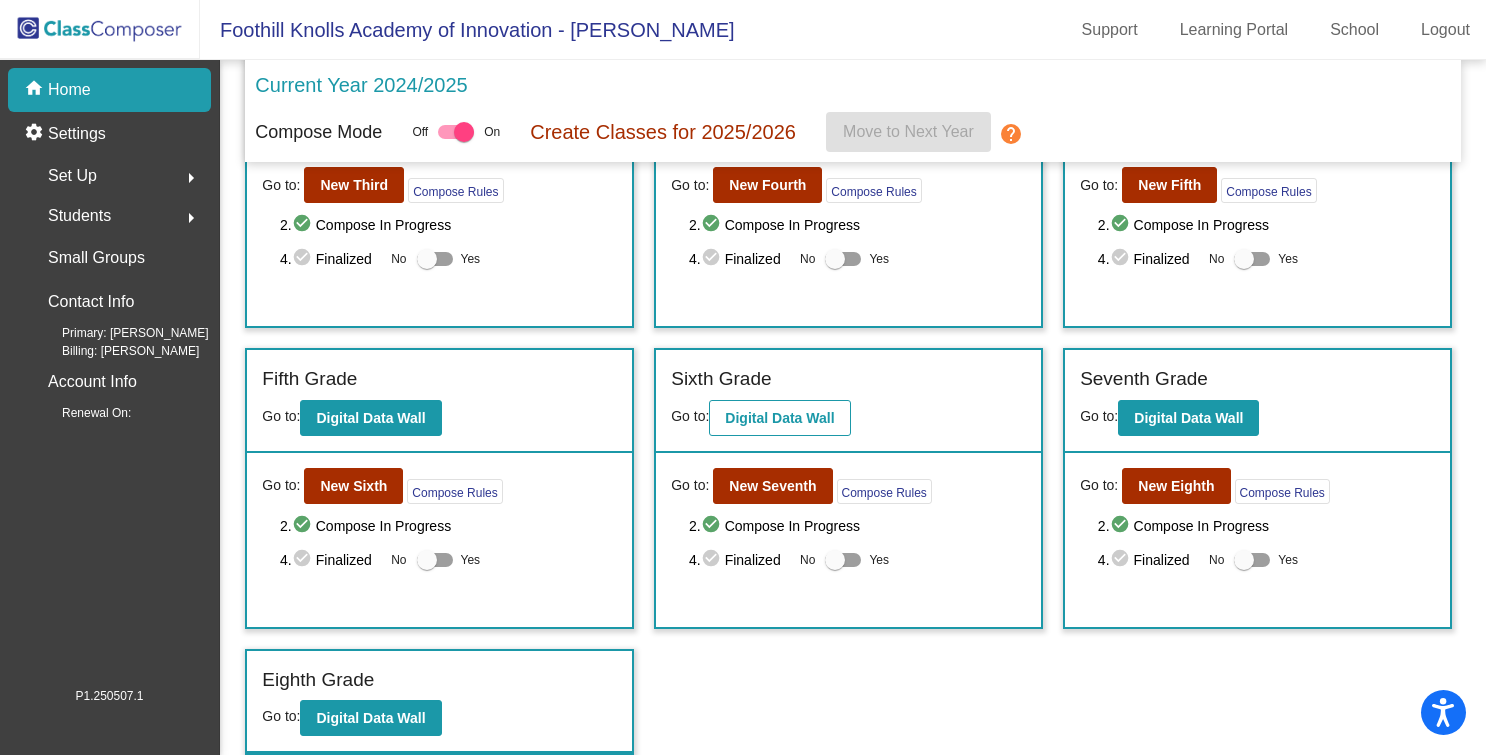 scroll, scrollTop: 0, scrollLeft: 0, axis: both 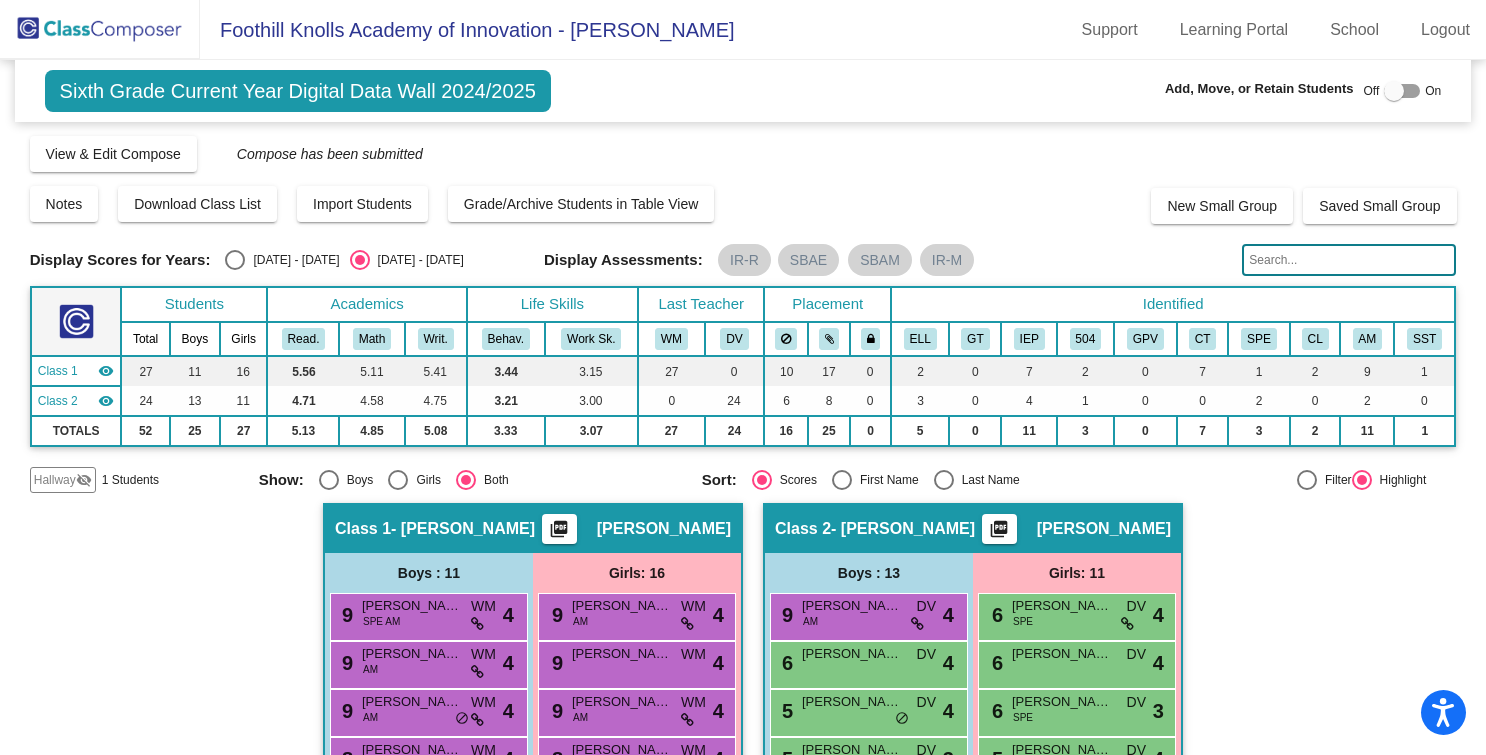 click on "Sixth Grade Current Year Digital Data Wall 2024/2025" 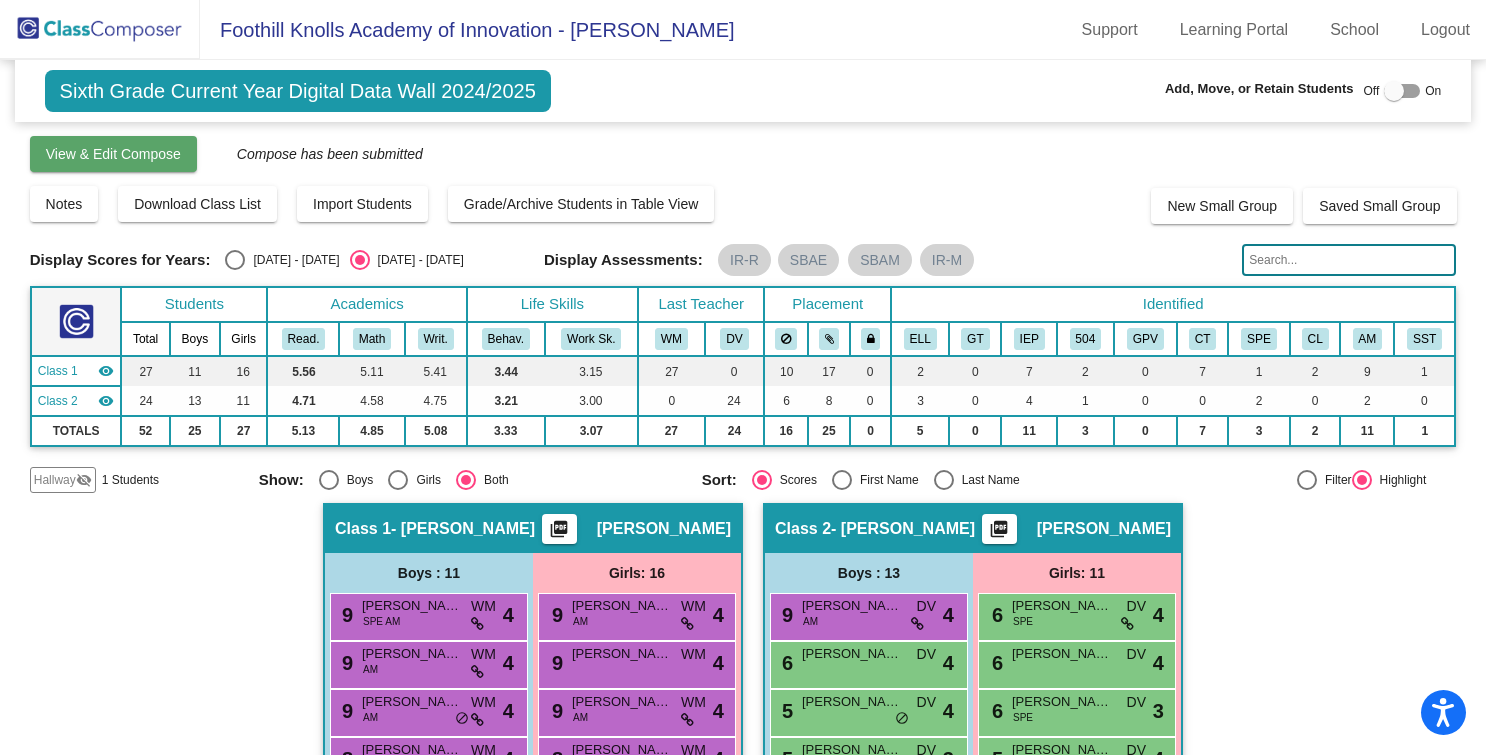 click on "View & Edit Compose" 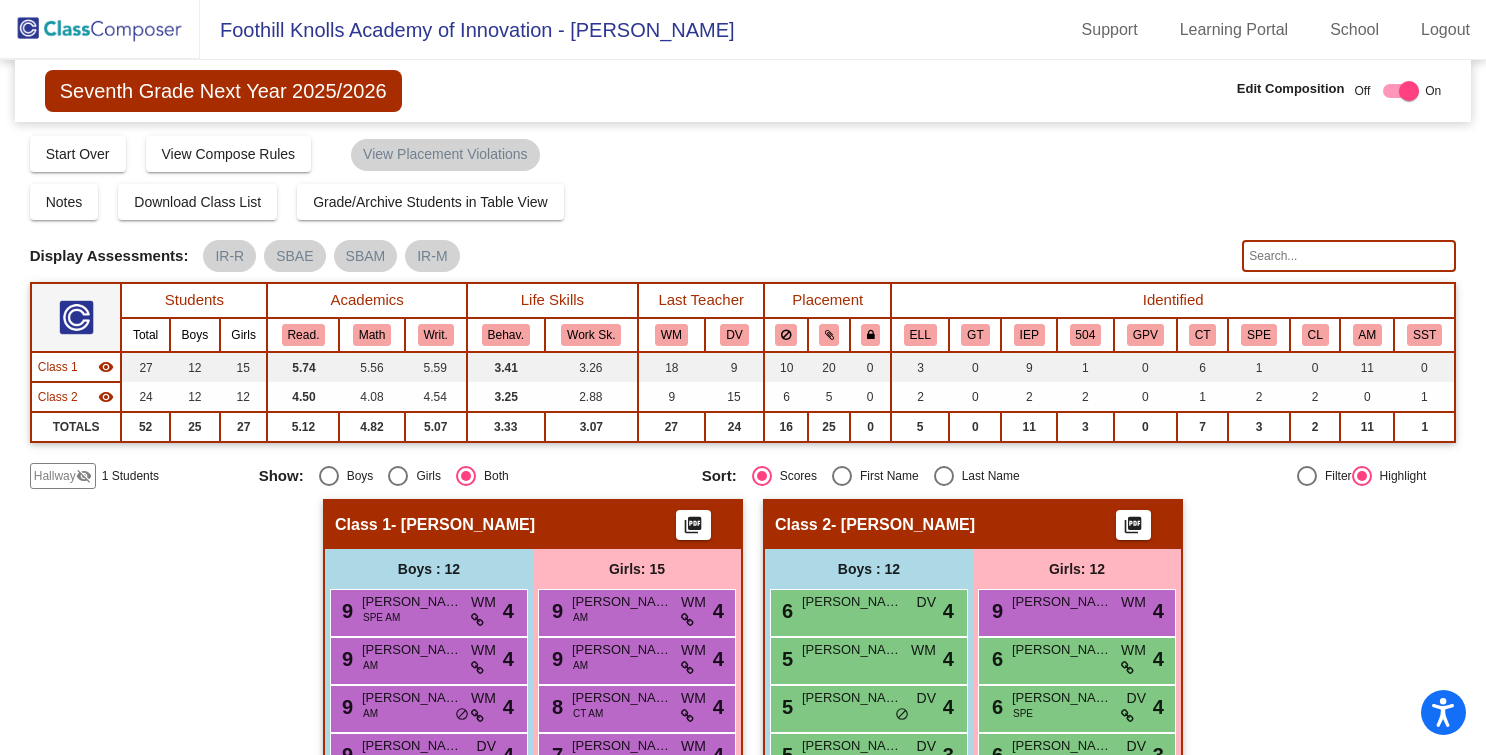 click on "Hallway" 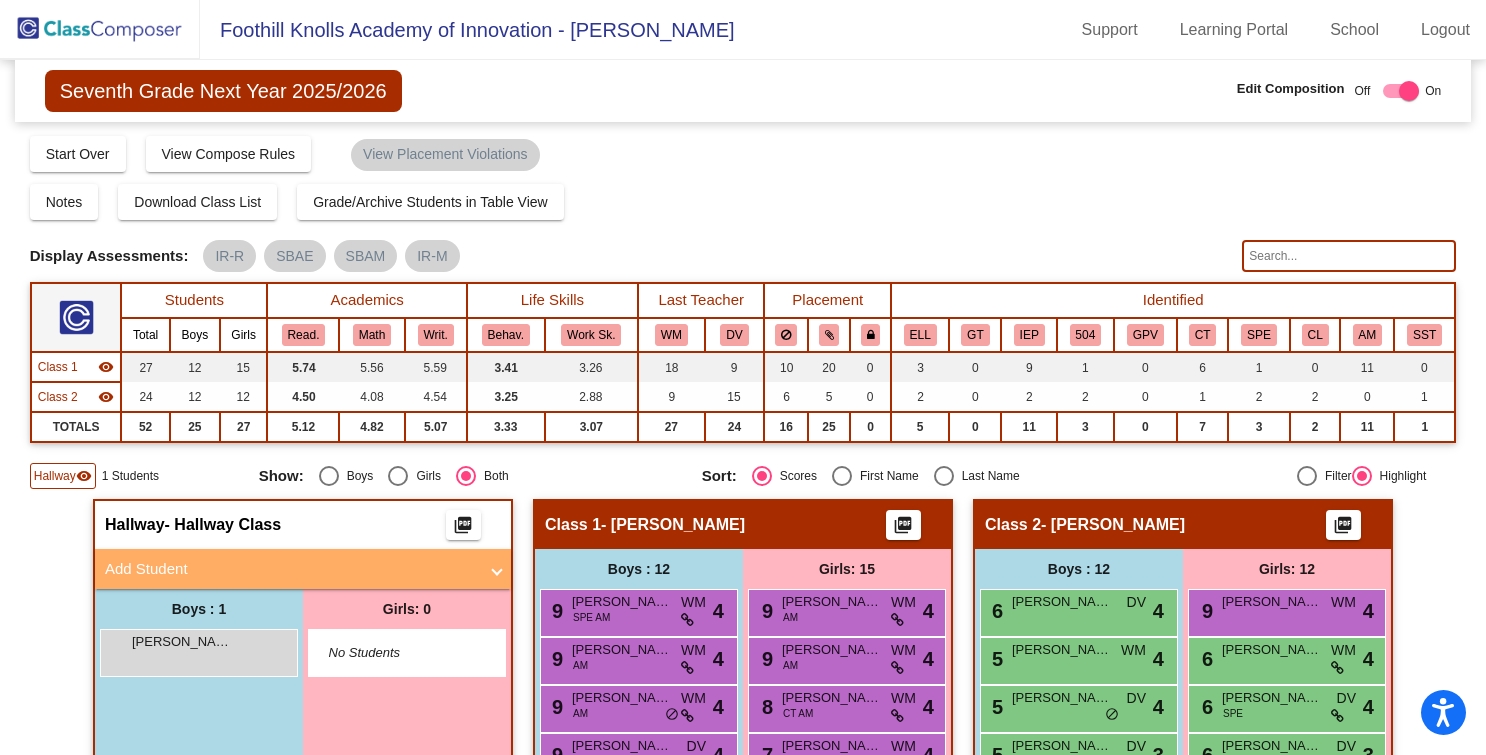 click on "picture_as_pdf" 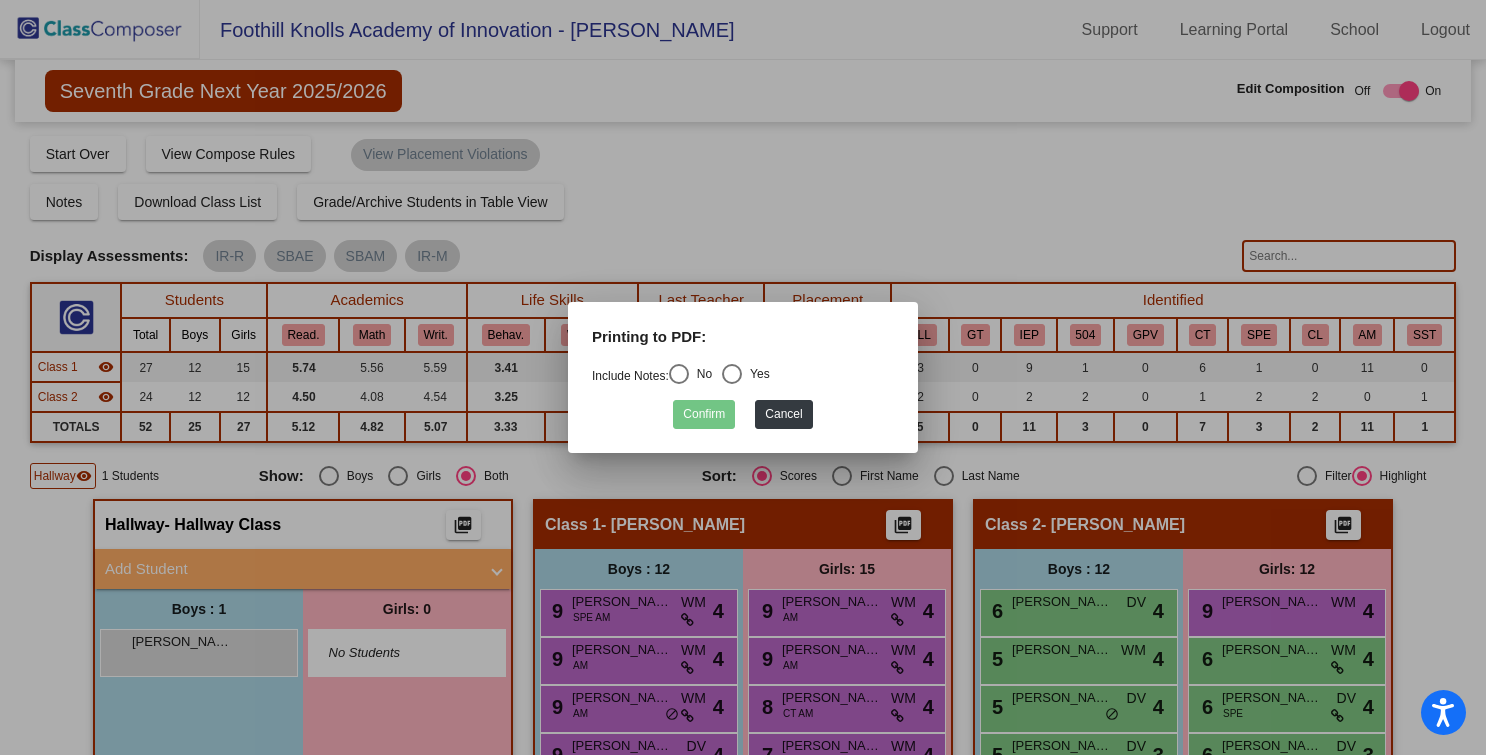 click at bounding box center (743, 377) 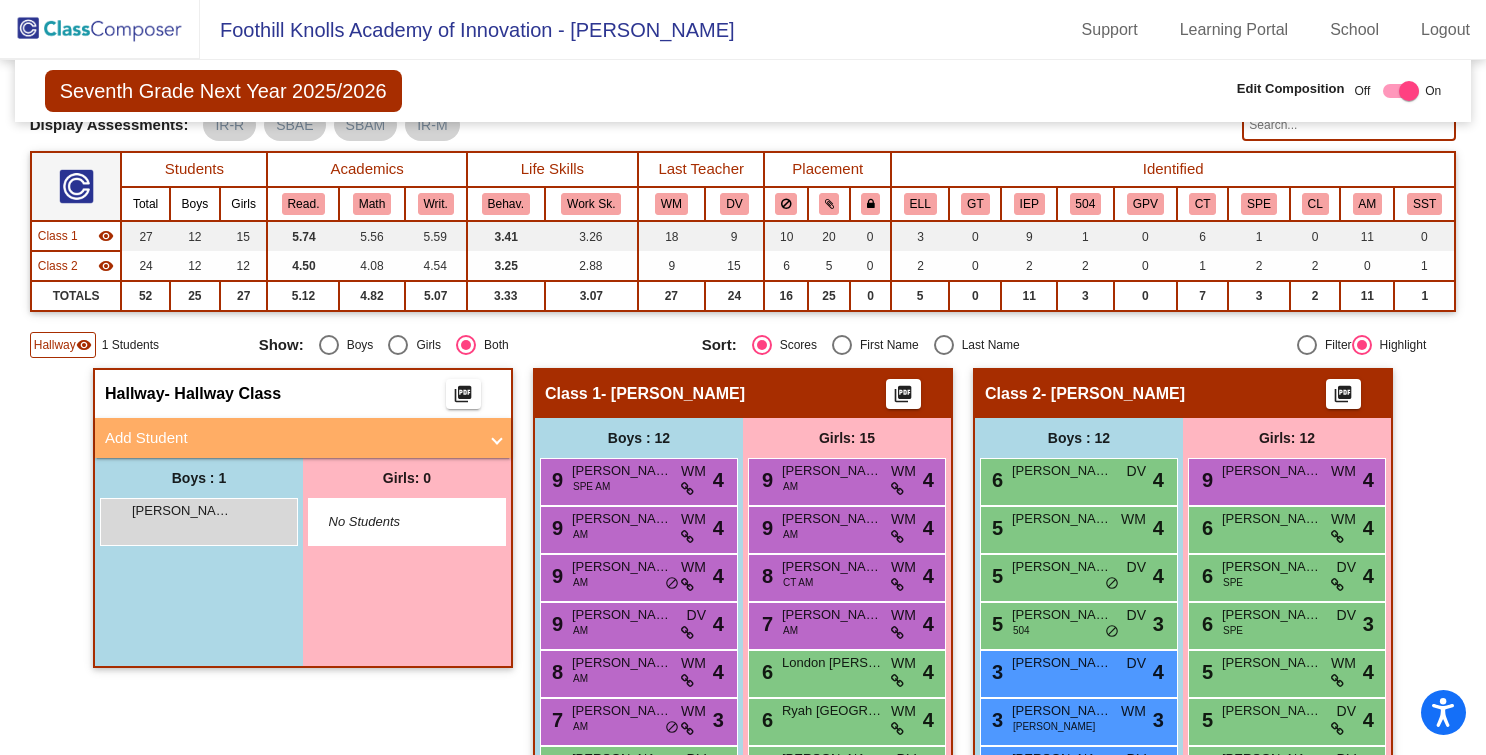 scroll, scrollTop: 135, scrollLeft: 0, axis: vertical 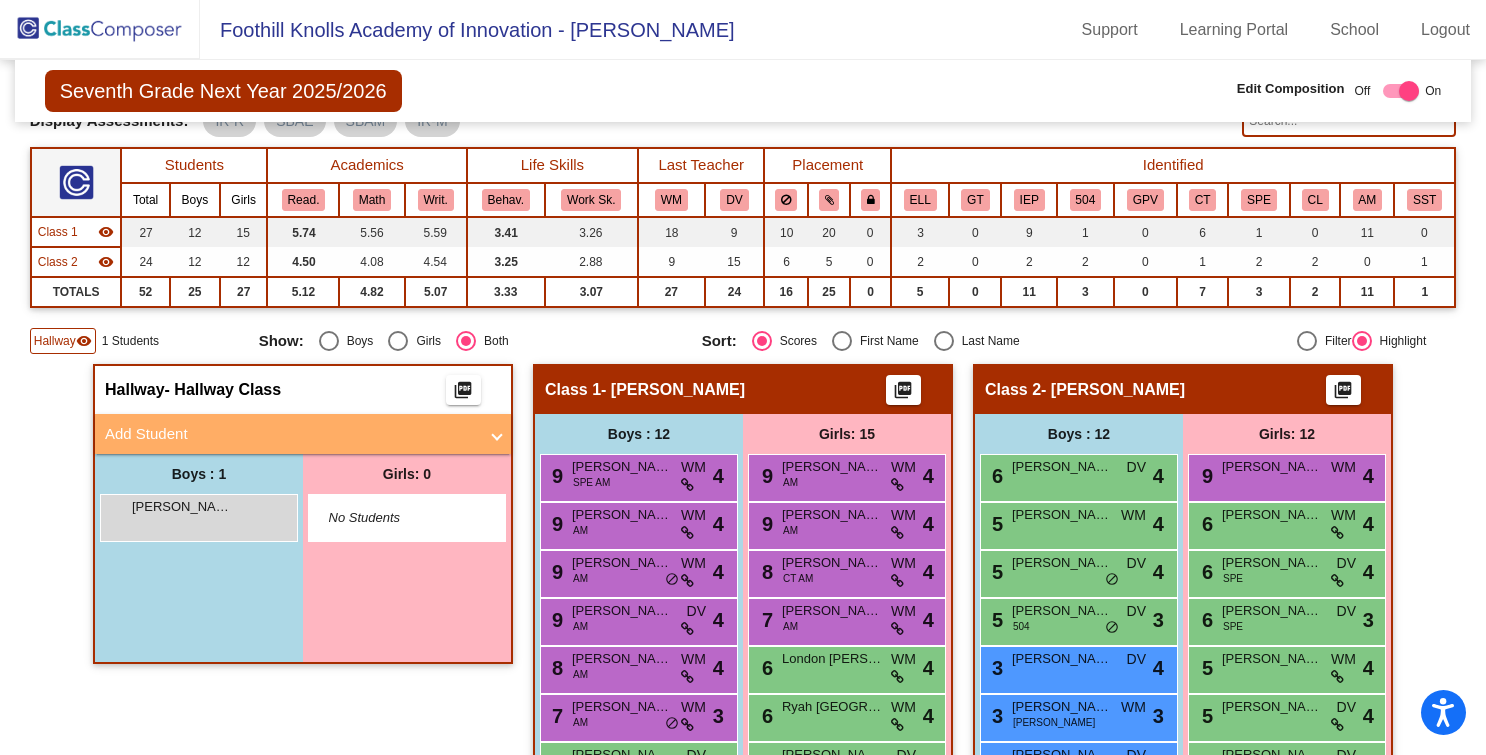 click on "Add Student" at bounding box center (299, 434) 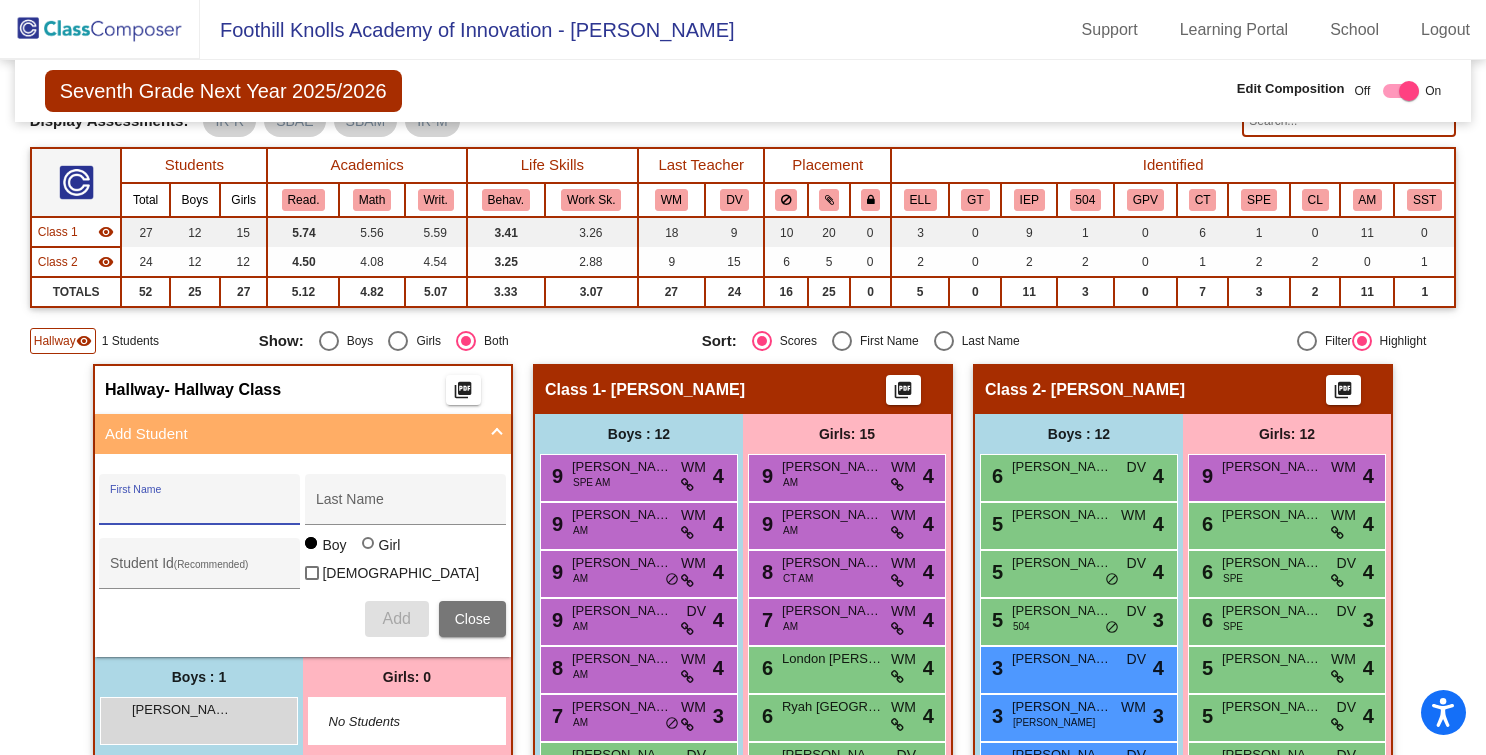 click on "First Name" at bounding box center (200, 507) 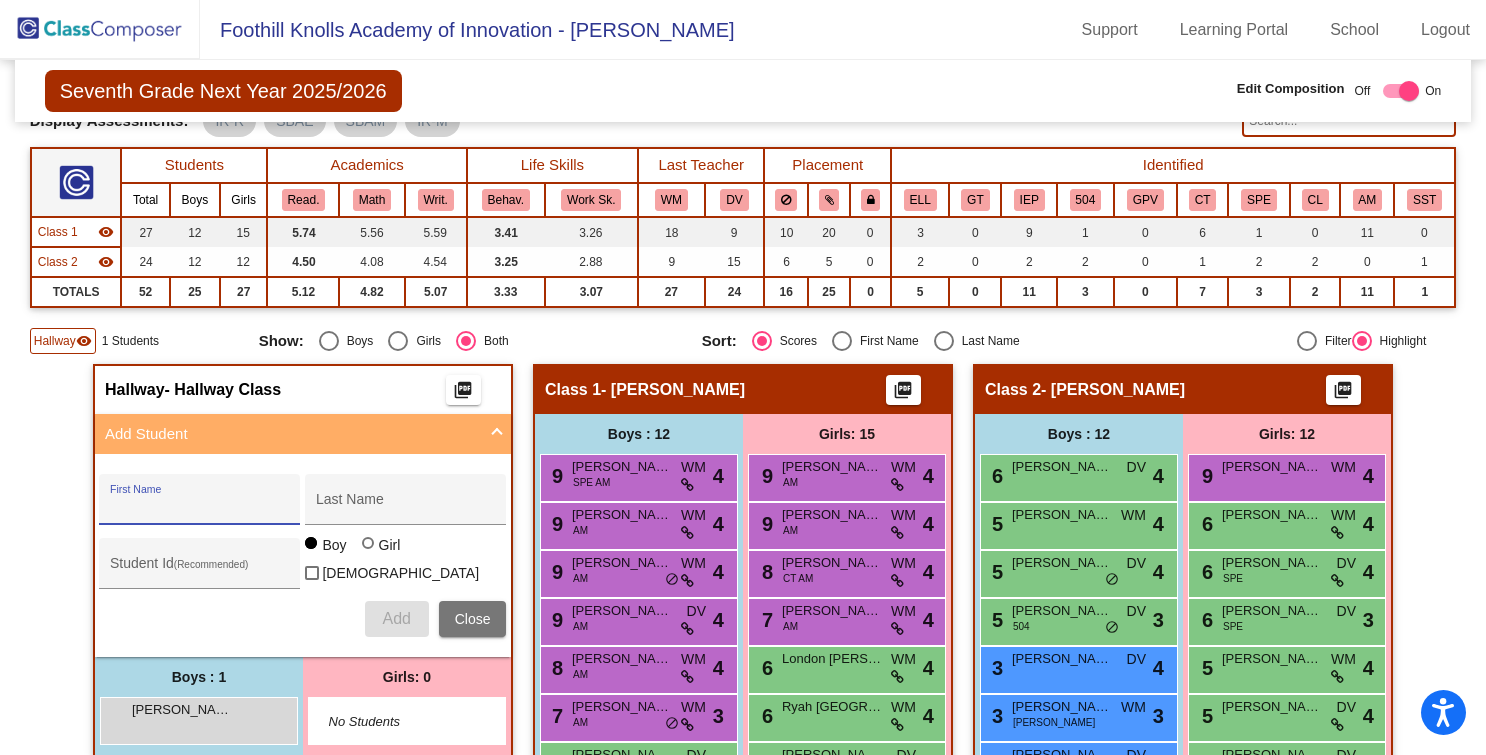 type on "Keyi" 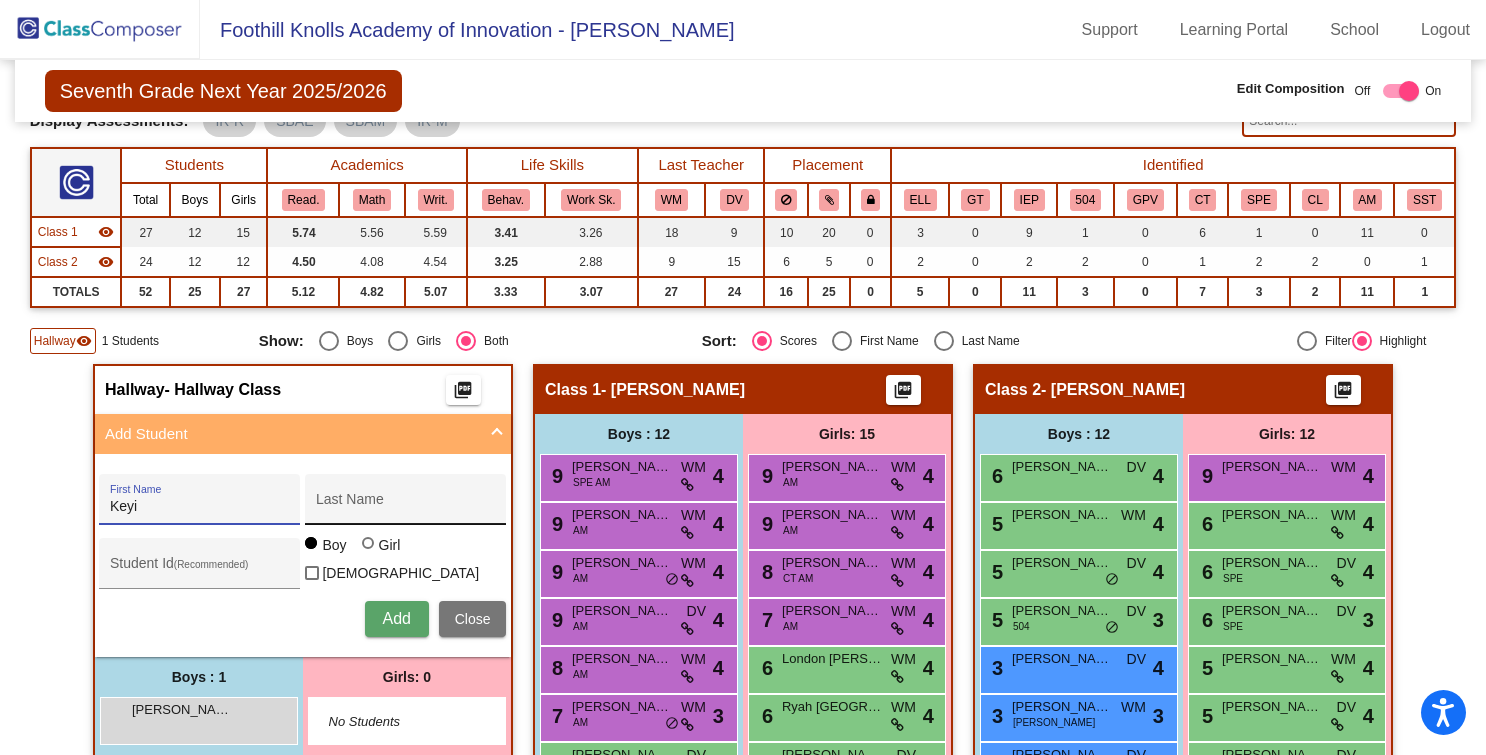 click on "Last Name" at bounding box center (406, 507) 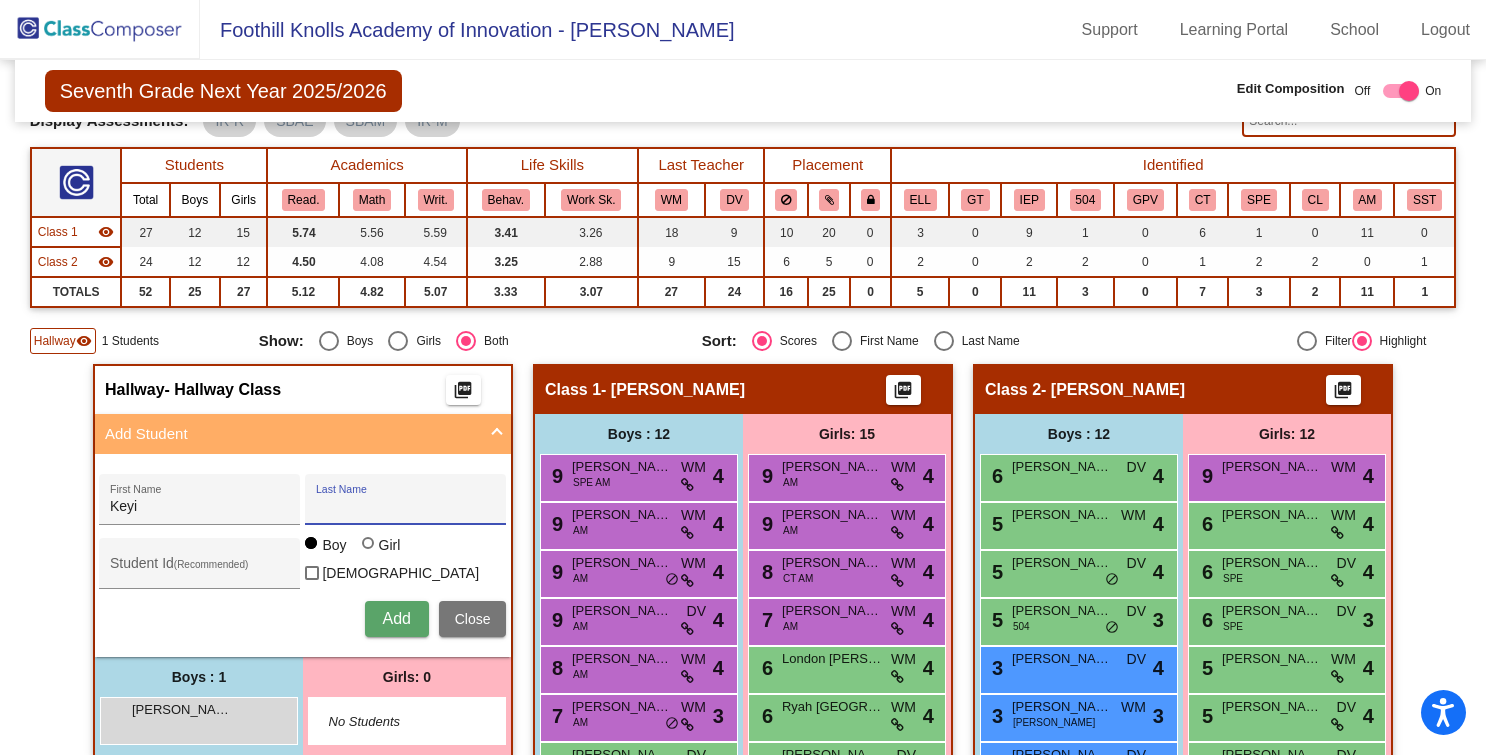 type on "Li" 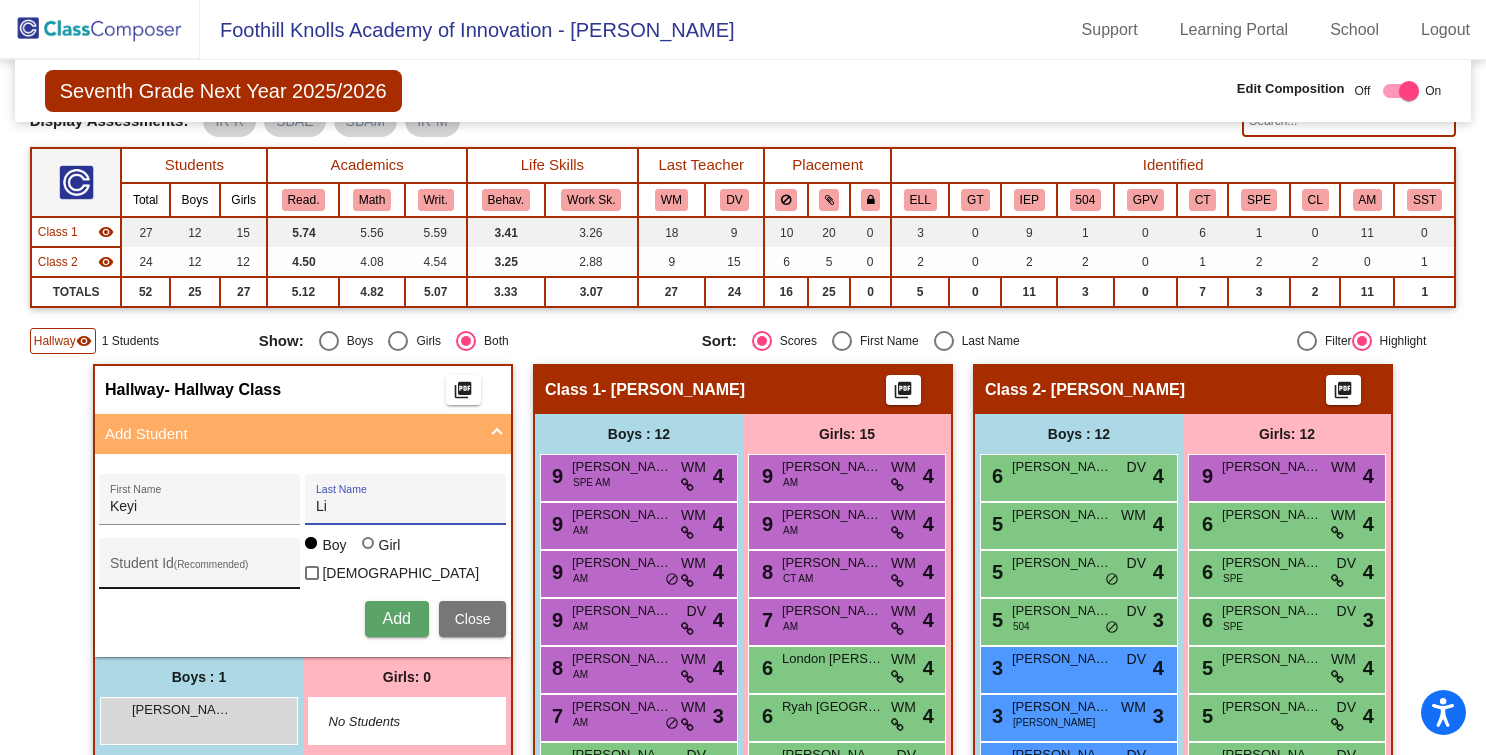 click on "Student Id  (Recommended)" at bounding box center (200, 571) 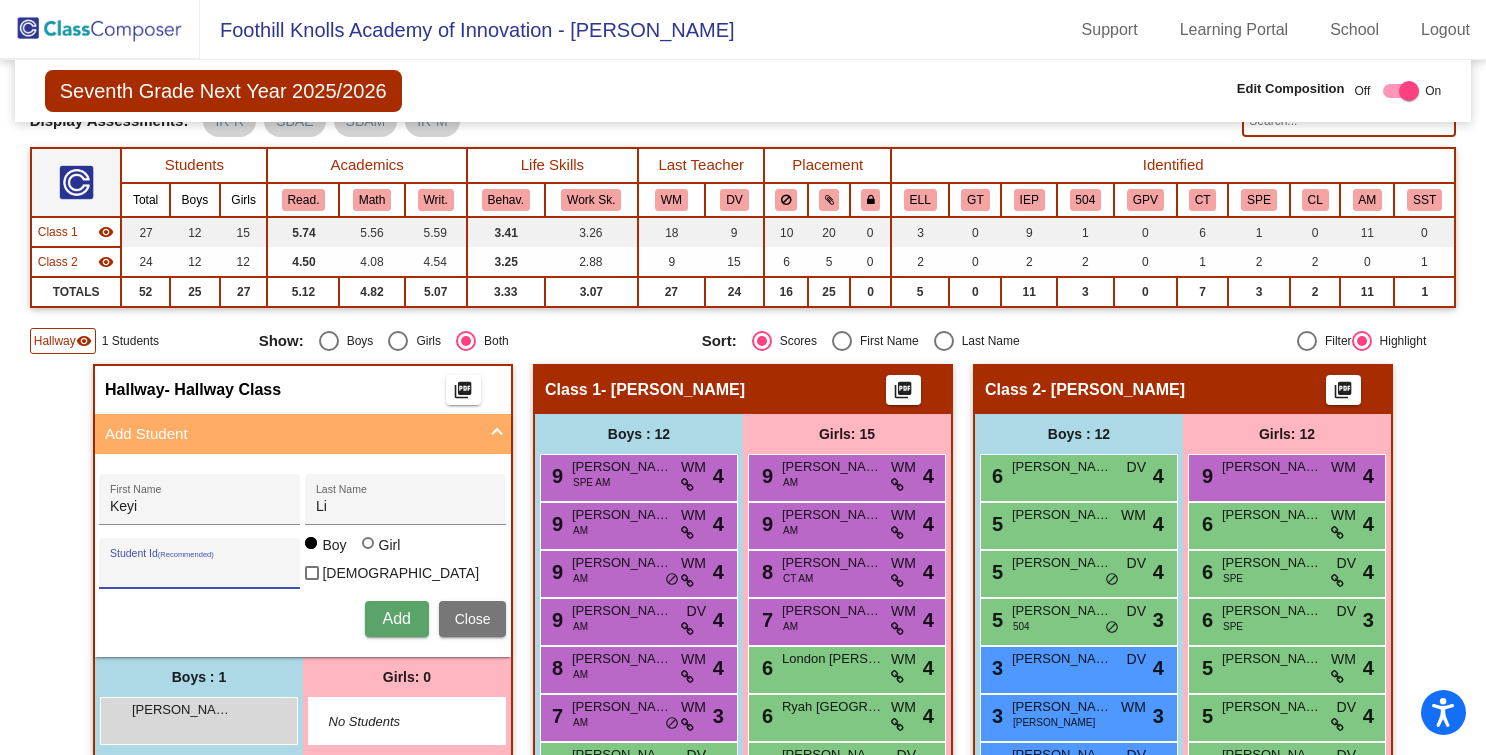 type on "31705" 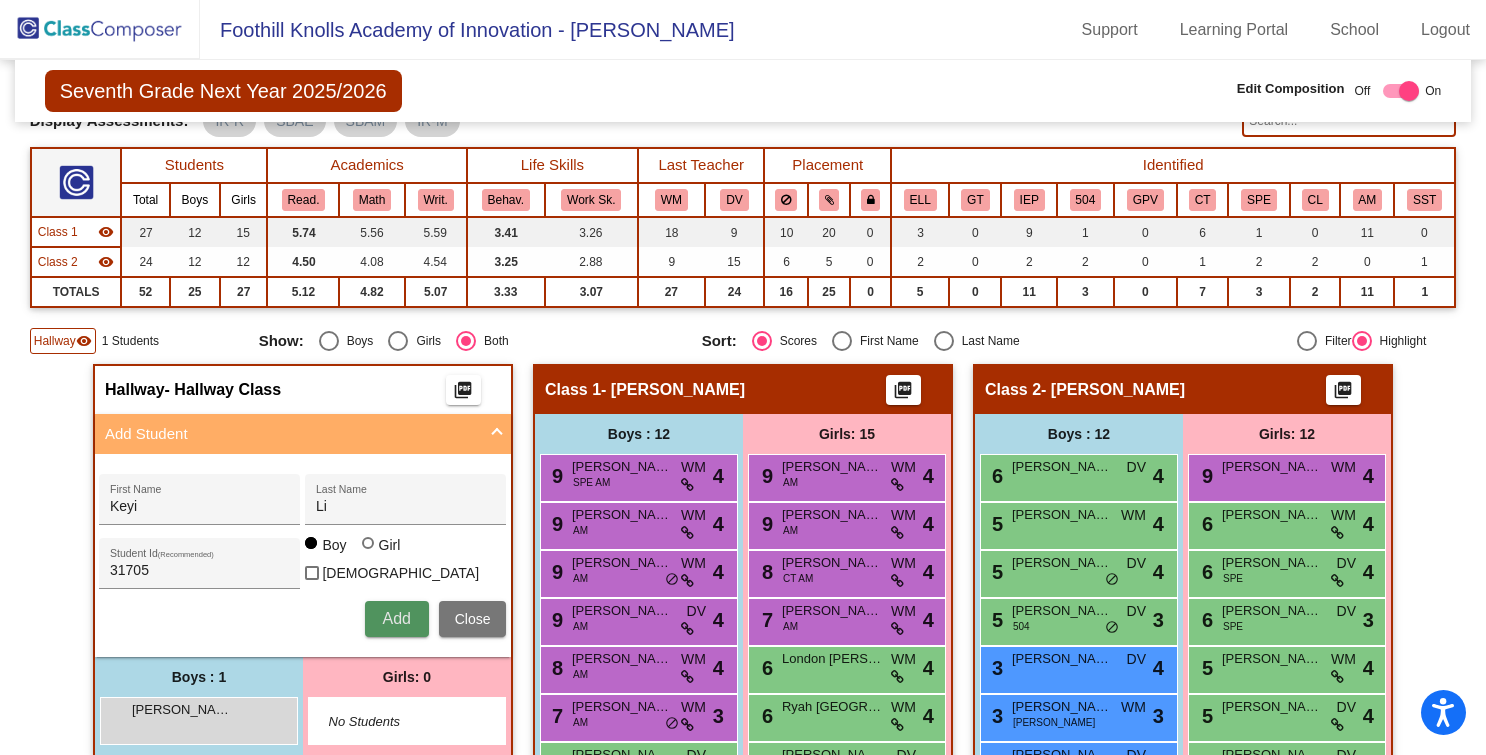 click on "Add" at bounding box center [396, 618] 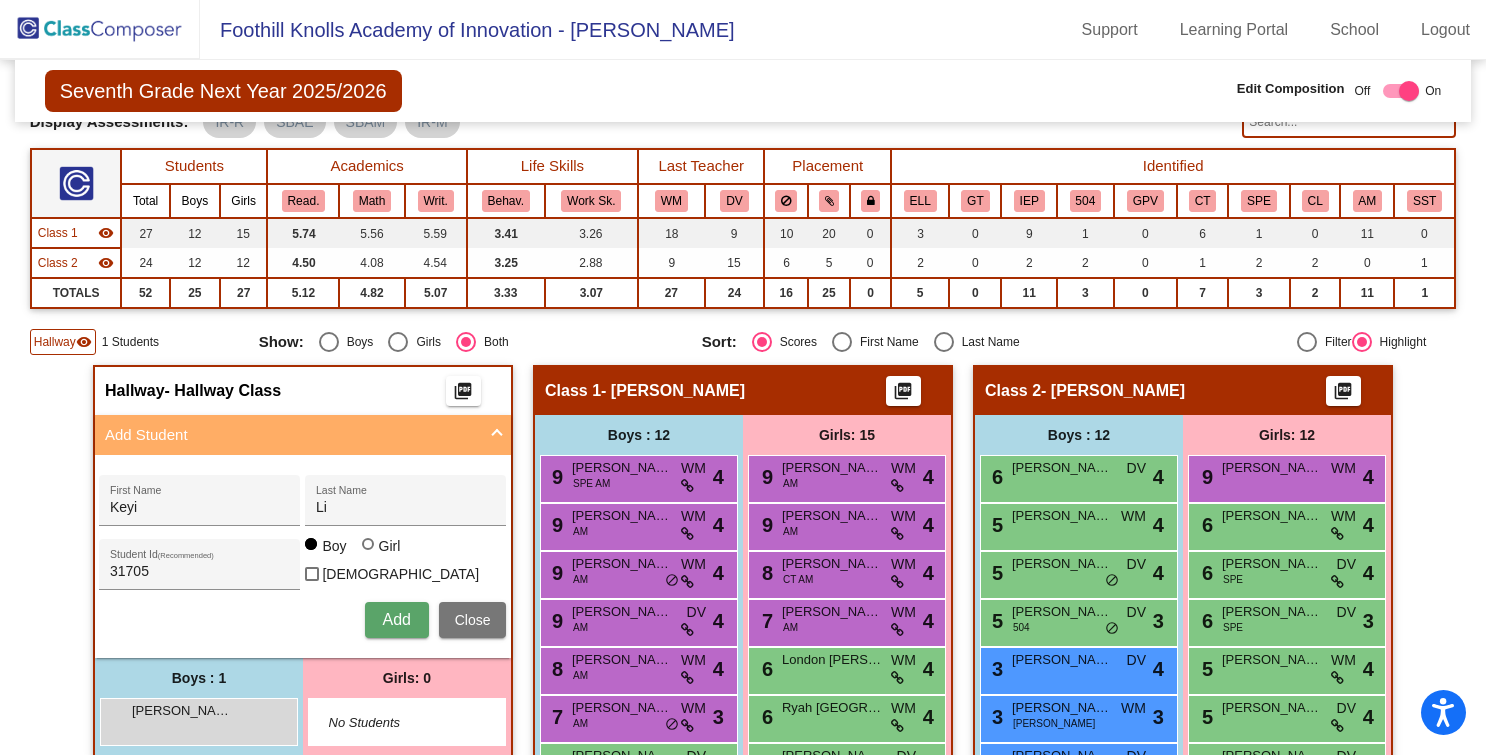 type 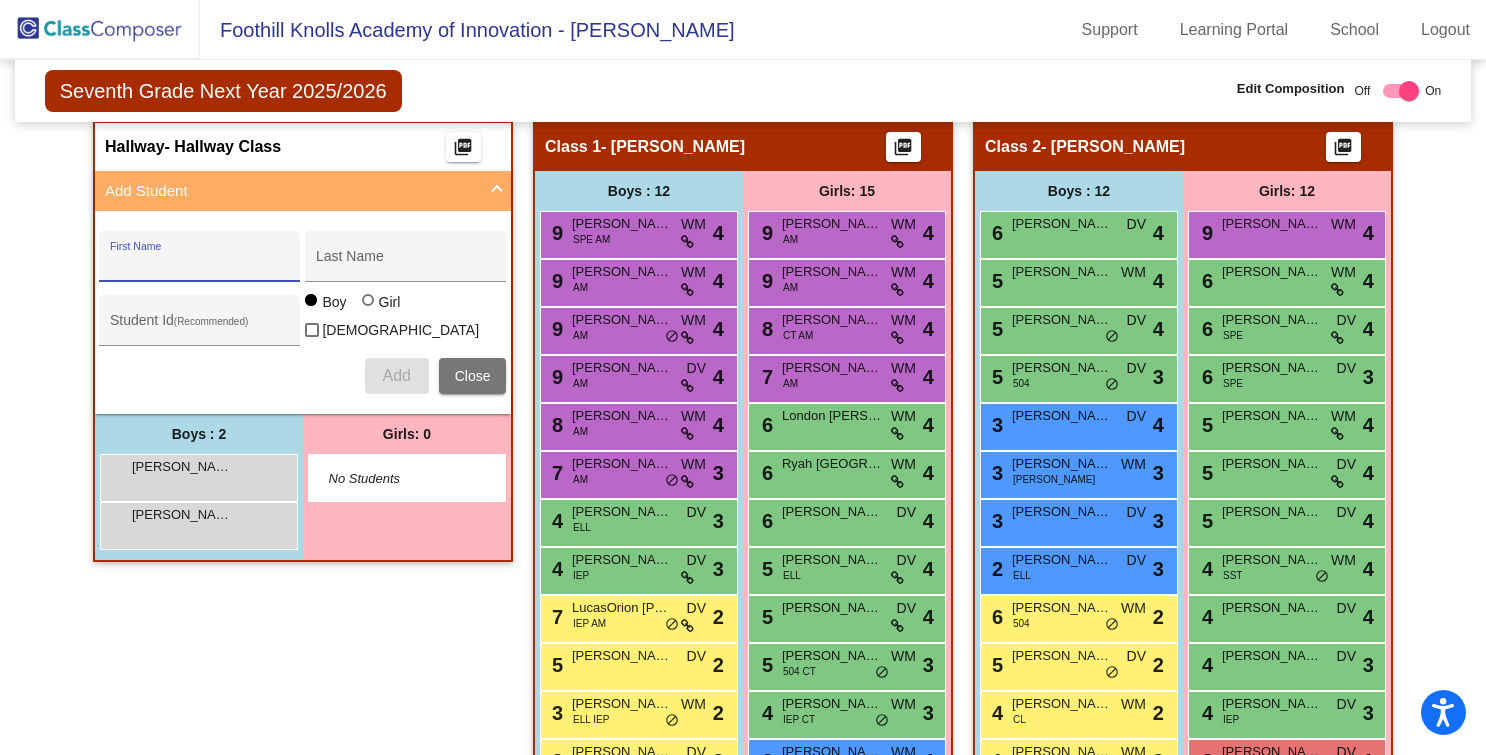 scroll, scrollTop: 380, scrollLeft: 0, axis: vertical 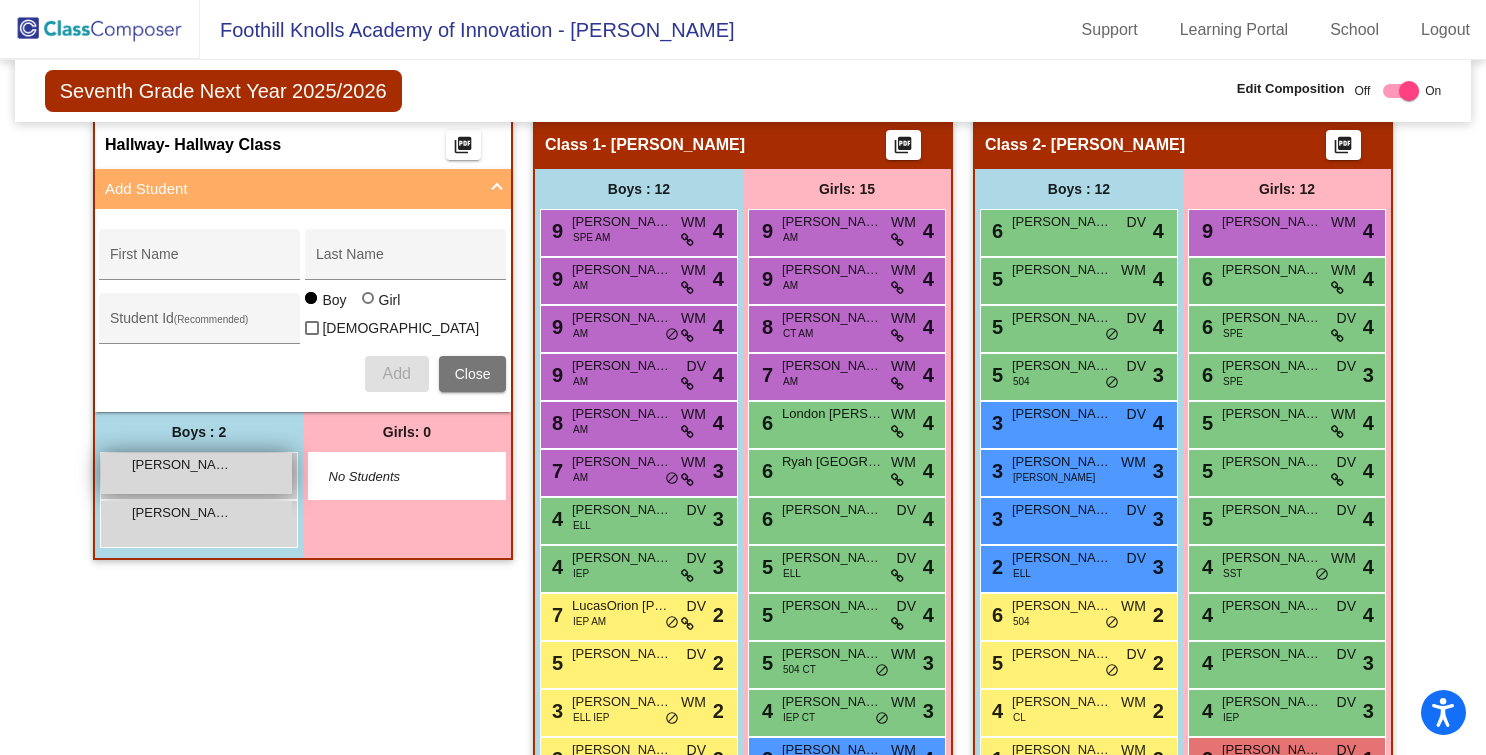 click on "Keyi Li lock do_not_disturb_alt" at bounding box center (196, 473) 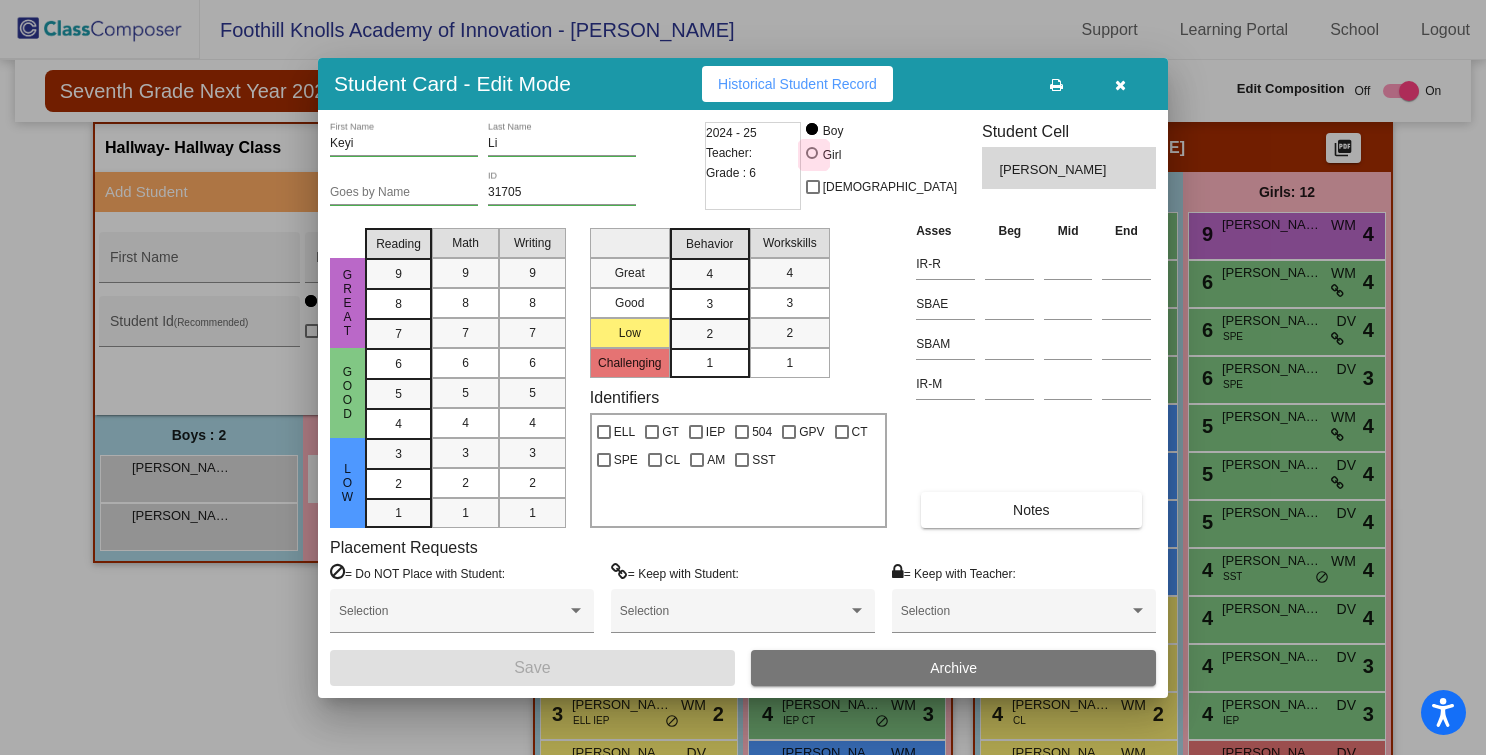 click at bounding box center (812, 153) 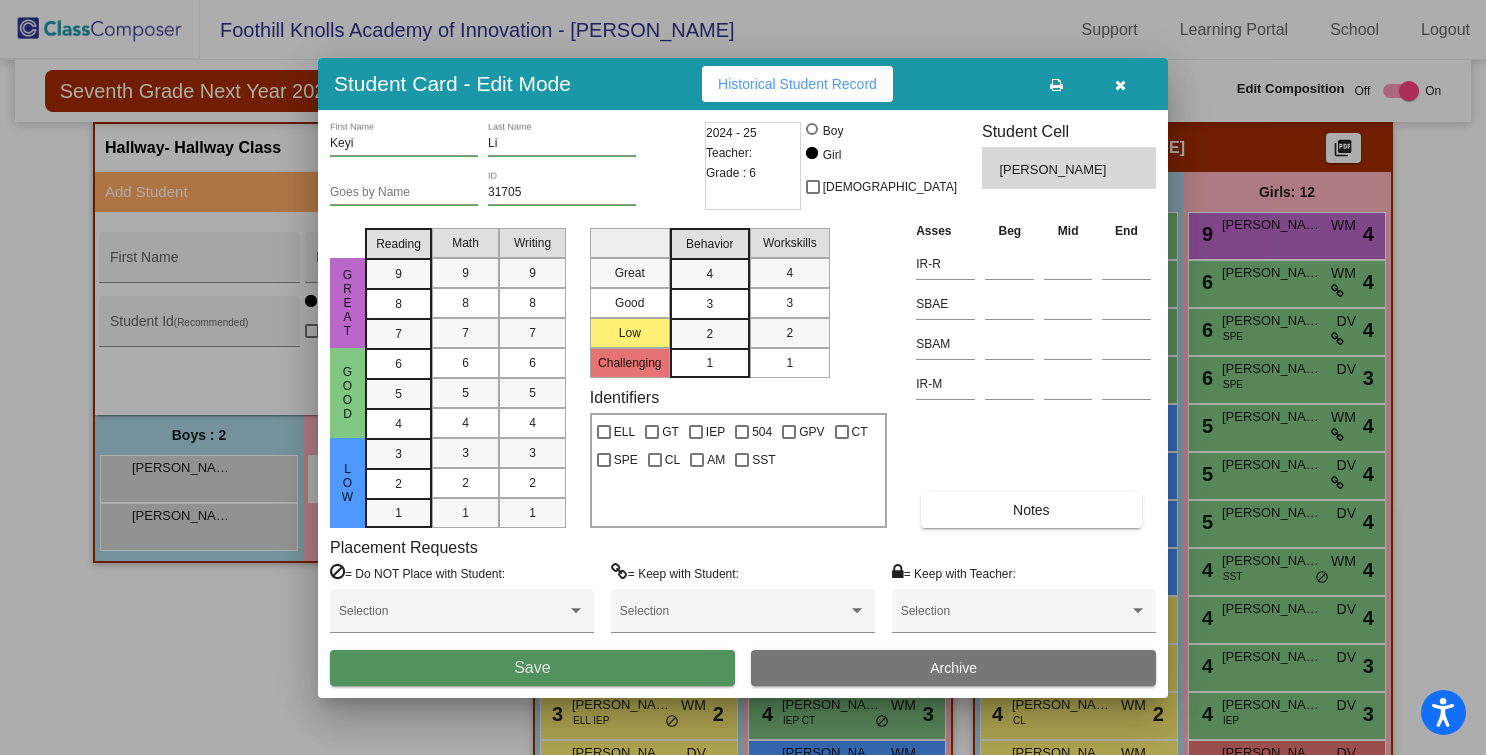 click on "Save" at bounding box center [532, 668] 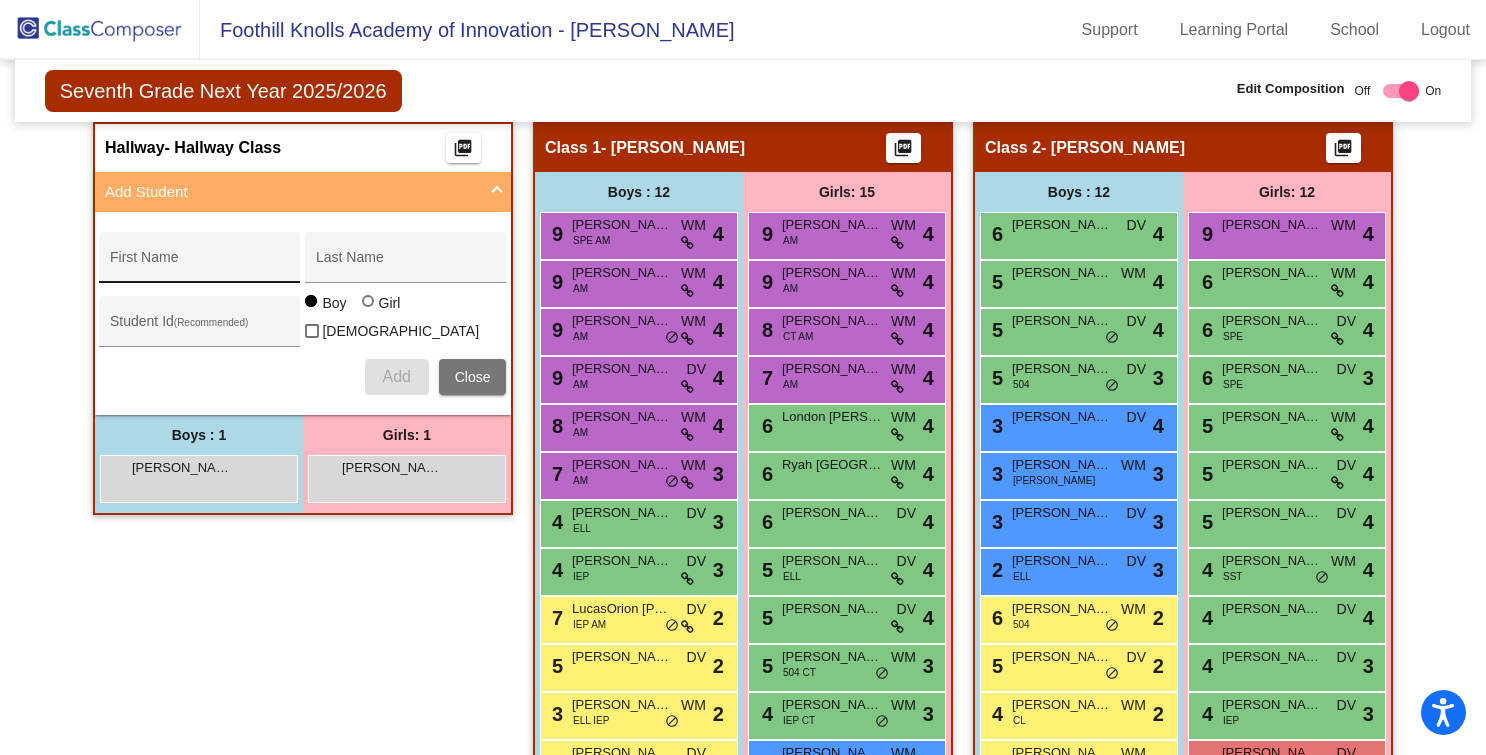 click on "First Name" at bounding box center (200, 265) 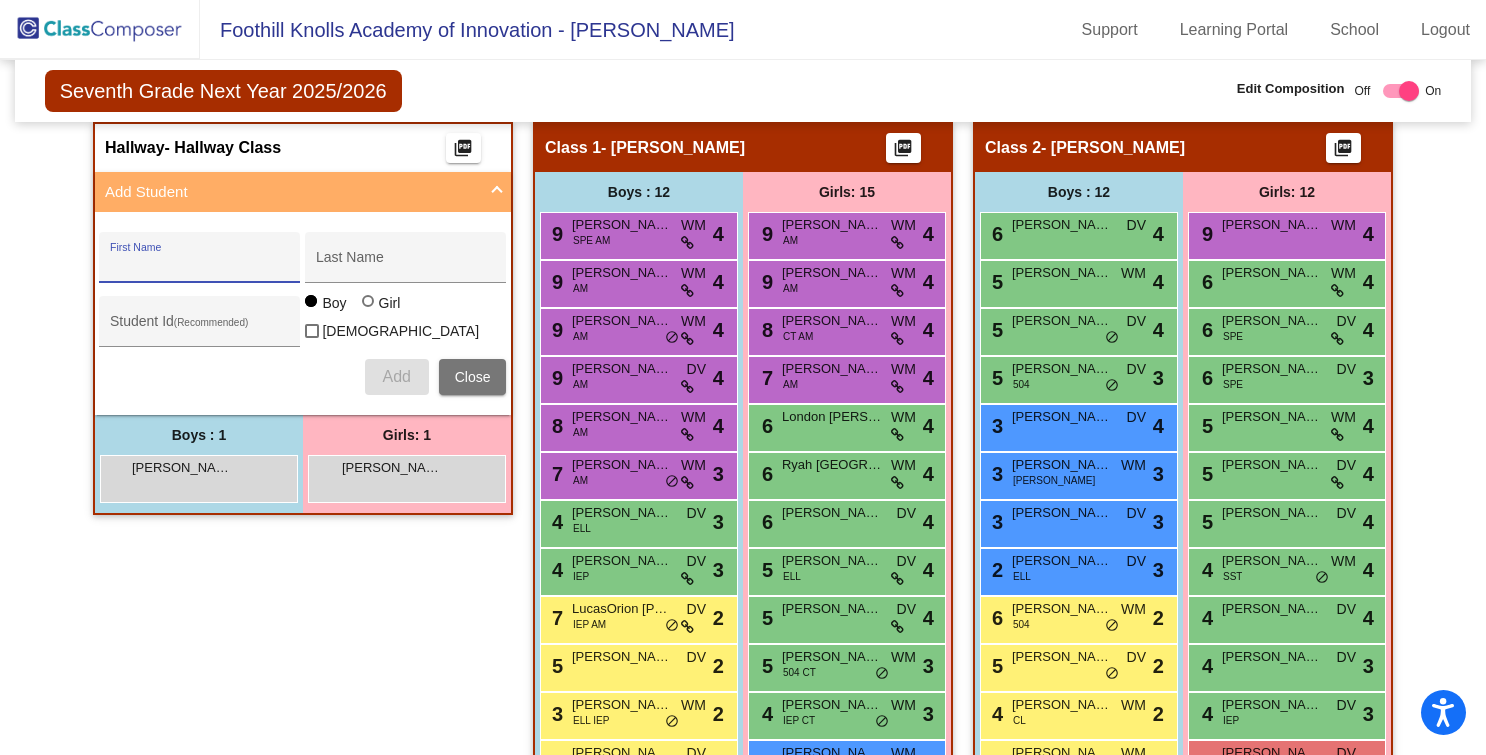 paste on "Rodriguez, Jeremias" 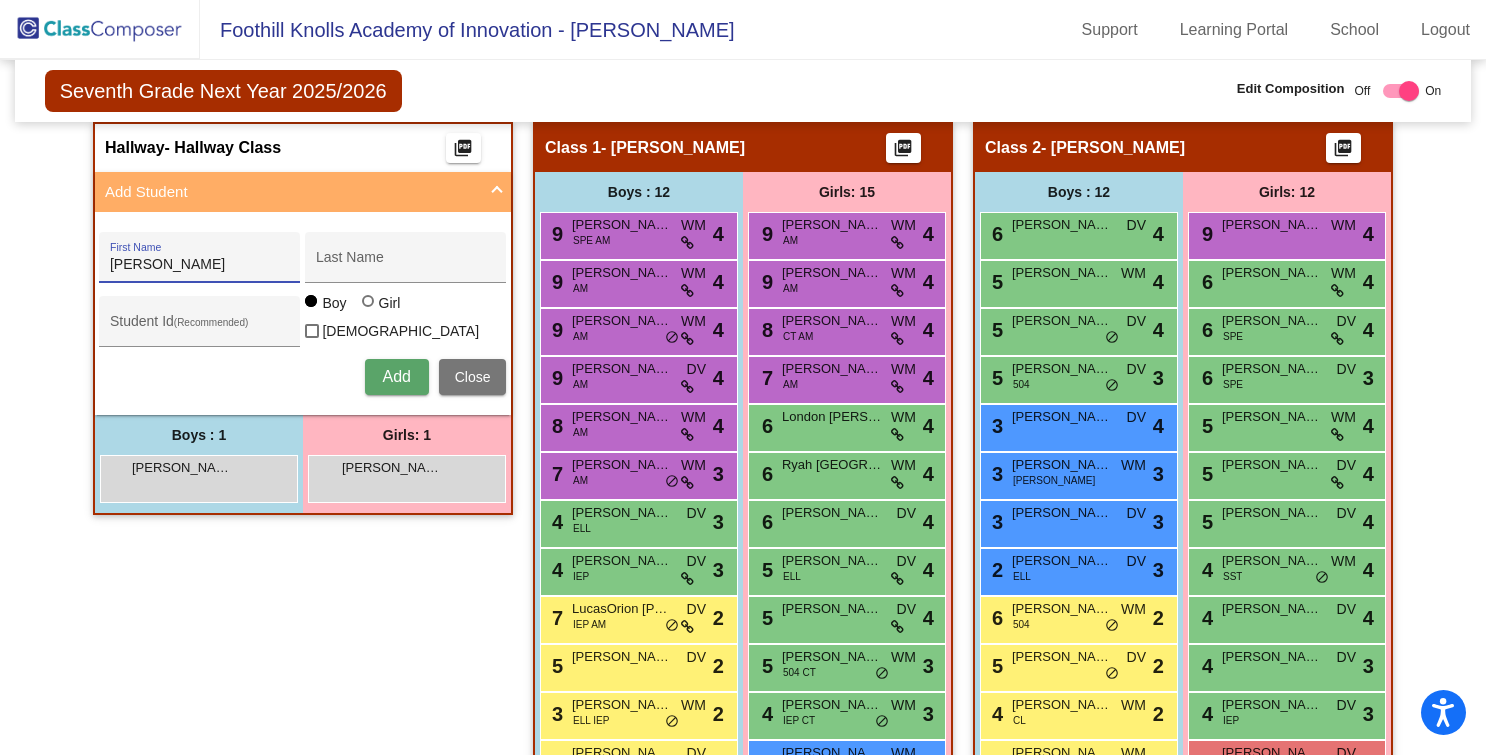 drag, startPoint x: 177, startPoint y: 263, endPoint x: 56, endPoint y: 269, distance: 121.14867 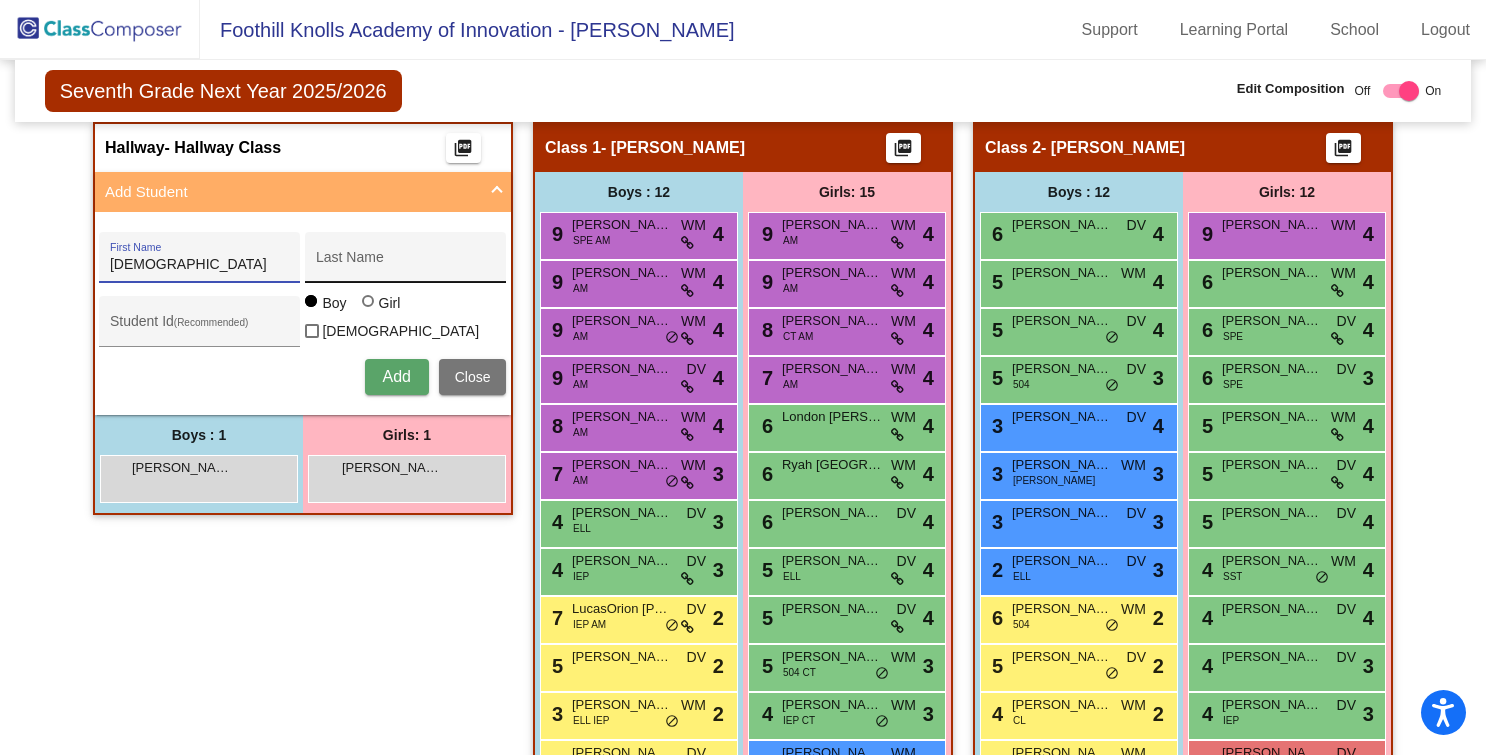 type on "Jeremias" 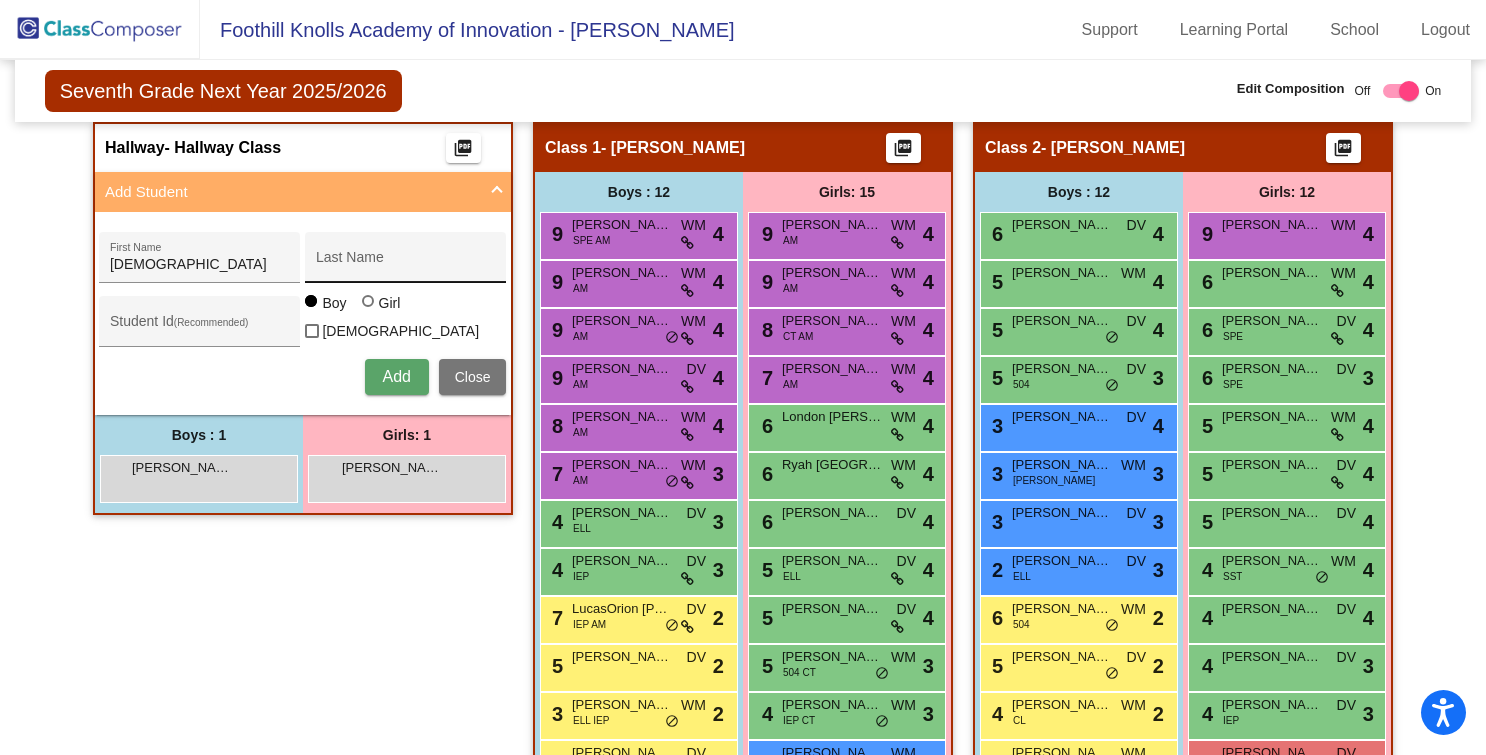 click on "Last Name" at bounding box center (405, 257) 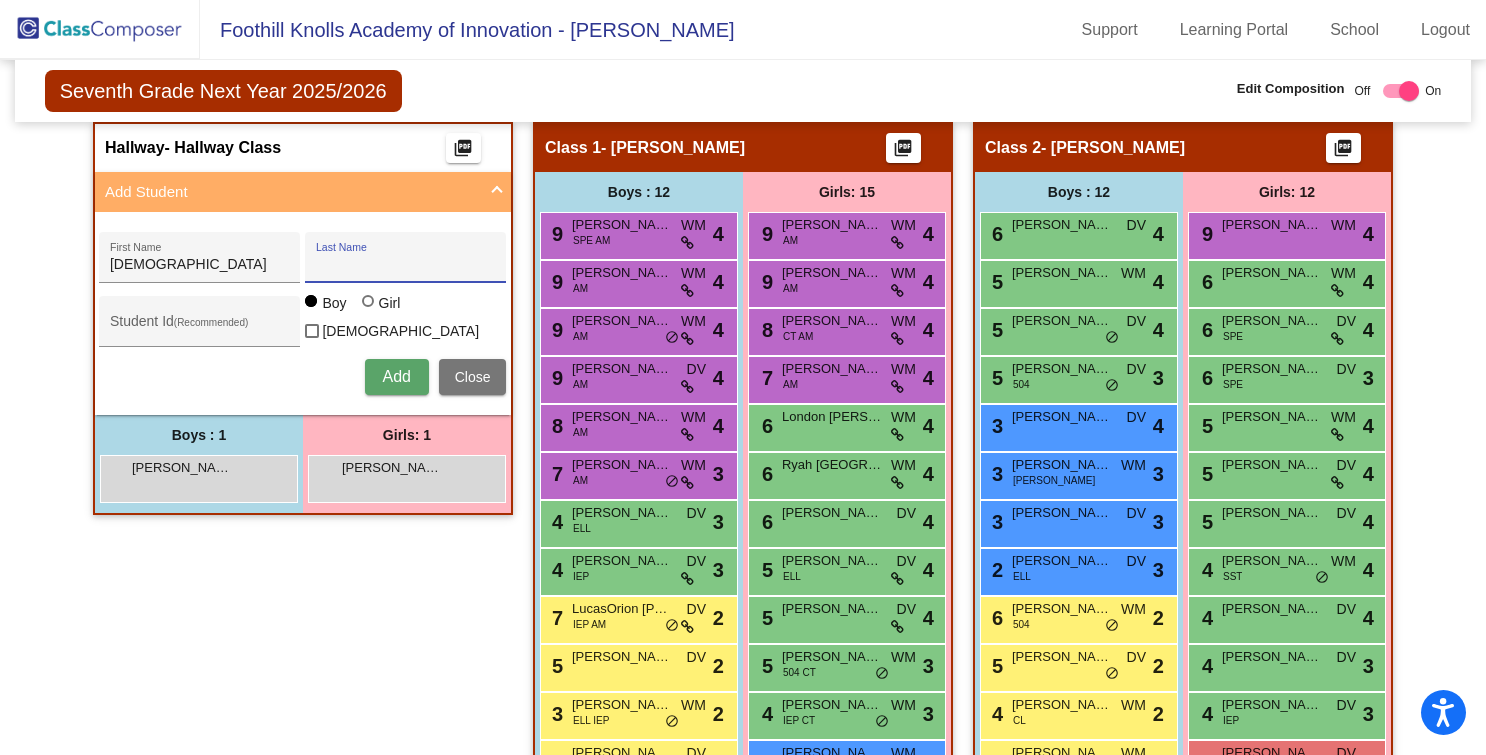 paste on "Rodriguez, Jeremias" 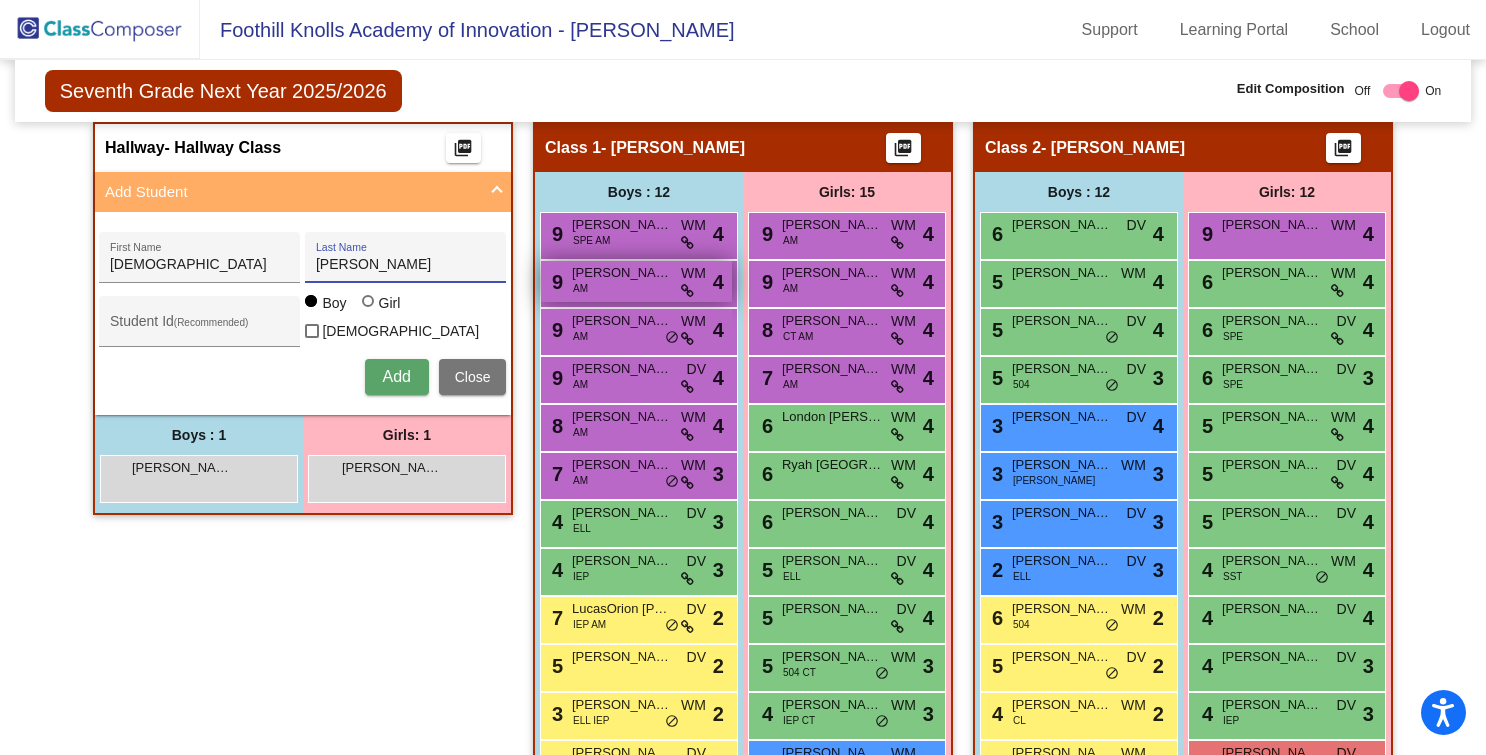 drag, startPoint x: 377, startPoint y: 266, endPoint x: 581, endPoint y: 276, distance: 204.24495 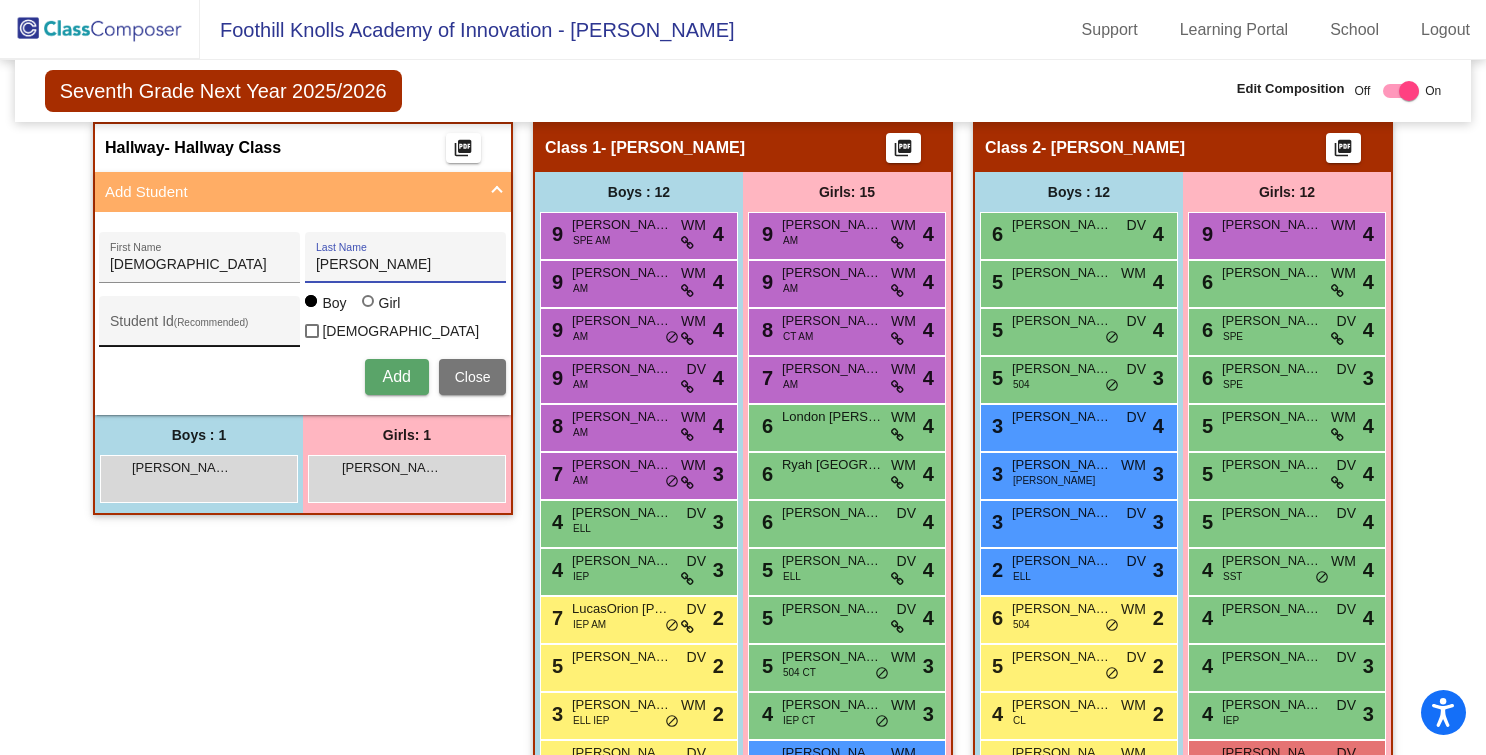 type on "Rodriguez" 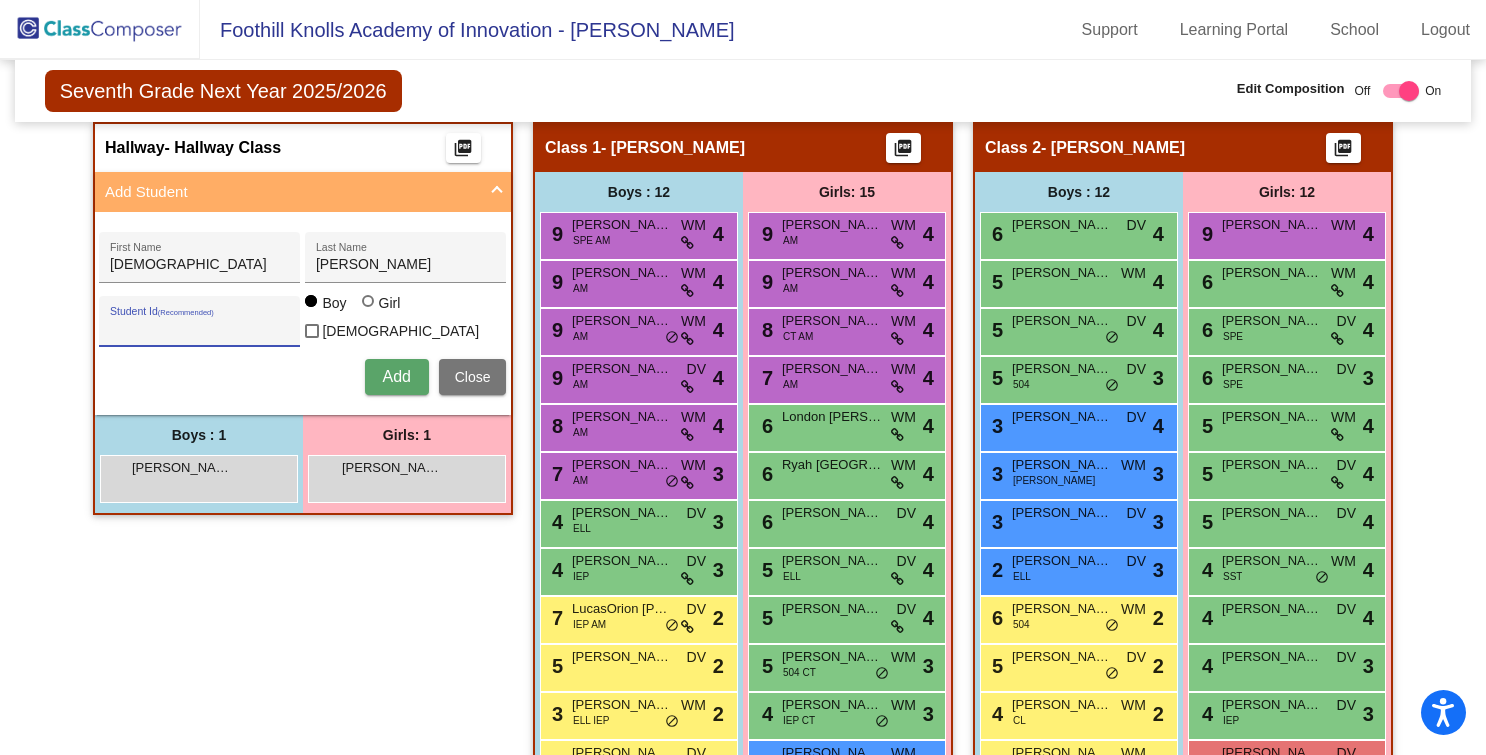 paste on "31684" 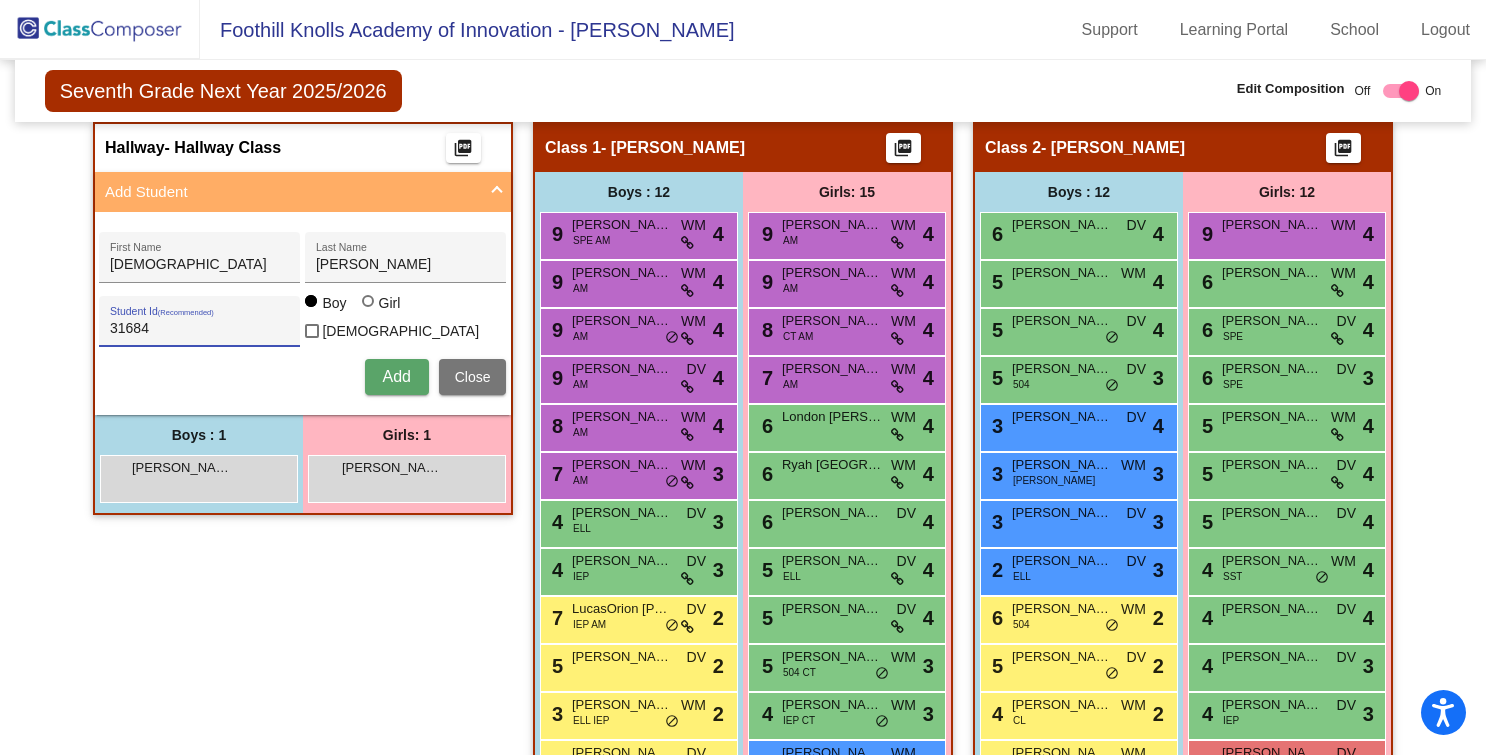 type on "31684" 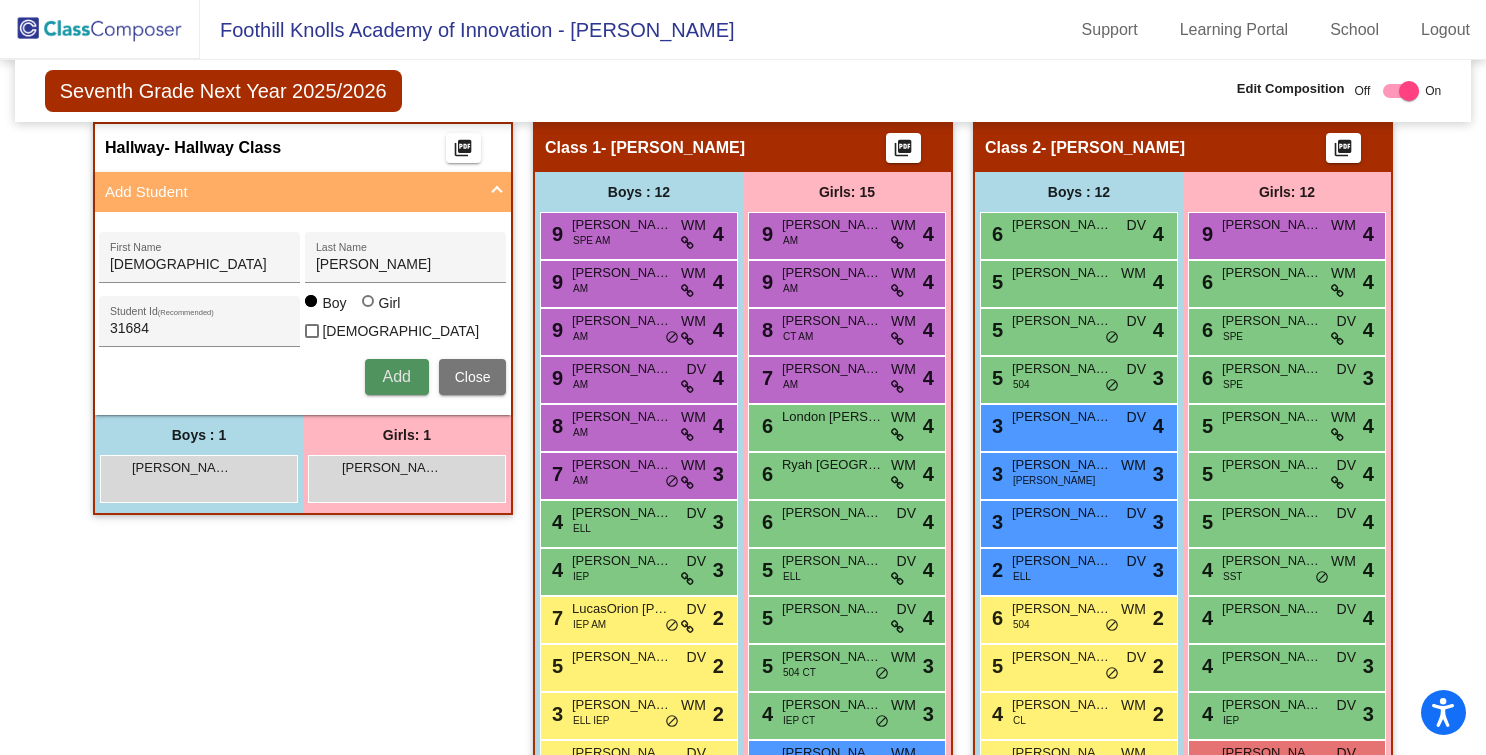 click on "Add" at bounding box center (397, 377) 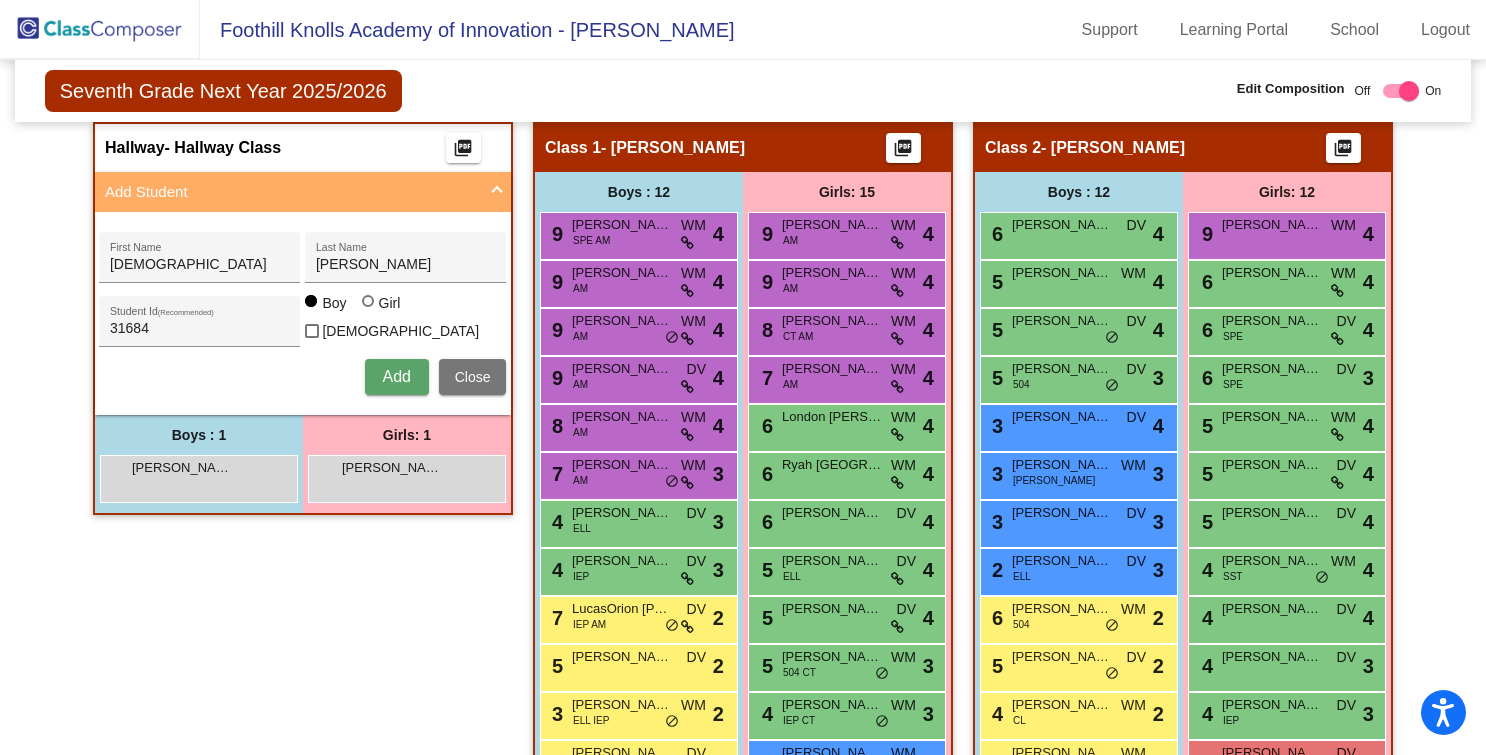 type 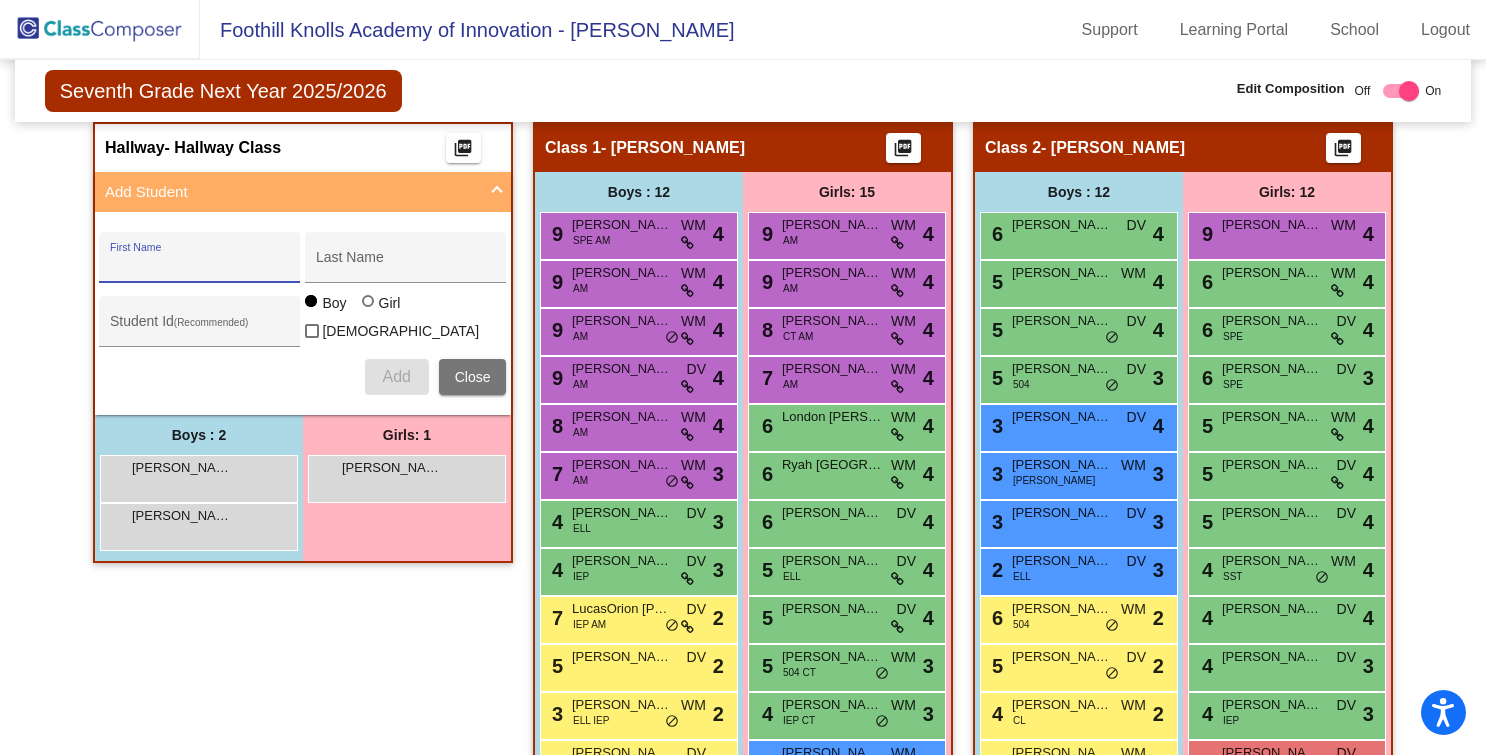 paste on "Zavala, Dante" 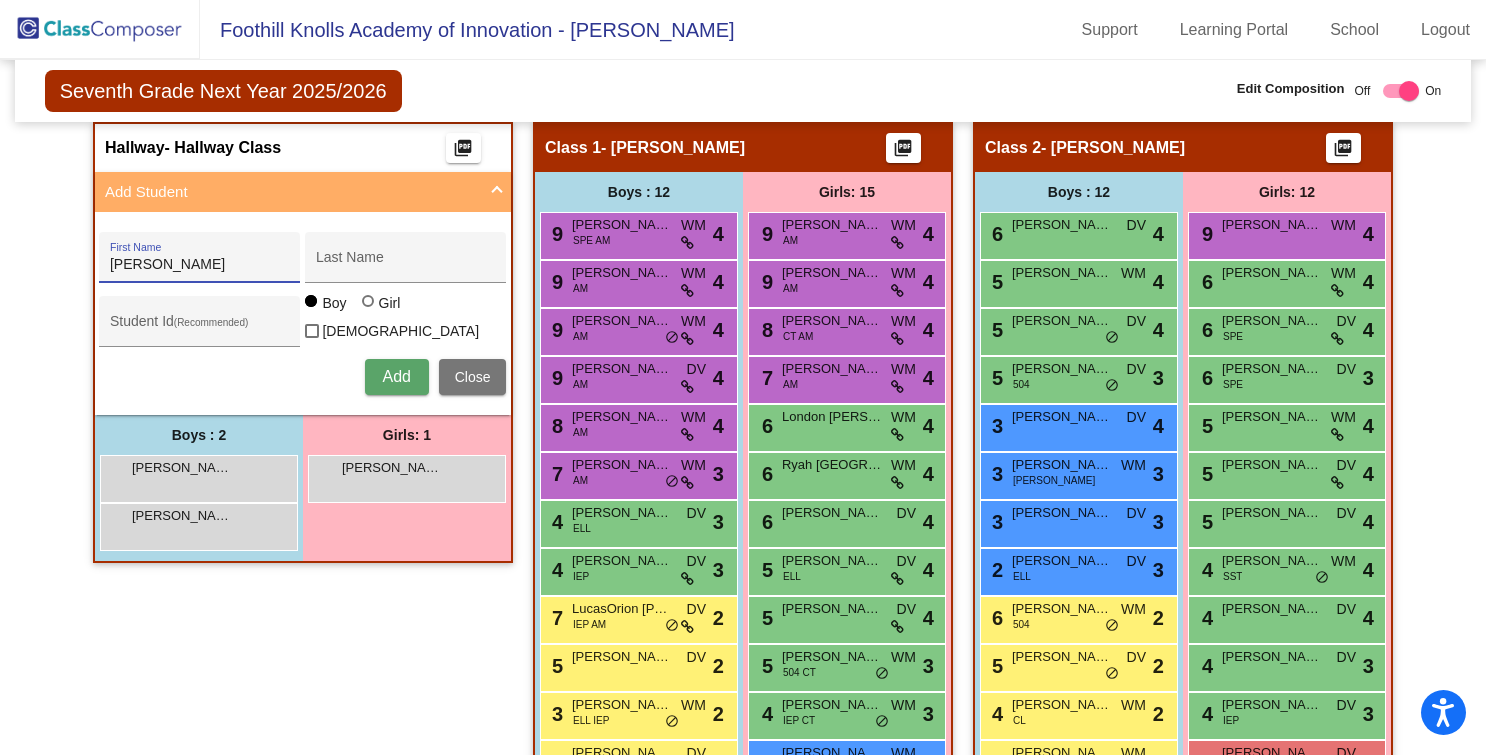 drag, startPoint x: 152, startPoint y: 261, endPoint x: -5, endPoint y: 260, distance: 157.00319 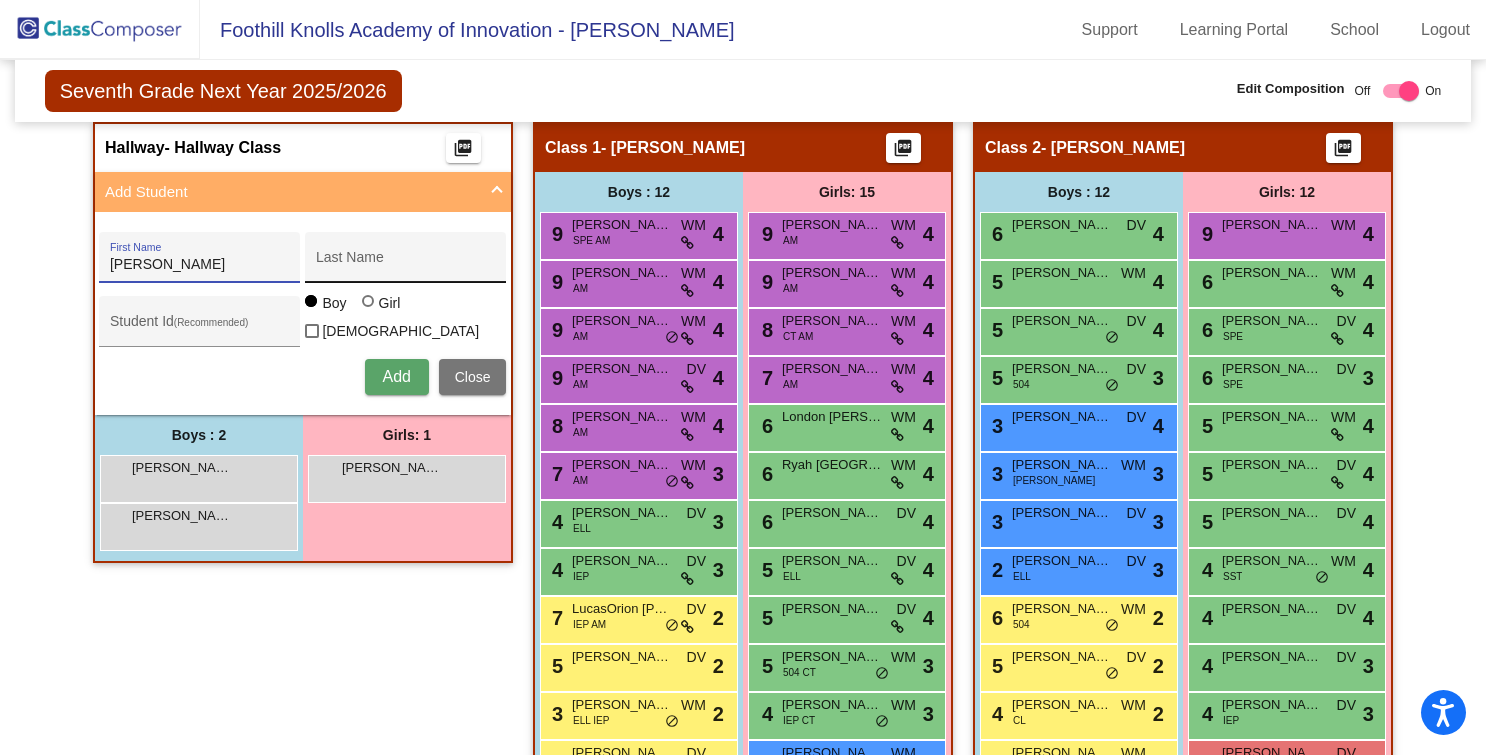 type on "Dante" 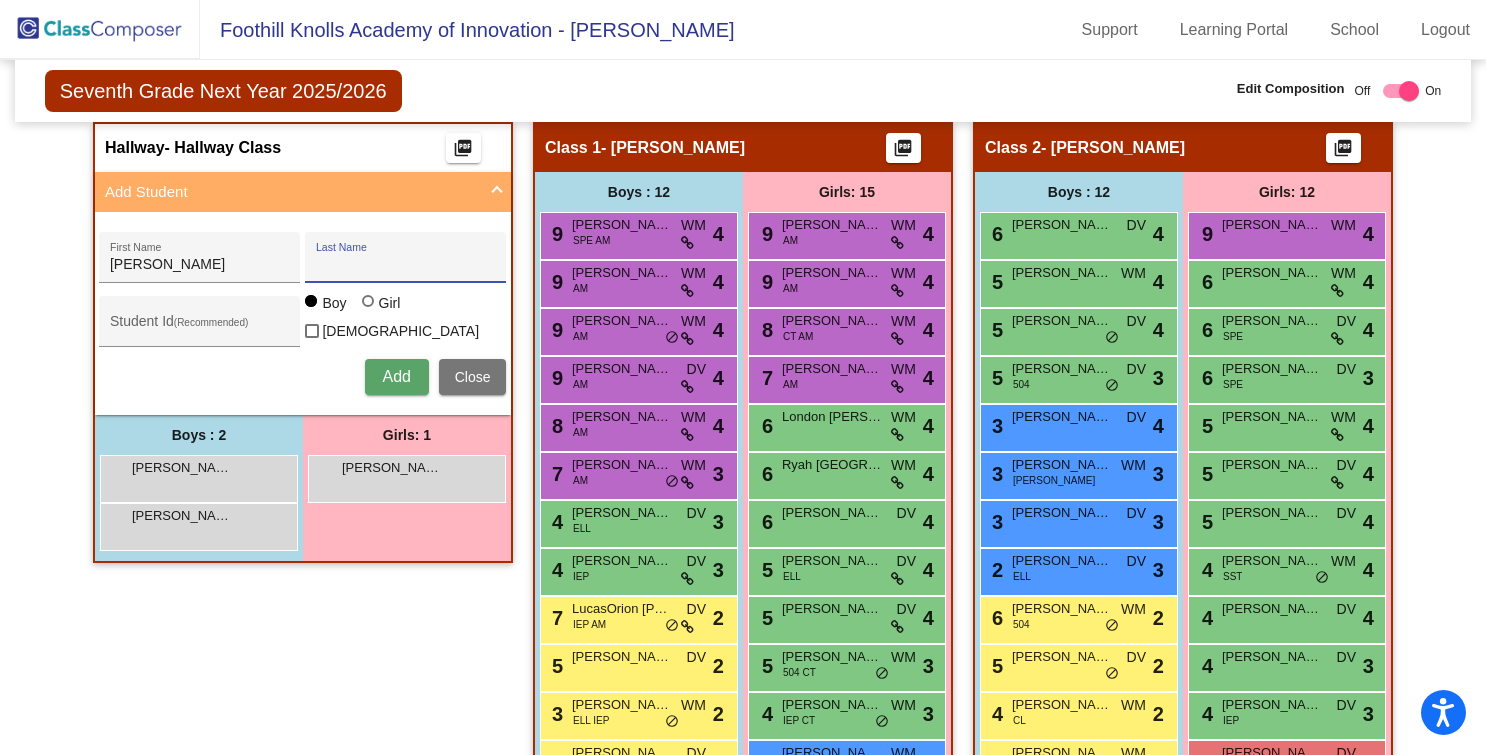 click on "Last Name" at bounding box center (406, 265) 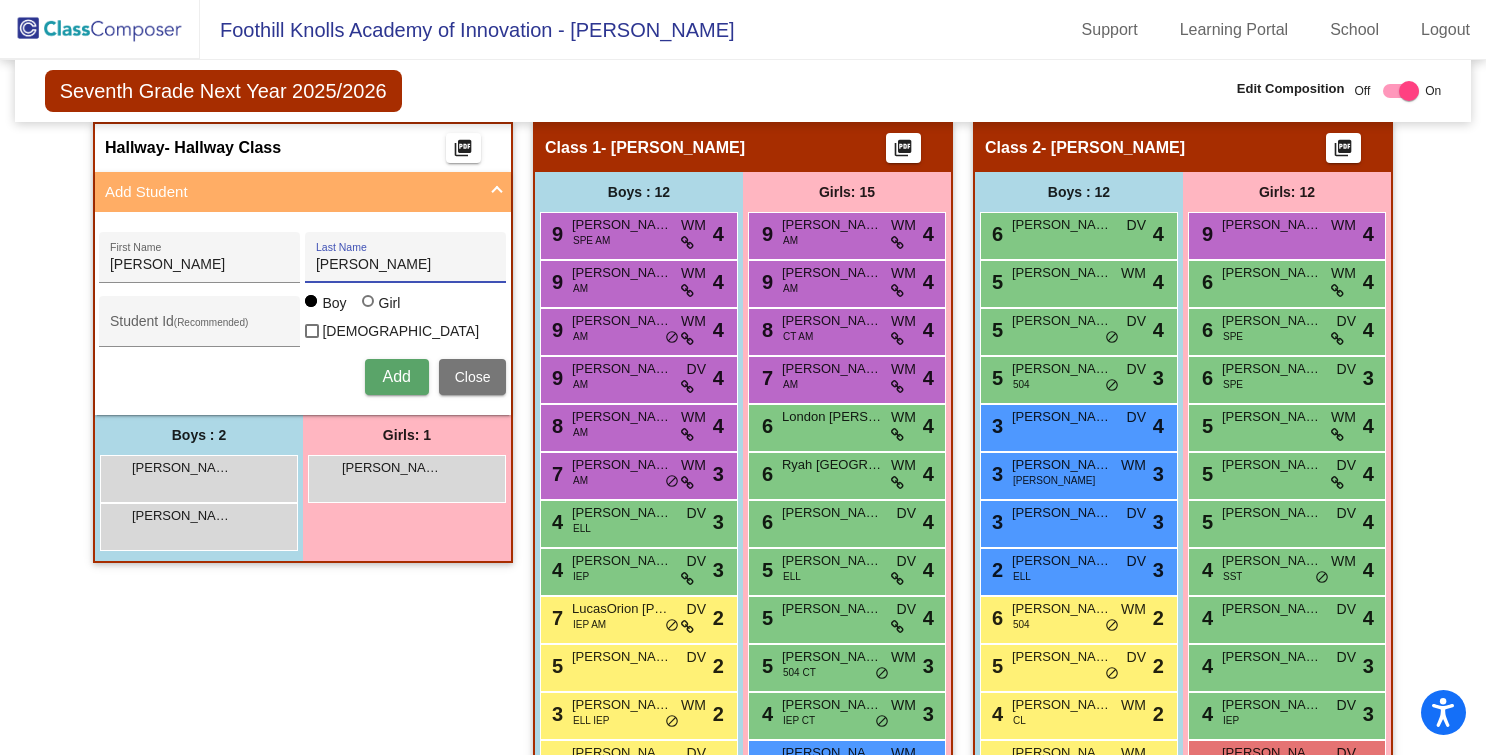 drag, startPoint x: 353, startPoint y: 268, endPoint x: 457, endPoint y: 265, distance: 104.04326 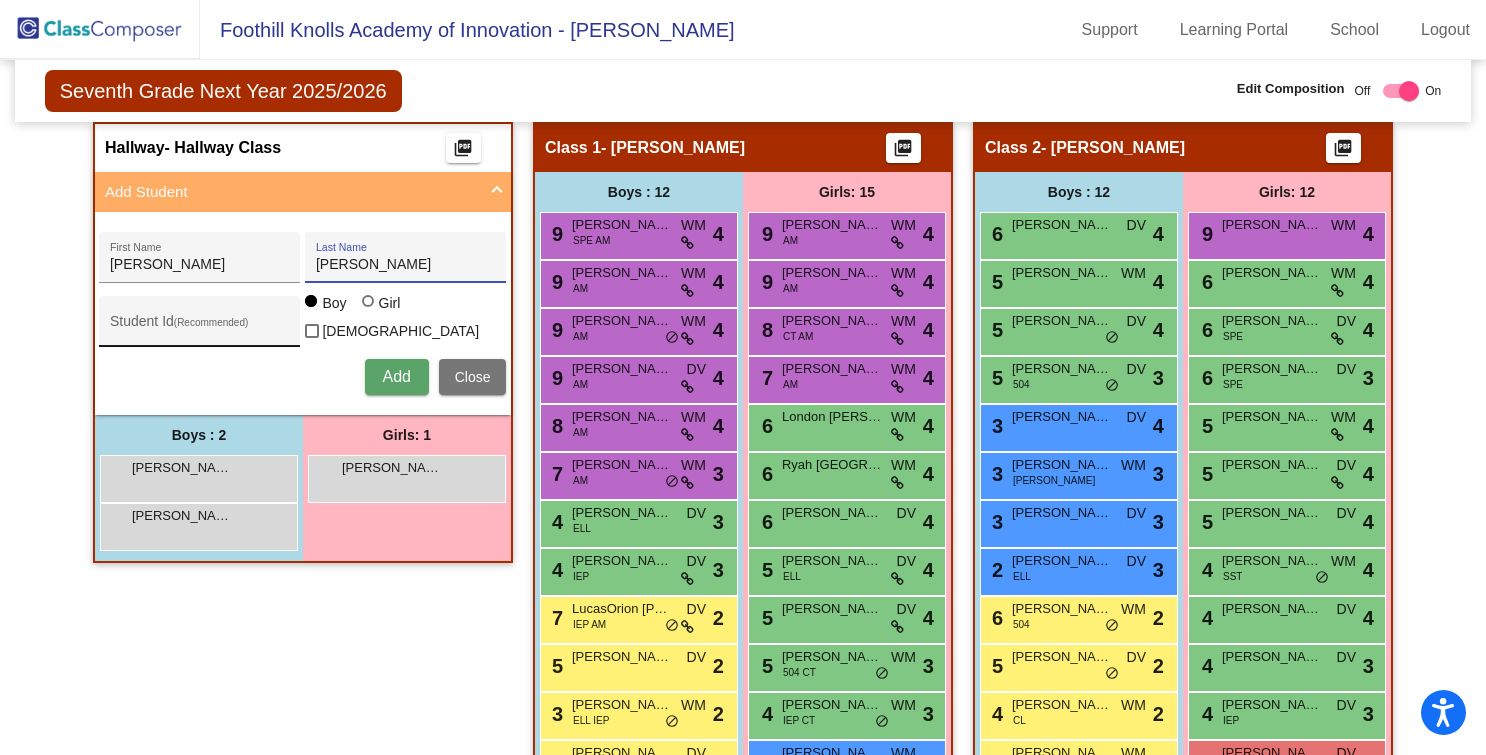 type on "Zavala" 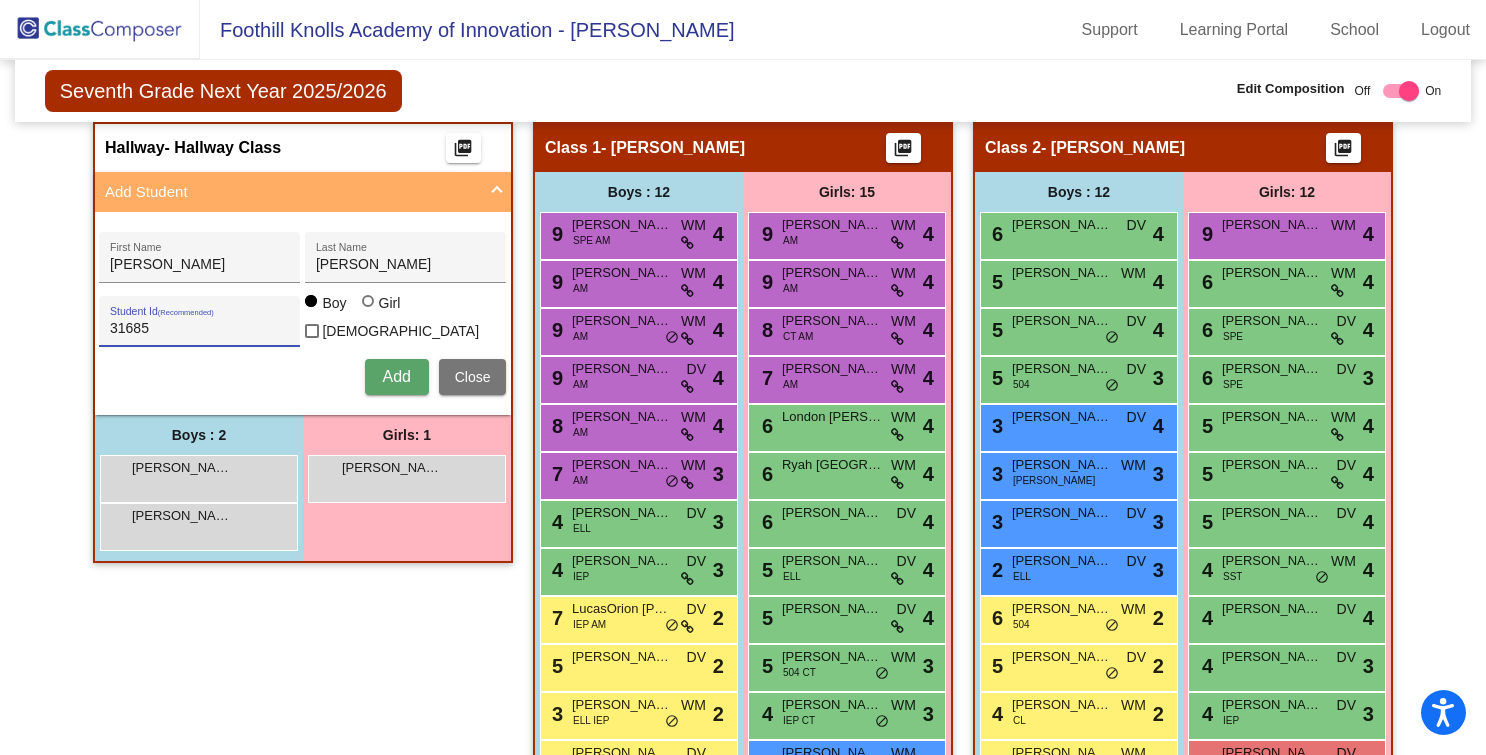 type on "31685" 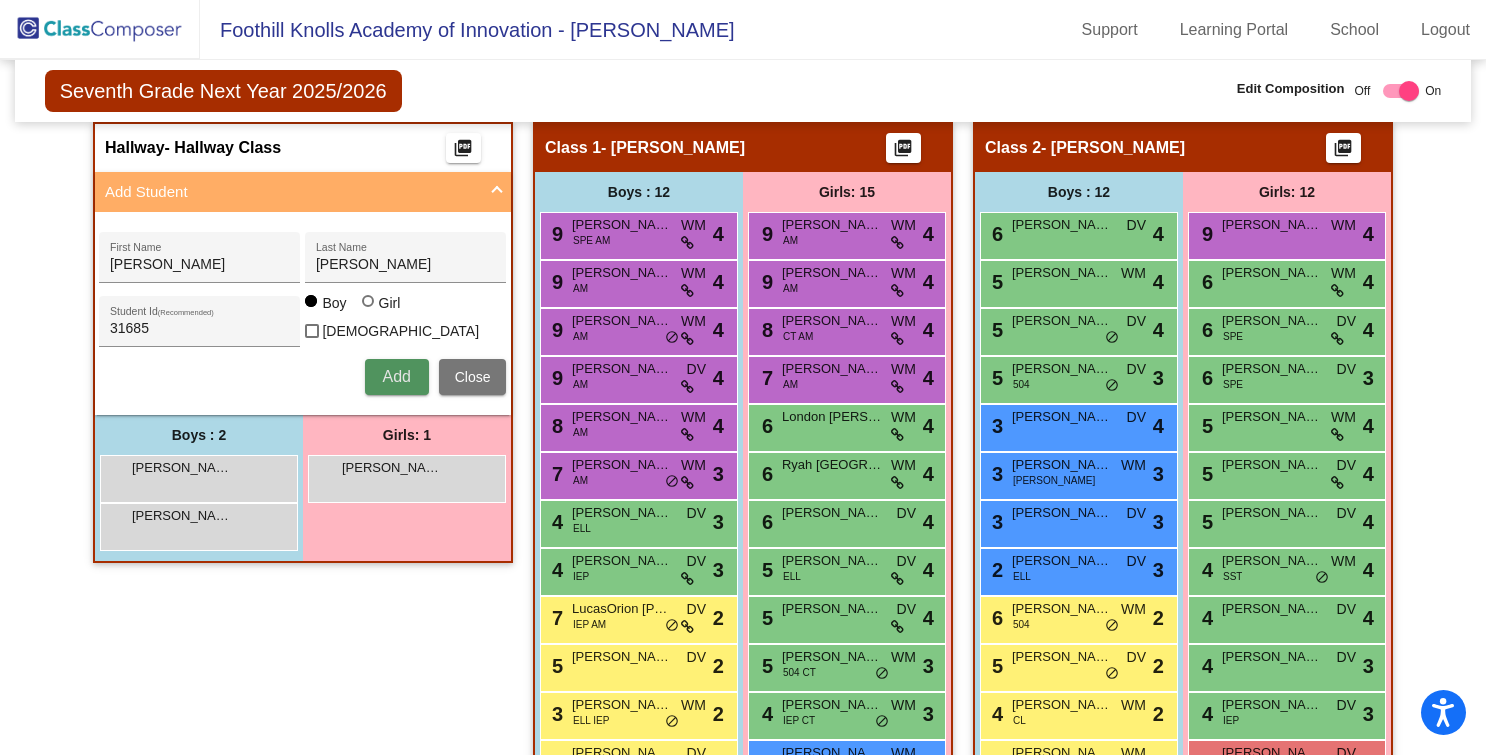 click on "Add" at bounding box center (397, 377) 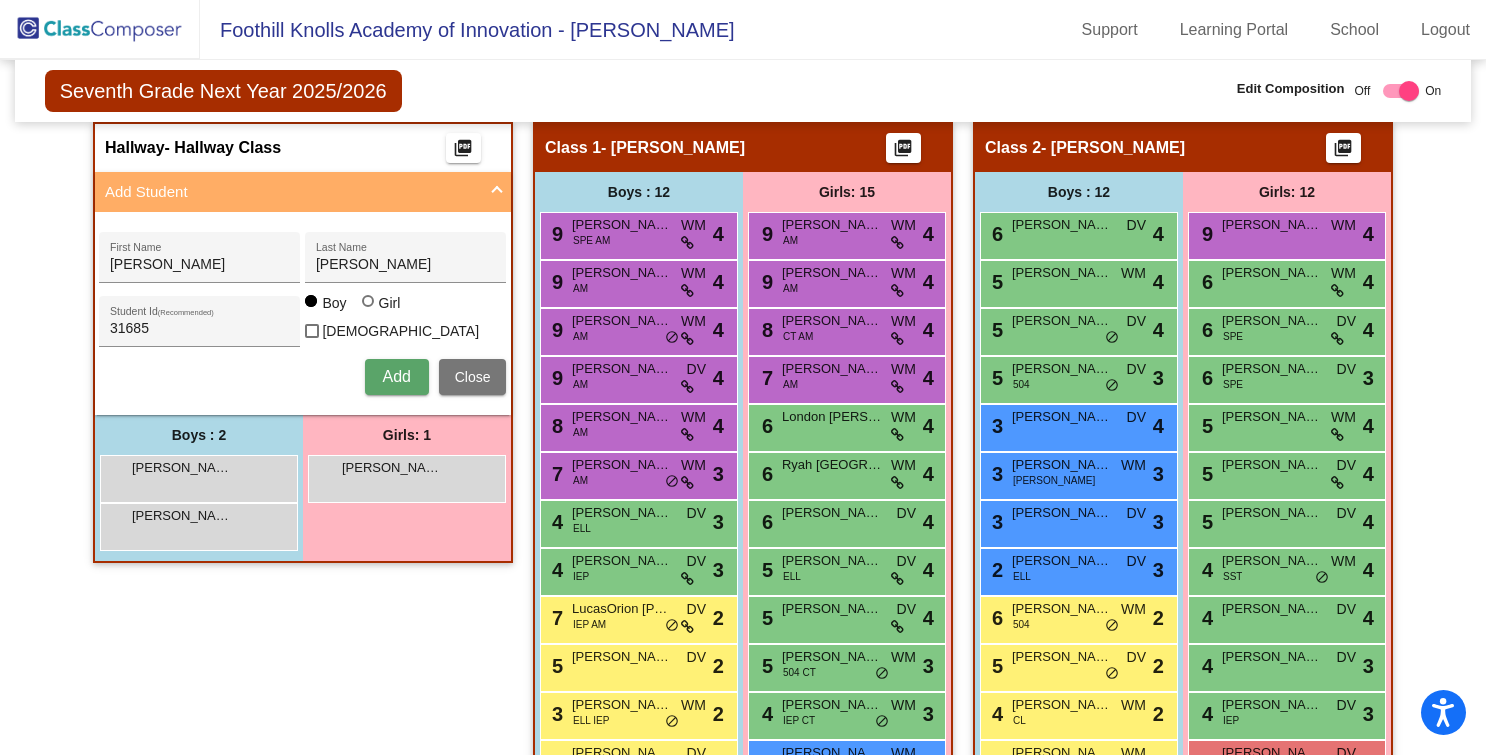 type 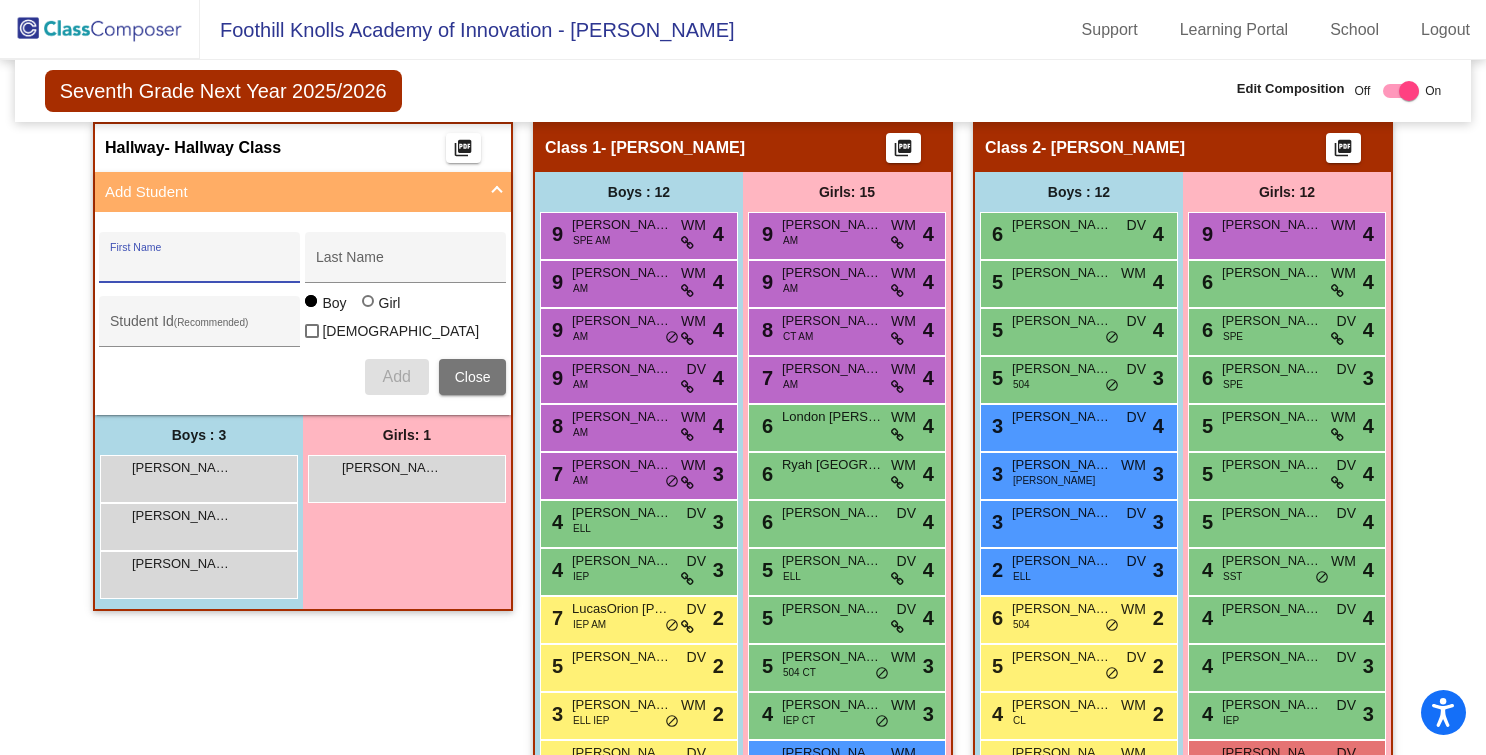 paste on "Acosta, Salomon" 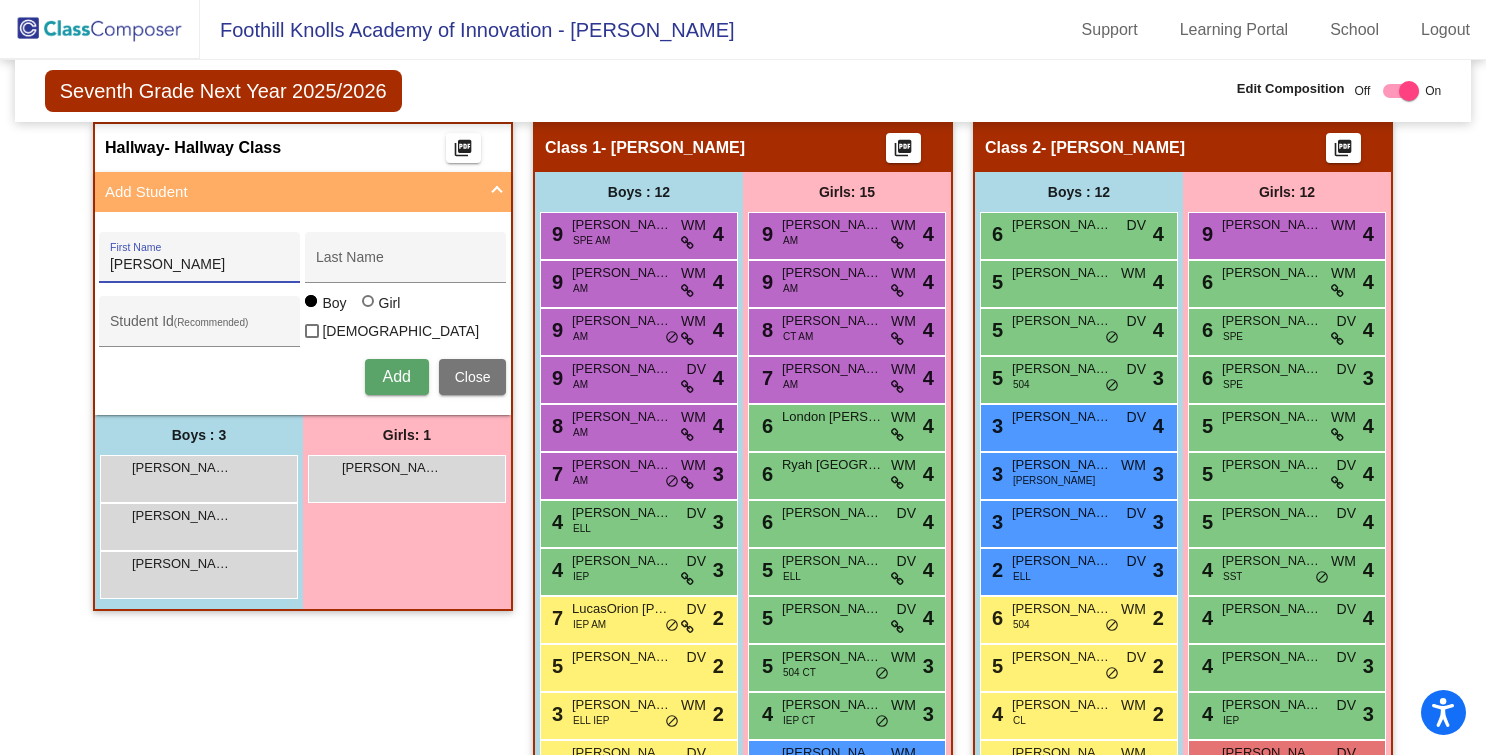drag, startPoint x: 154, startPoint y: 263, endPoint x: -5, endPoint y: 256, distance: 159.154 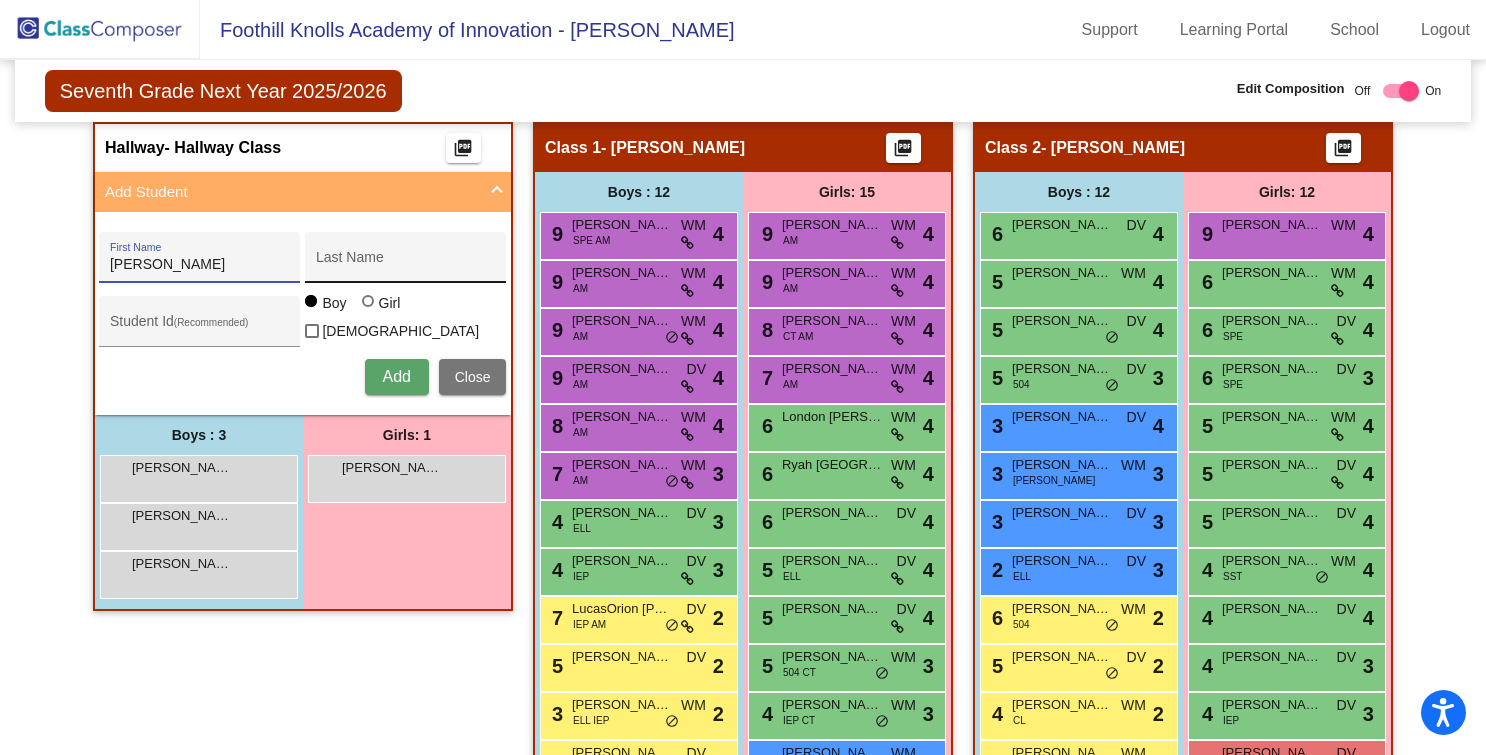 type on "Salomon" 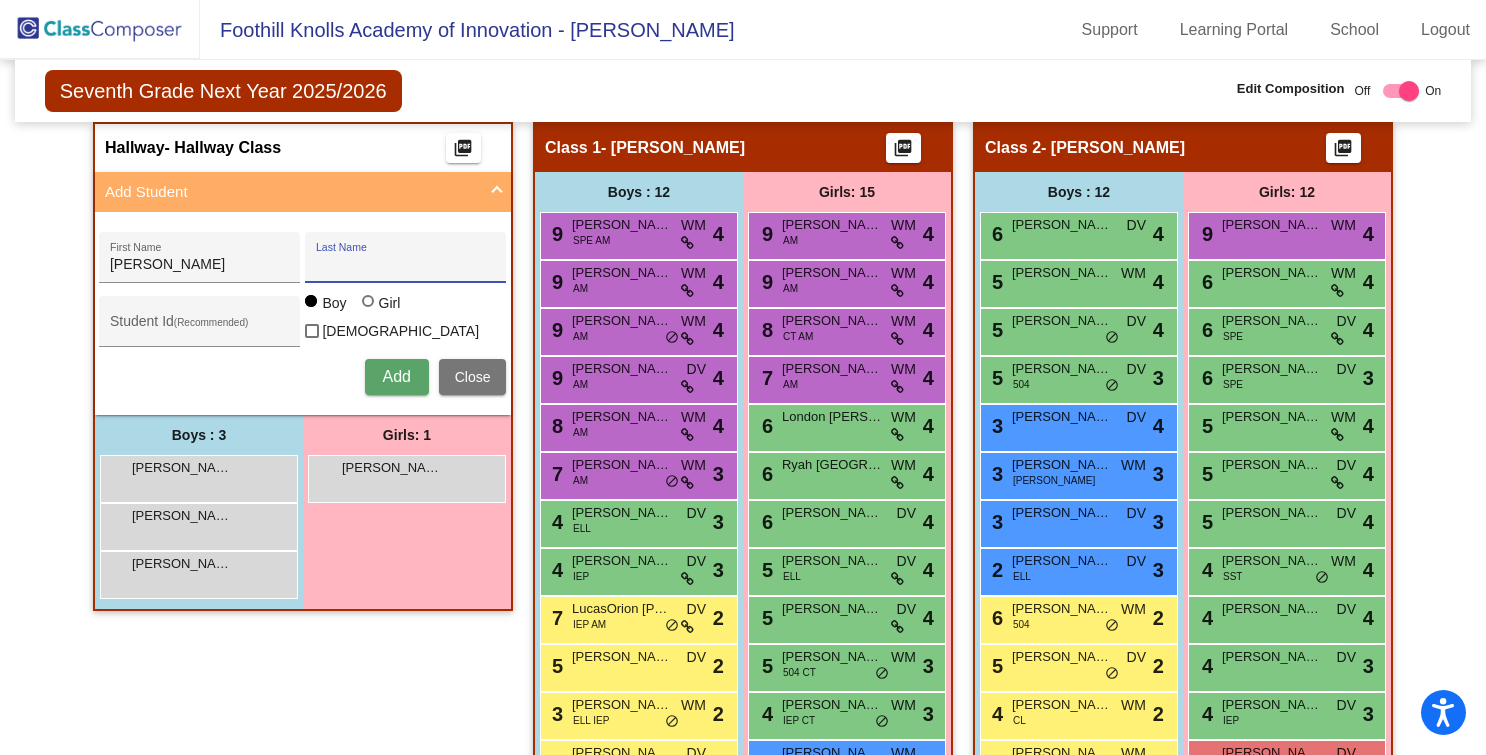click on "Last Name" at bounding box center [406, 265] 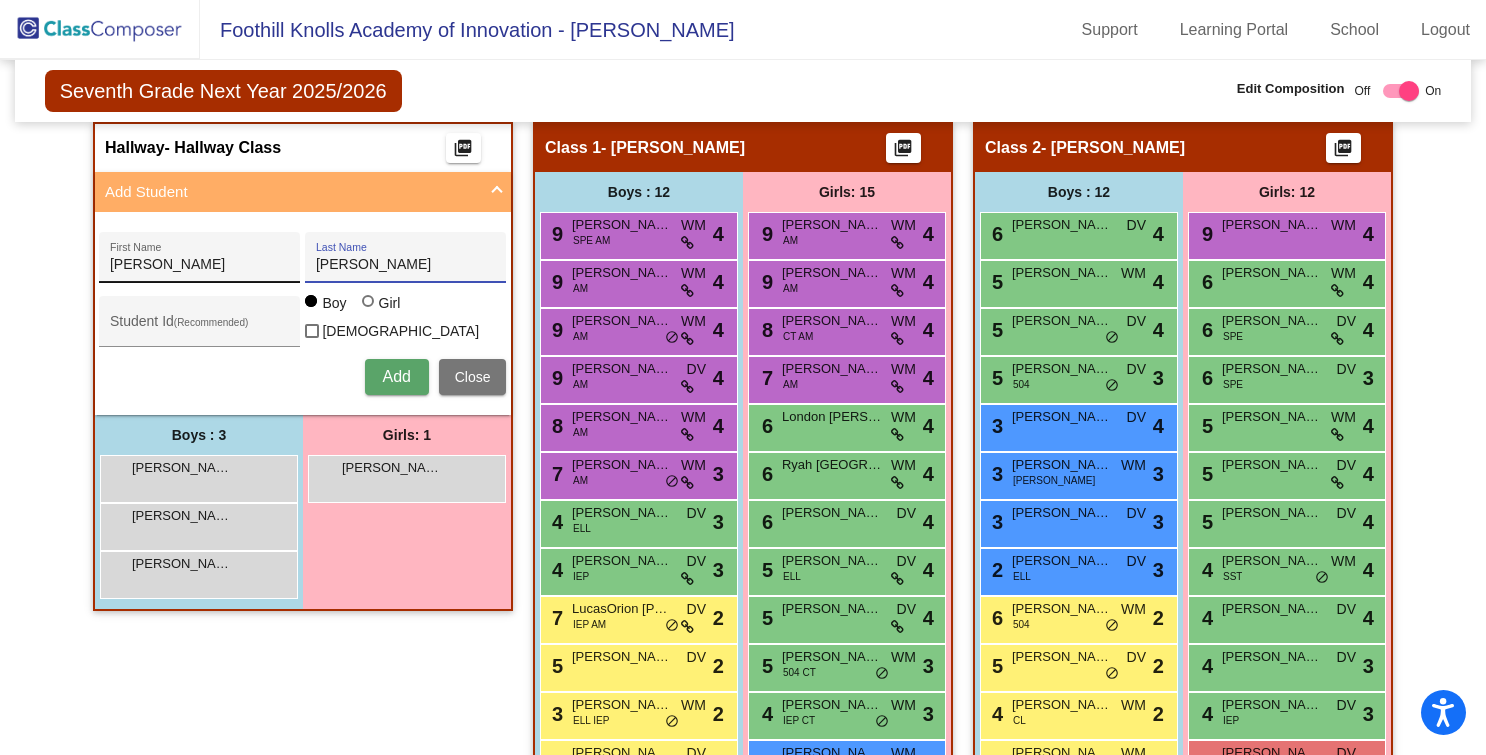 drag, startPoint x: 366, startPoint y: 265, endPoint x: 143, endPoint y: 266, distance: 223.00224 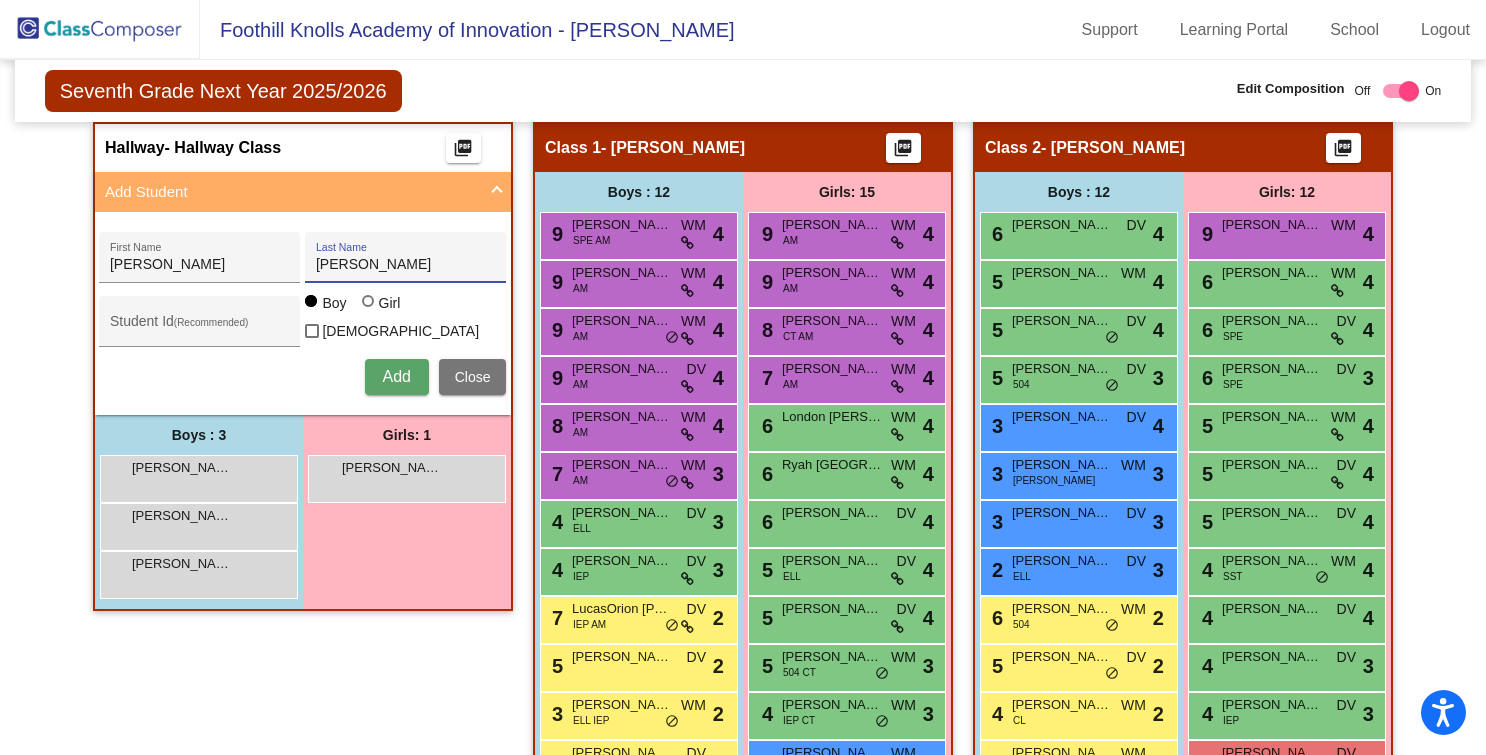 type on "Salomon" 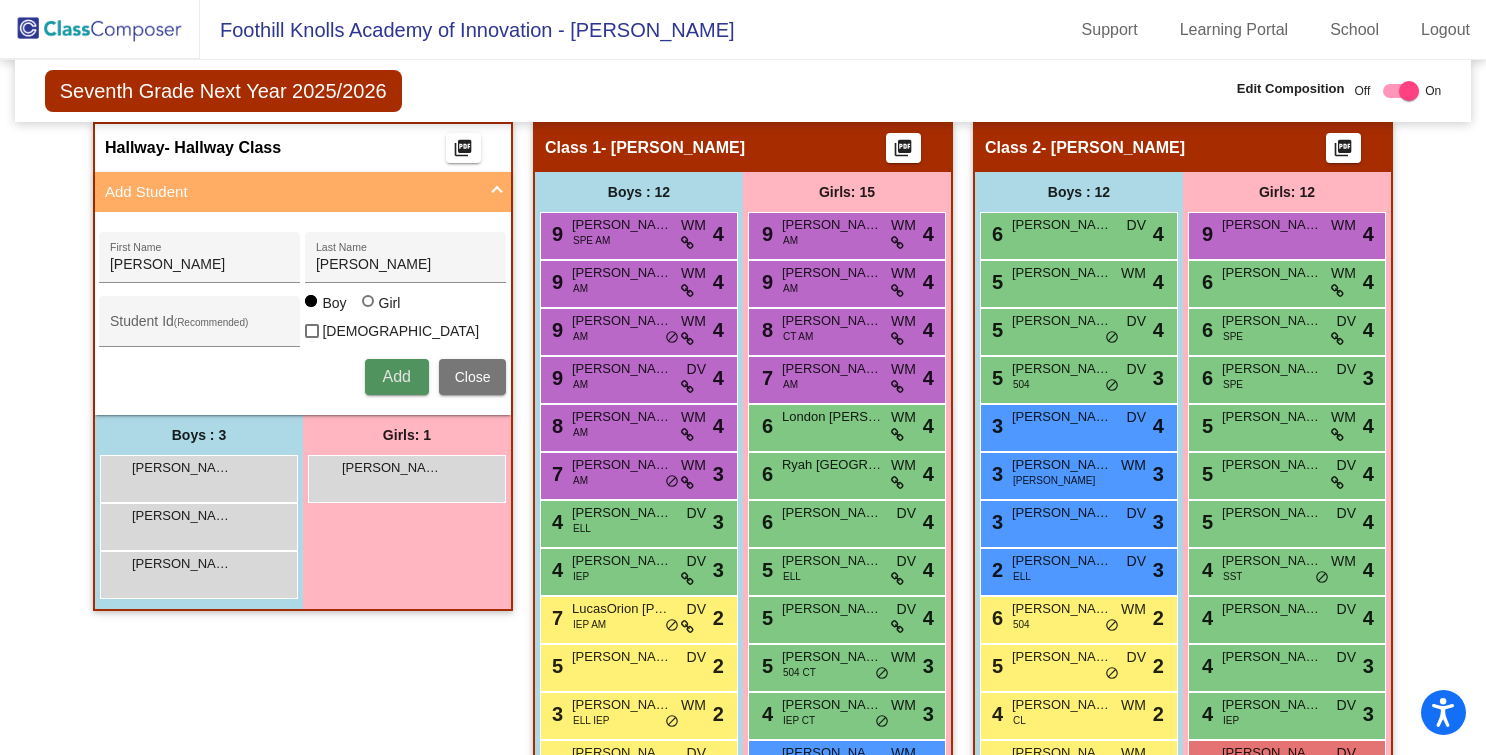 scroll, scrollTop: 373, scrollLeft: 0, axis: vertical 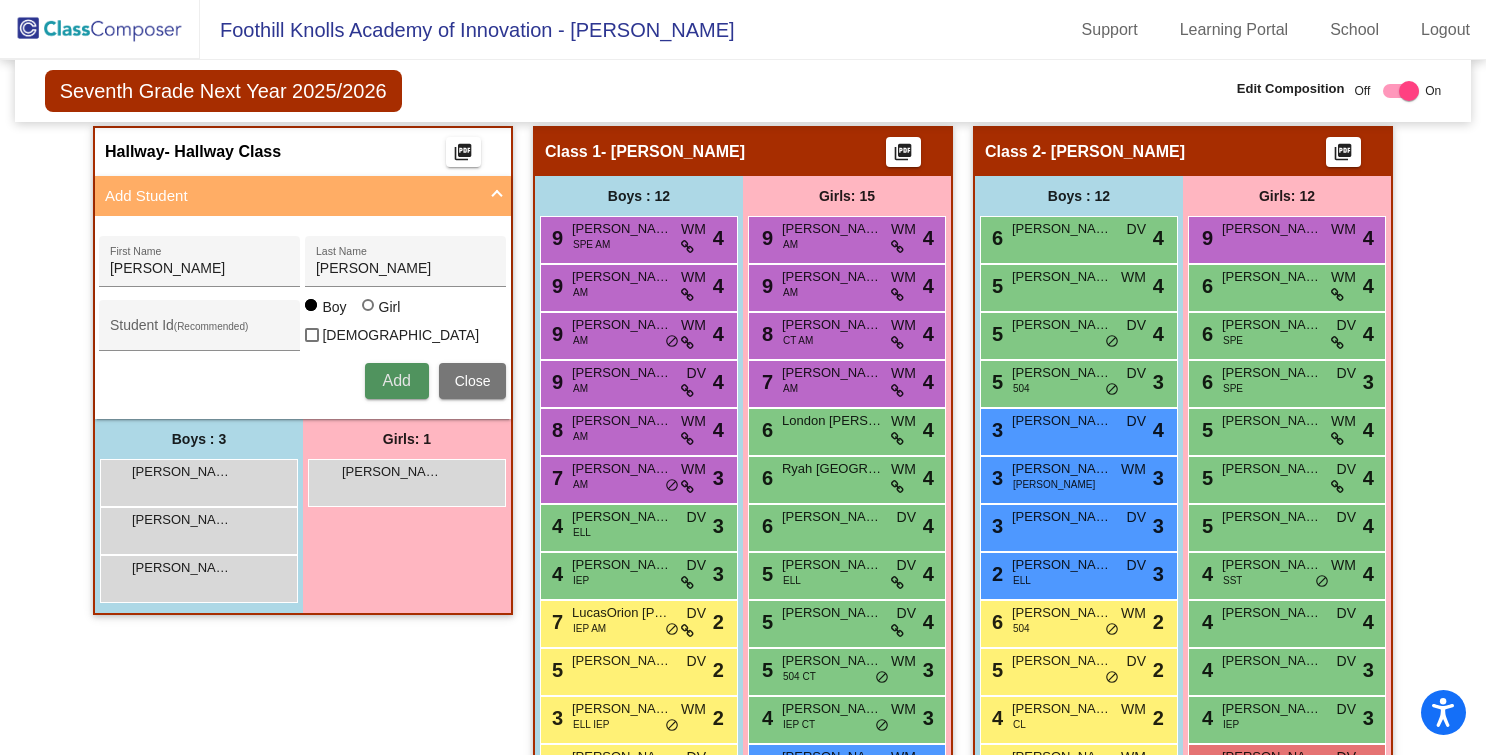 type 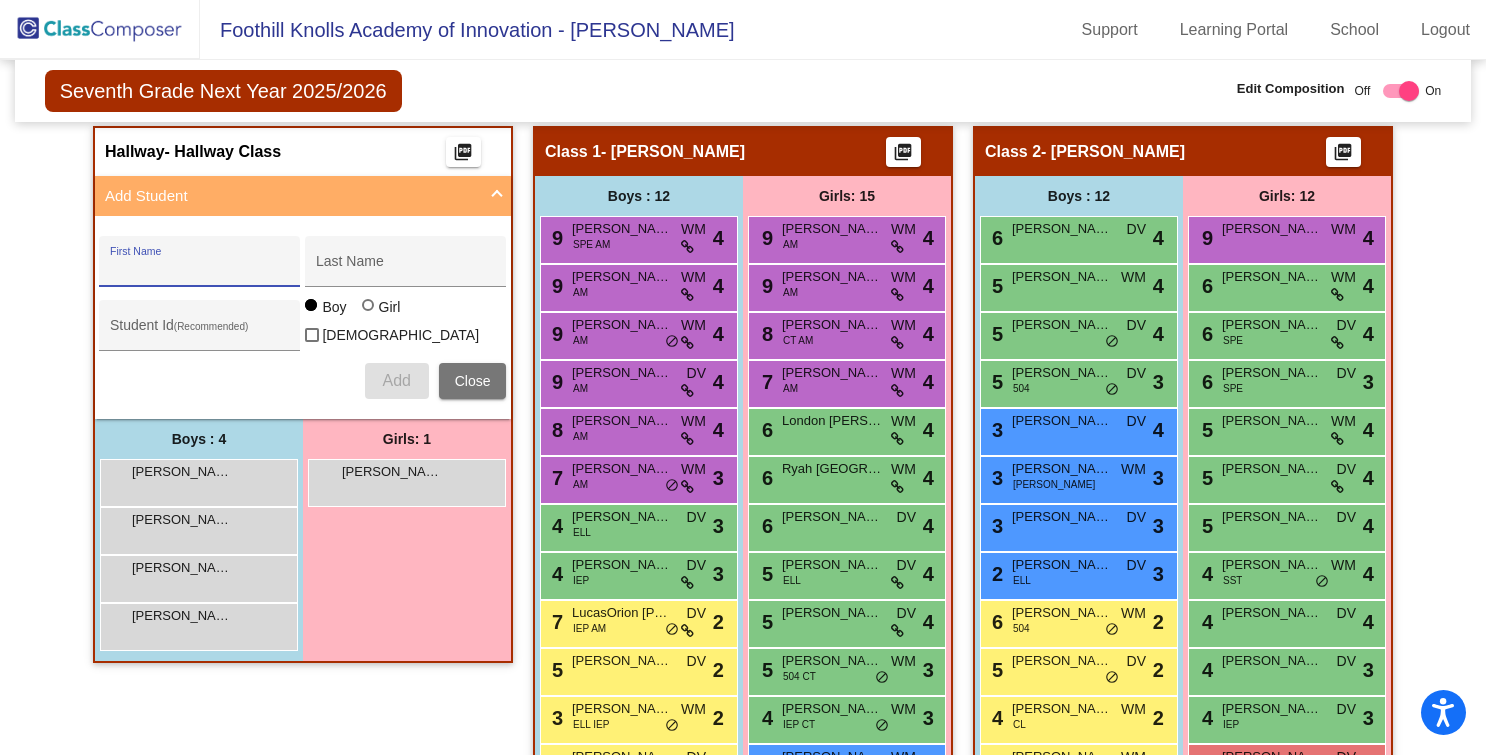 click on "Girls: 1 Keyi Li lock do_not_disturb_alt" at bounding box center [407, 540] 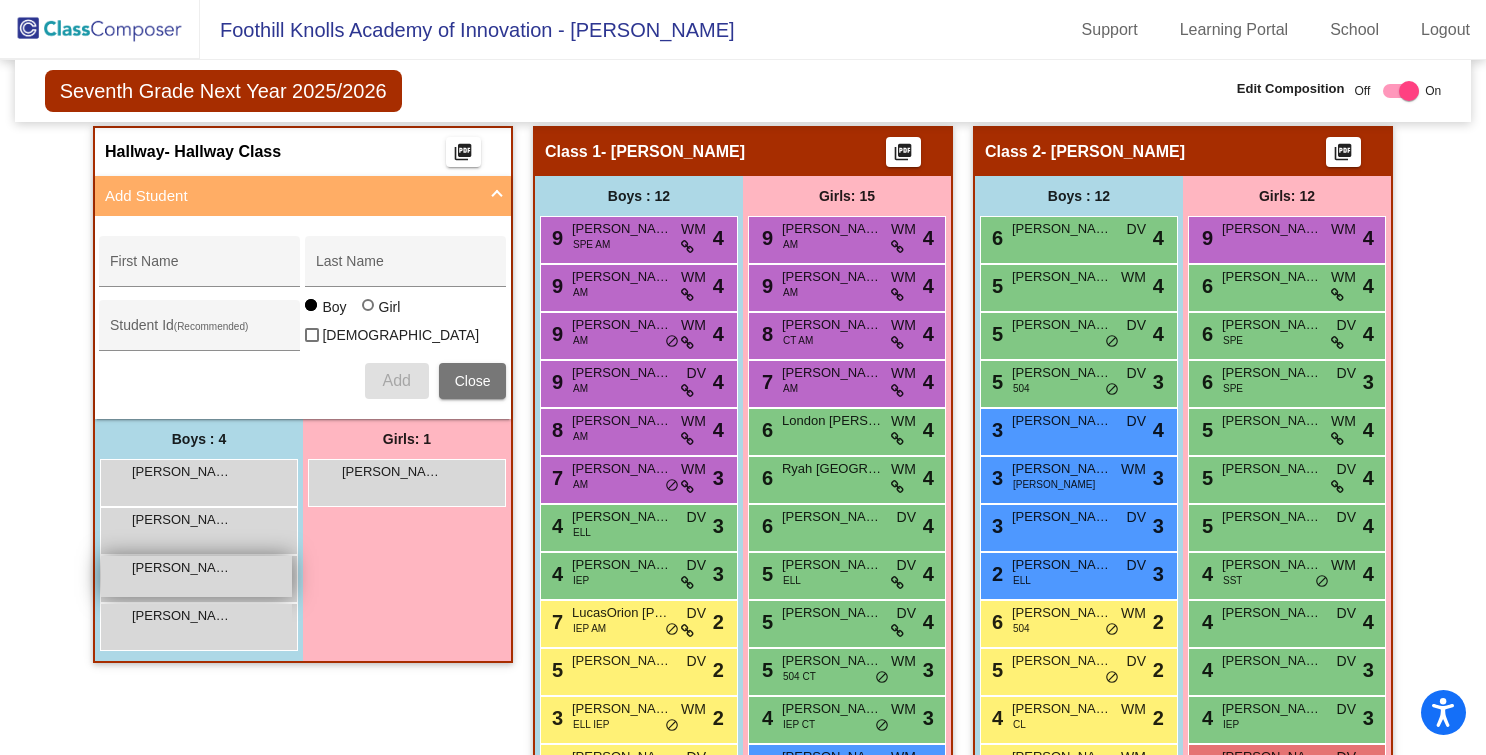 click on "Salomon Salomon lock do_not_disturb_alt" at bounding box center [196, 576] 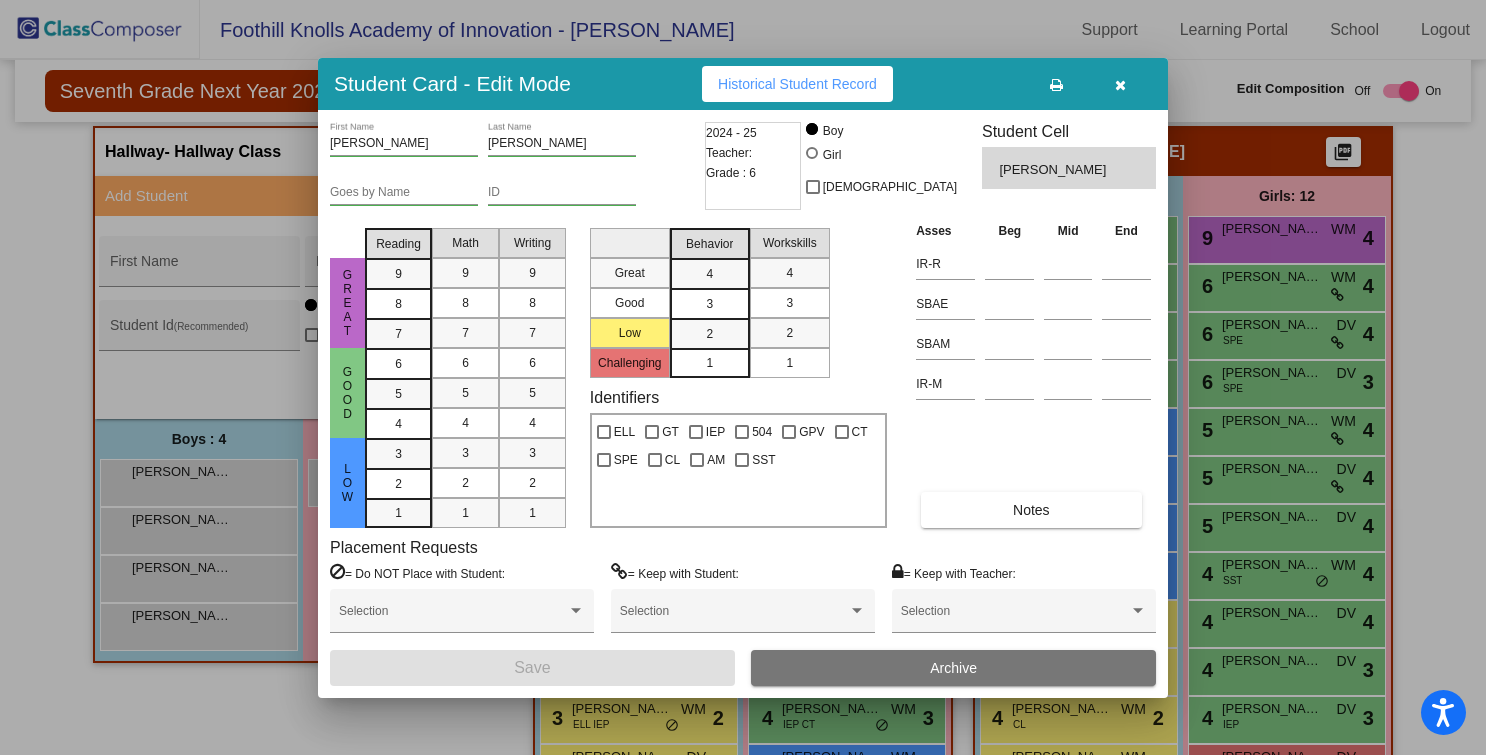 click on "Archive" at bounding box center (953, 668) 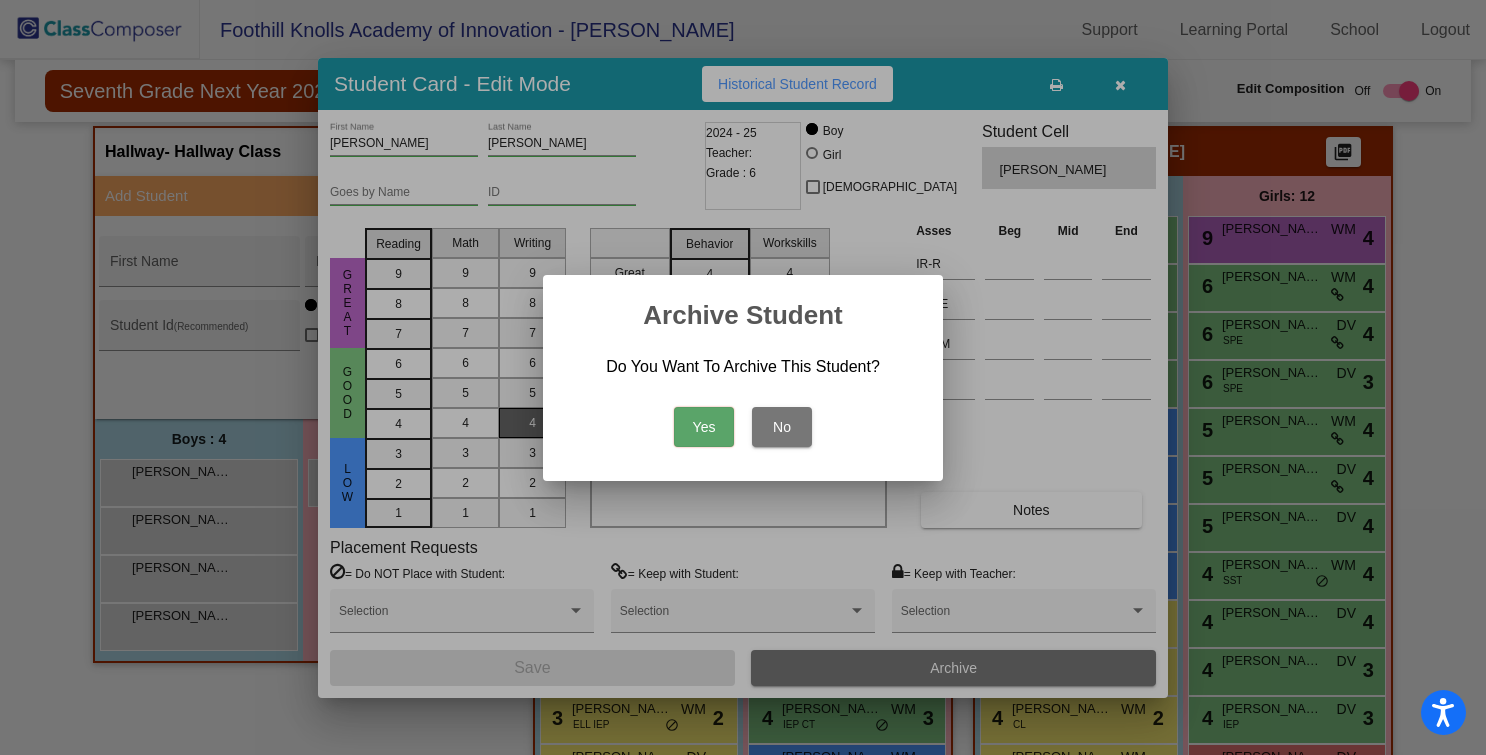 drag, startPoint x: 704, startPoint y: 432, endPoint x: 505, endPoint y: 410, distance: 200.21239 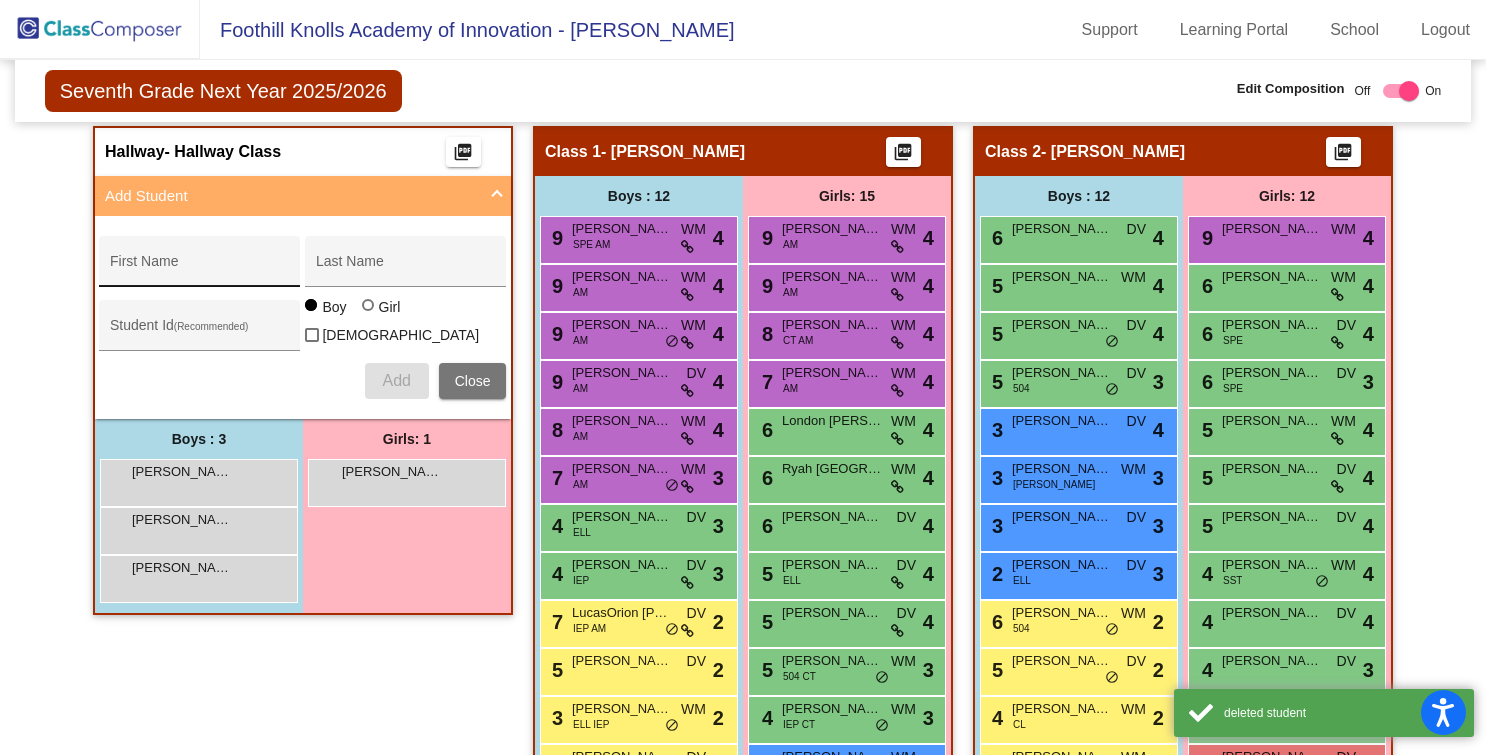 click on "First Name" at bounding box center [200, 267] 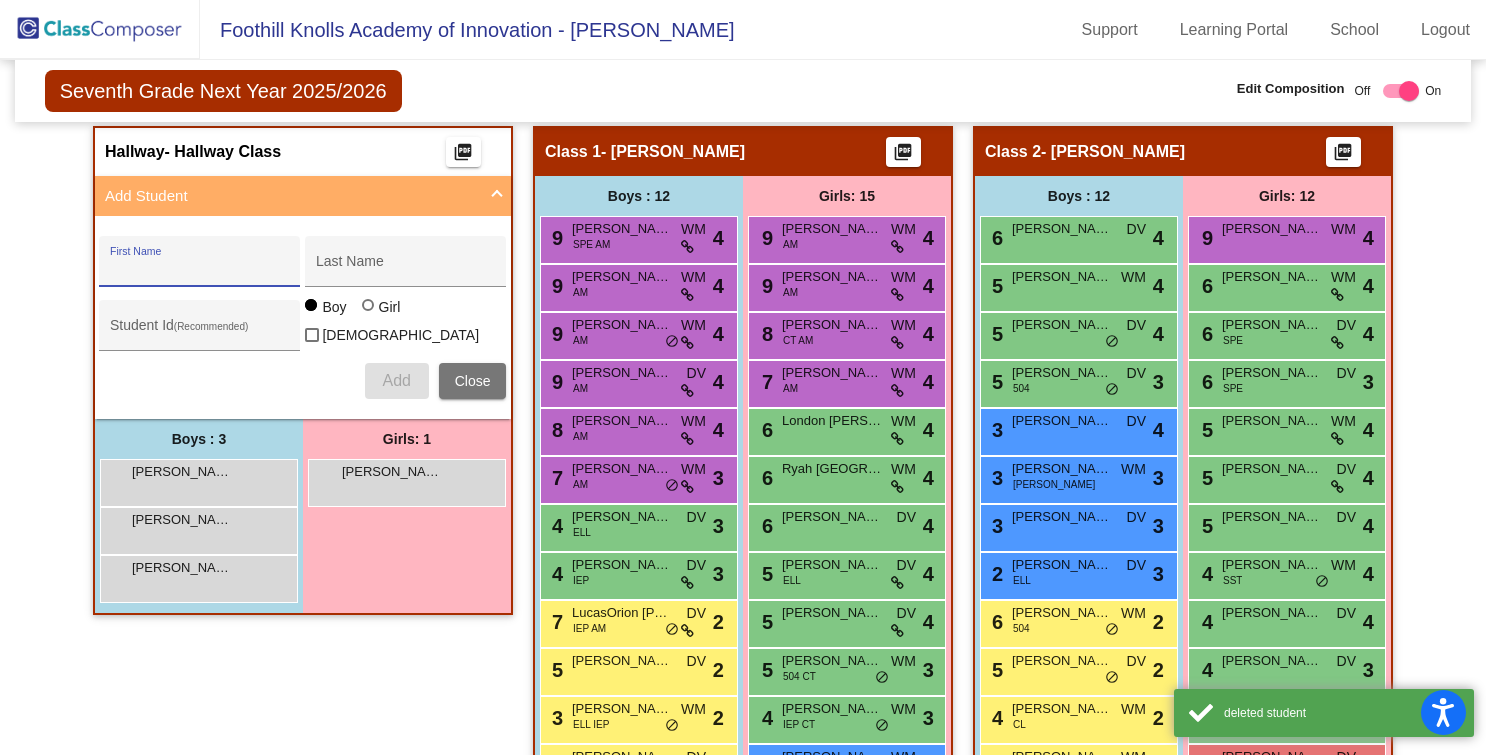 paste on "Acosta, Salomon" 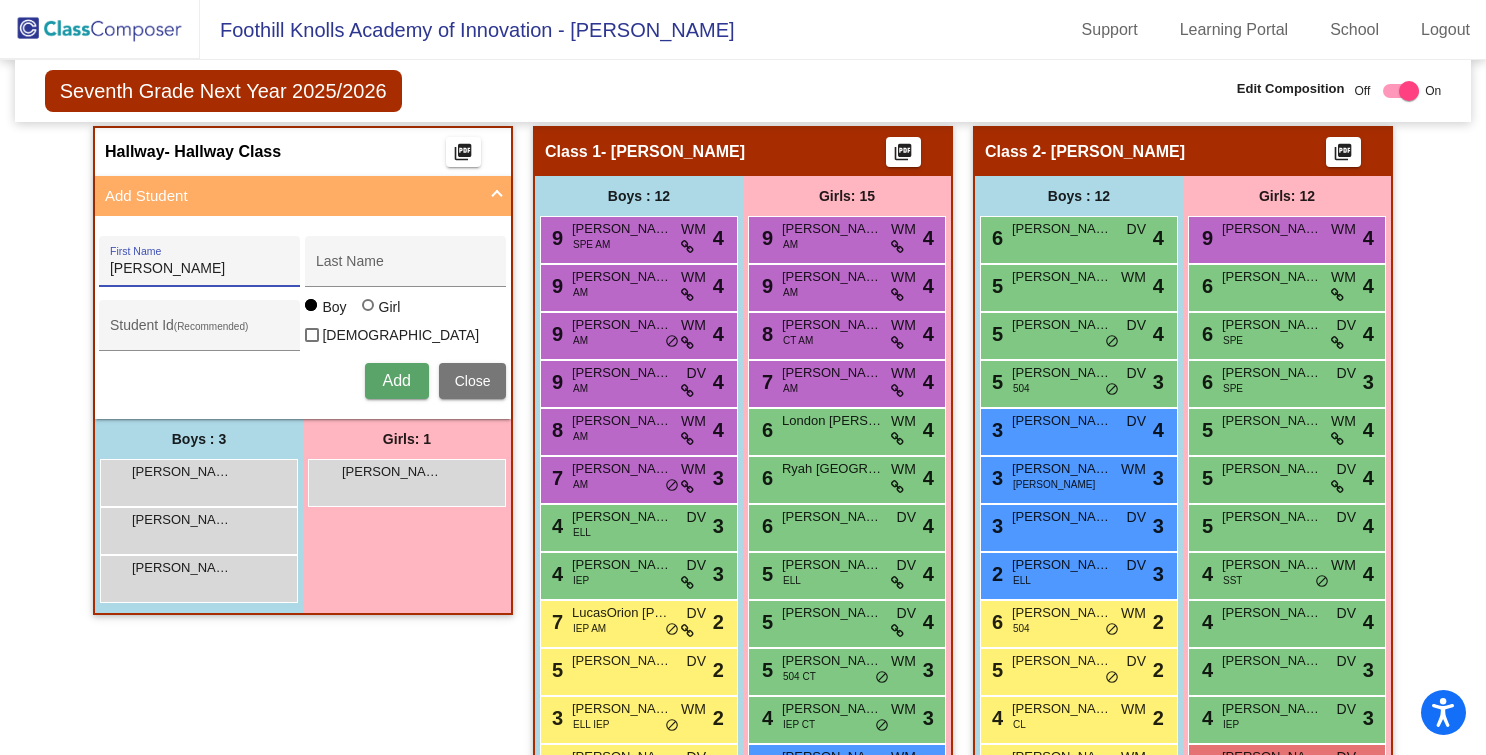 drag, startPoint x: 154, startPoint y: 272, endPoint x: -5, endPoint y: 265, distance: 159.154 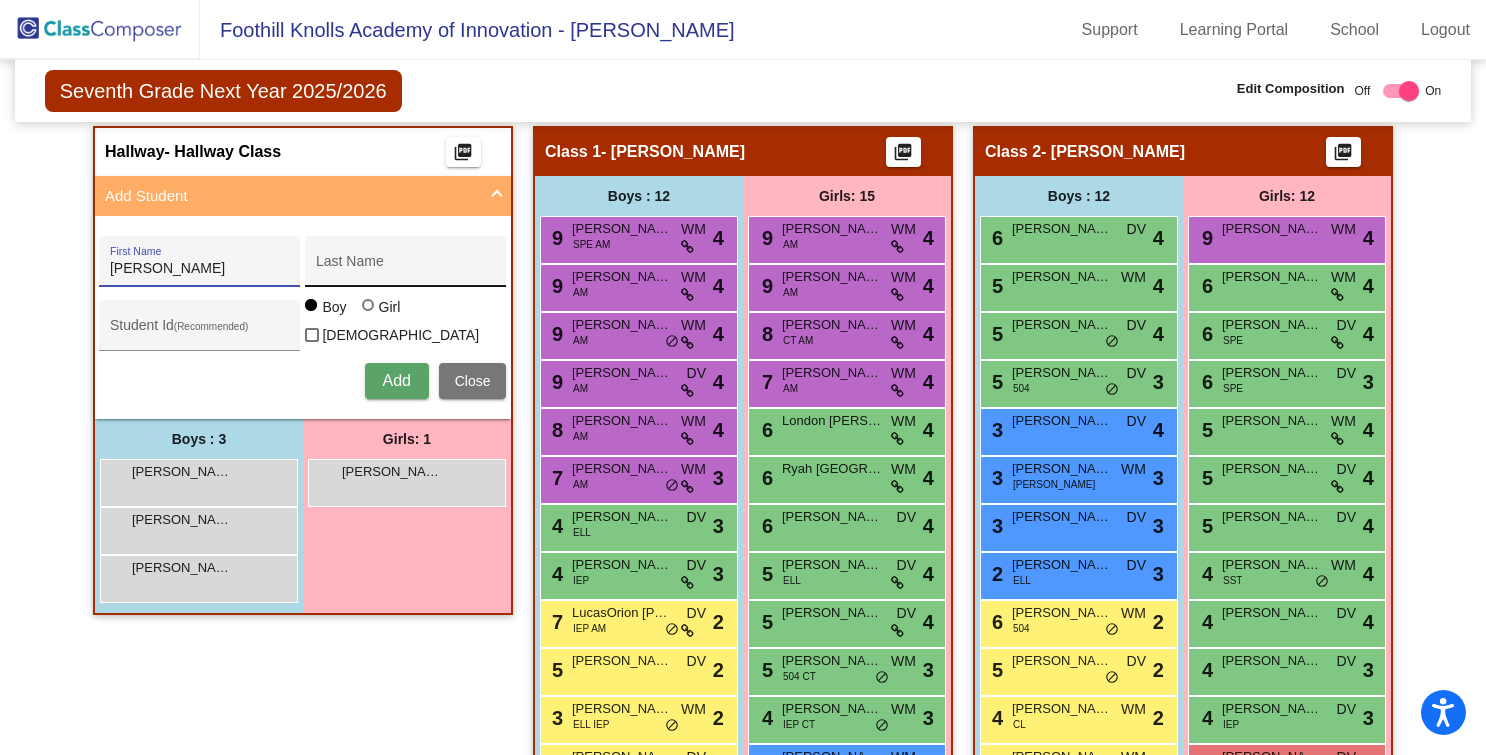type on "Salomon" 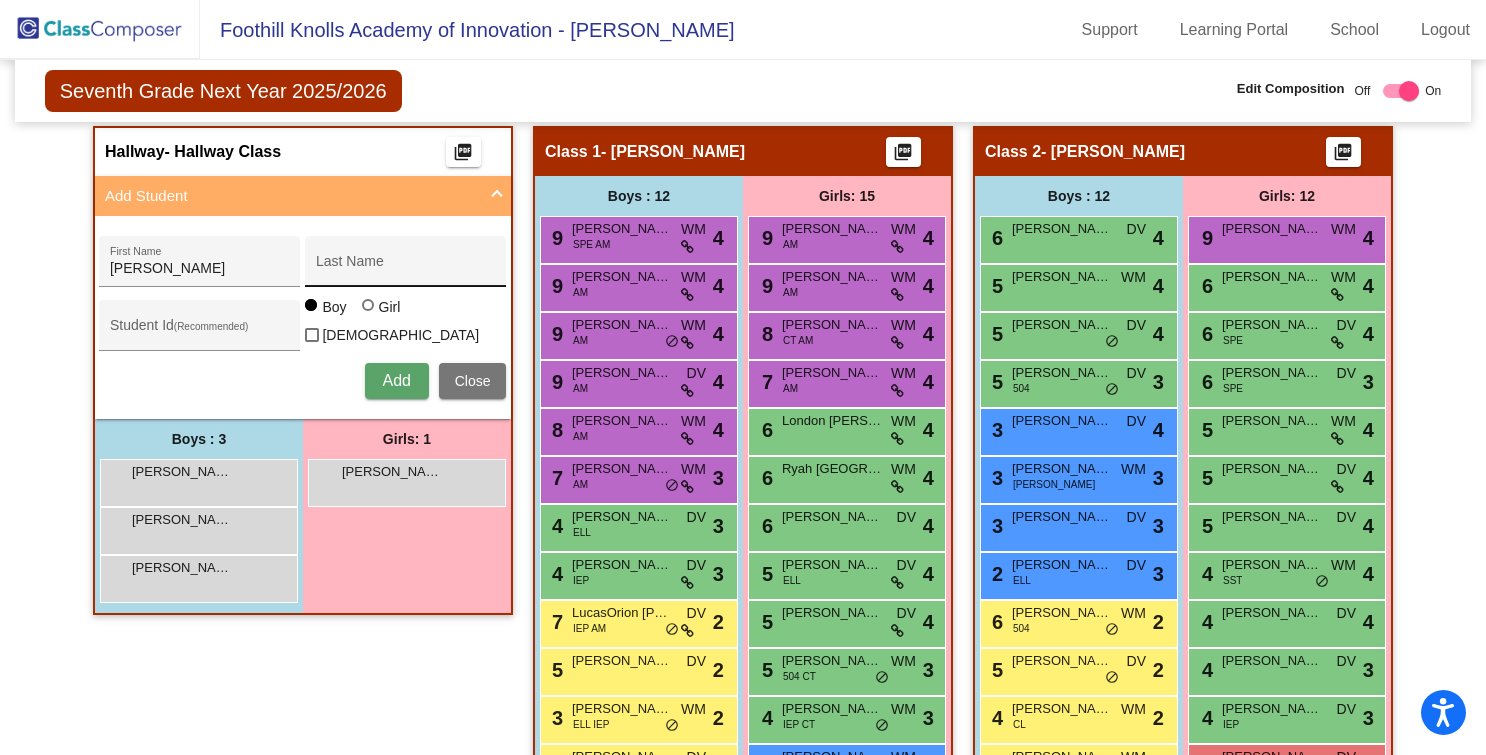 click on "Last Name" at bounding box center [406, 267] 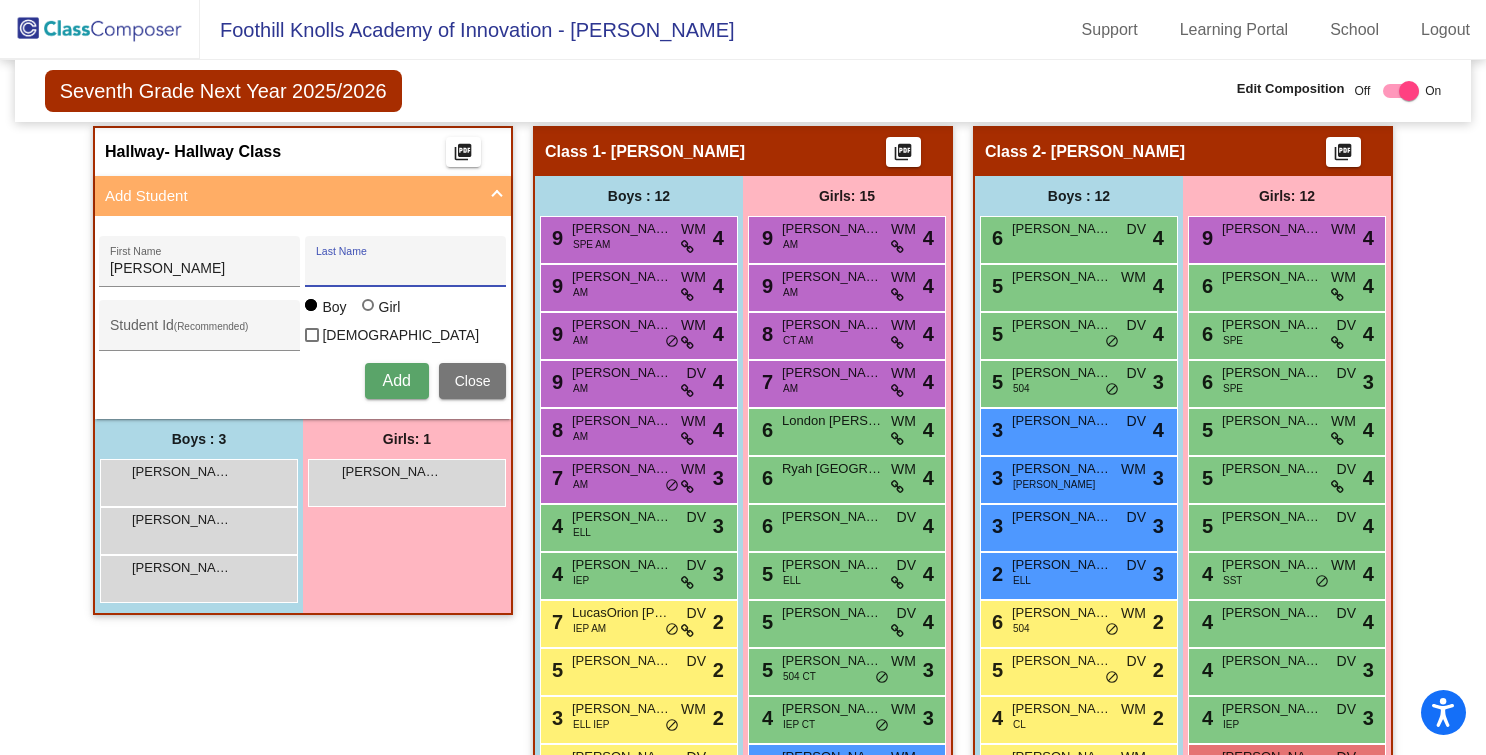 paste on "Acosta, Salomon" 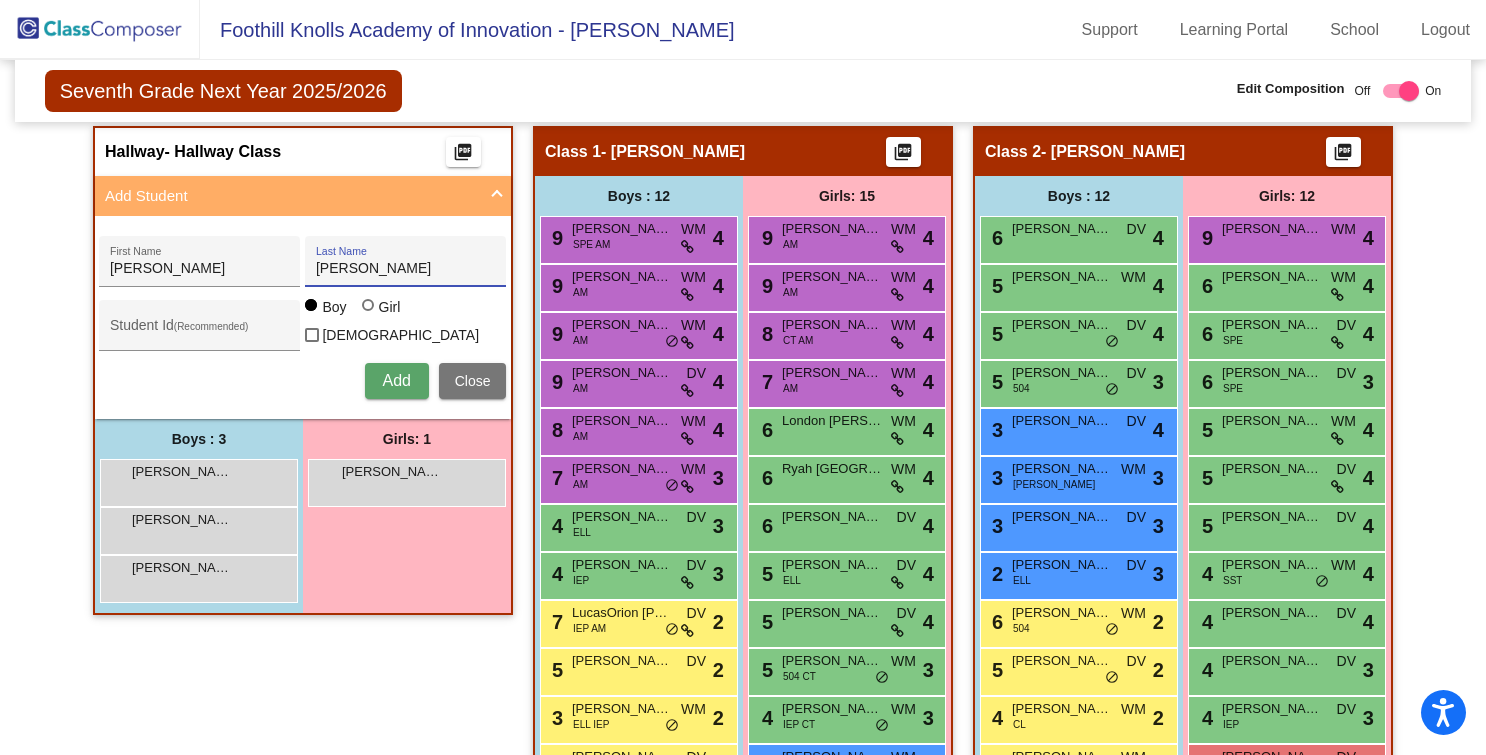 click on "Acosta, Salomon" at bounding box center [406, 269] 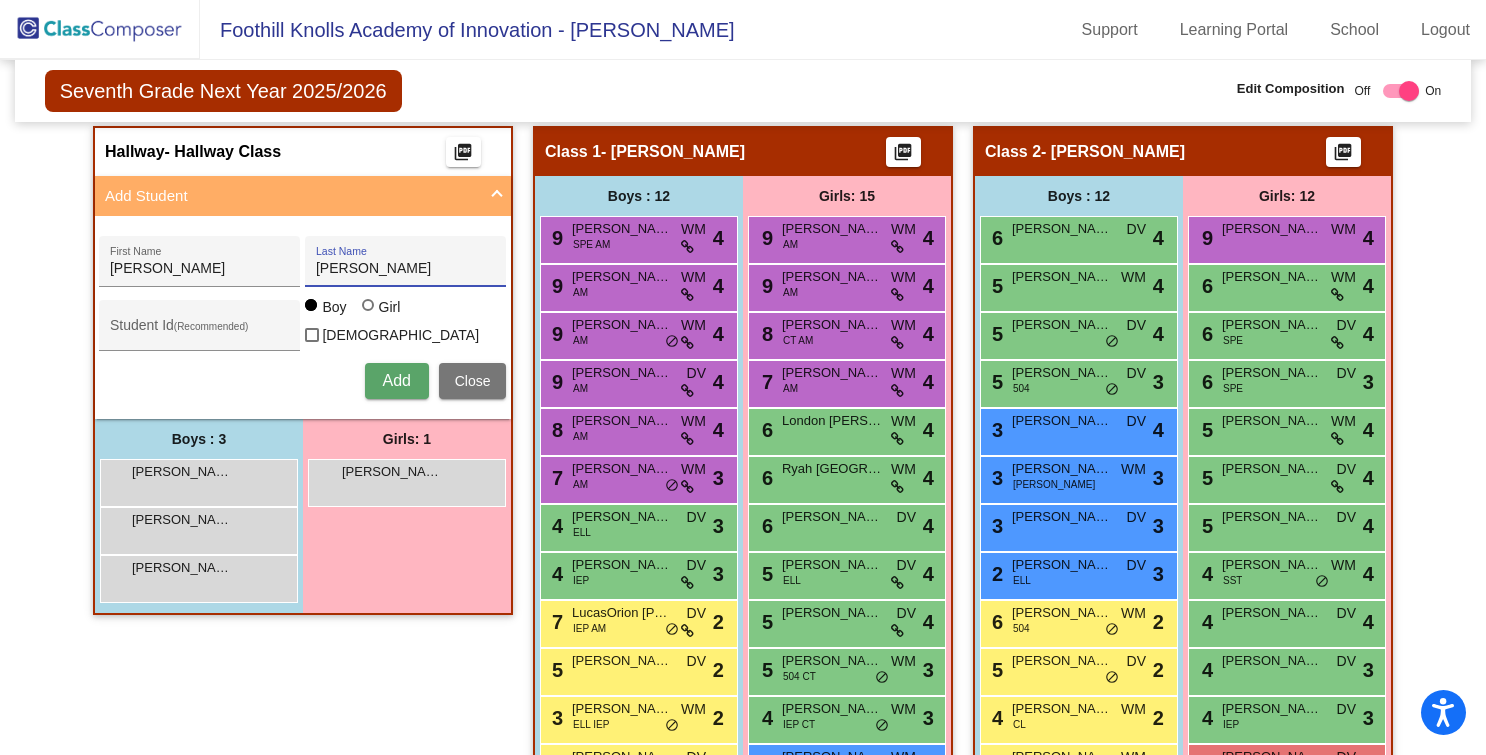 drag, startPoint x: 353, startPoint y: 271, endPoint x: 483, endPoint y: 268, distance: 130.0346 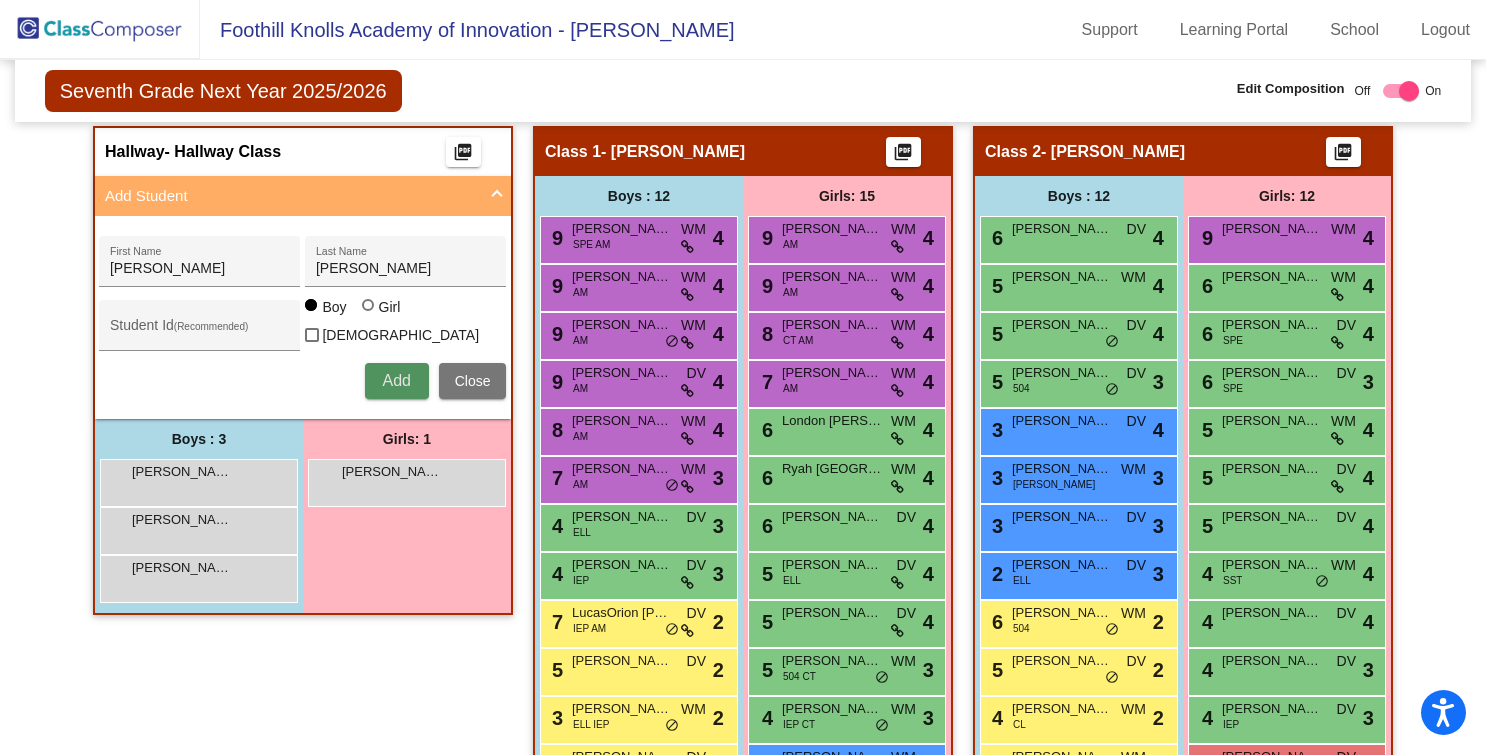 click on "Add" at bounding box center (397, 381) 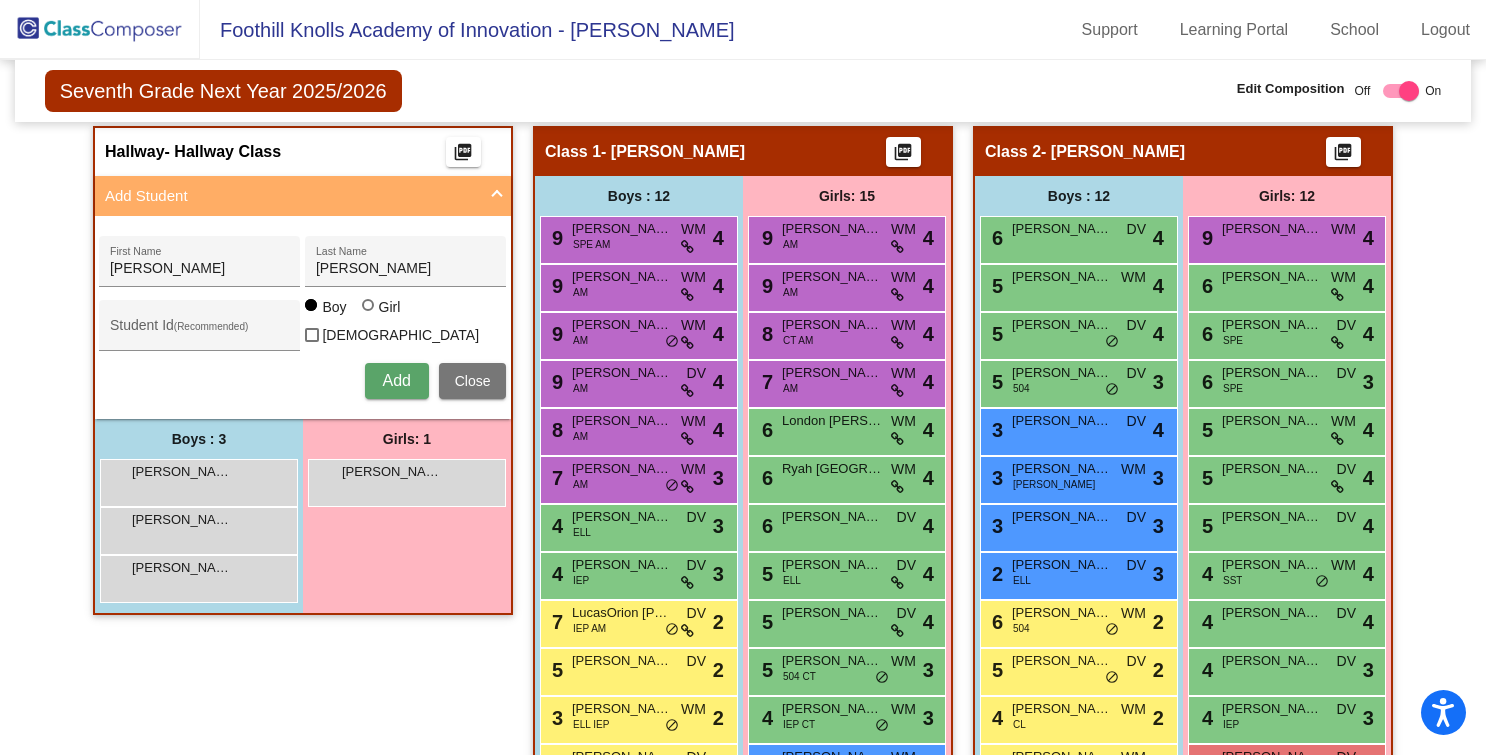 type 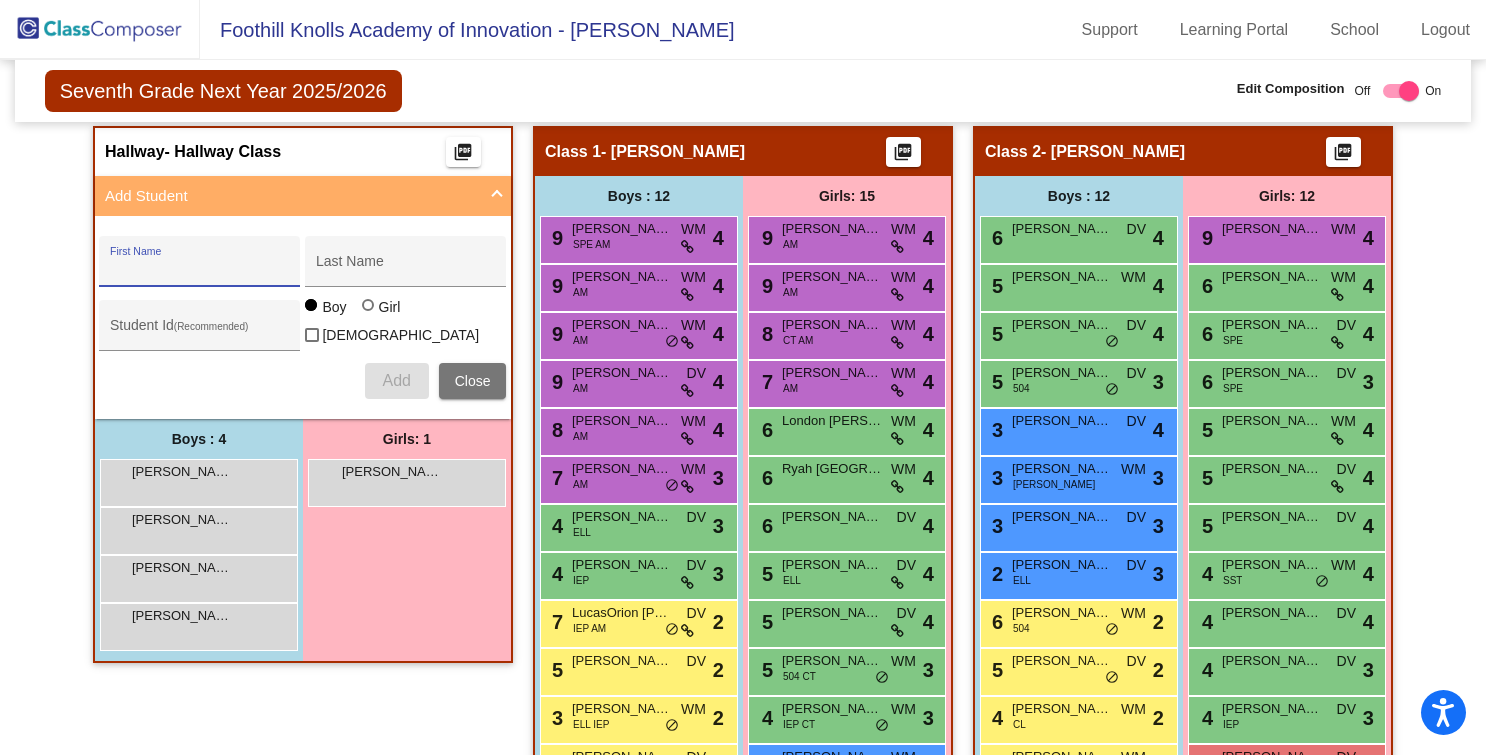 paste on "Castro, Julian" 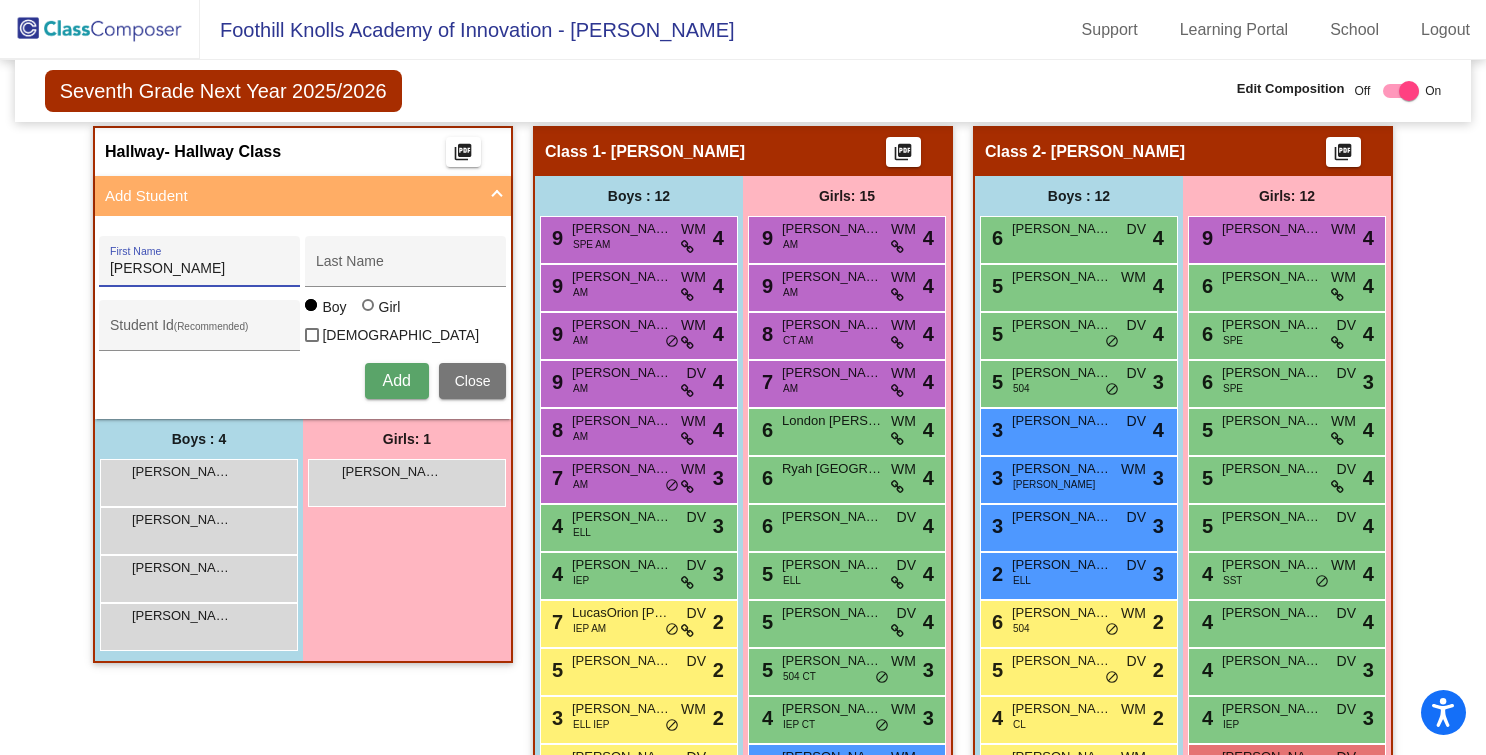 drag, startPoint x: 154, startPoint y: 264, endPoint x: -5, endPoint y: 265, distance: 159.00314 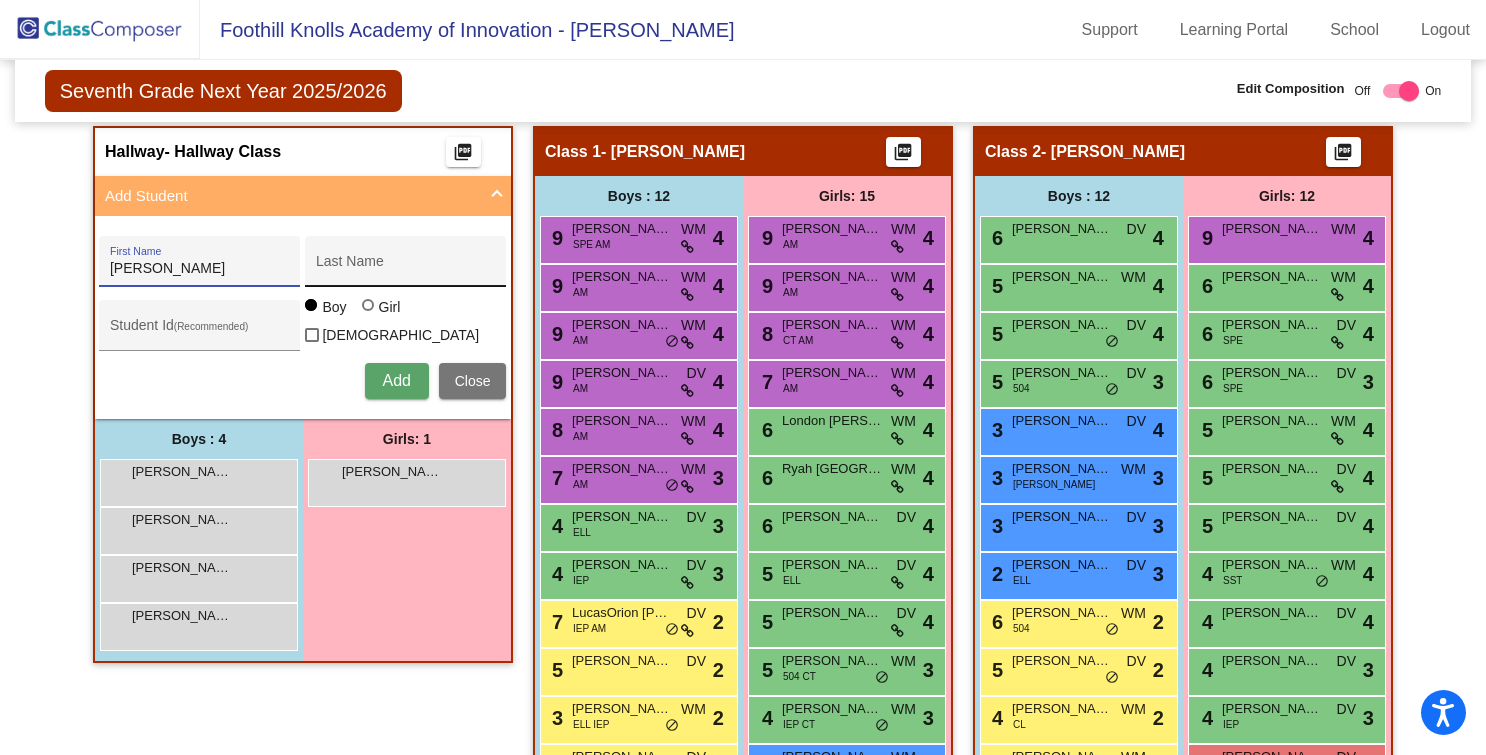 type on "Julian" 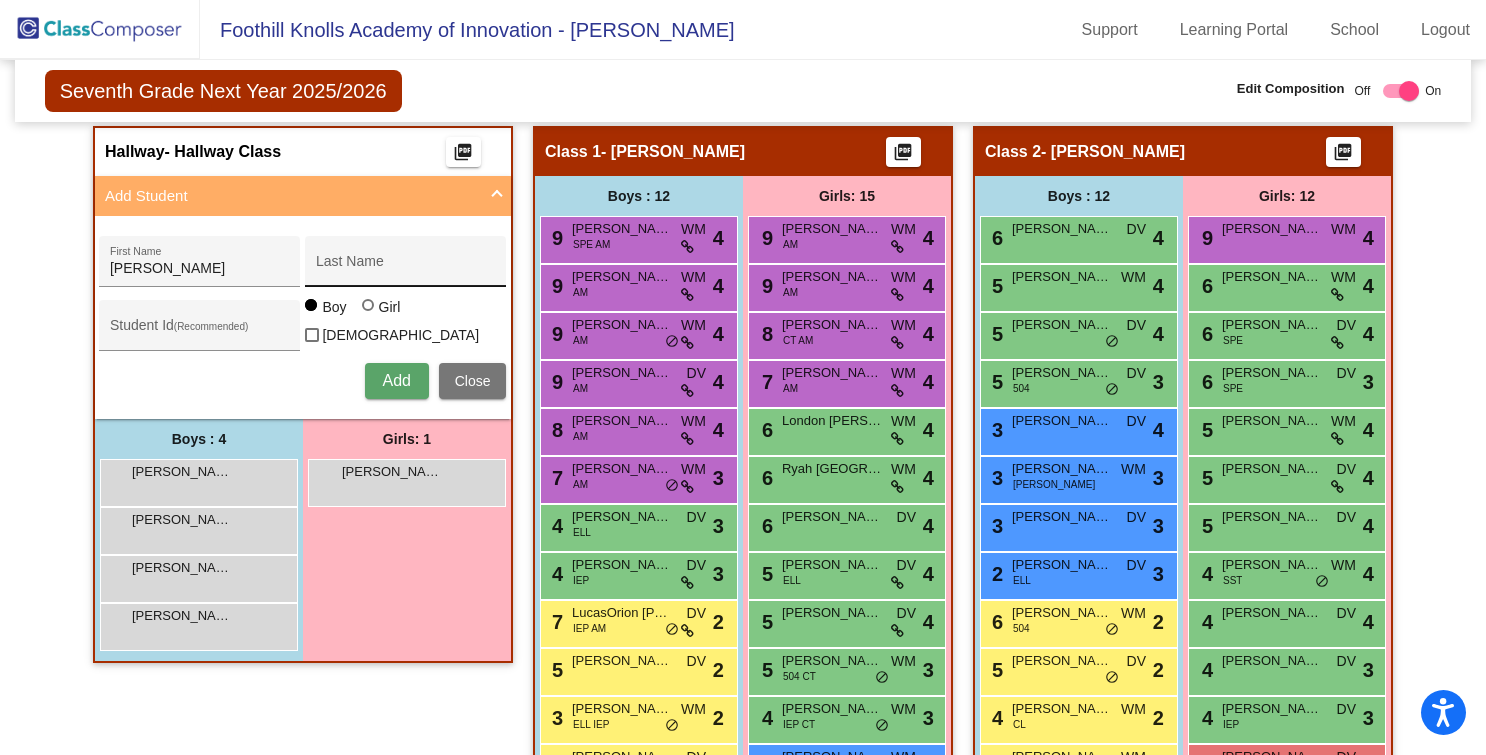 drag, startPoint x: 371, startPoint y: 279, endPoint x: 368, endPoint y: 268, distance: 11.401754 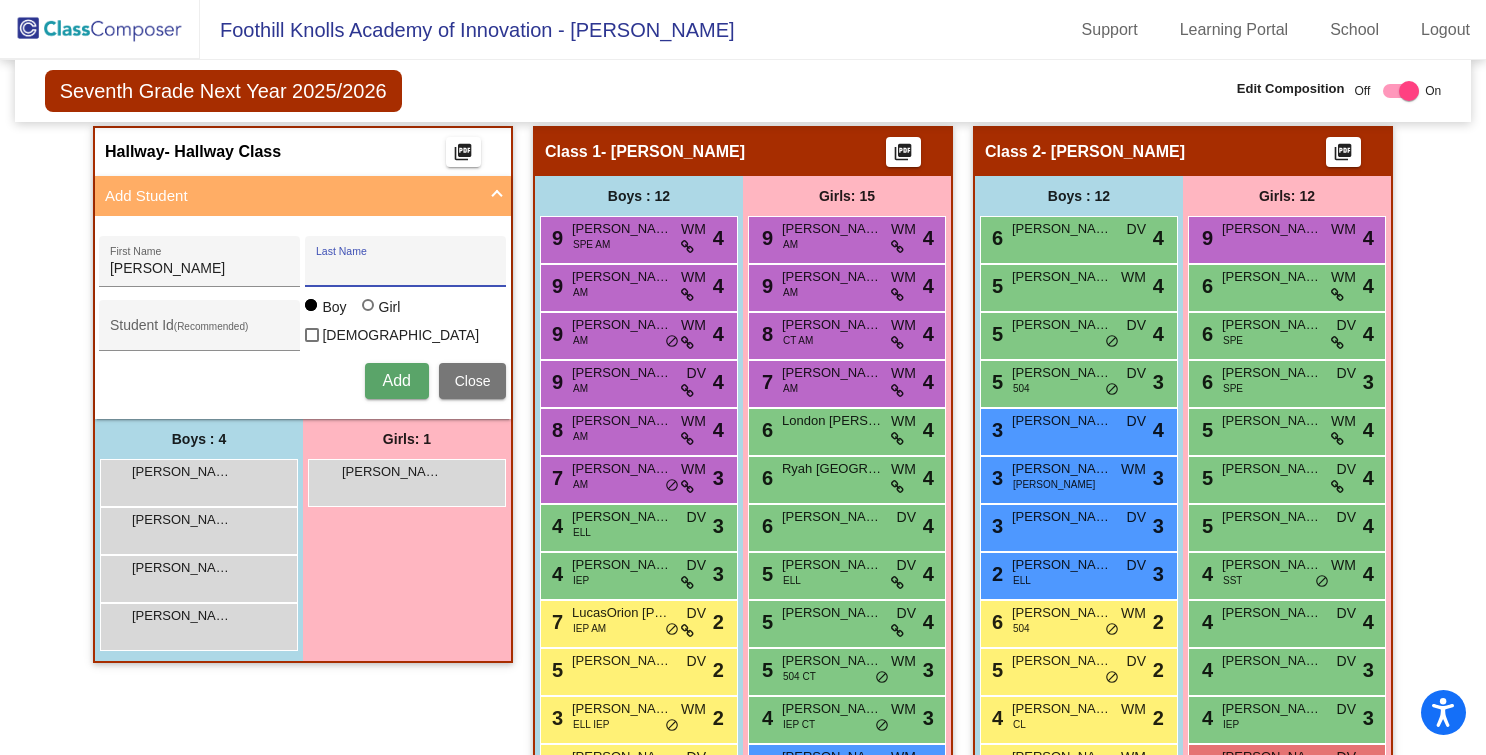 paste on "Castro, Julian" 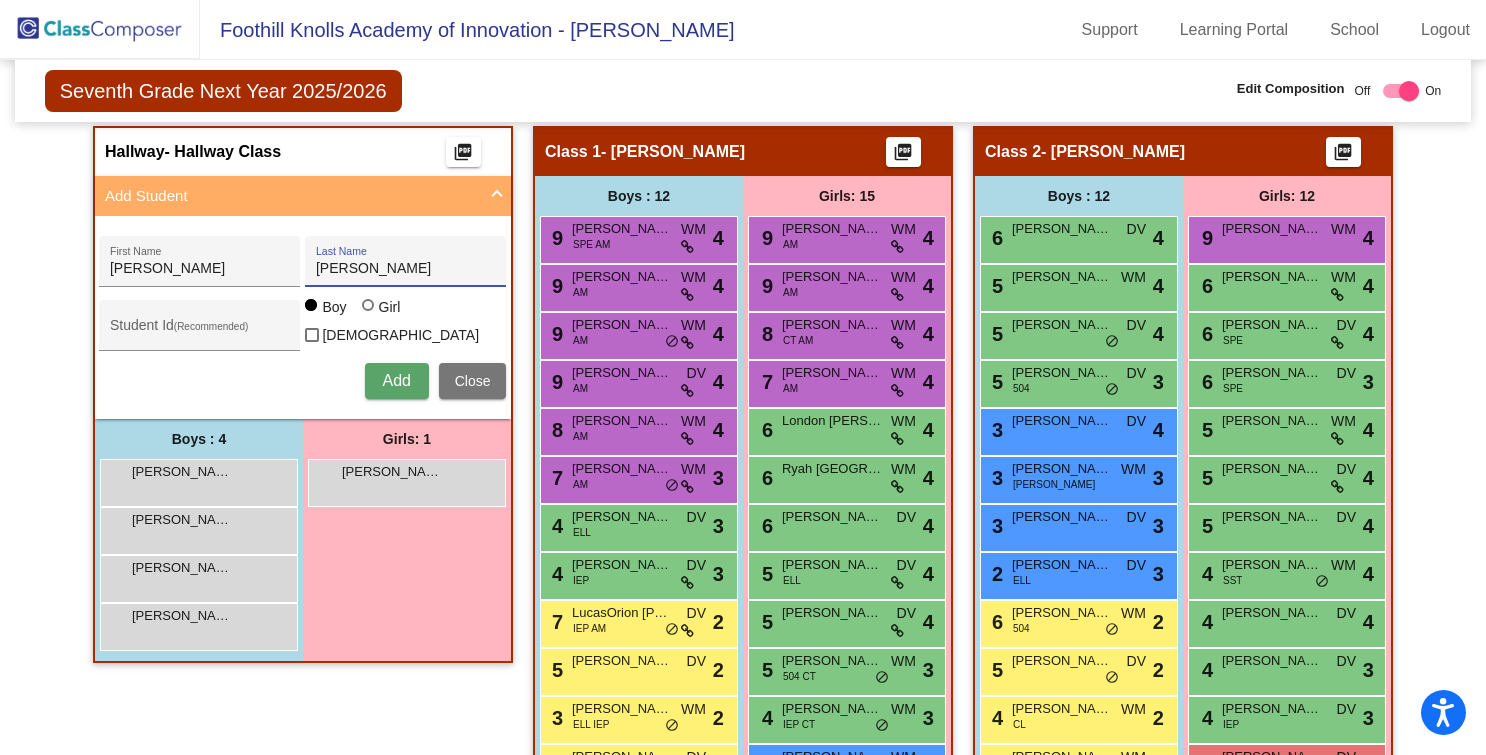 type on "Castro, Julian" 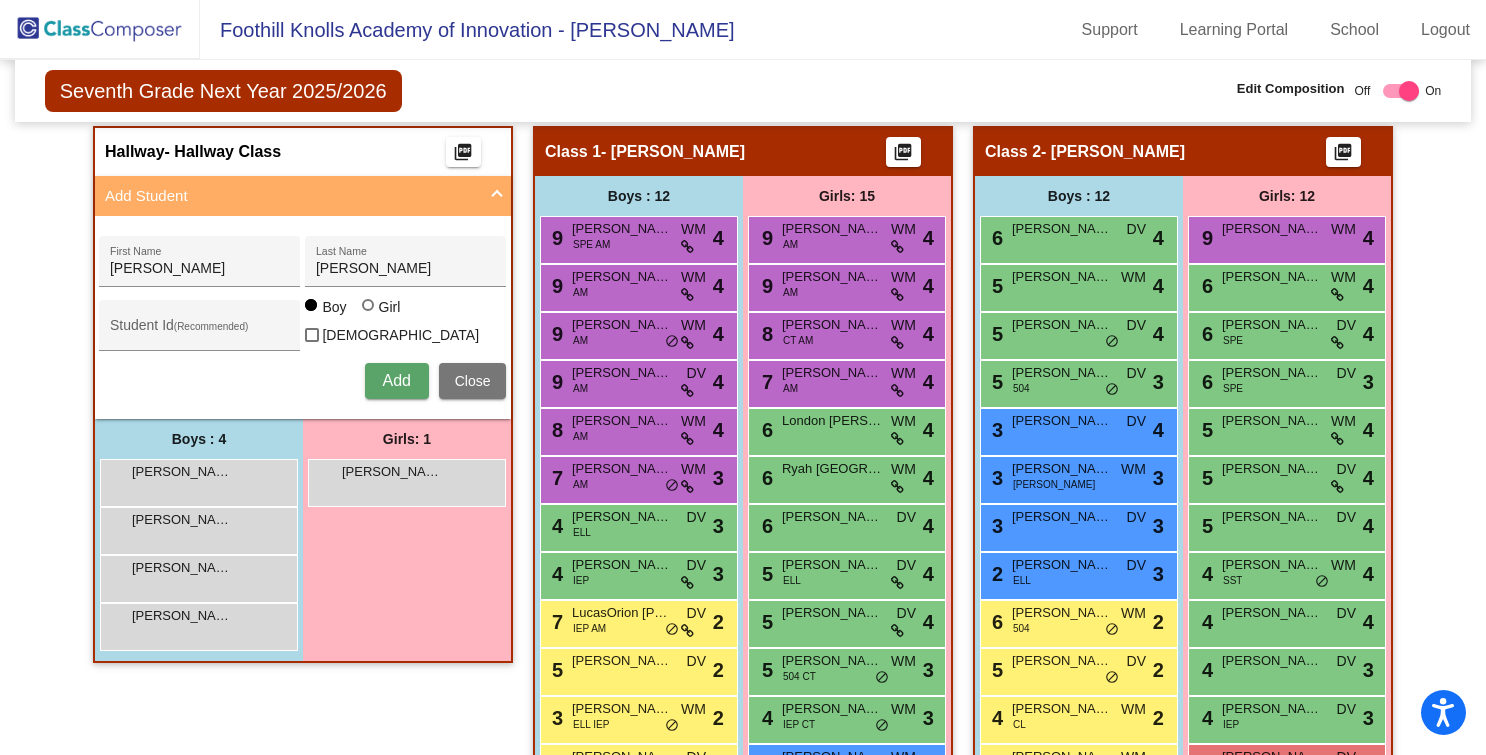 type 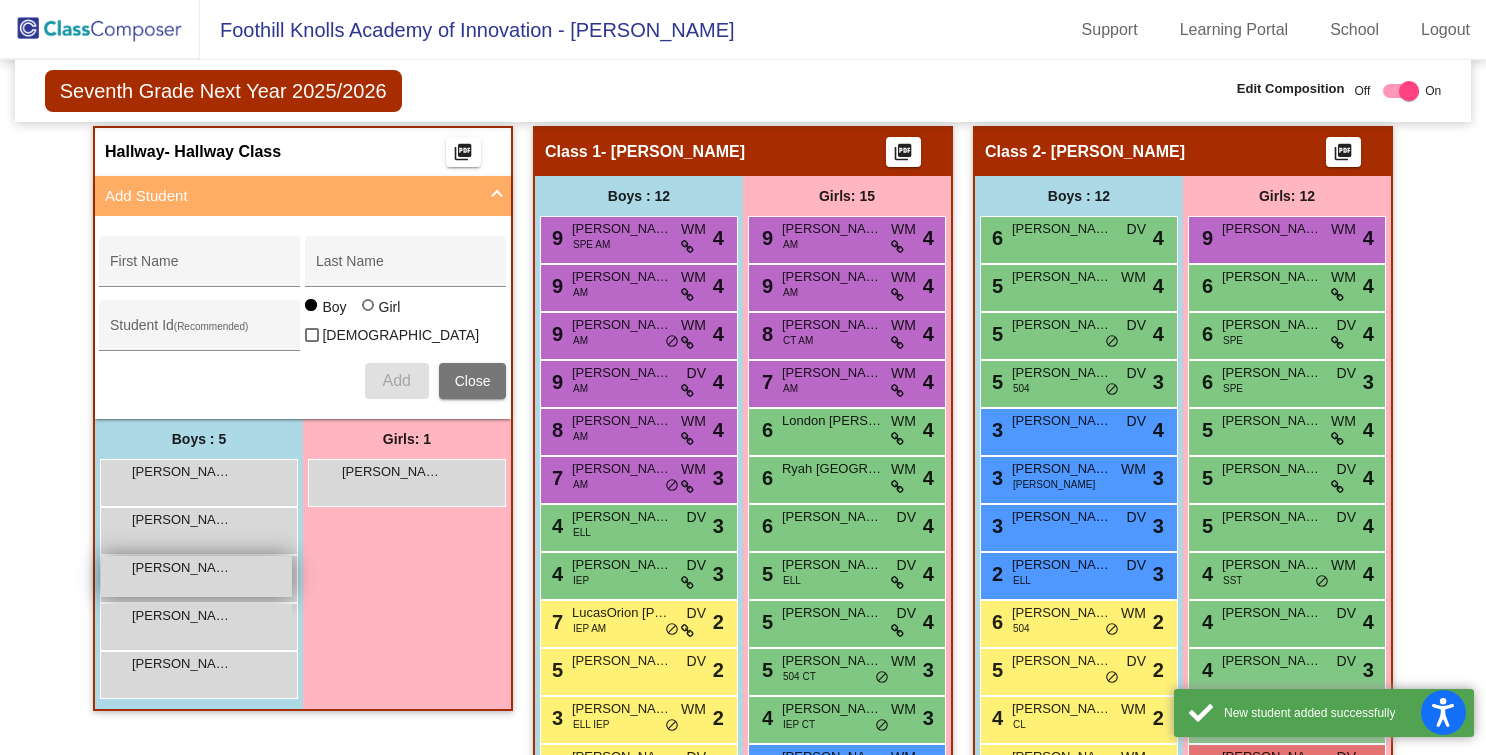 click on "Julian Castro, Julian lock do_not_disturb_alt" at bounding box center (196, 576) 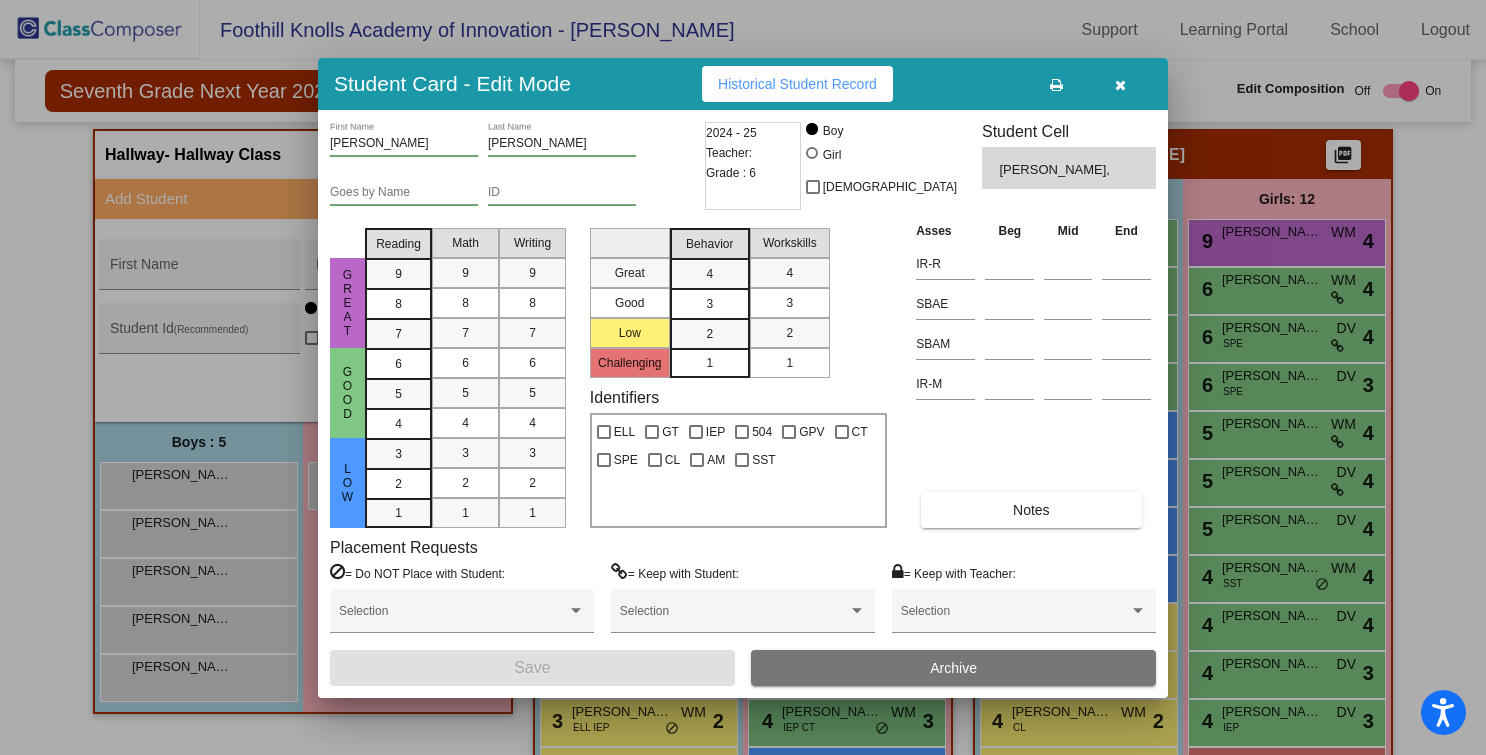click on "Archive" at bounding box center (953, 668) 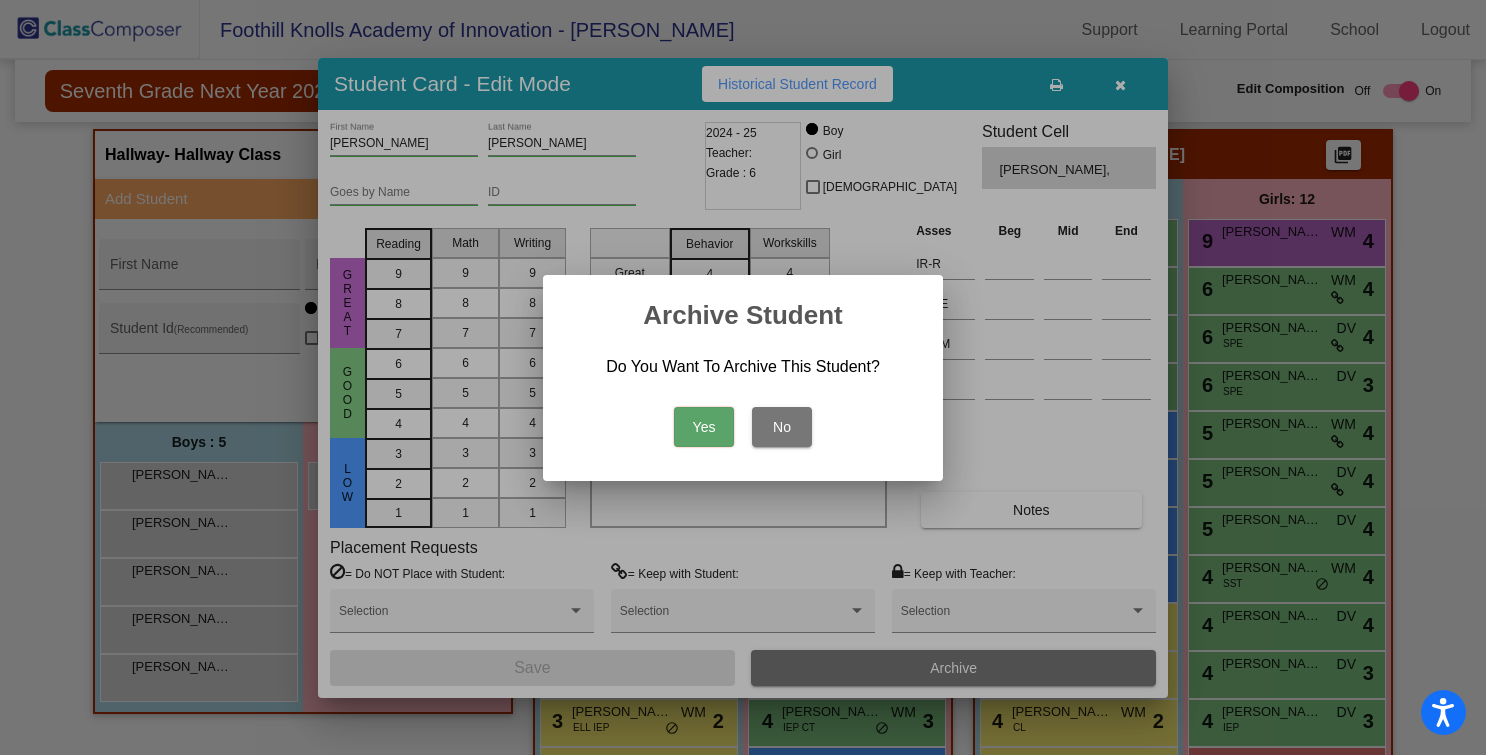 click on "Yes" at bounding box center [704, 427] 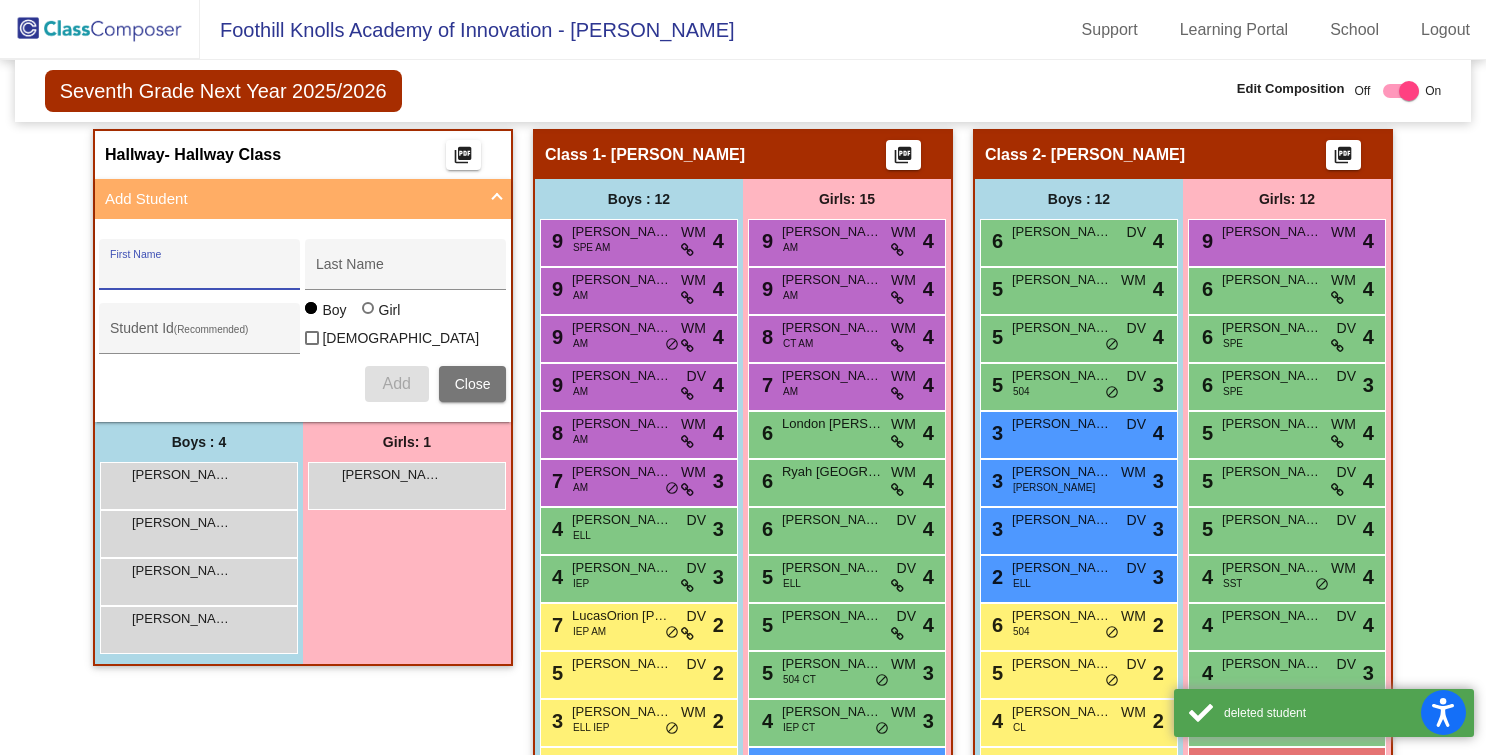 click on "First Name" at bounding box center [200, 272] 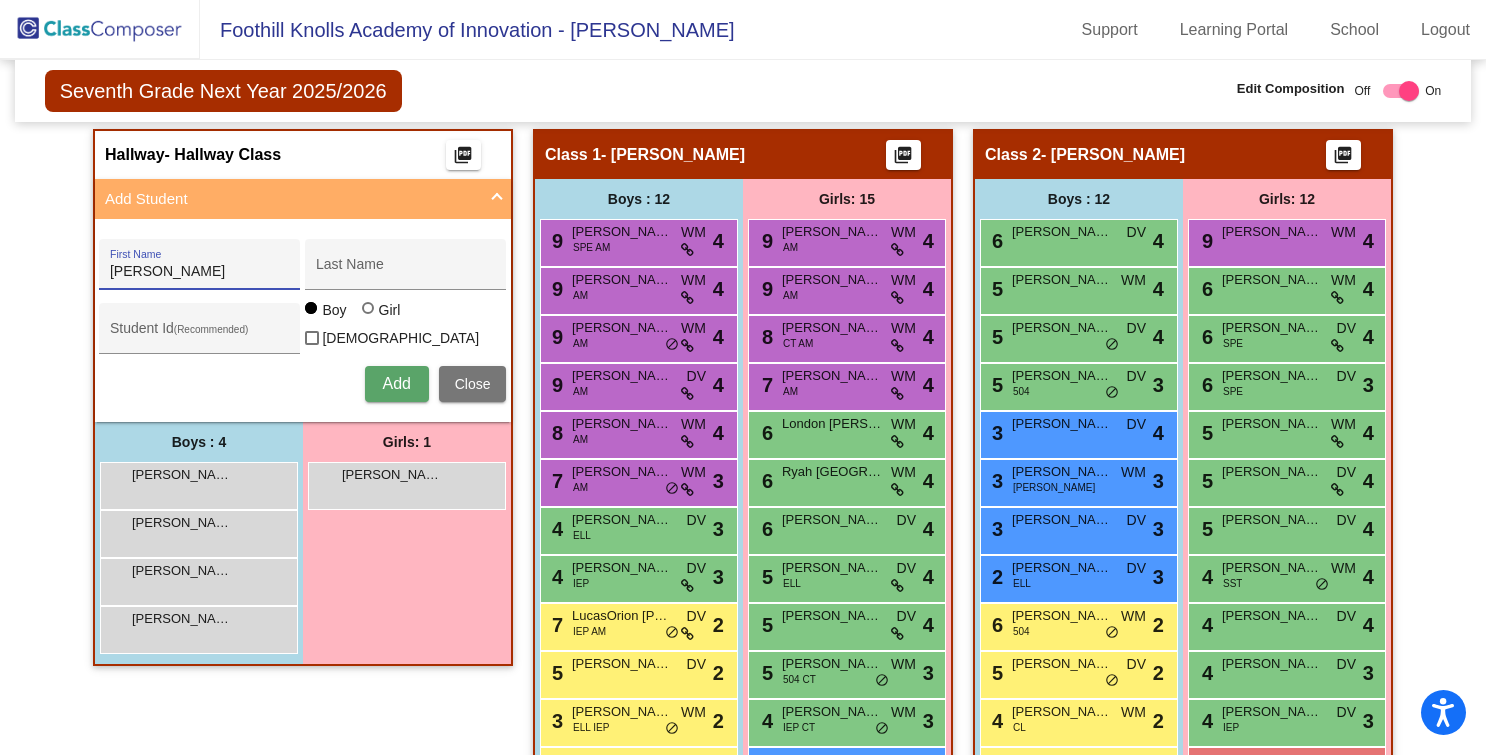 scroll, scrollTop: 362, scrollLeft: 0, axis: vertical 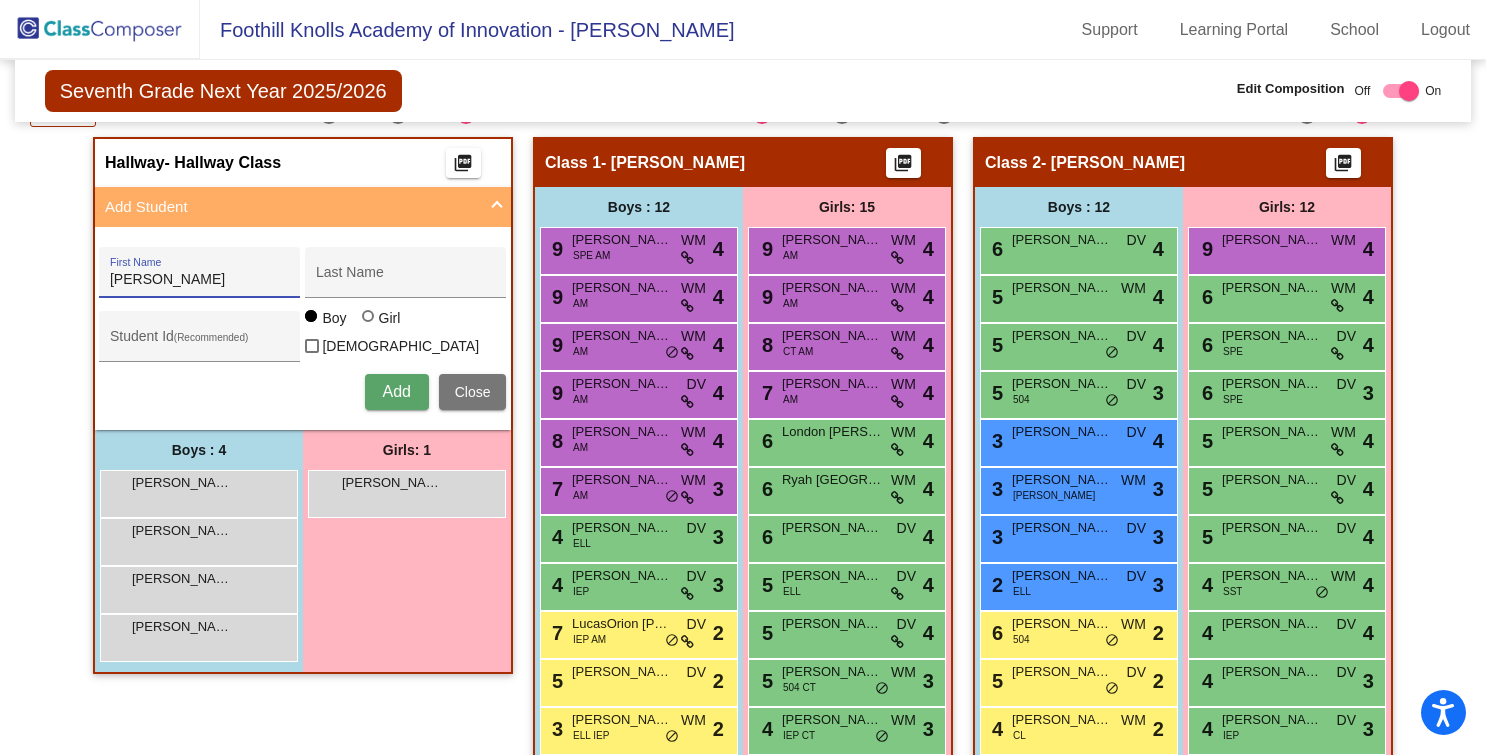 drag, startPoint x: 153, startPoint y: 275, endPoint x: -5, endPoint y: 270, distance: 158.0791 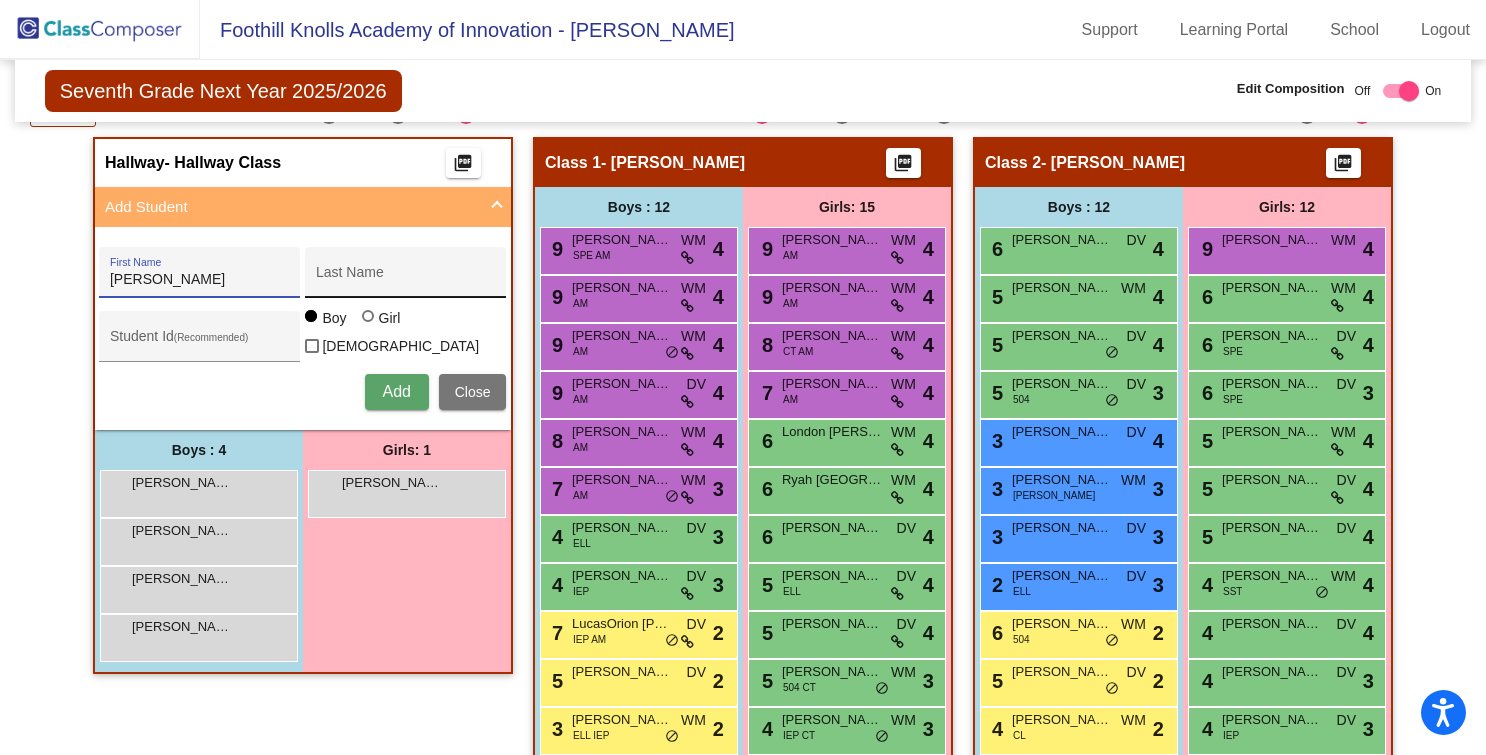 type on "Julian" 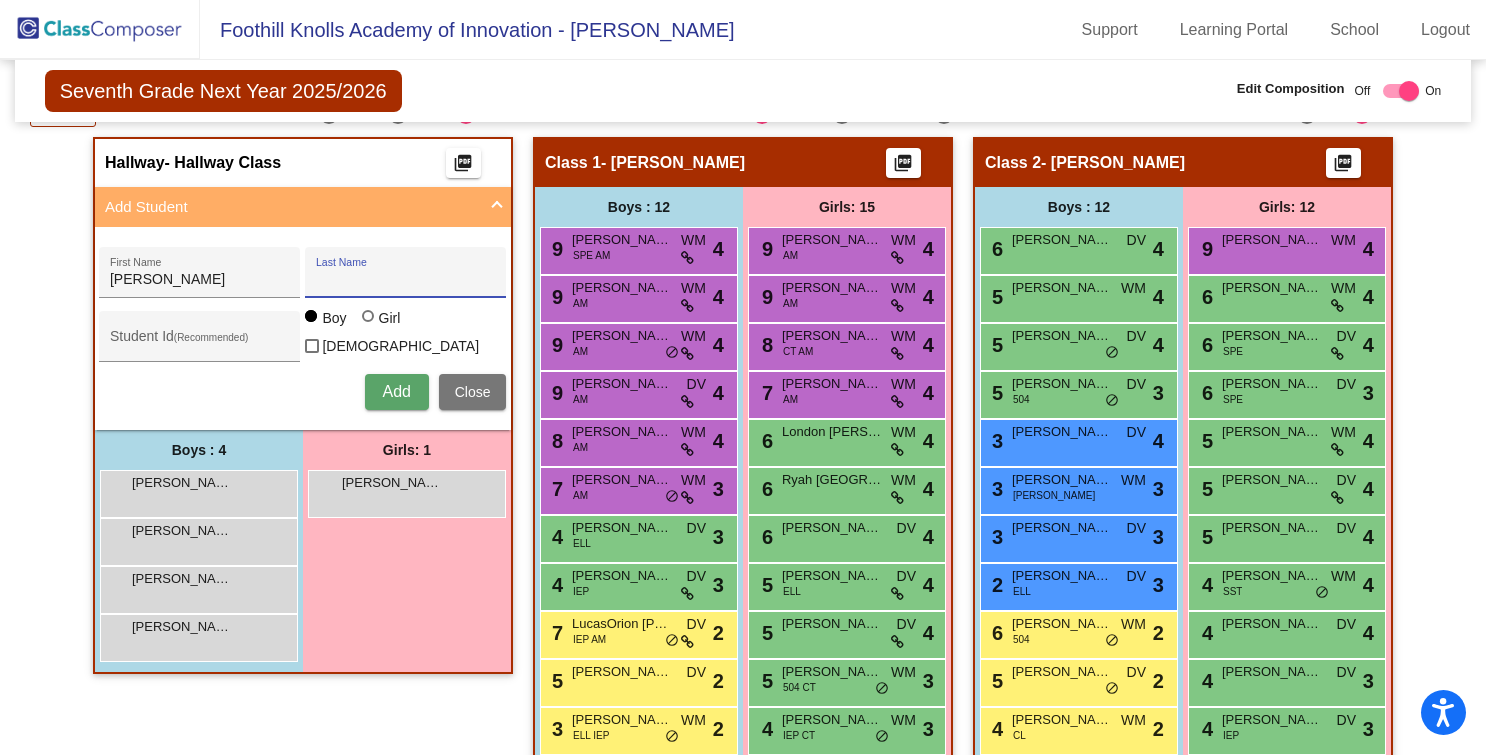 click on "Last Name" at bounding box center (406, 280) 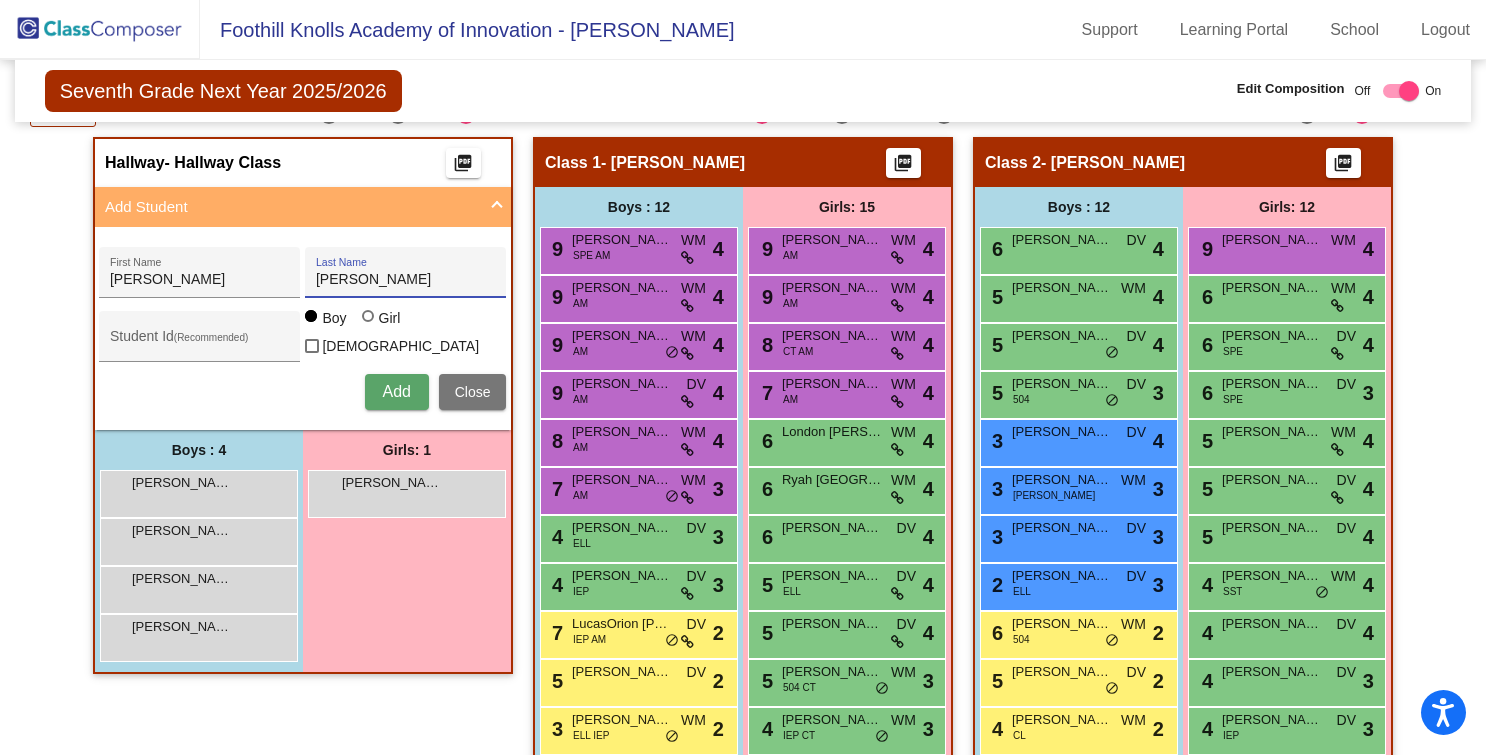 type on "Castro" 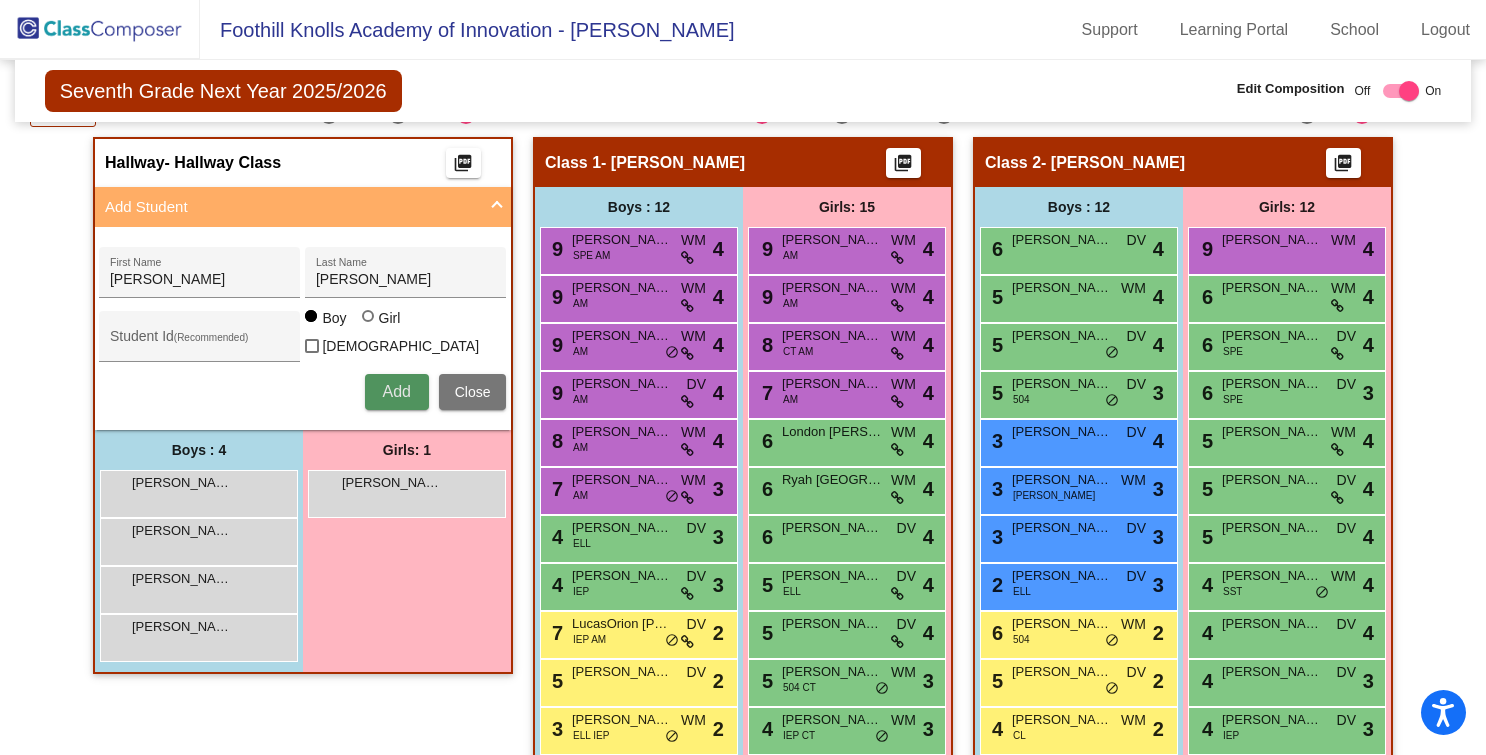 type 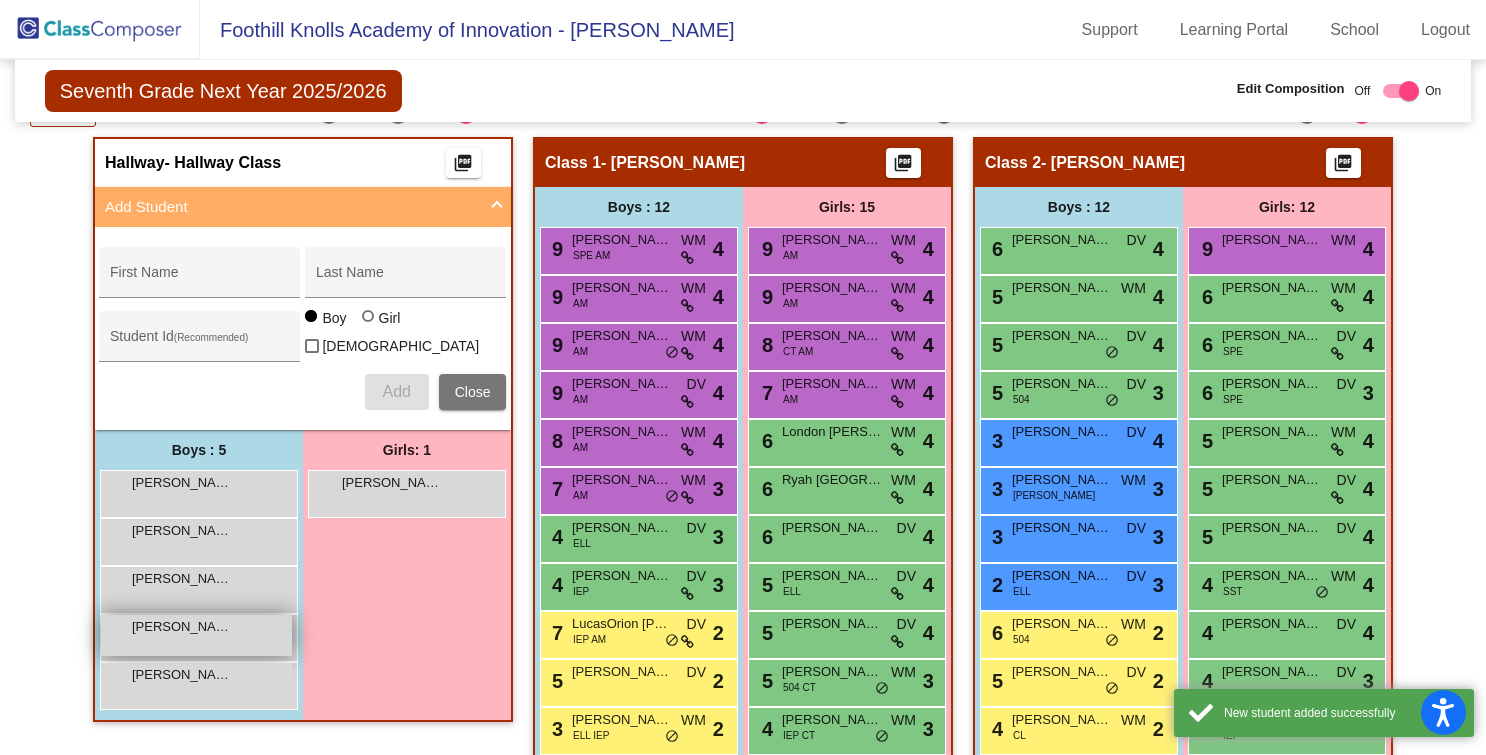 click on "Salomon Acosta" at bounding box center (182, 627) 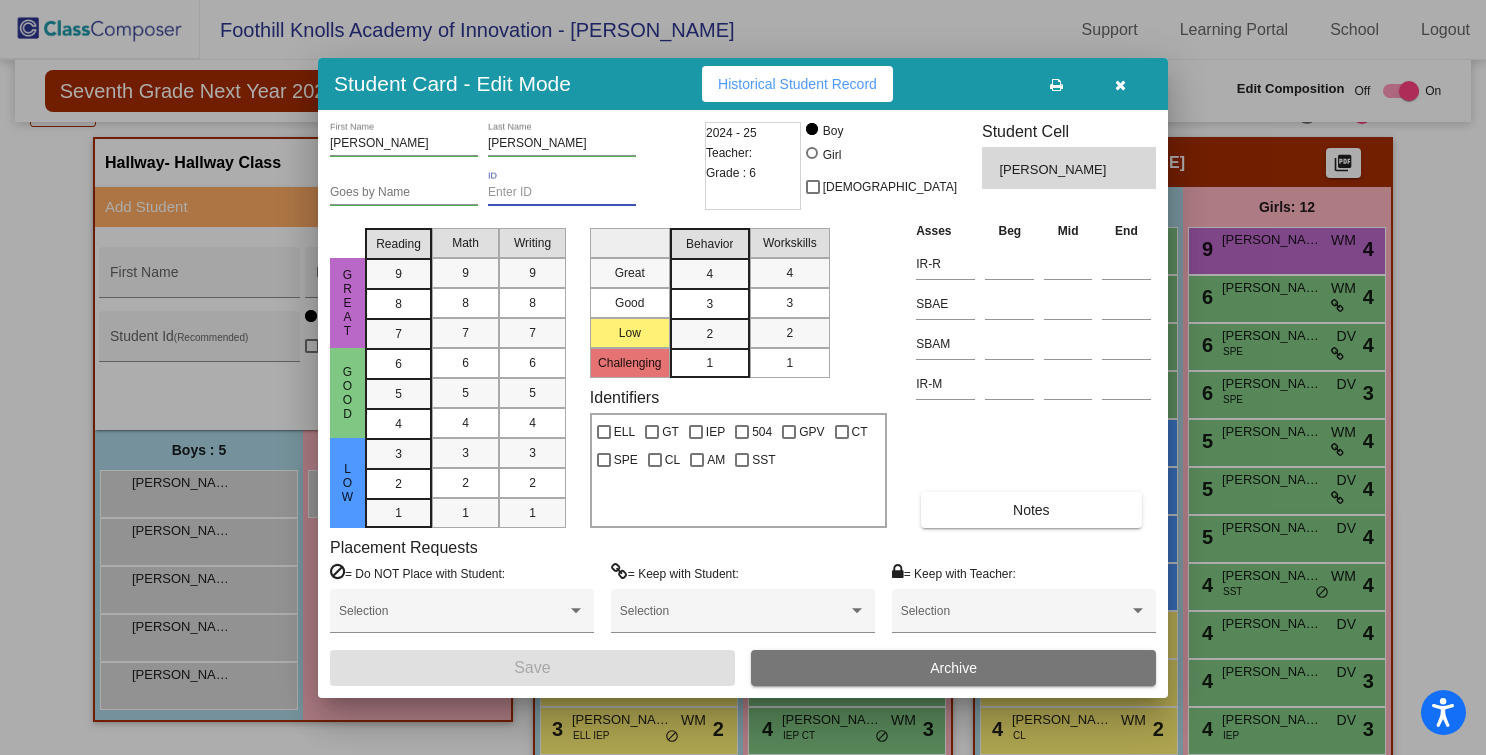 click on "ID" at bounding box center [562, 193] 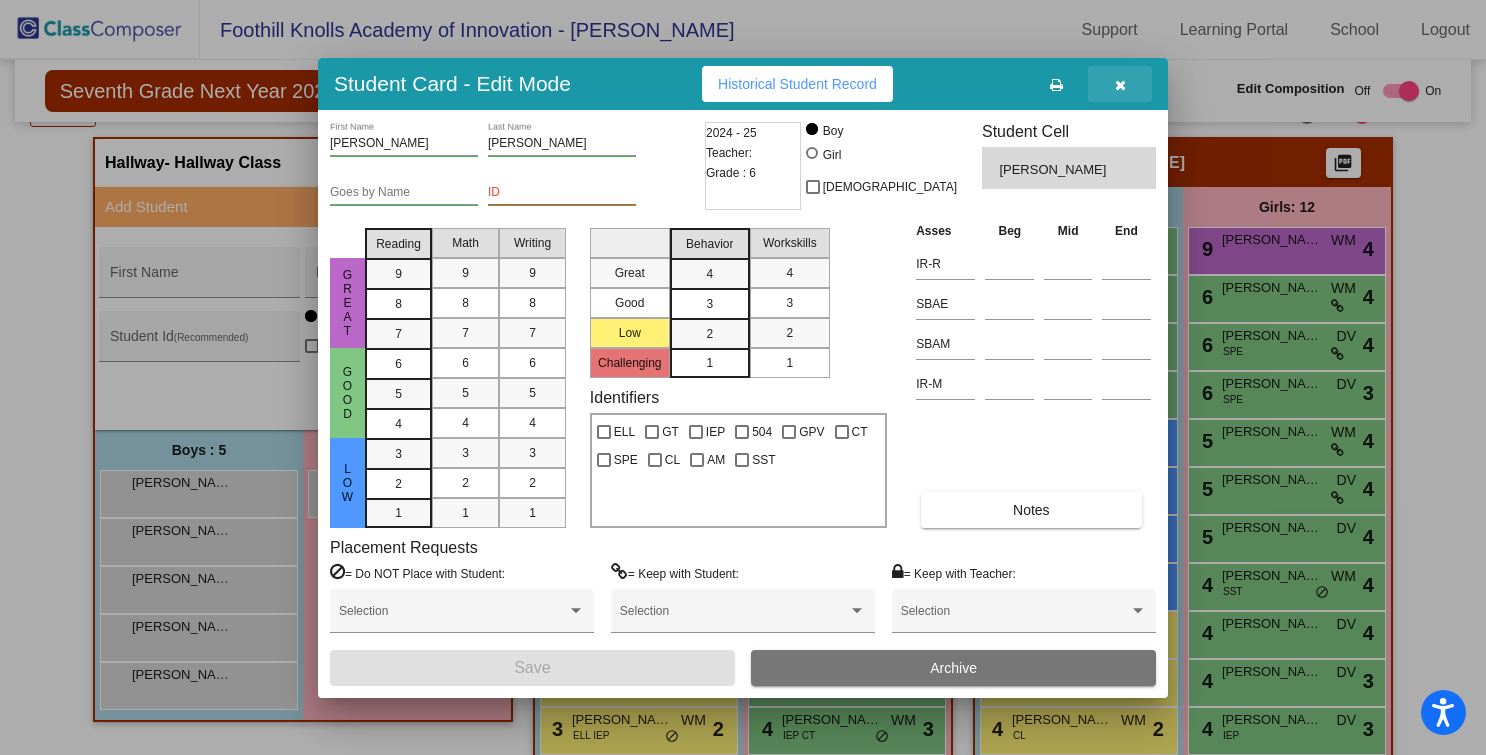 click at bounding box center (1120, 85) 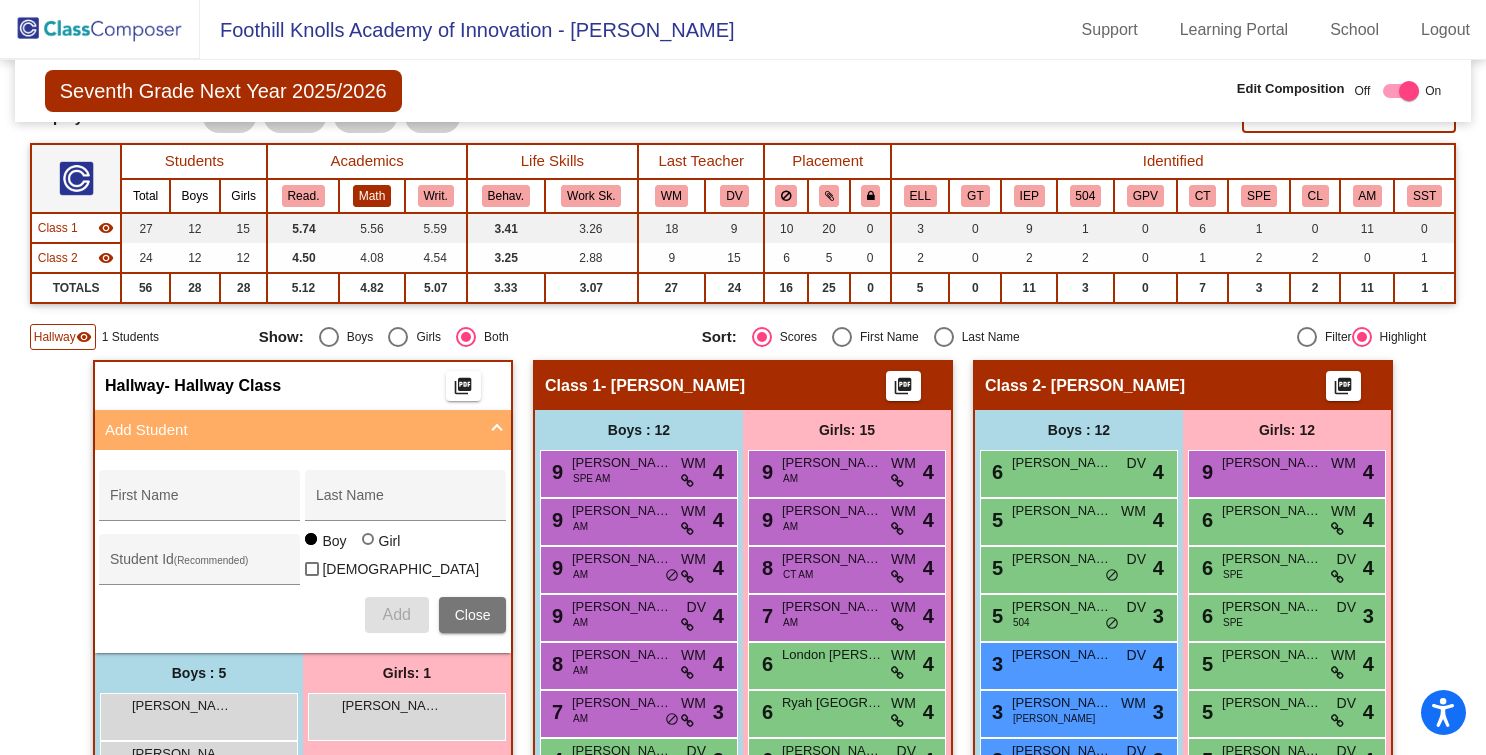 scroll, scrollTop: 142, scrollLeft: 0, axis: vertical 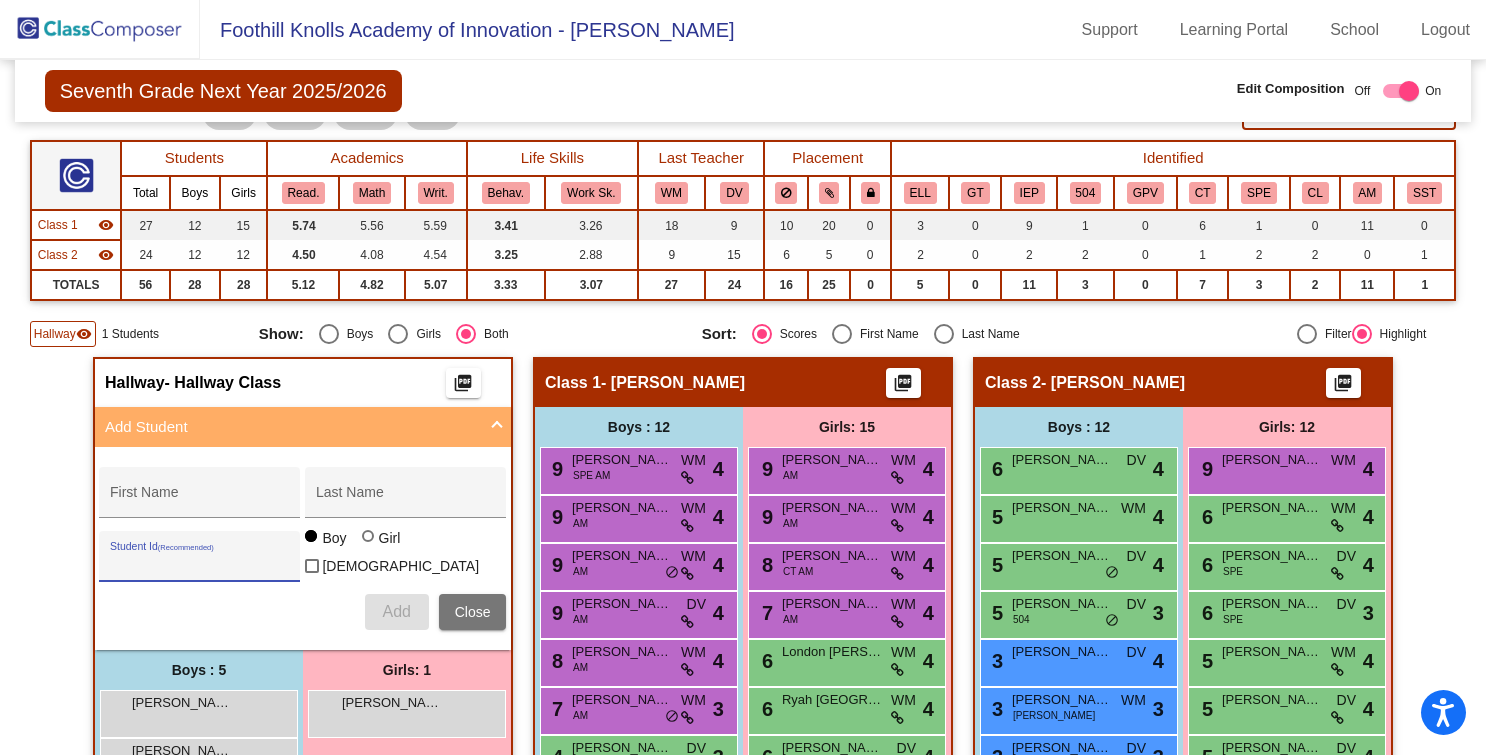 click on "Student Id  (Recommended)" at bounding box center (200, 564) 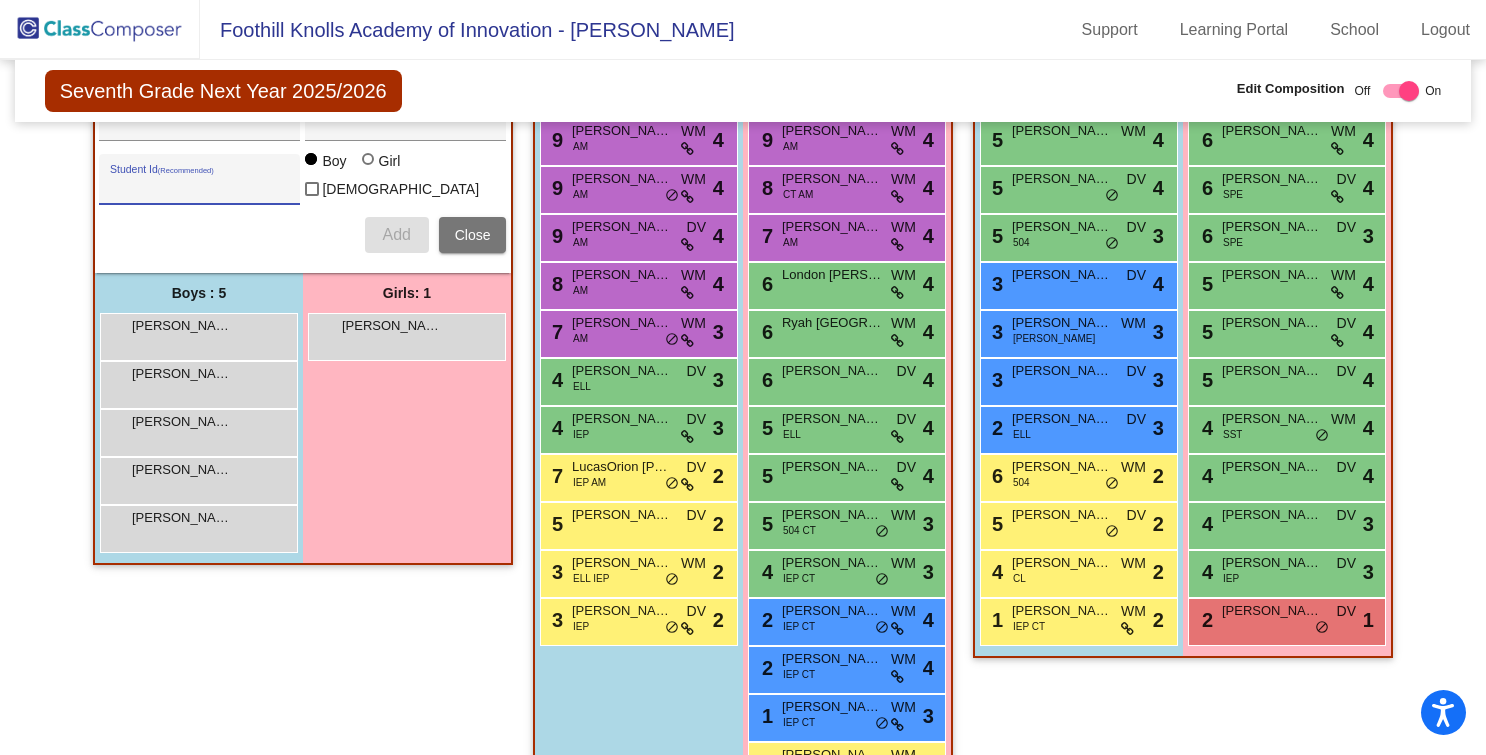 scroll, scrollTop: 517, scrollLeft: 0, axis: vertical 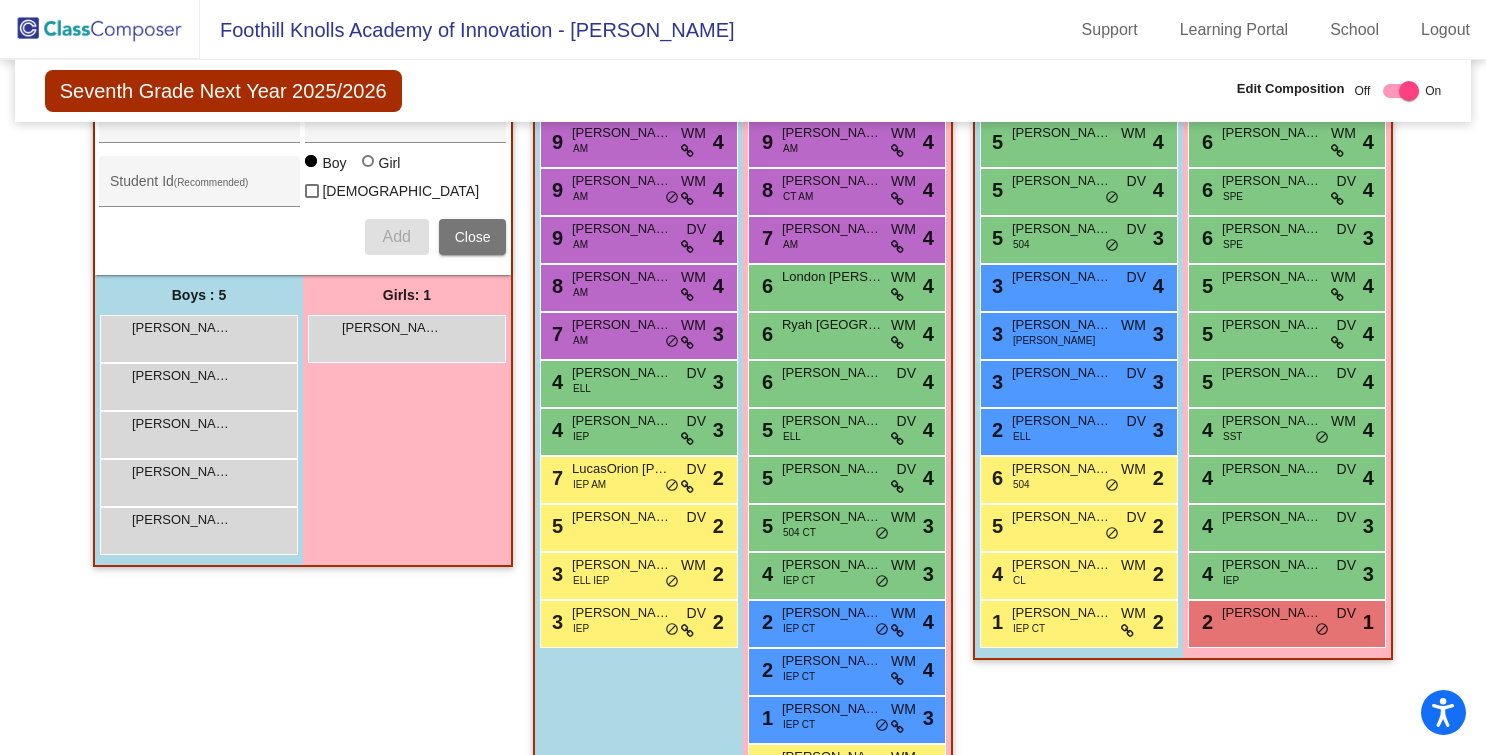 drag, startPoint x: 503, startPoint y: 464, endPoint x: 380, endPoint y: 461, distance: 123.03658 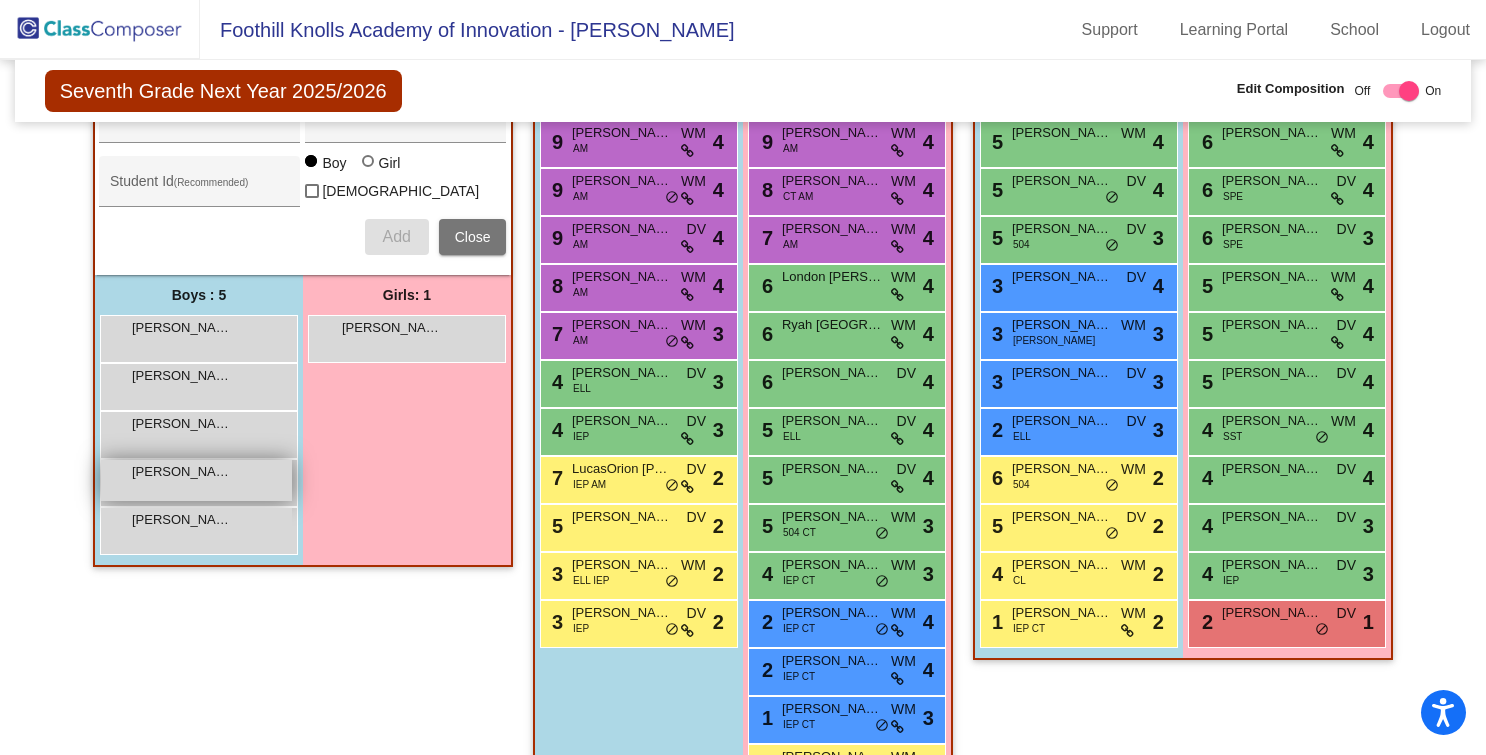 click on "Salomon Acosta" at bounding box center [182, 472] 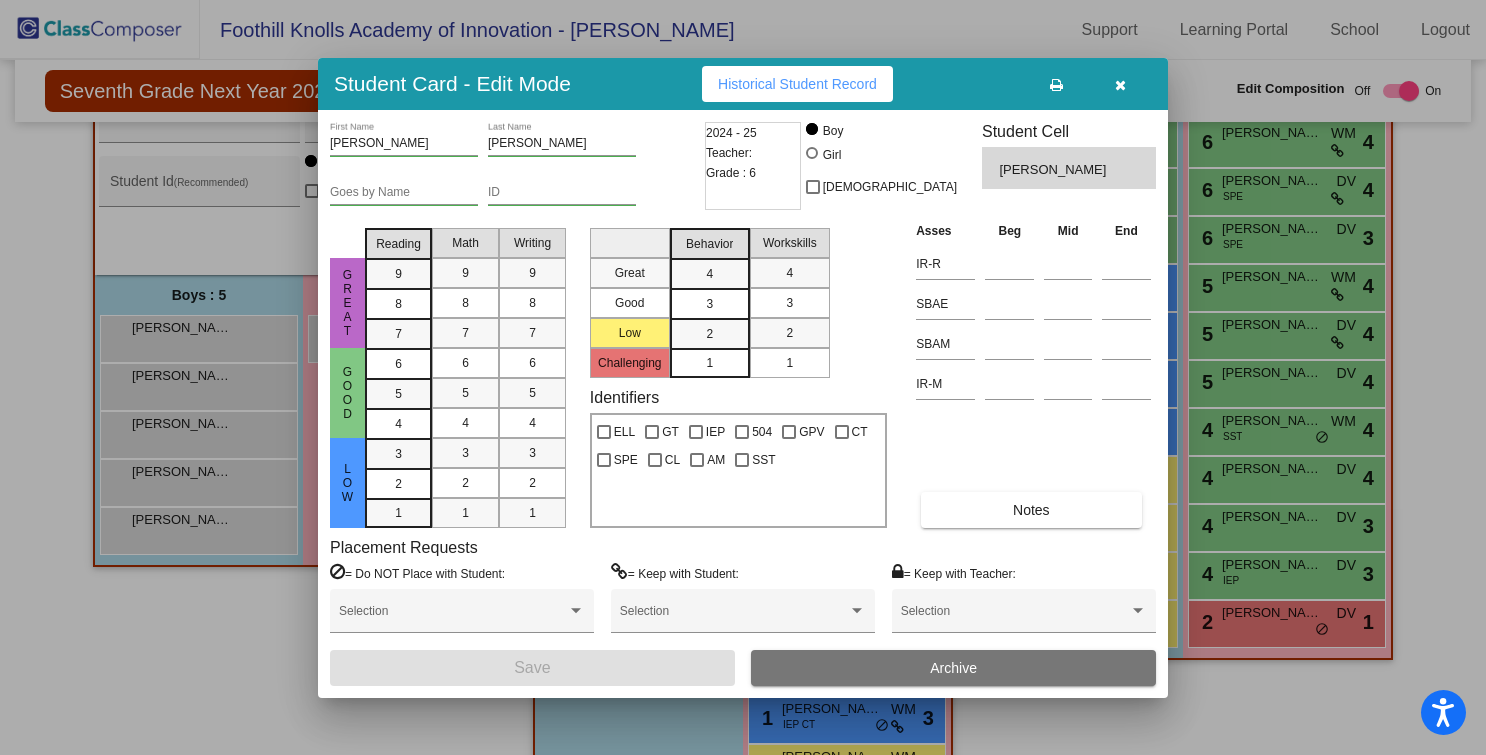 click on "ID" at bounding box center (562, 188) 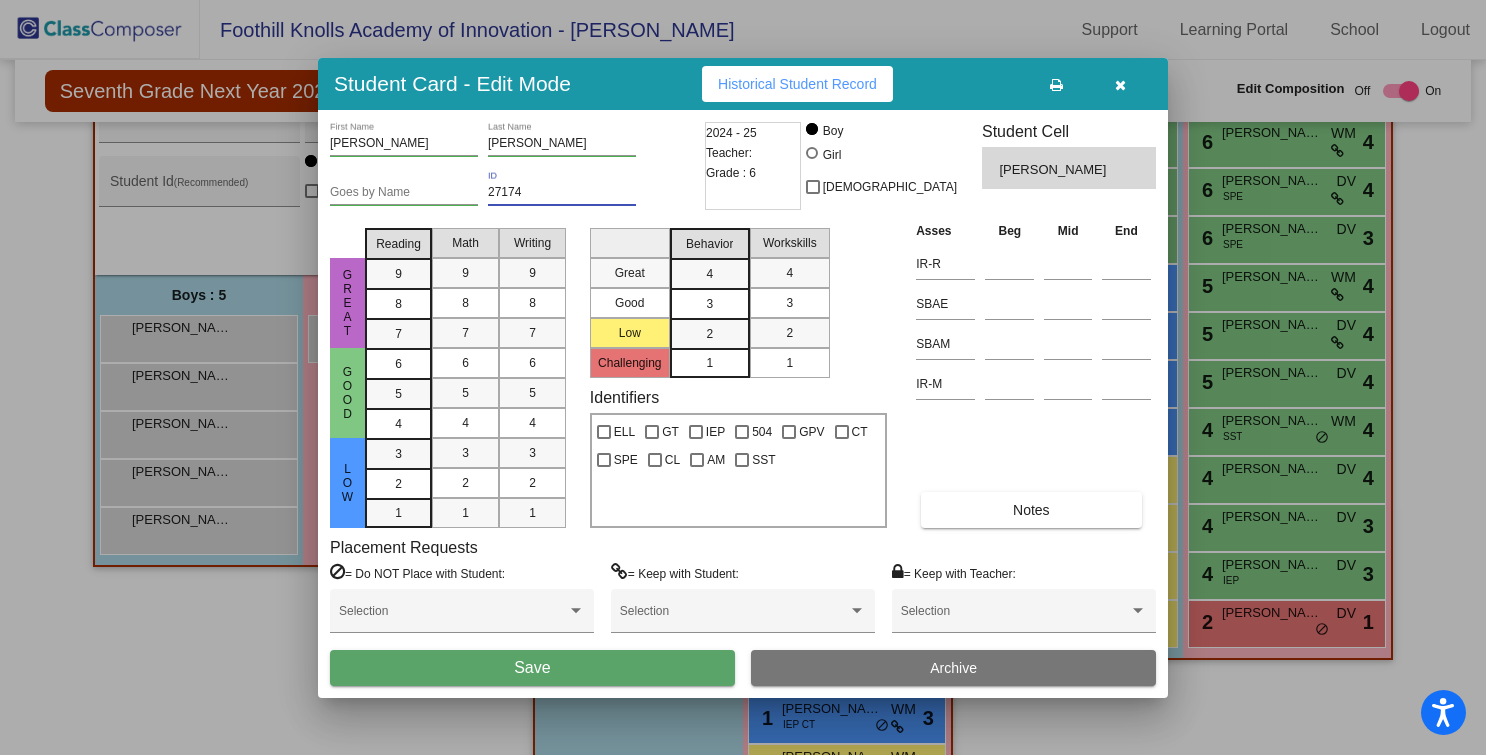 type on "27174" 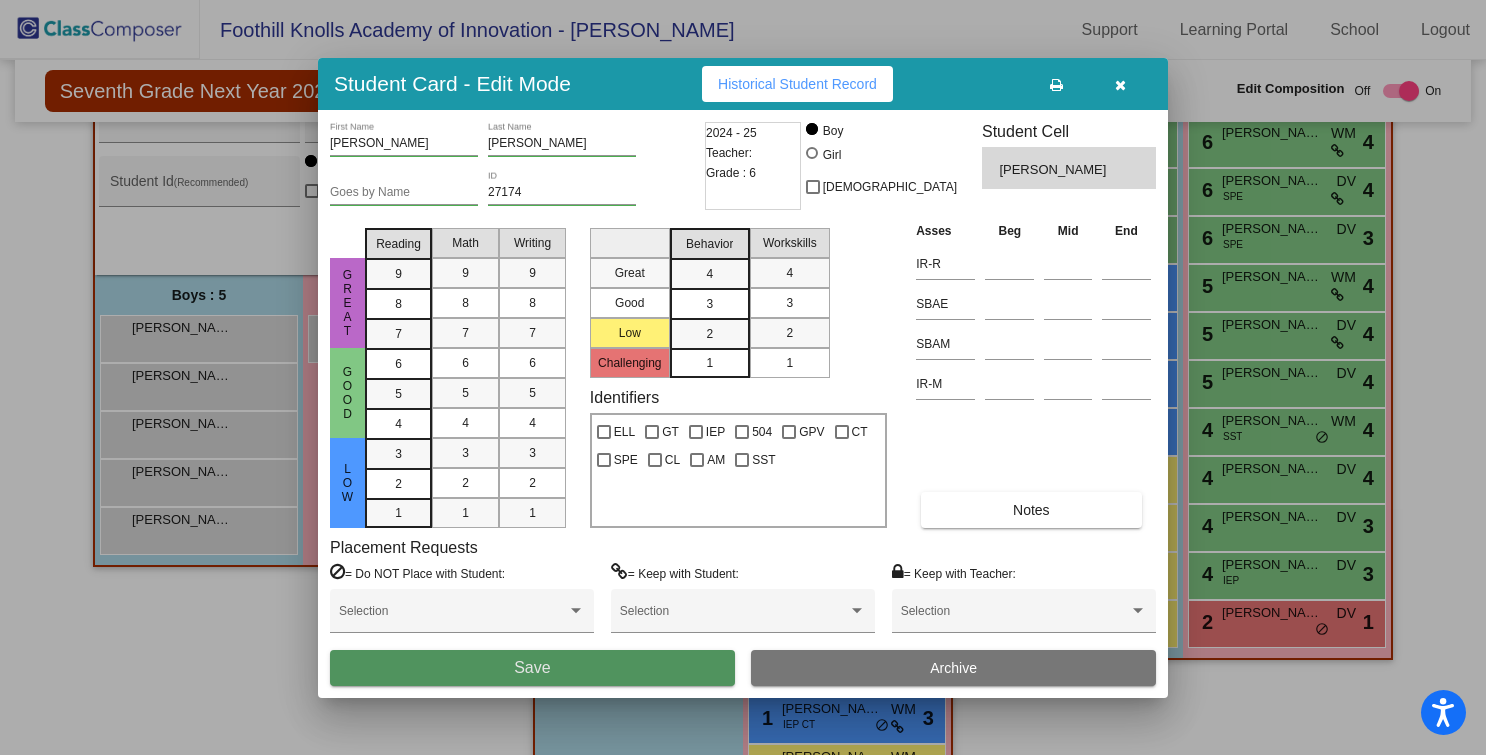 click on "Save" at bounding box center [532, 668] 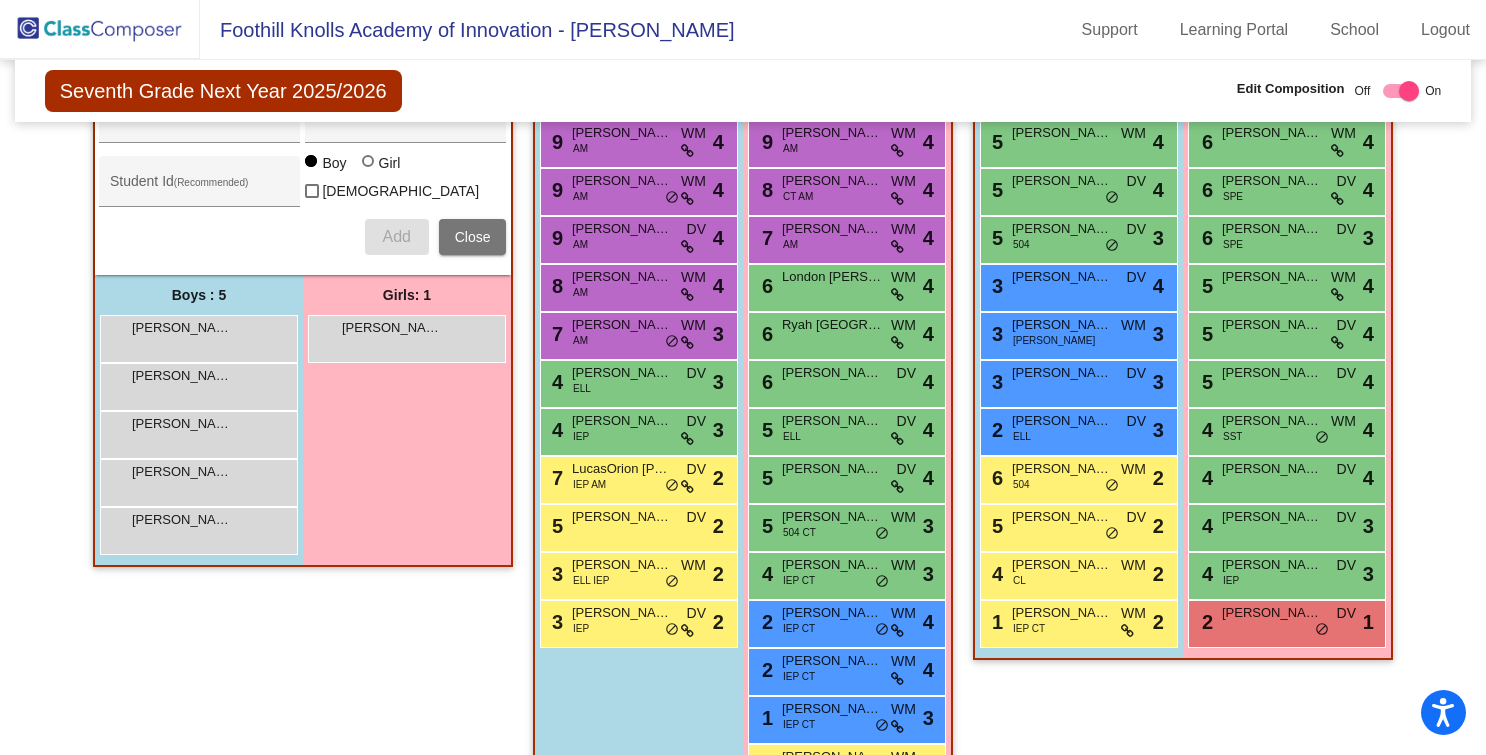 scroll, scrollTop: 0, scrollLeft: 0, axis: both 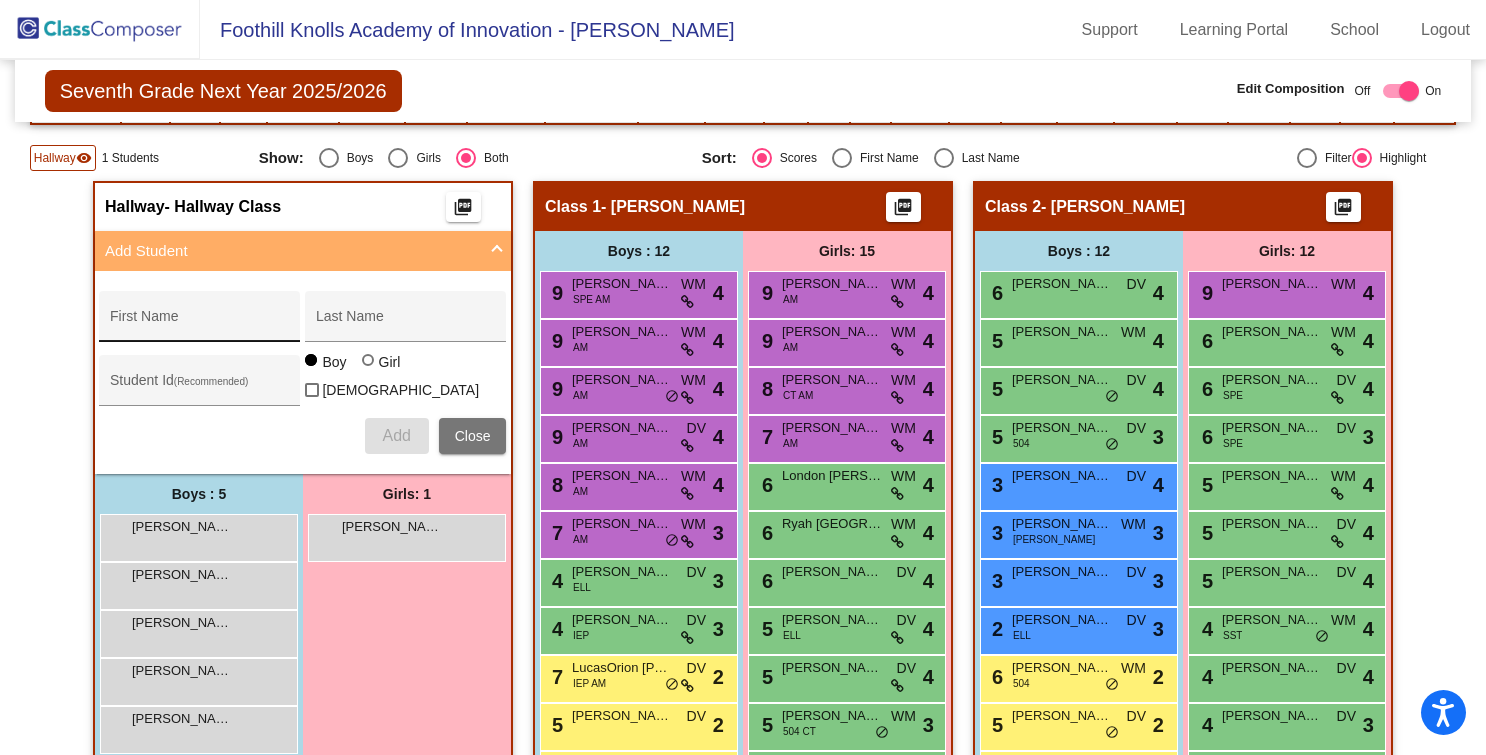 click on "First Name" at bounding box center [200, 324] 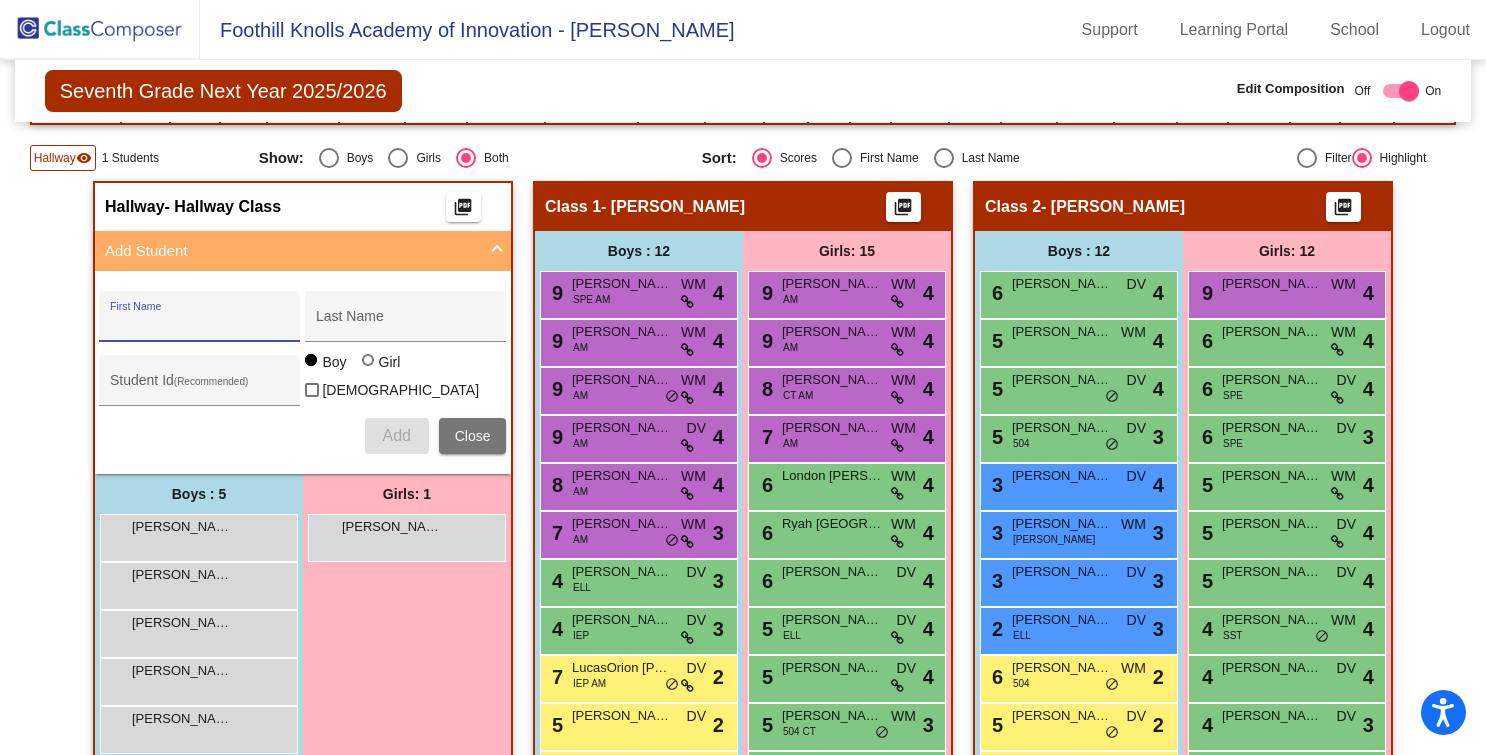 paste on "London, Malaki" 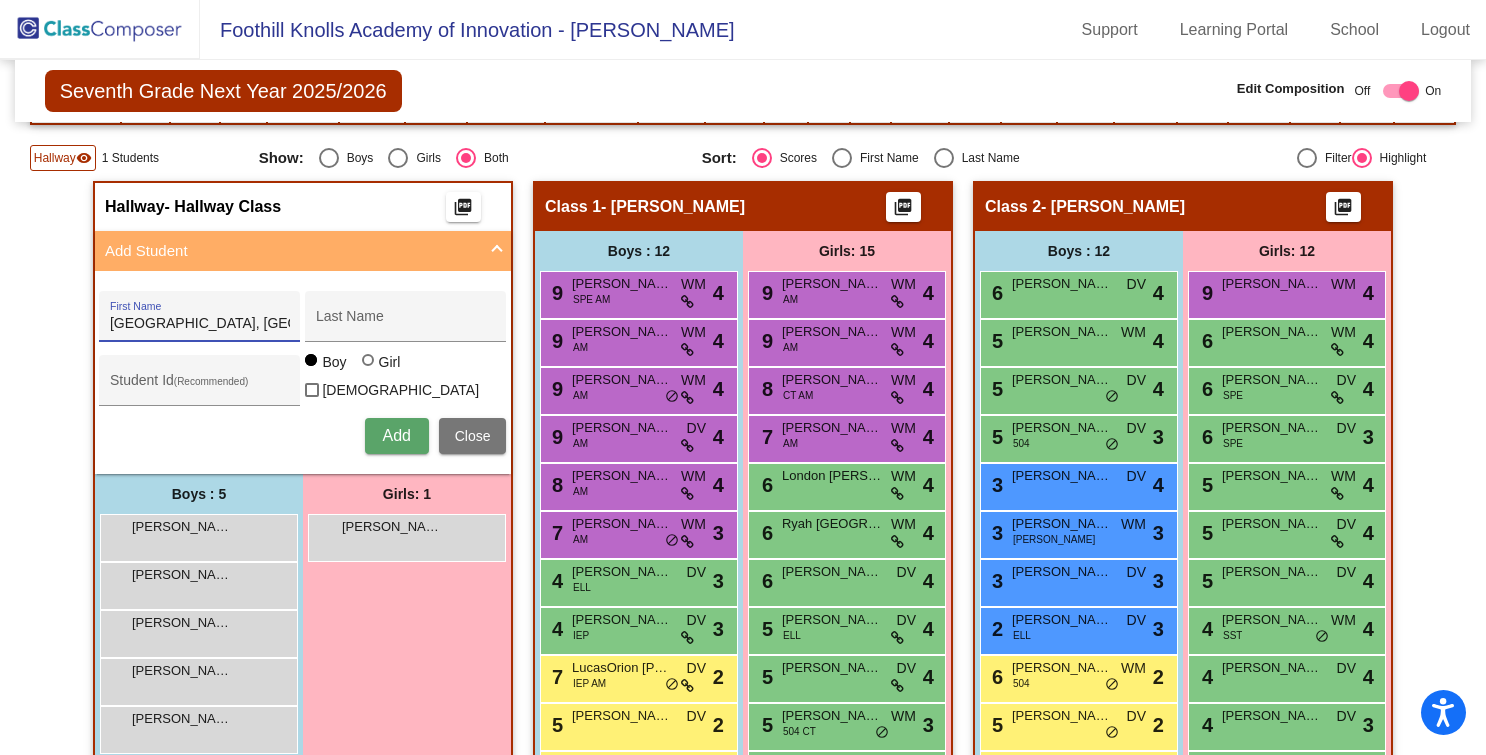 scroll, scrollTop: 0, scrollLeft: 0, axis: both 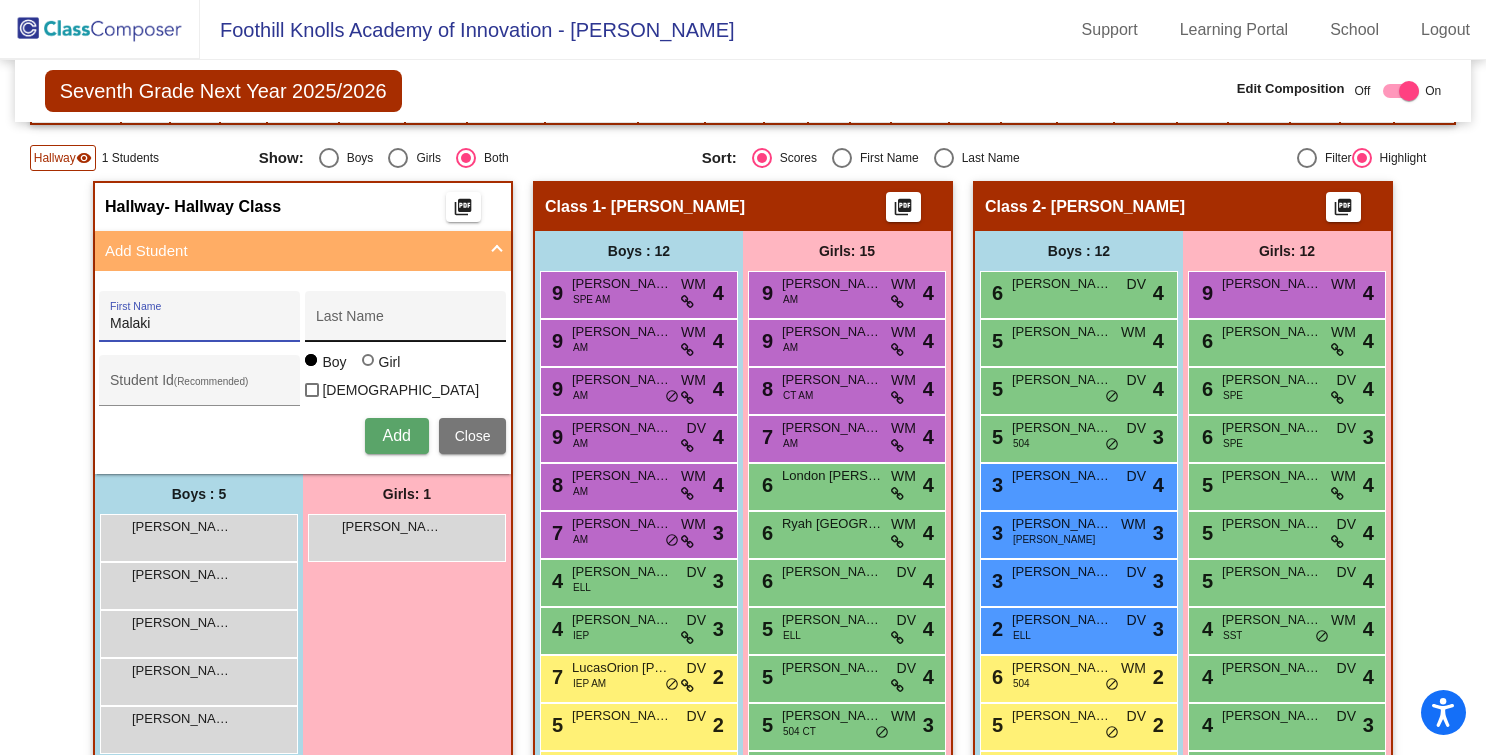 type on "Malaki" 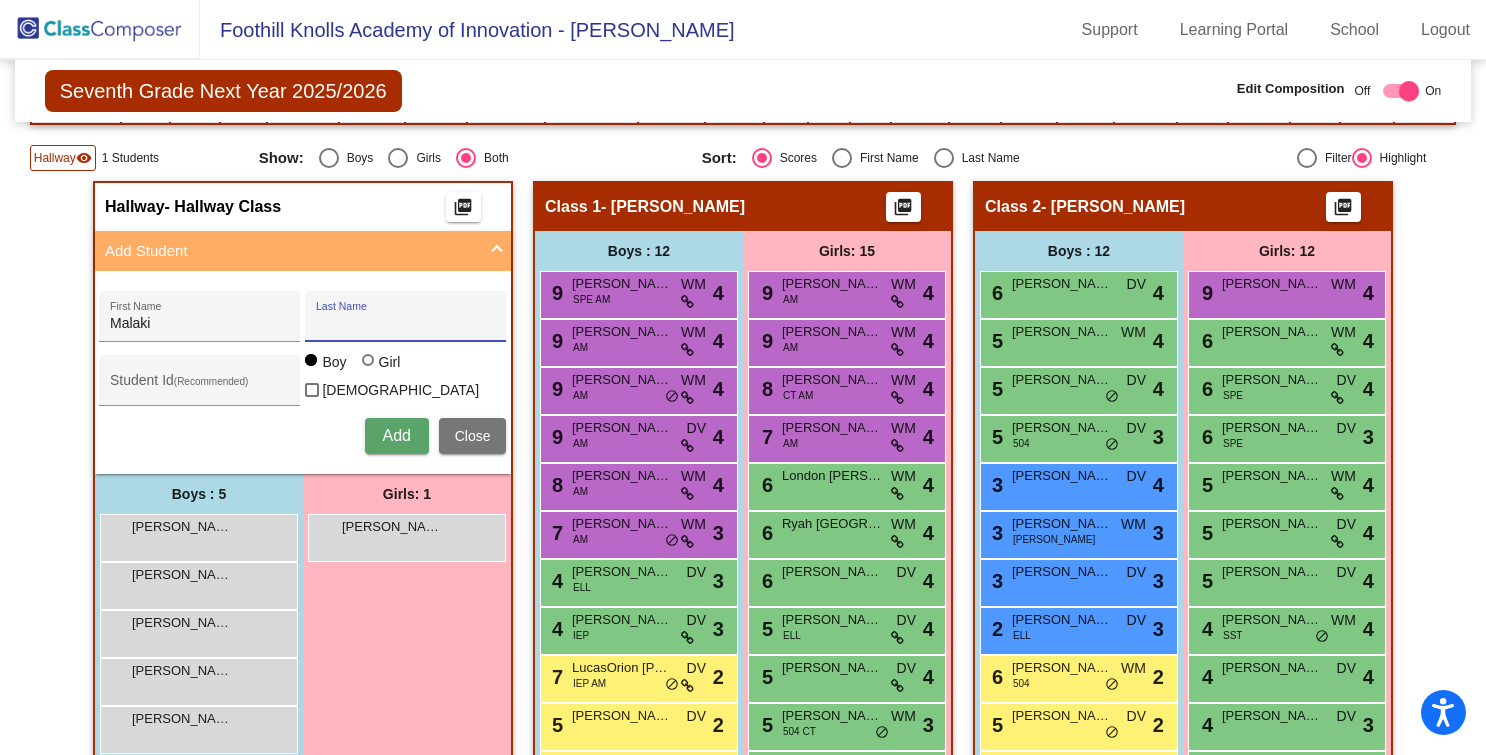 click on "Last Name" at bounding box center [406, 324] 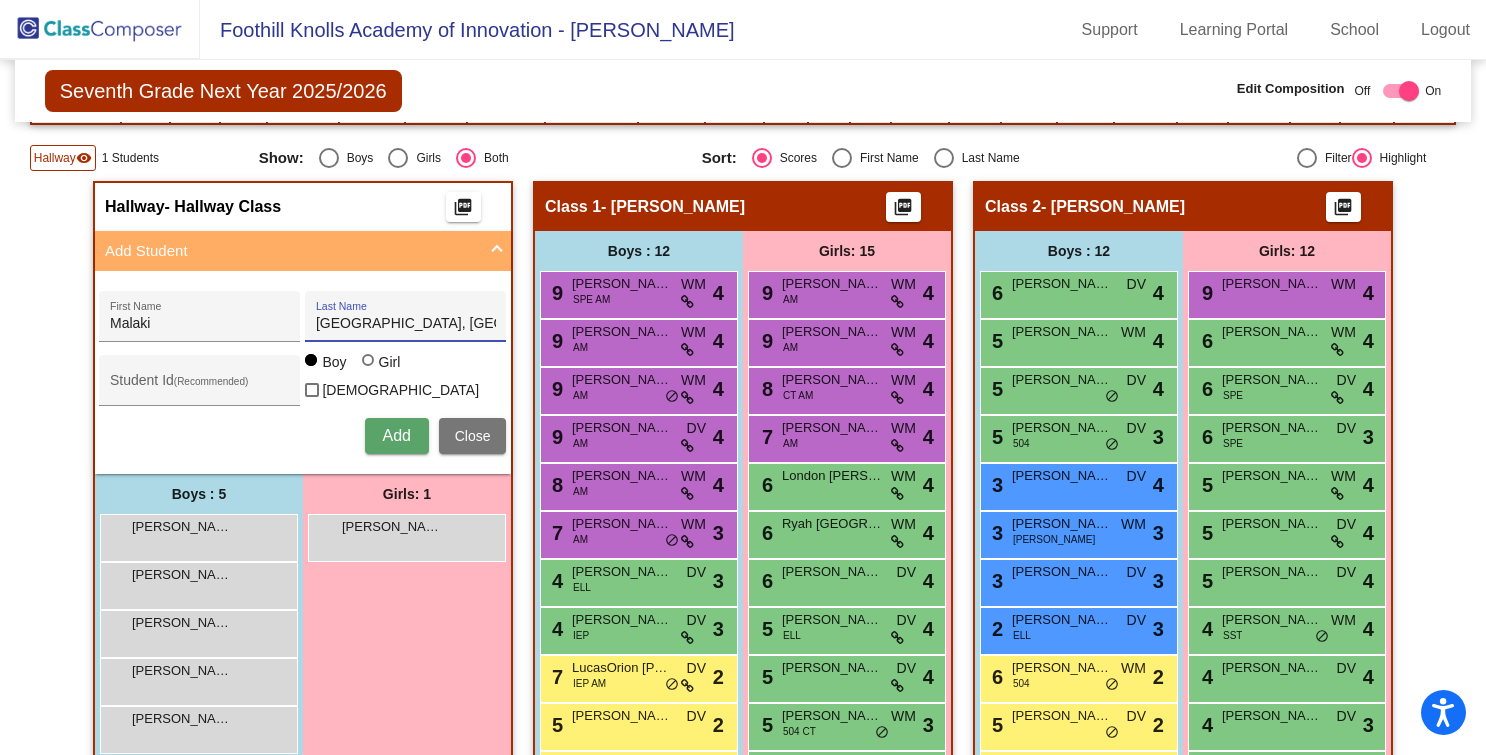 drag, startPoint x: 360, startPoint y: 327, endPoint x: 469, endPoint y: 324, distance: 109.041275 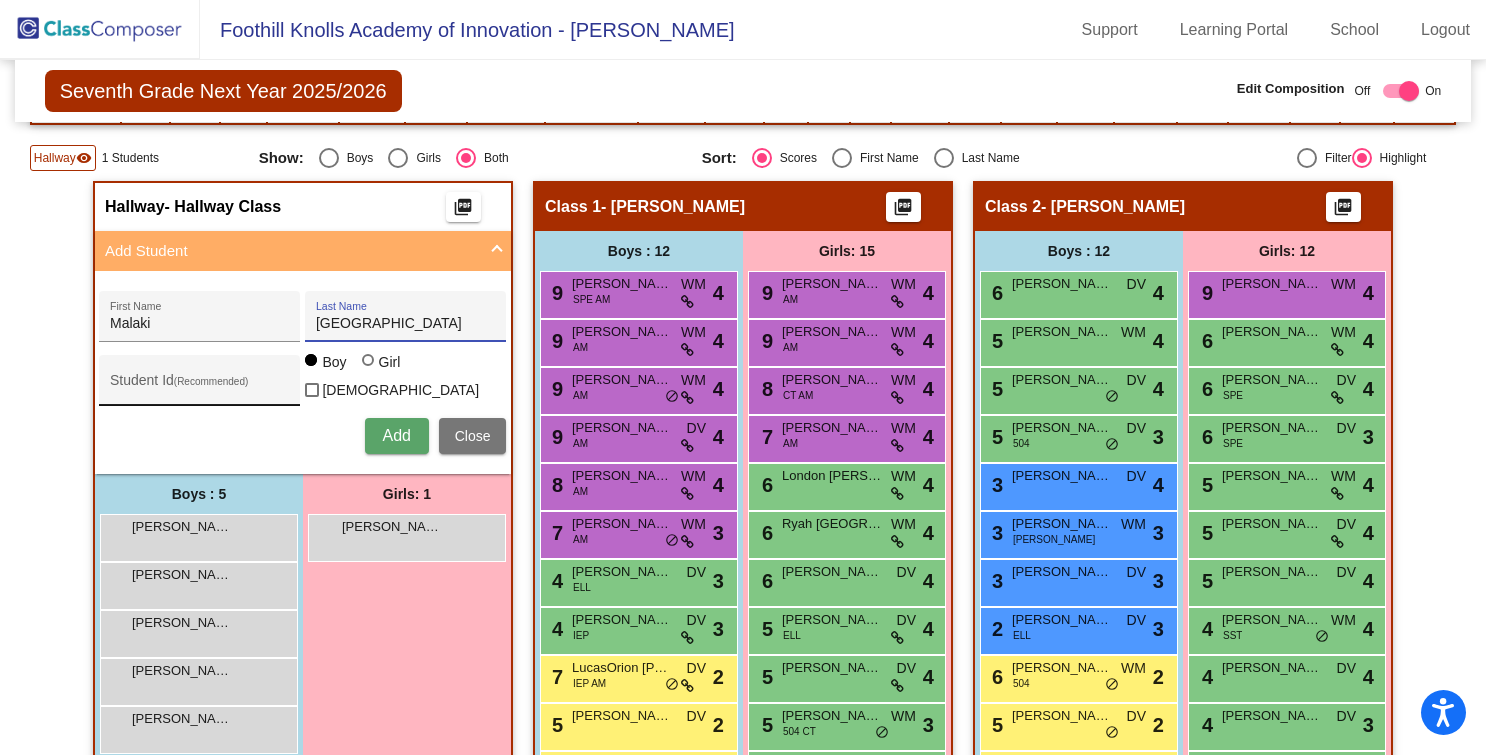 type on "London" 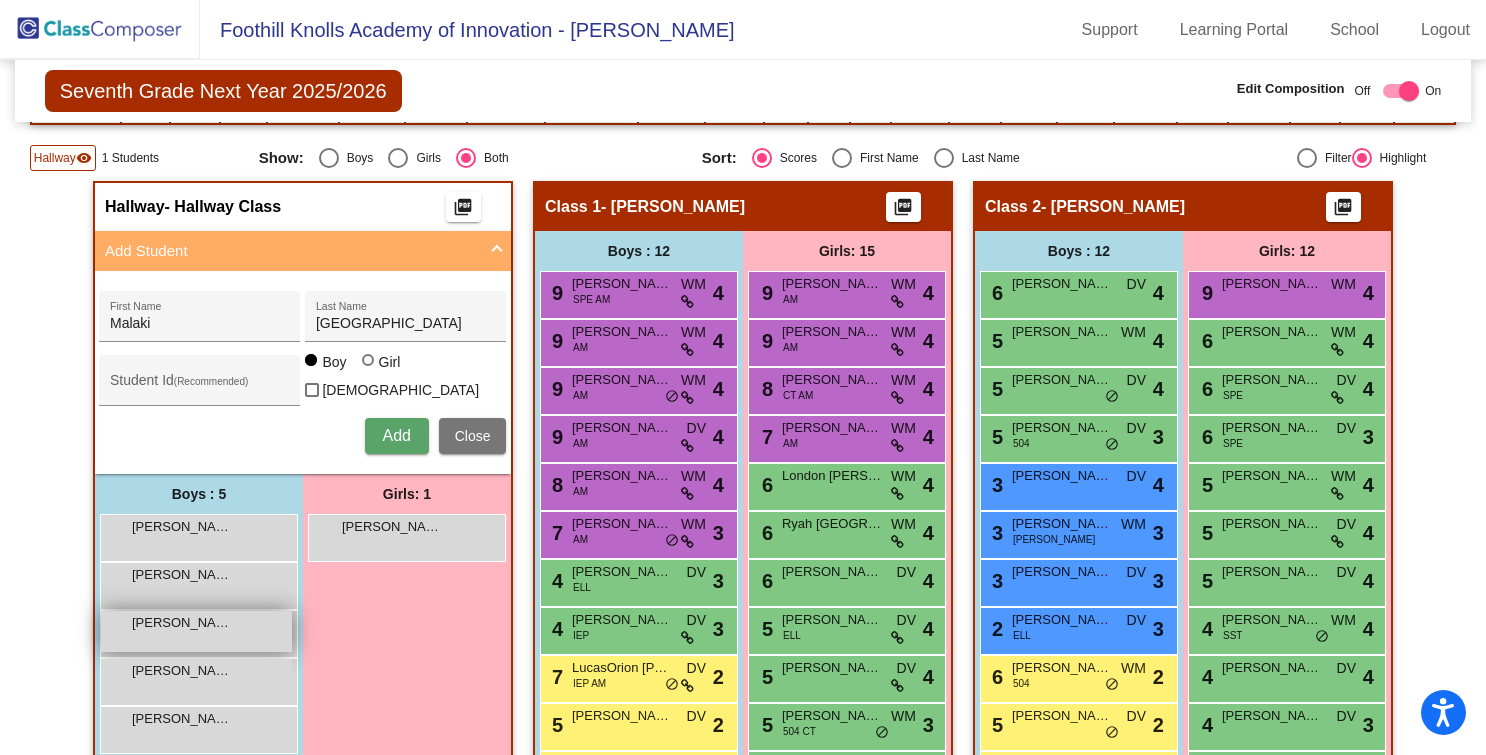 click on "Julian Castro lock do_not_disturb_alt" at bounding box center (196, 631) 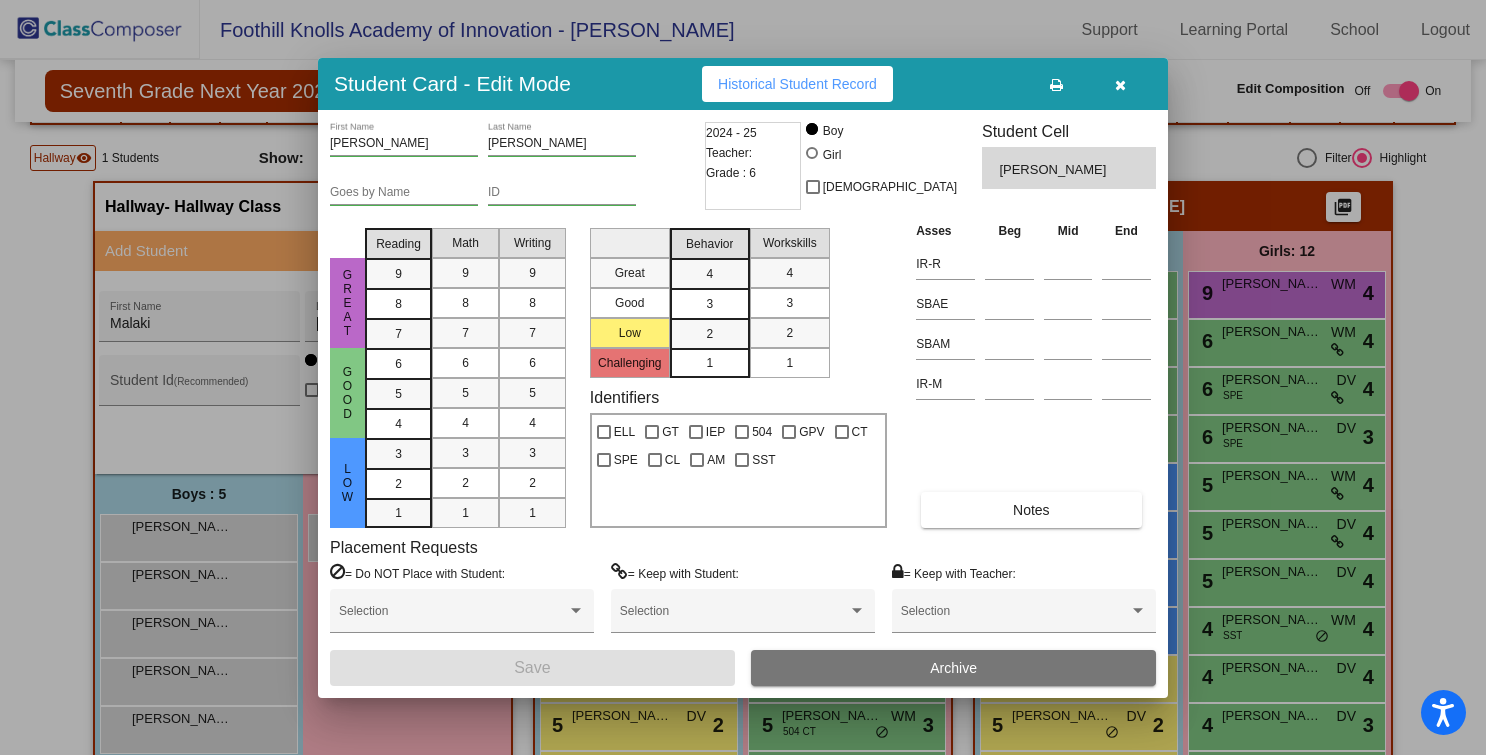 click on "ID" at bounding box center (562, 193) 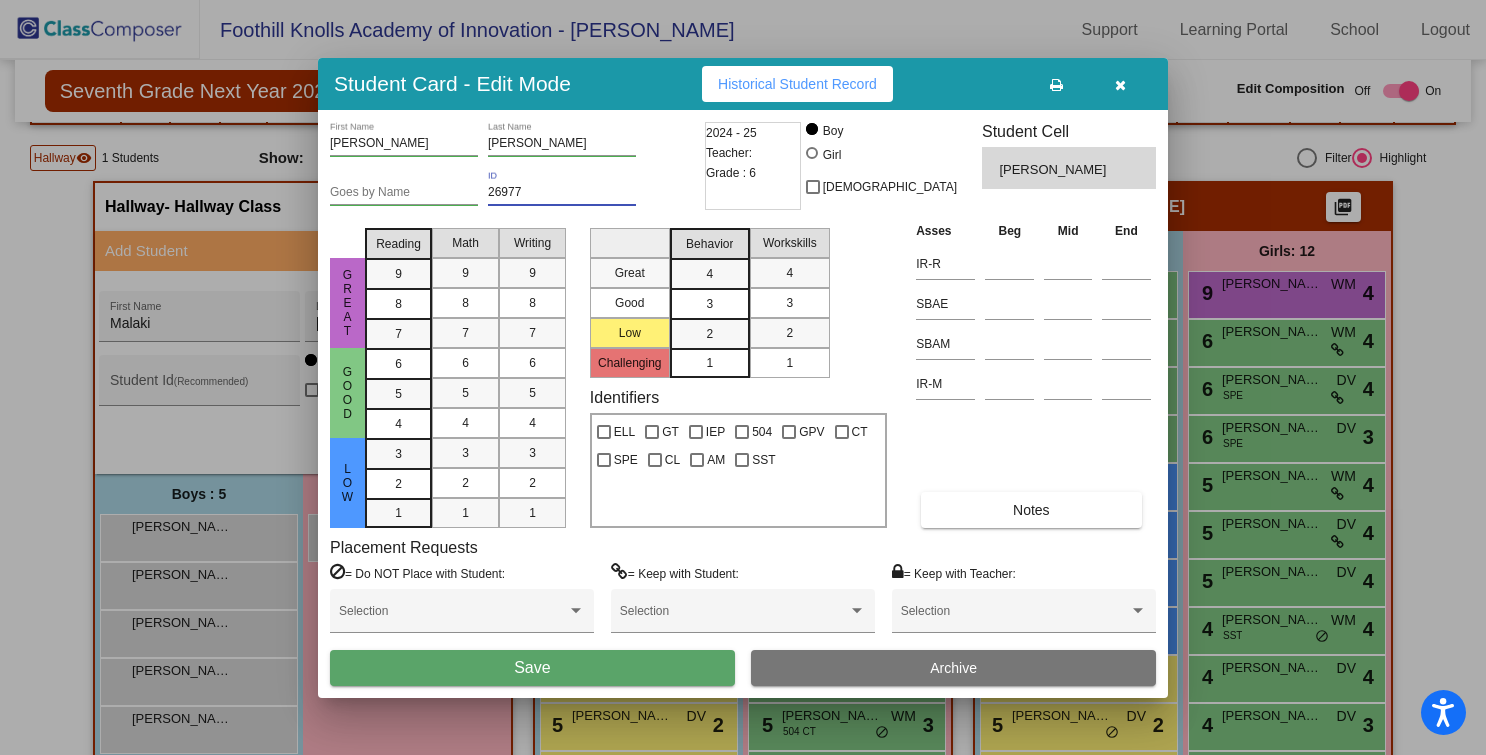 type on "26977" 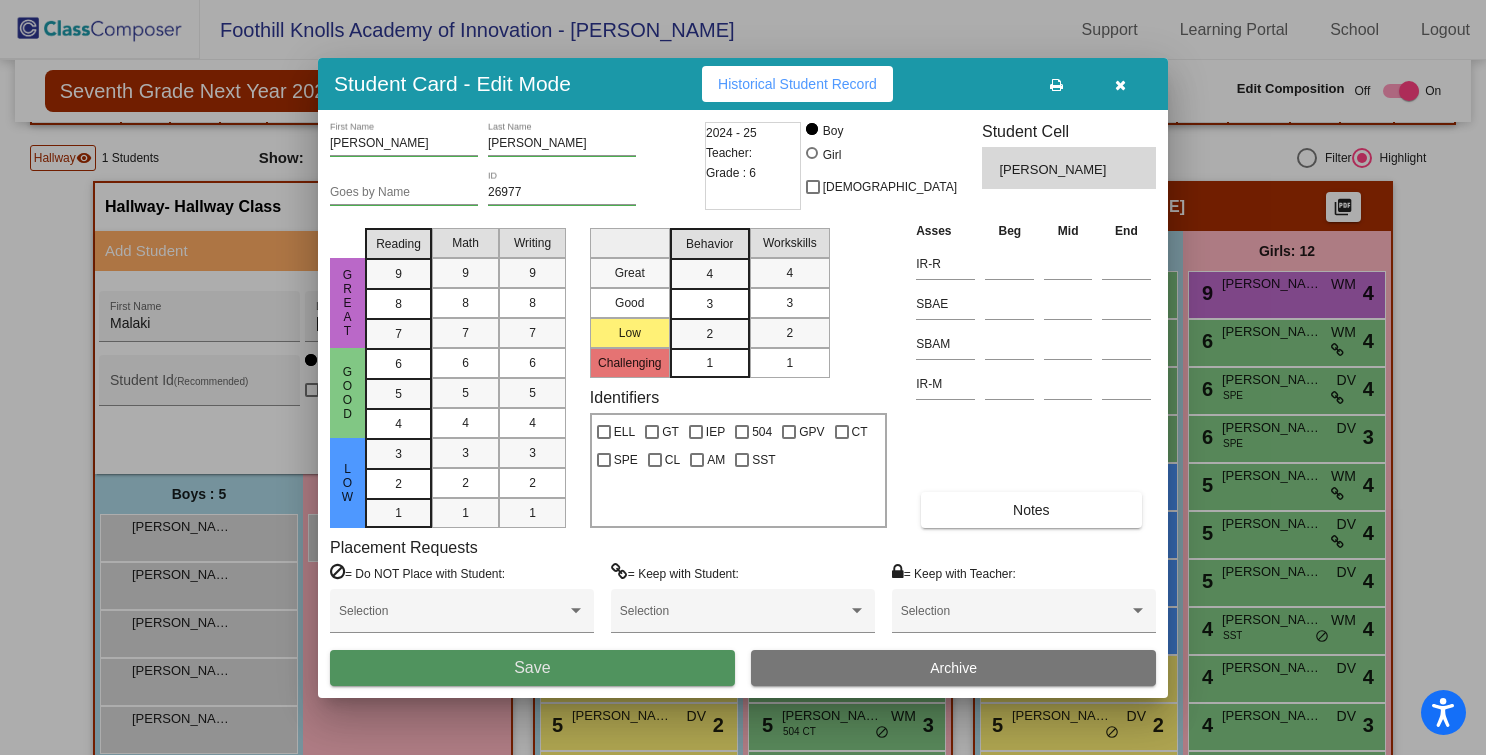 click on "Save" at bounding box center [532, 668] 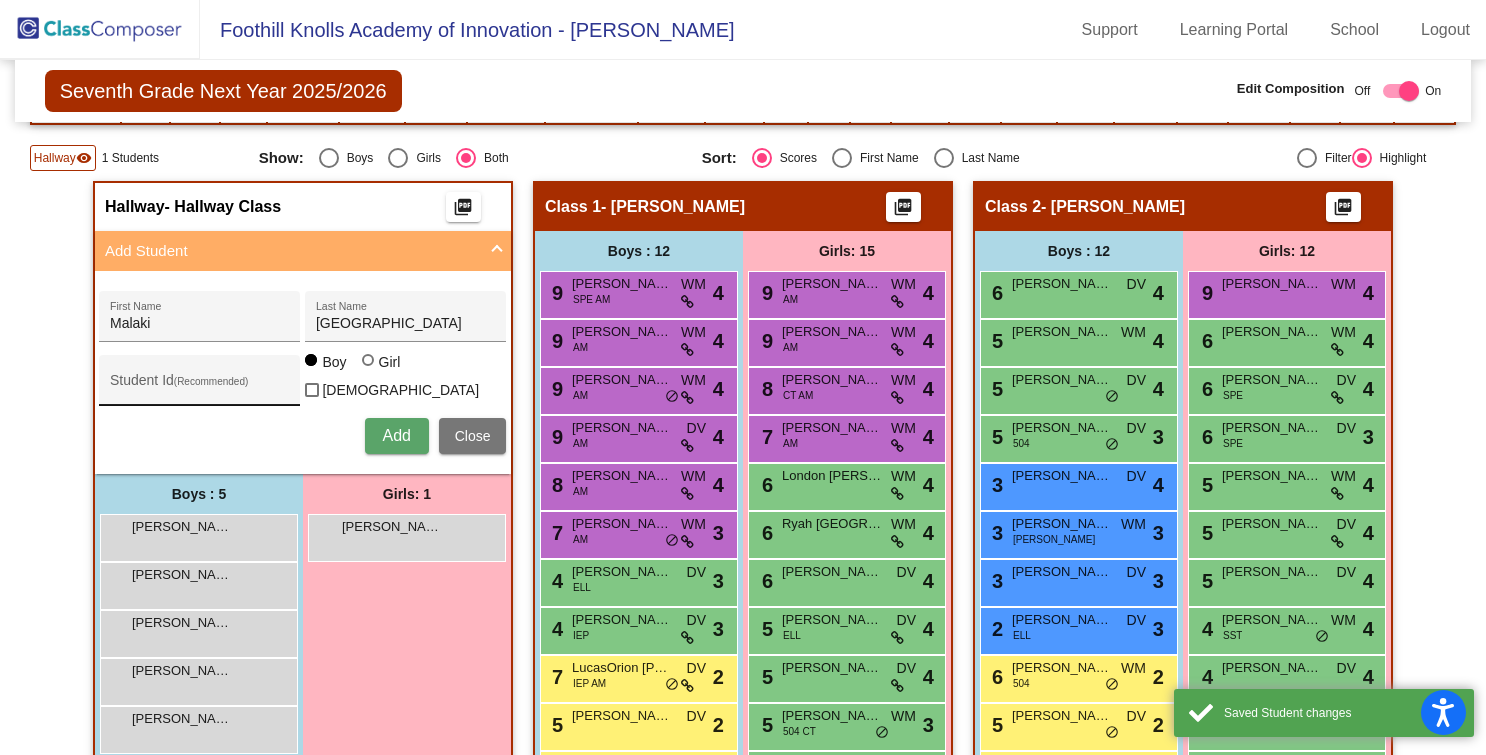 click on "Student Id  (Recommended)" at bounding box center (200, 388) 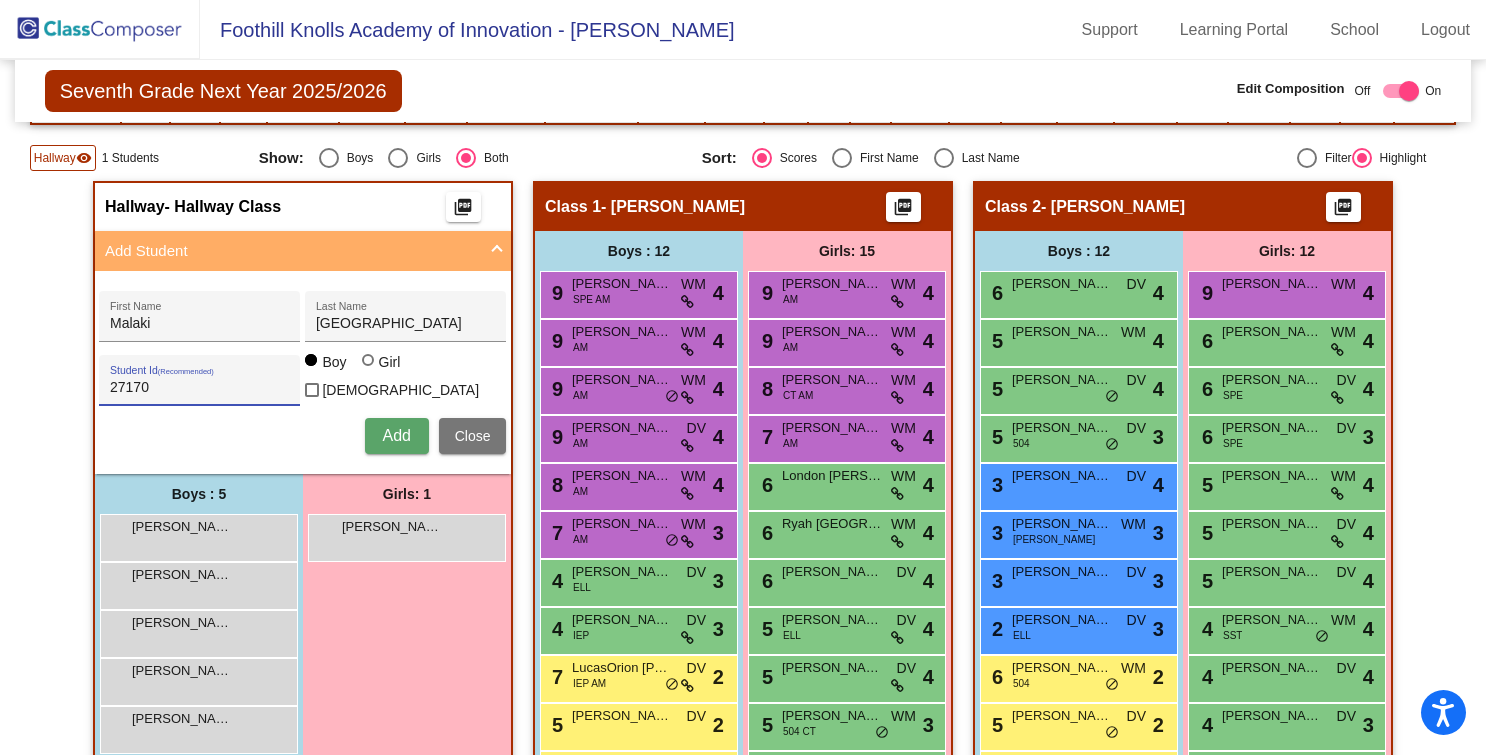 scroll, scrollTop: 343, scrollLeft: 0, axis: vertical 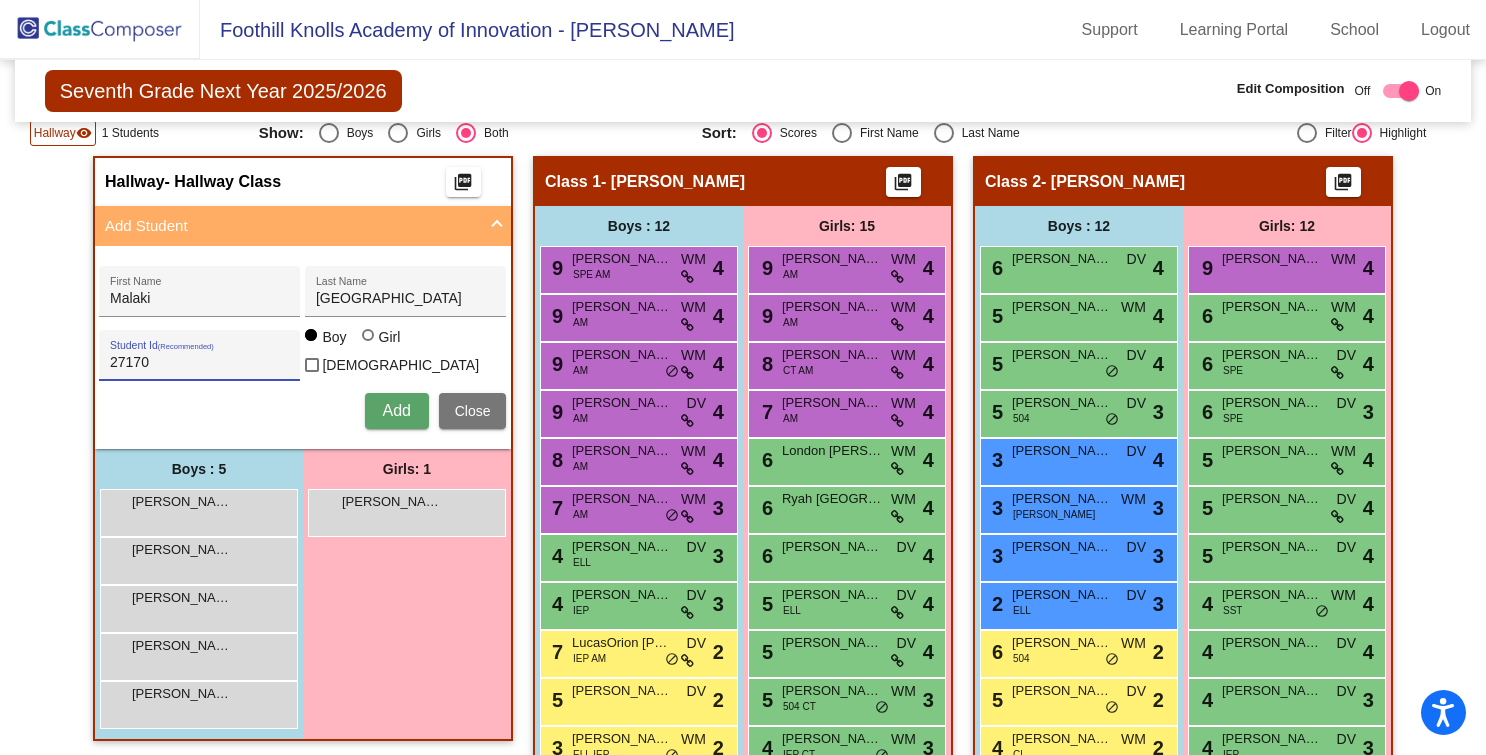 type on "27170" 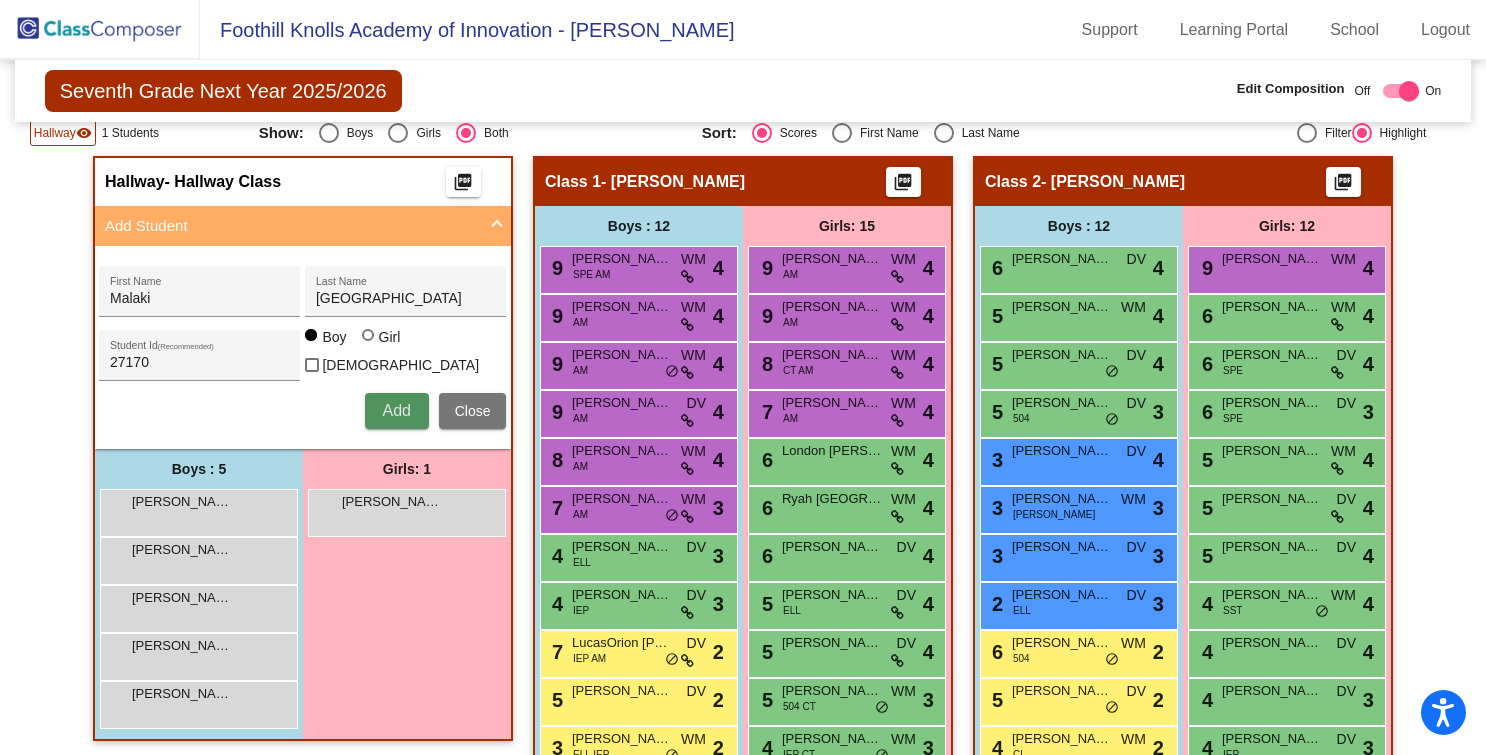 click on "Add" at bounding box center [396, 410] 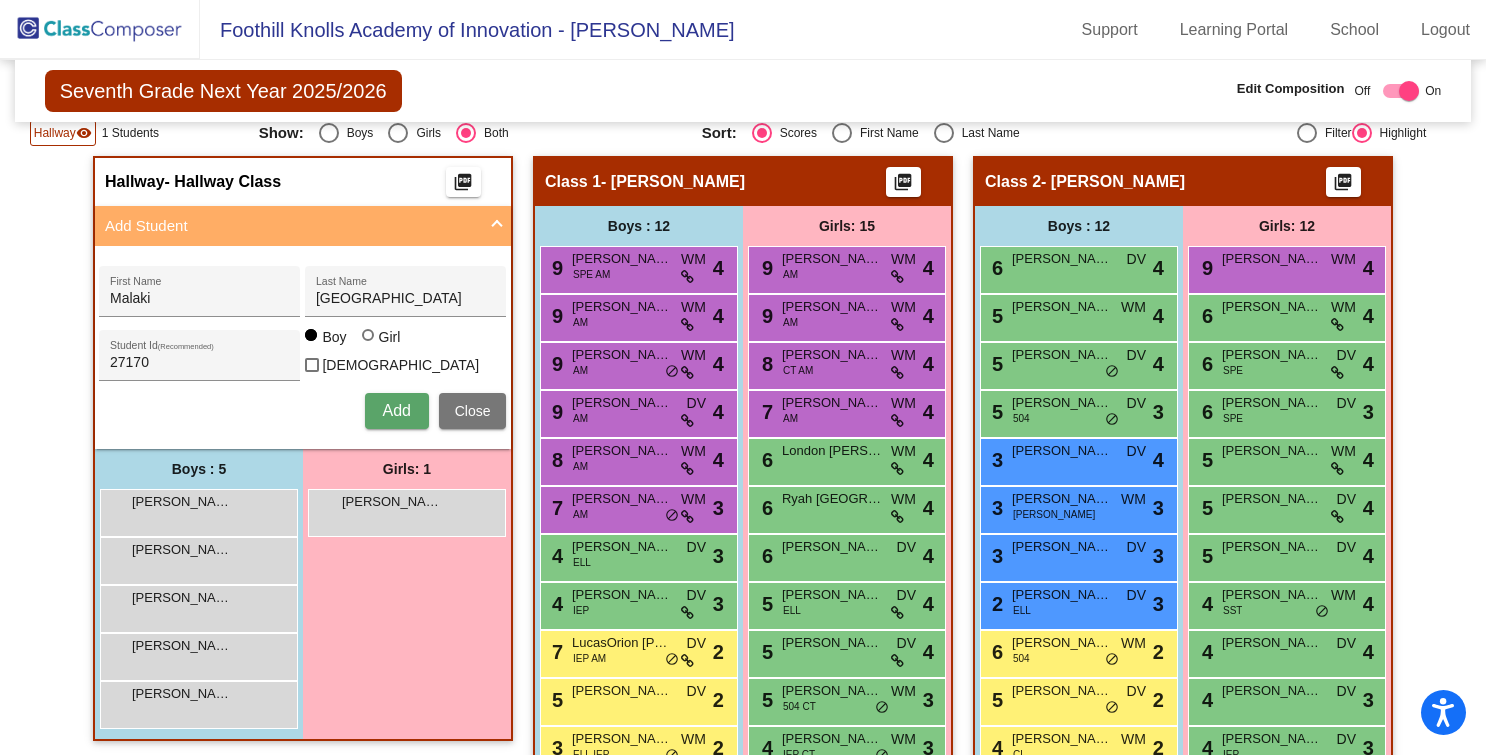 type 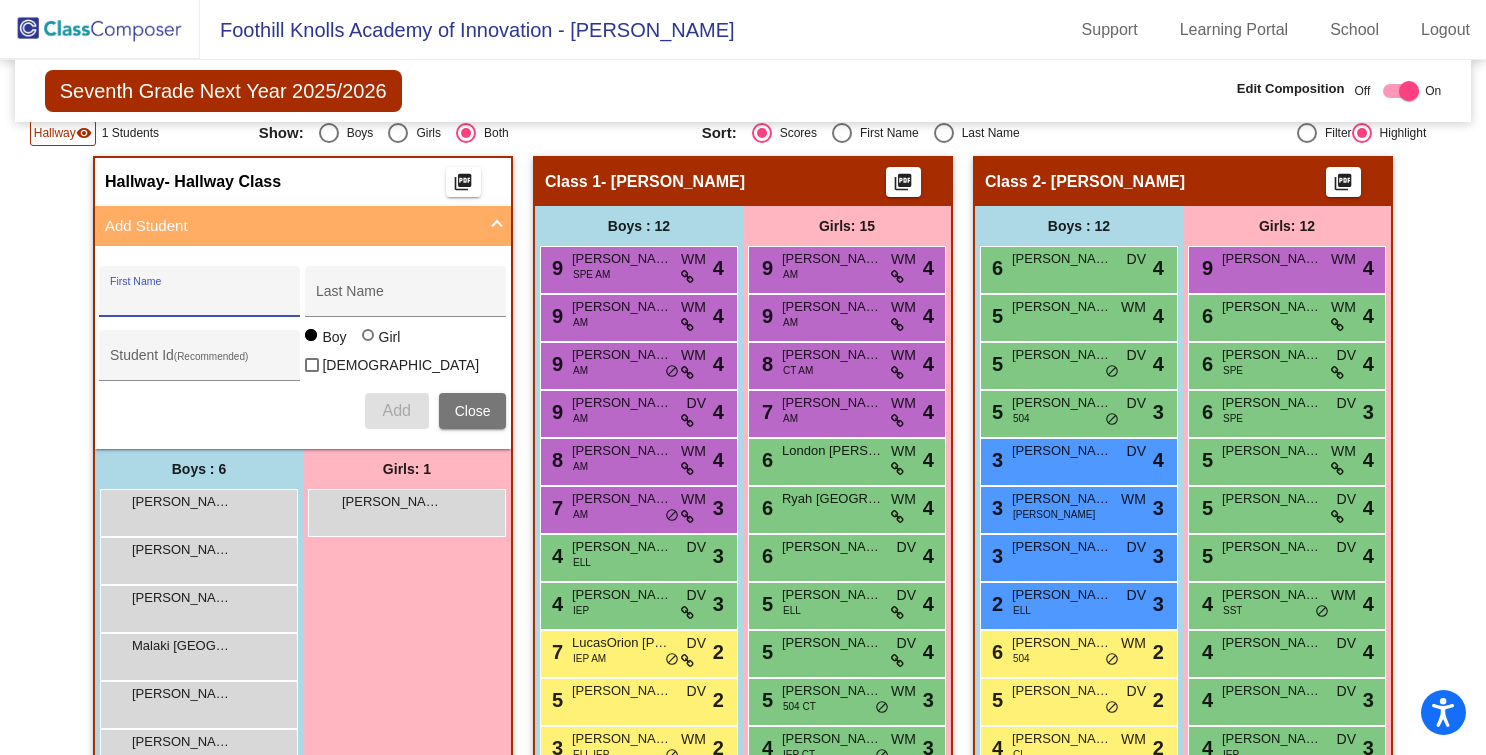 paste on "London, McKayla" 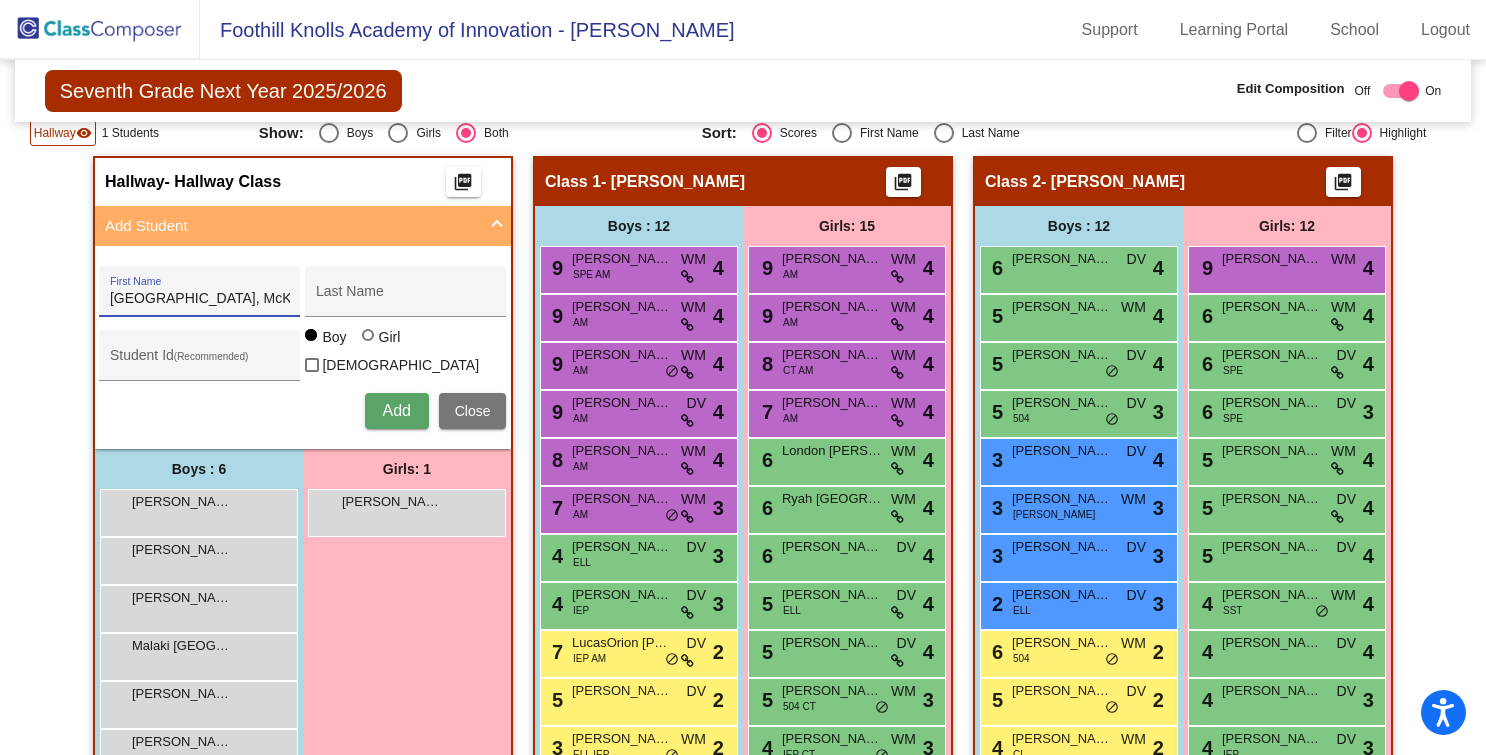 drag, startPoint x: 160, startPoint y: 296, endPoint x: -4, endPoint y: 307, distance: 164.36848 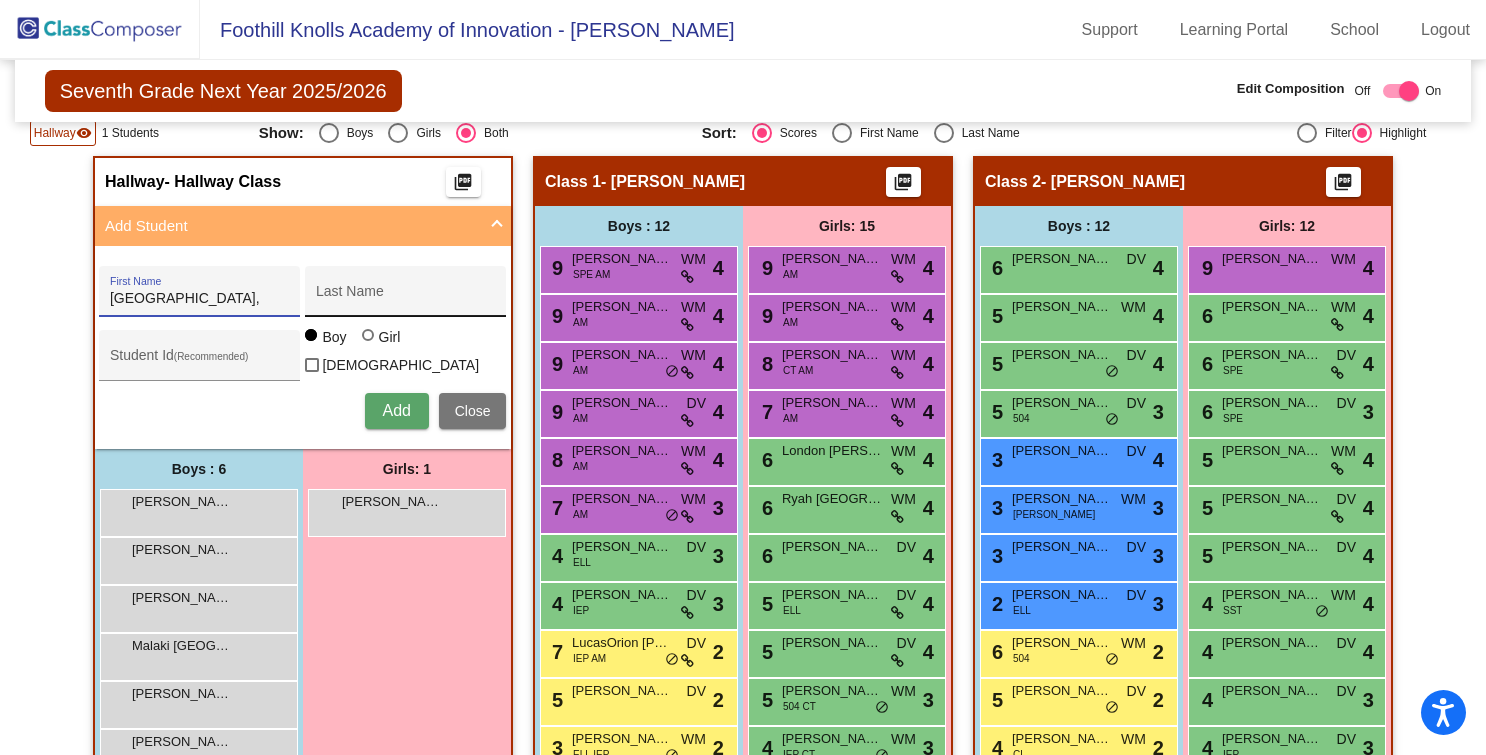 type on "London," 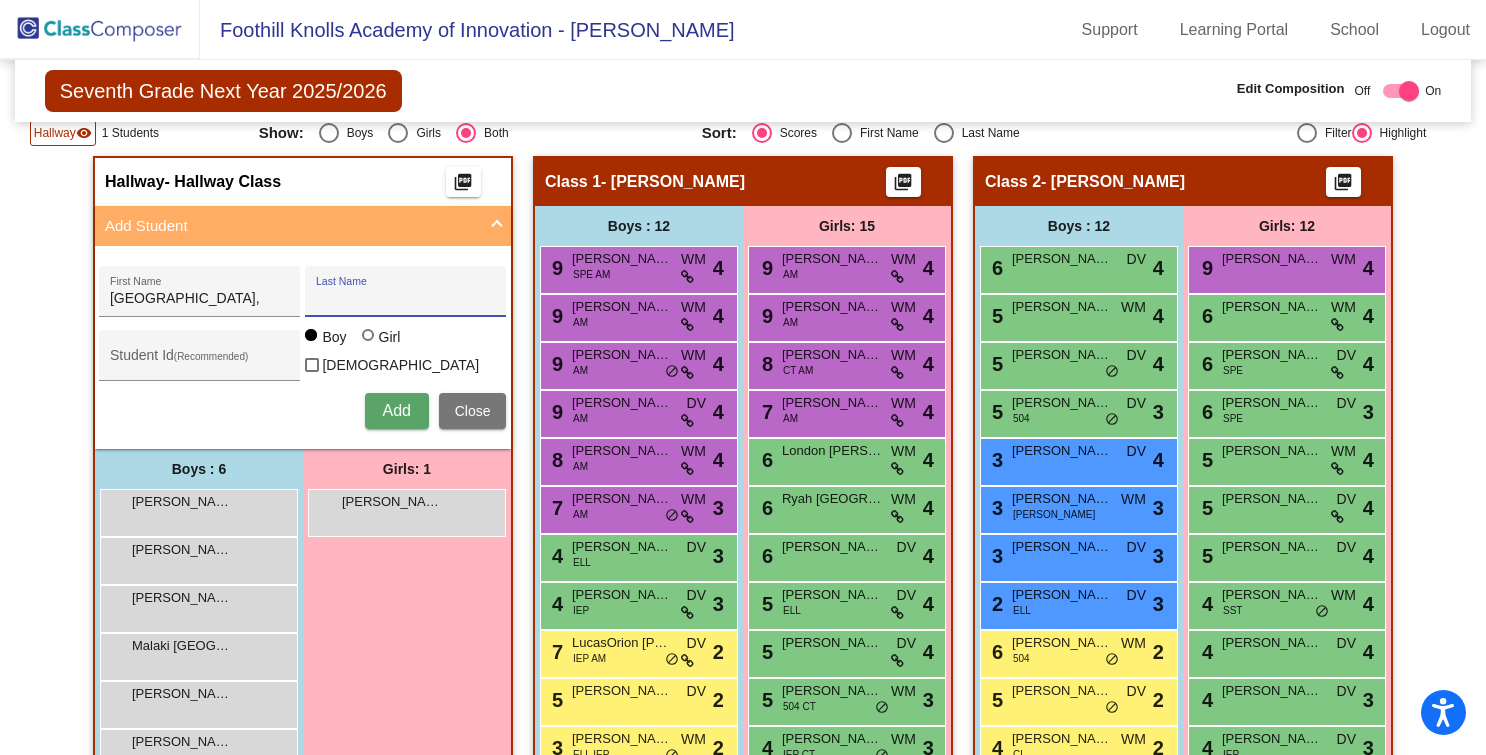 click on "Last Name" at bounding box center [406, 299] 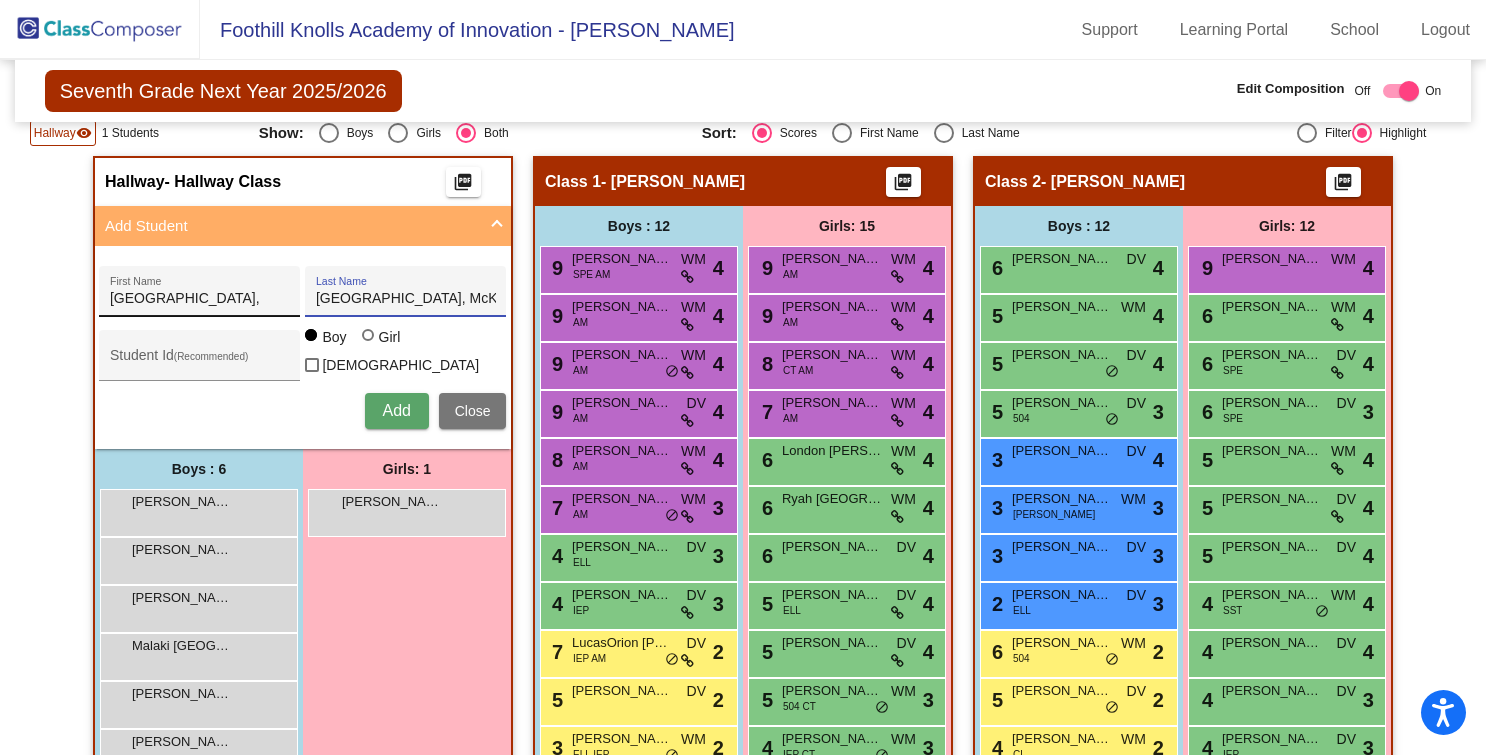 drag, startPoint x: 367, startPoint y: 299, endPoint x: 155, endPoint y: 274, distance: 213.46896 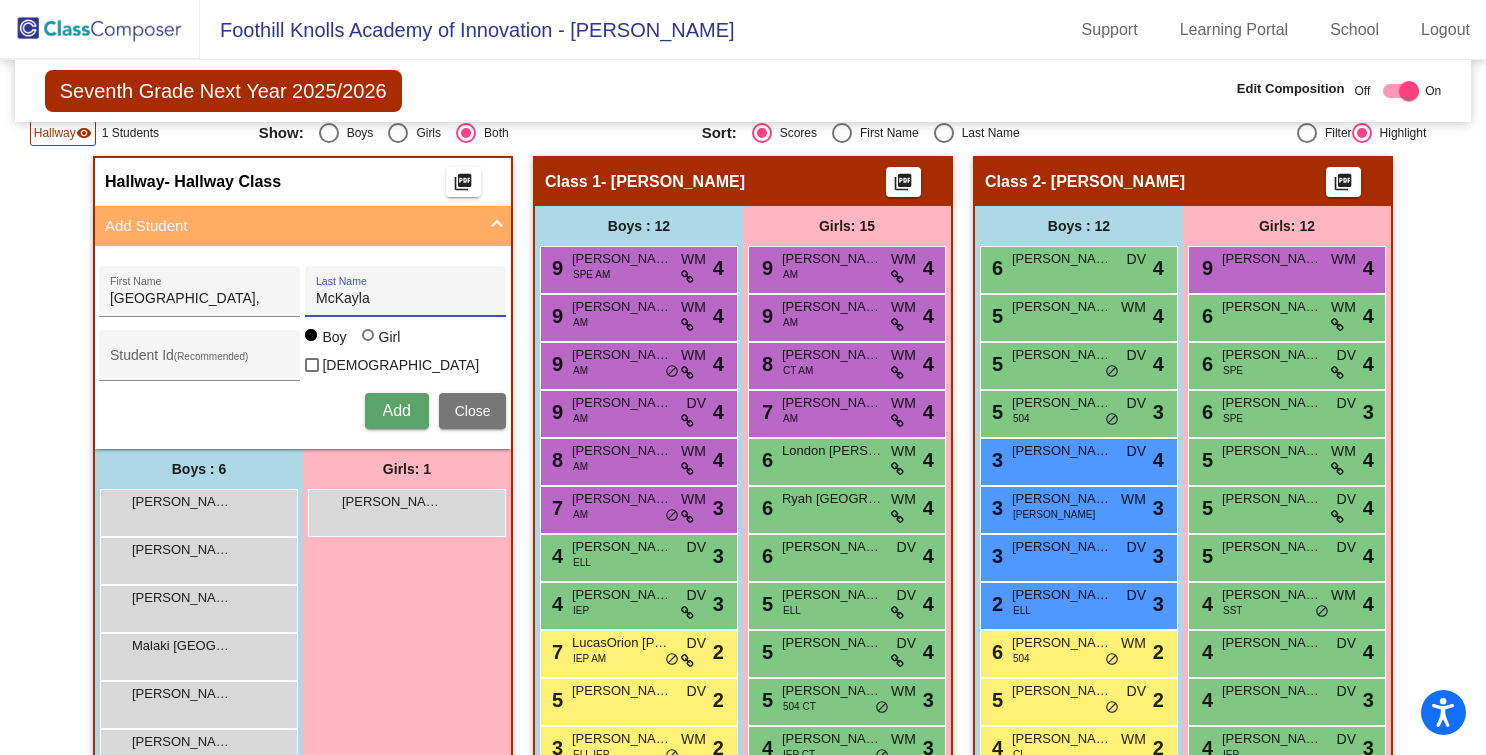 type on "McKayla" 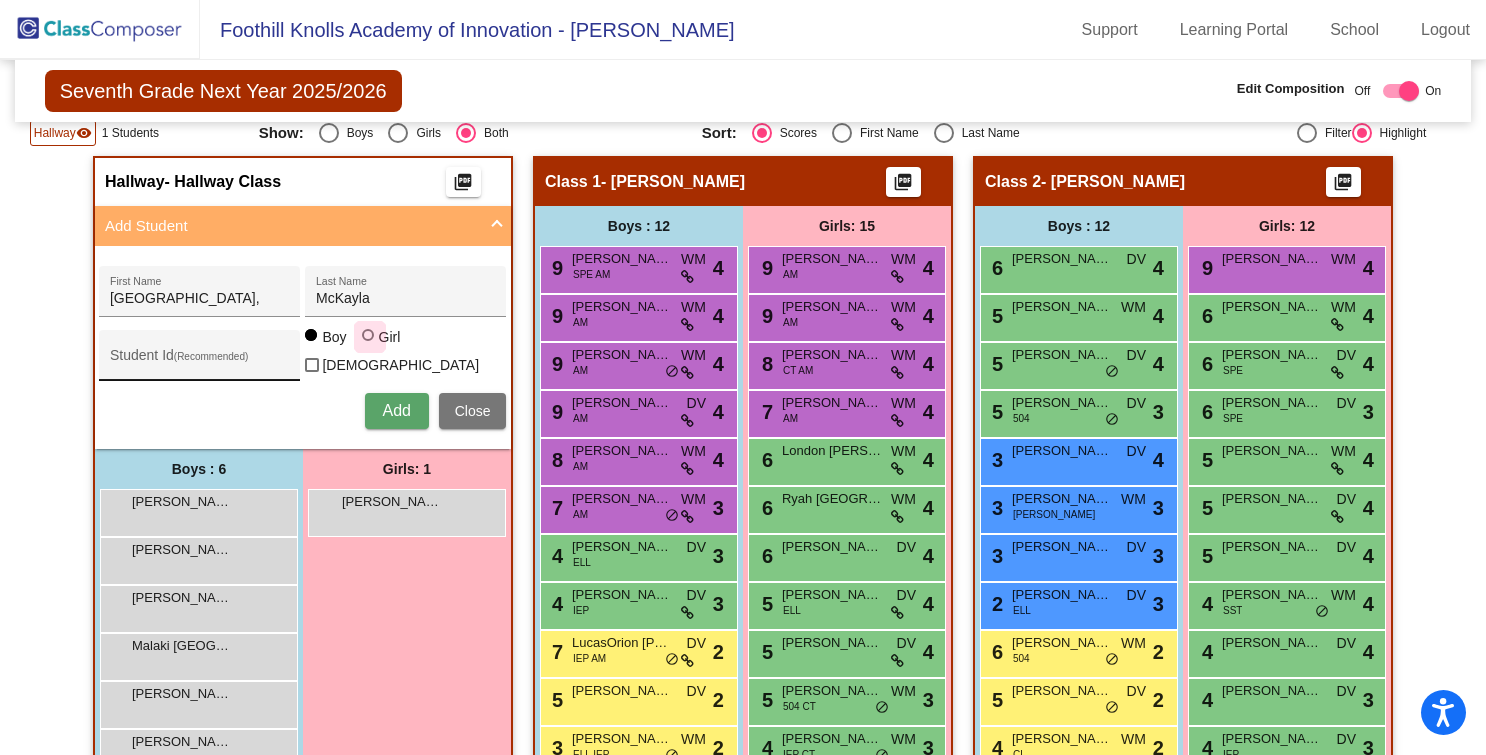 drag, startPoint x: 364, startPoint y: 345, endPoint x: 213, endPoint y: 350, distance: 151.08276 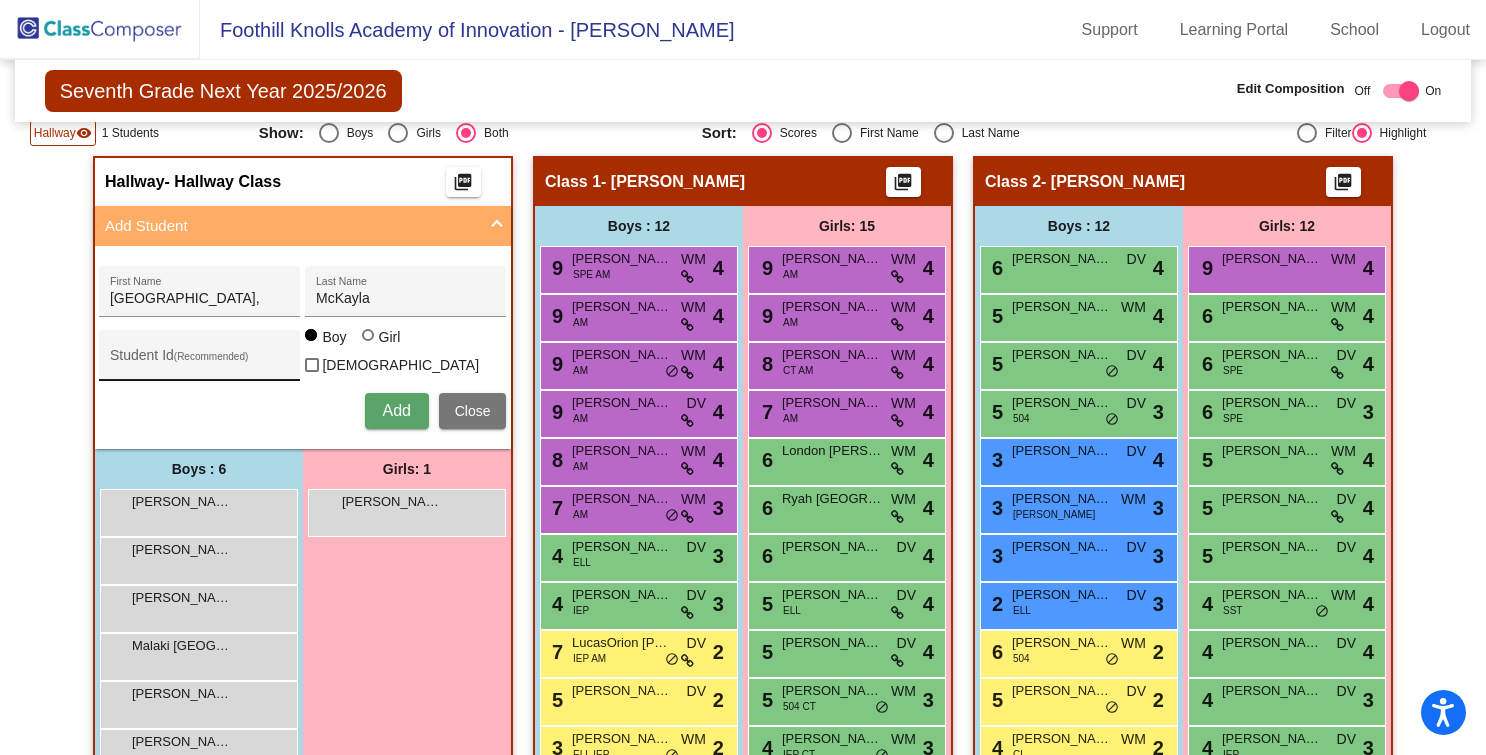 click on "Student Id  (Recommended)" at bounding box center [200, 360] 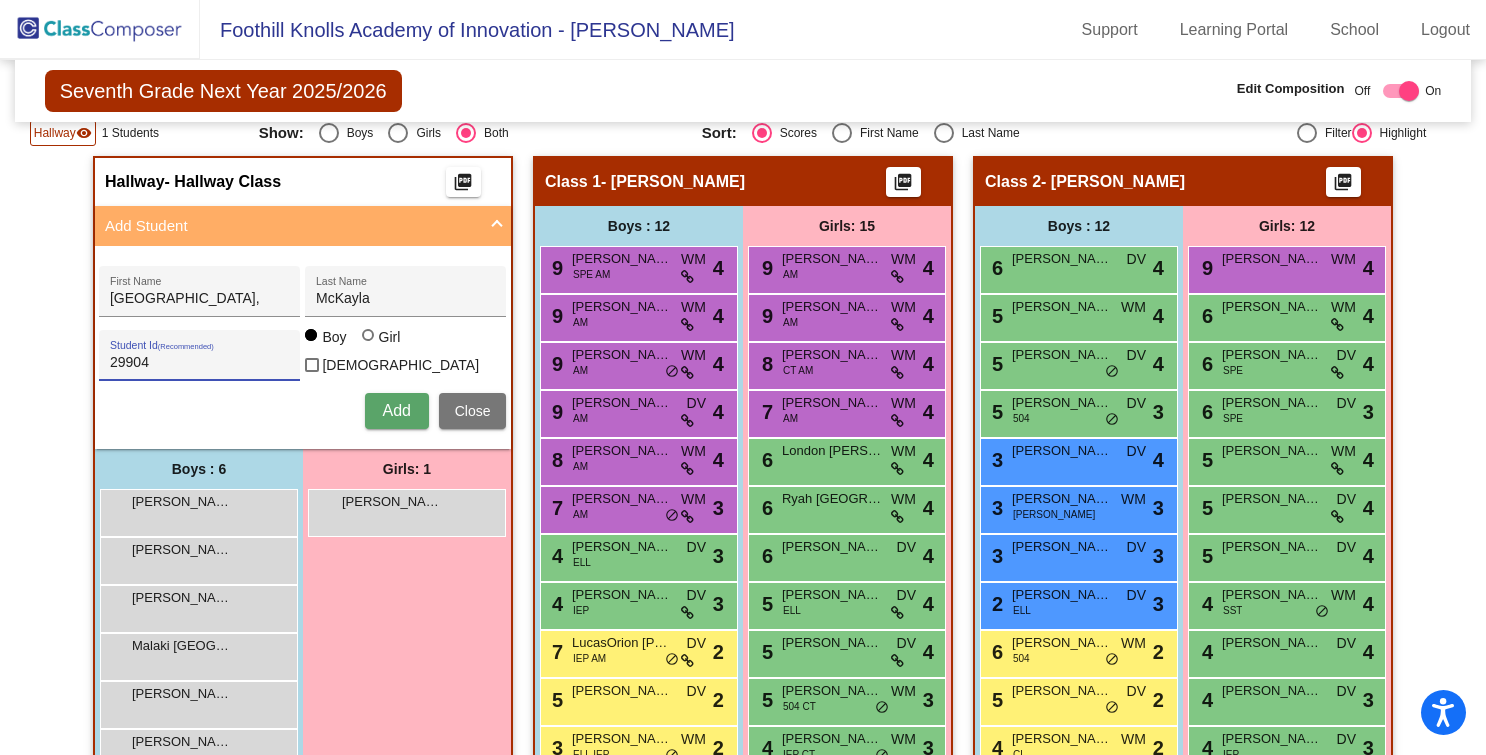 type on "29904" 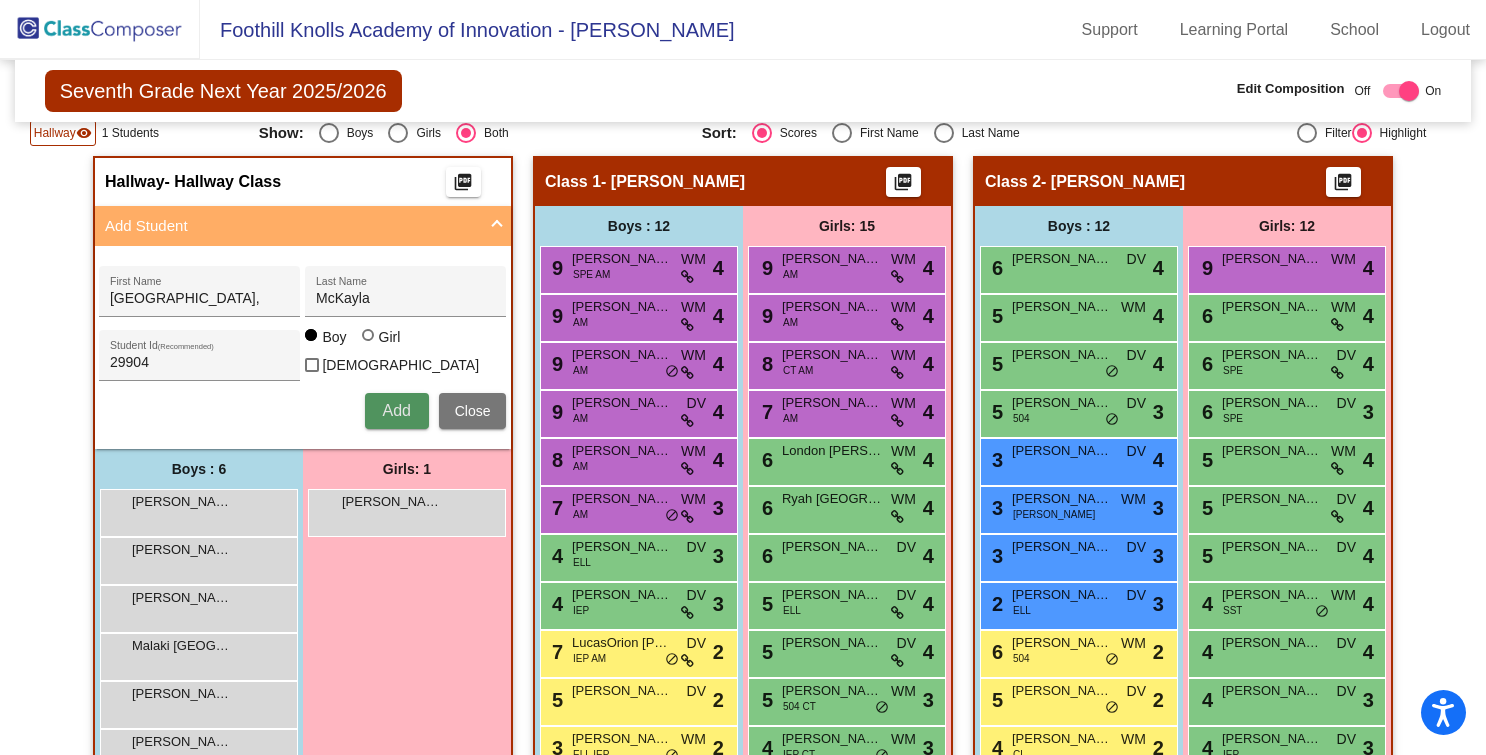 type 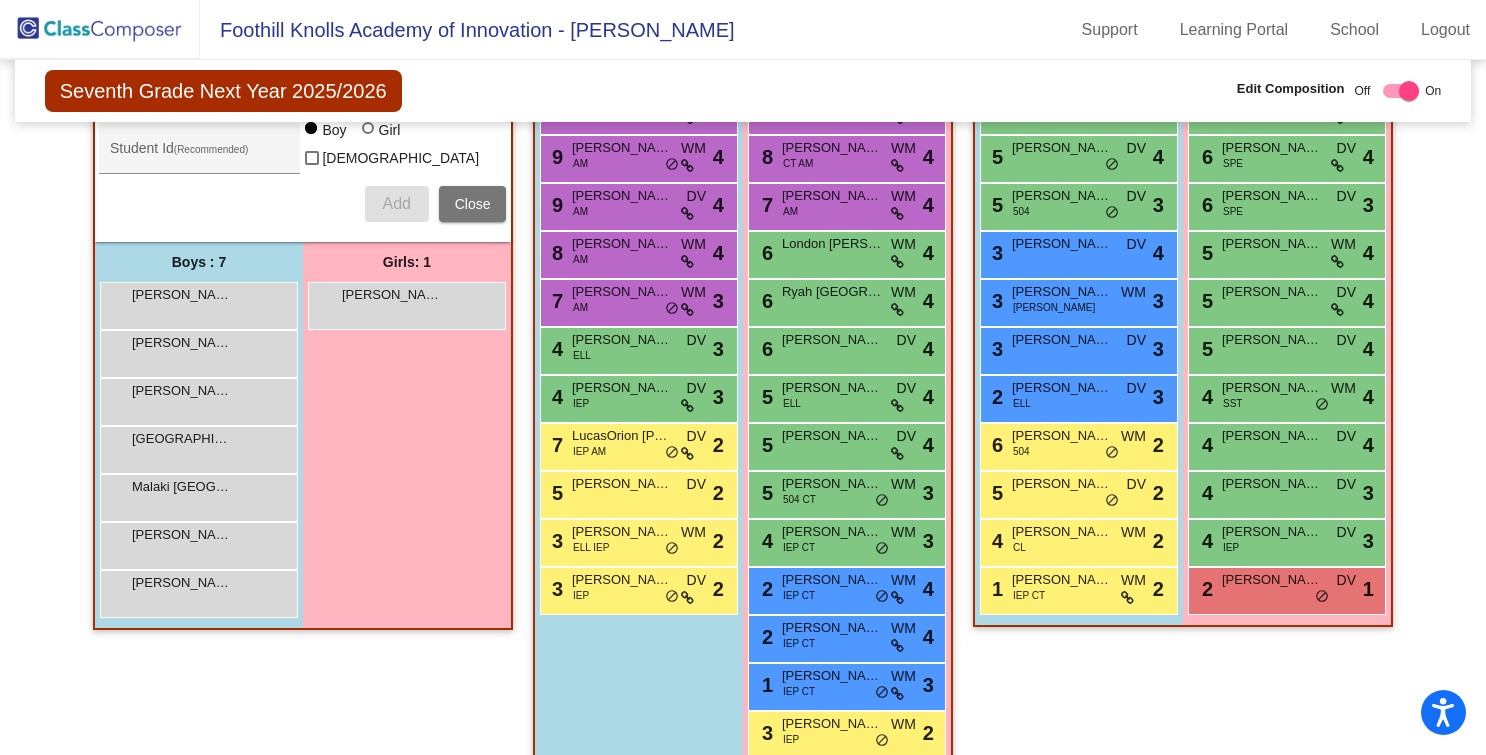 scroll, scrollTop: 552, scrollLeft: 0, axis: vertical 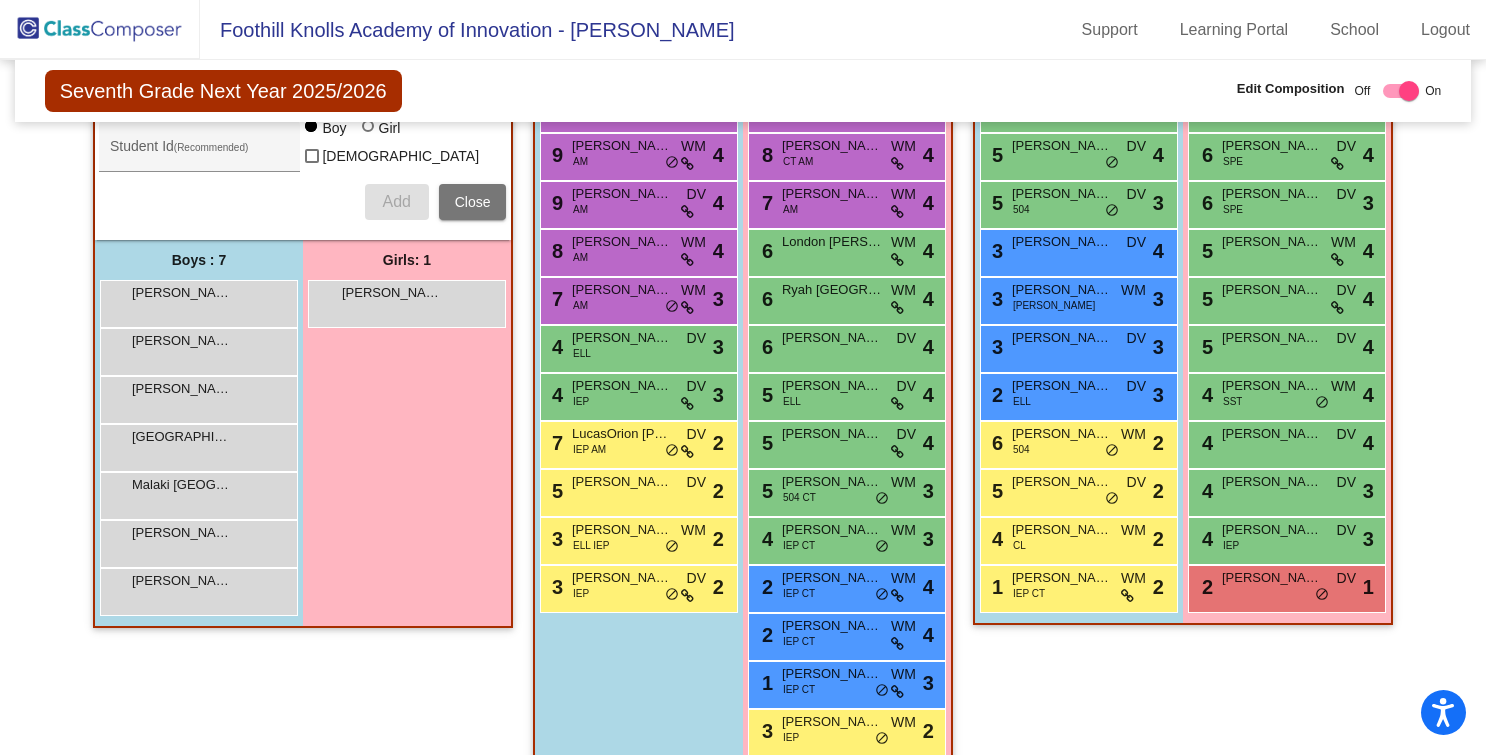 click on "Girls: 1 Keyi Li lock do_not_disturb_alt" at bounding box center (407, 433) 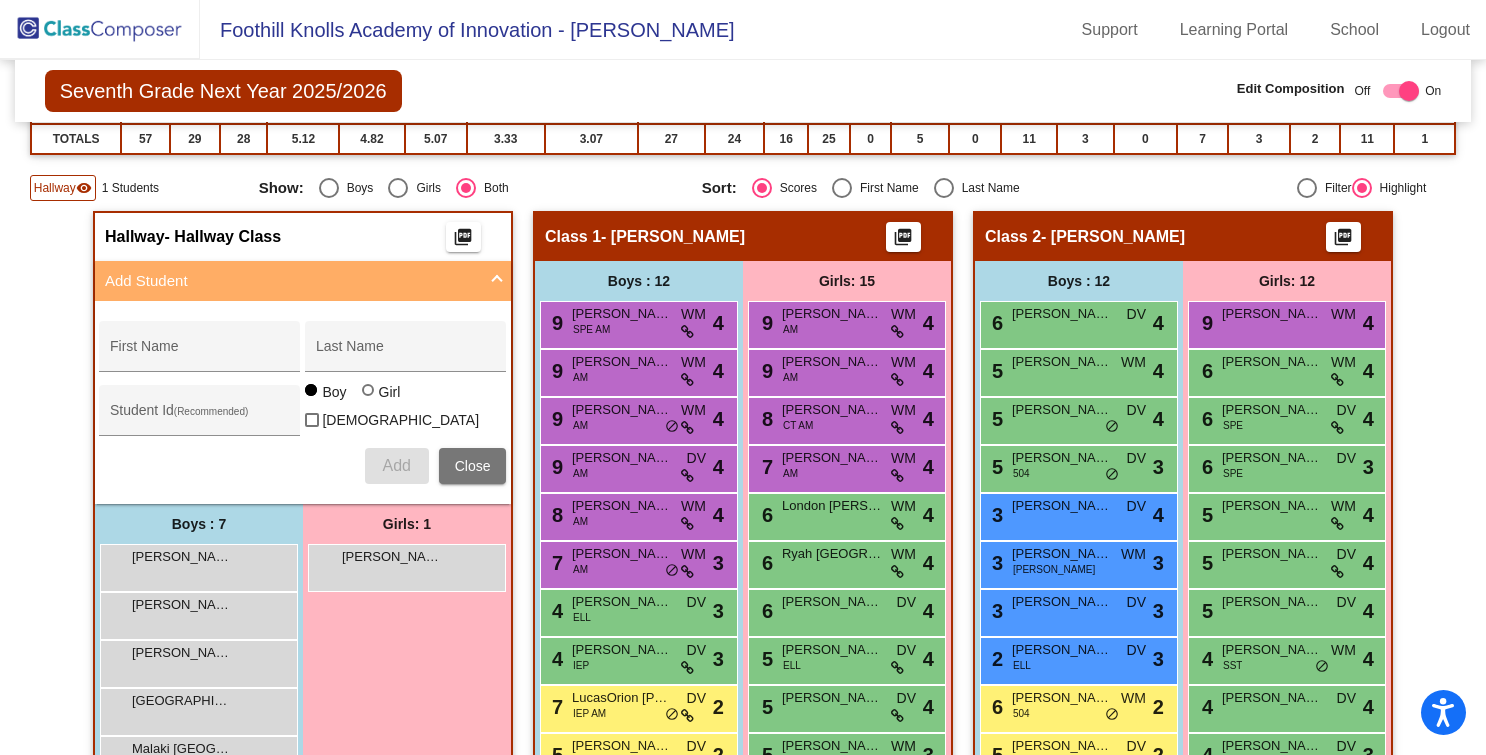 scroll, scrollTop: 278, scrollLeft: 0, axis: vertical 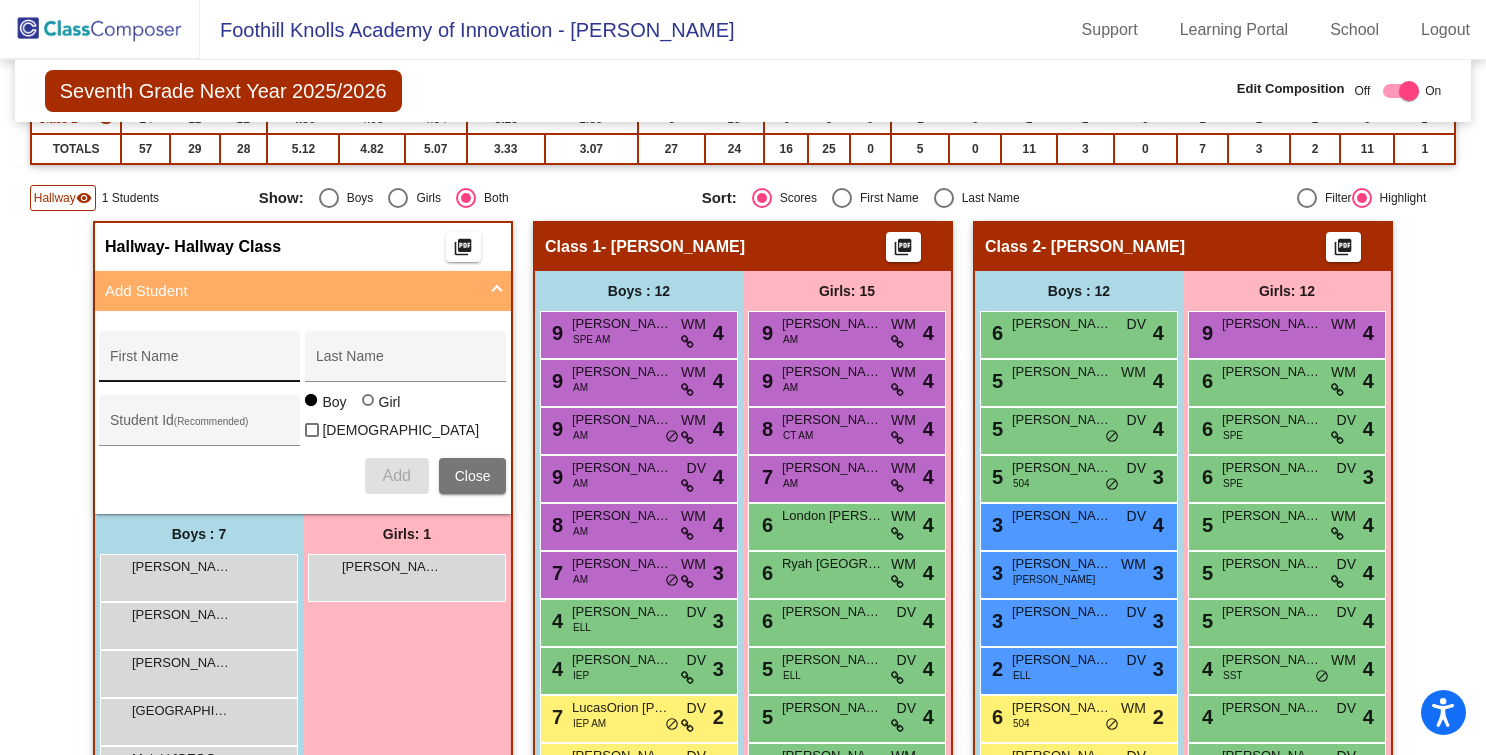 click on "First Name" at bounding box center (200, 364) 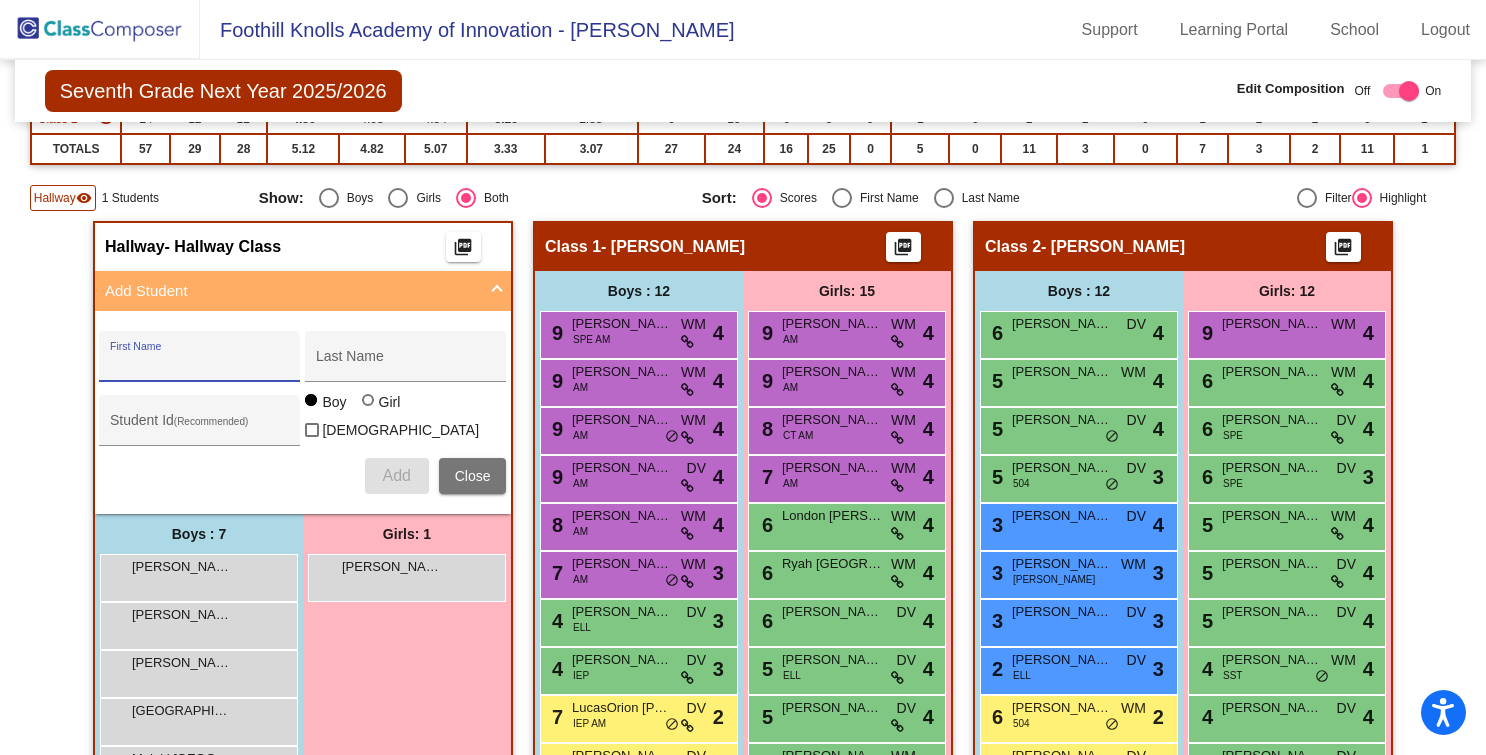 paste on "Rodriguez, Aidan" 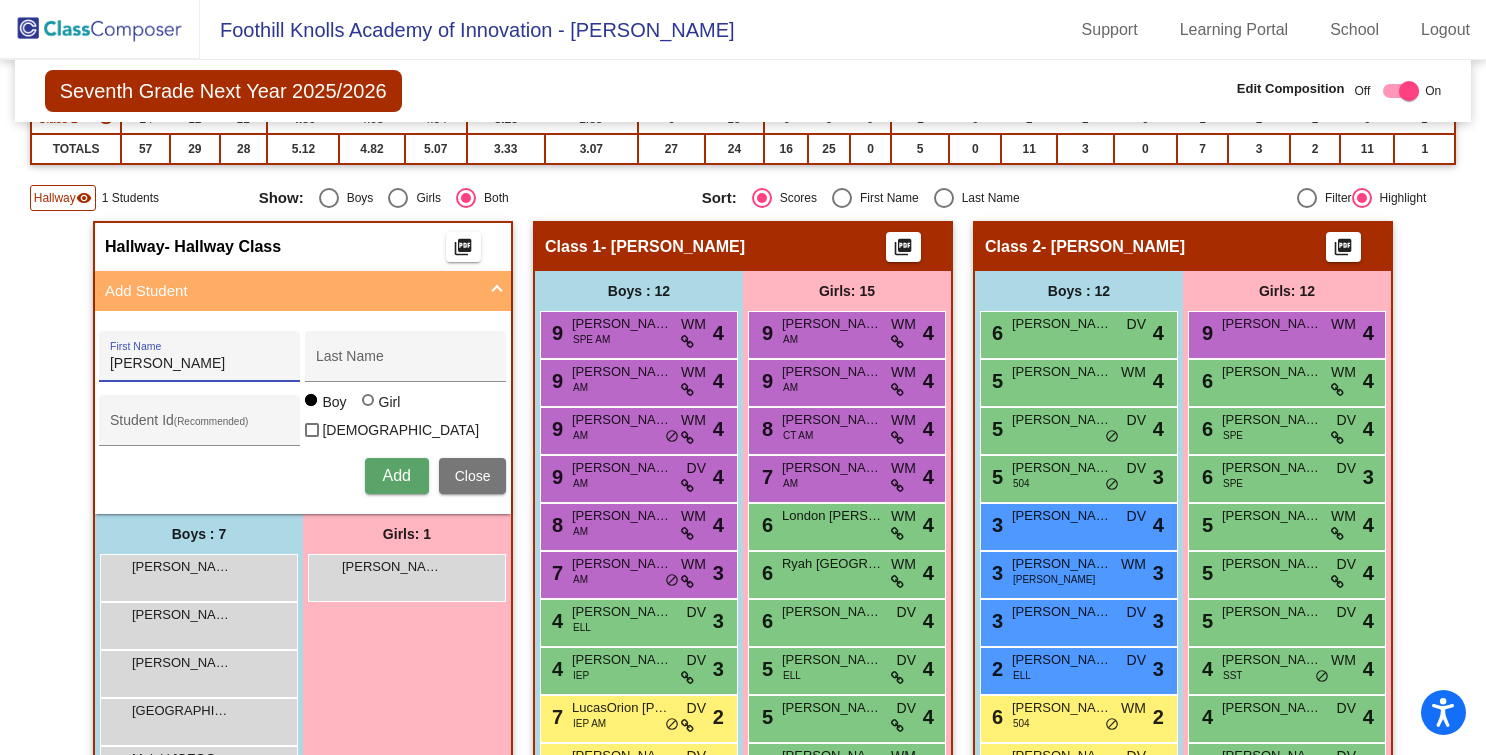 drag, startPoint x: 172, startPoint y: 365, endPoint x: 26, endPoint y: 364, distance: 146.00342 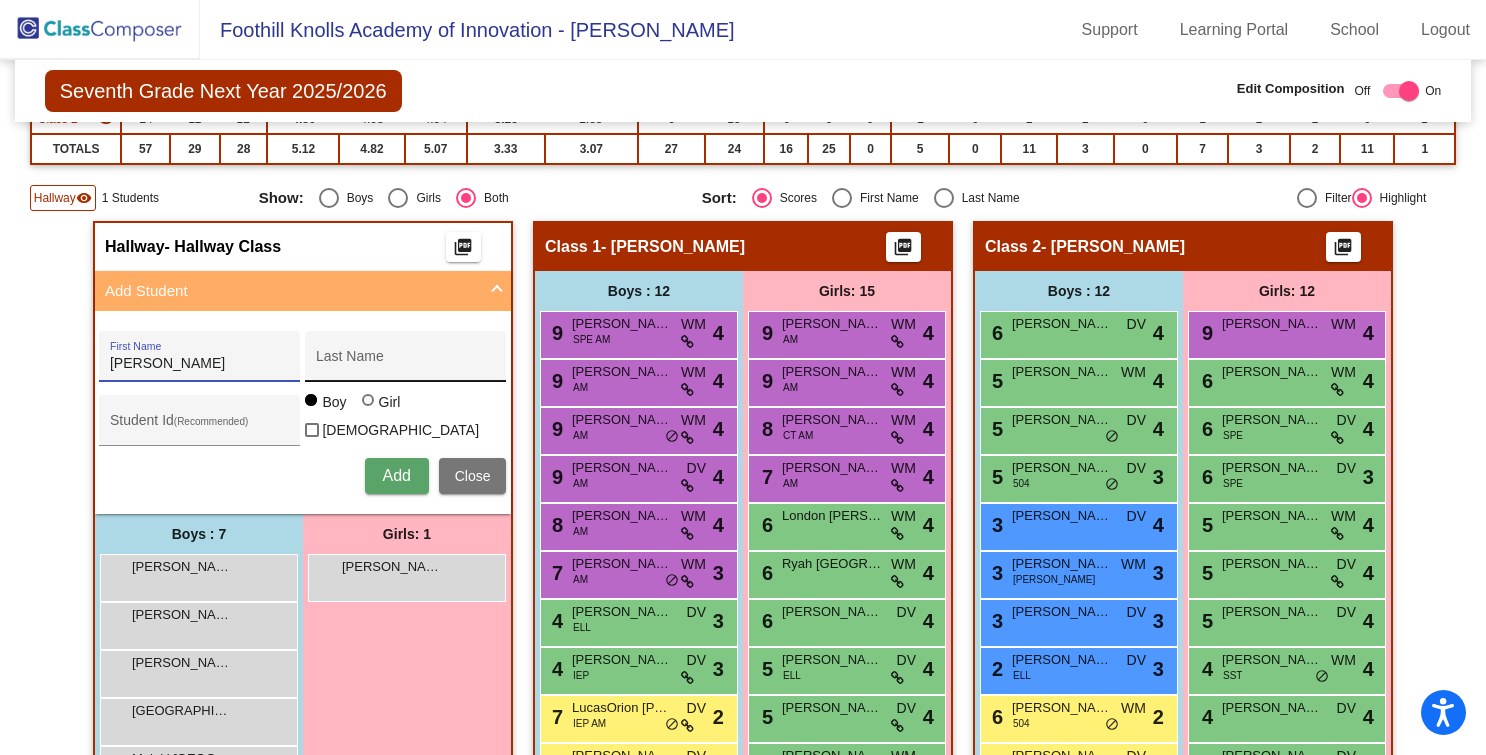 type on "Aidan" 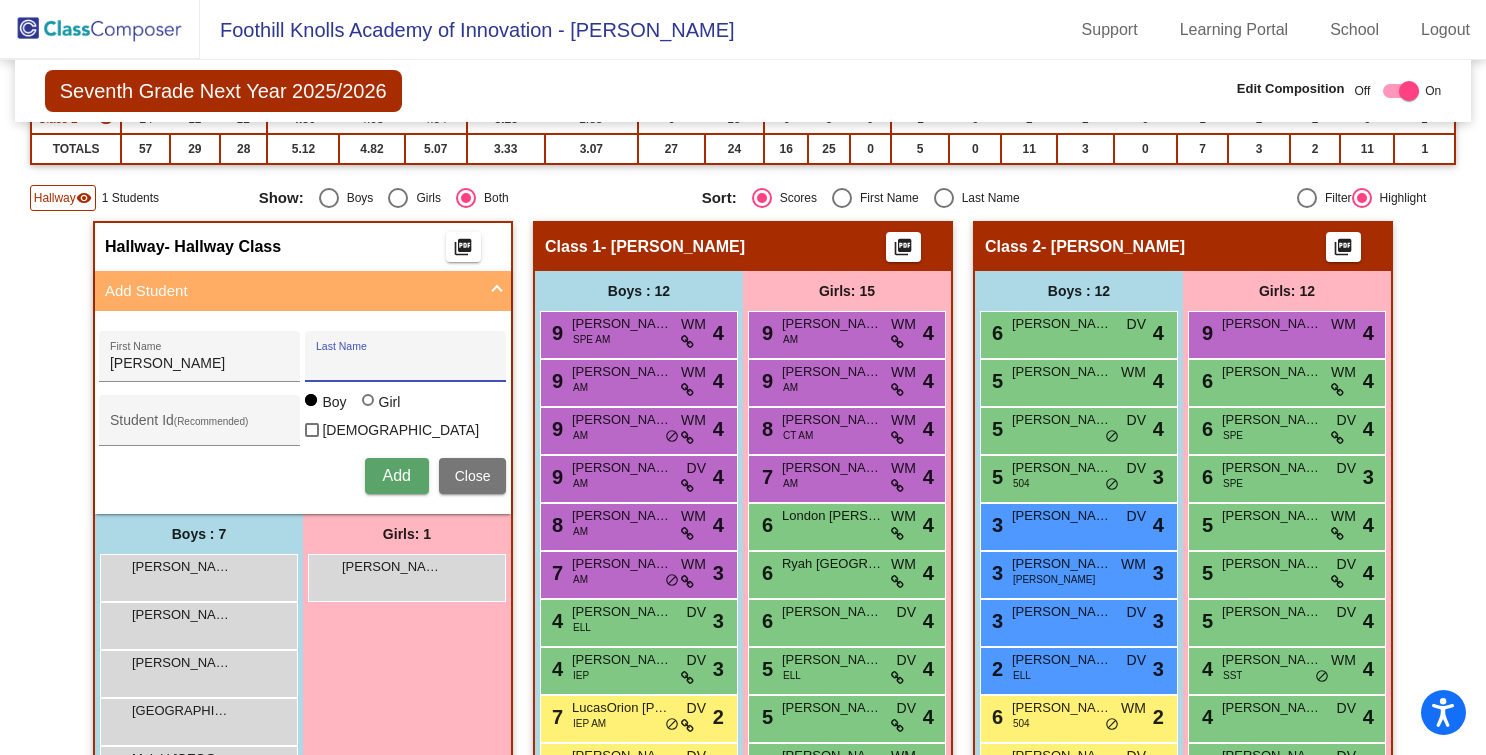 click on "Last Name" at bounding box center (406, 364) 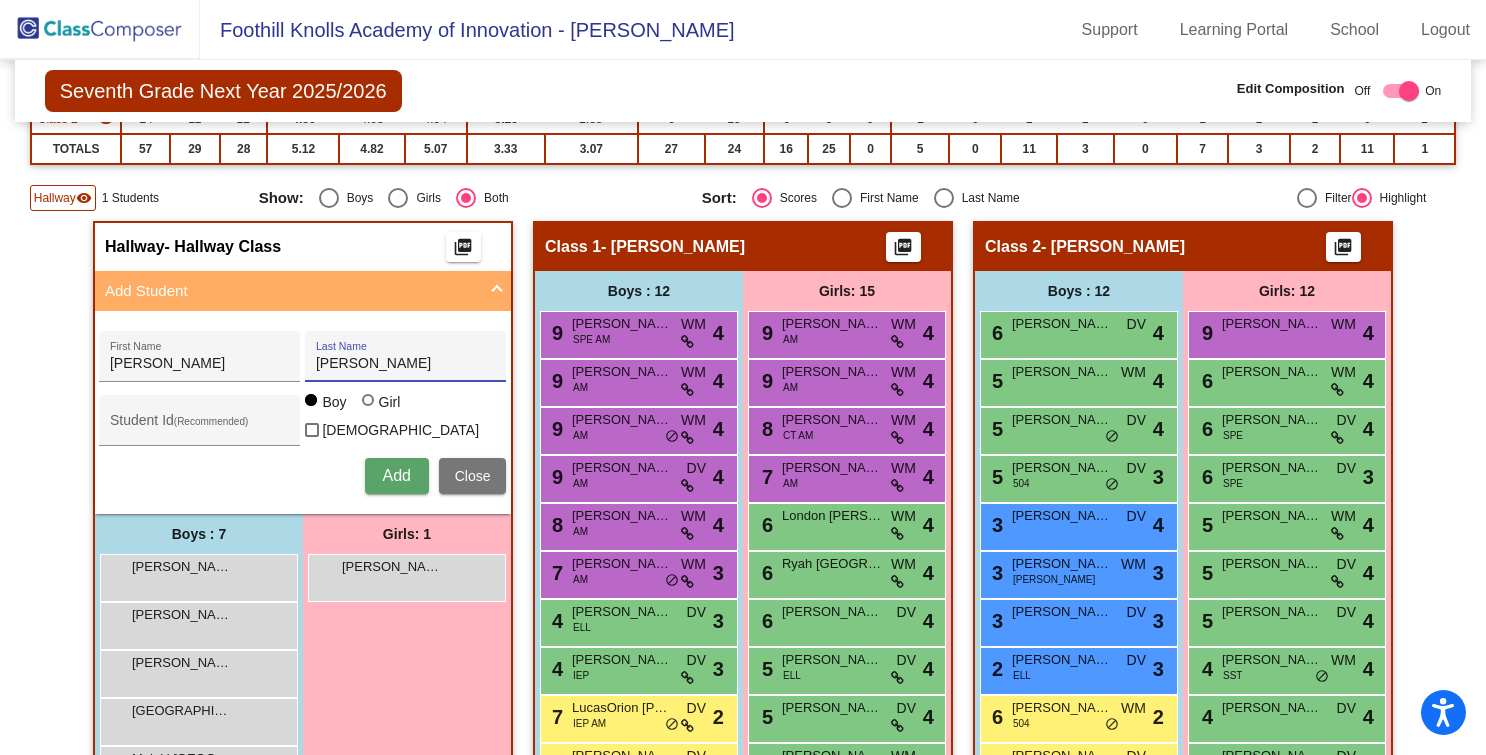 drag, startPoint x: 375, startPoint y: 367, endPoint x: 475, endPoint y: 364, distance: 100.04499 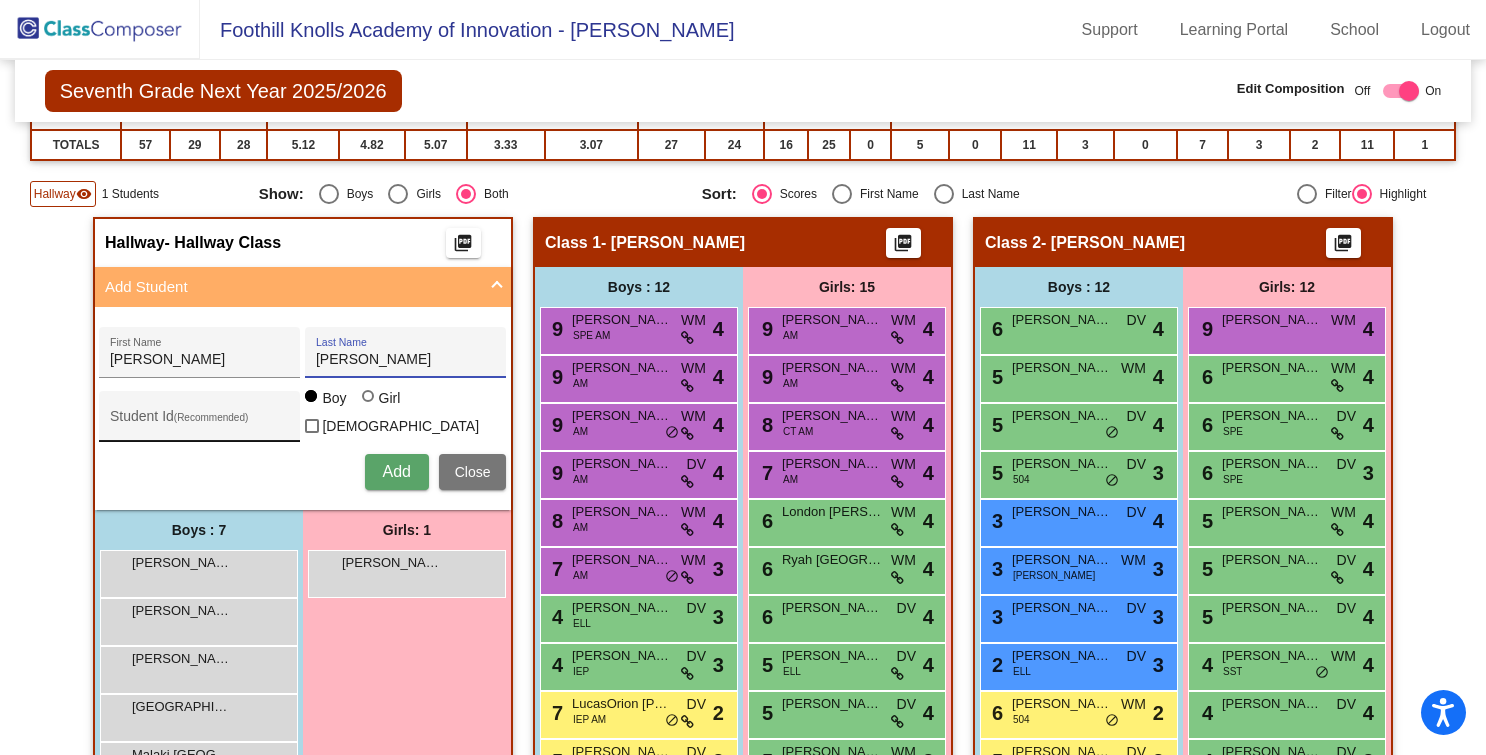 type on "Rodriguez" 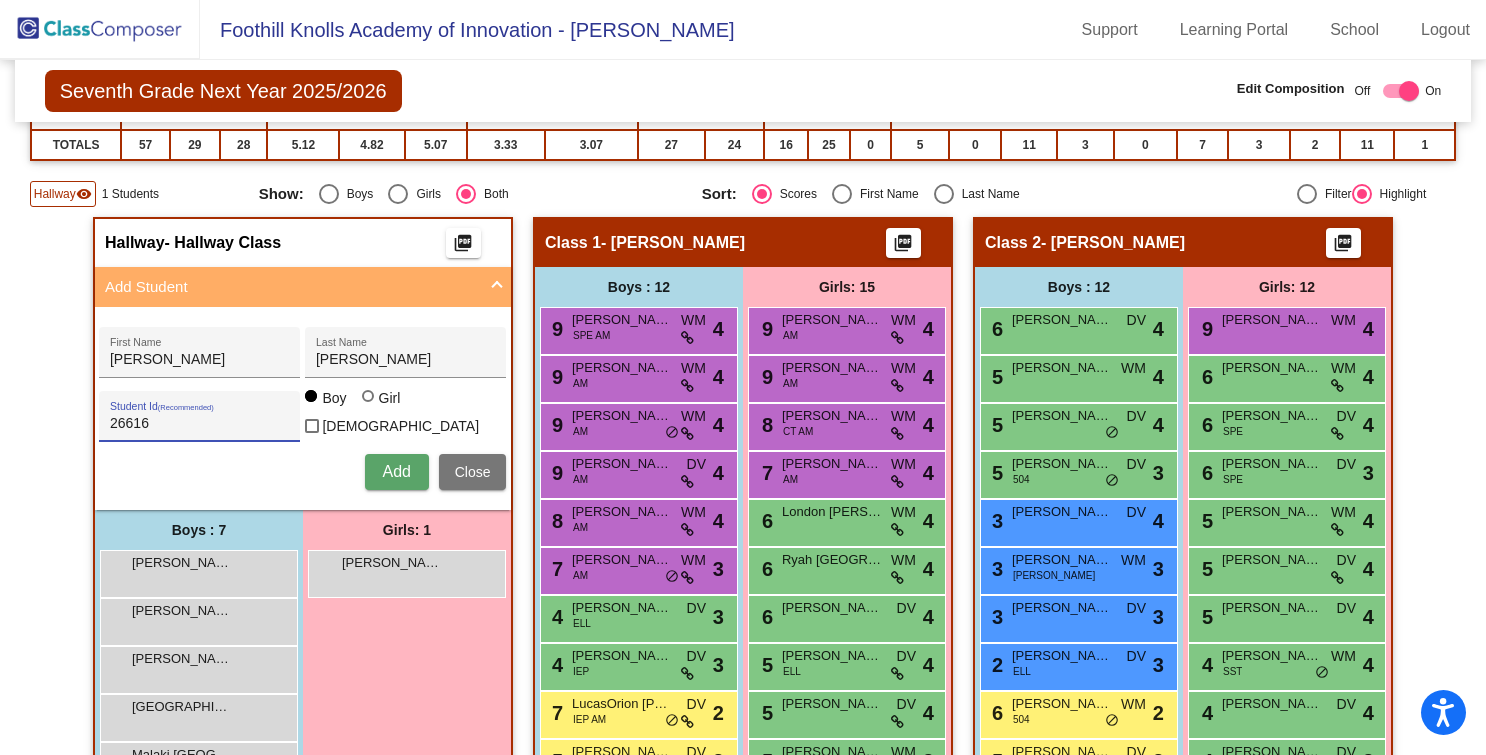 type on "26616" 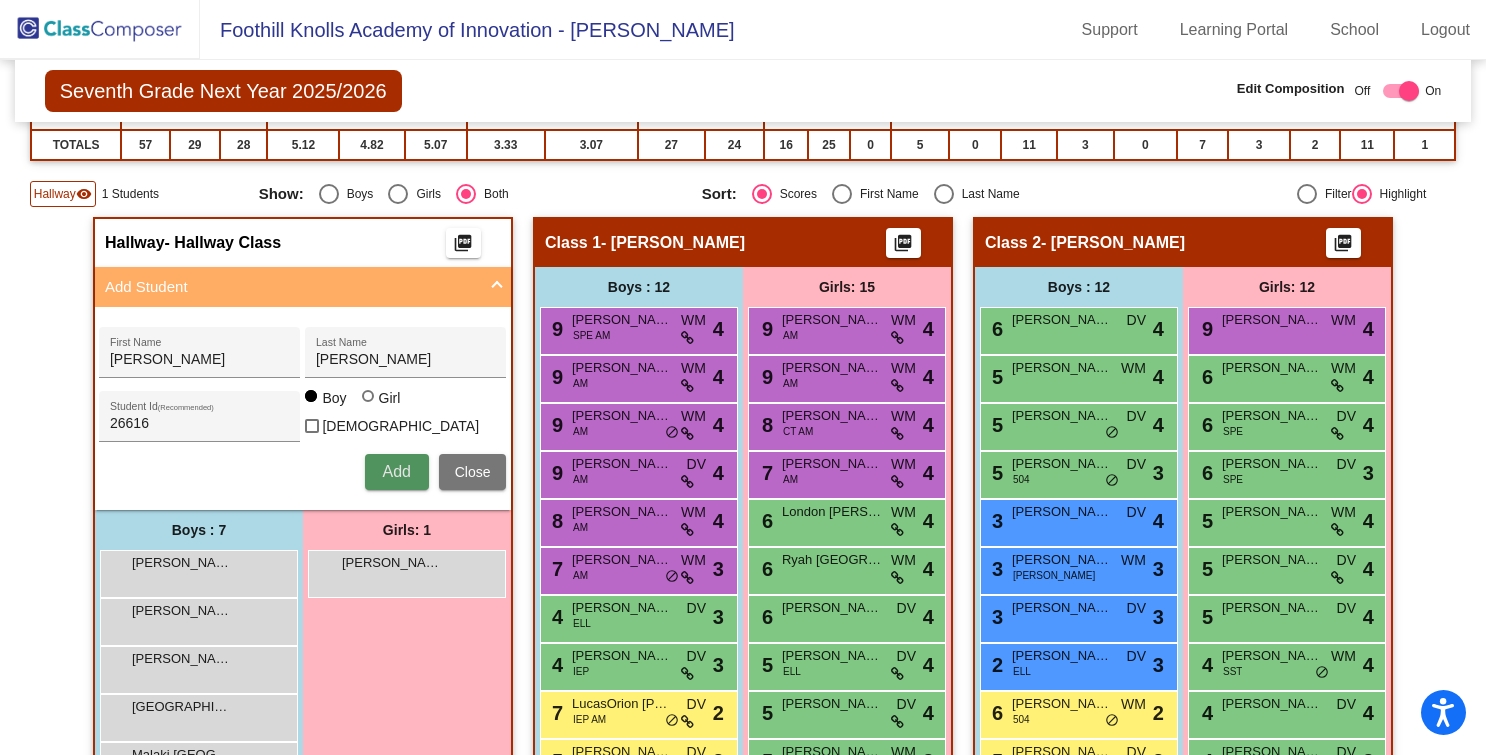 click on "Add" at bounding box center (396, 471) 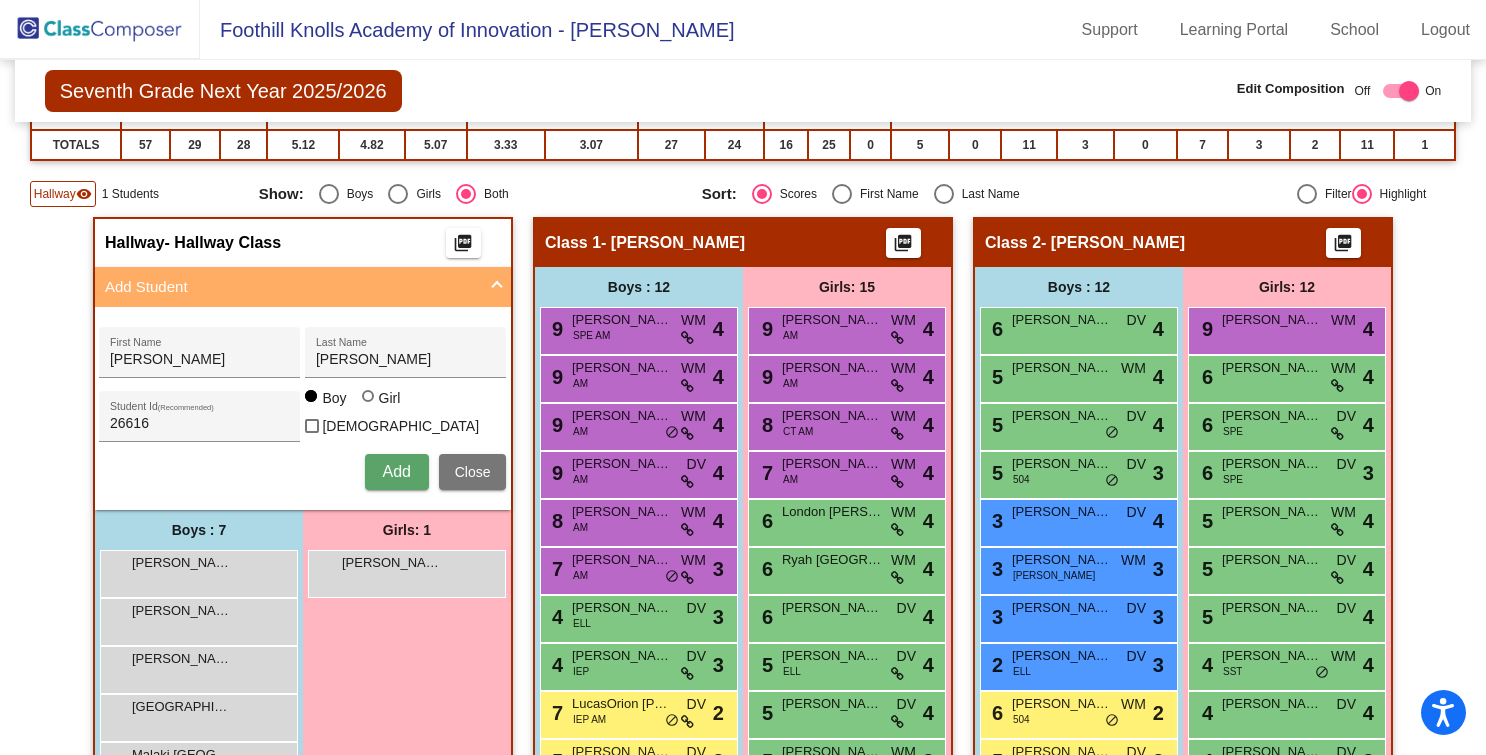 type 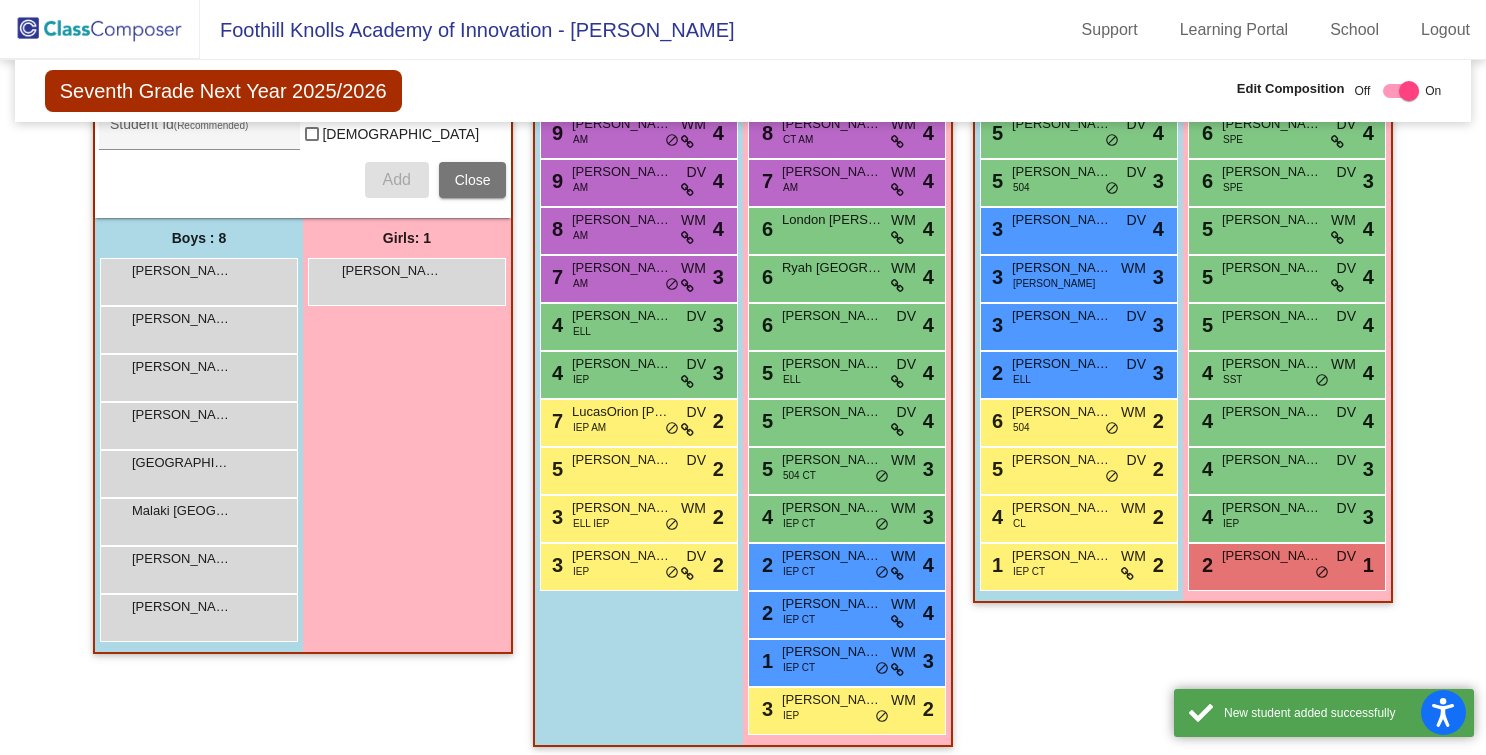 scroll, scrollTop: 572, scrollLeft: 0, axis: vertical 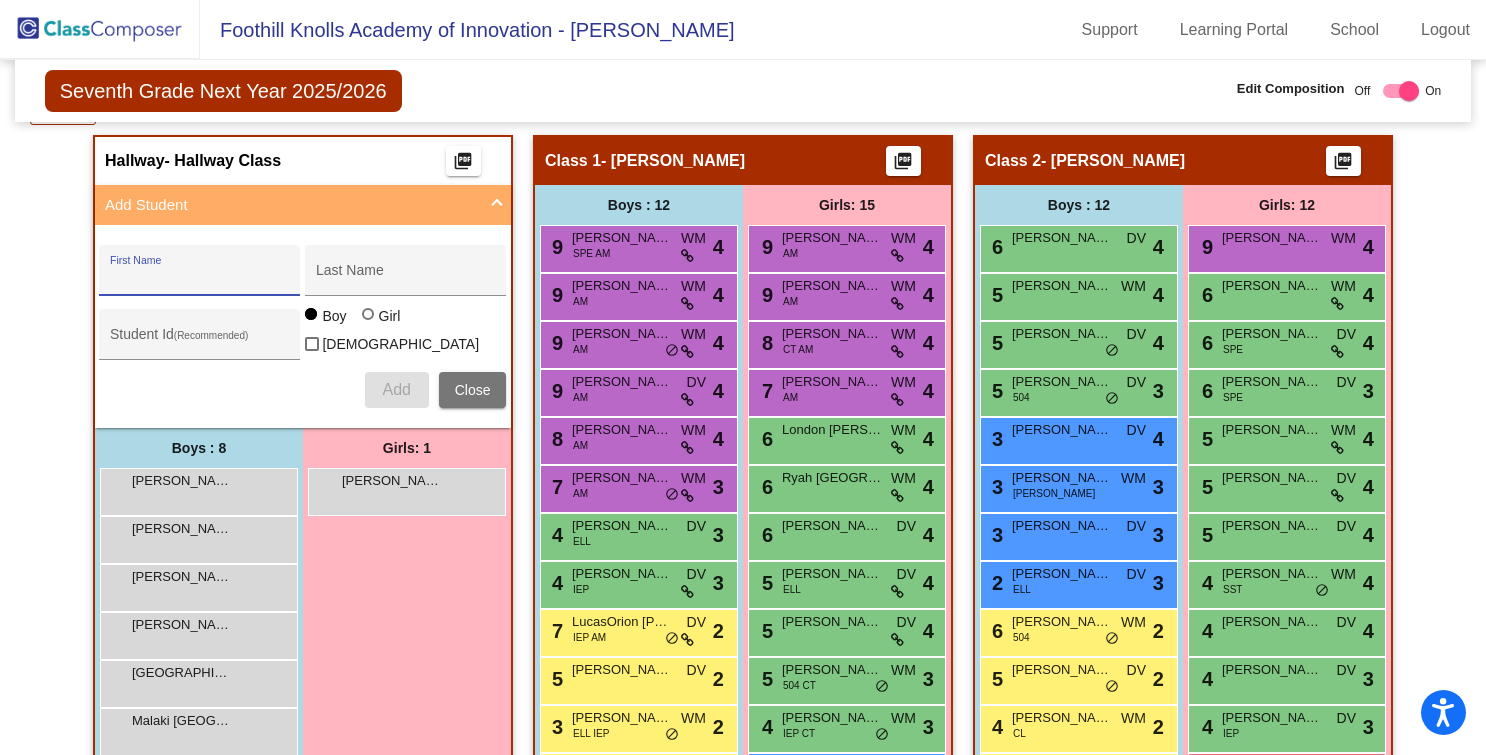 click on "First Name" at bounding box center (200, 278) 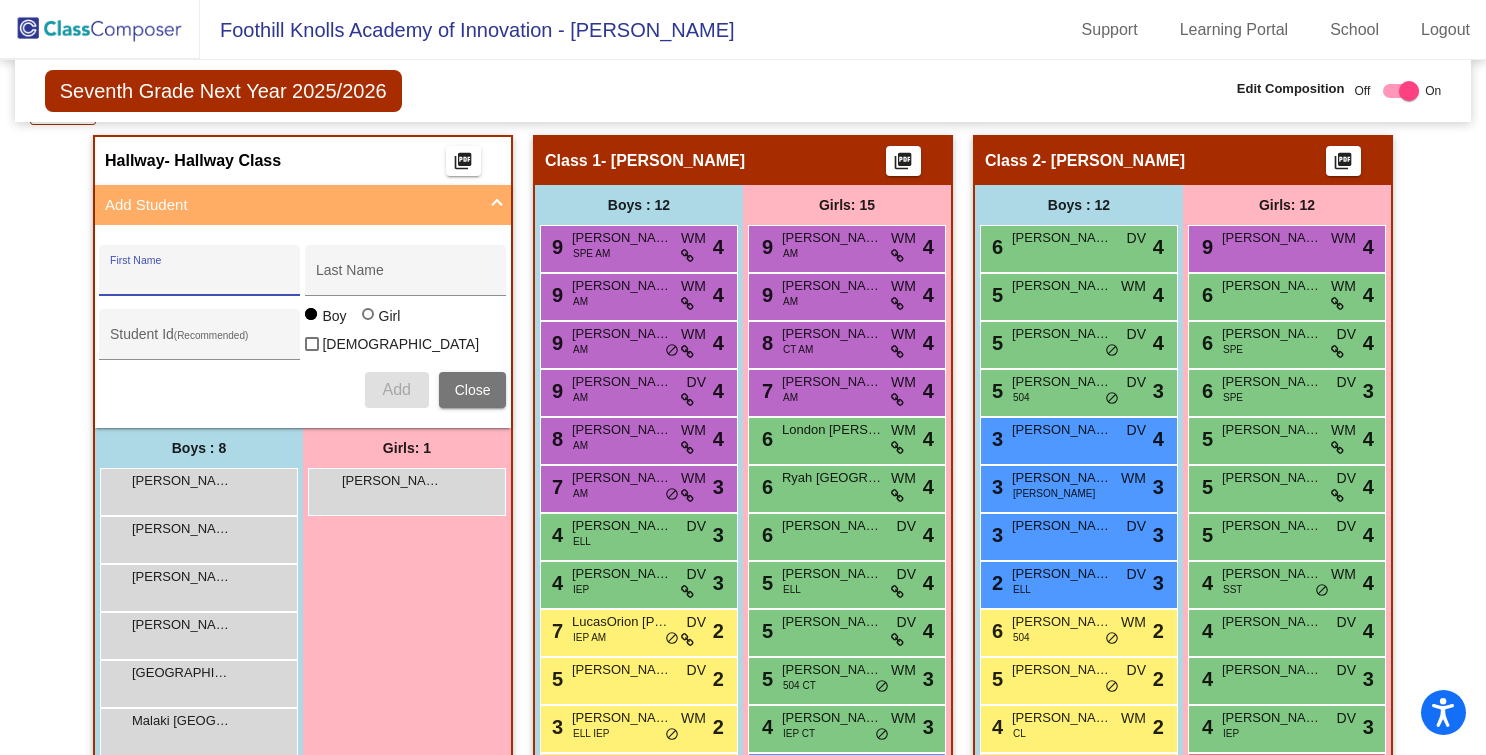 paste on "Bronner, Aaron" 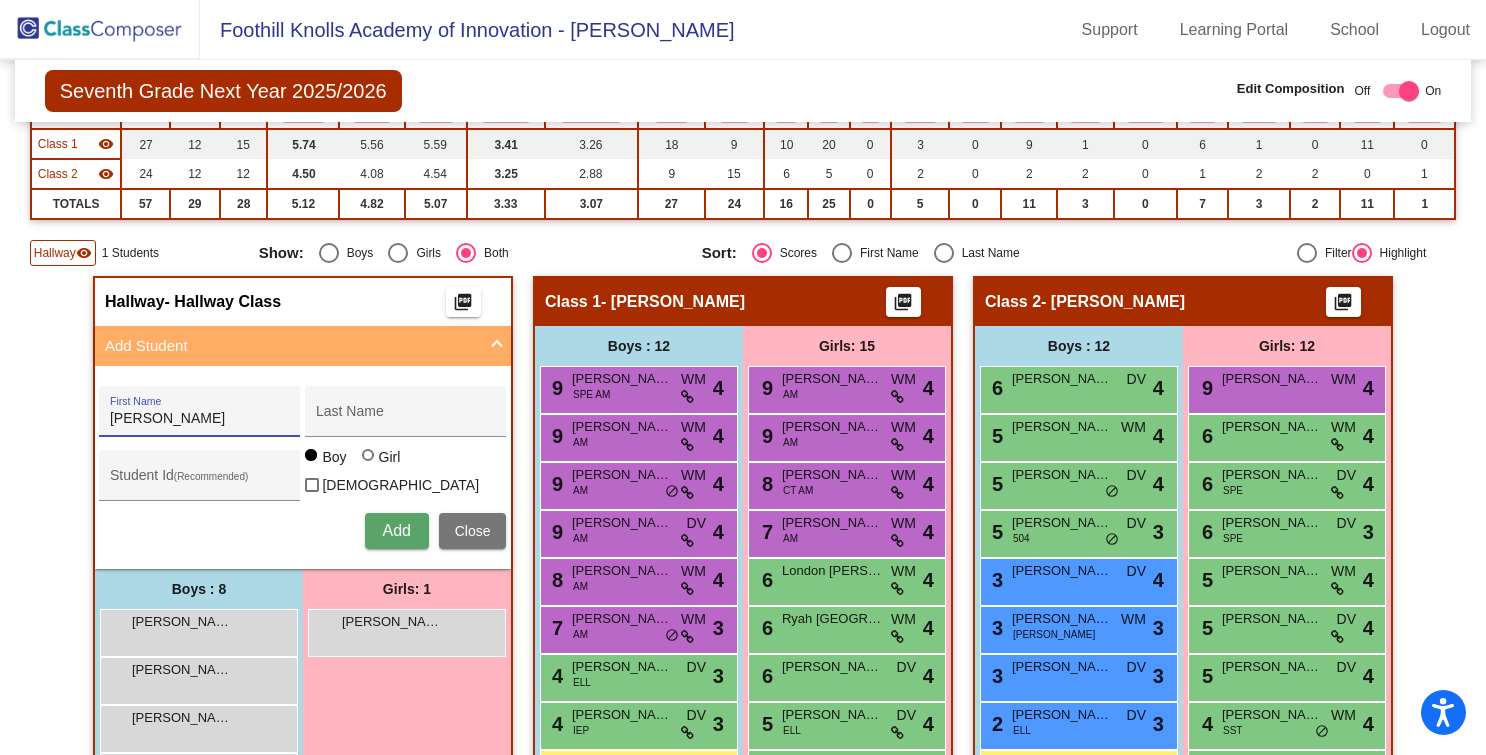 scroll, scrollTop: 214, scrollLeft: 0, axis: vertical 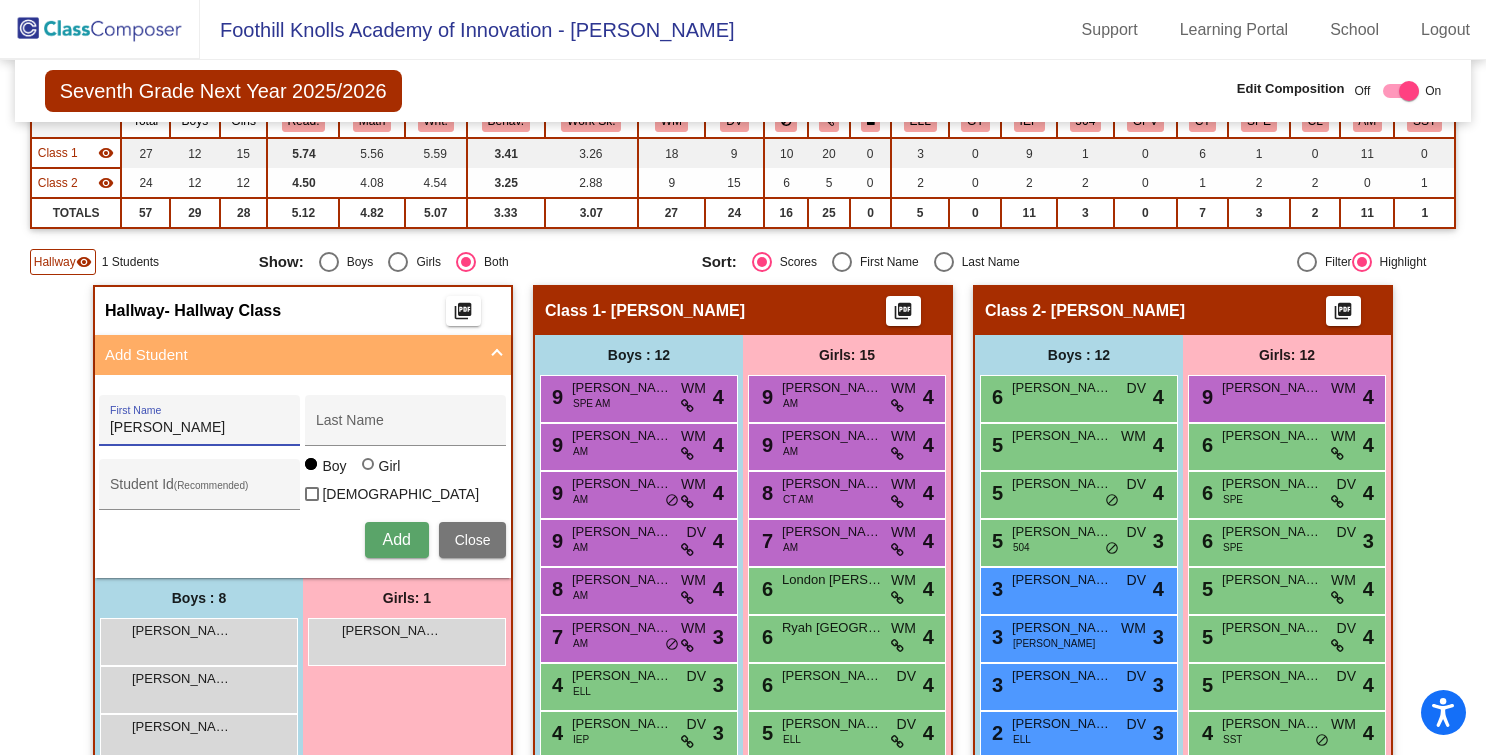 drag, startPoint x: 160, startPoint y: 426, endPoint x: -5, endPoint y: 437, distance: 165.36626 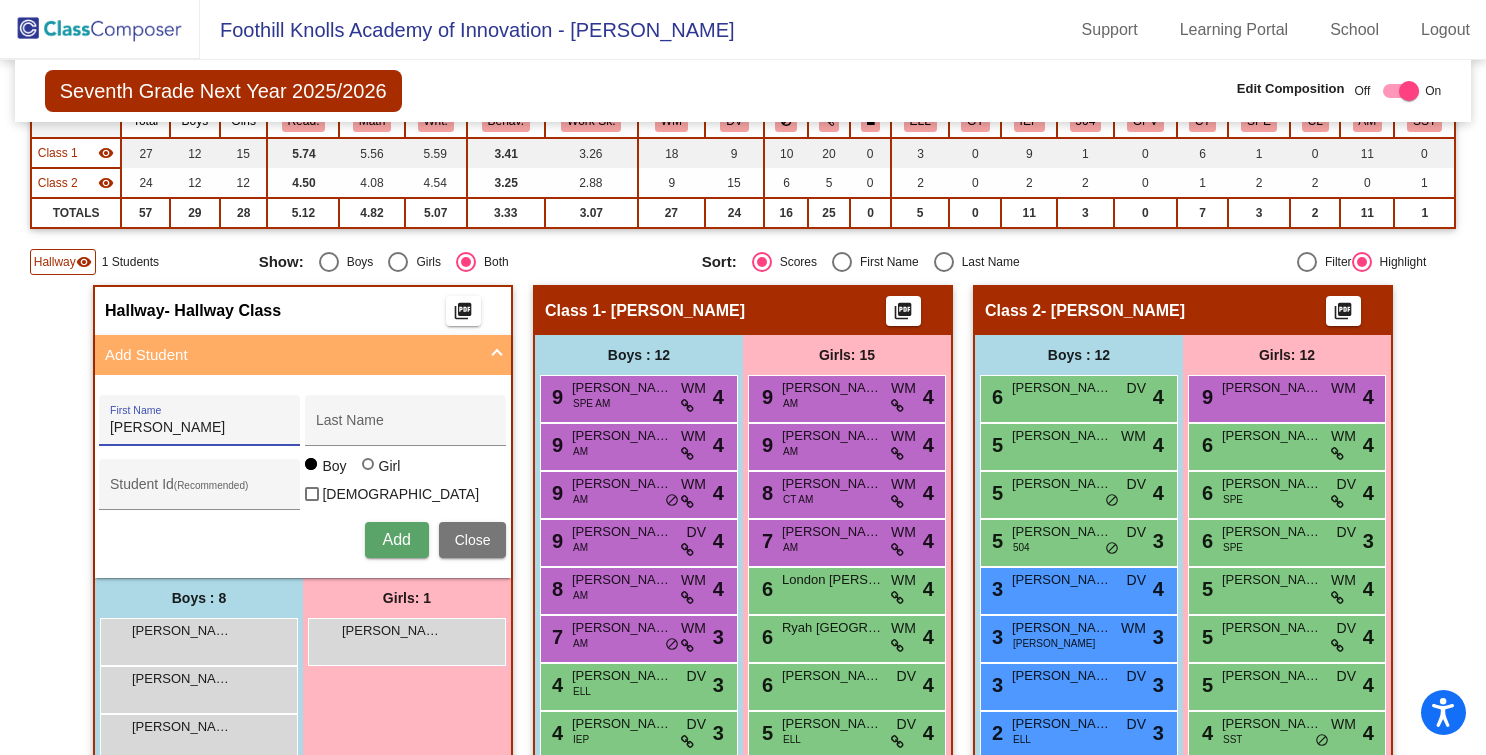 click on "Bronner, Aaron" at bounding box center [200, 428] 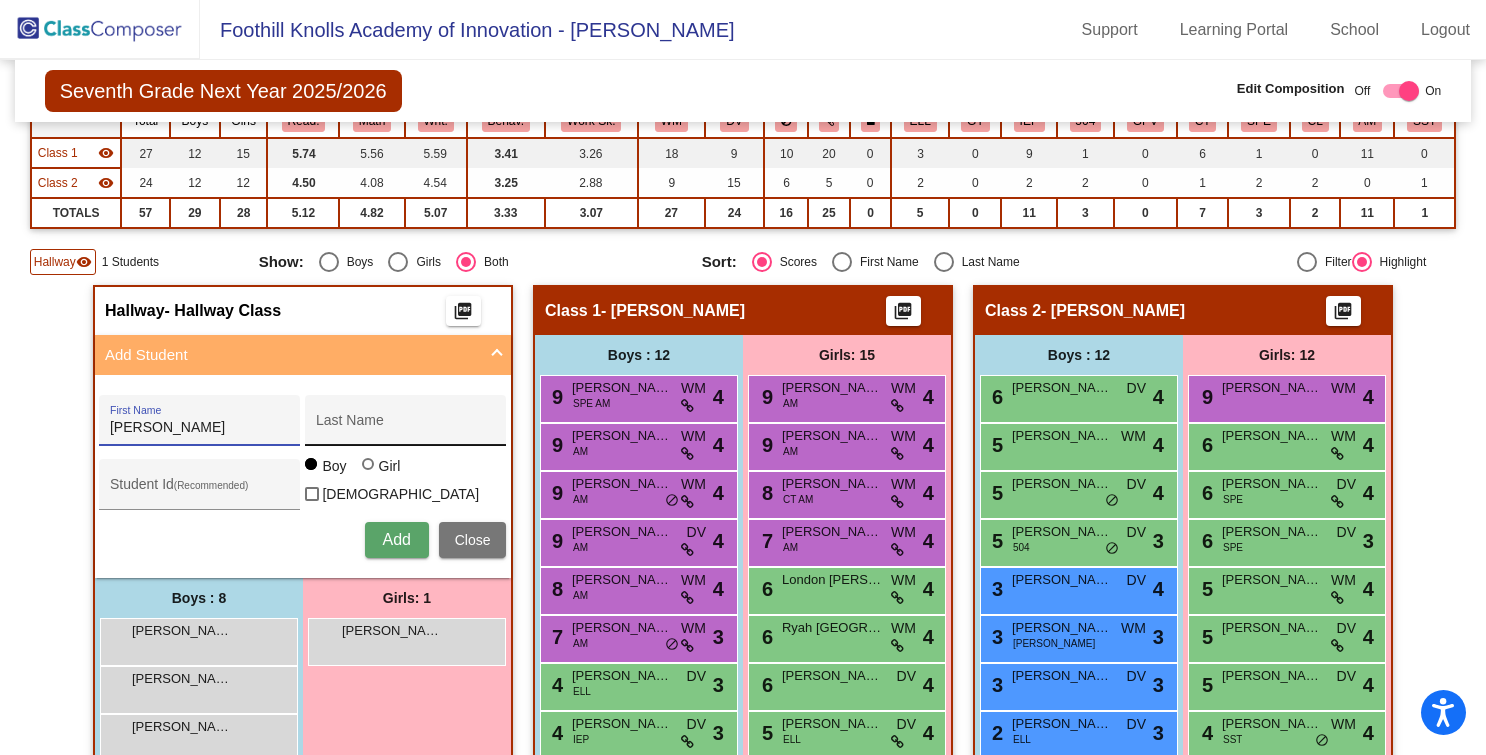 type on "Aaron" 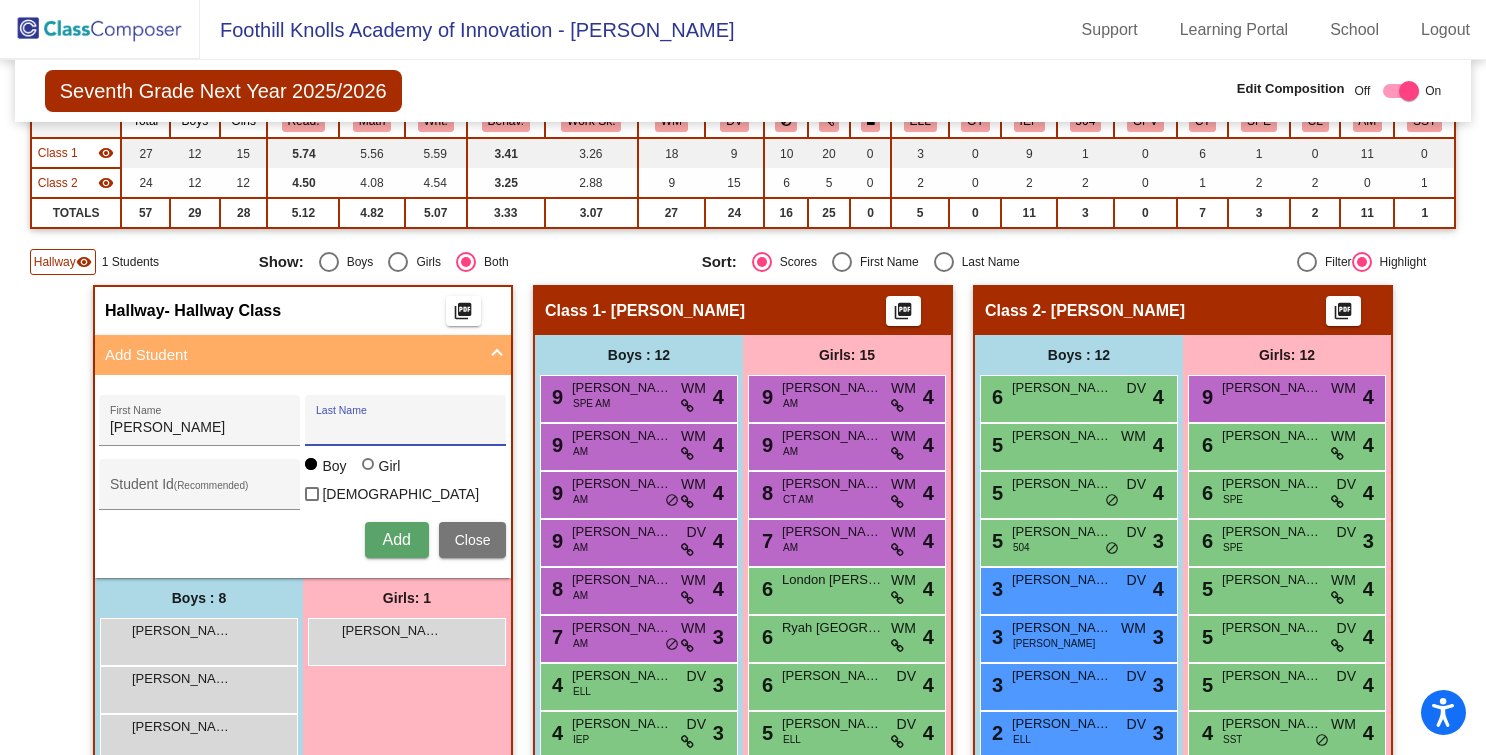 paste on "Bronner, Aaron" 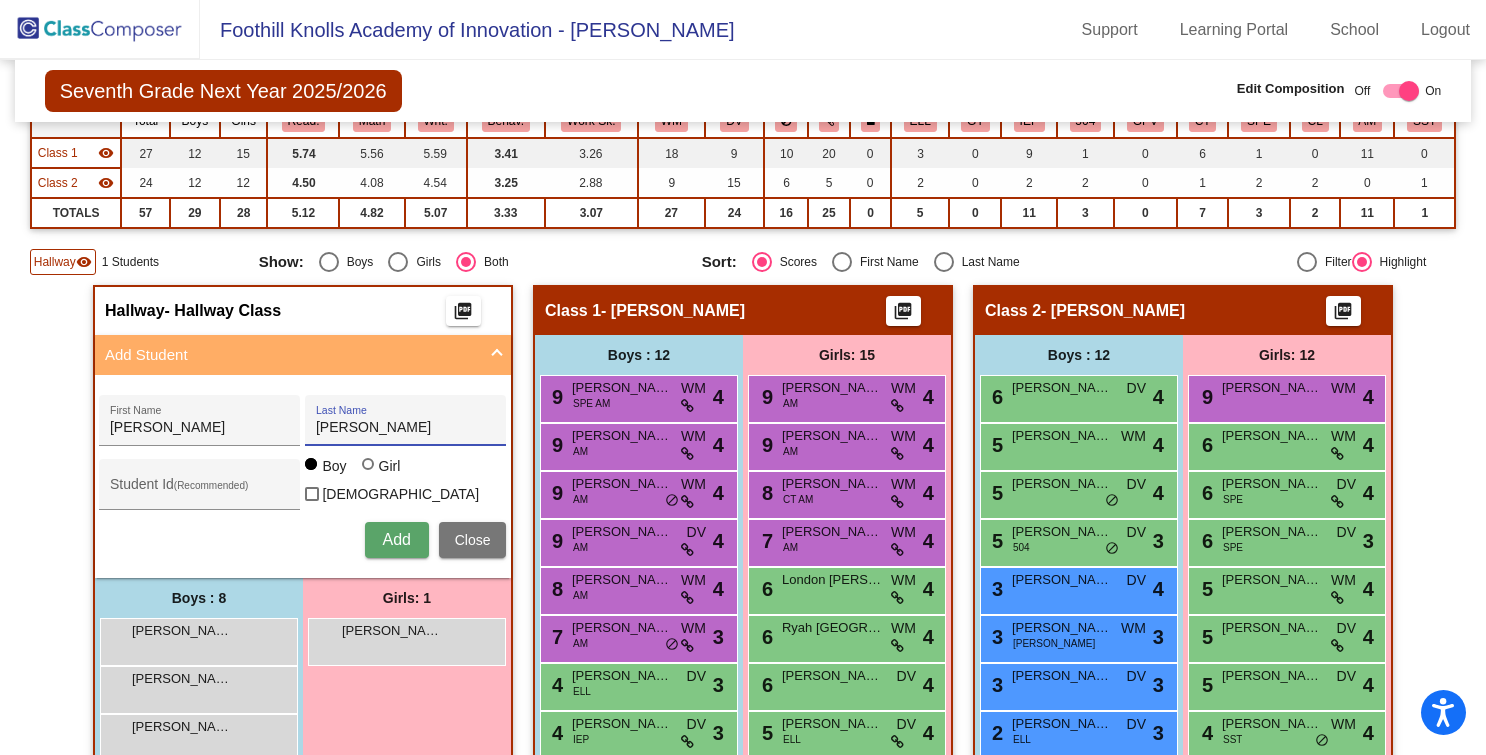 drag, startPoint x: 360, startPoint y: 430, endPoint x: 466, endPoint y: 428, distance: 106.01887 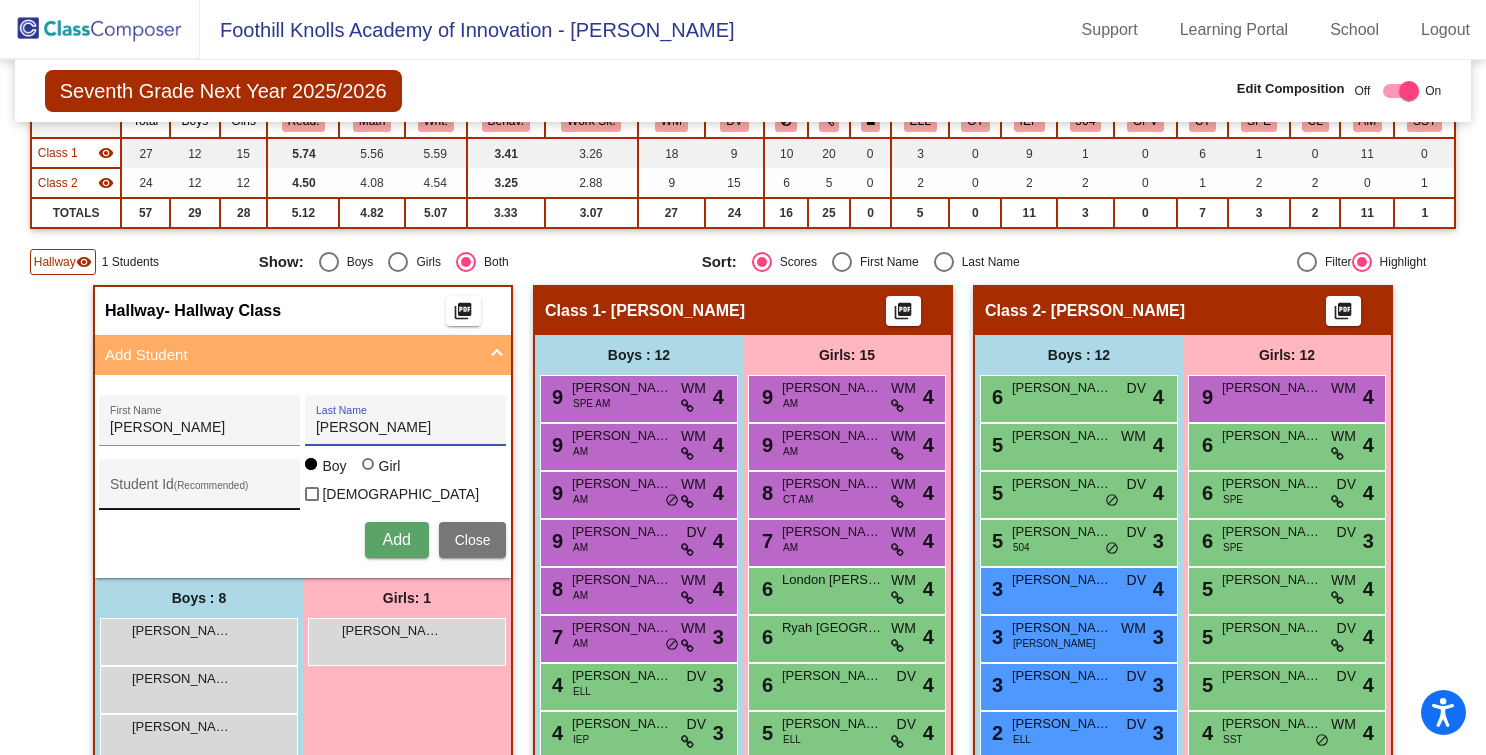 type on "Bronner" 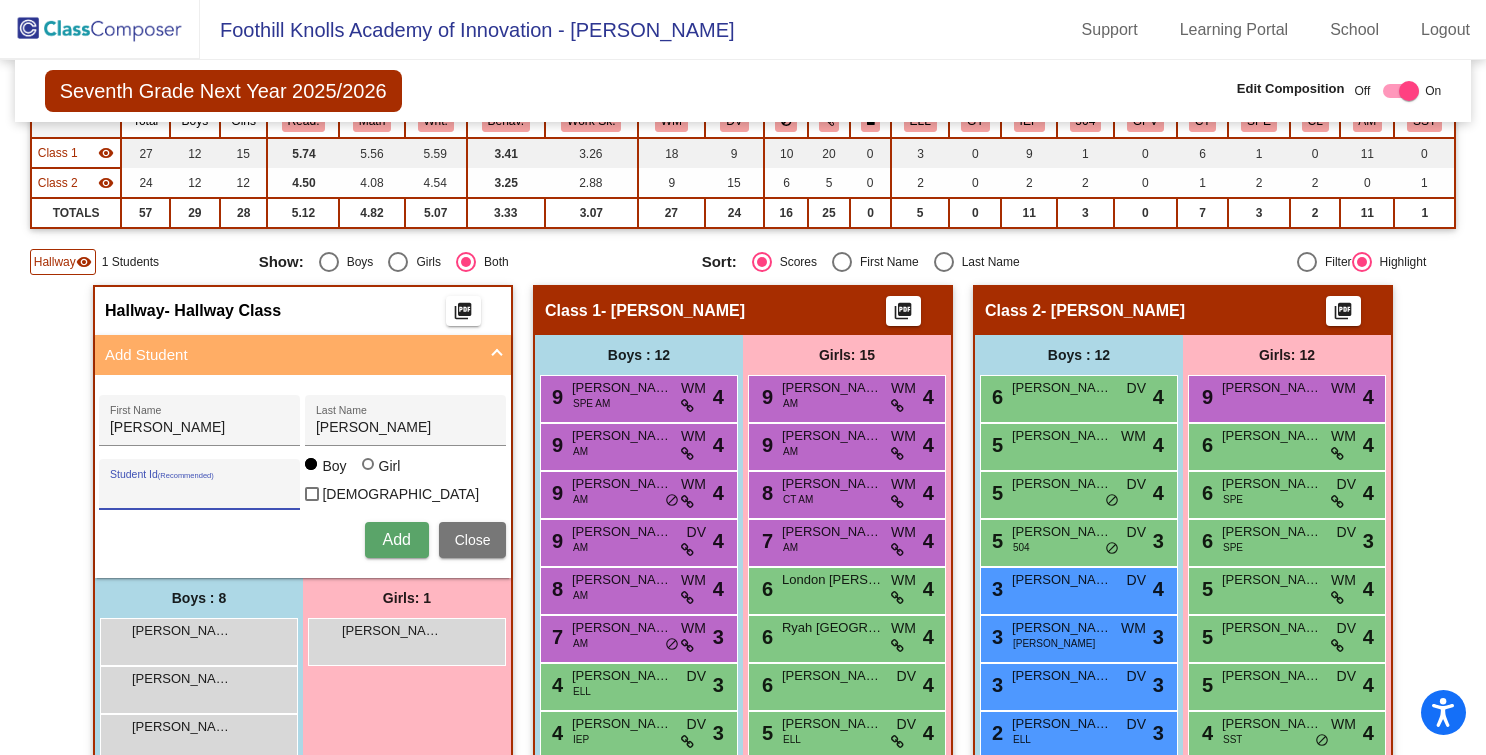 click on "Student Id  (Recommended)" at bounding box center [200, 492] 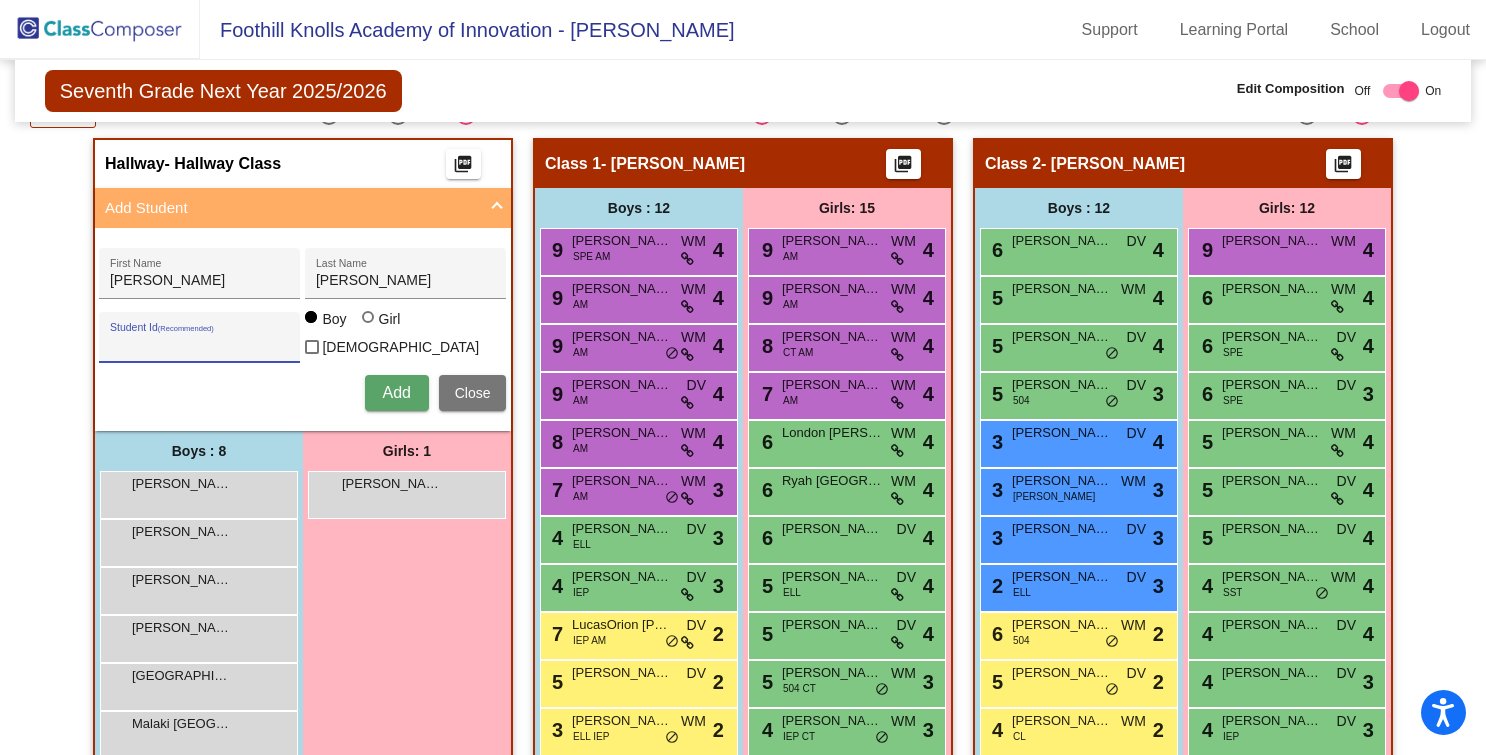 scroll, scrollTop: 363, scrollLeft: 0, axis: vertical 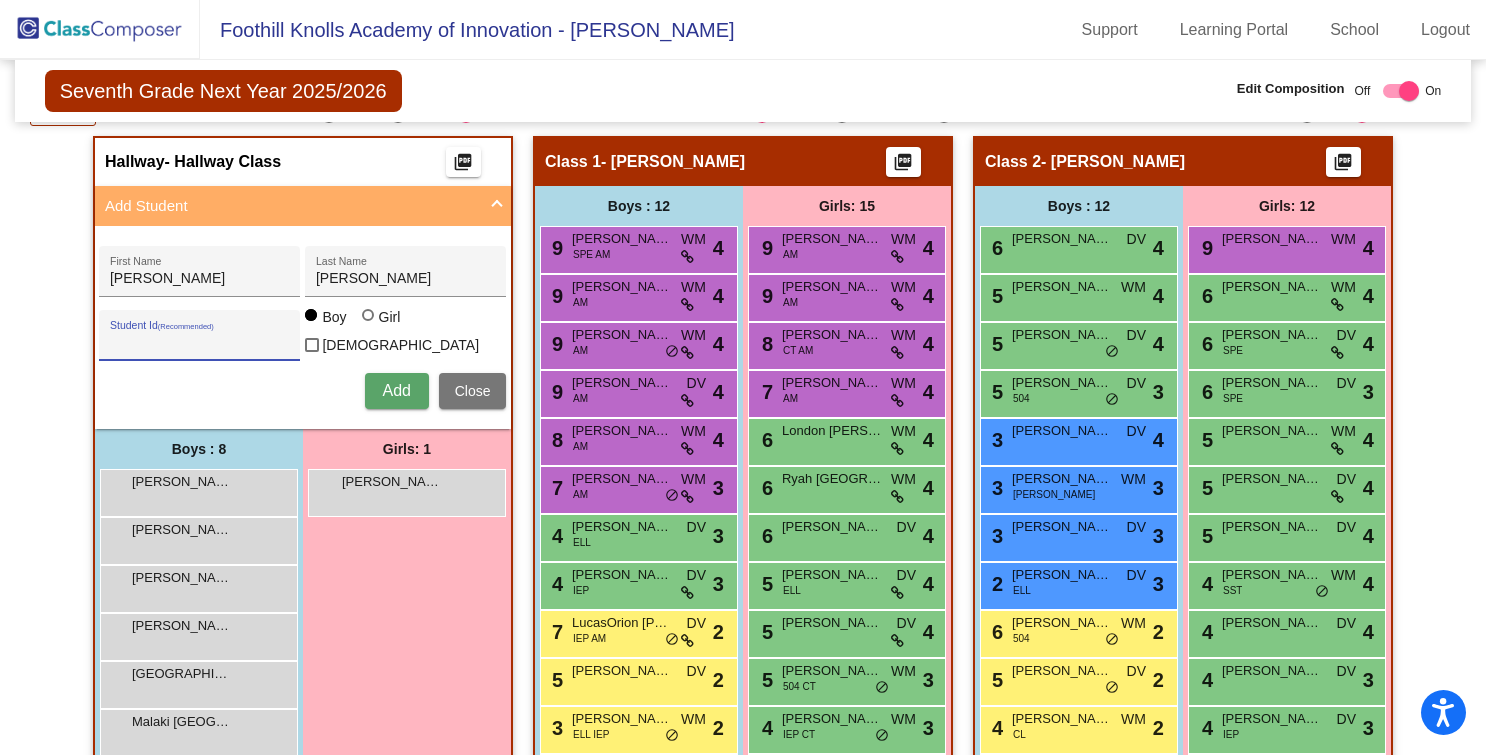 click on "Student Id  (Recommended)" at bounding box center [200, 343] 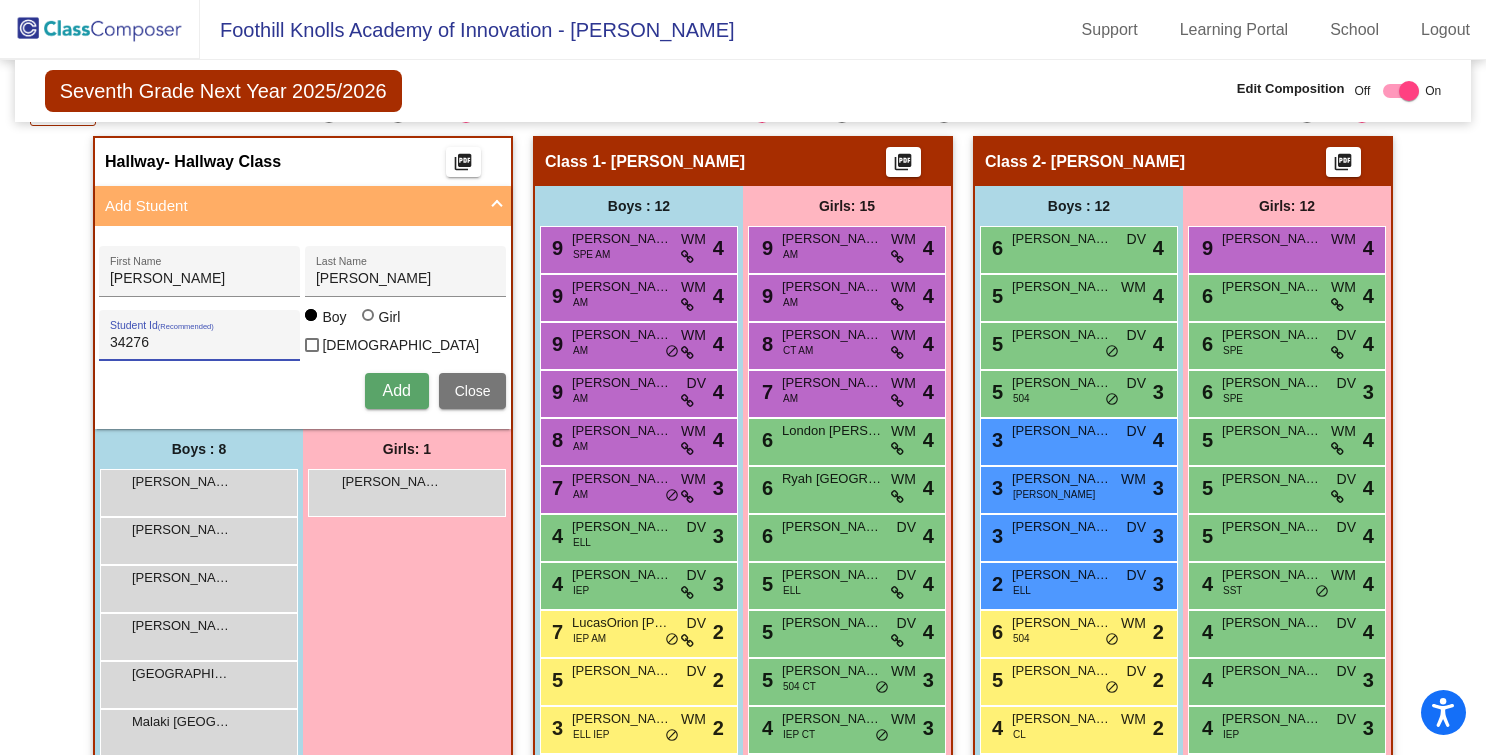 type on "34276" 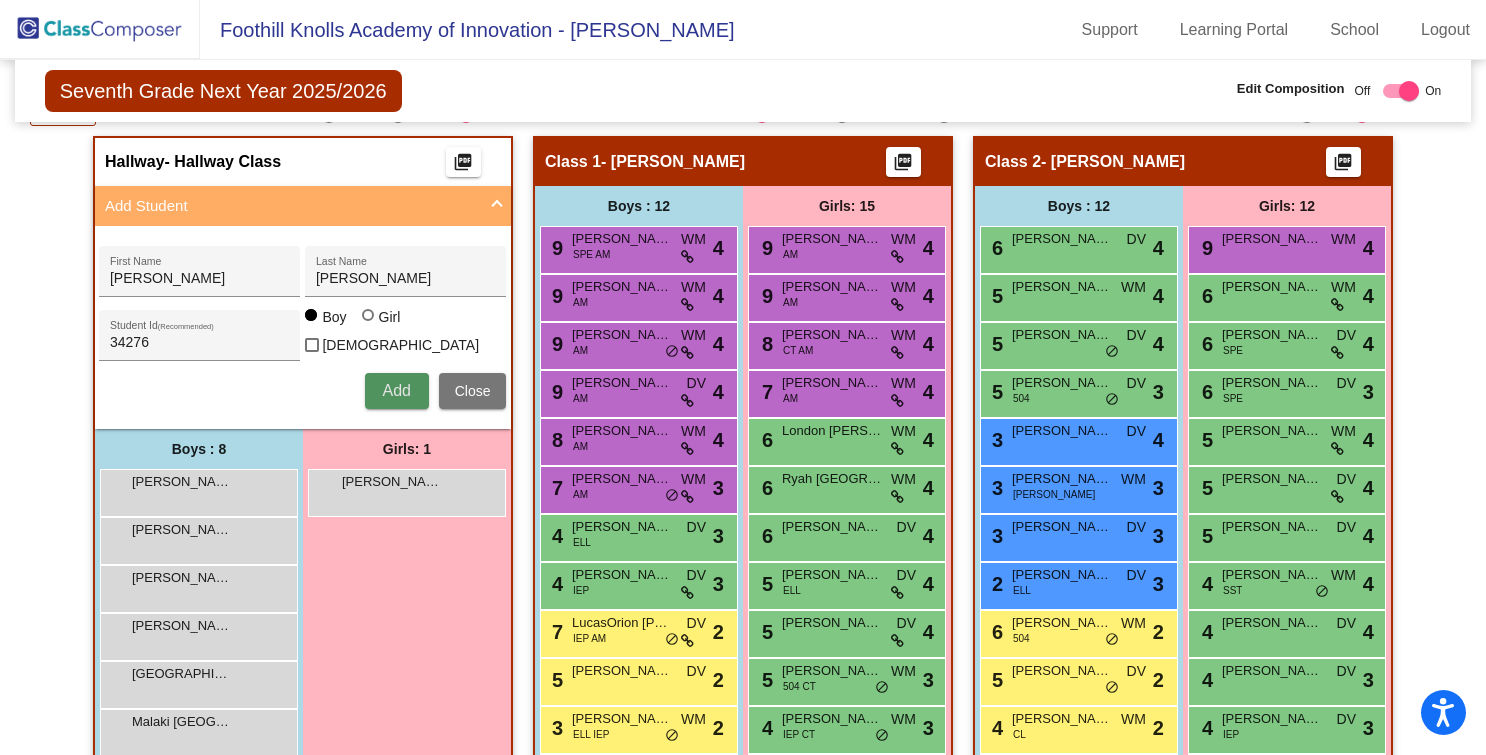 click on "Add" at bounding box center [397, 391] 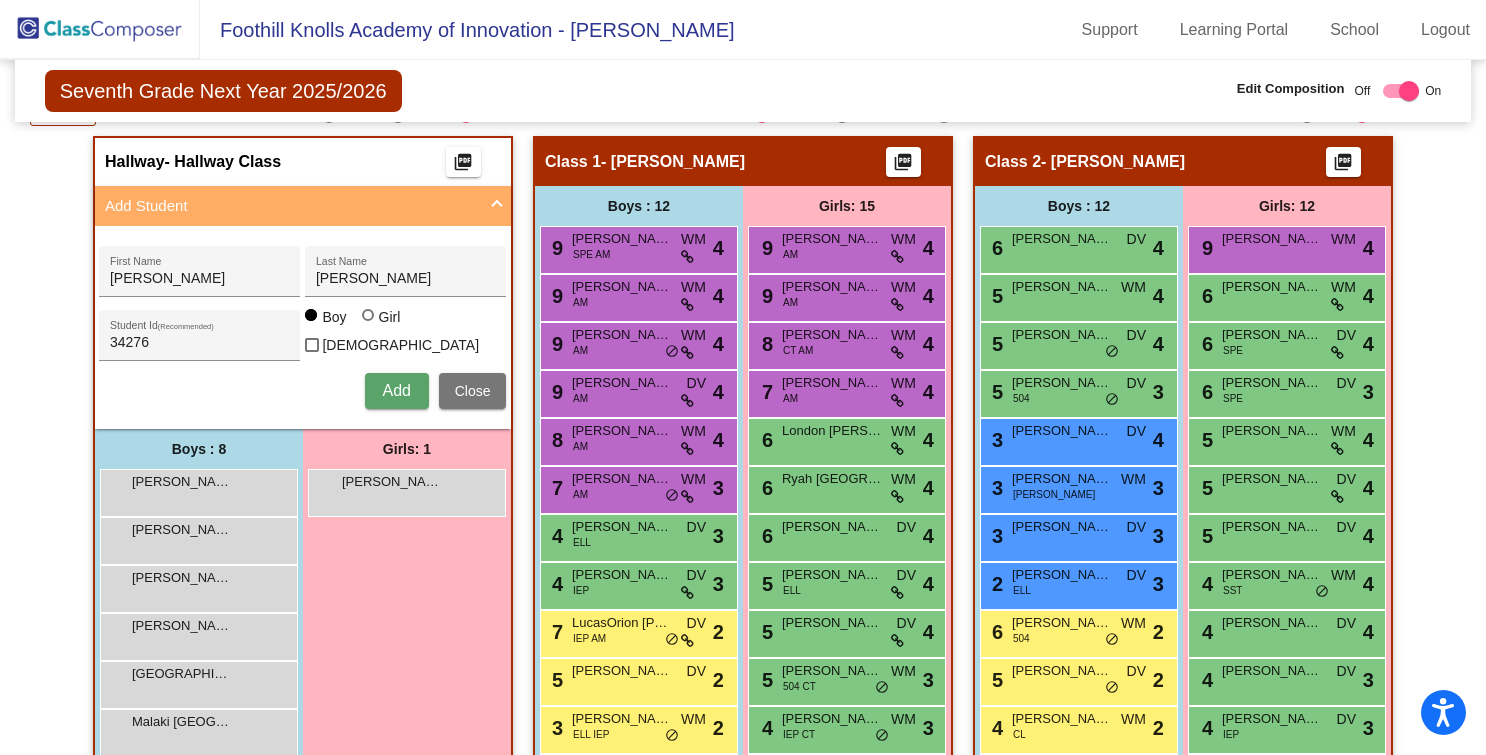type 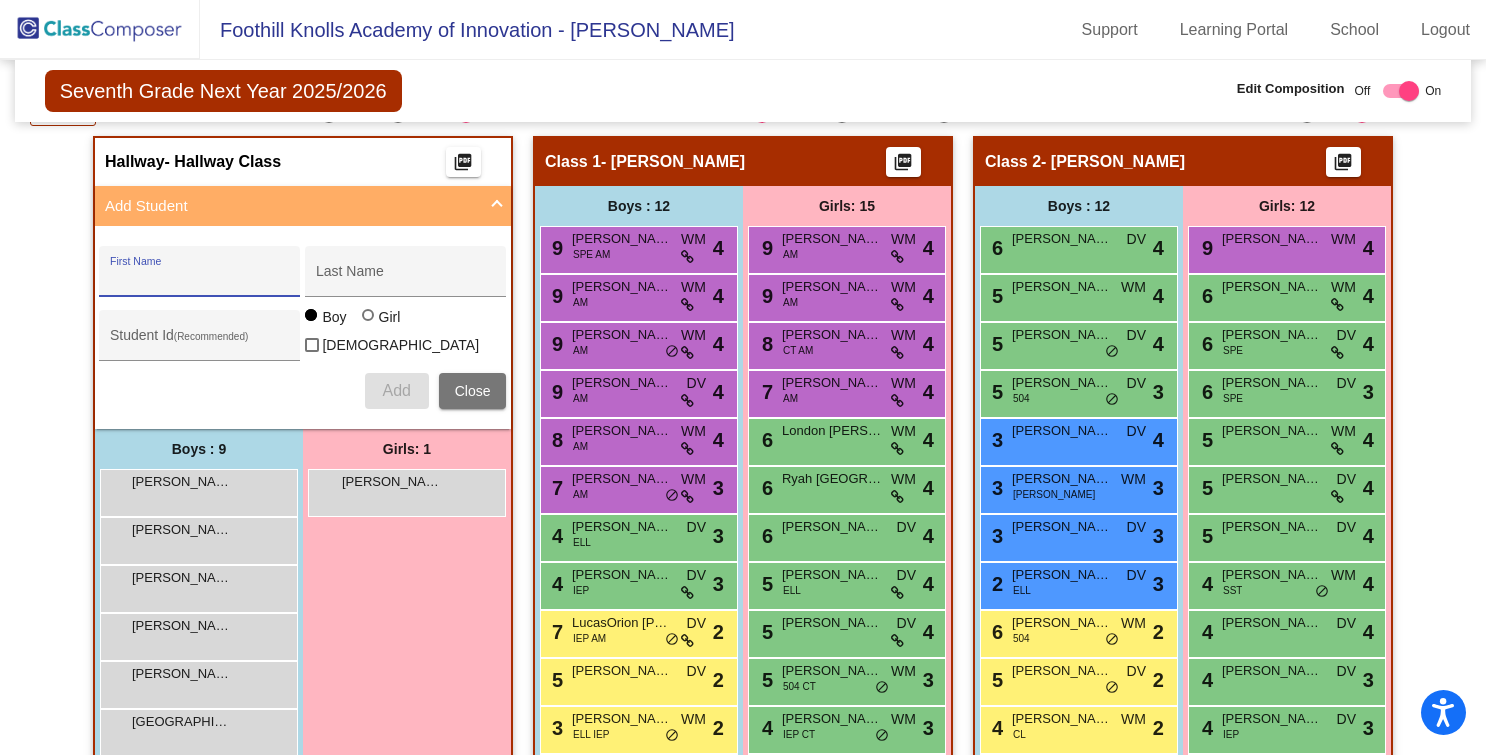 paste on "Galindo, Allyah" 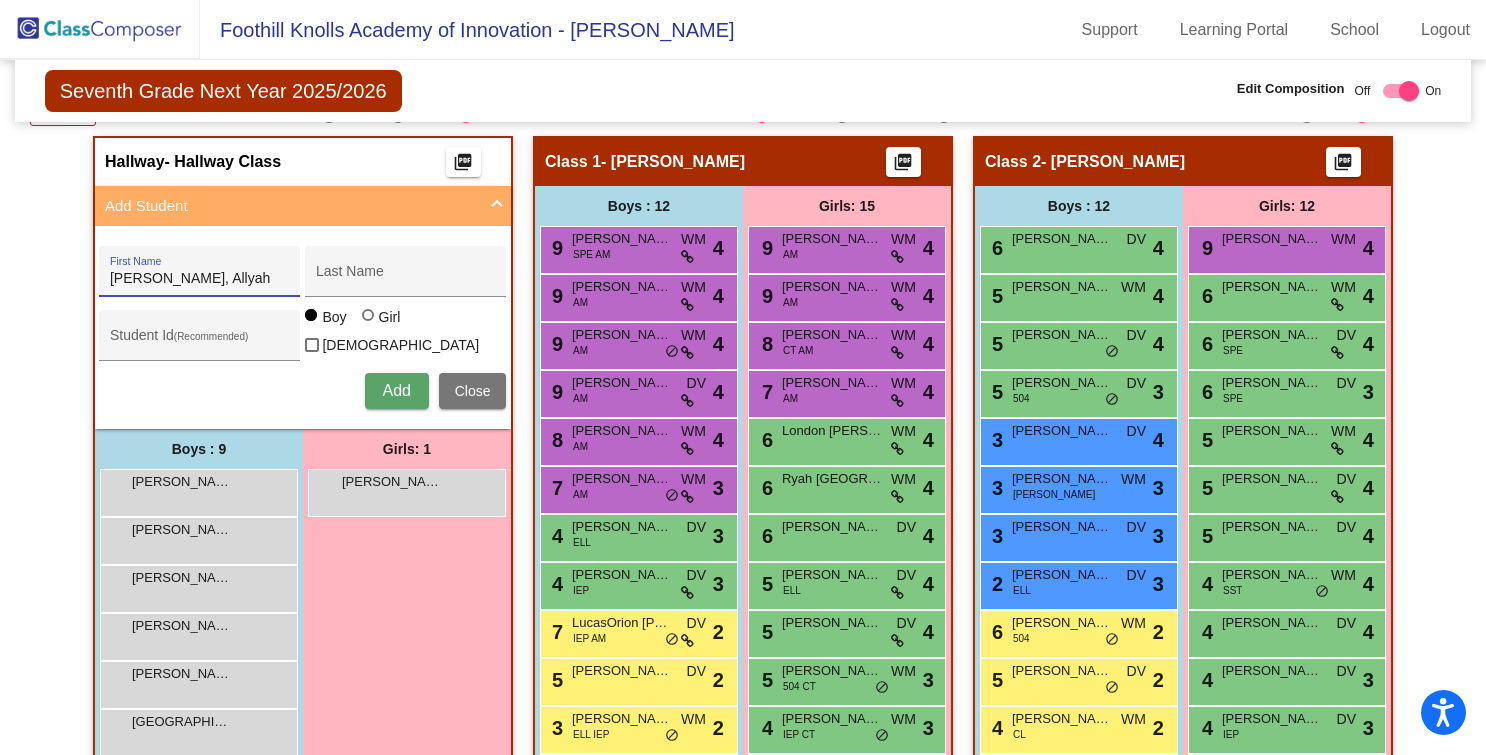 drag, startPoint x: 162, startPoint y: 275, endPoint x: -5, endPoint y: 278, distance: 167.02695 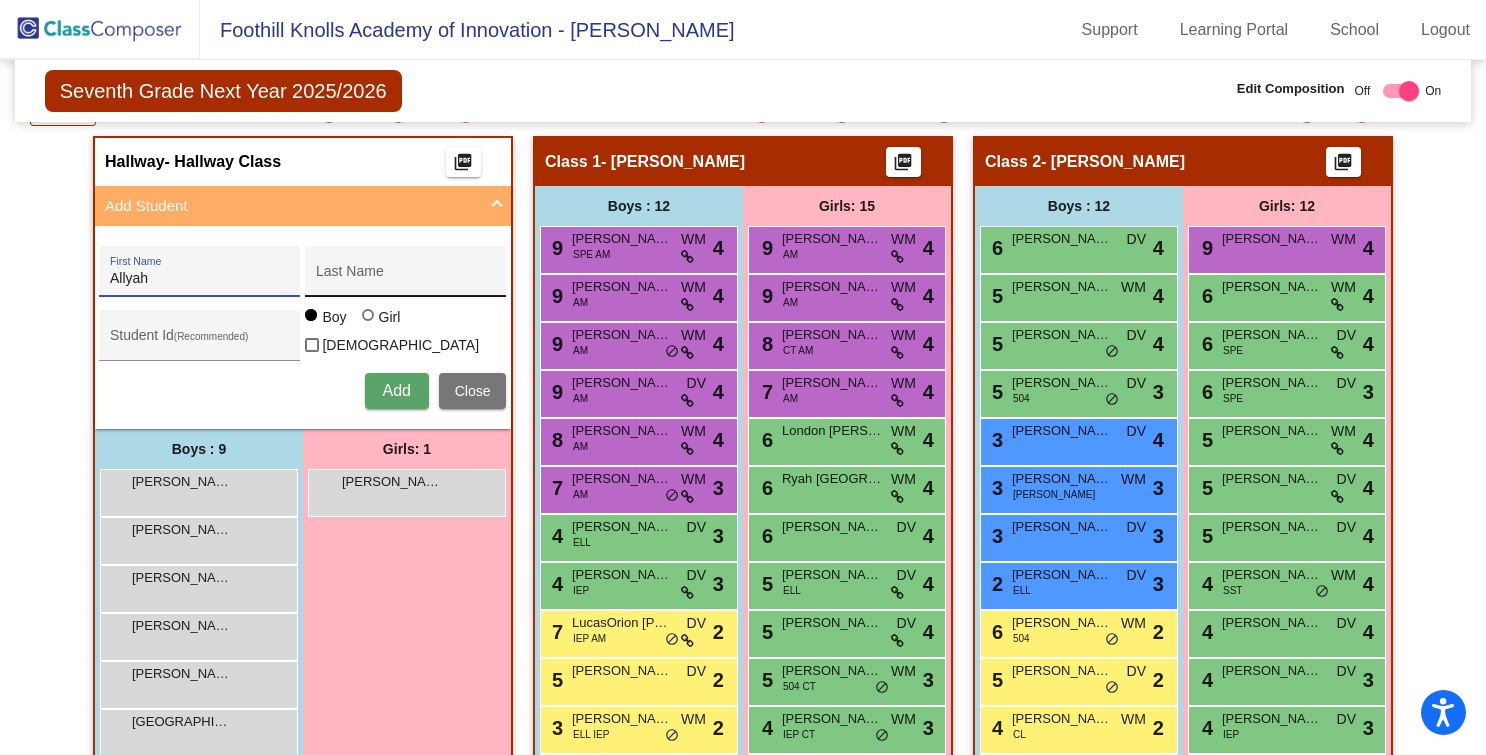 type on "Allyah" 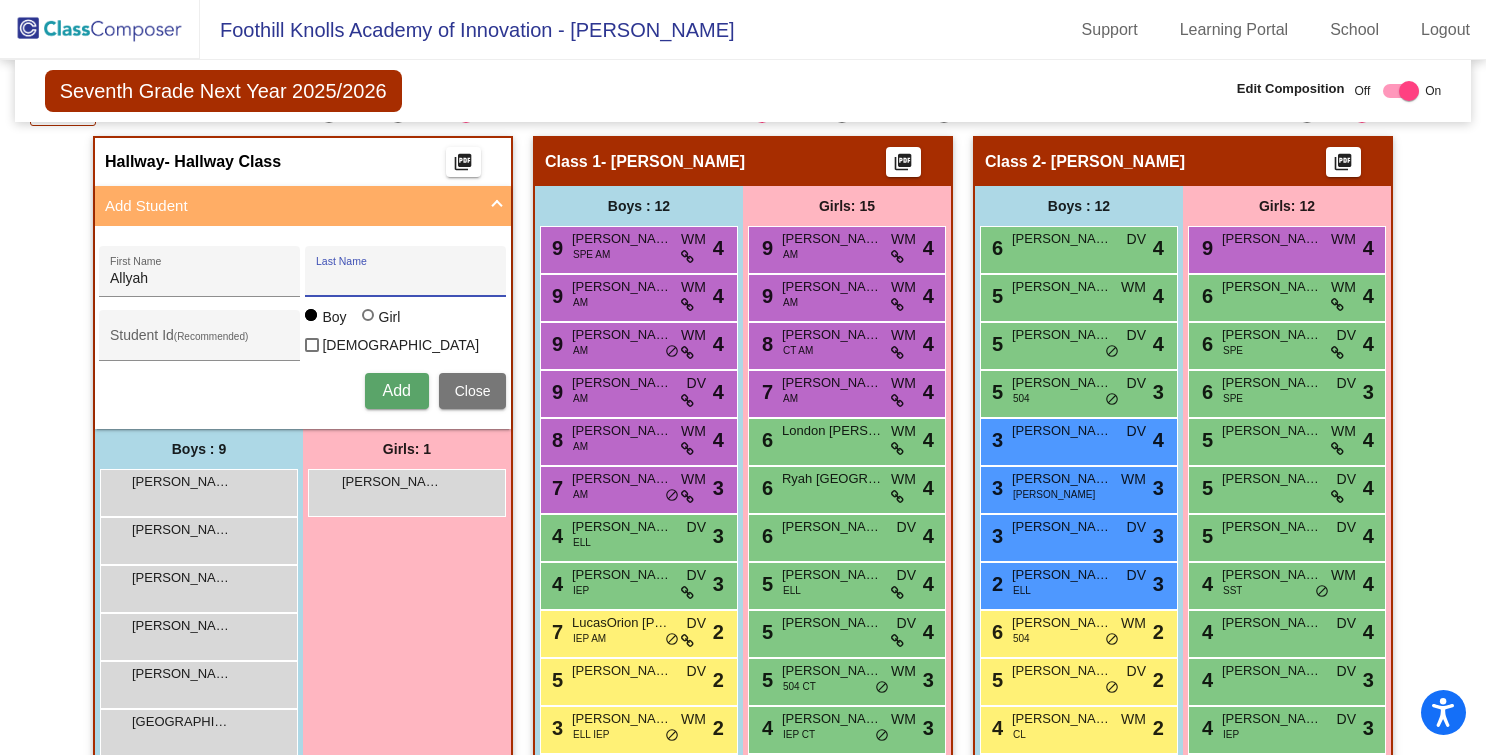click on "Last Name" at bounding box center [406, 279] 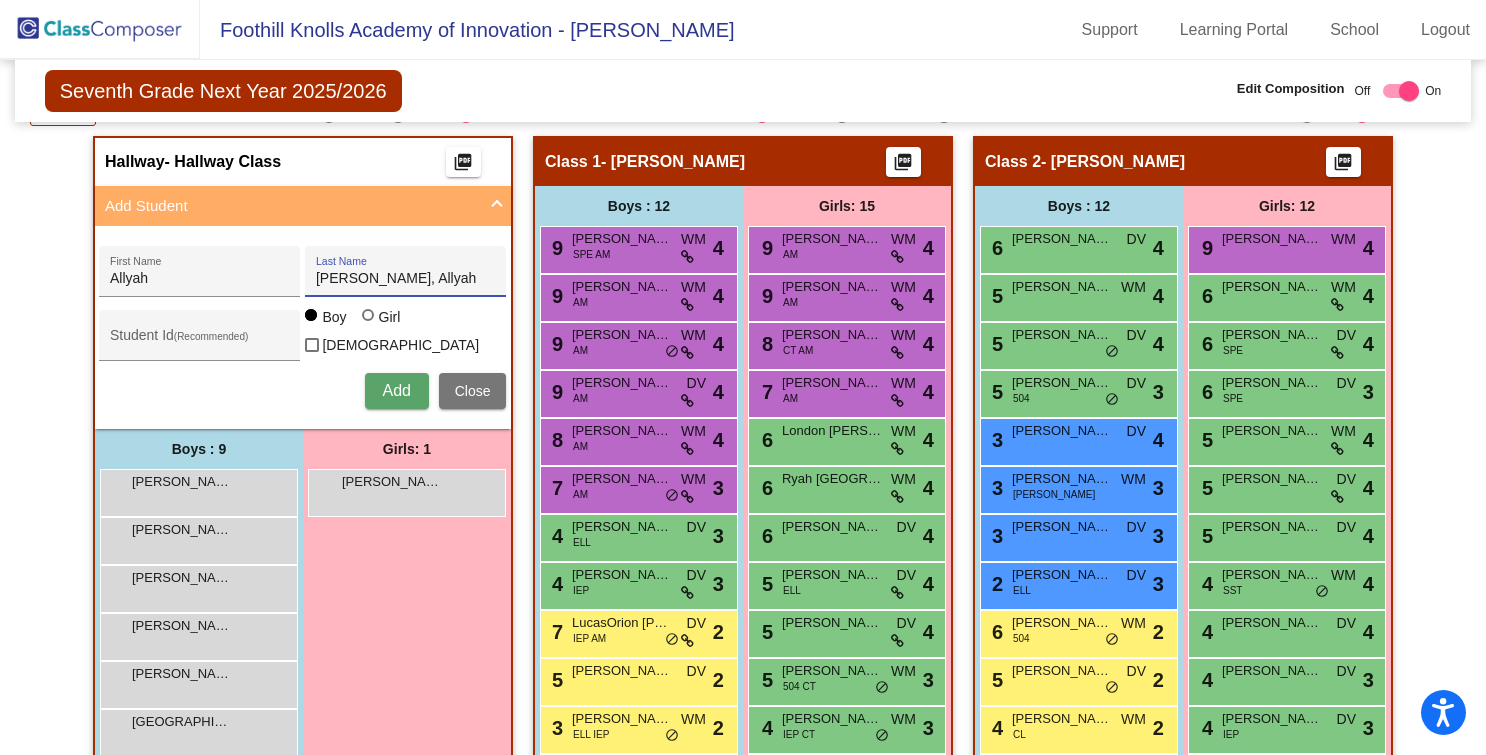 drag, startPoint x: 360, startPoint y: 281, endPoint x: 528, endPoint y: 286, distance: 168.07439 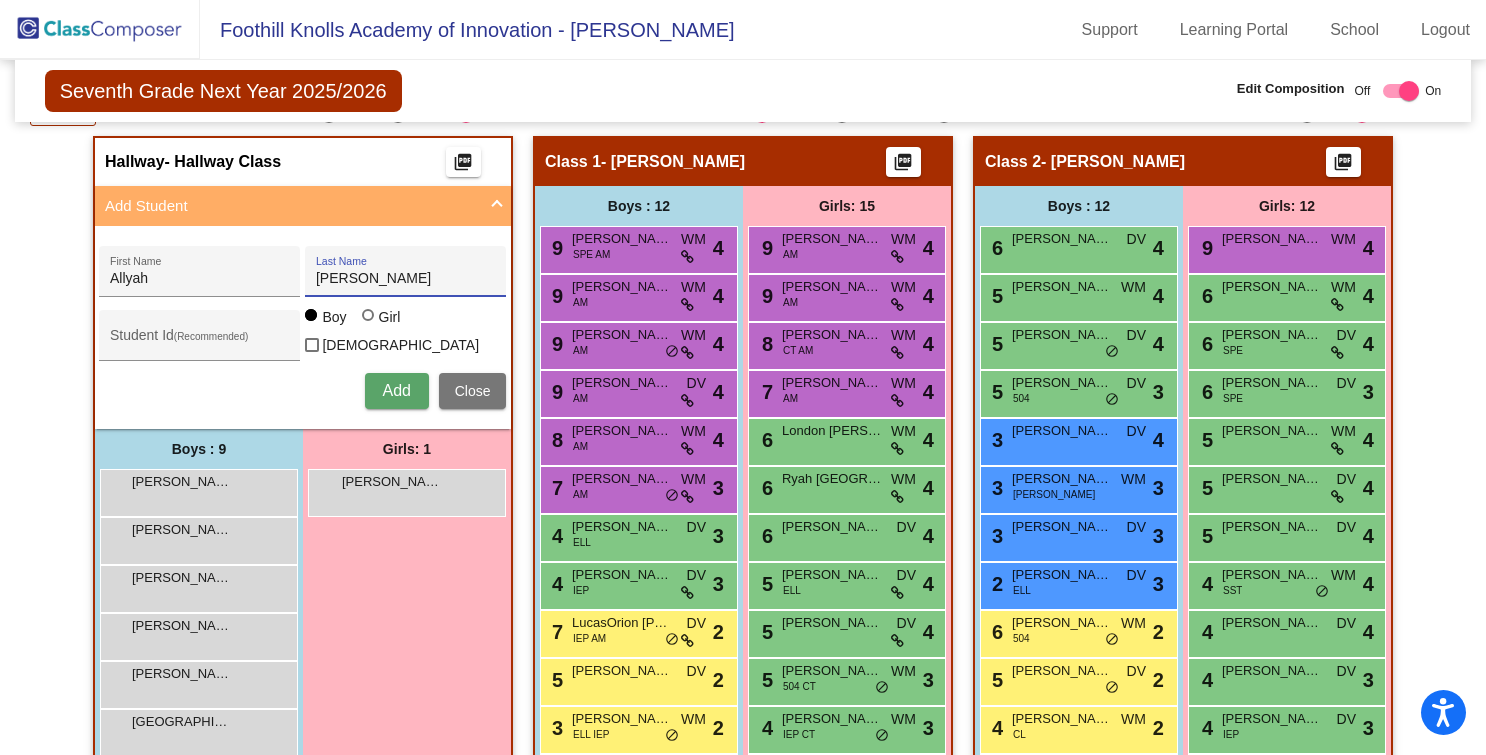 type on "Galindo" 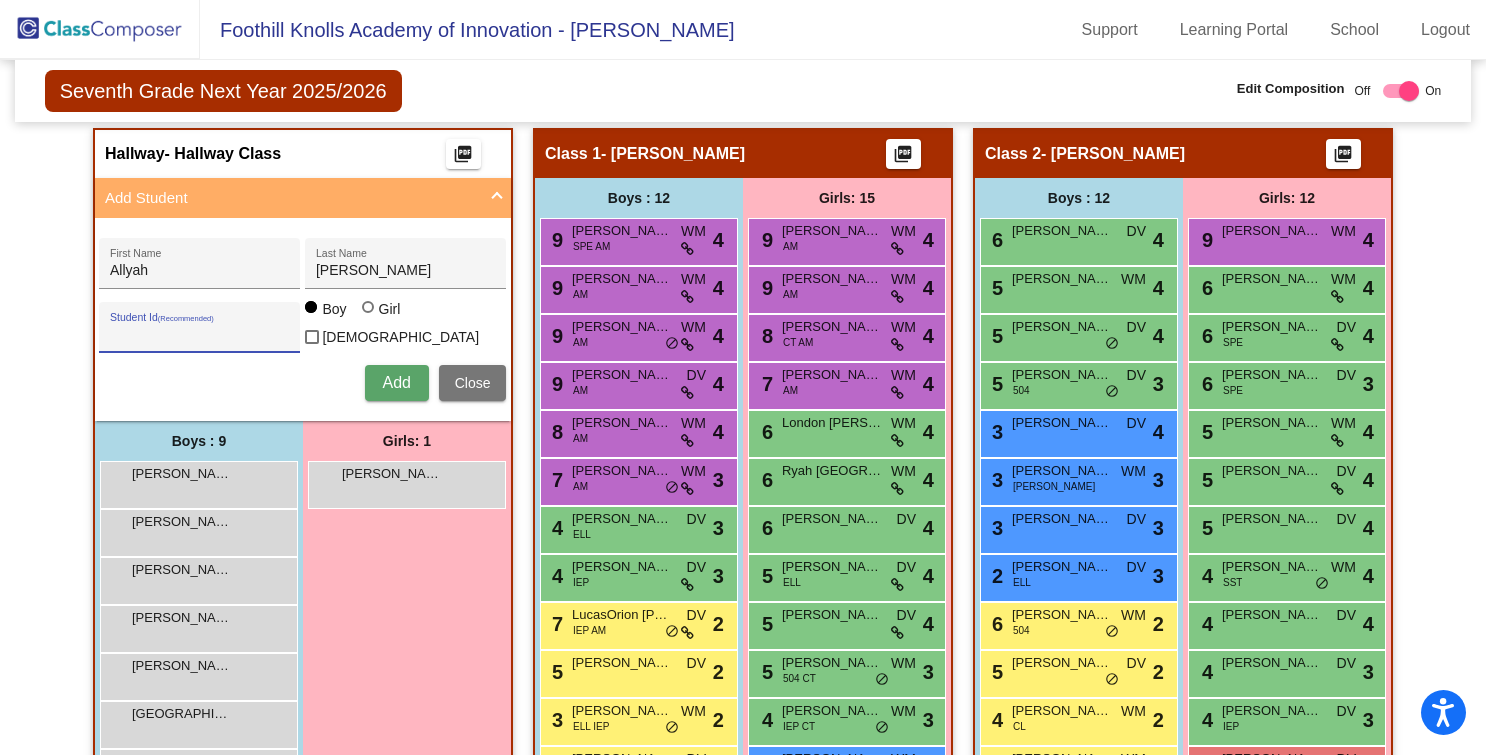 click on "Student Id  (Recommended)" at bounding box center [200, 335] 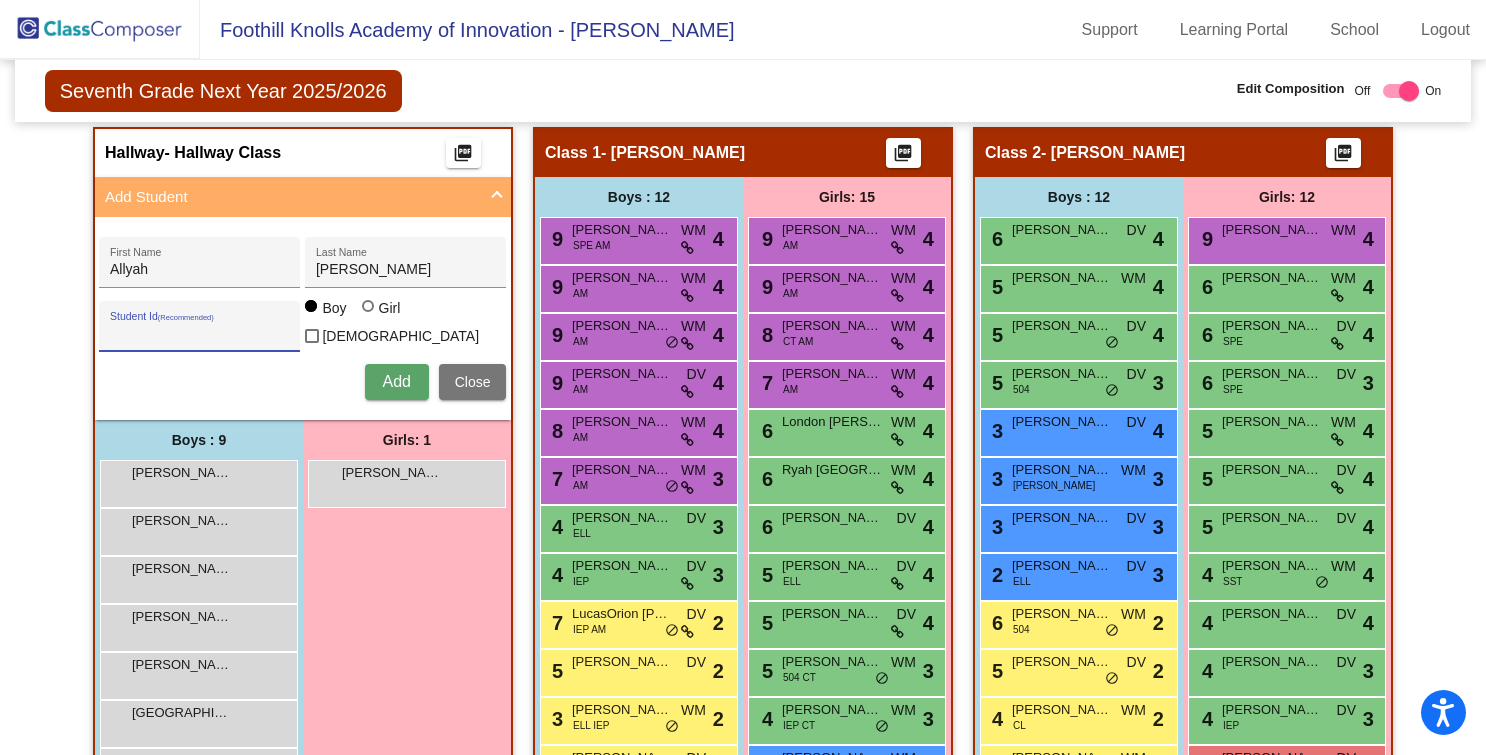 scroll, scrollTop: 370, scrollLeft: 0, axis: vertical 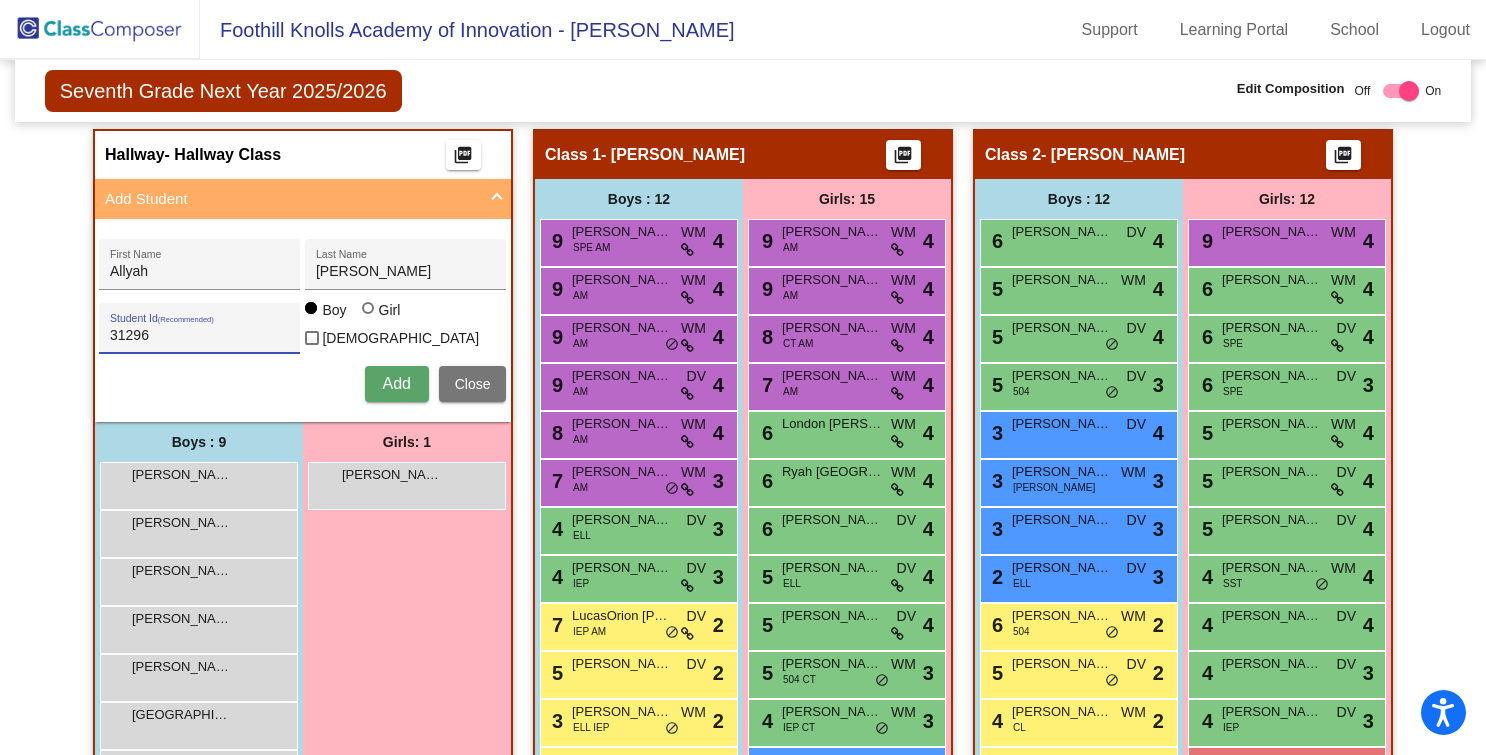 type on "31296" 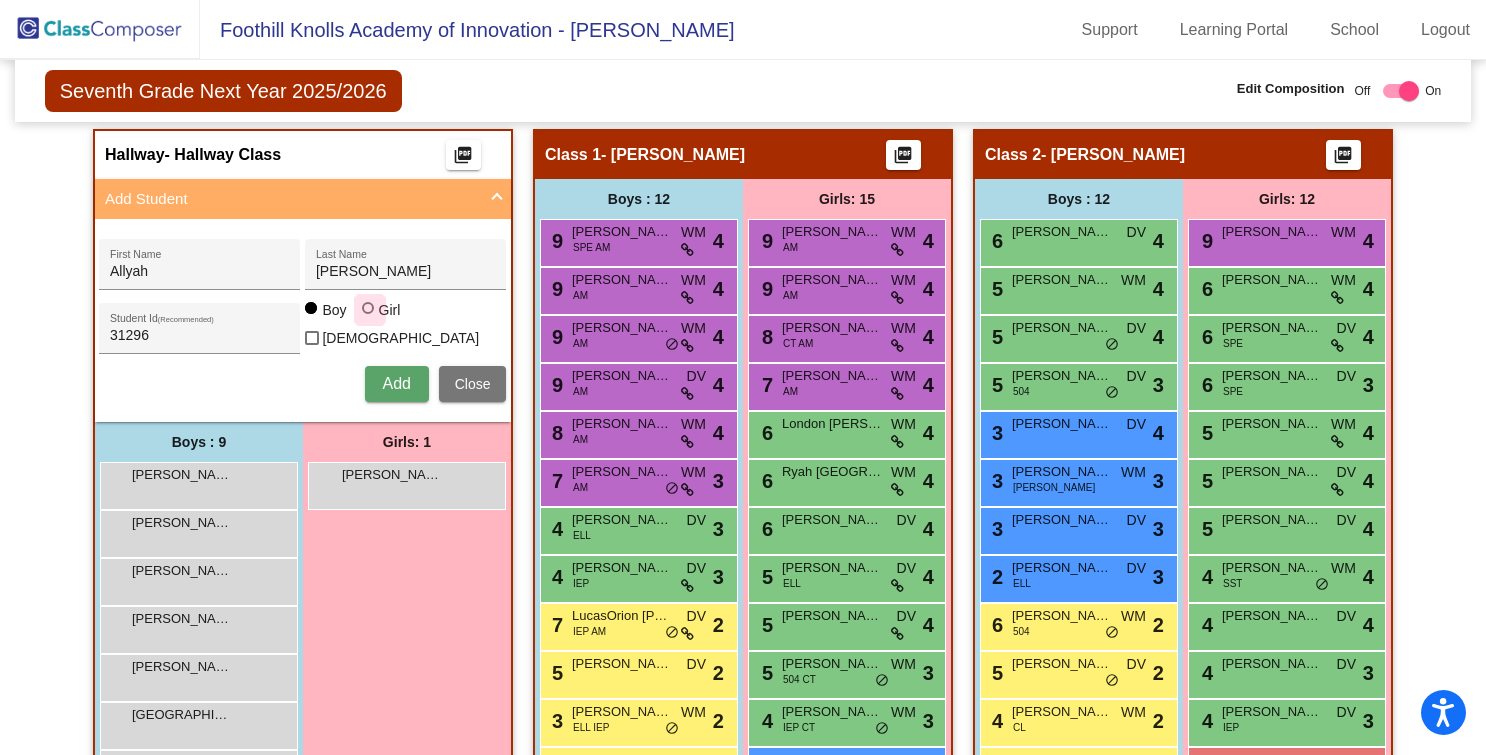 click at bounding box center (370, 310) 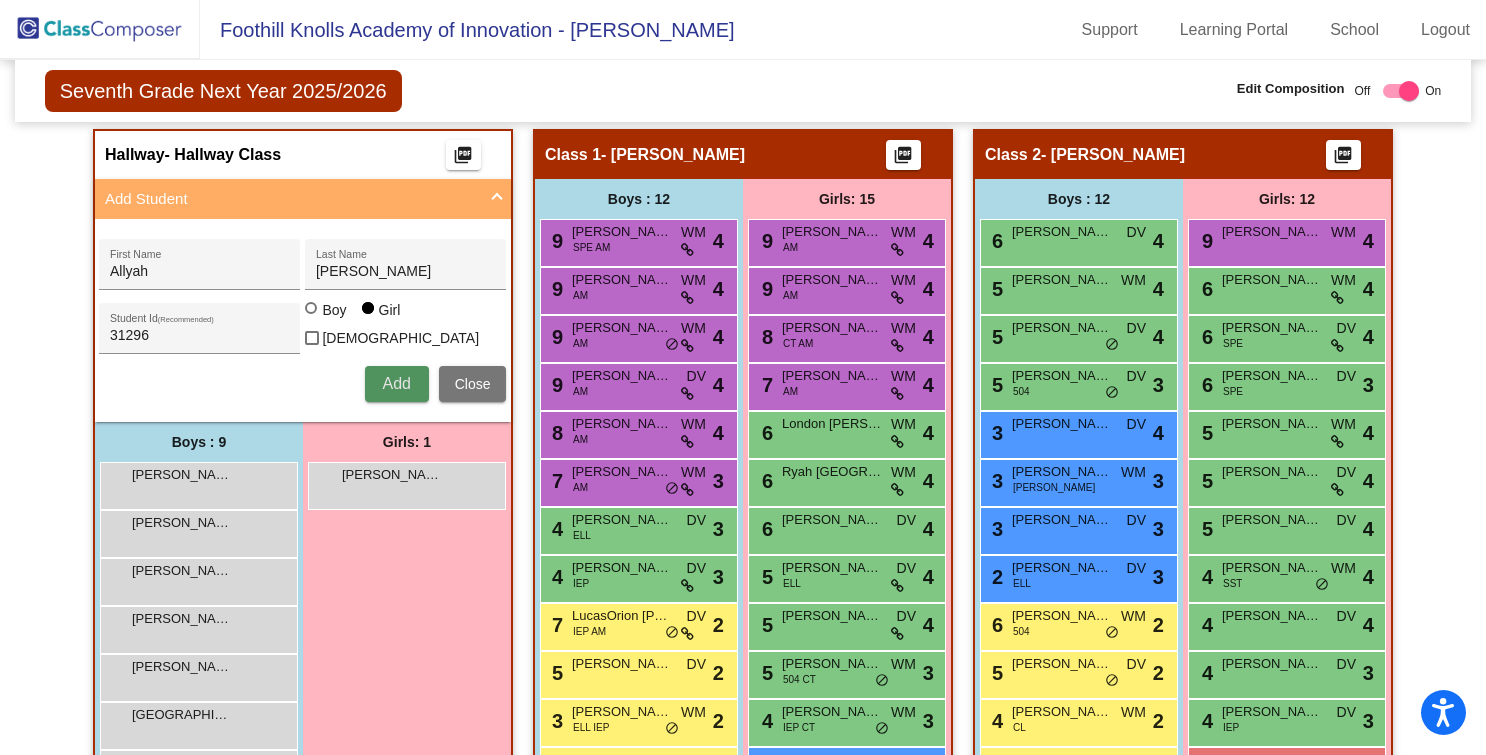 click on "Add" at bounding box center [396, 383] 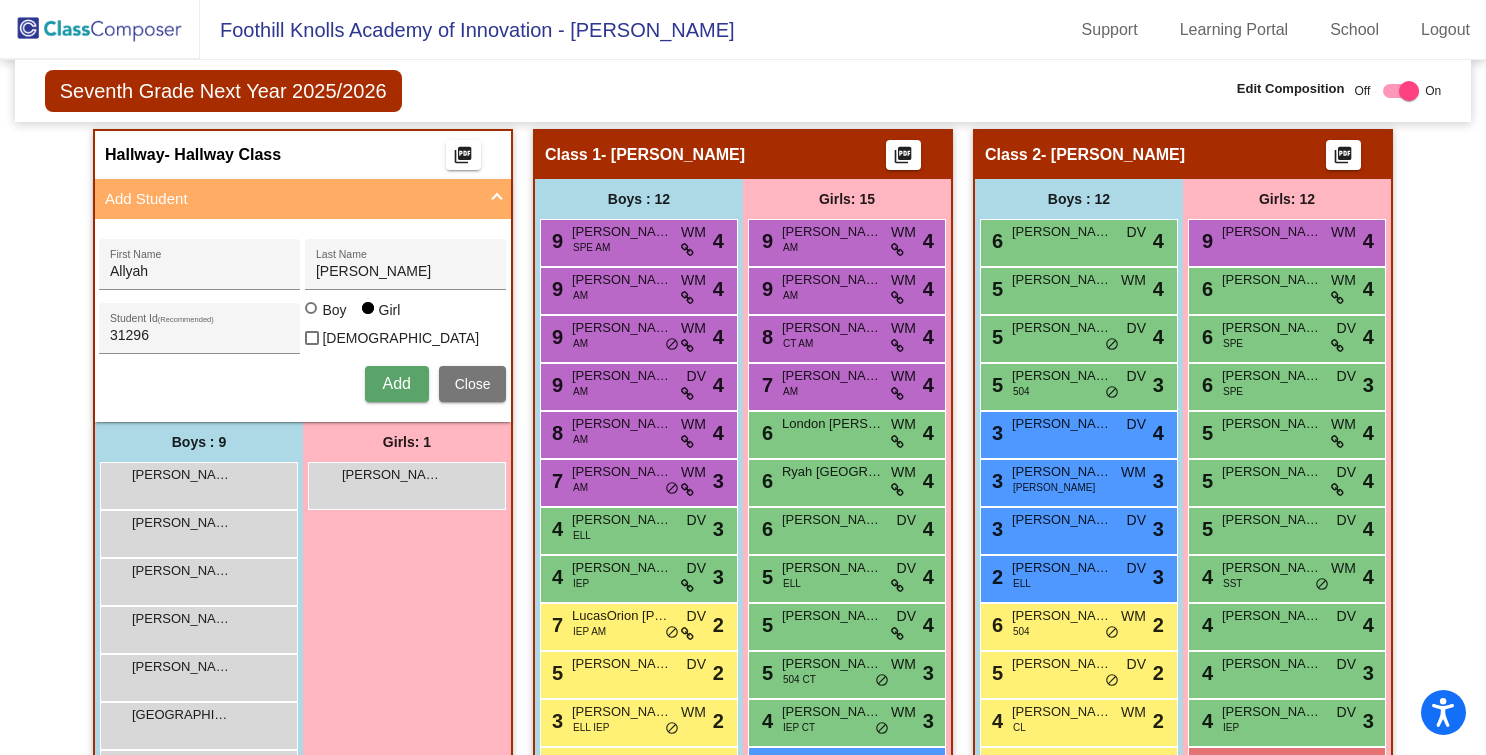 type 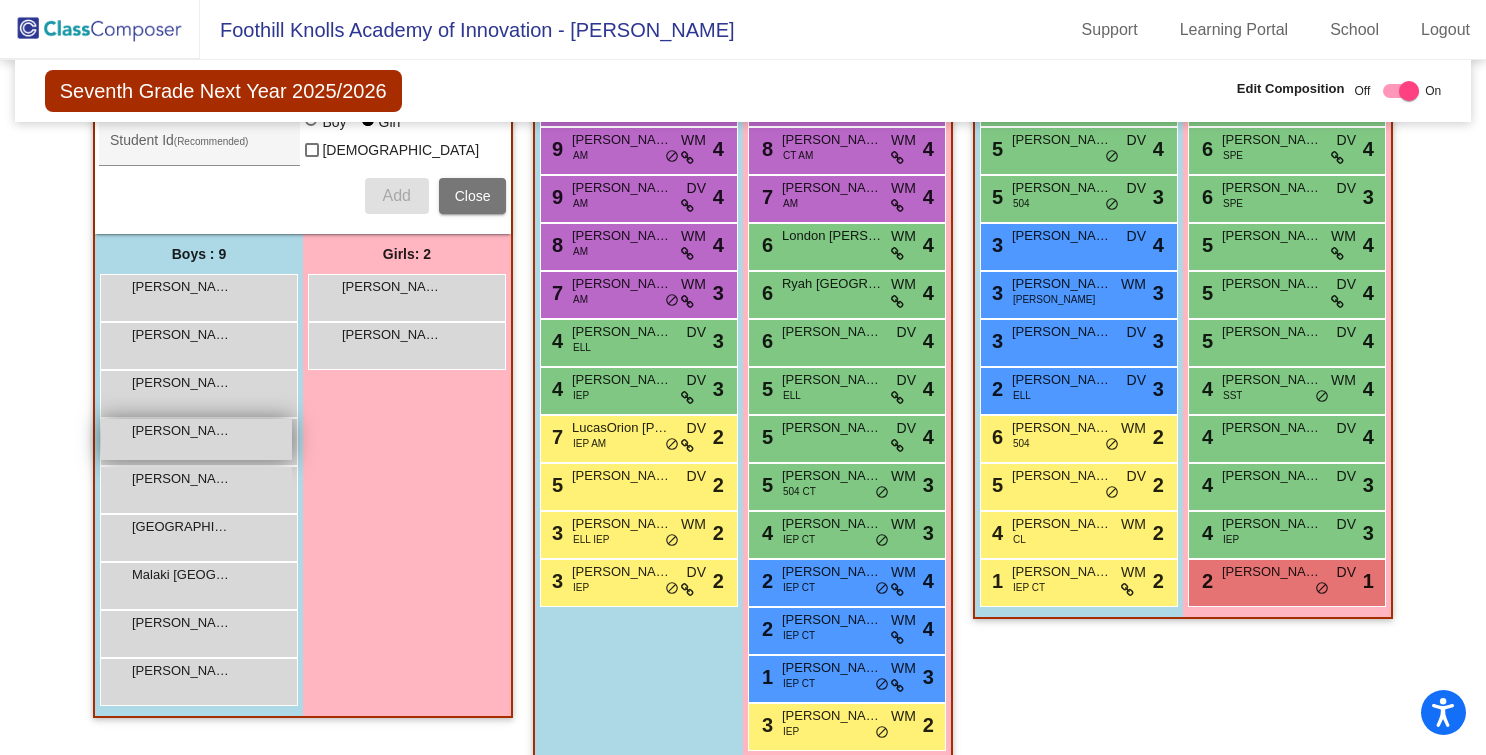 scroll, scrollTop: 566, scrollLeft: 0, axis: vertical 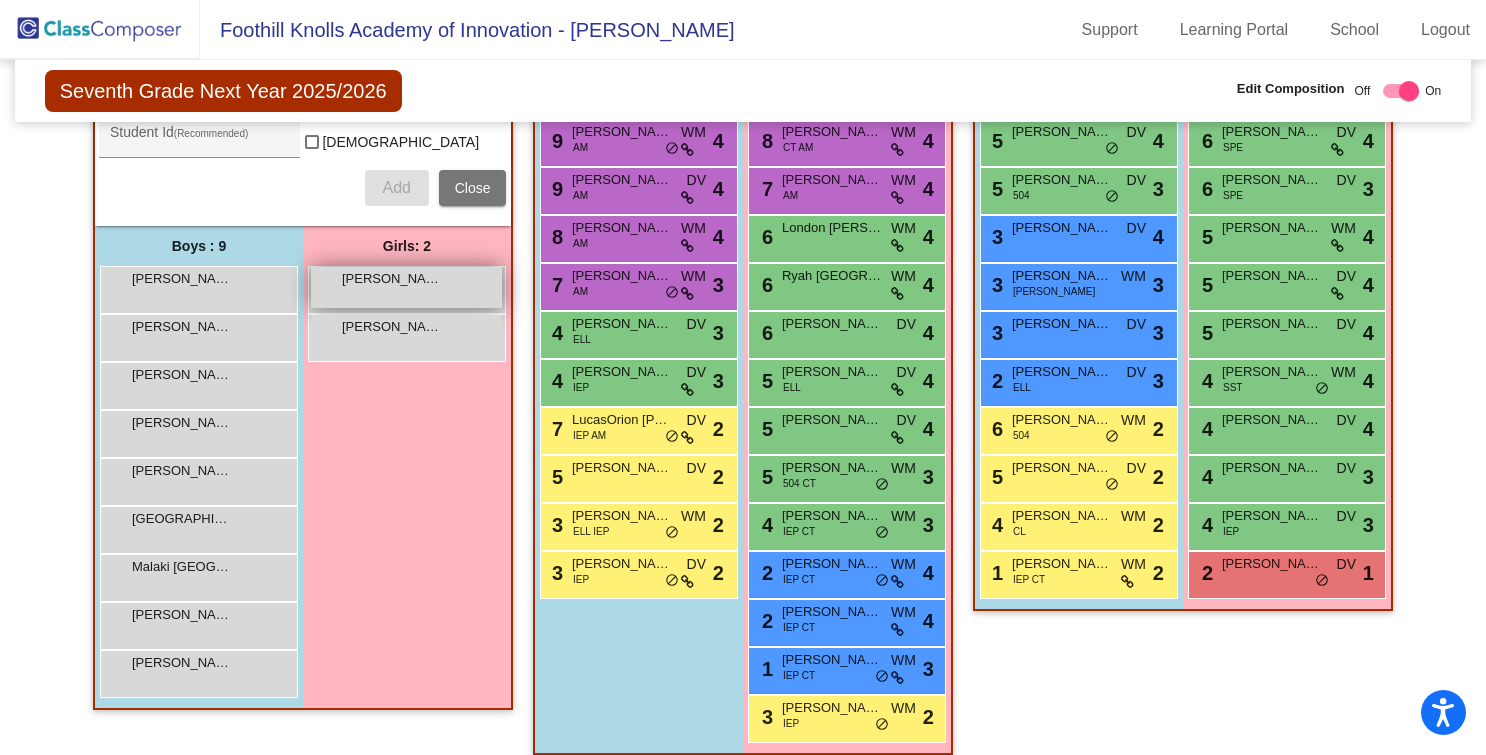 click on "Allyah Galindo" at bounding box center (392, 279) 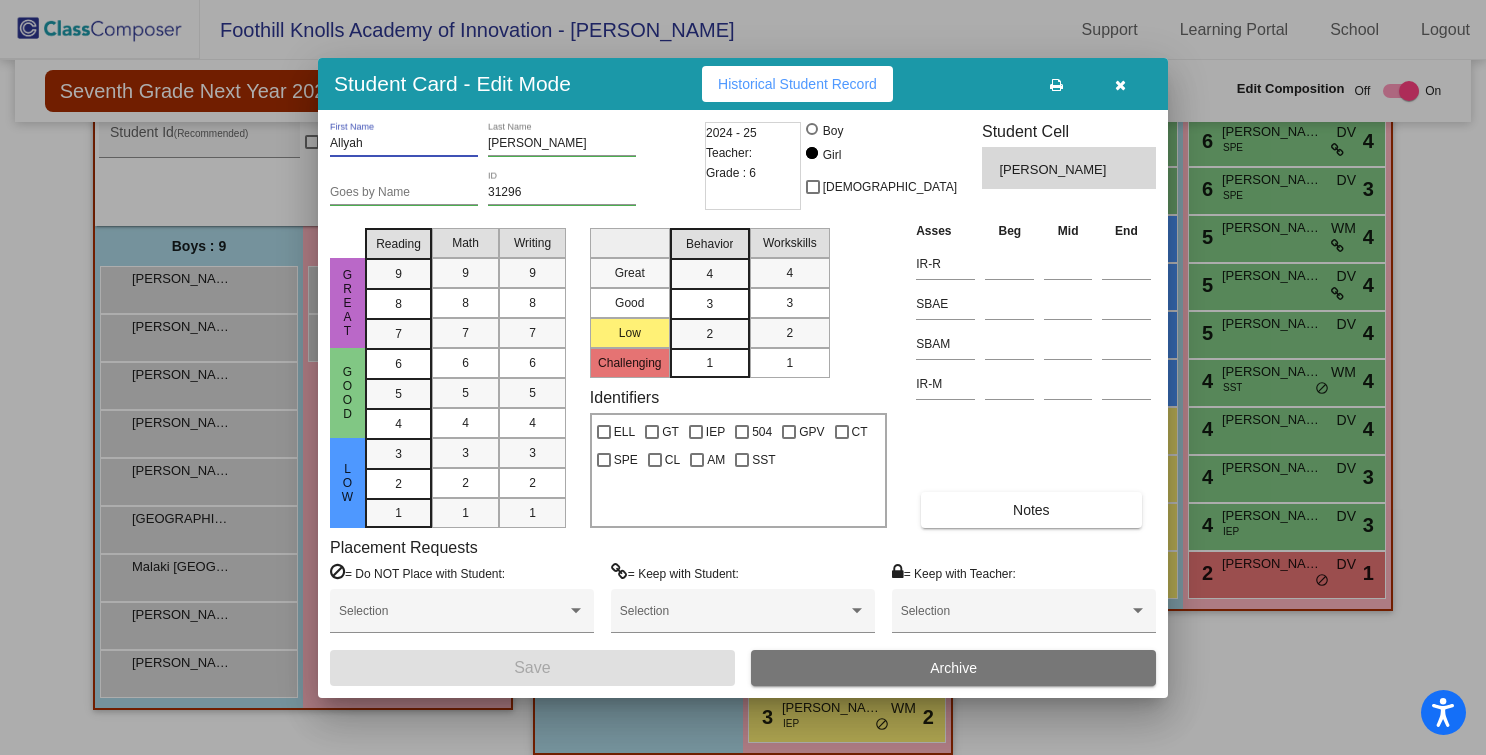 click on "Allyah" at bounding box center (404, 144) 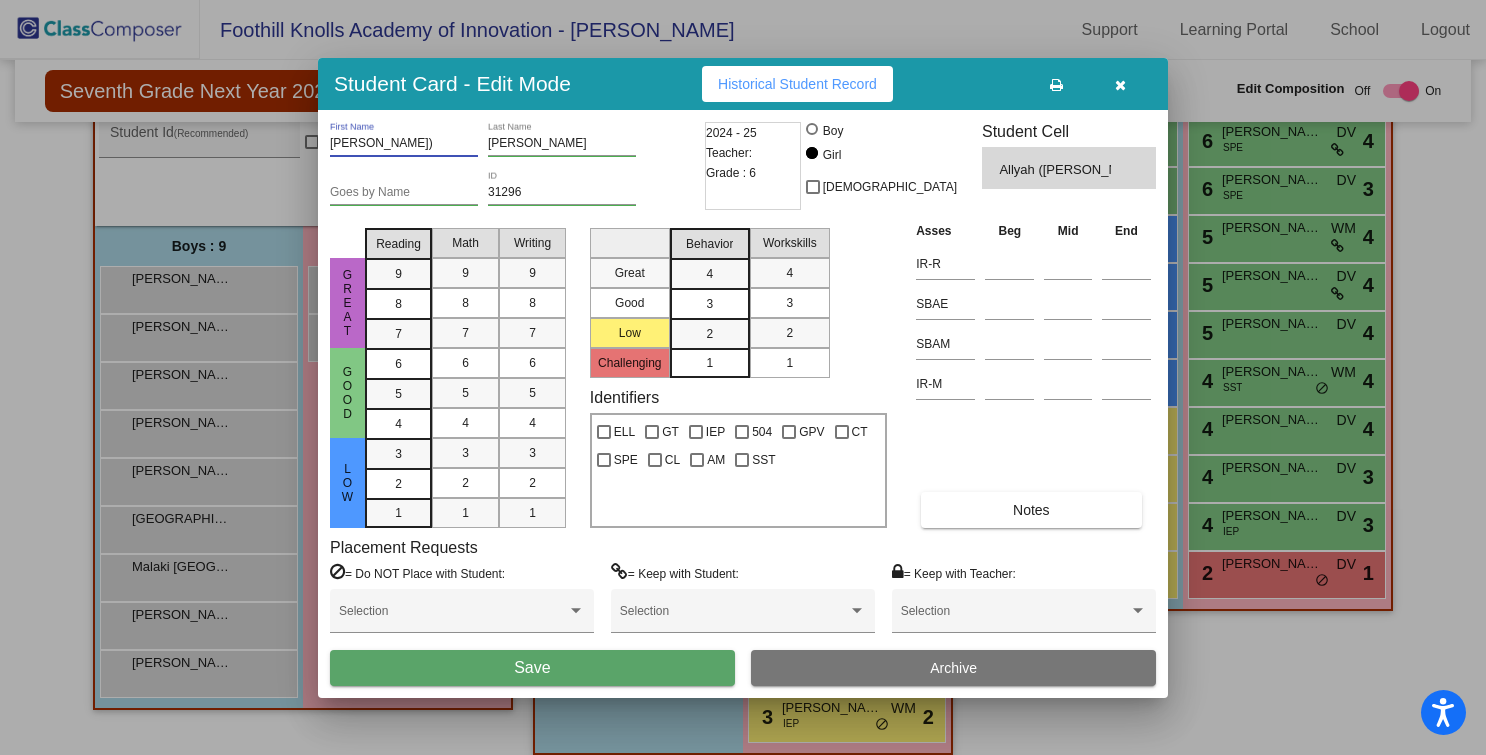 type on "Allyah (Almeida)" 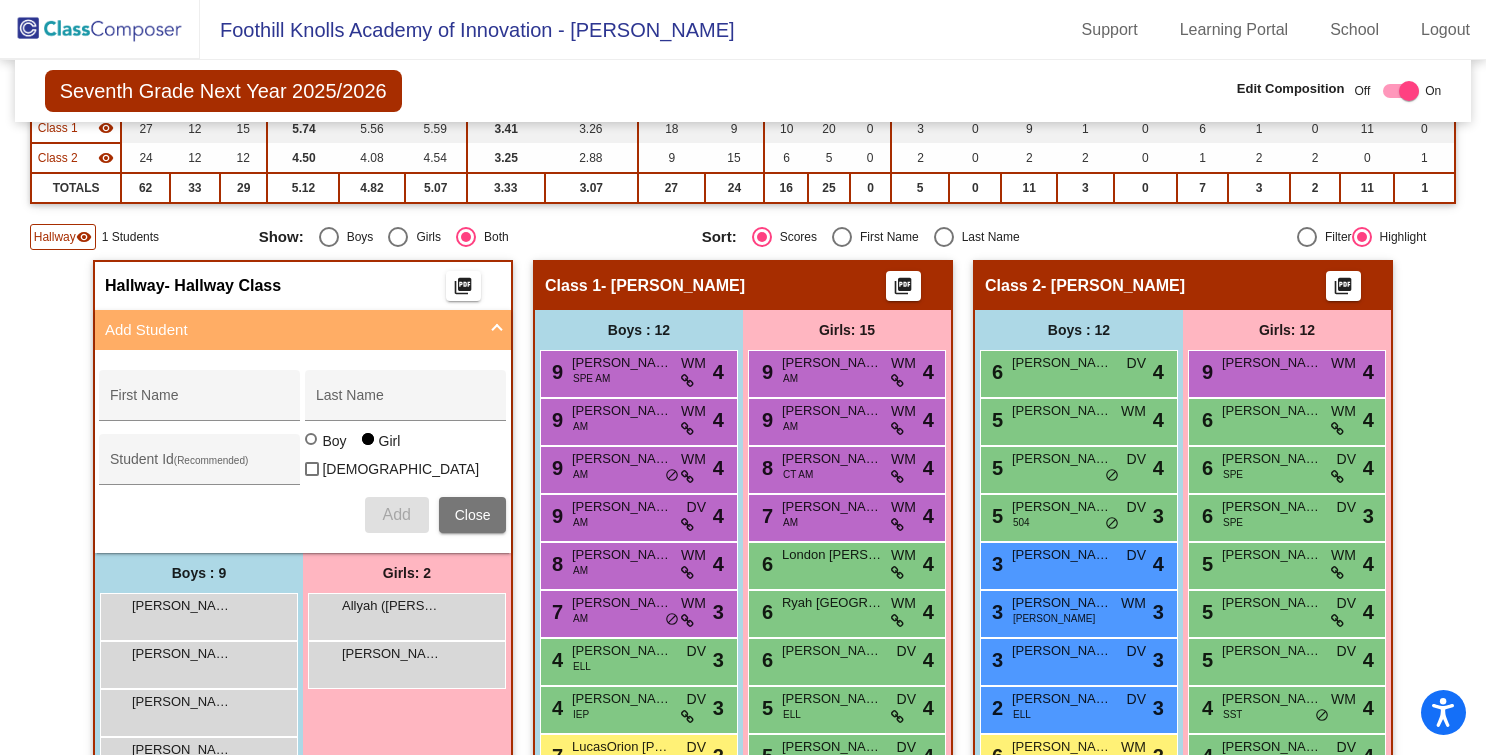 scroll, scrollTop: 0, scrollLeft: 0, axis: both 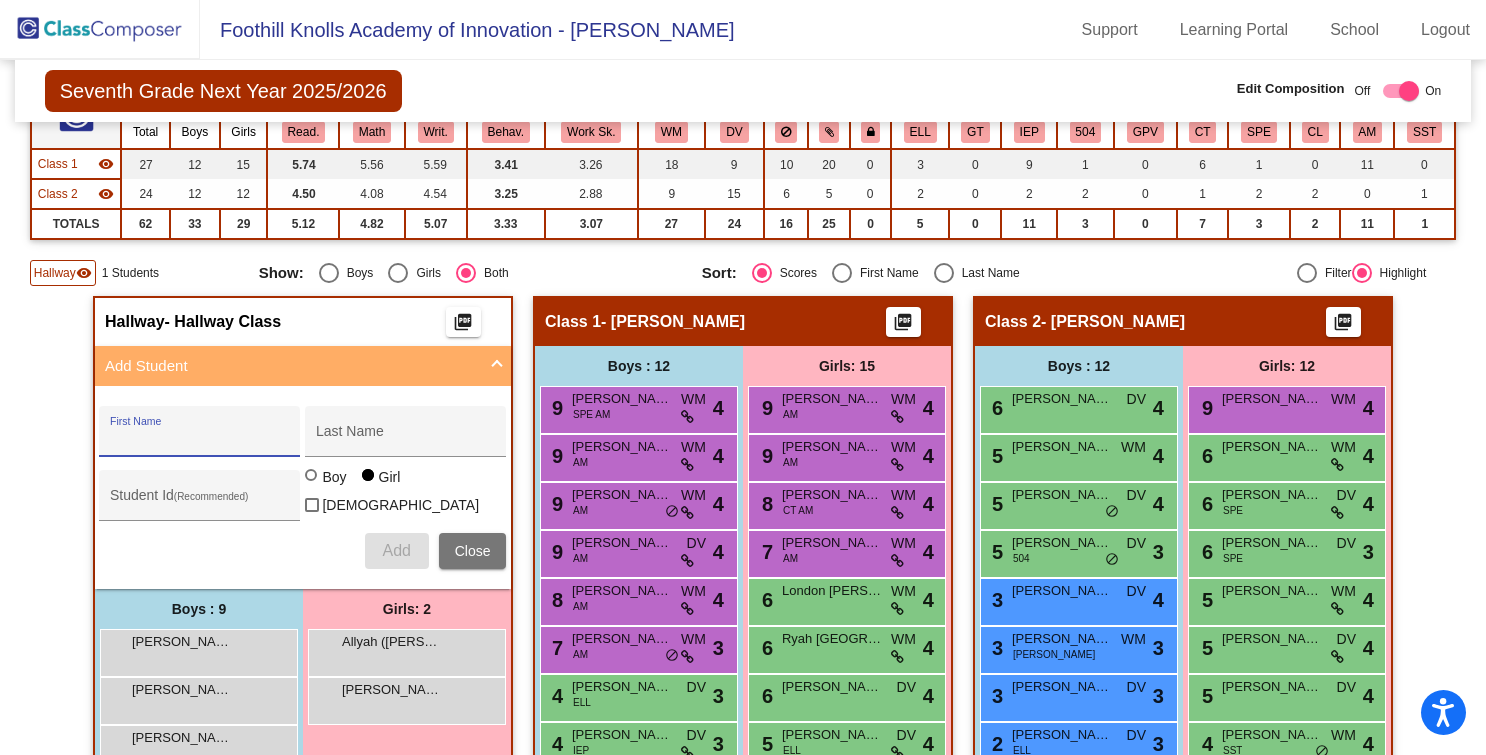 click on "First Name" at bounding box center (200, 439) 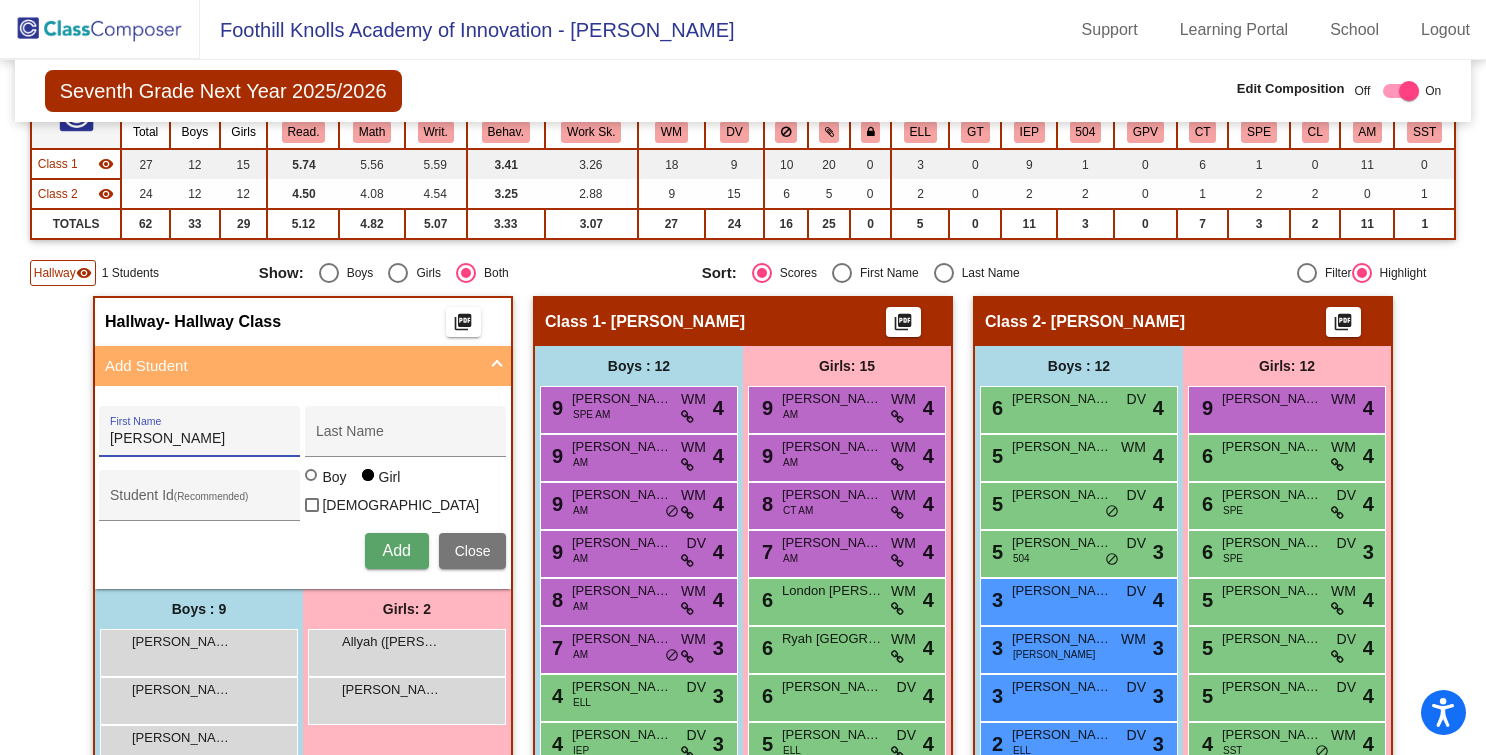 drag, startPoint x: 135, startPoint y: 434, endPoint x: 54, endPoint y: 439, distance: 81.154175 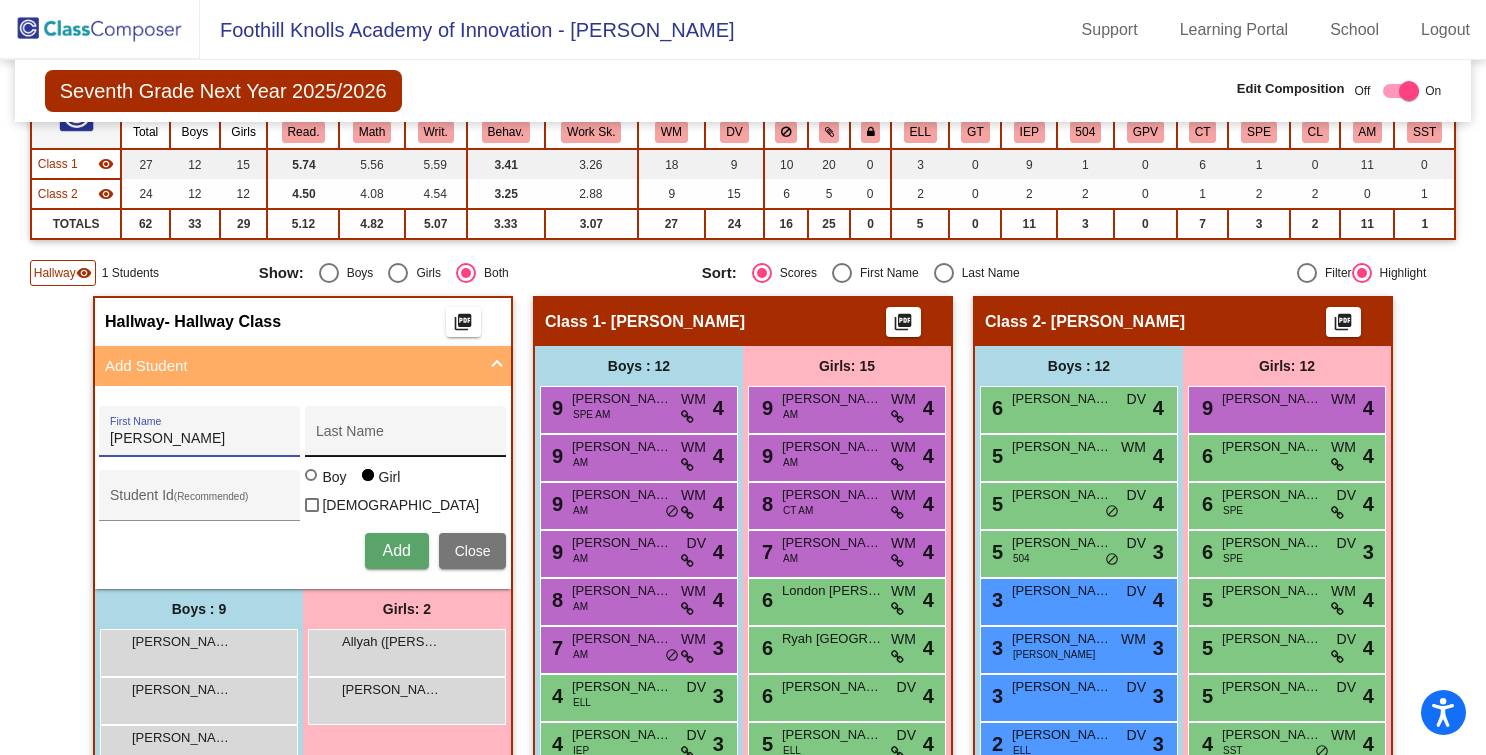 type on "Luke" 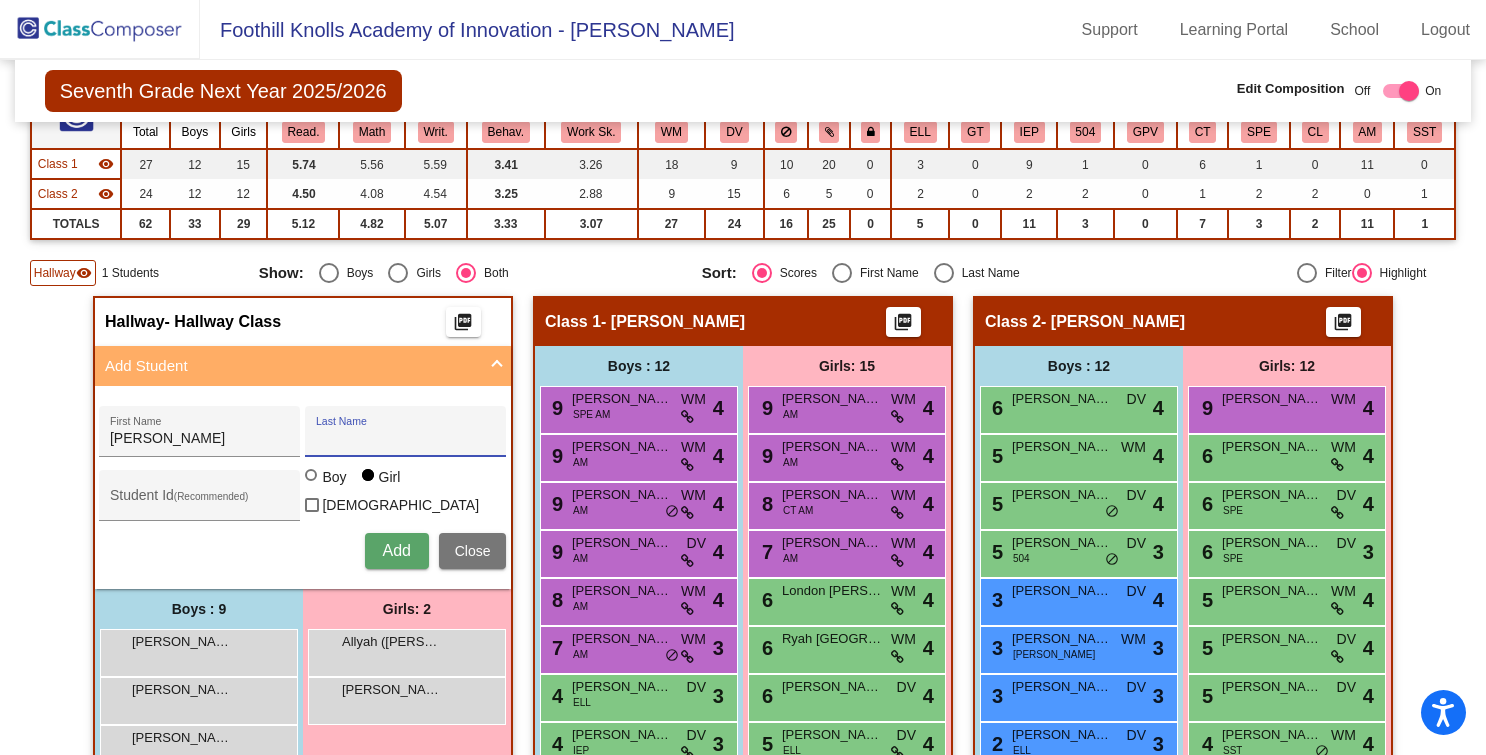 click on "Last Name" at bounding box center (406, 439) 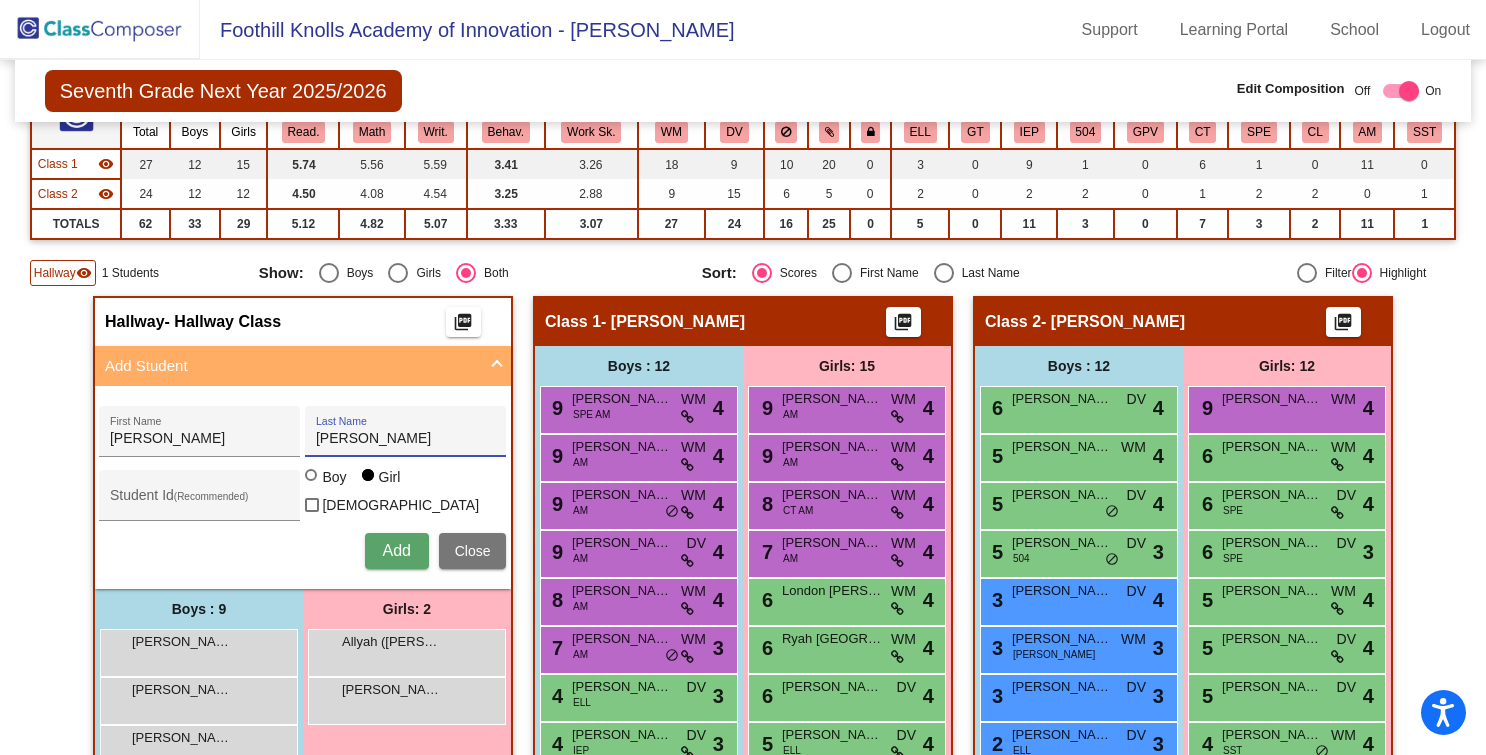 drag, startPoint x: 335, startPoint y: 440, endPoint x: 409, endPoint y: 440, distance: 74 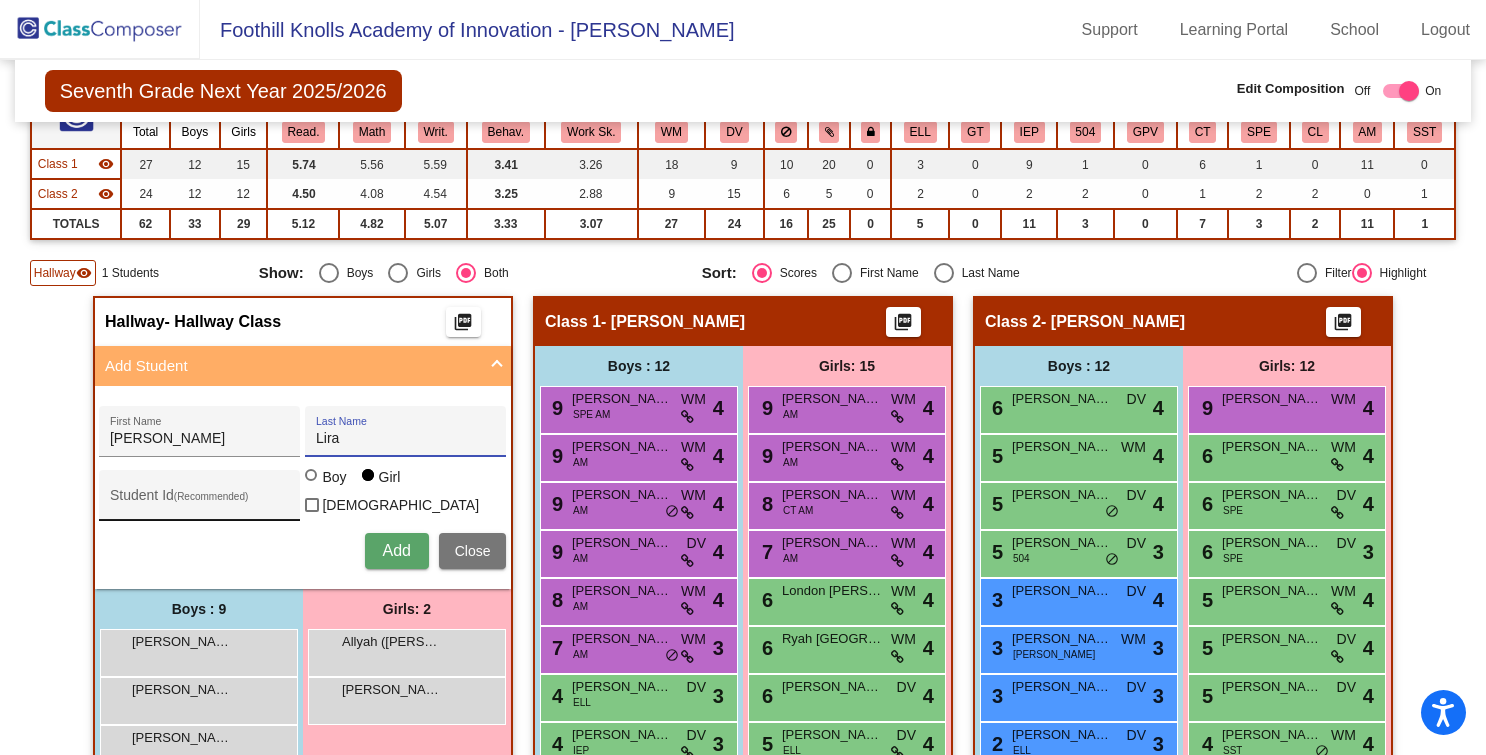 type on "Lira" 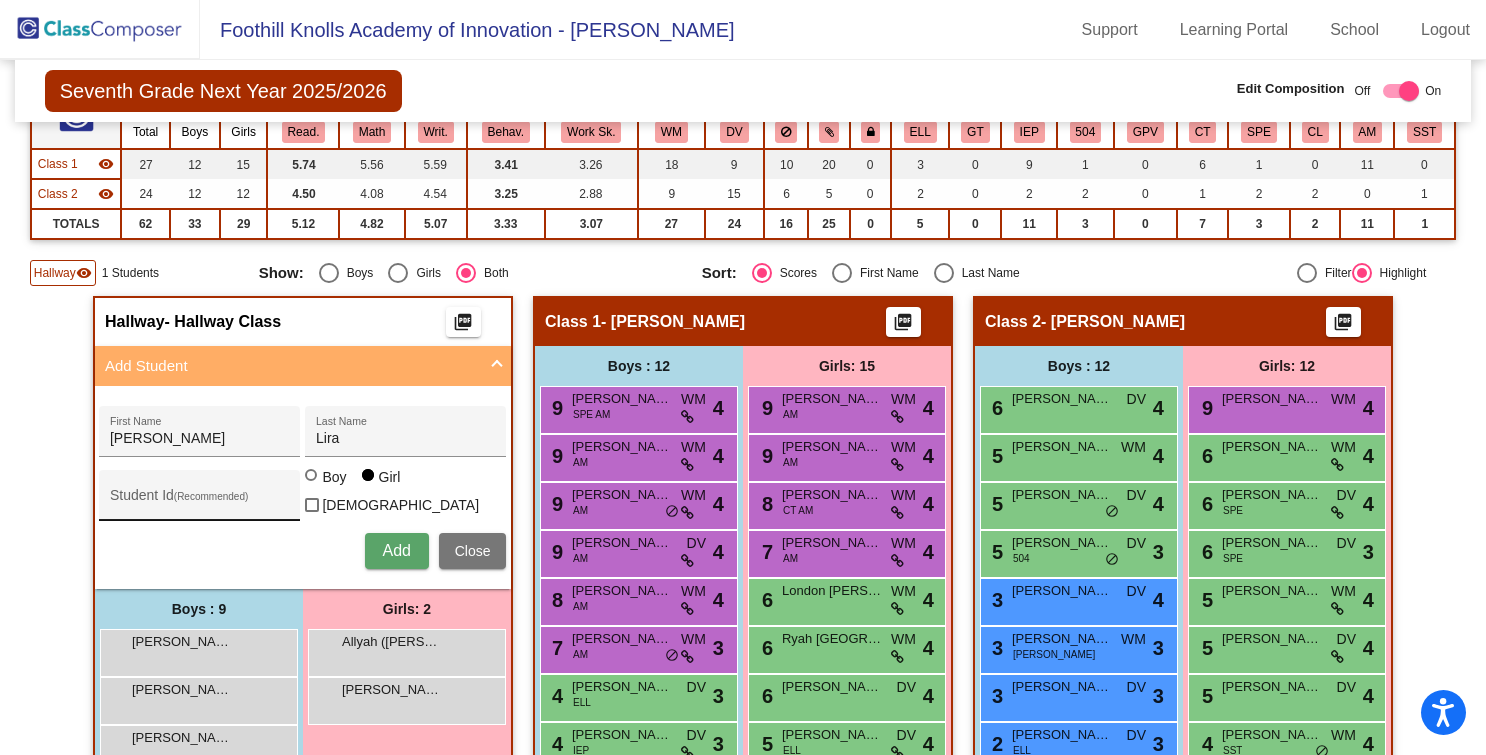 click on "Student Id  (Recommended)" at bounding box center (200, 500) 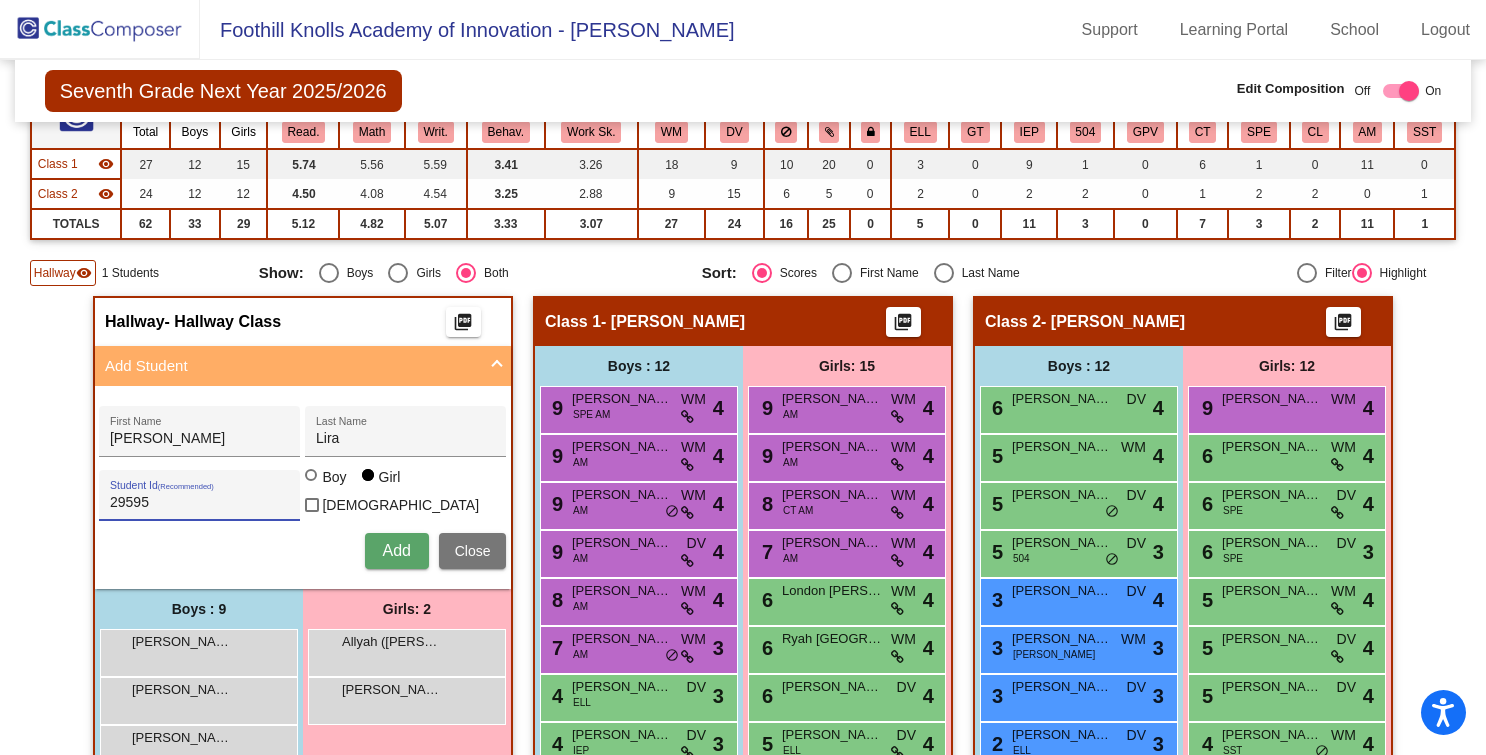 type on "29595" 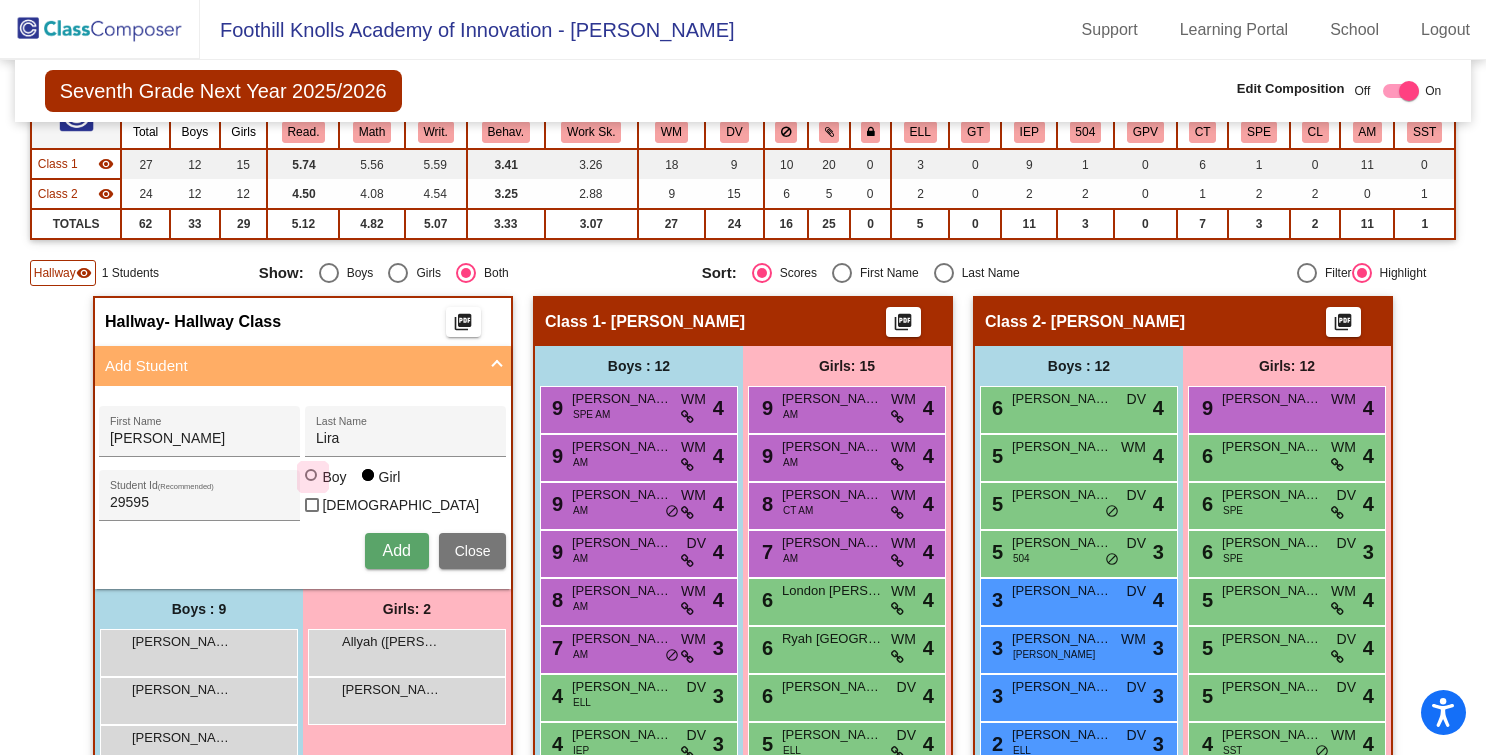 click at bounding box center [311, 475] 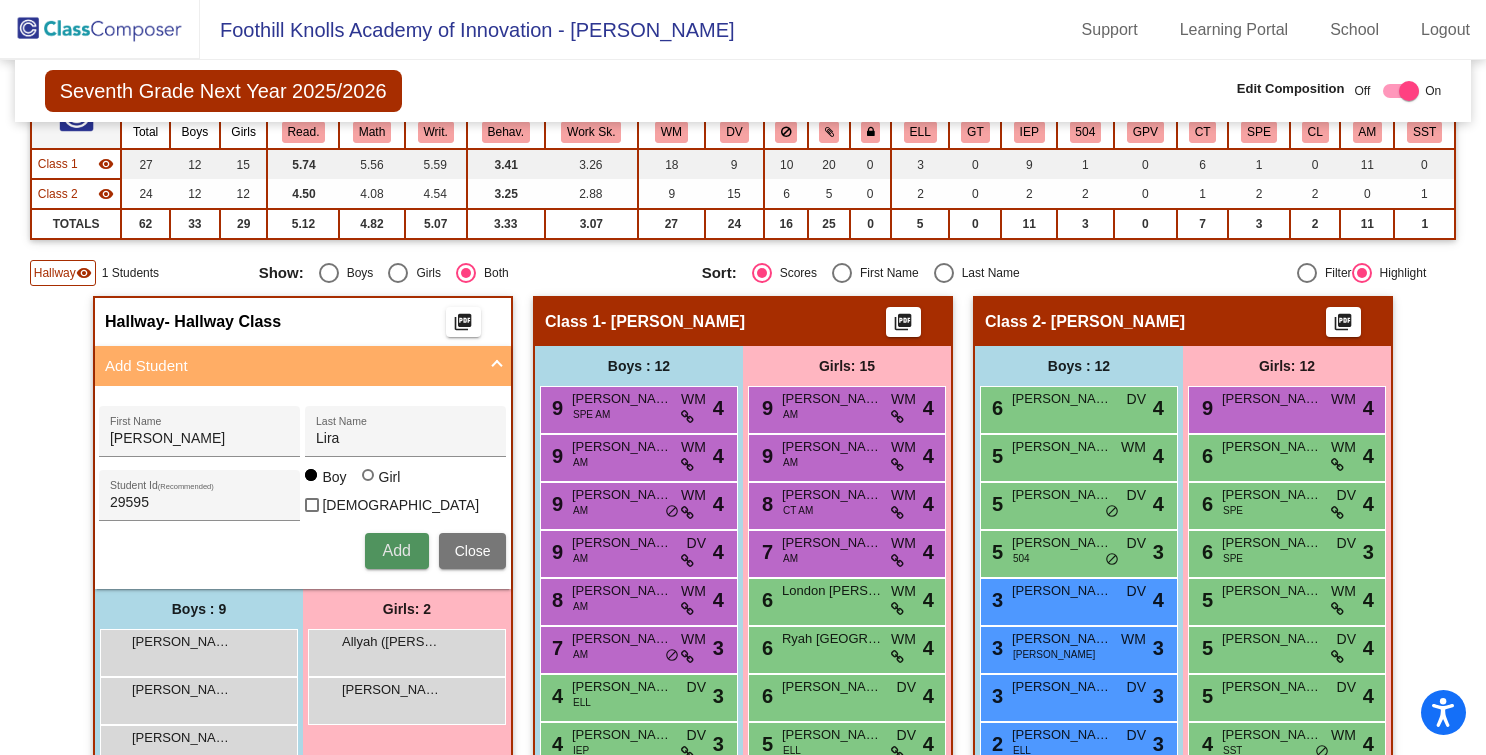 click on "Add" at bounding box center (397, 551) 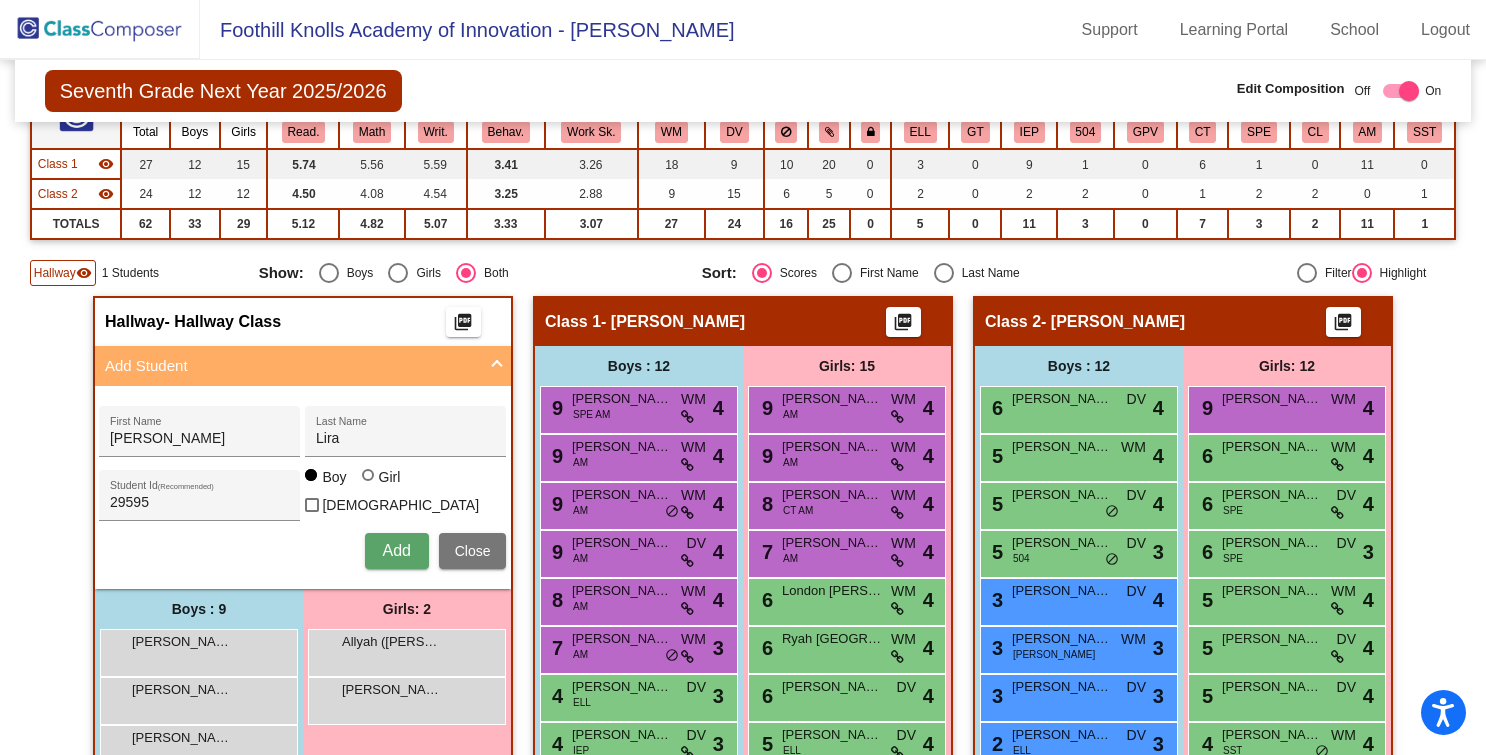 type 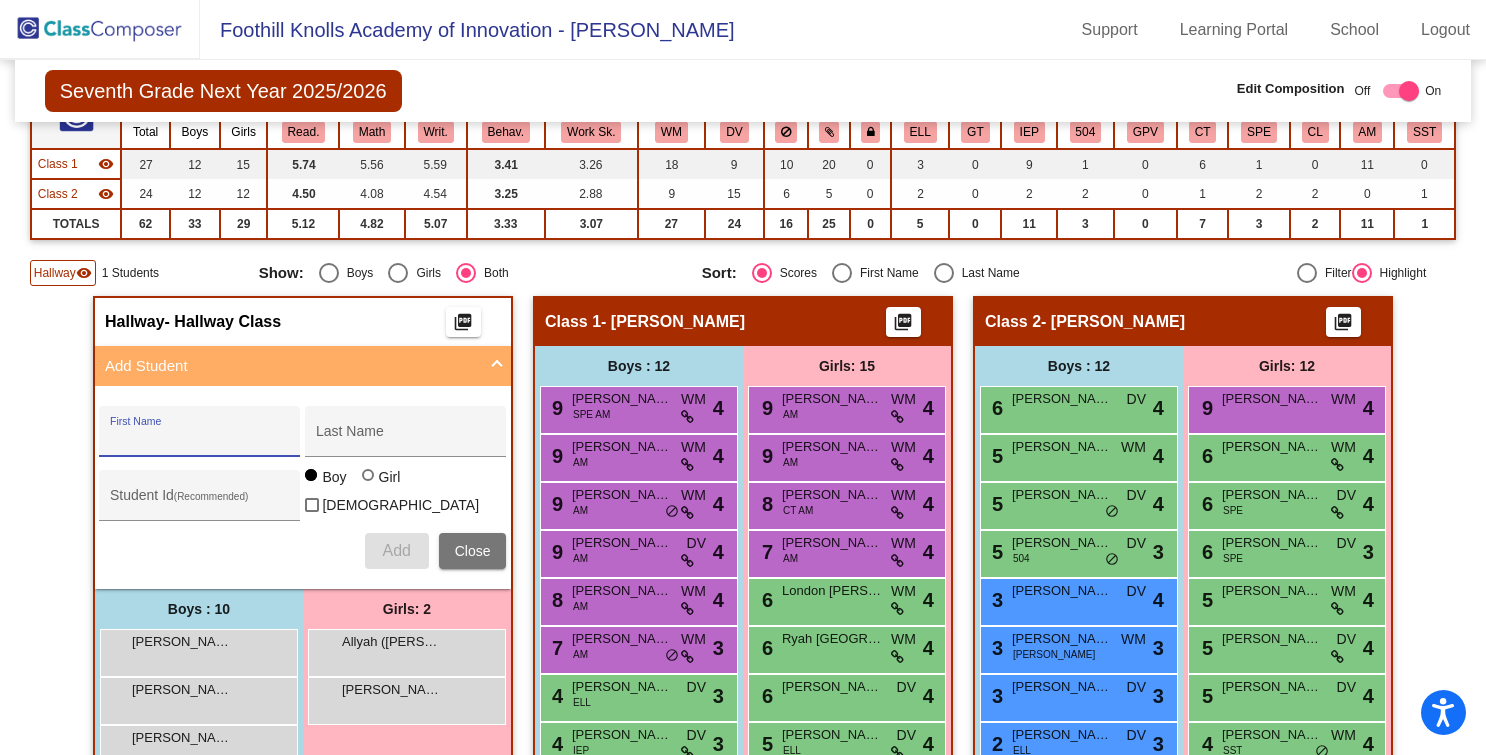 paste on "Novek, Liam" 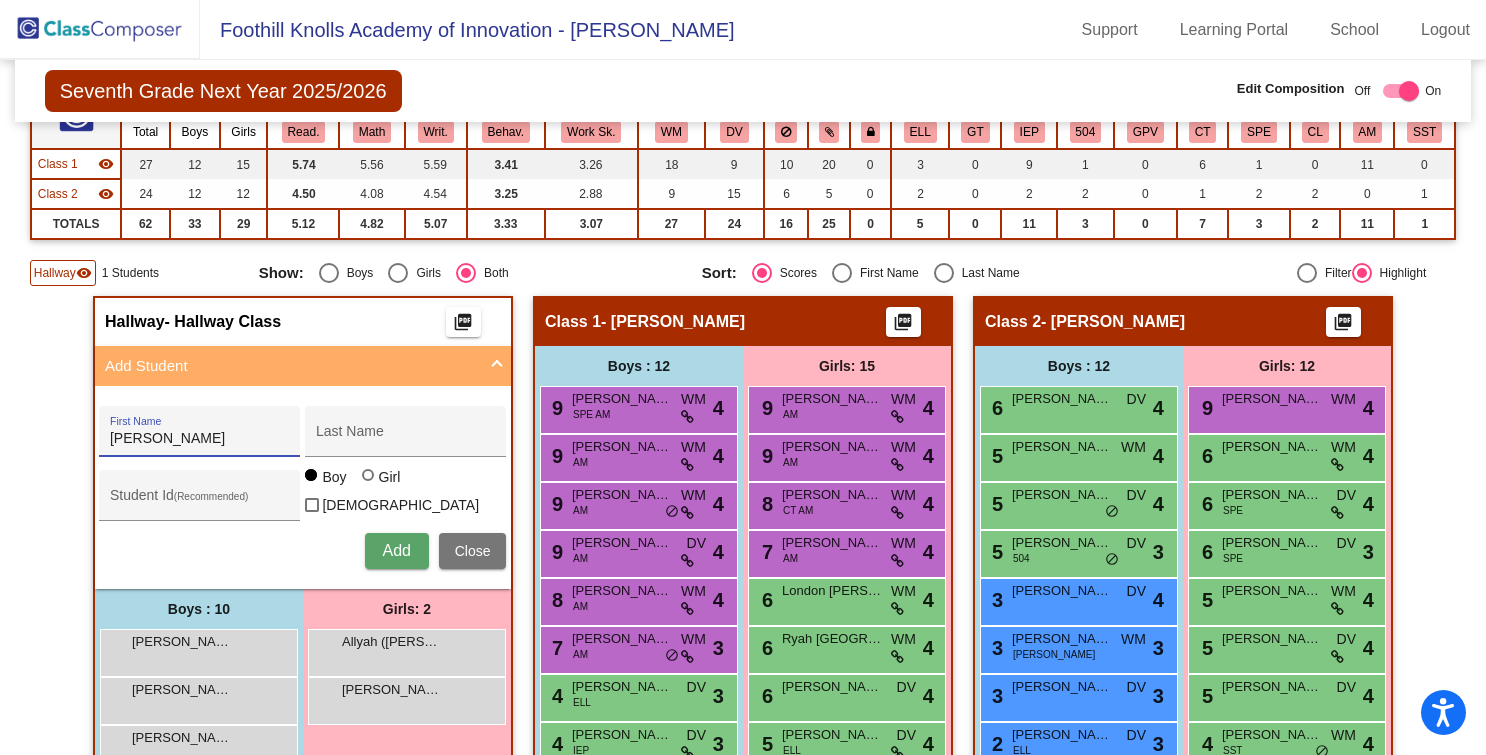 drag, startPoint x: 152, startPoint y: 439, endPoint x: 61, endPoint y: 436, distance: 91.04944 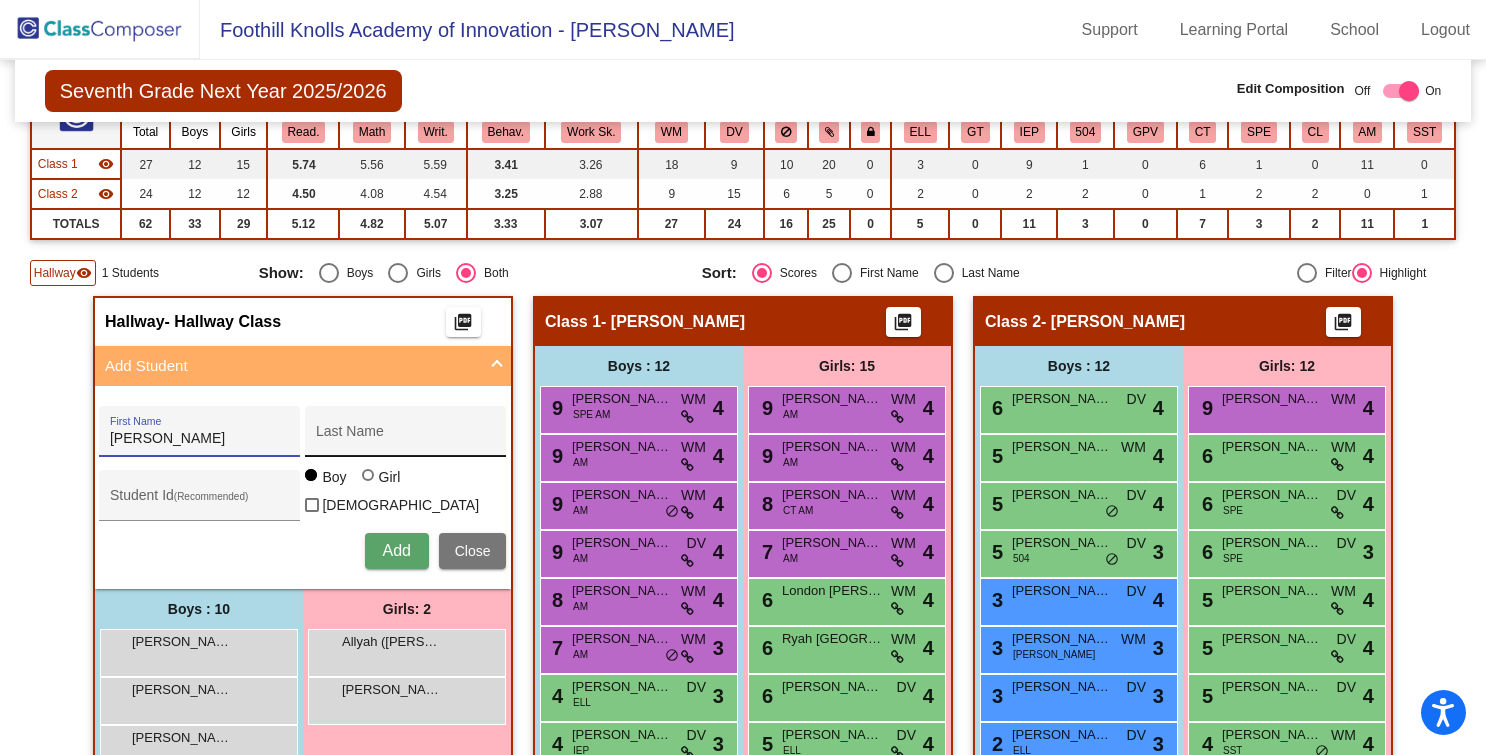 type on "Liam" 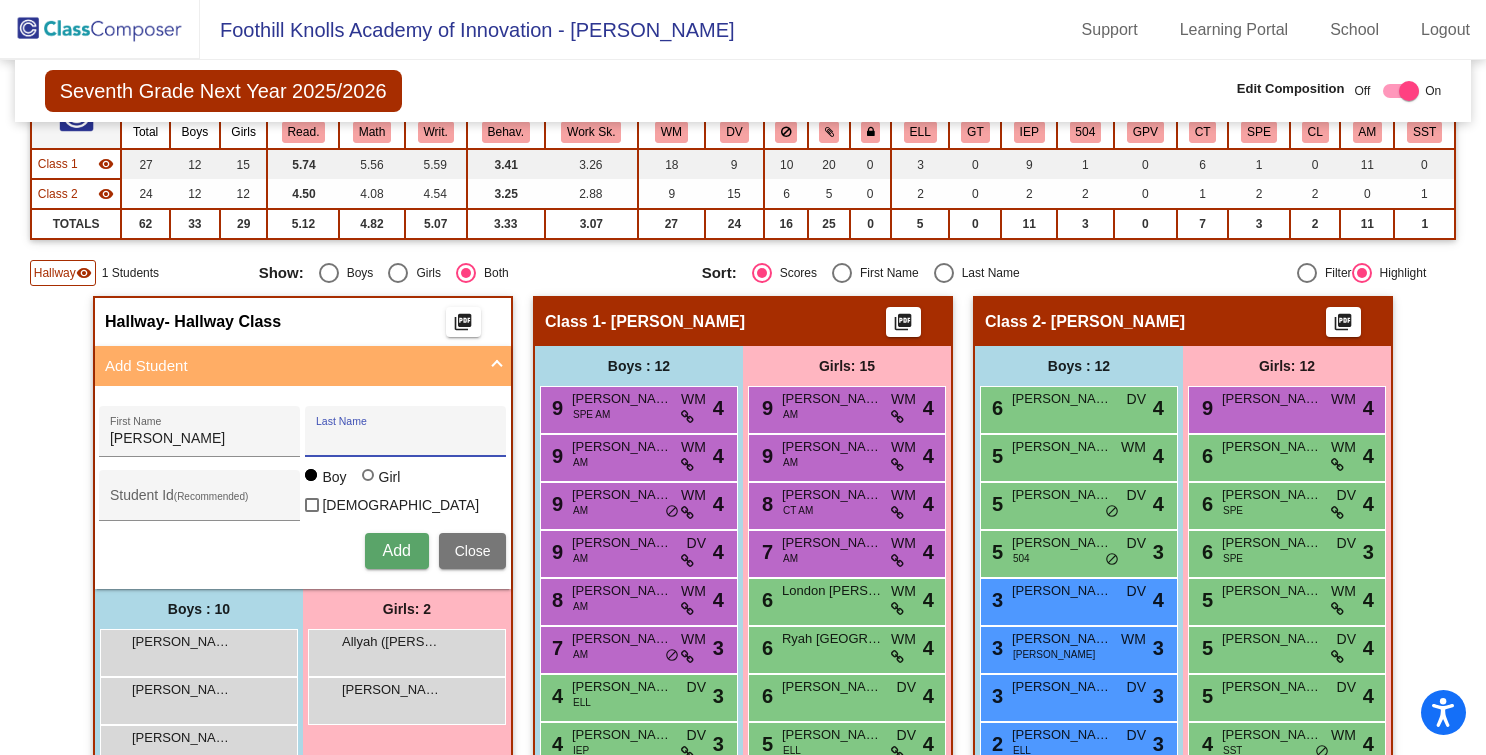 click on "Last Name" at bounding box center (406, 439) 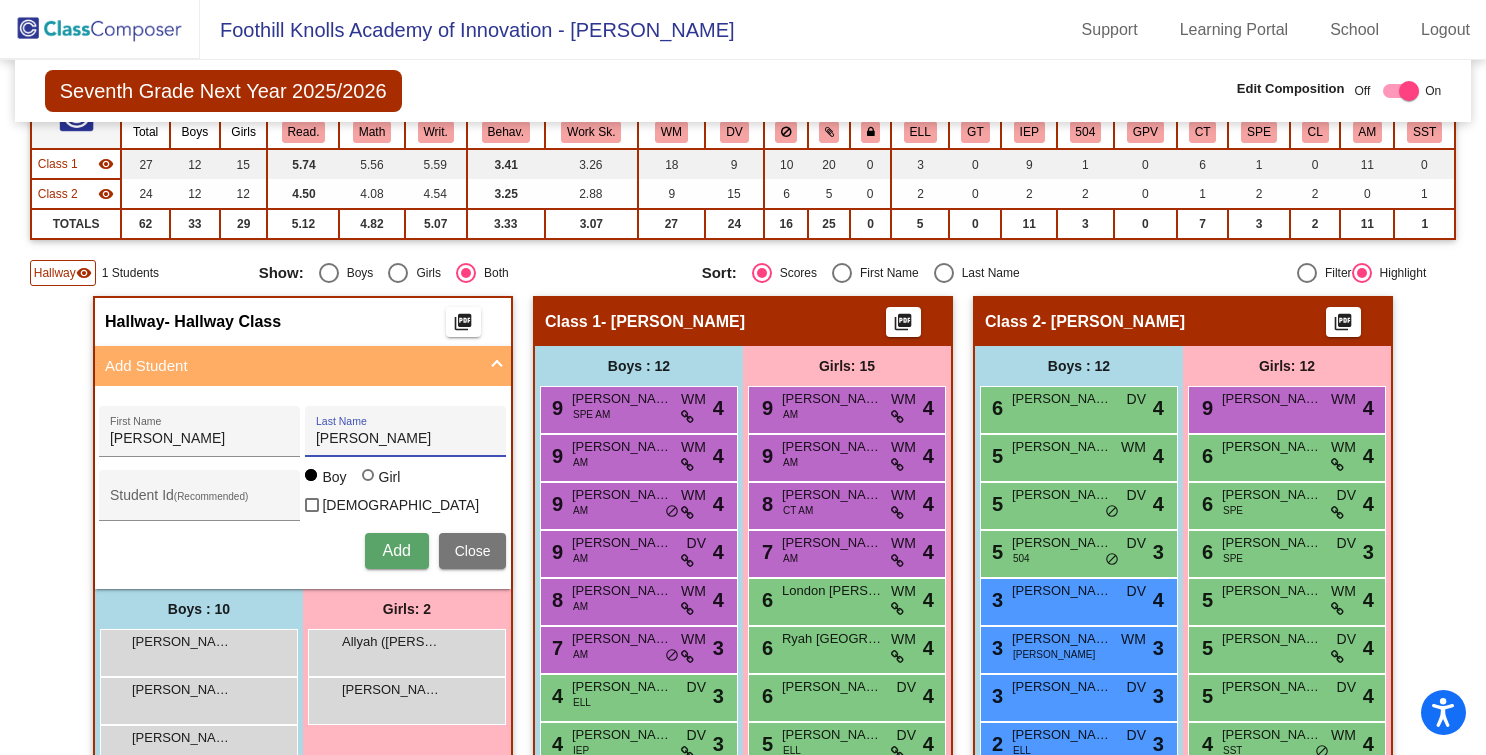 drag, startPoint x: 350, startPoint y: 440, endPoint x: 423, endPoint y: 437, distance: 73.061615 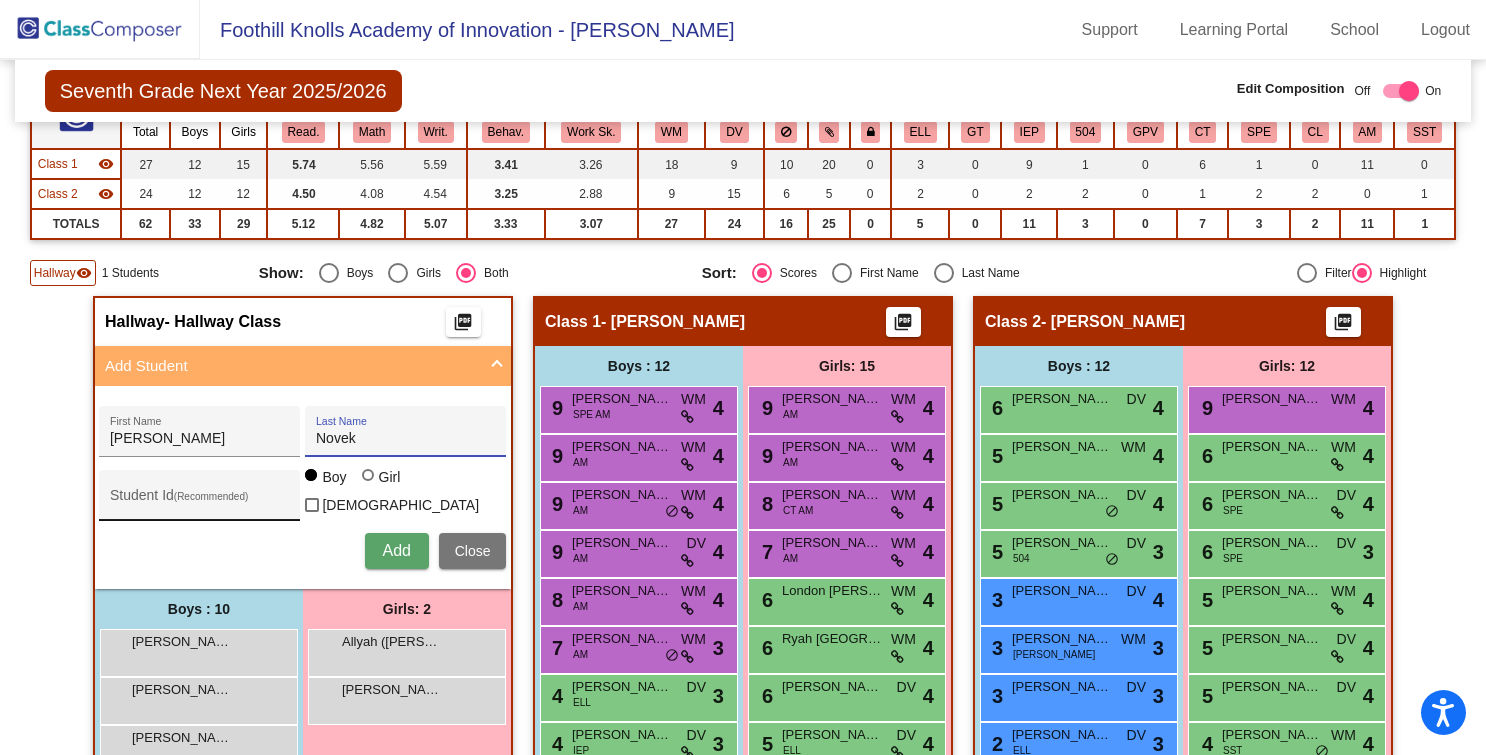 type on "Novek" 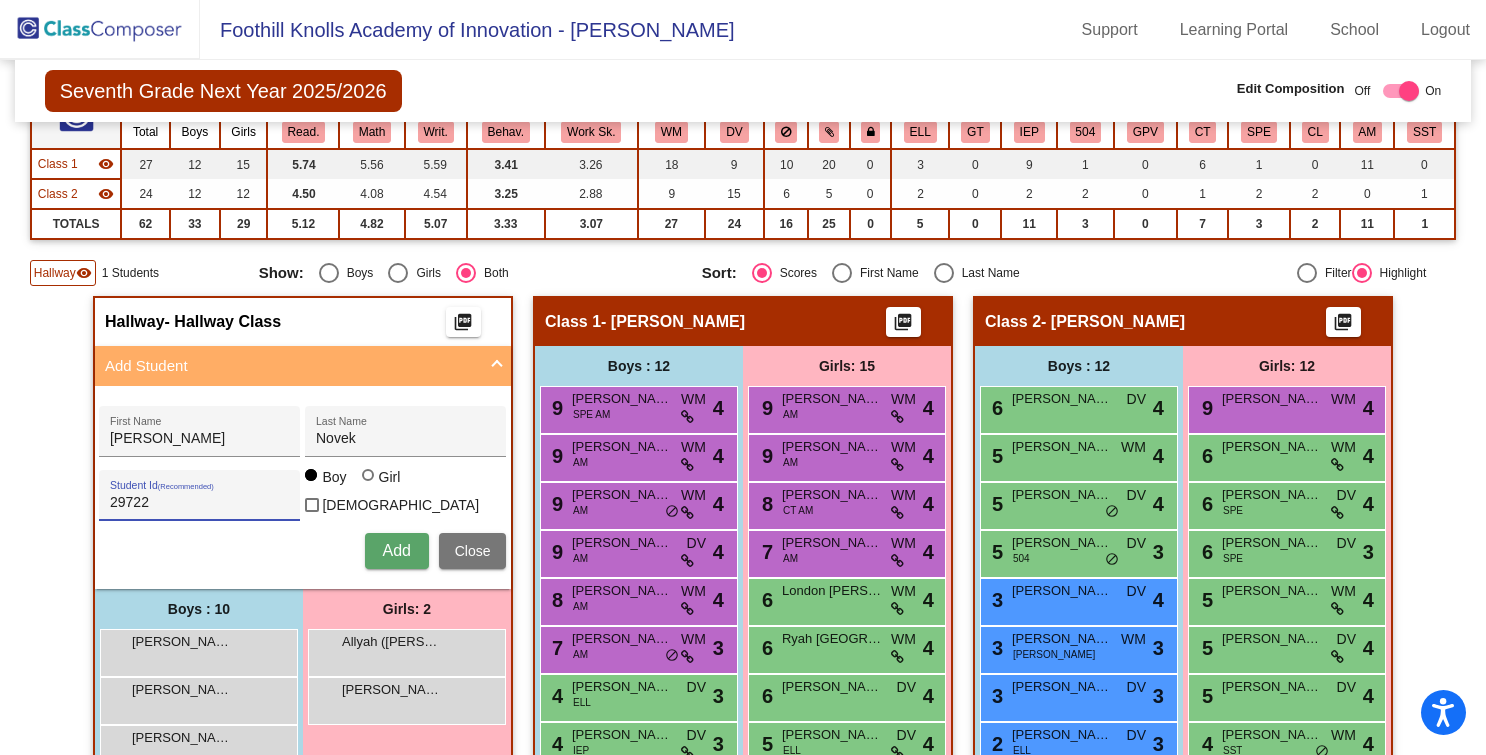 type on "29722" 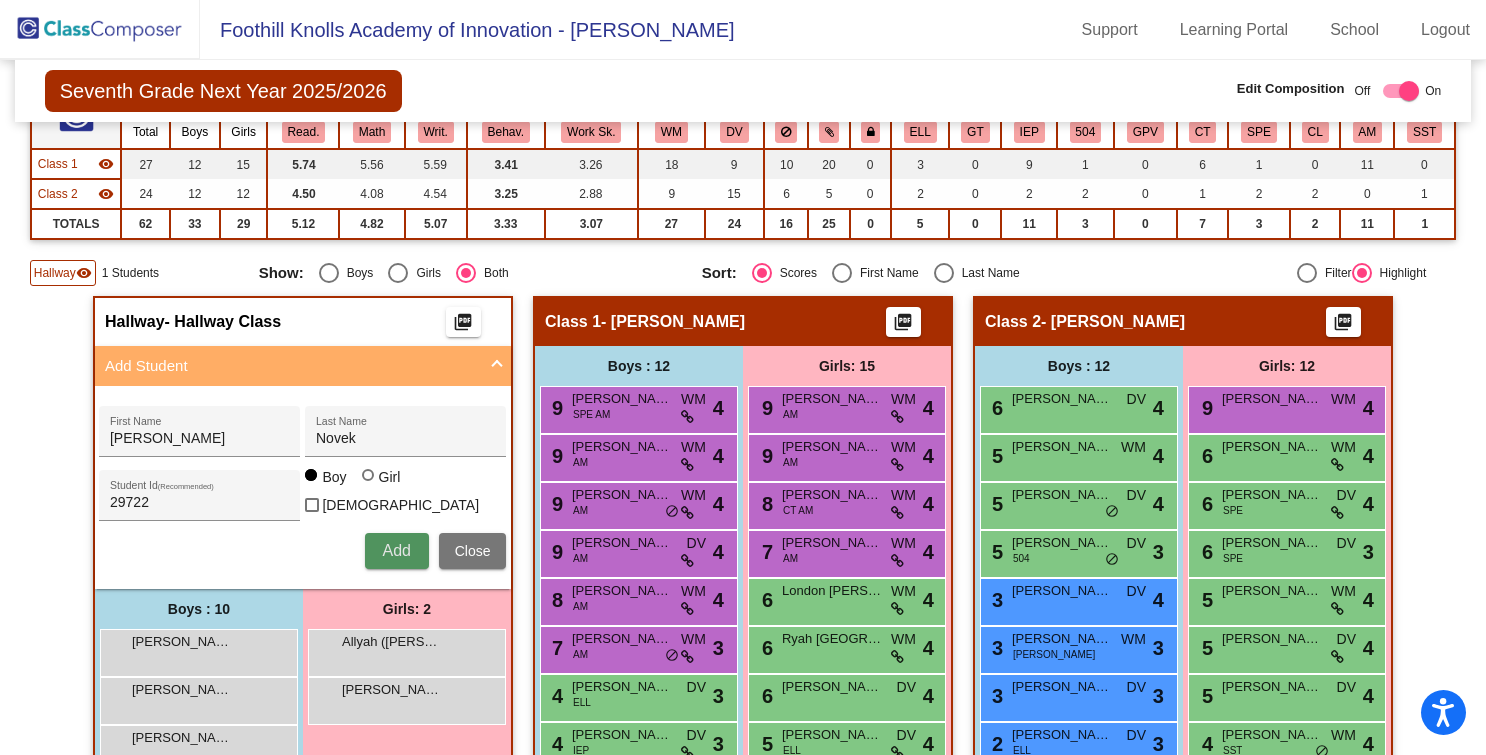 click on "Add" at bounding box center (396, 550) 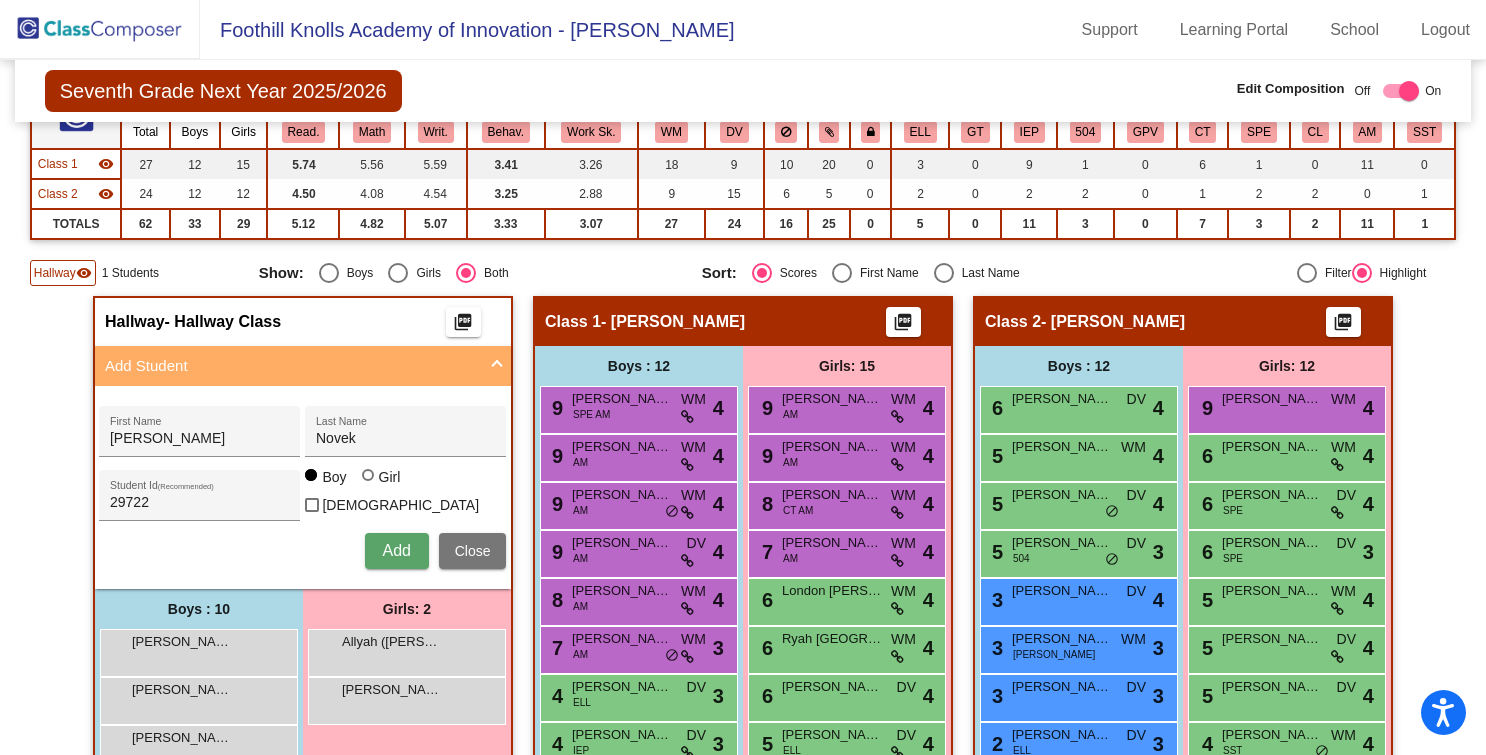 type 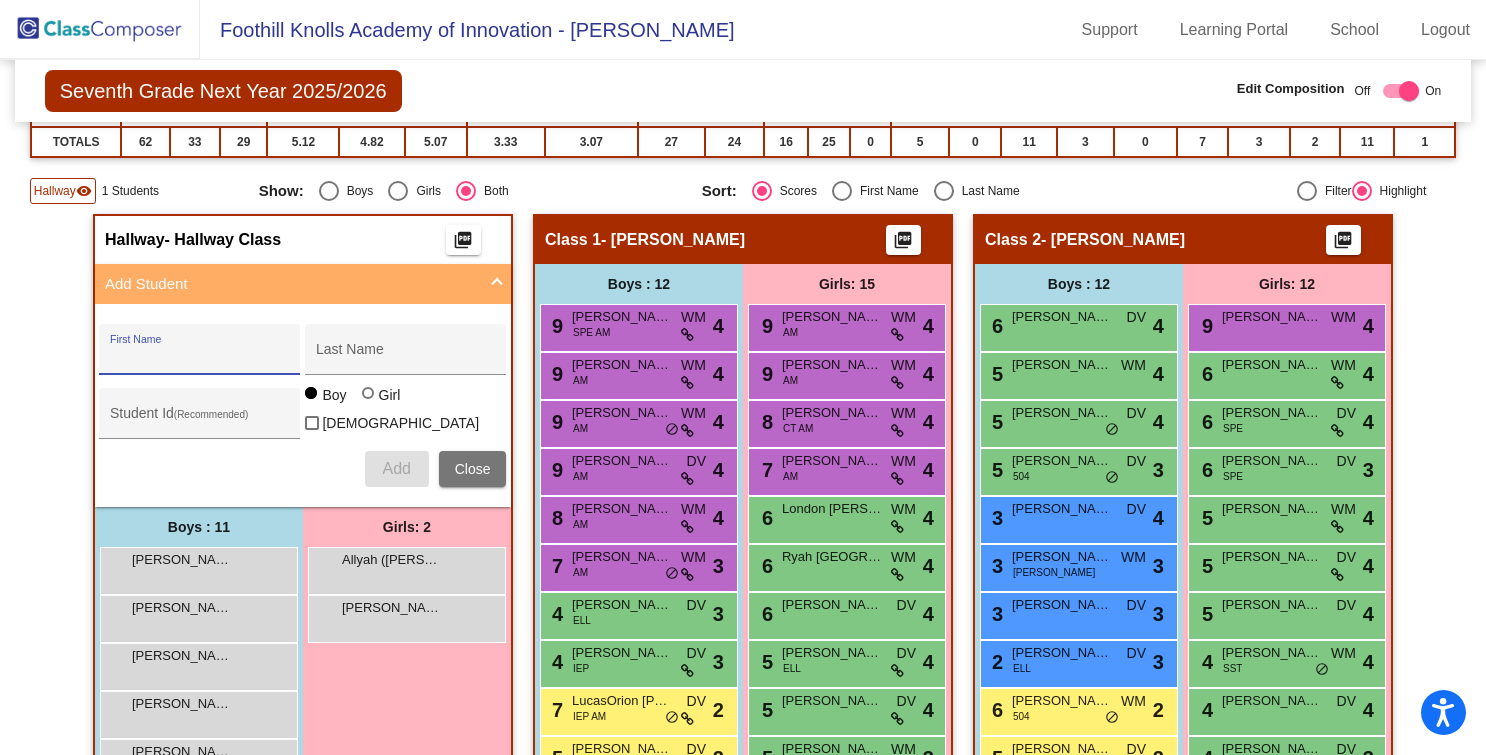scroll, scrollTop: 284, scrollLeft: 0, axis: vertical 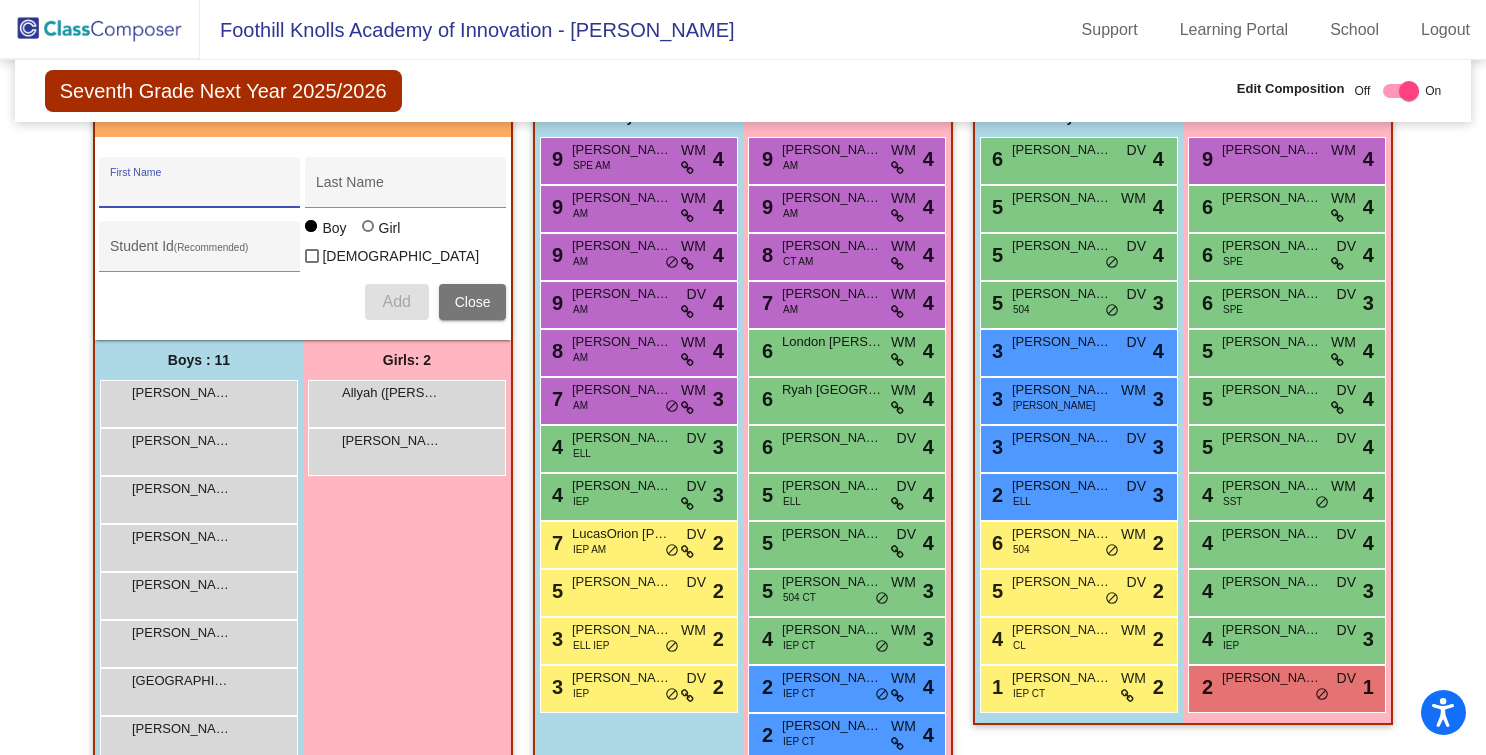 paste on "Smiderle, Luke" 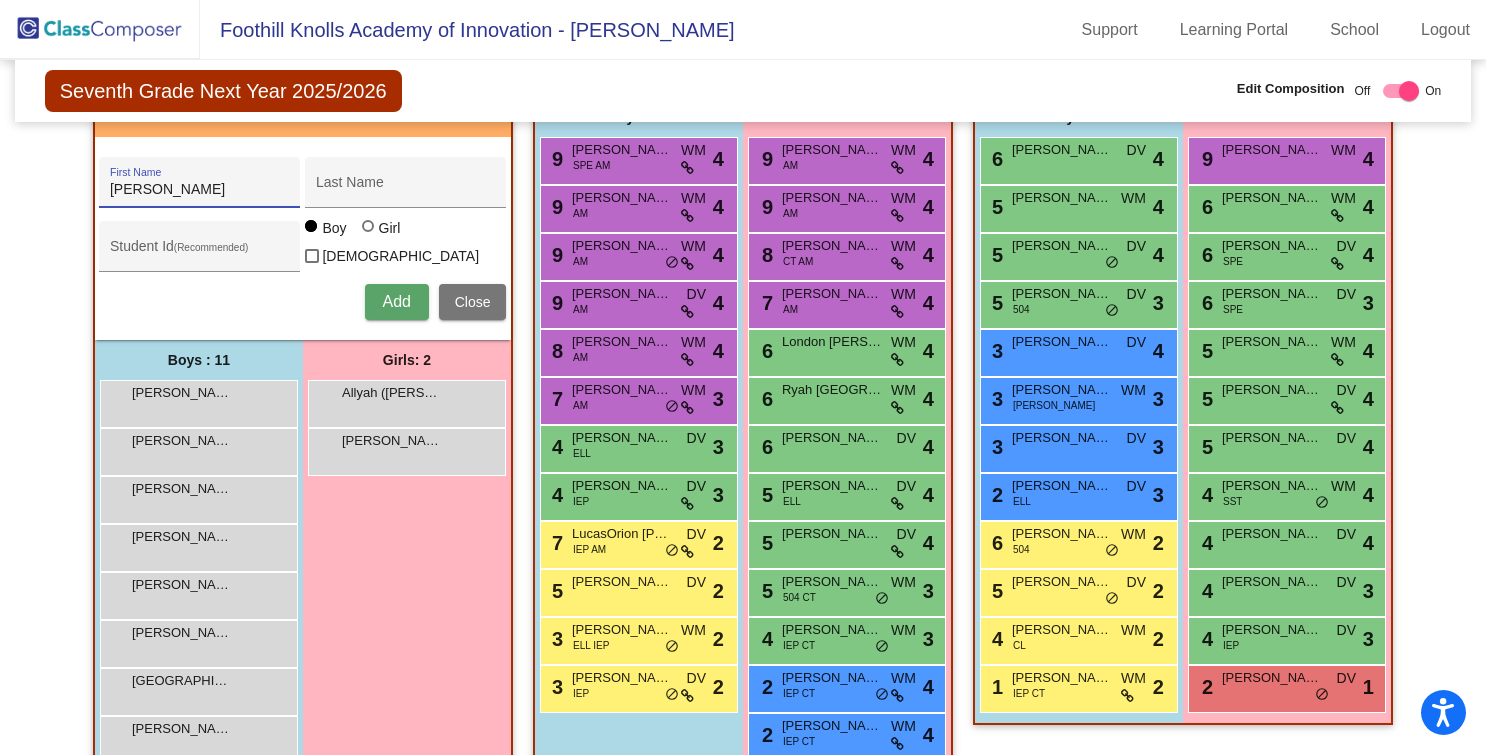 drag, startPoint x: 166, startPoint y: 183, endPoint x: 16, endPoint y: 188, distance: 150.08331 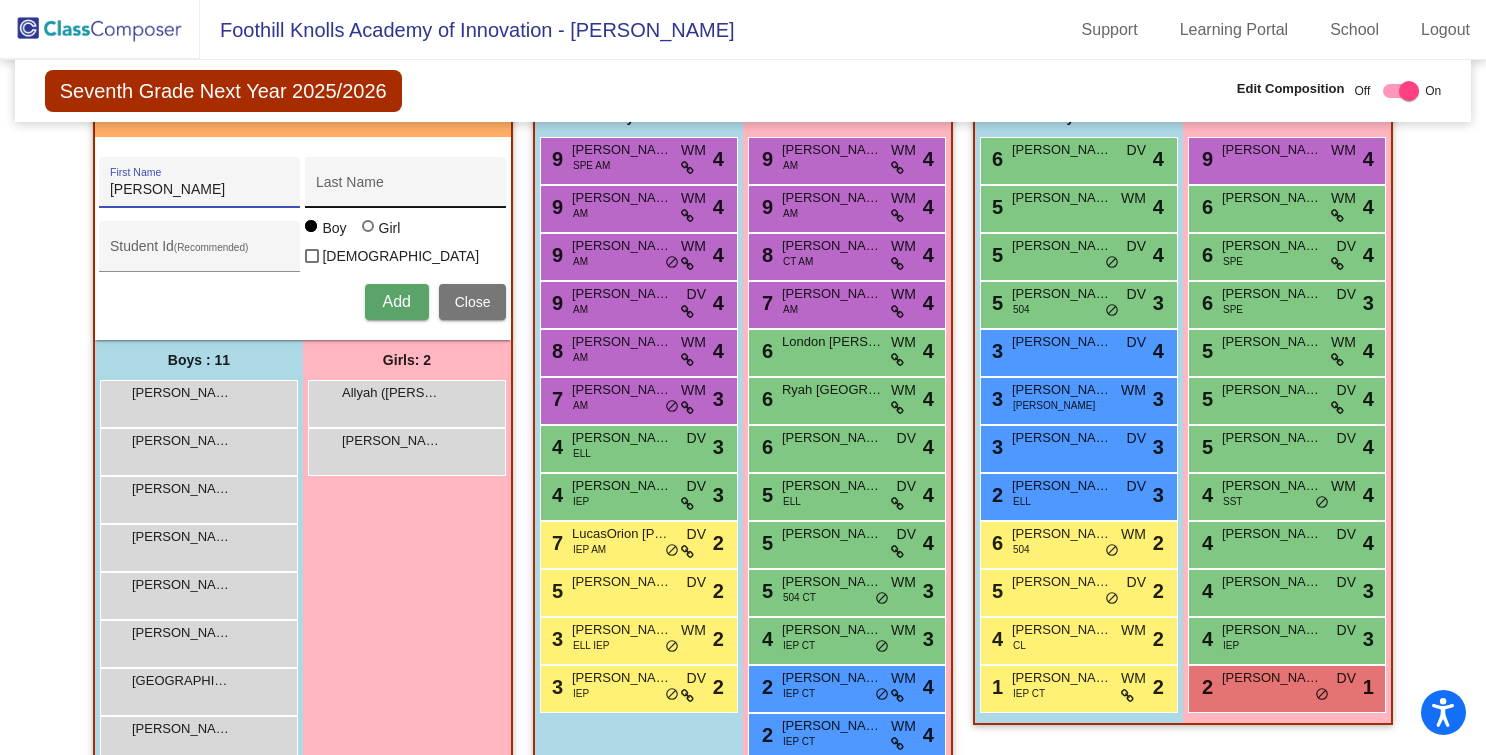 type on "Luke" 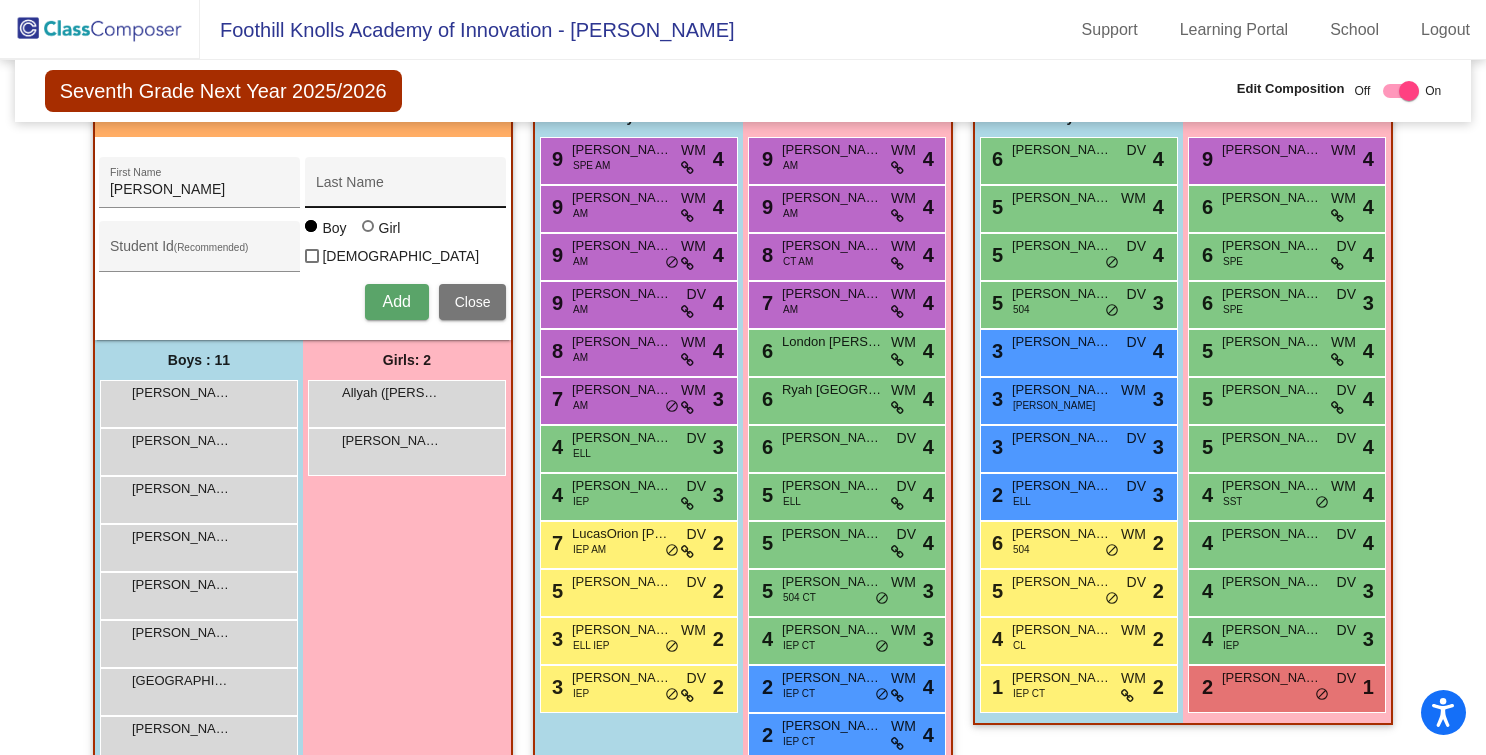 click on "Last Name" at bounding box center [406, 188] 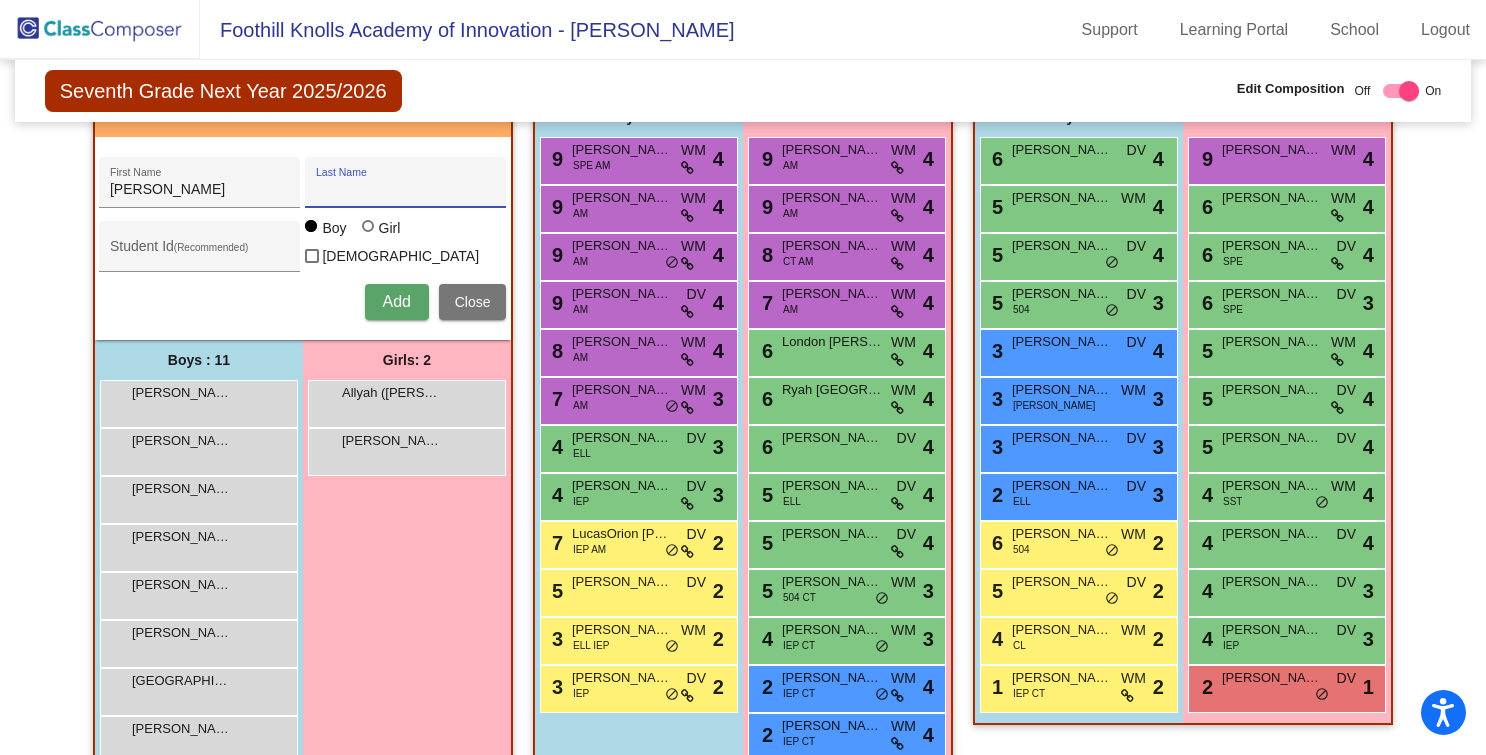 paste on "Smiderle, Luke" 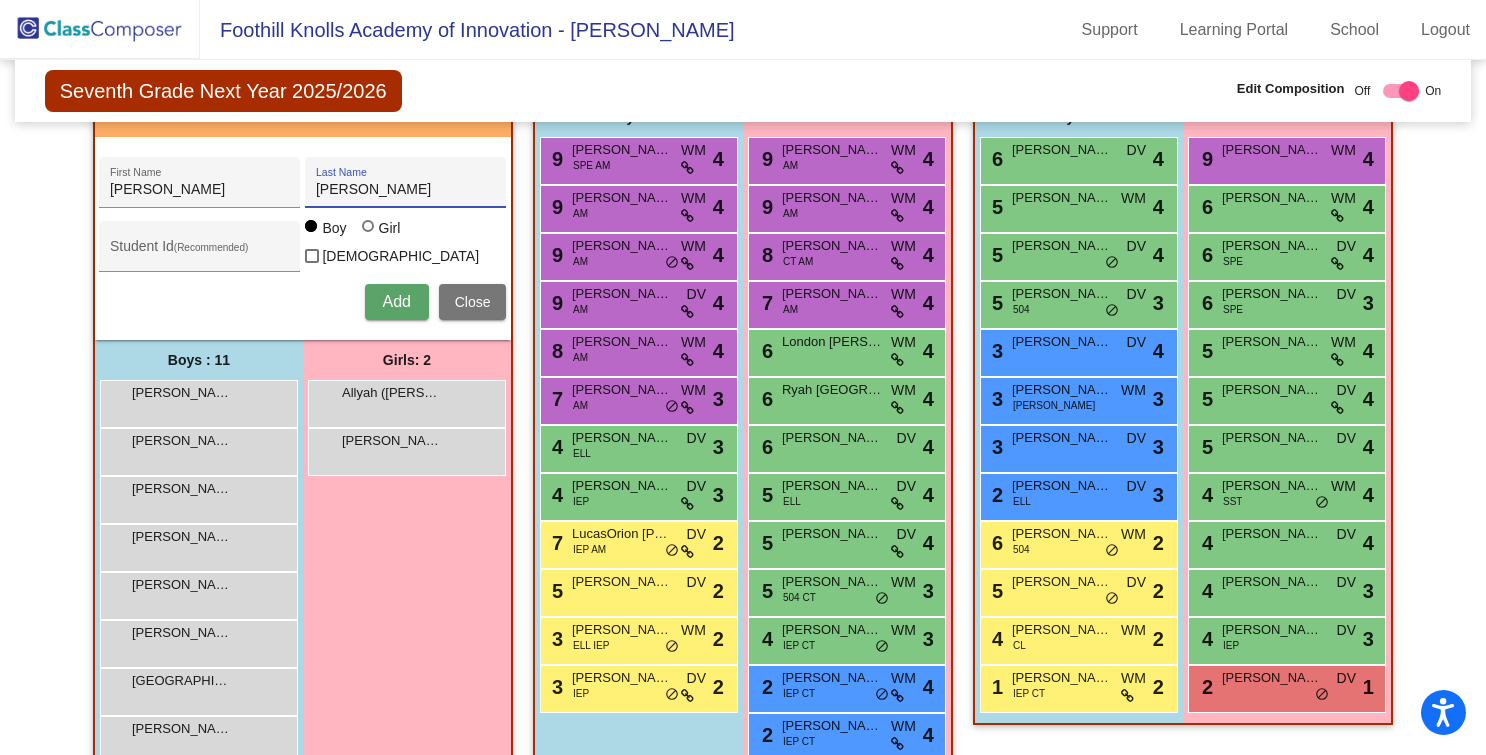 drag, startPoint x: 366, startPoint y: 190, endPoint x: 493, endPoint y: 190, distance: 127 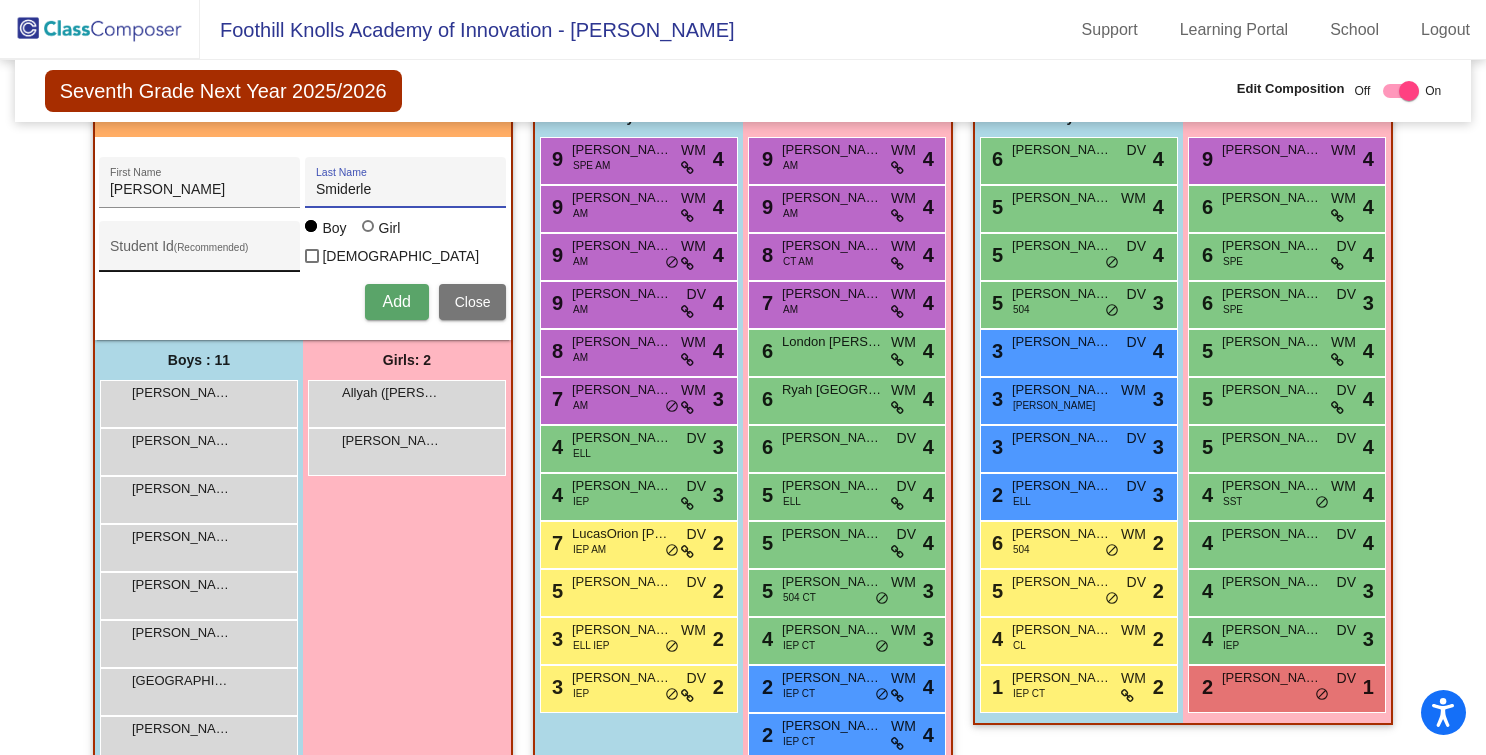 type on "Smiderle" 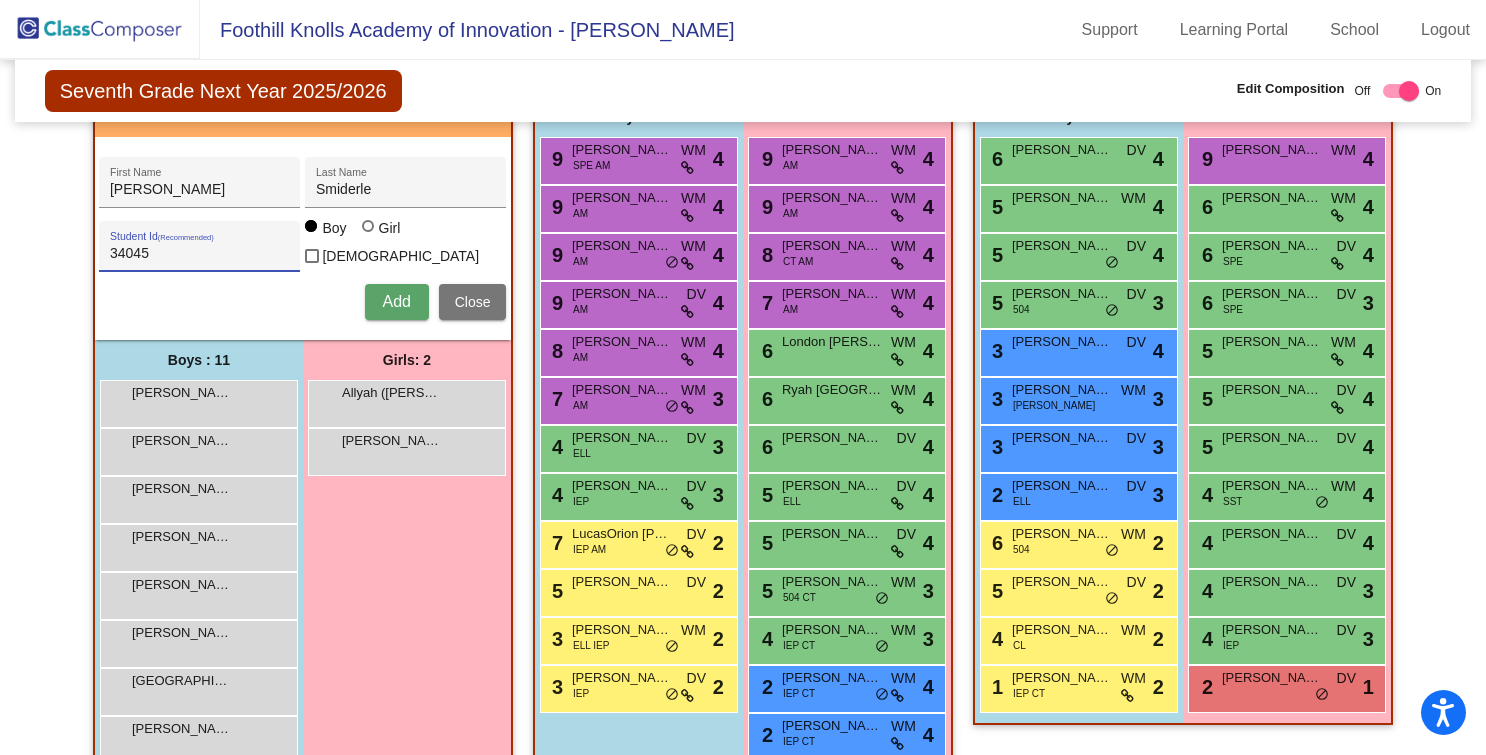 type on "34045" 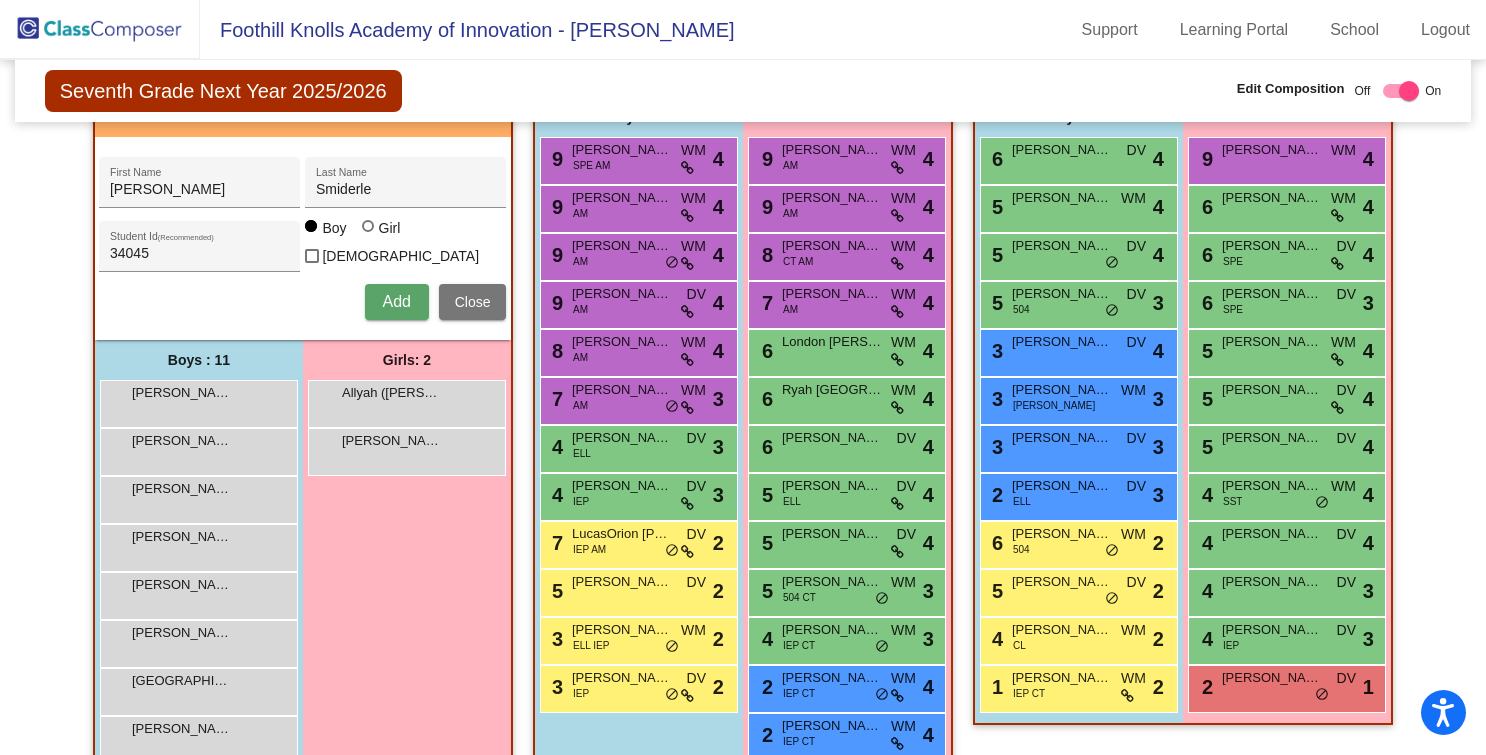 drag, startPoint x: 372, startPoint y: 289, endPoint x: 213, endPoint y: 302, distance: 159.53056 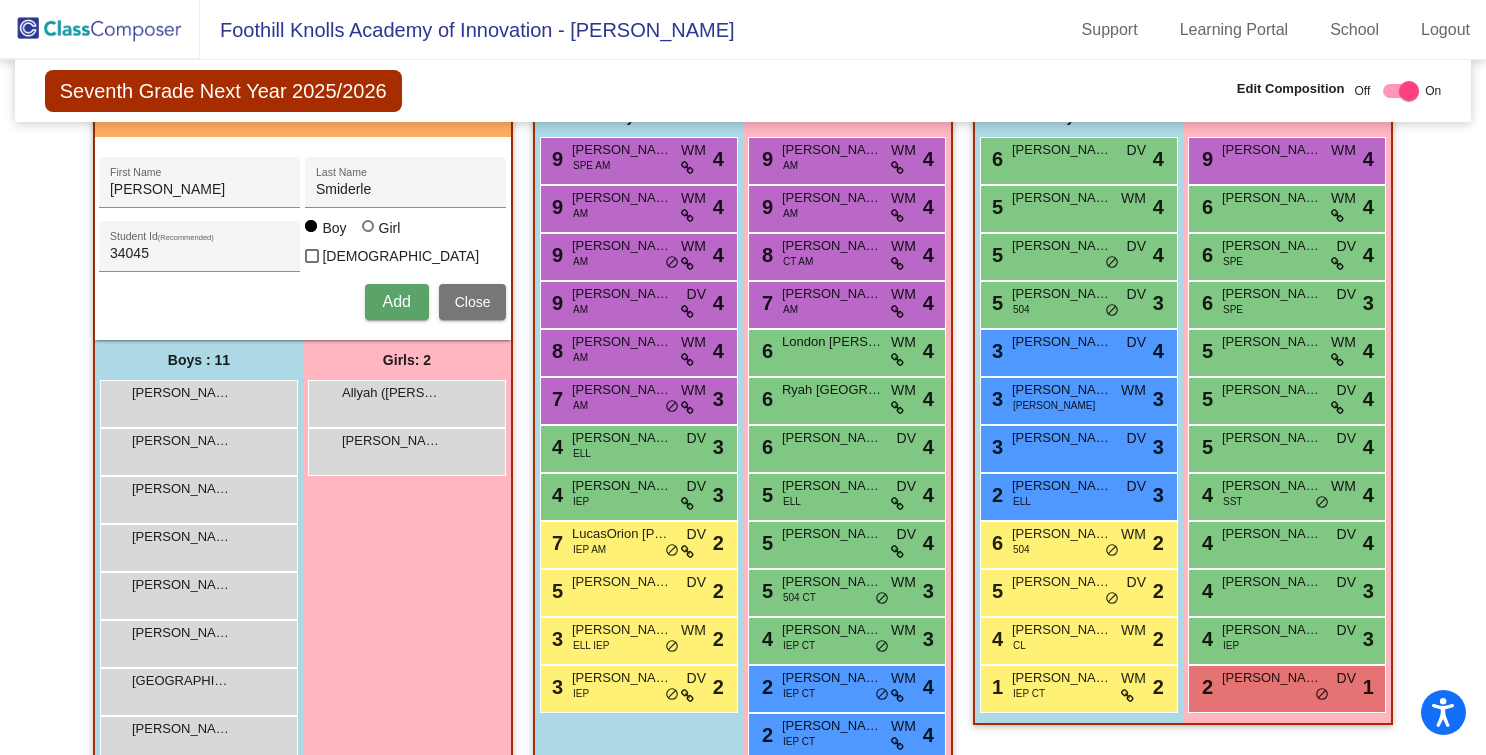 click on "Add Close" at bounding box center (302, 302) 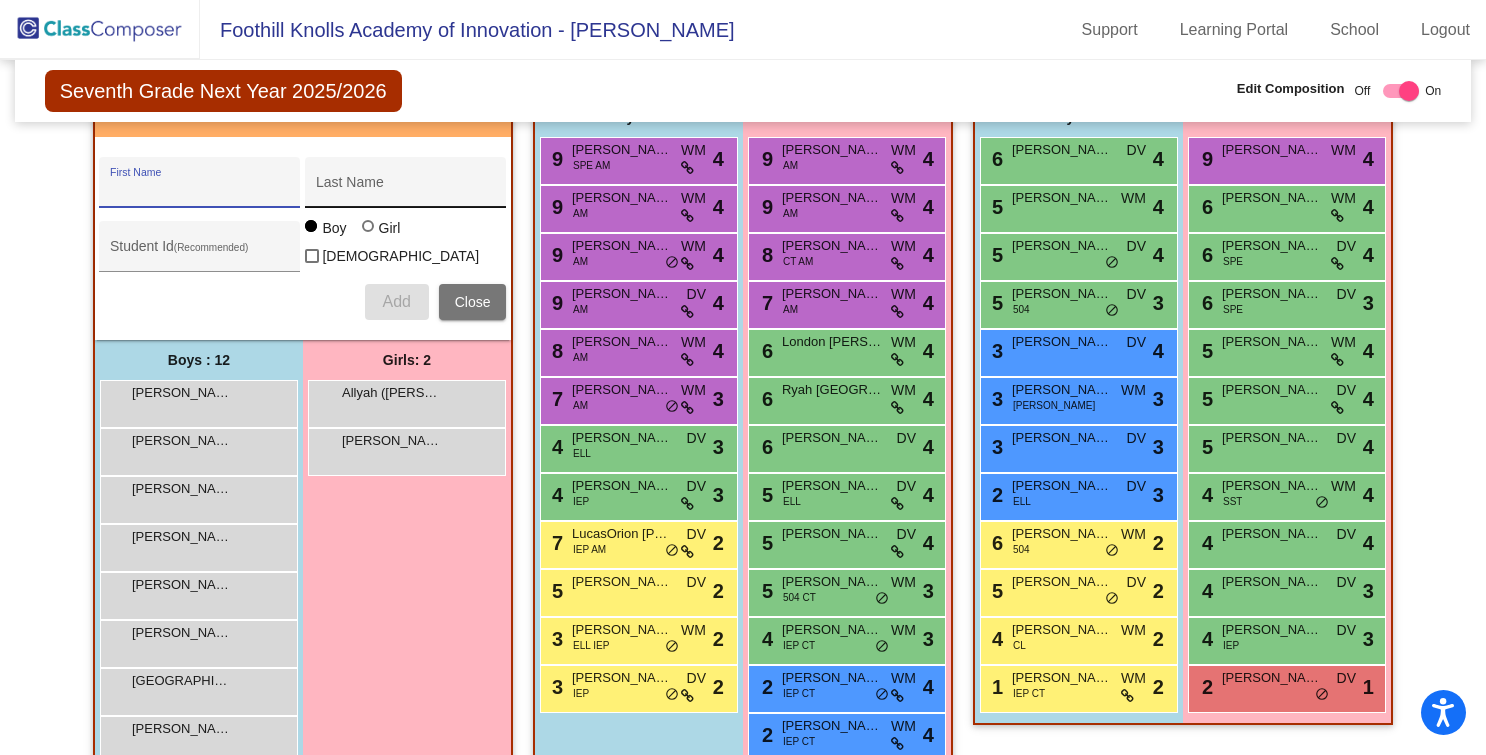 paste on "Aguilera, Jade" 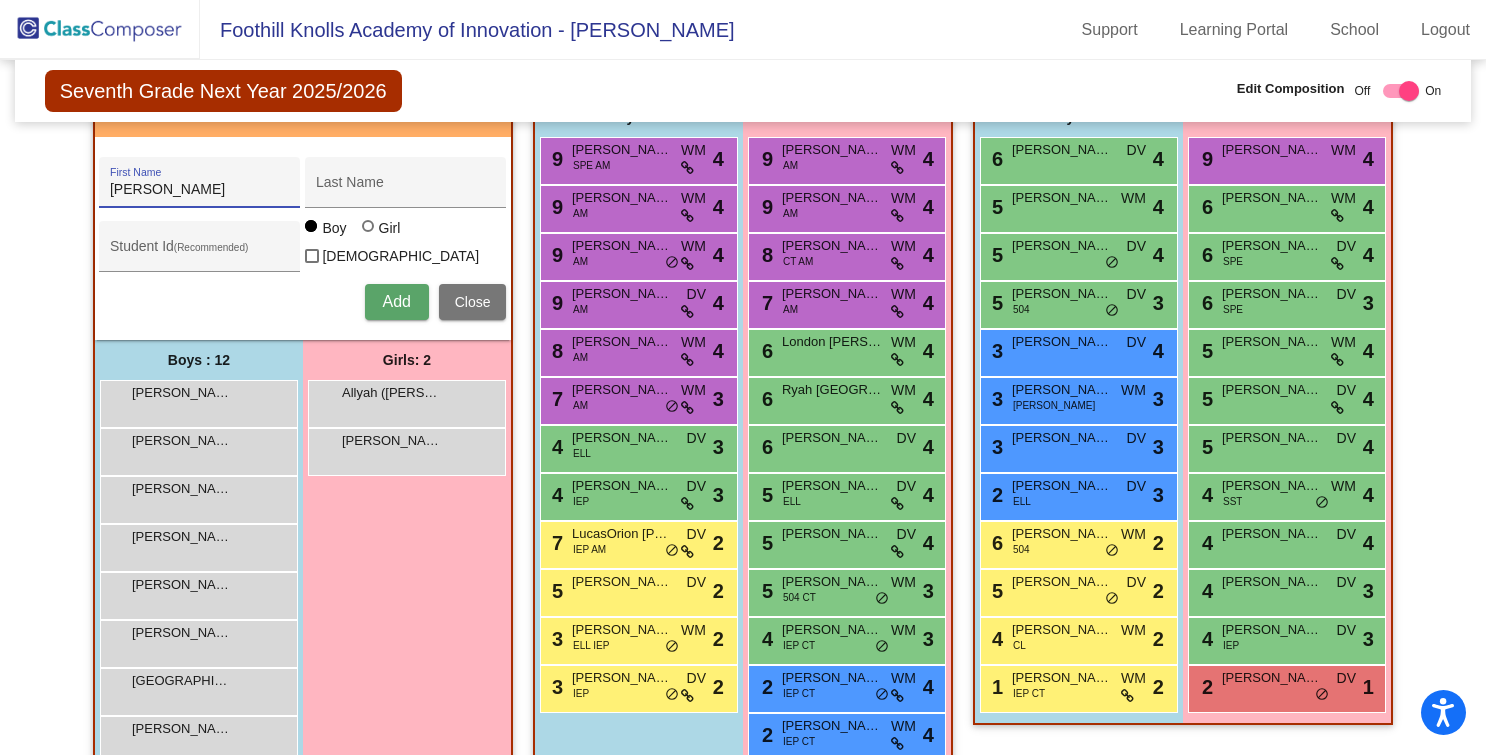 drag, startPoint x: 161, startPoint y: 192, endPoint x: 113, endPoint y: 179, distance: 49.729267 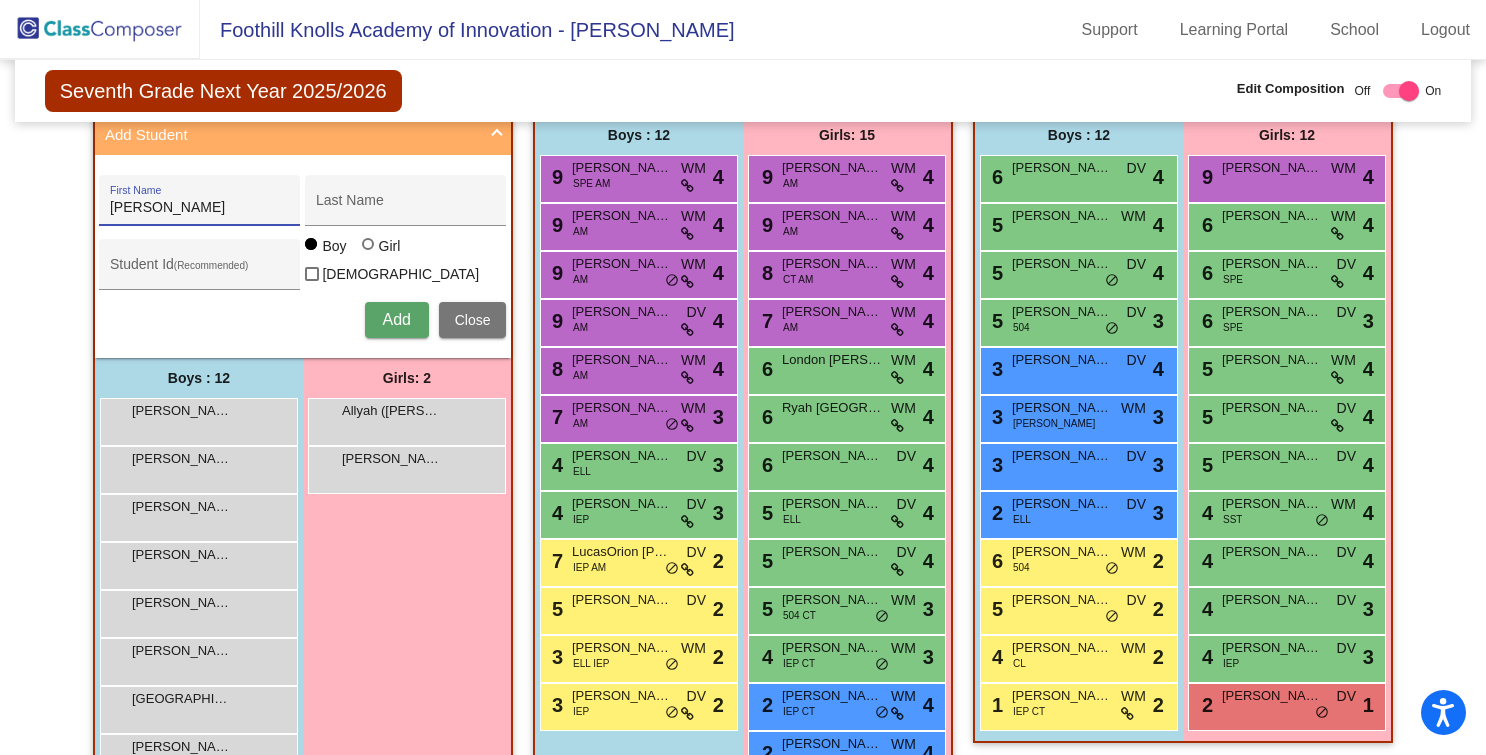 scroll, scrollTop: 441, scrollLeft: 0, axis: vertical 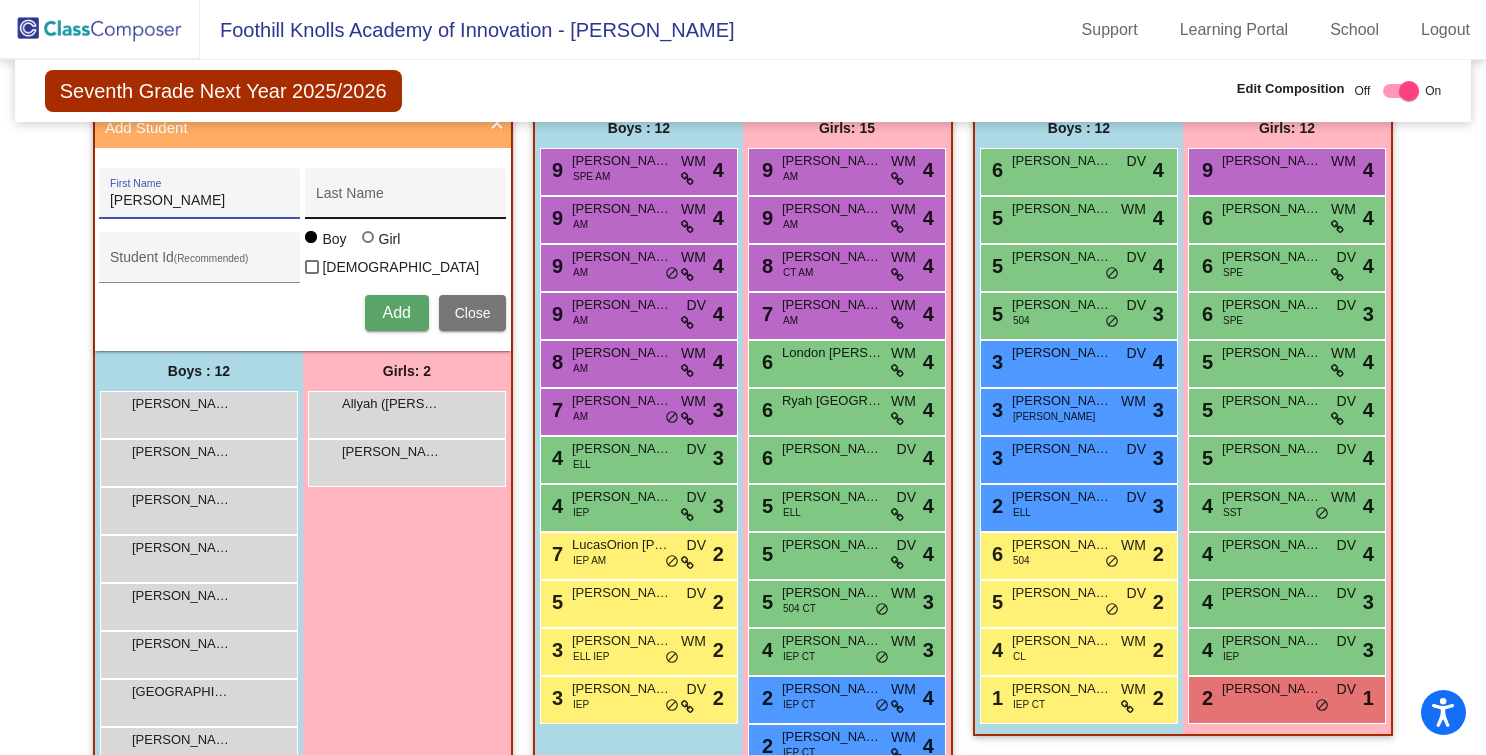 type on "Jade" 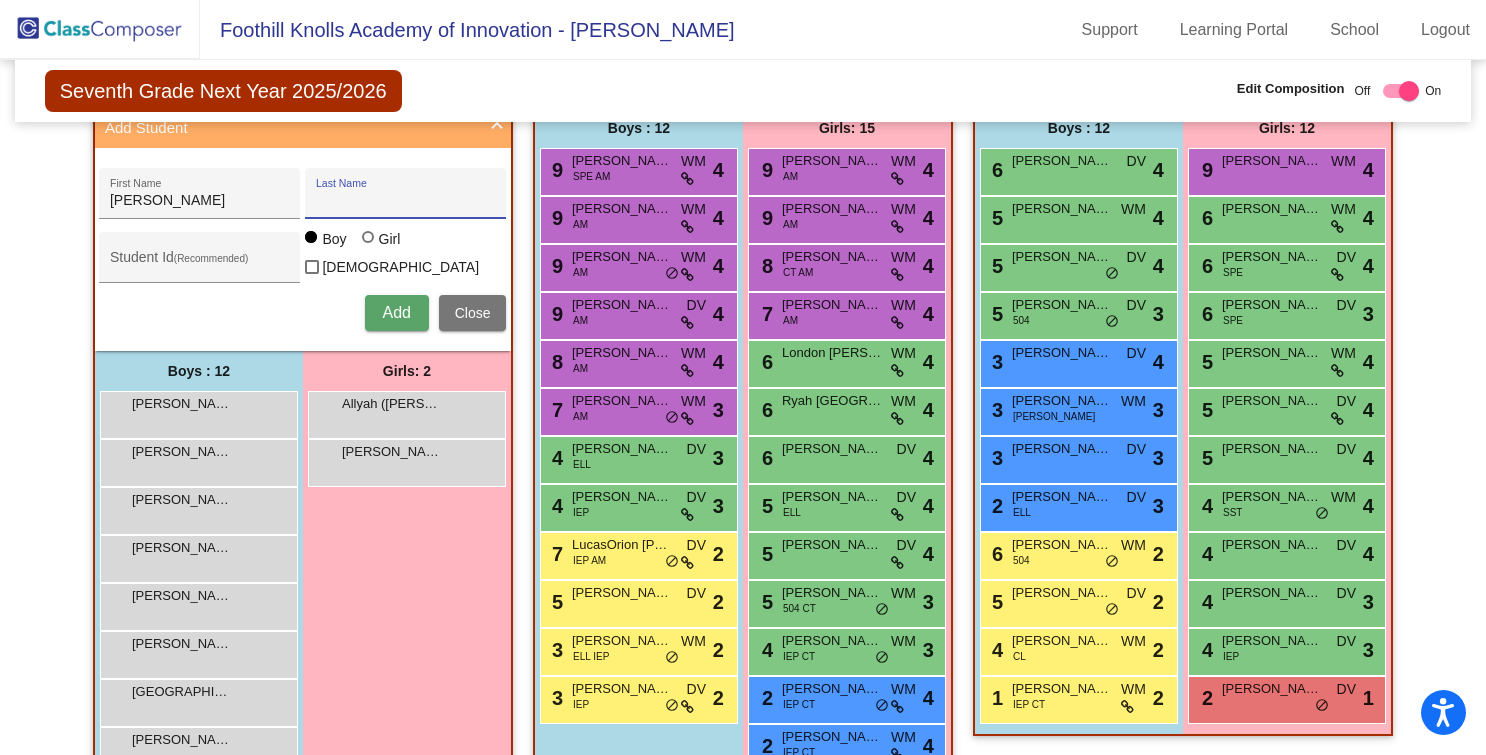 paste on "Aguilera," 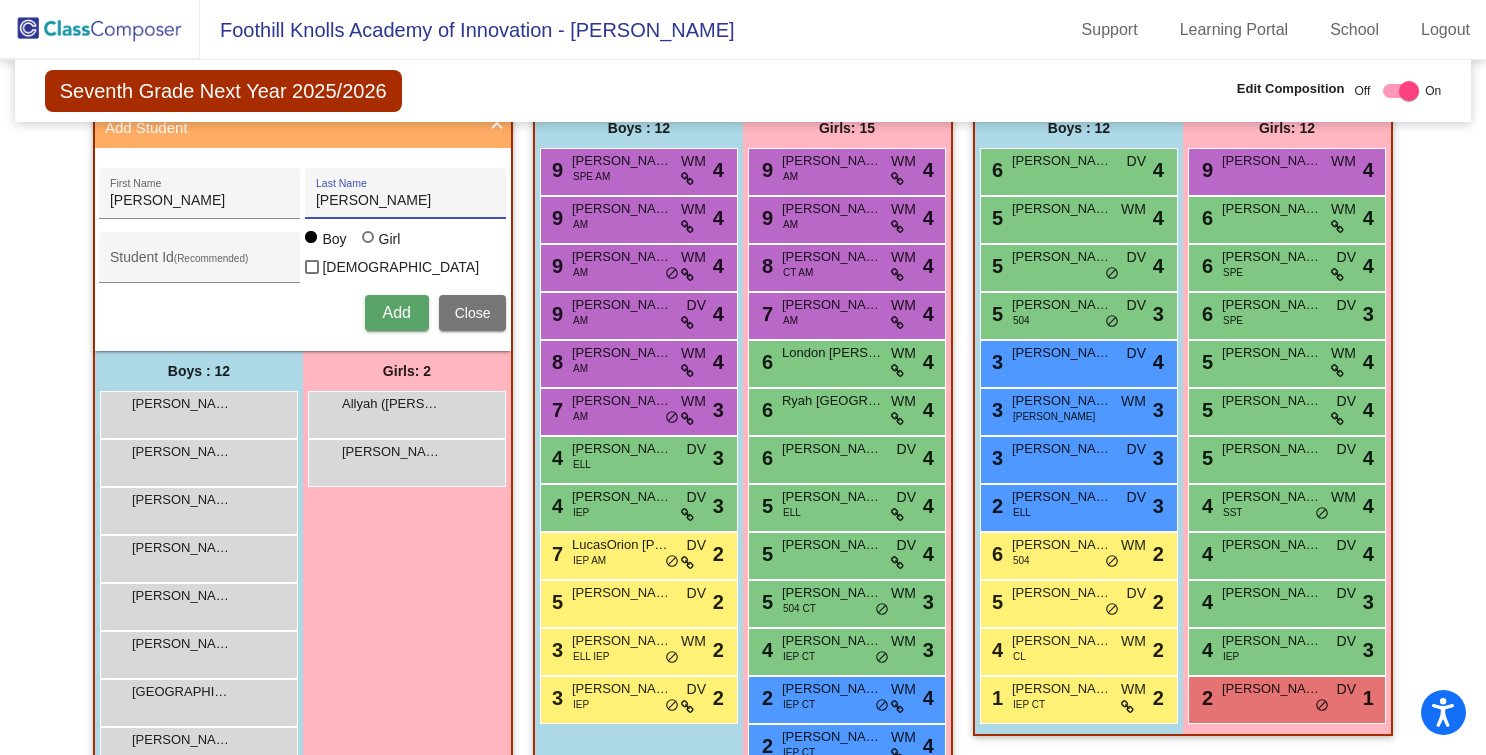 type on "Aguilera" 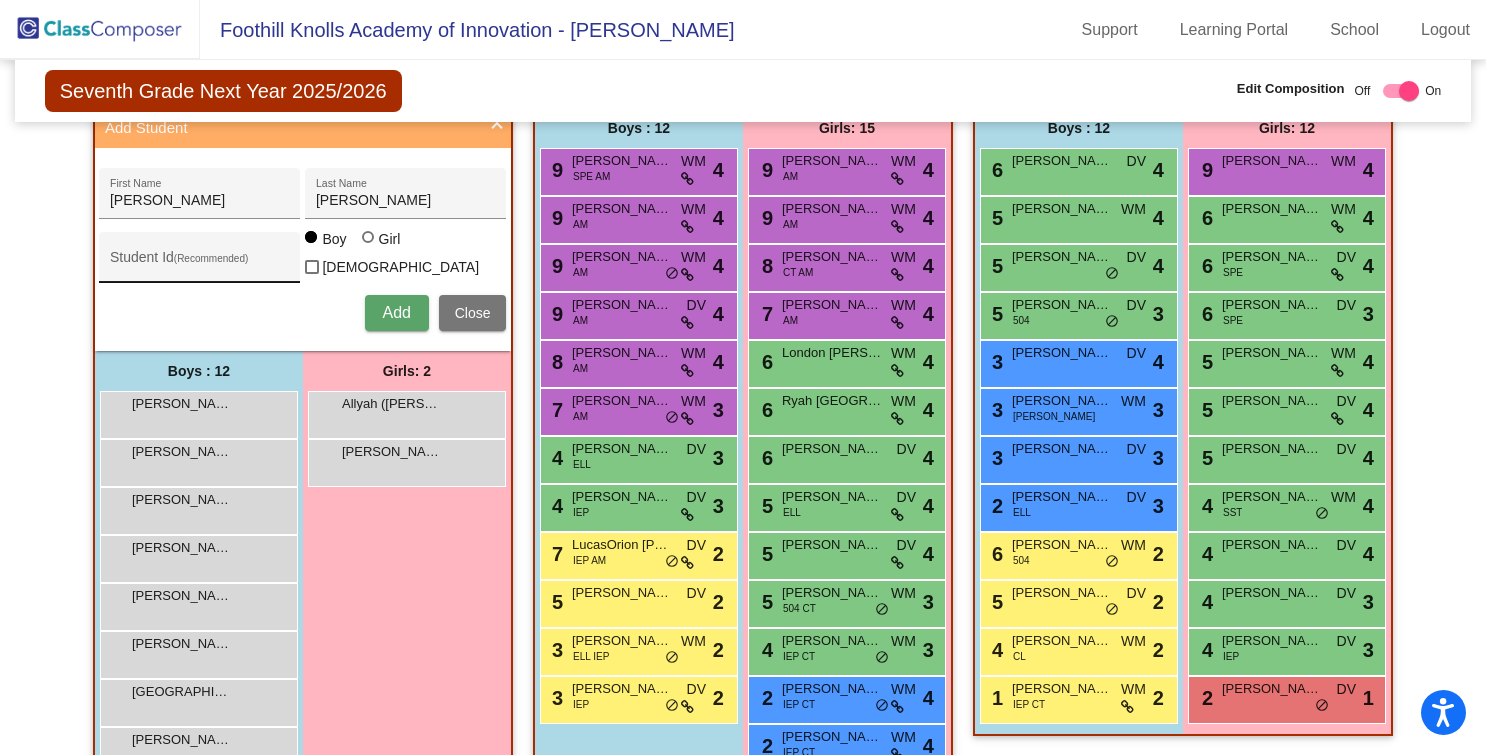 click on "Student Id  (Recommended)" at bounding box center (200, 262) 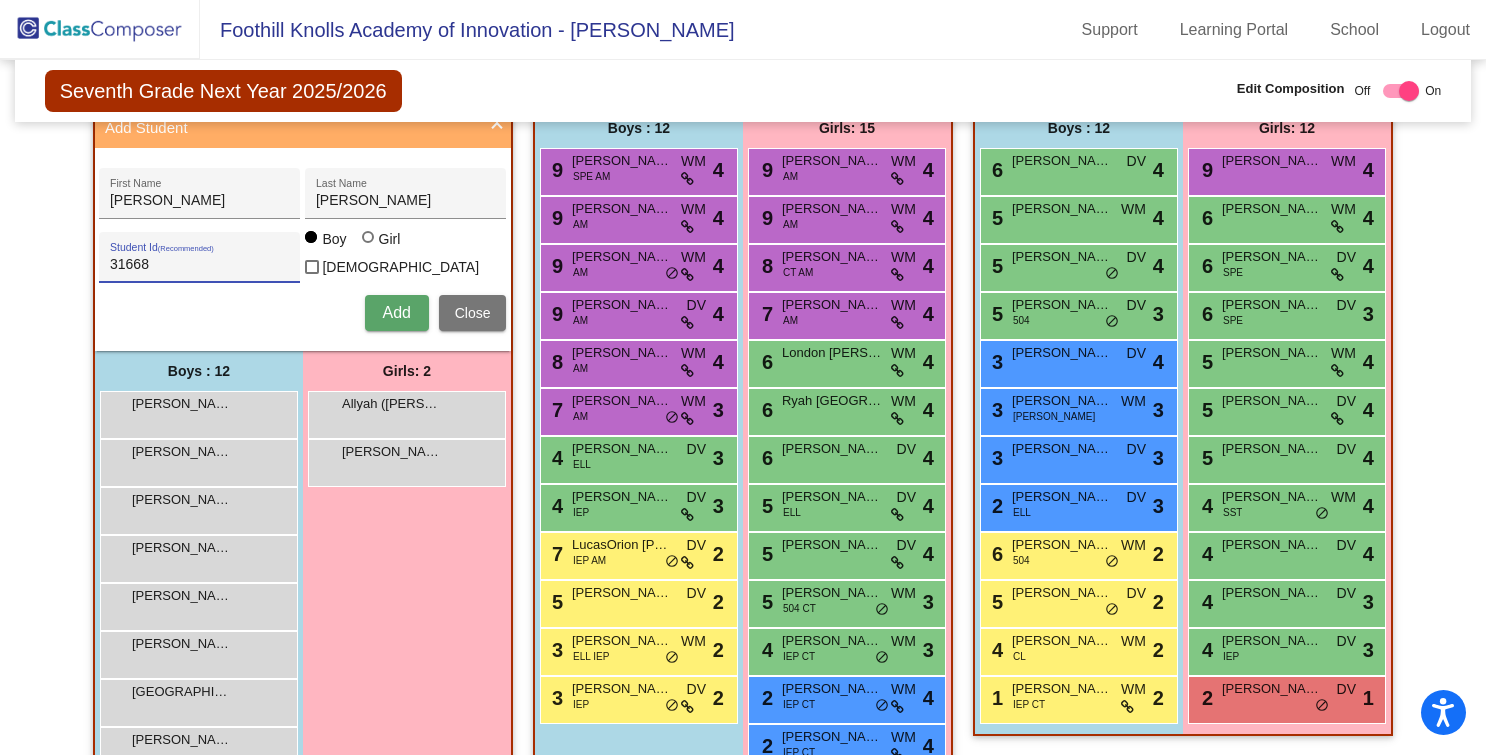 type on "31668" 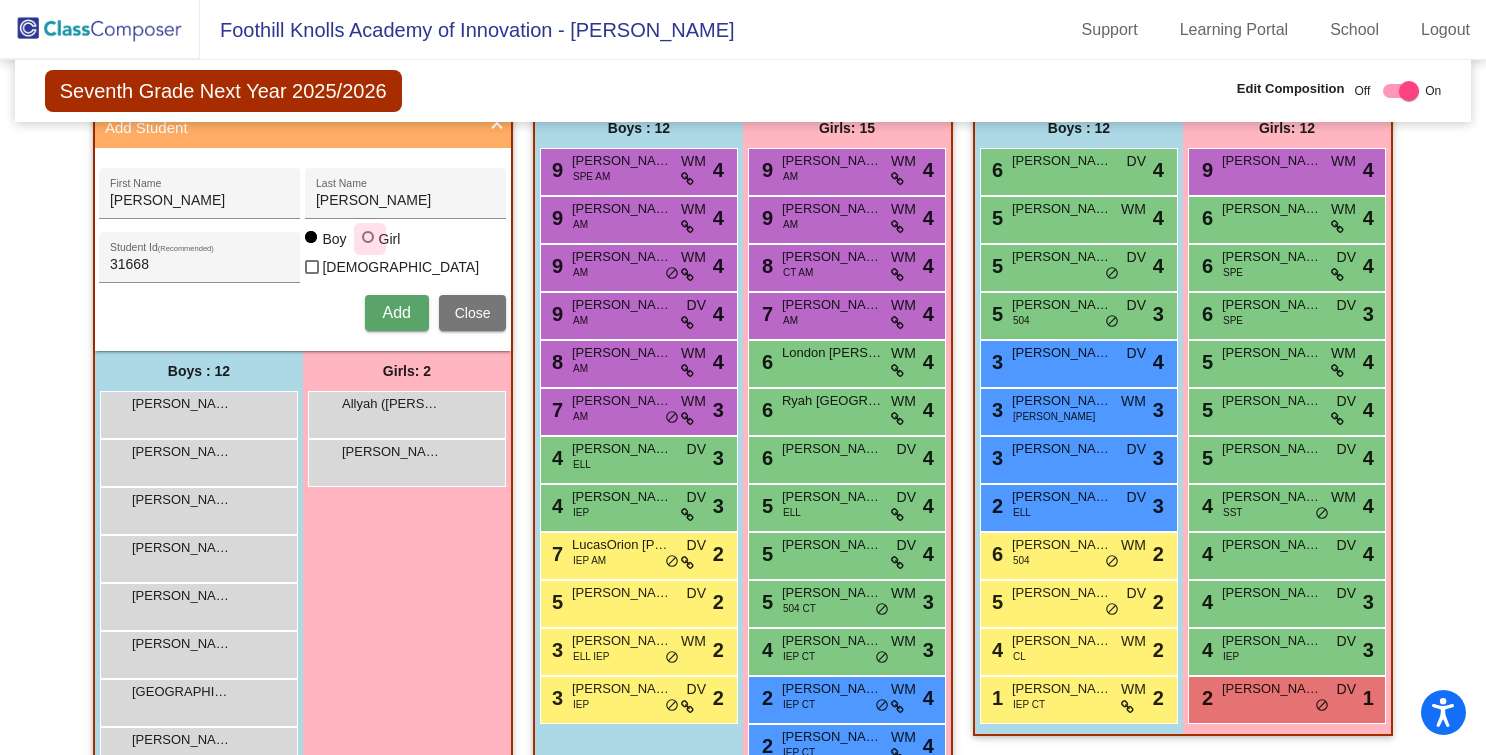 click at bounding box center (370, 239) 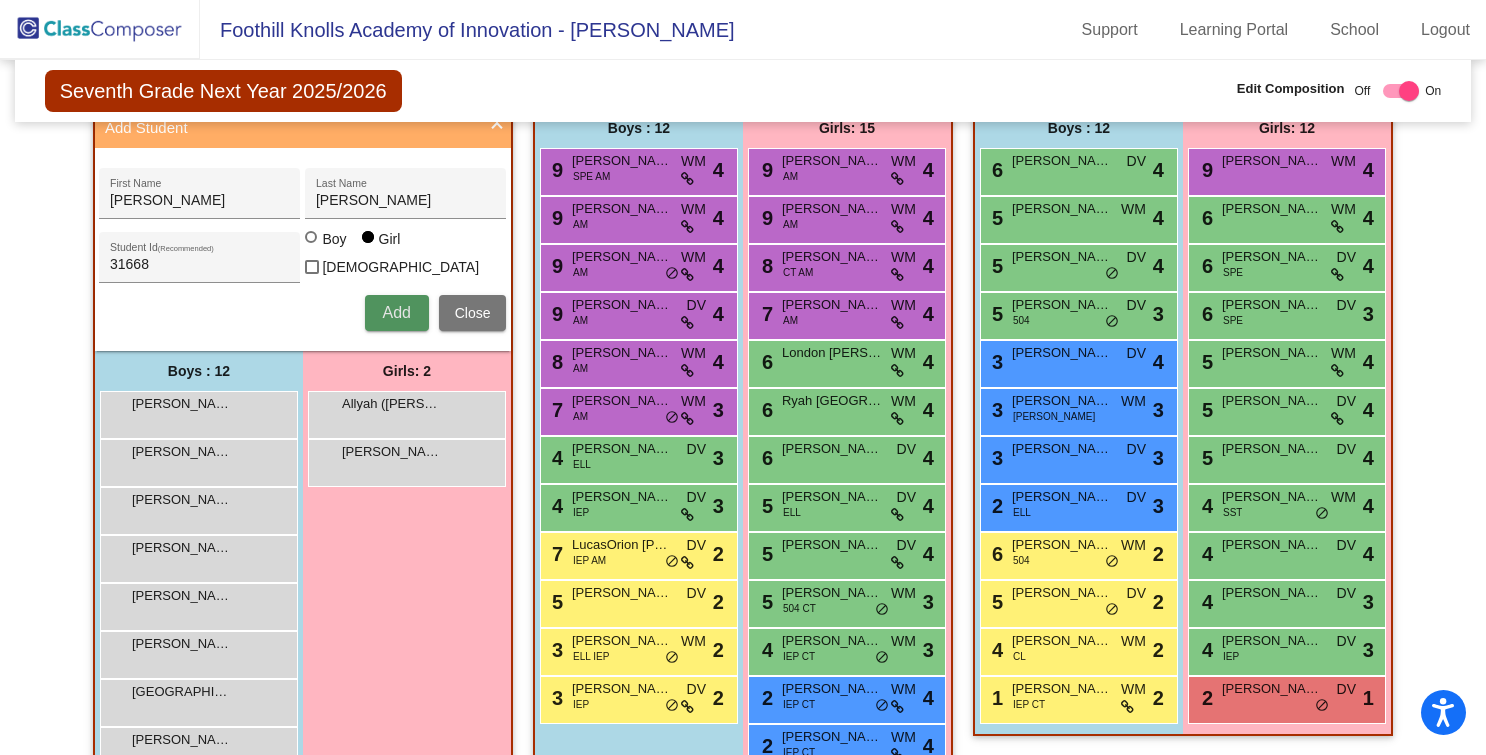 click on "Add" at bounding box center [396, 312] 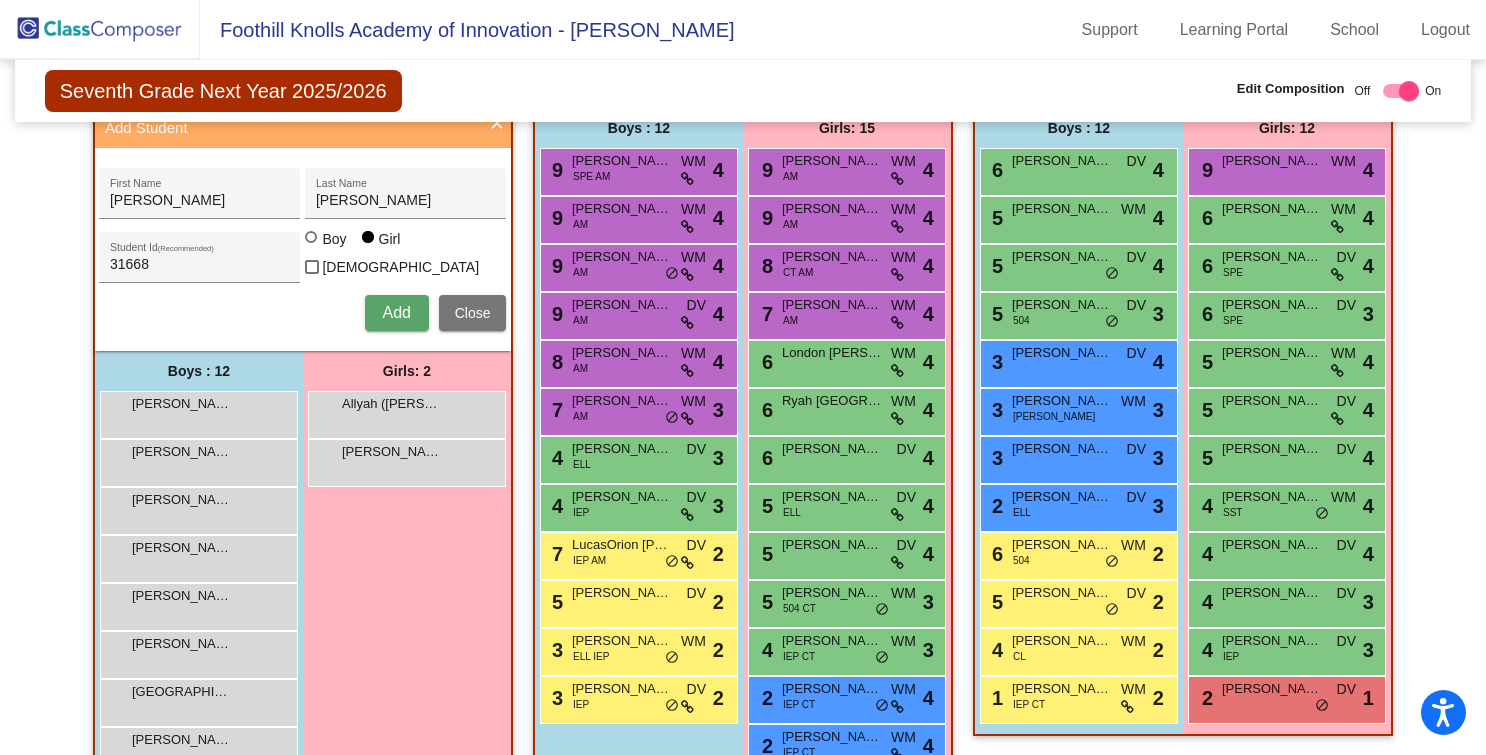 type 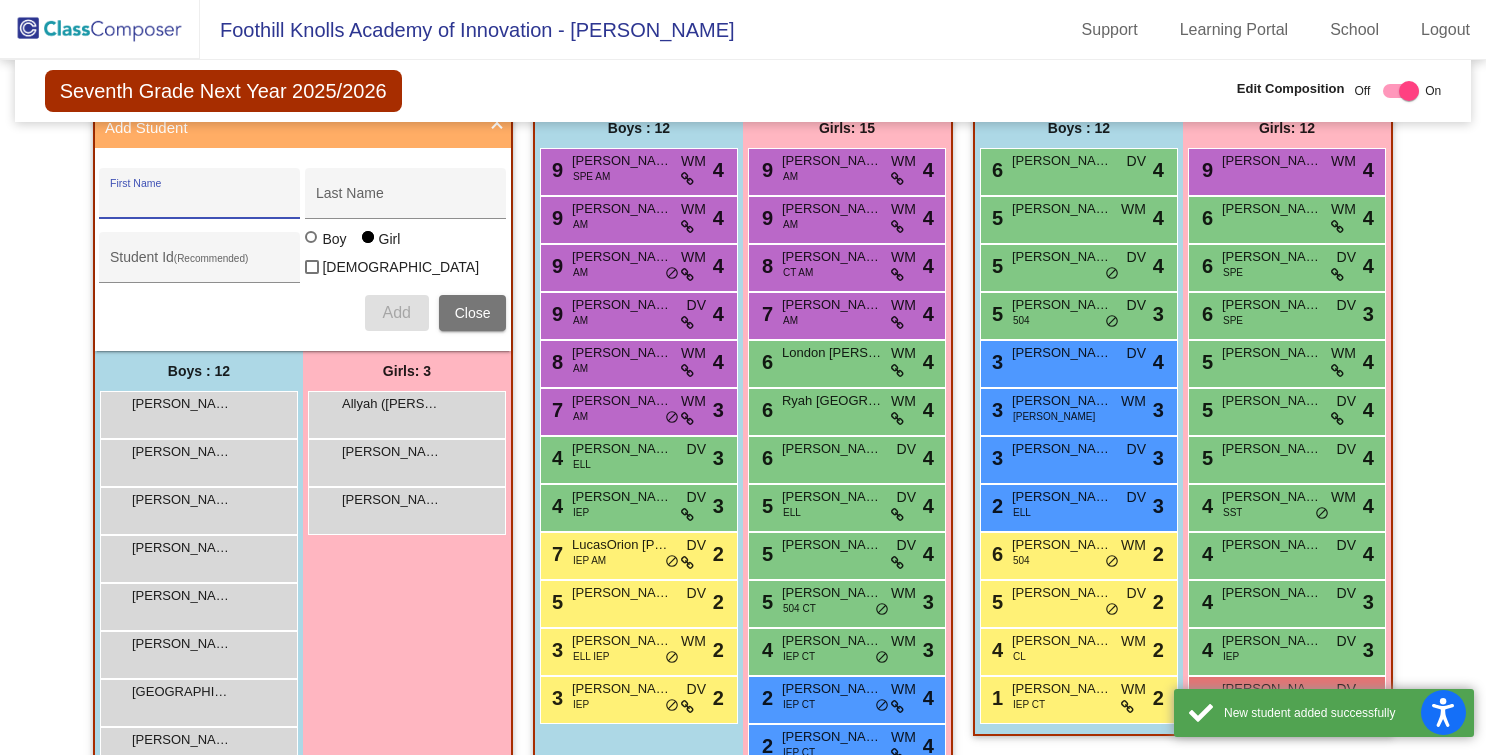 paste on "McGath, Vincent" 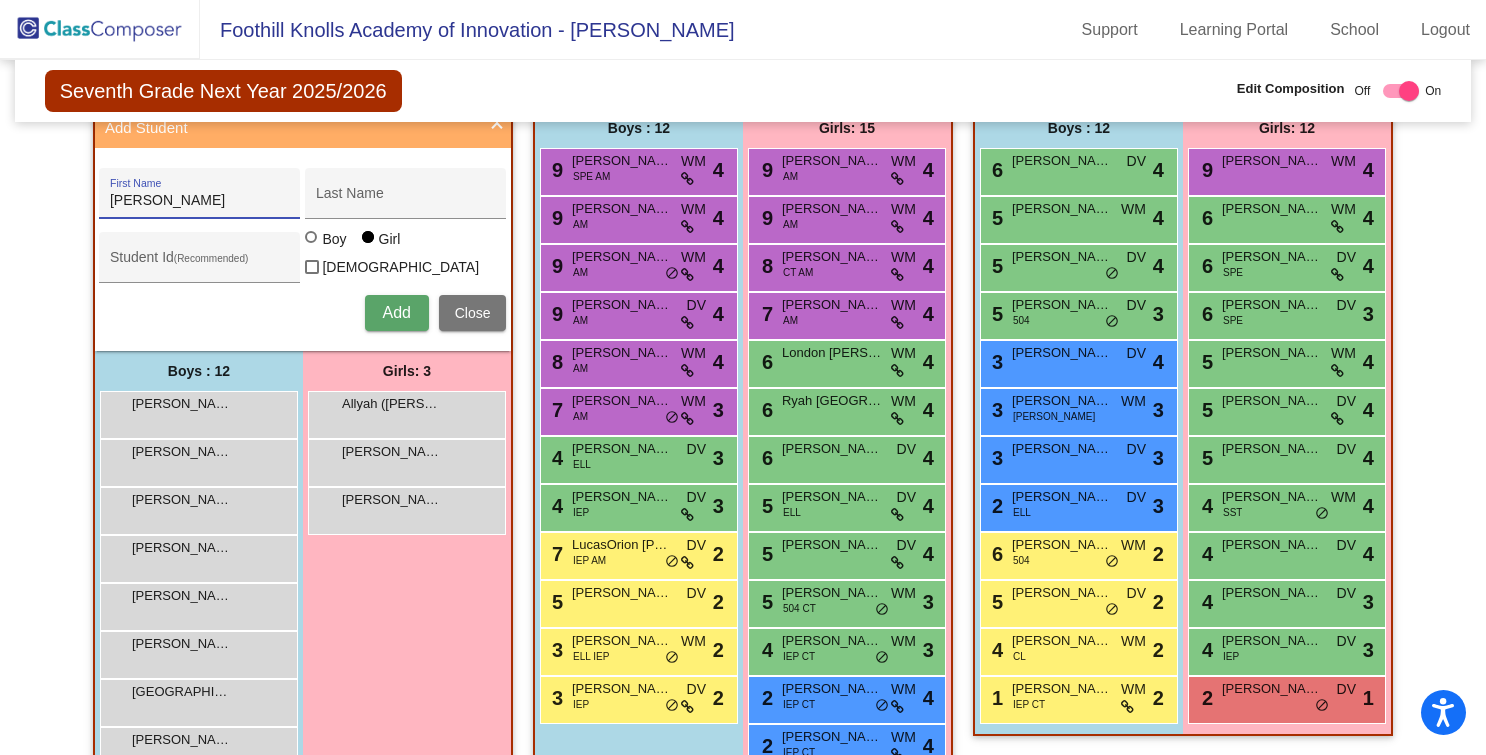 drag, startPoint x: 165, startPoint y: 200, endPoint x: 28, endPoint y: 204, distance: 137.05838 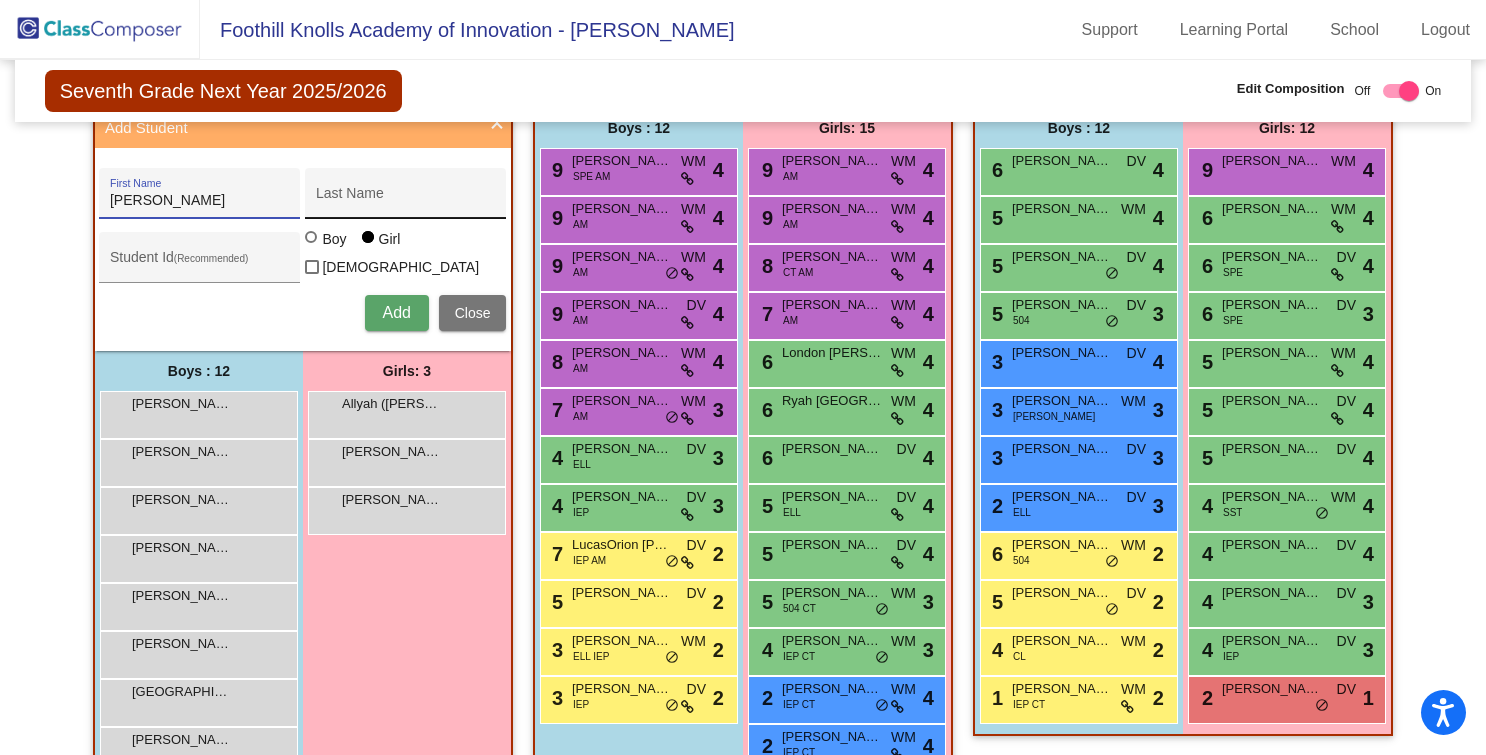 type on "Vincent" 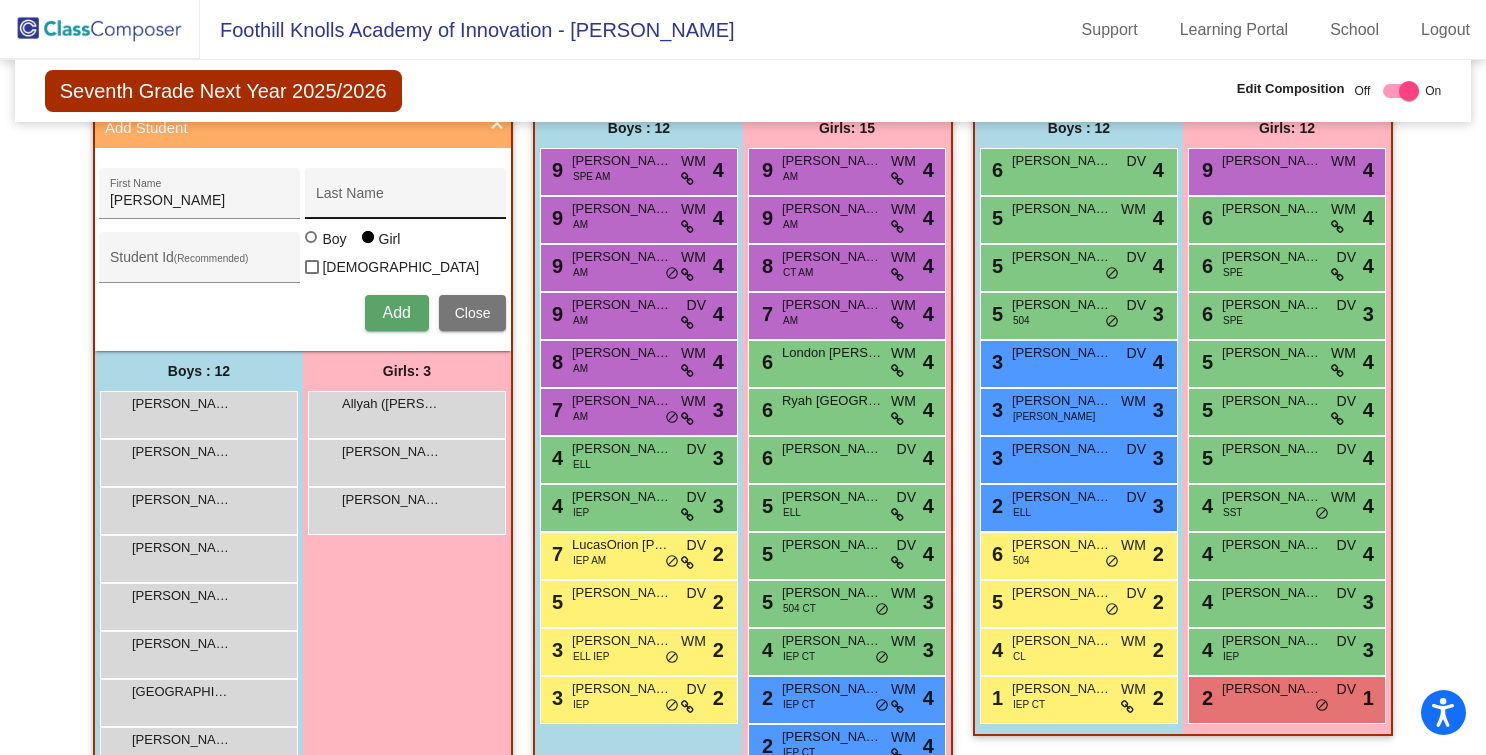 click on "Last Name" at bounding box center (406, 199) 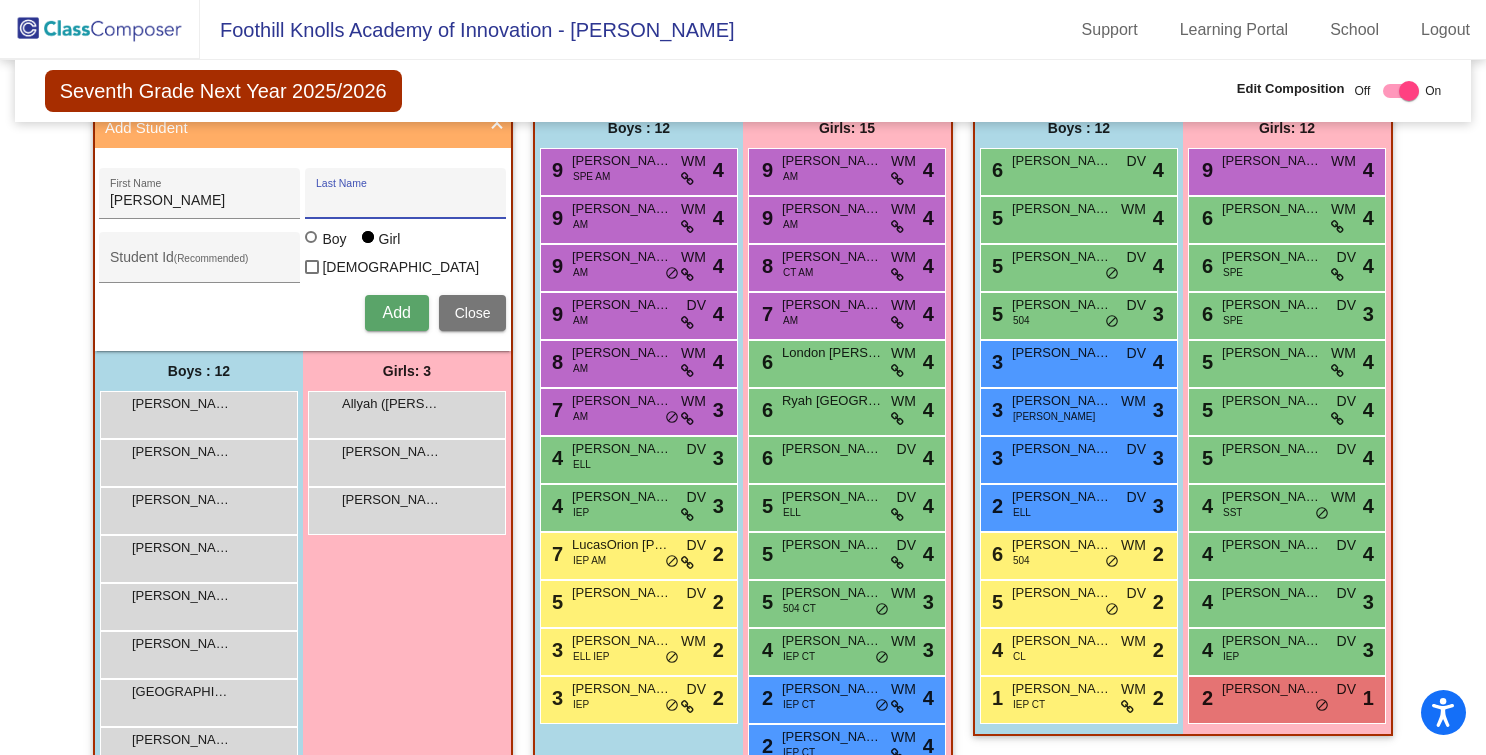paste on "McGath, Vincent" 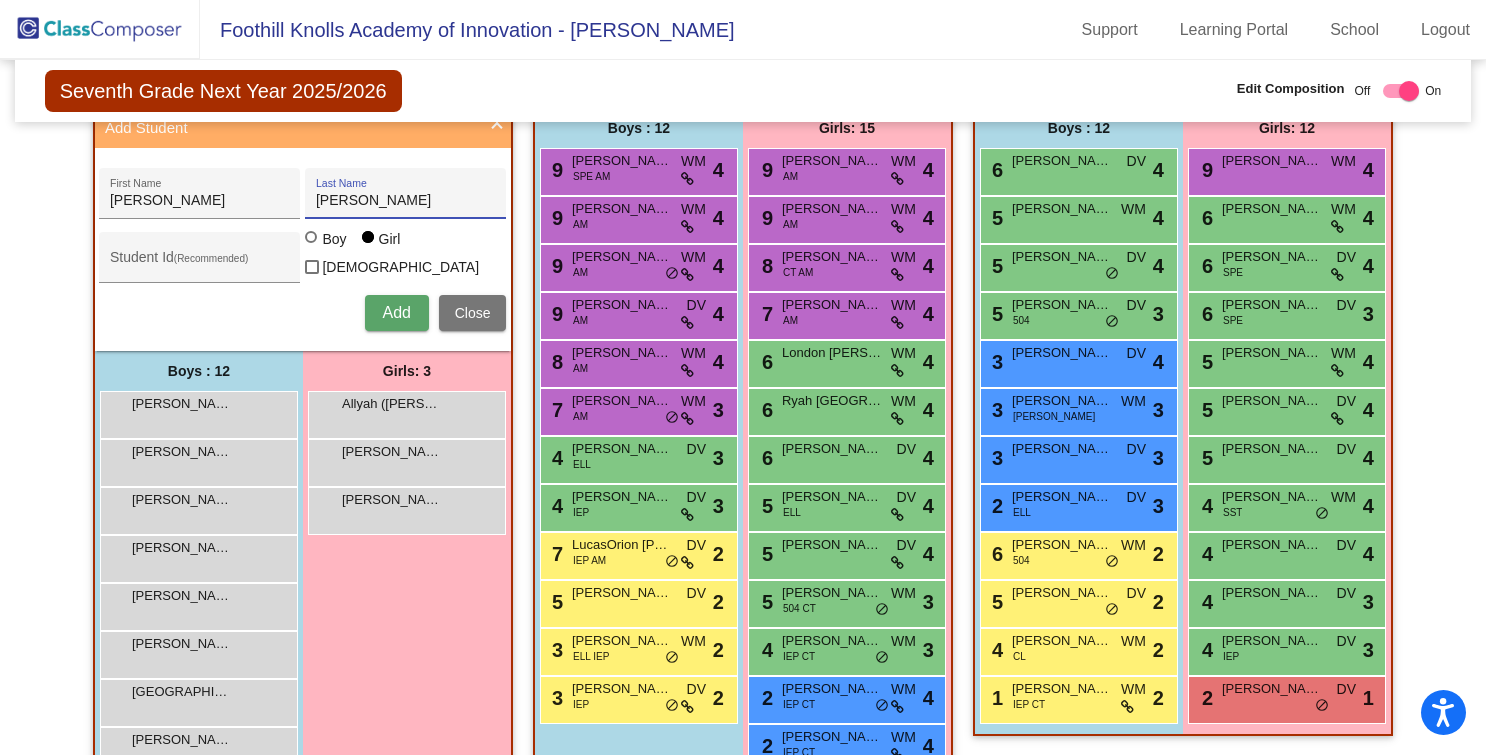 drag, startPoint x: 362, startPoint y: 203, endPoint x: 497, endPoint y: 199, distance: 135.05925 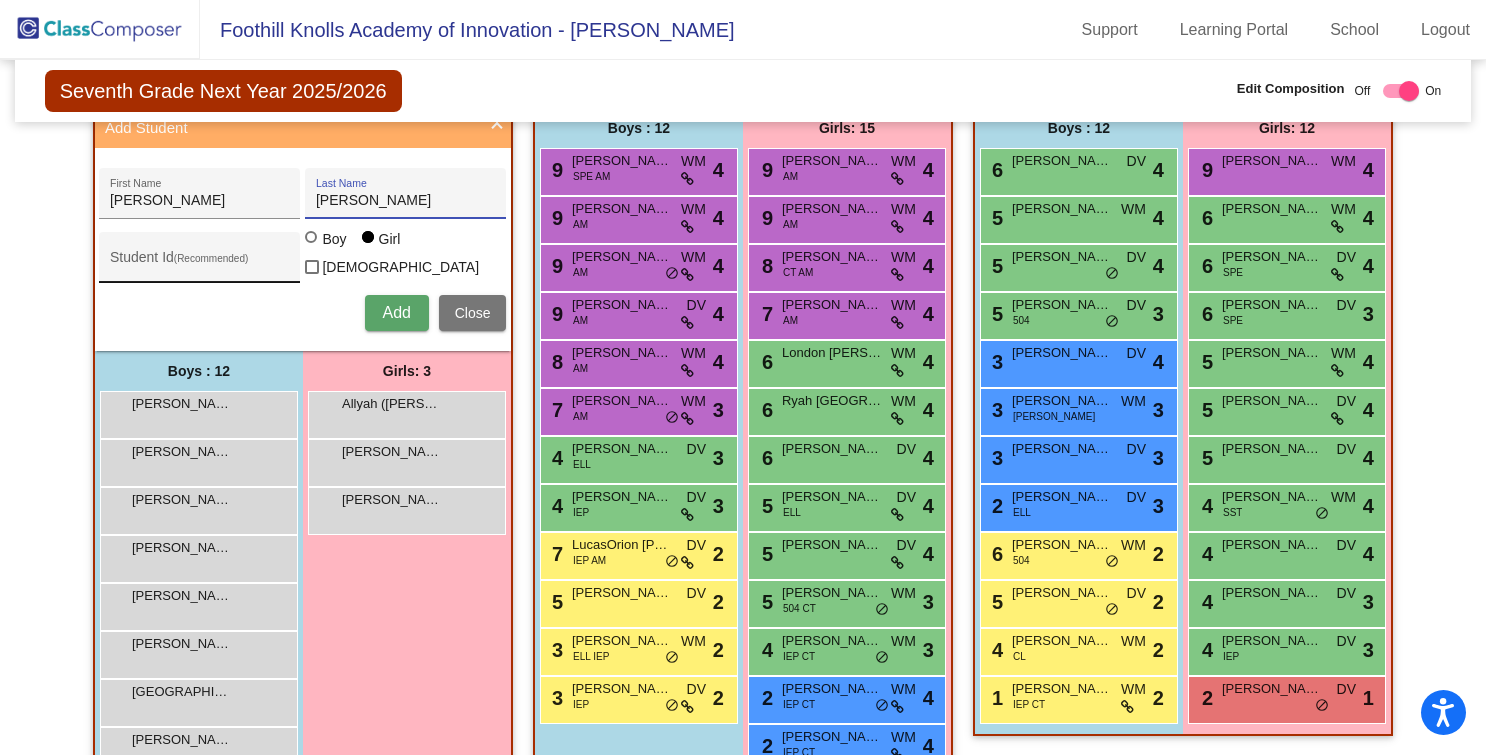type on "McGath" 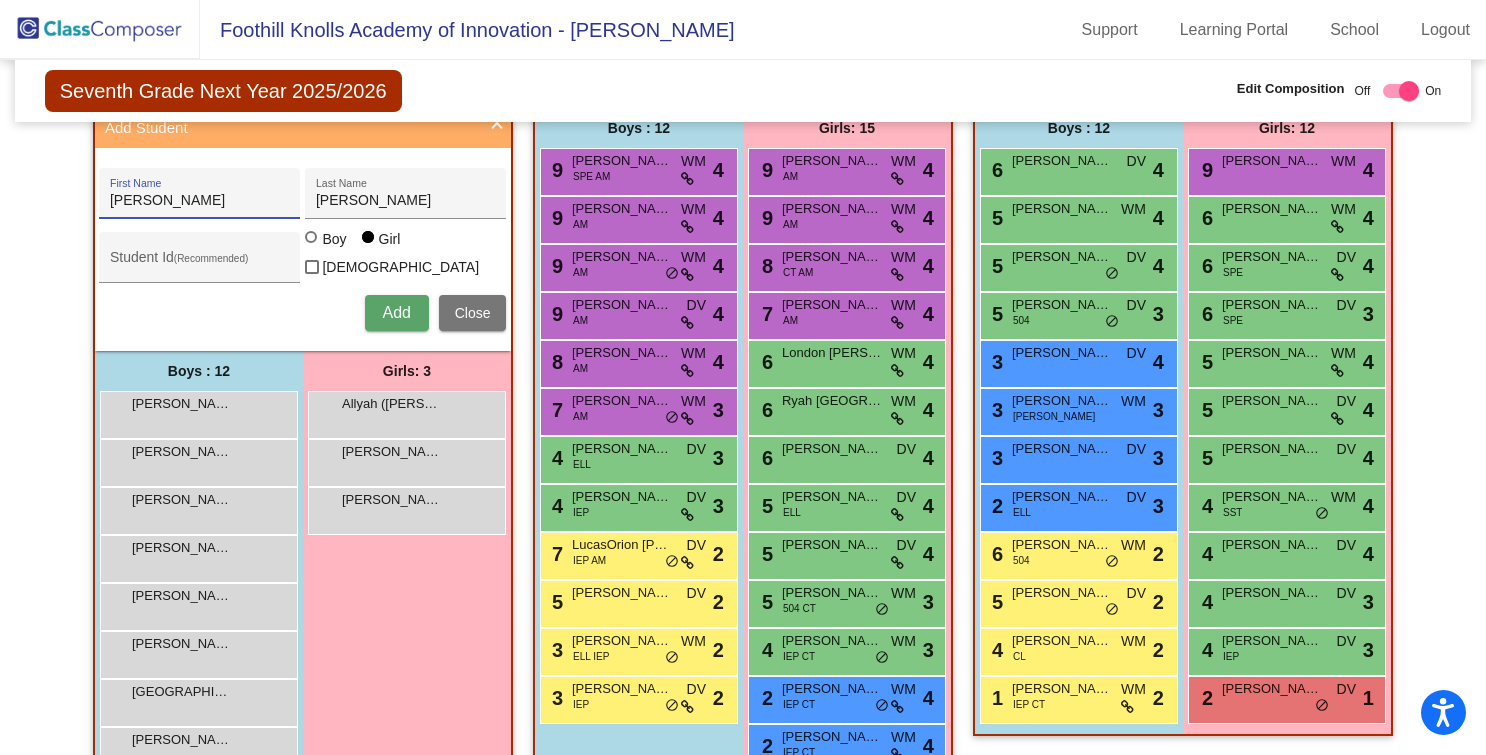 click on "Vincent" at bounding box center [200, 201] 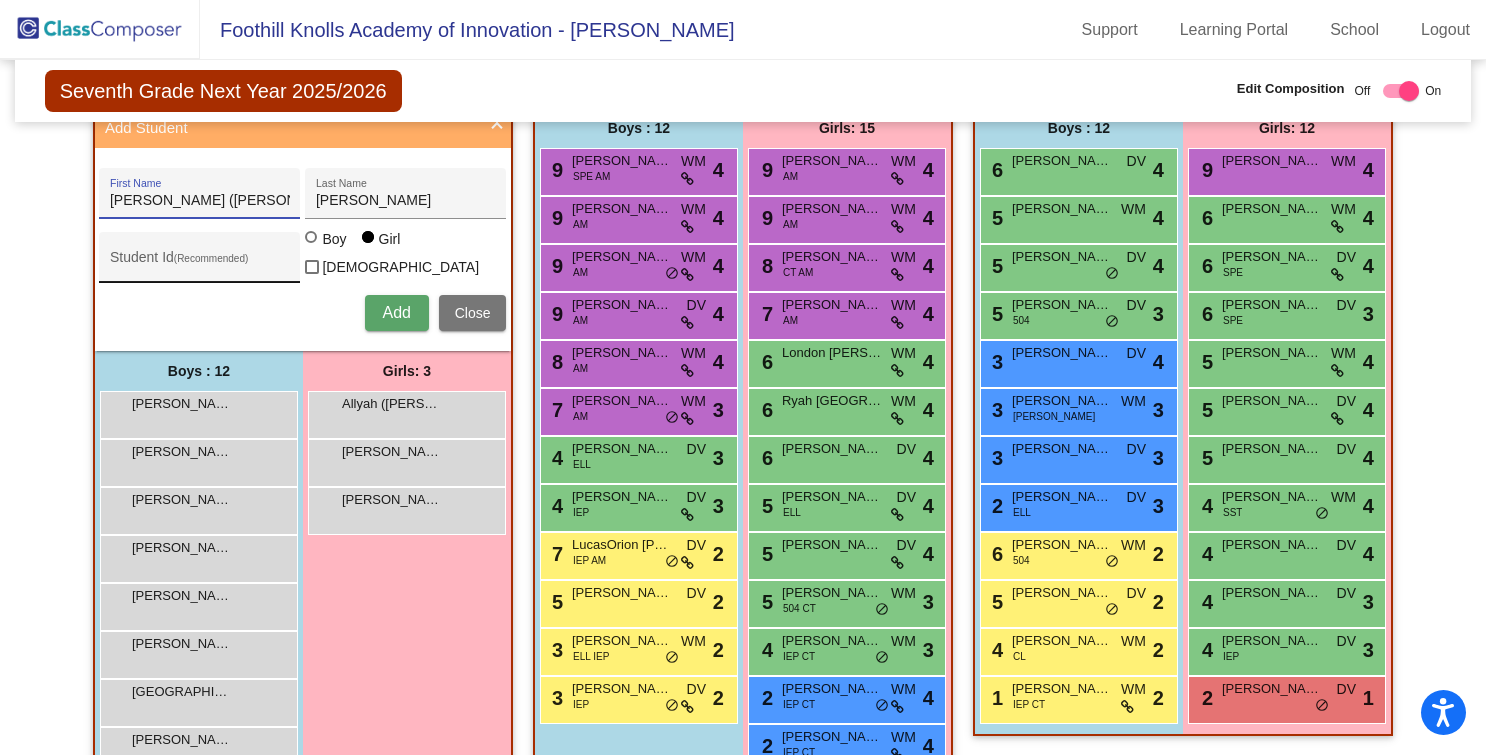 type on "Vincent (Logan)" 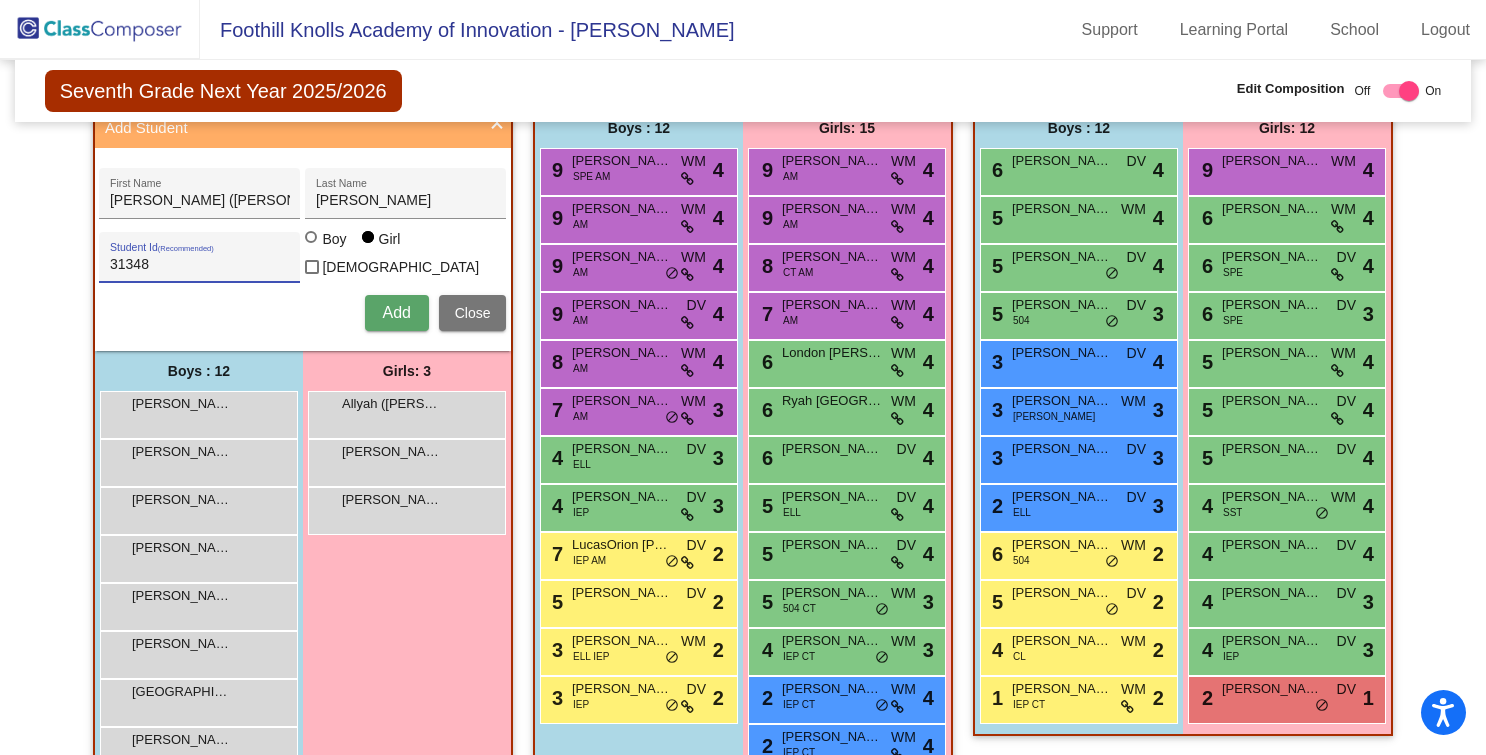 type on "31348" 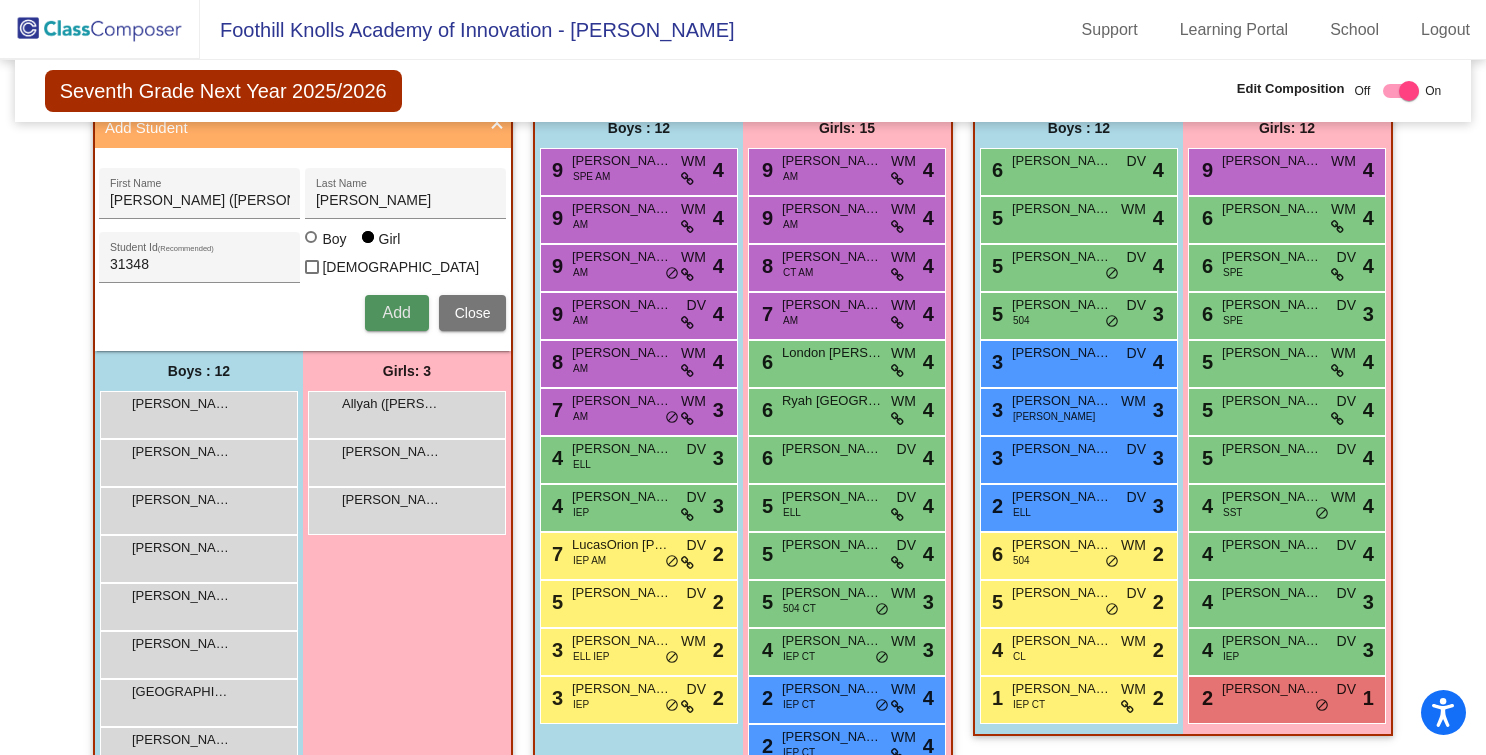 click on "Add" at bounding box center (396, 312) 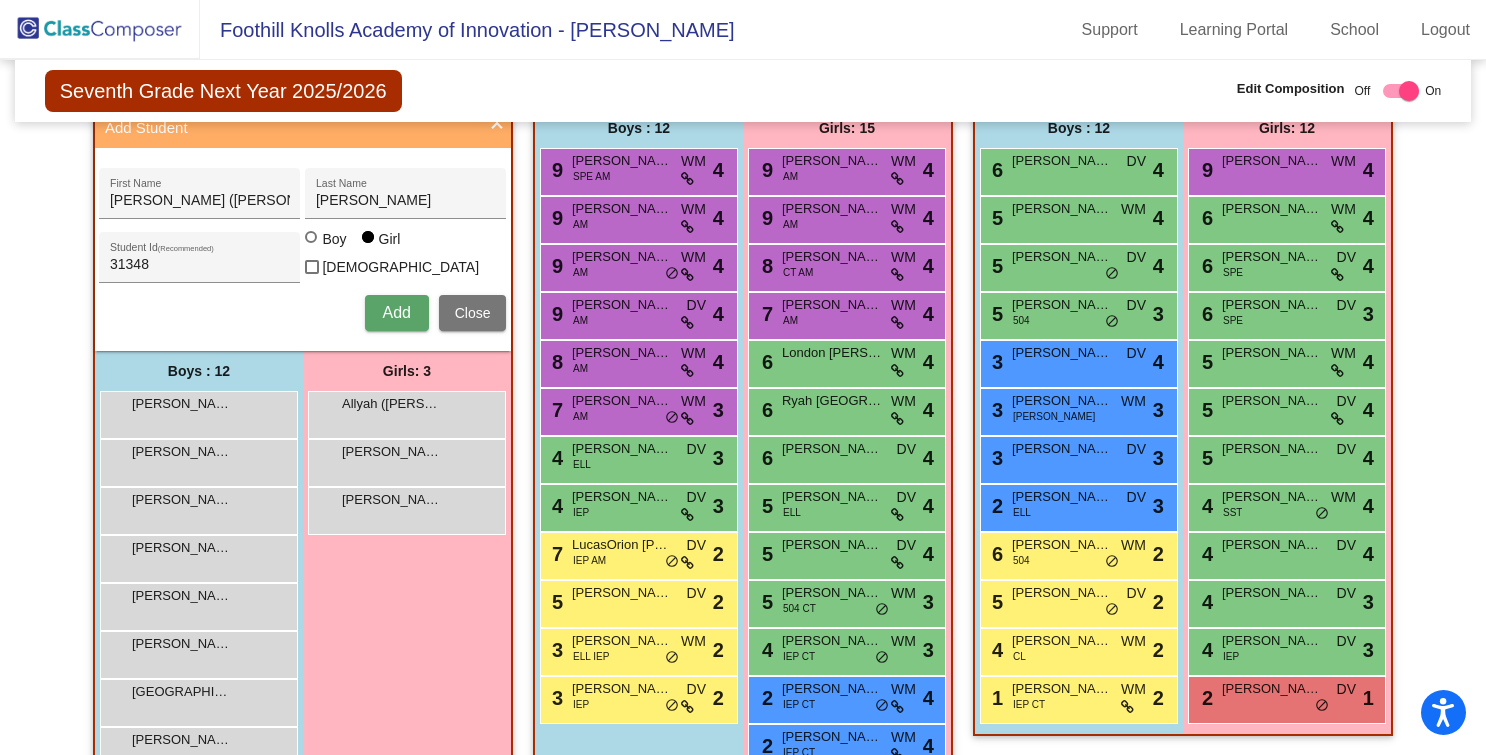 type 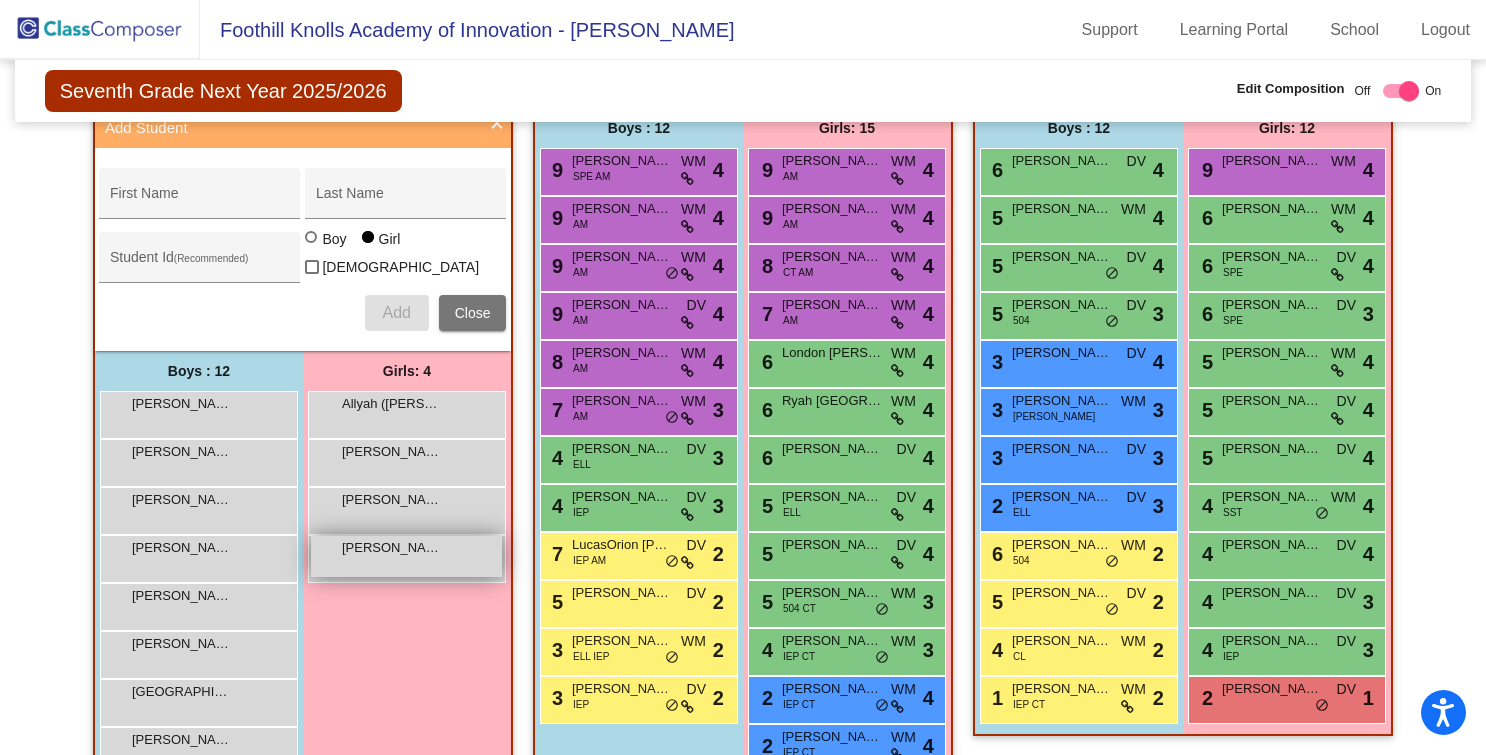 click on "Vincent (Logan) McGath lock do_not_disturb_alt" at bounding box center (406, 556) 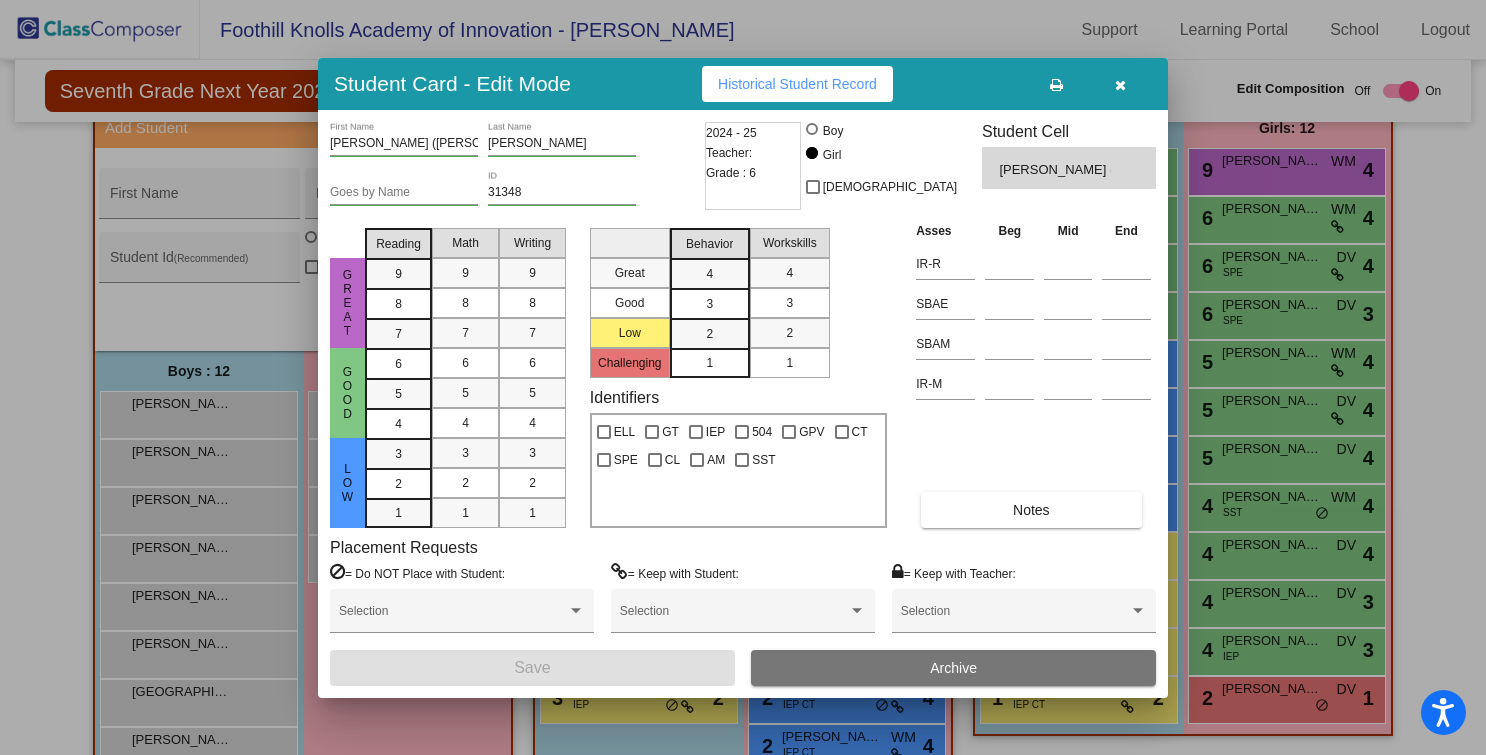 click on "2024 - 25 Teacher:  Grade : 6" at bounding box center (753, 166) 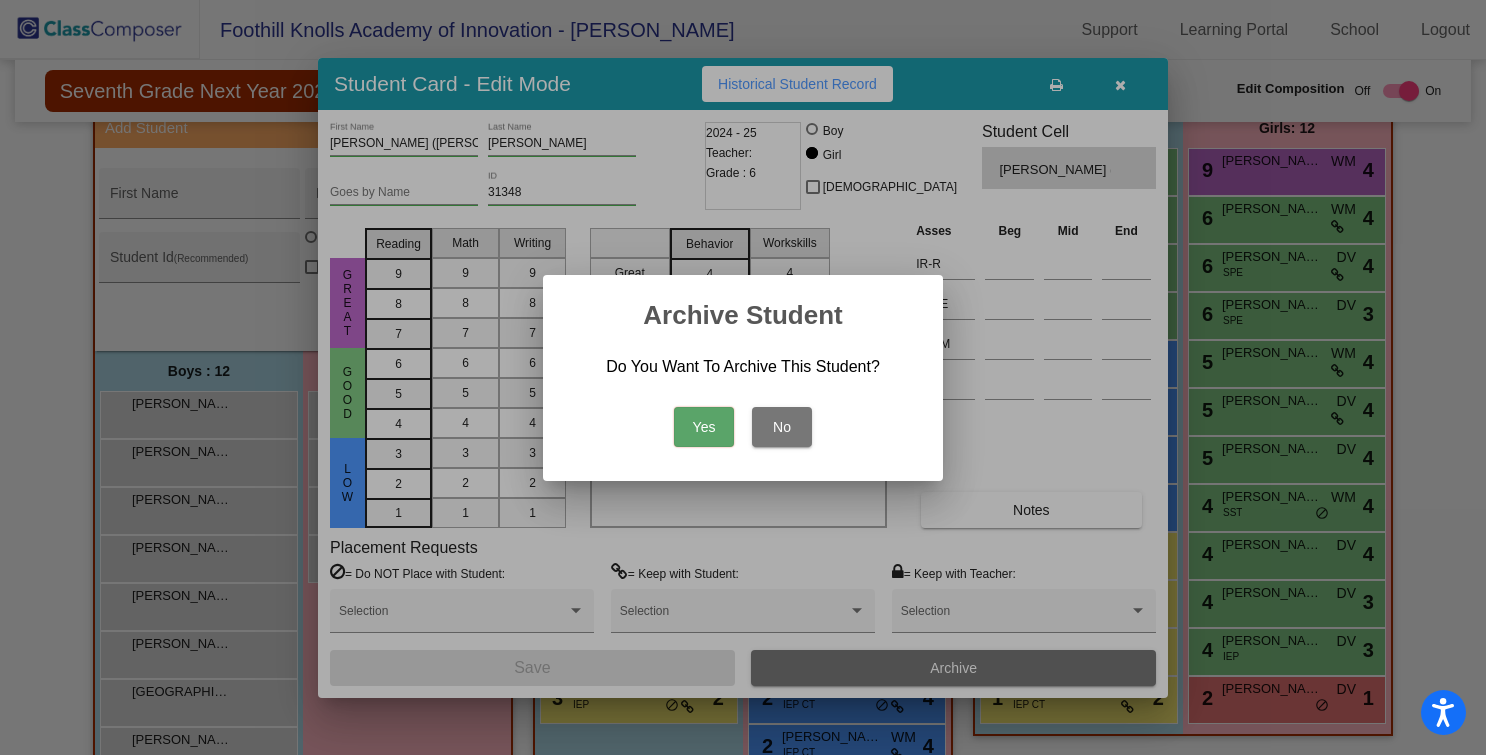 click on "Yes" at bounding box center (704, 427) 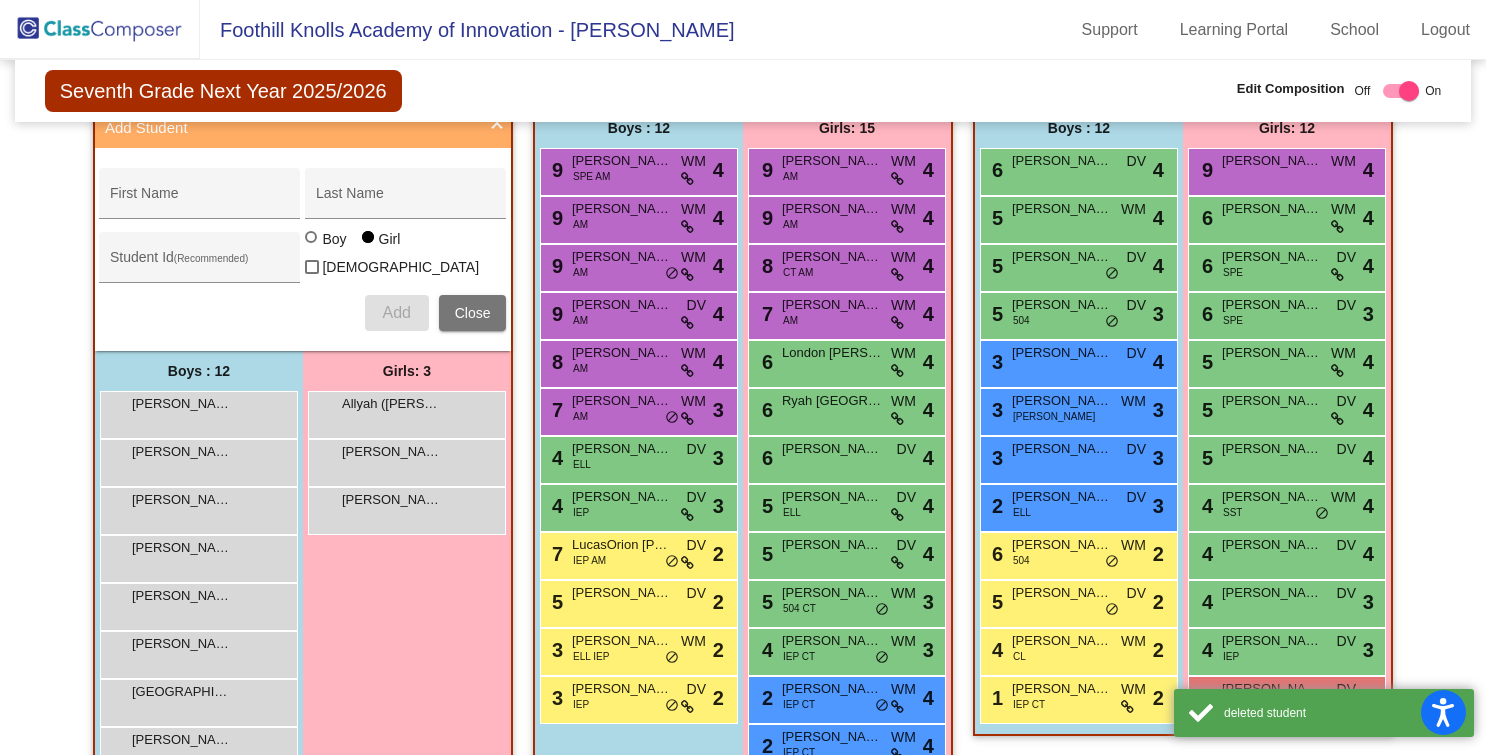 click 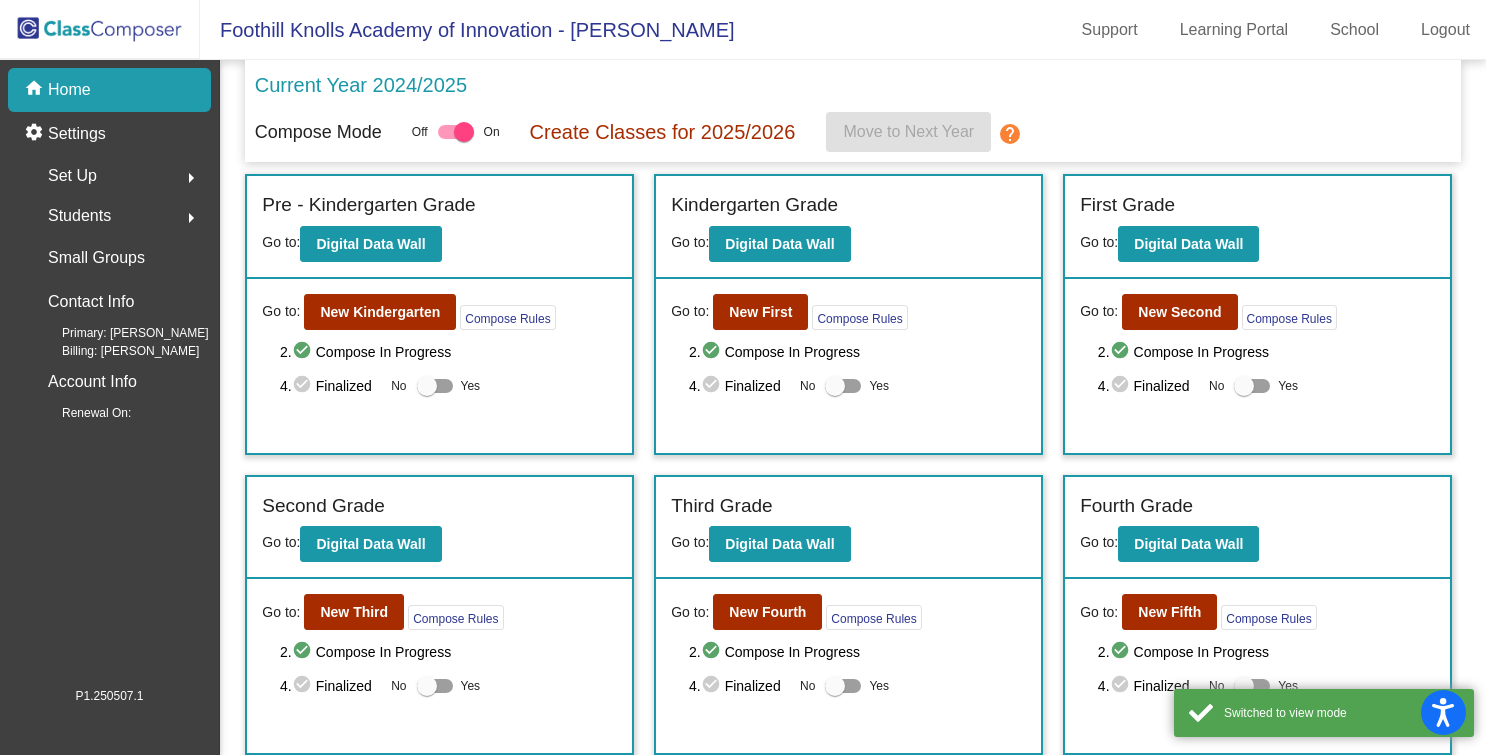 scroll, scrollTop: 0, scrollLeft: 0, axis: both 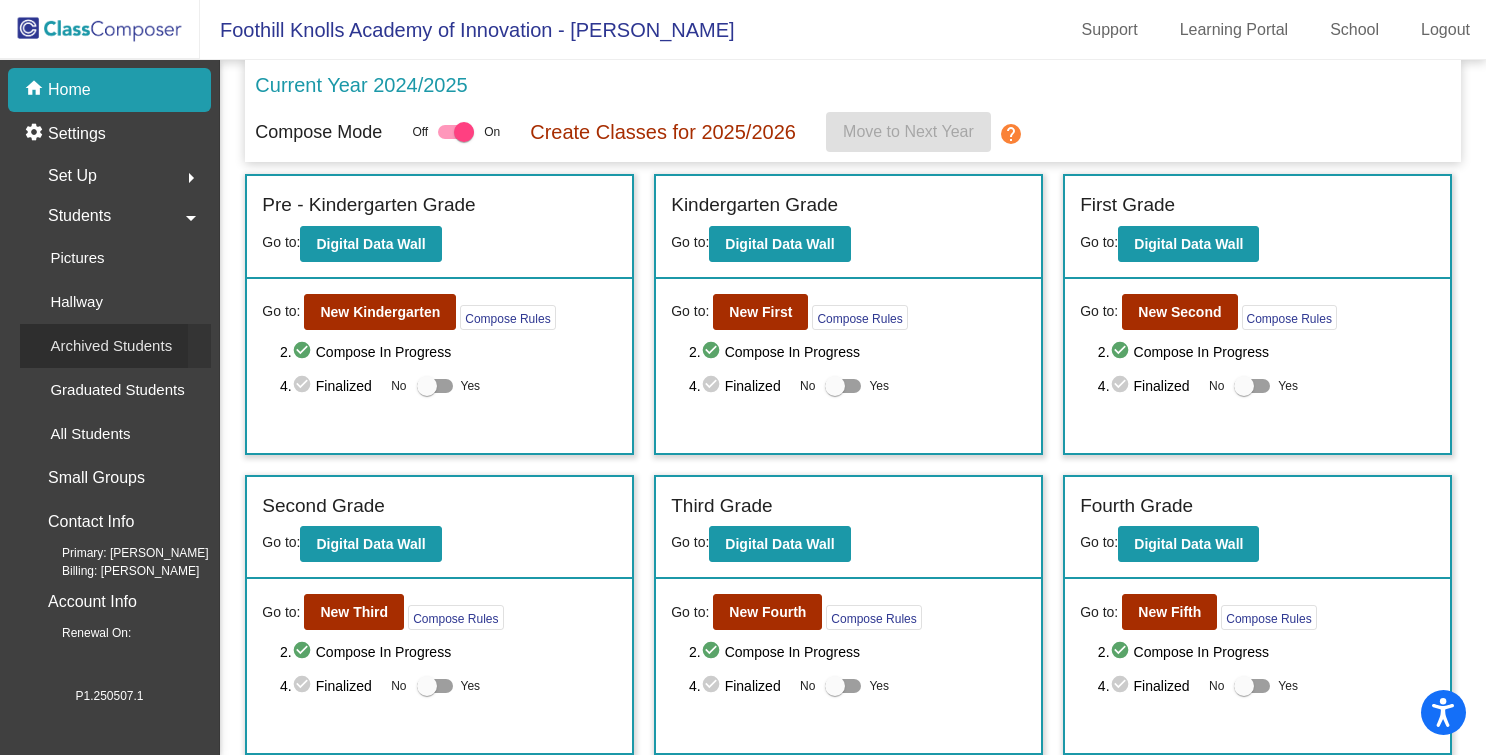 click on "Archived Students" 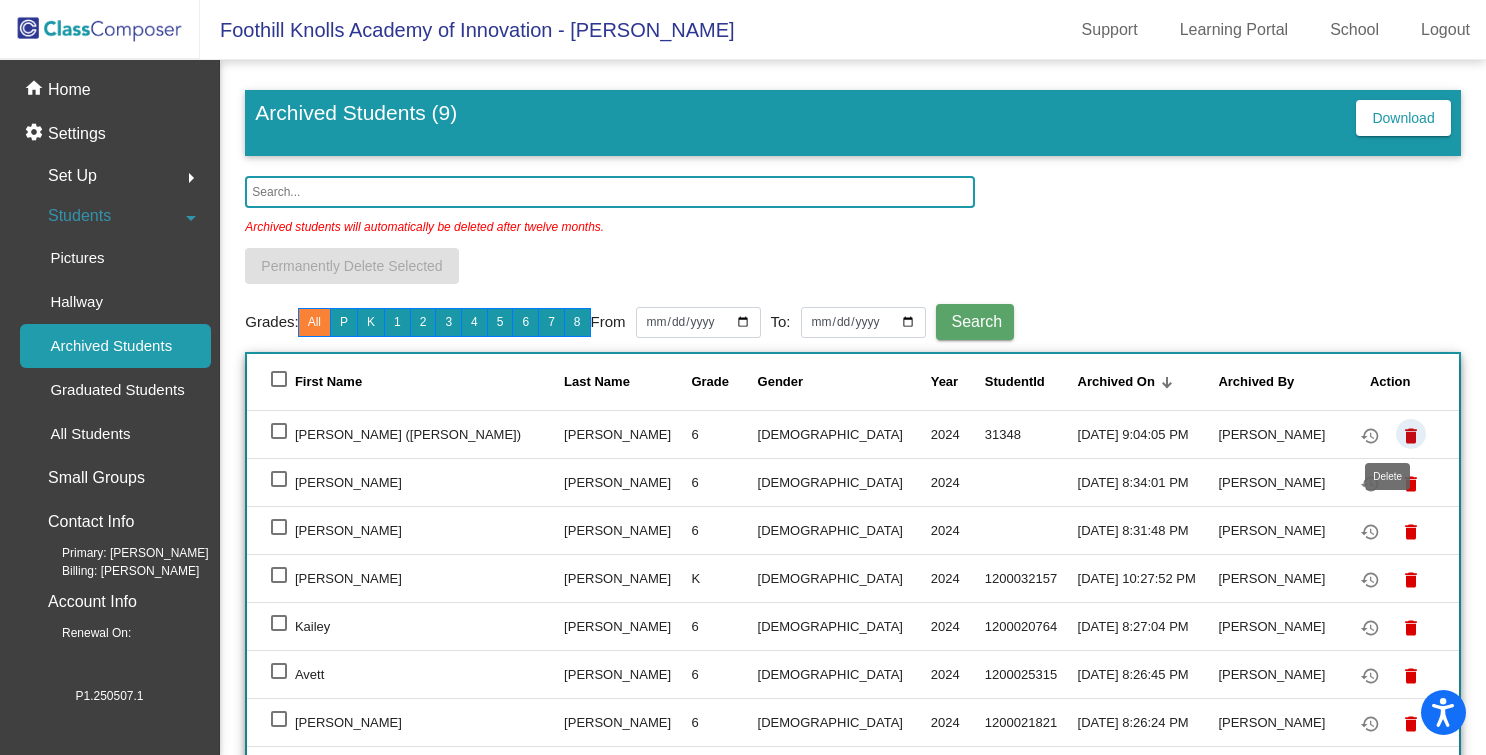click on "delete" 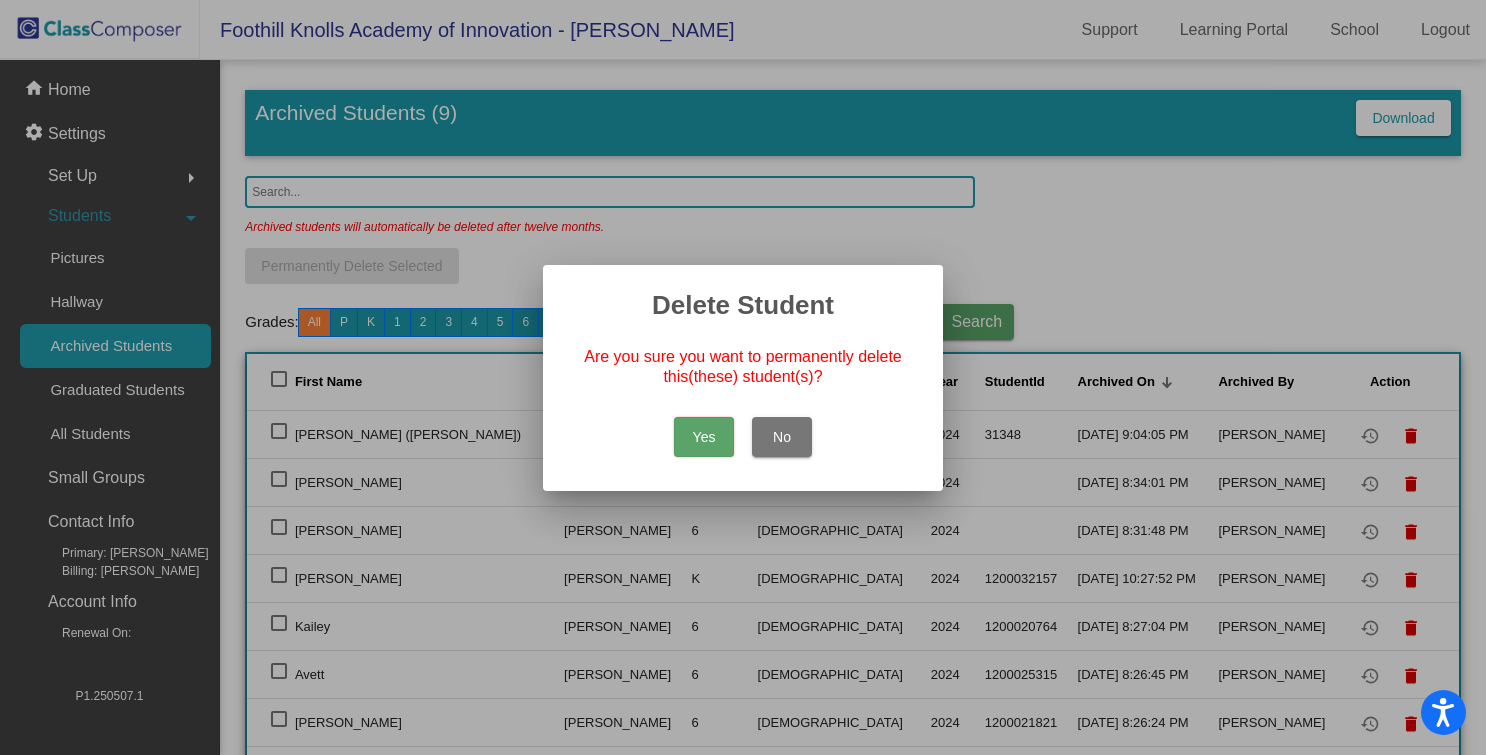 drag, startPoint x: 716, startPoint y: 437, endPoint x: 624, endPoint y: 433, distance: 92.086914 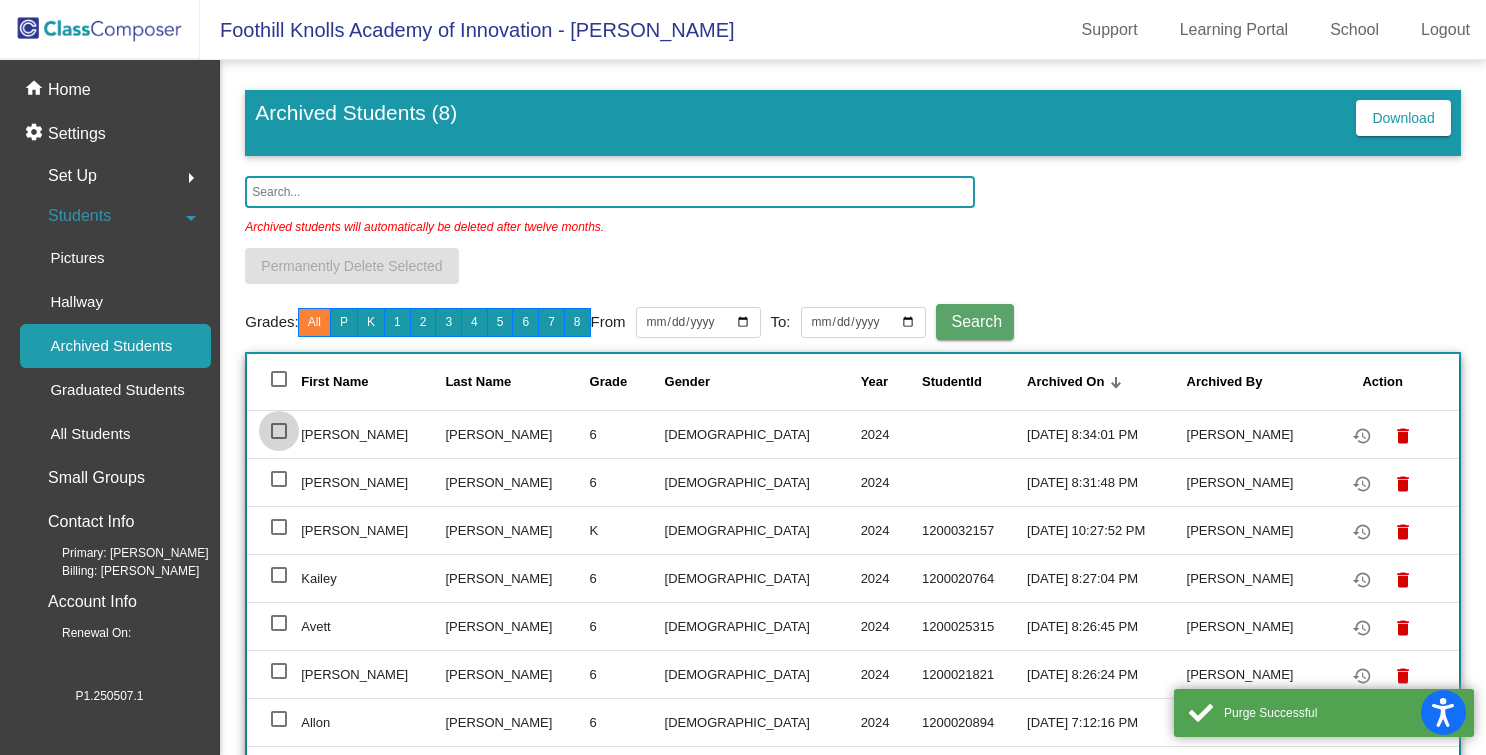 click at bounding box center (279, 431) 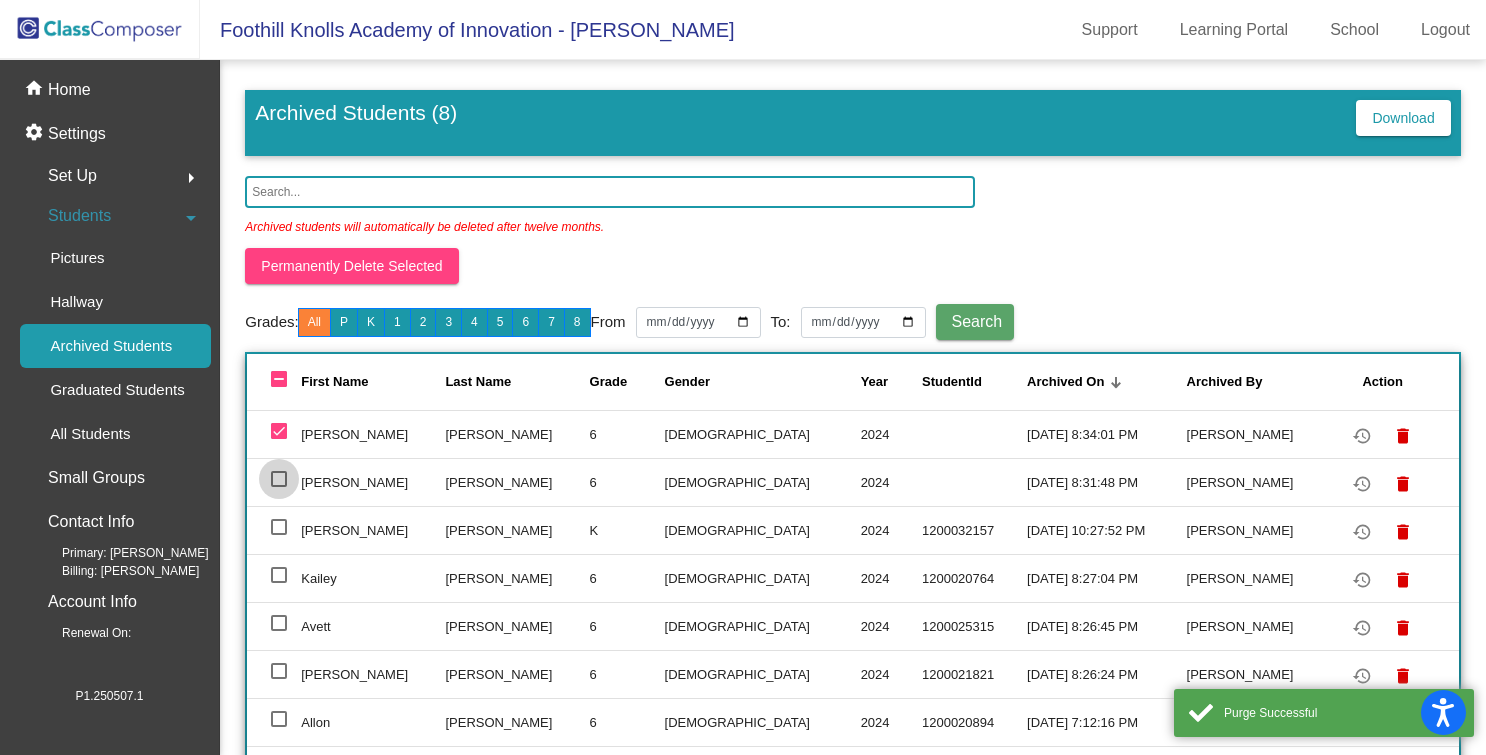 click at bounding box center (279, 479) 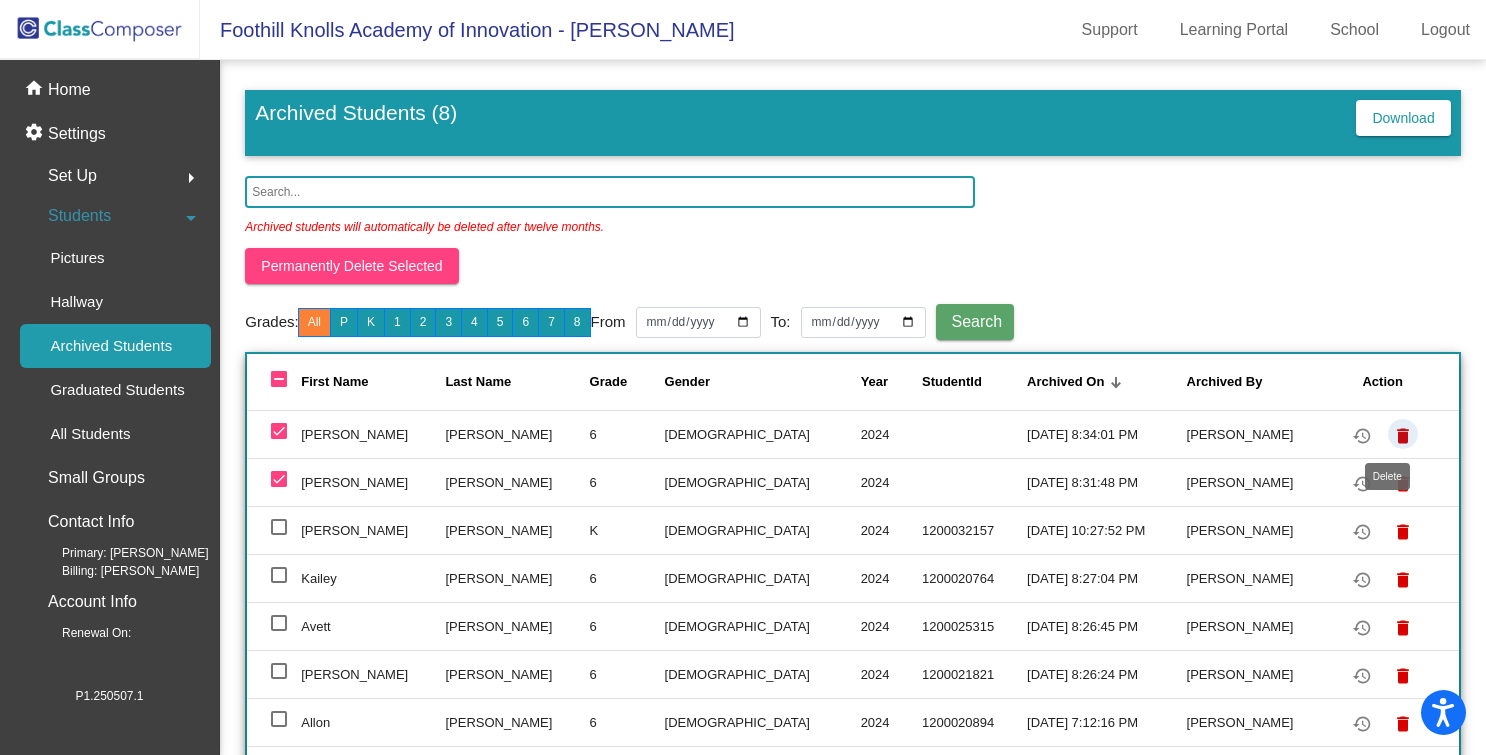 click on "delete" 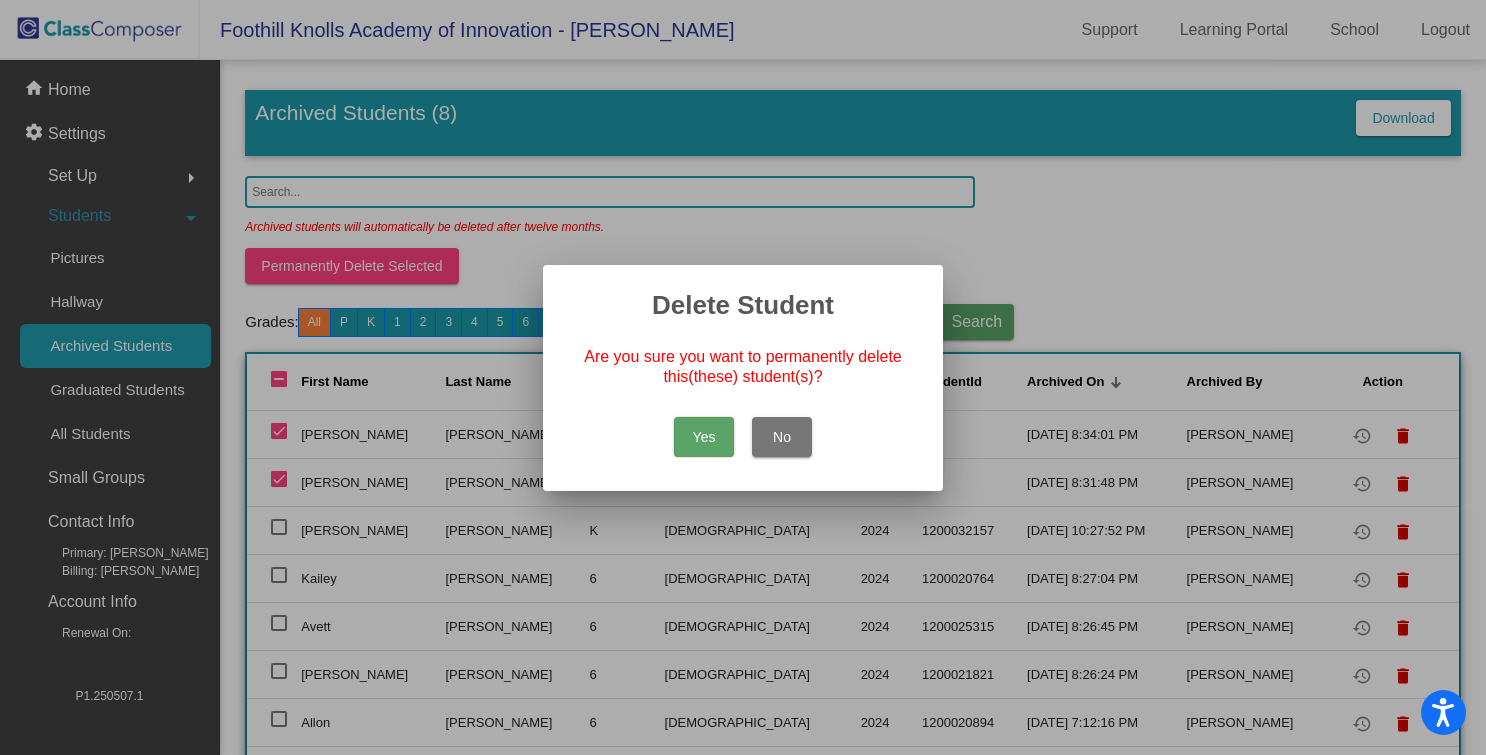 click on "Yes" at bounding box center (704, 437) 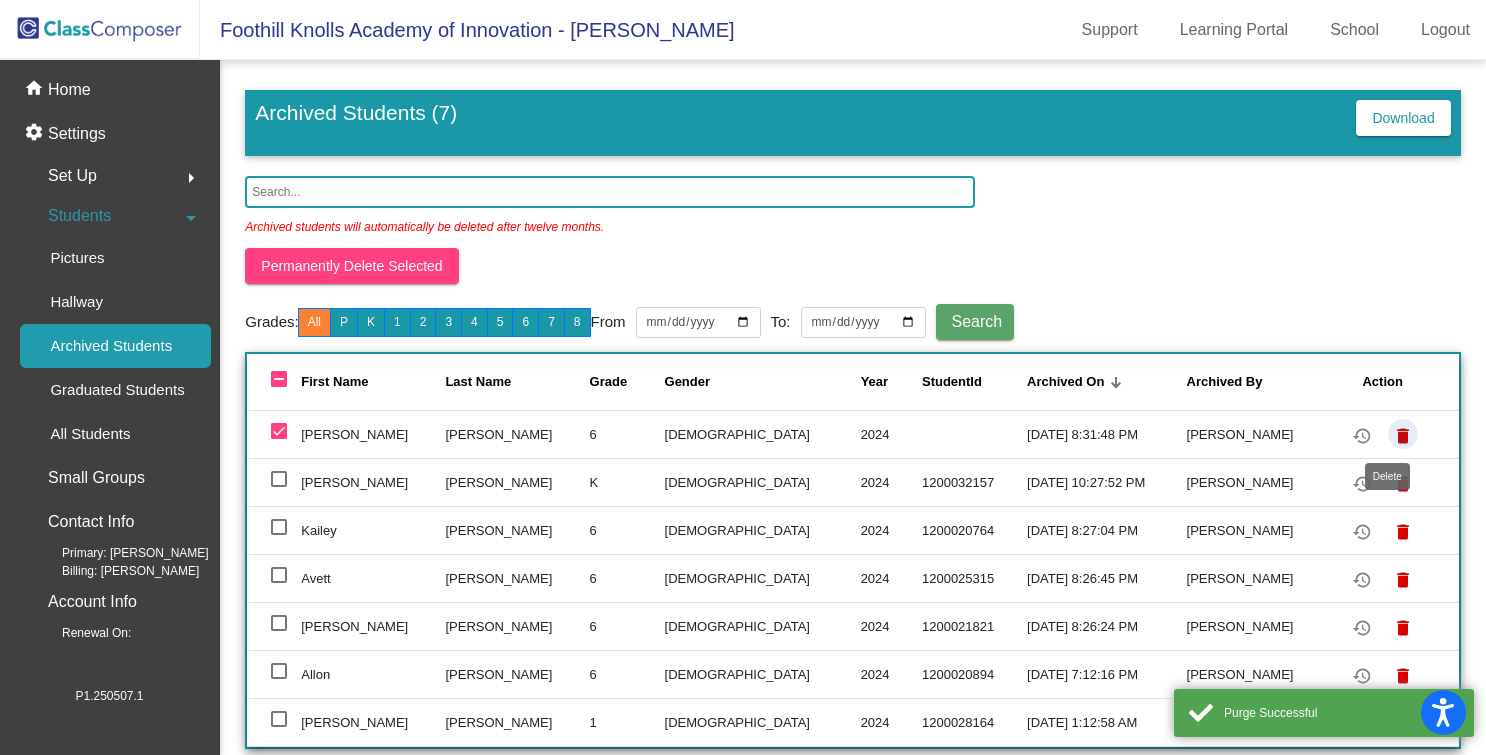 click on "delete" 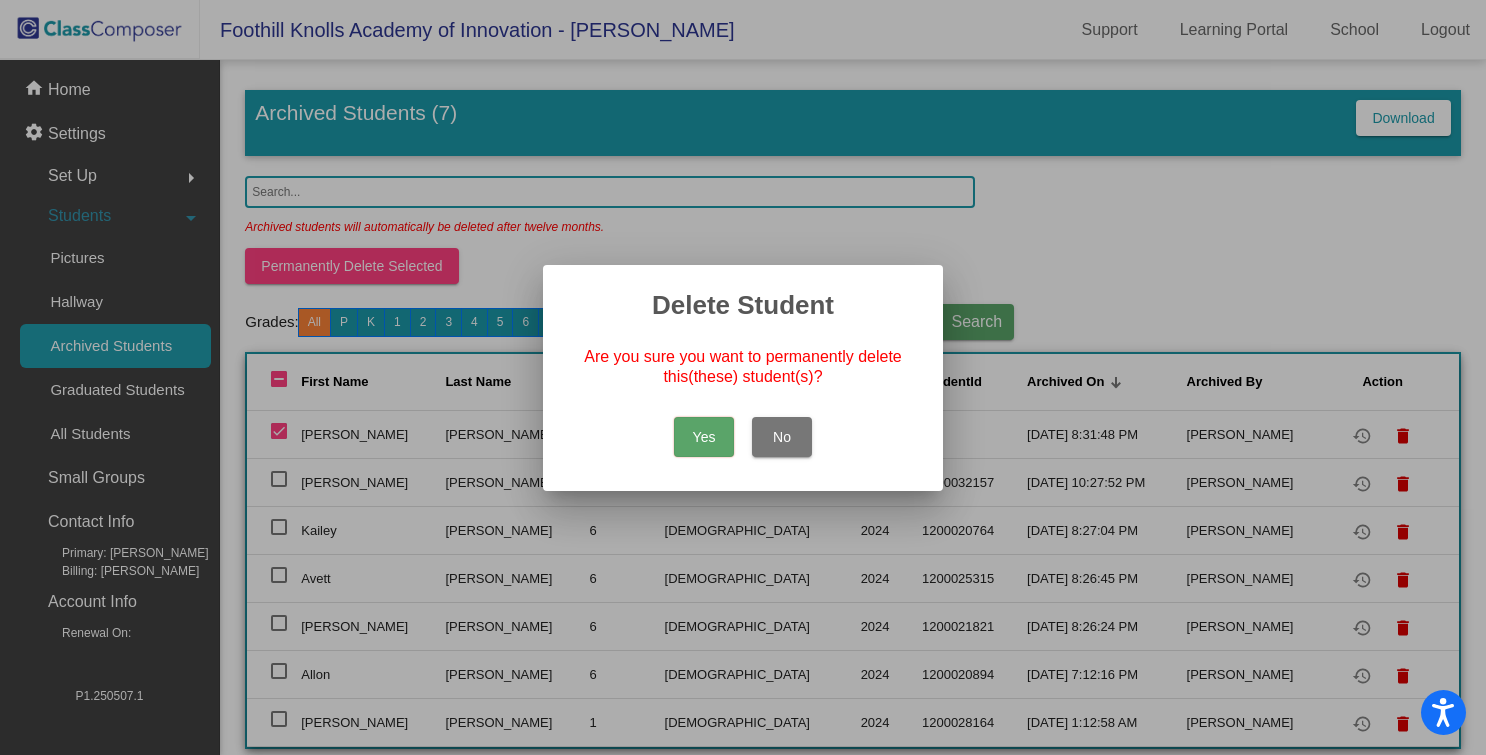 drag, startPoint x: 666, startPoint y: 437, endPoint x: 676, endPoint y: 435, distance: 10.198039 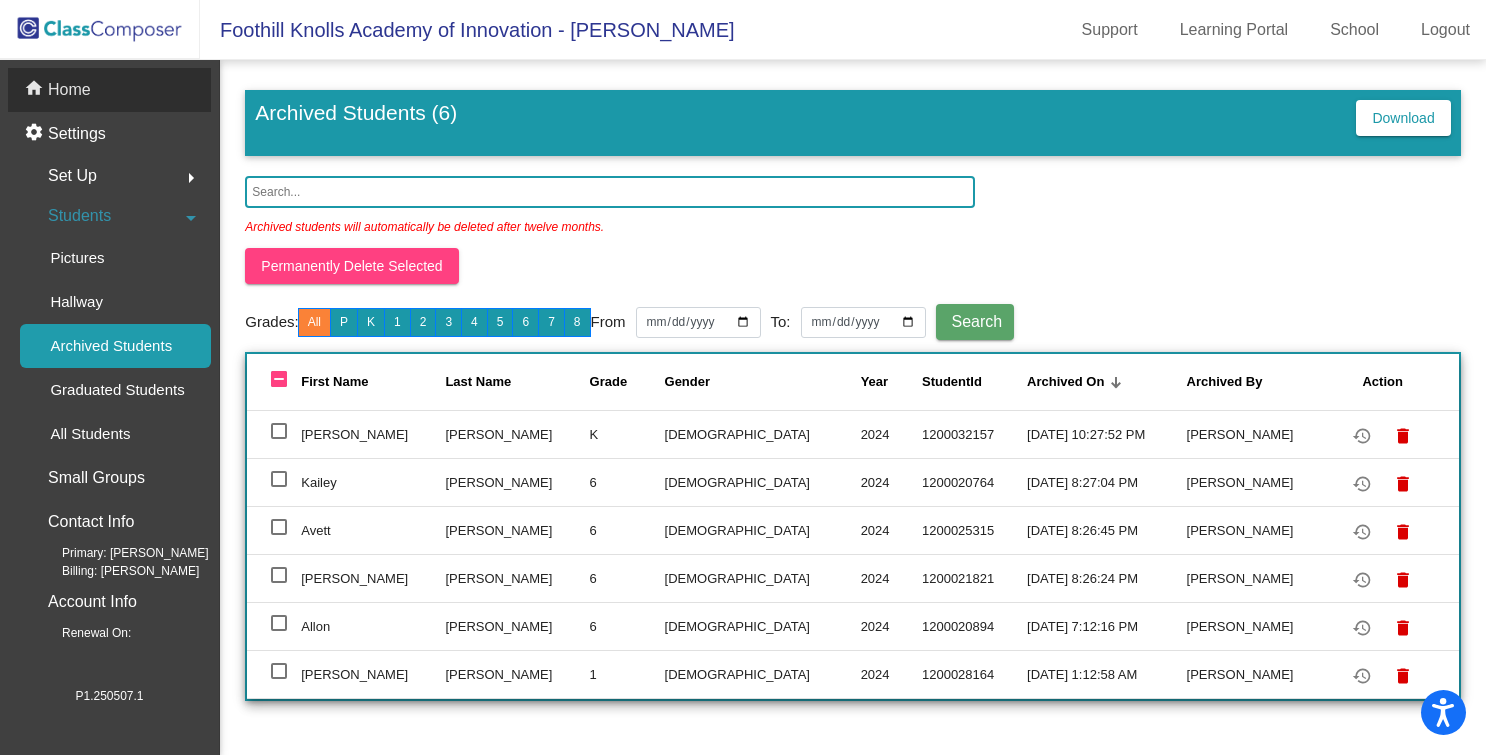 click on "Home" 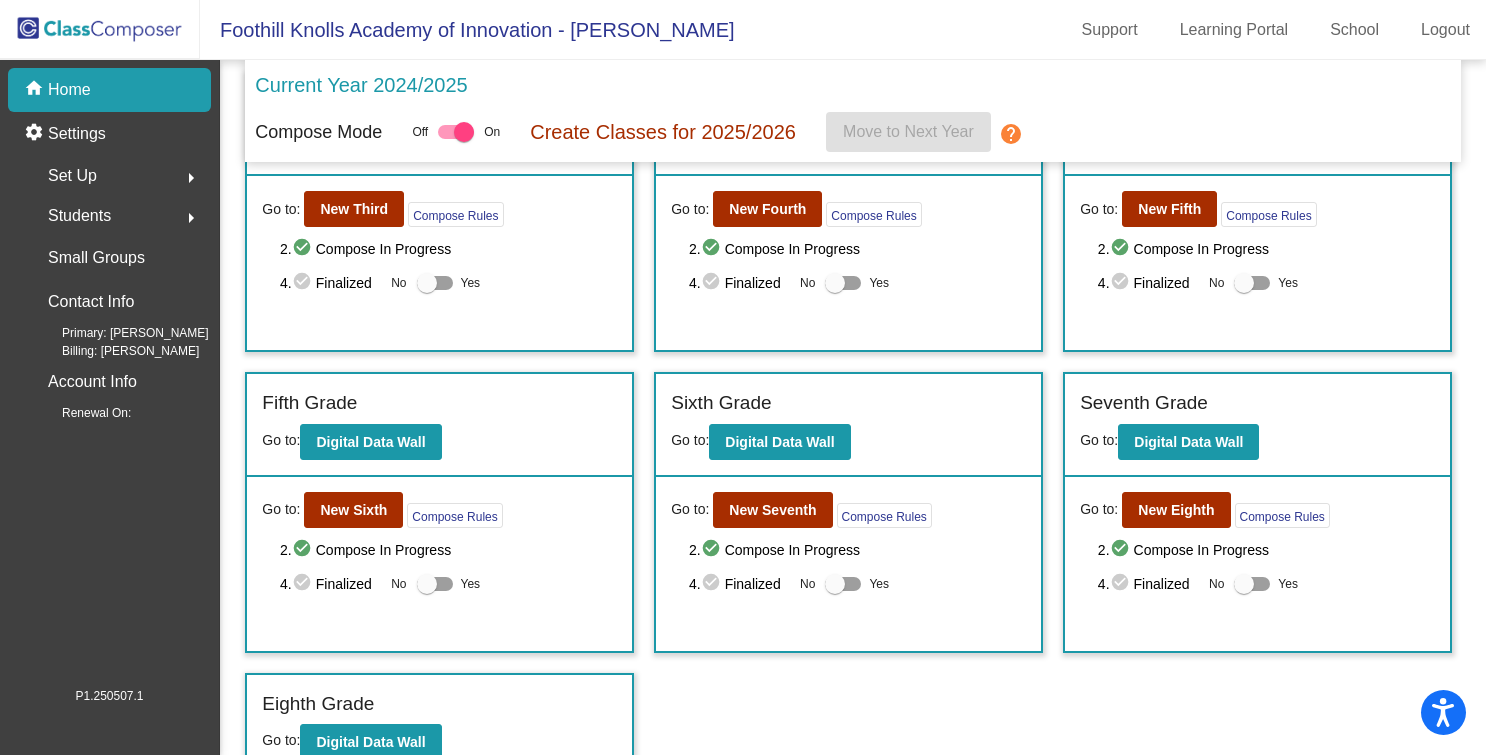 scroll, scrollTop: 428, scrollLeft: 0, axis: vertical 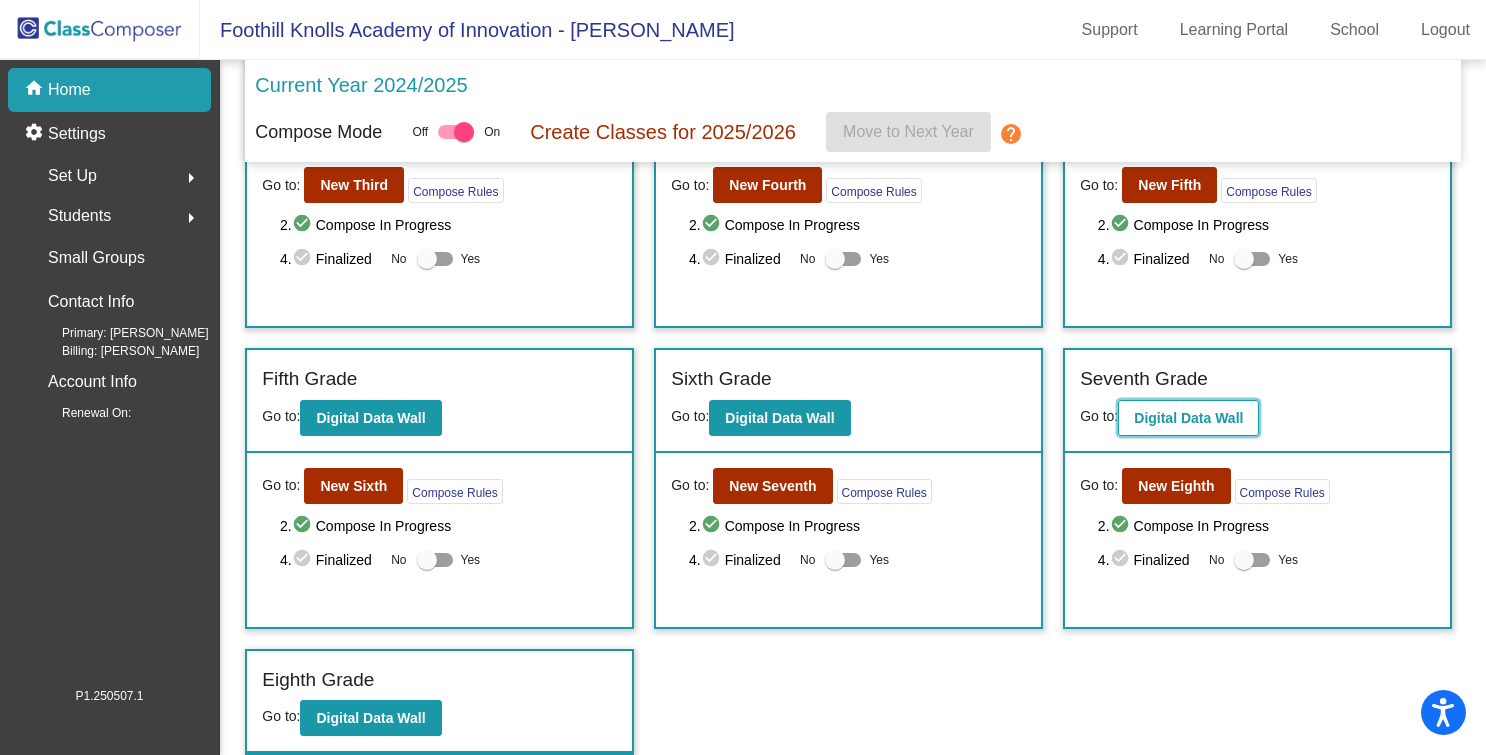 click on "Digital Data Wall" 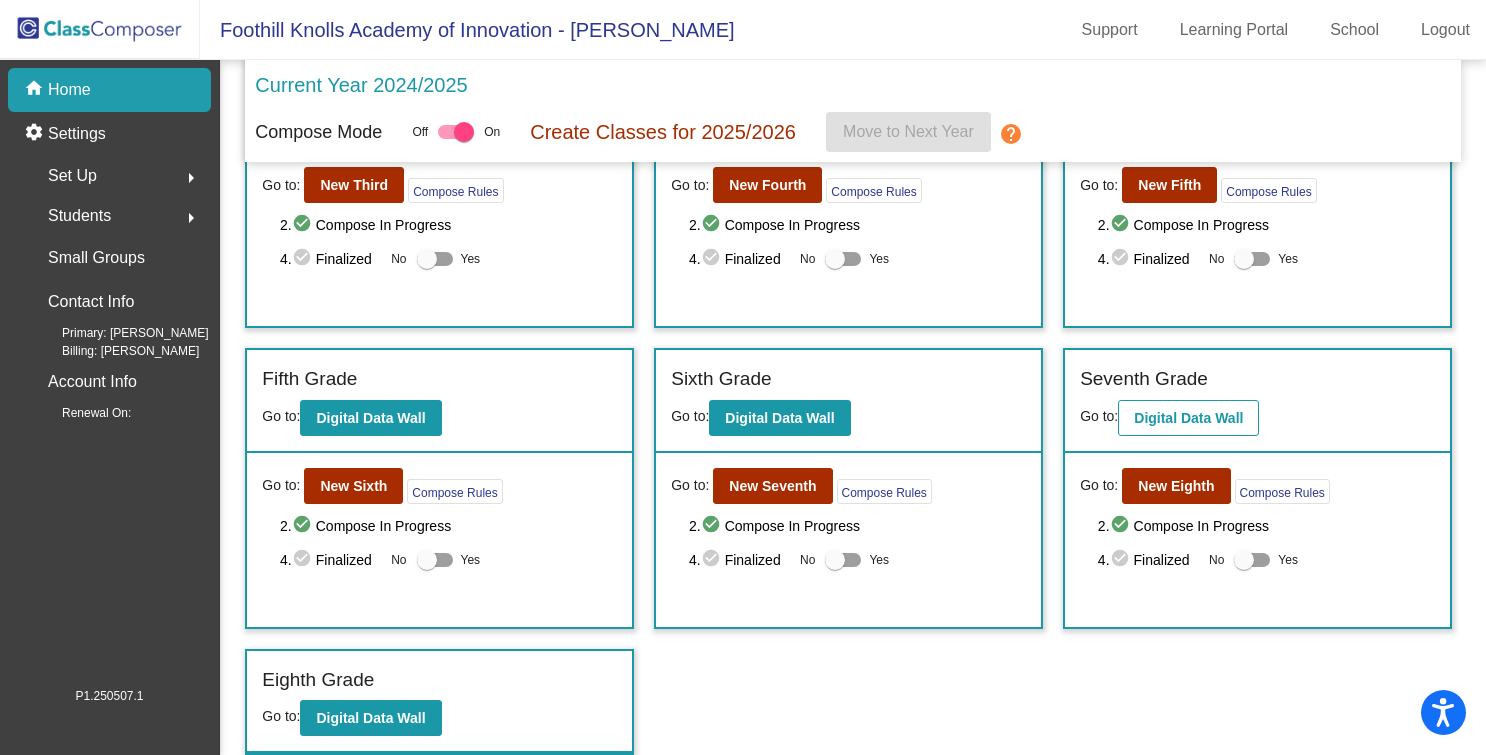 scroll, scrollTop: 0, scrollLeft: 0, axis: both 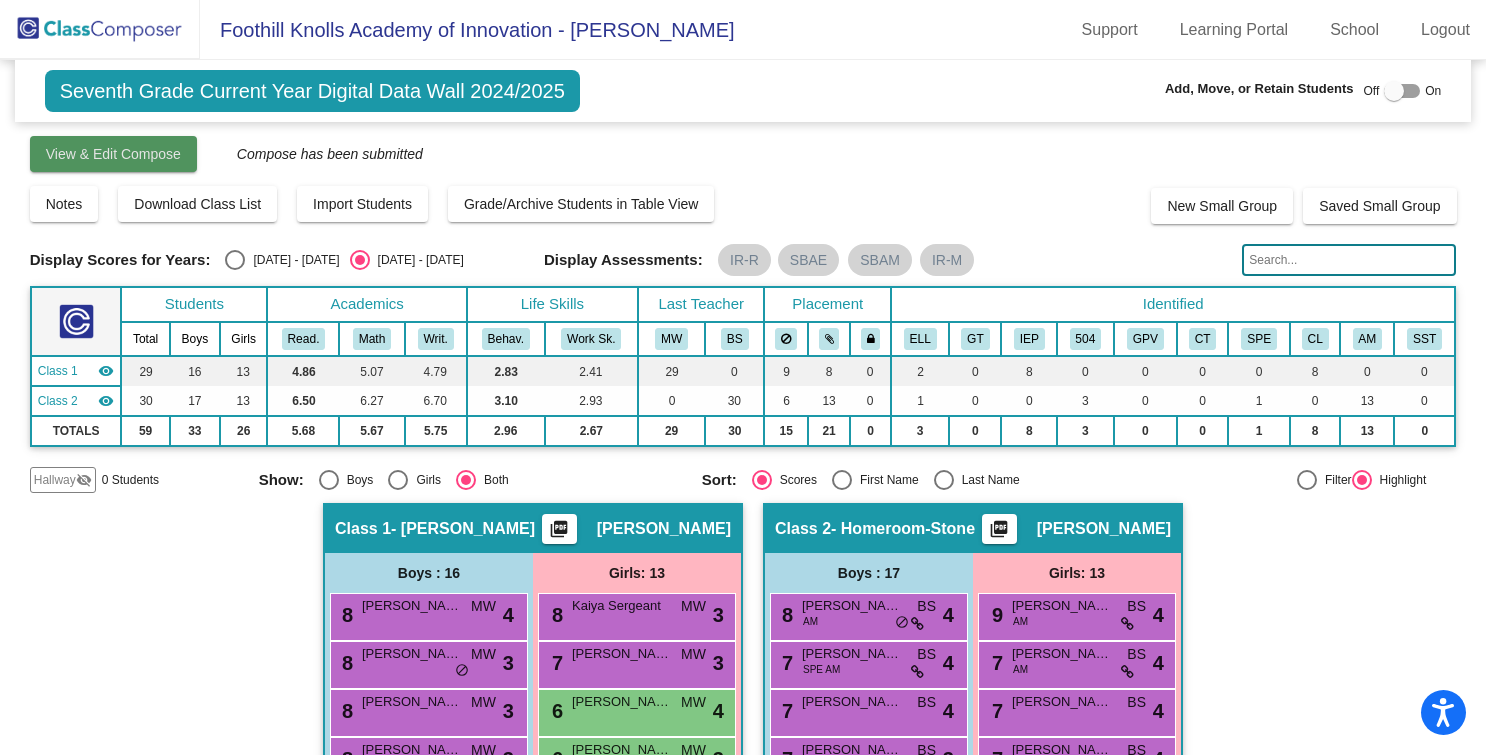 click on "View & Edit Compose" 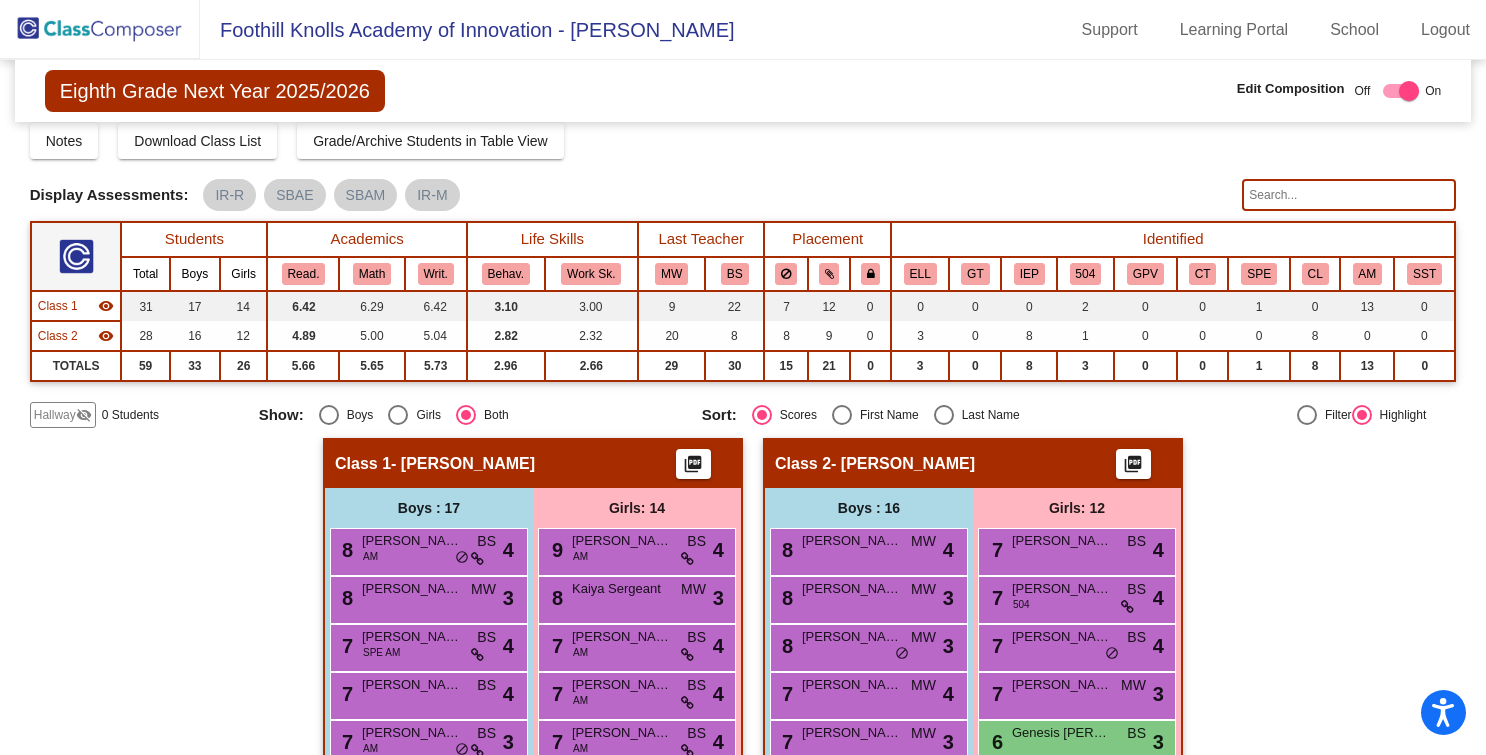 scroll, scrollTop: 0, scrollLeft: 0, axis: both 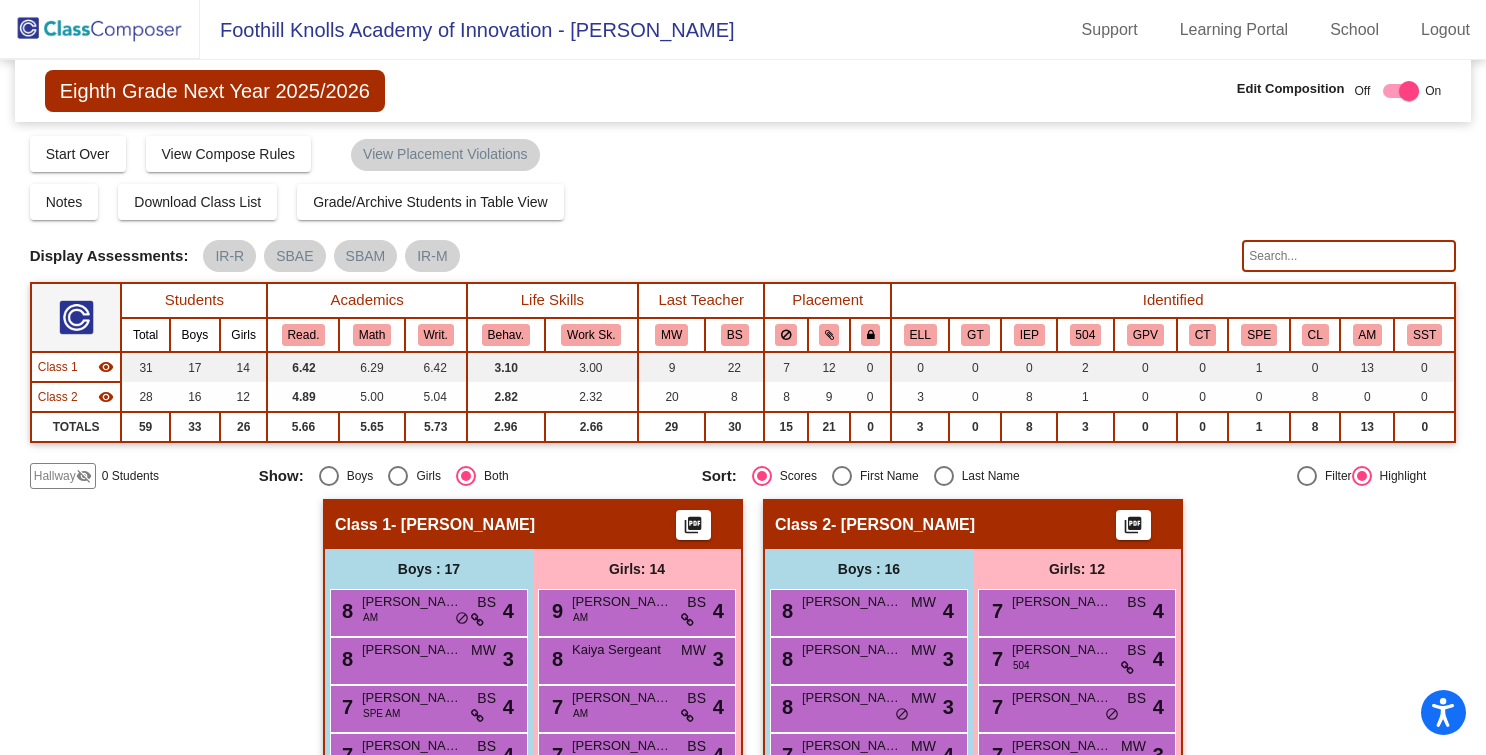 click on "Hallway" 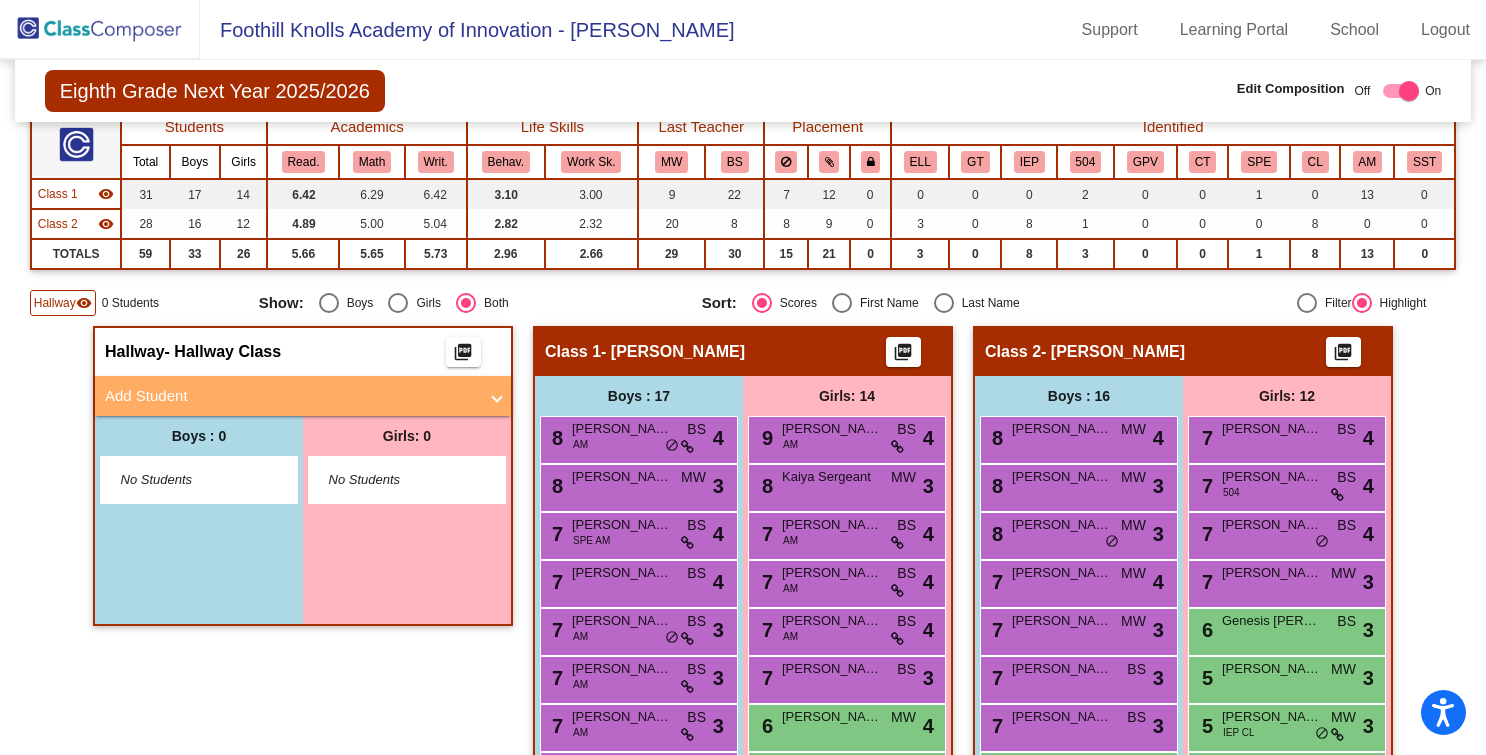 scroll, scrollTop: 180, scrollLeft: 0, axis: vertical 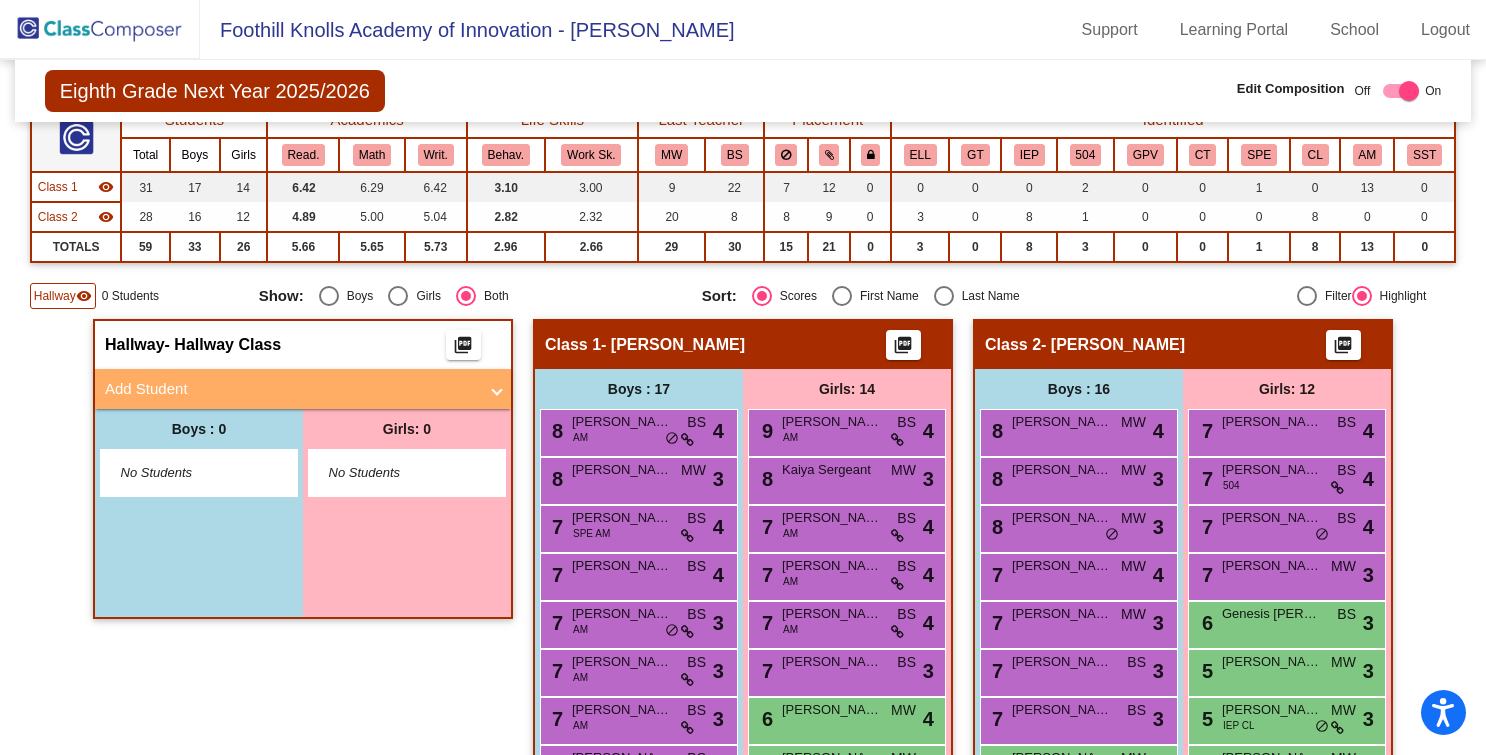 click on "Add Student" at bounding box center [299, 389] 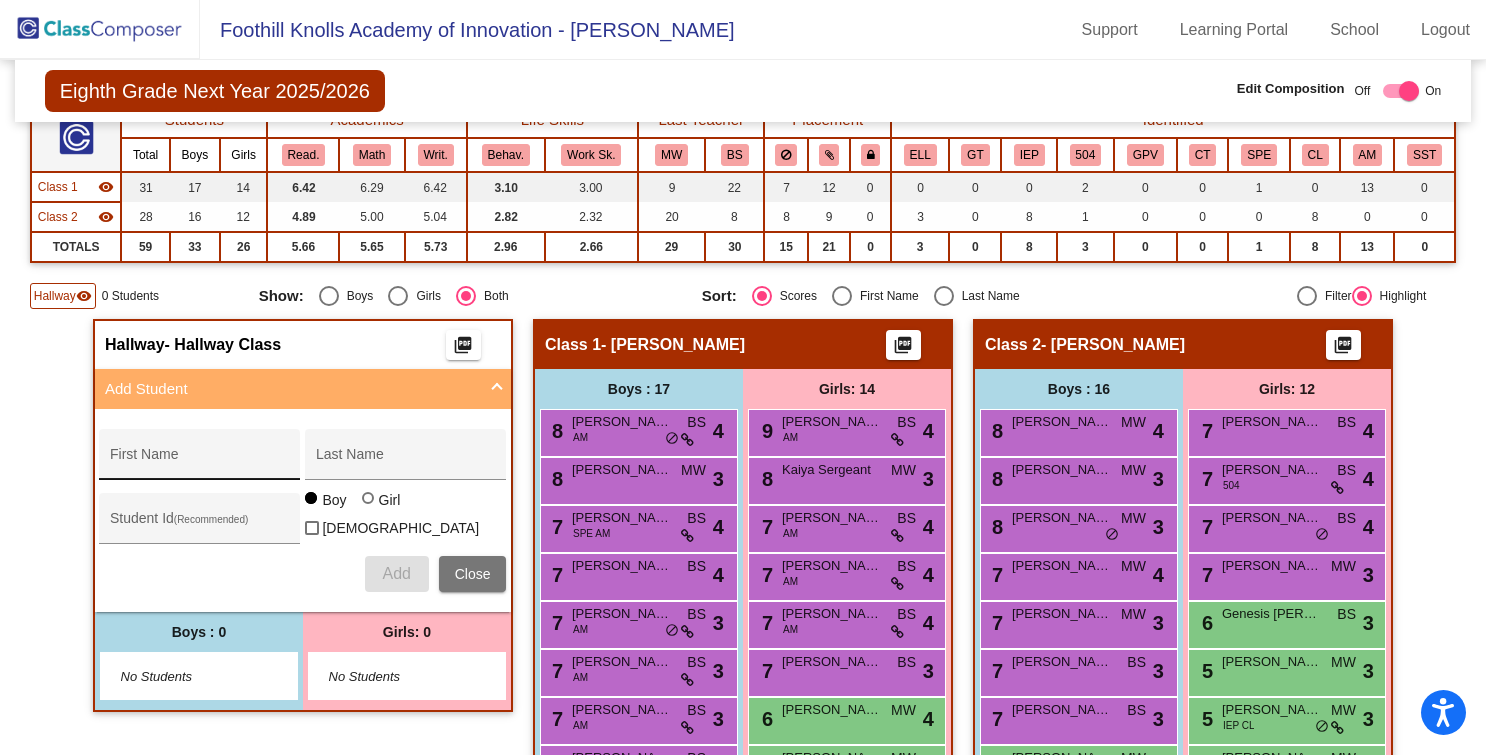 click on "First Name" at bounding box center [200, 462] 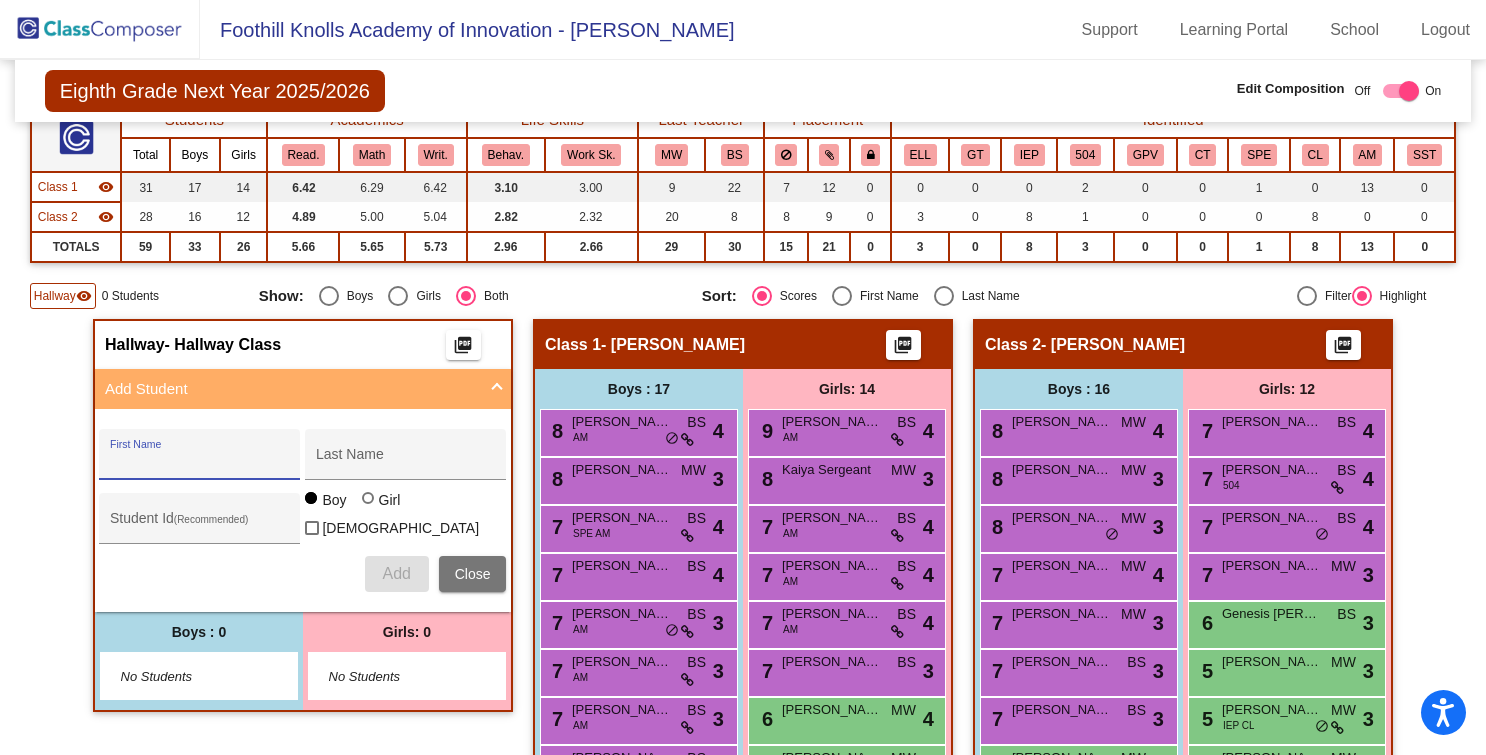 paste on "McGath, Vincent" 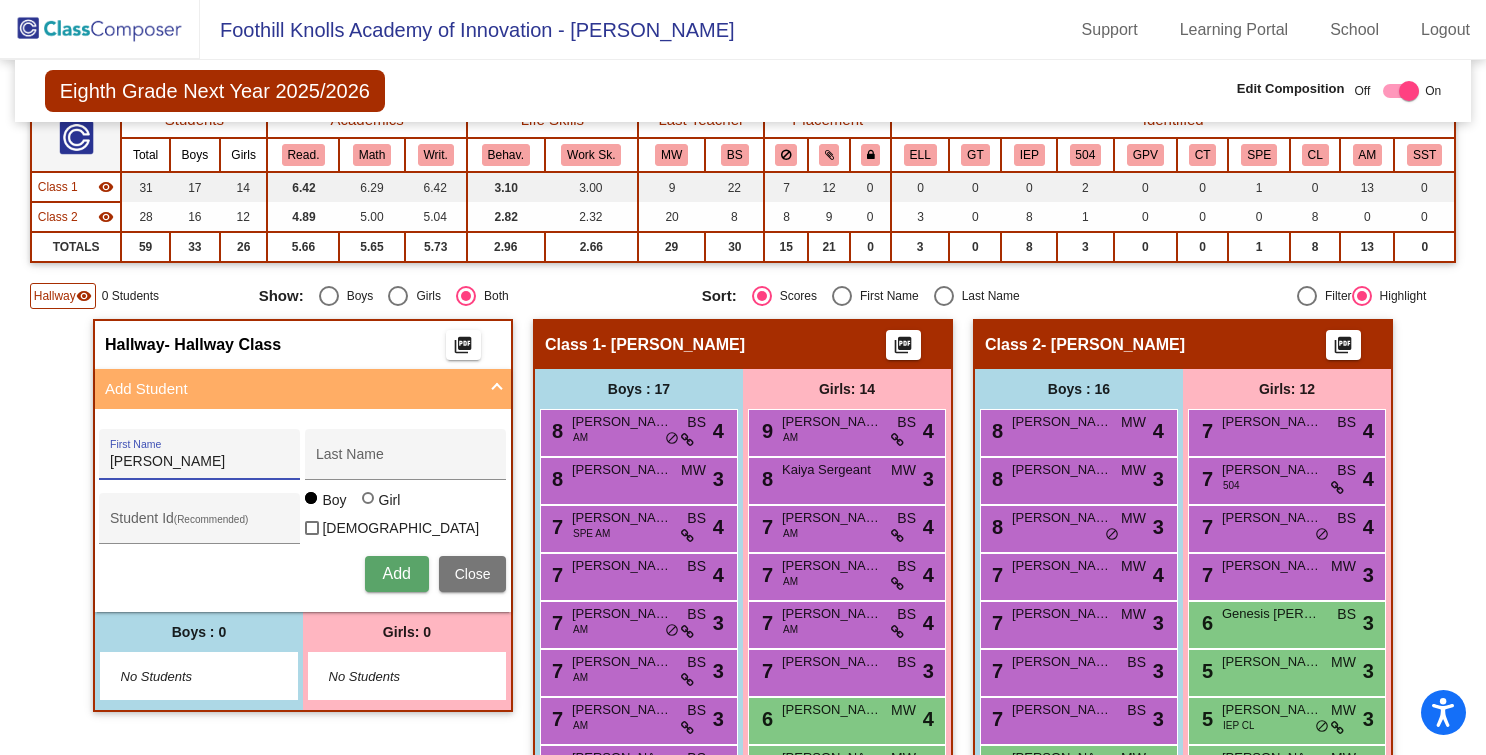drag, startPoint x: 162, startPoint y: 457, endPoint x: 35, endPoint y: 445, distance: 127.56567 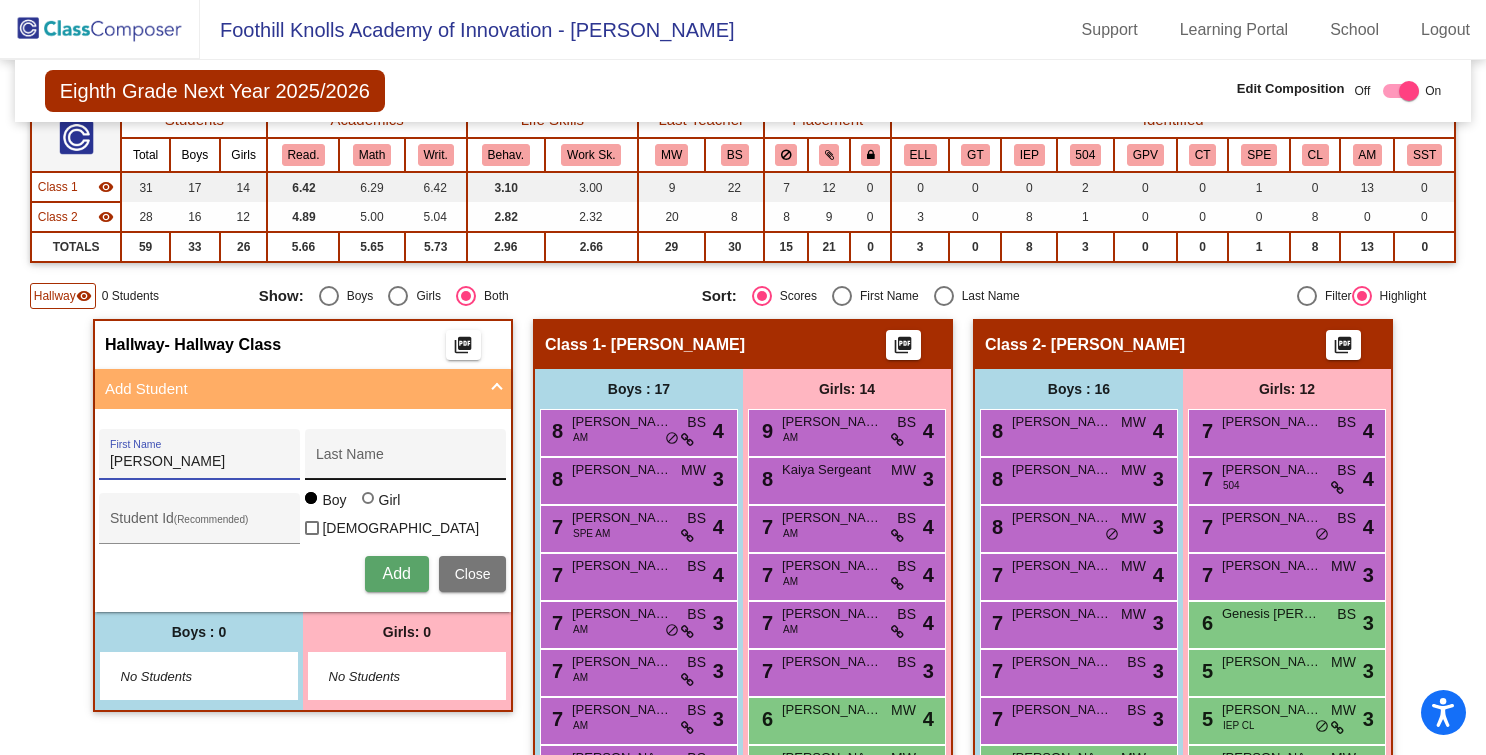 type on "Vincent" 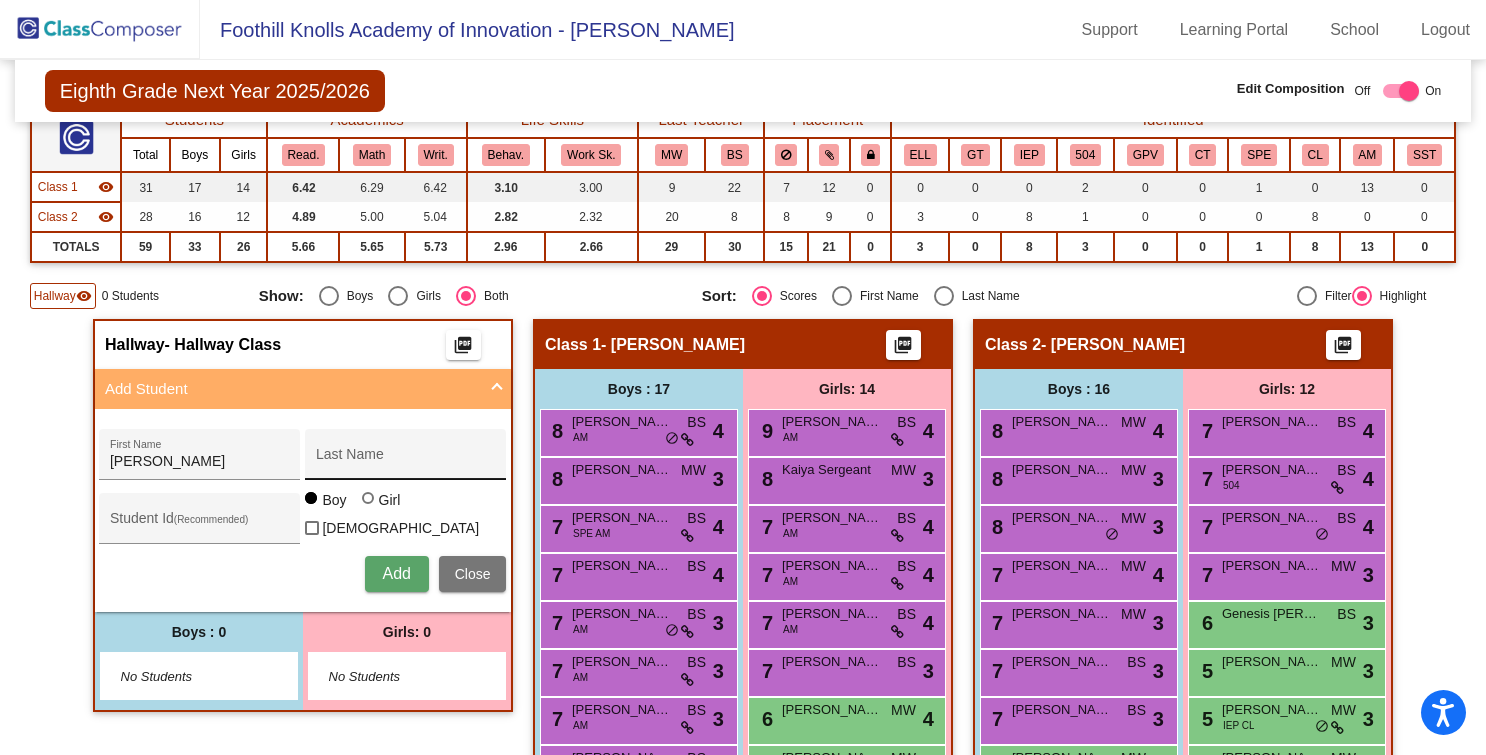 click on "Last Name" at bounding box center [406, 460] 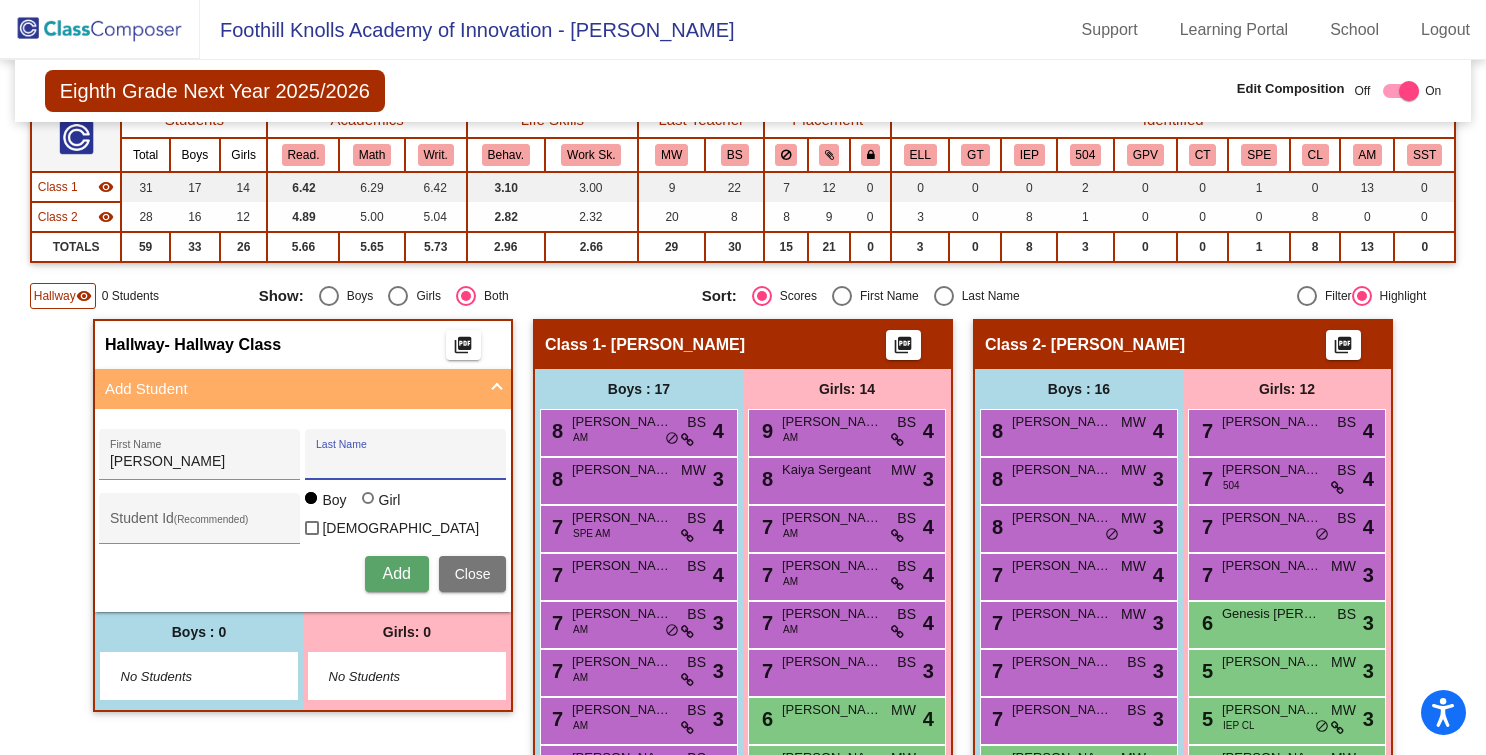 paste on "McGath, Vincent" 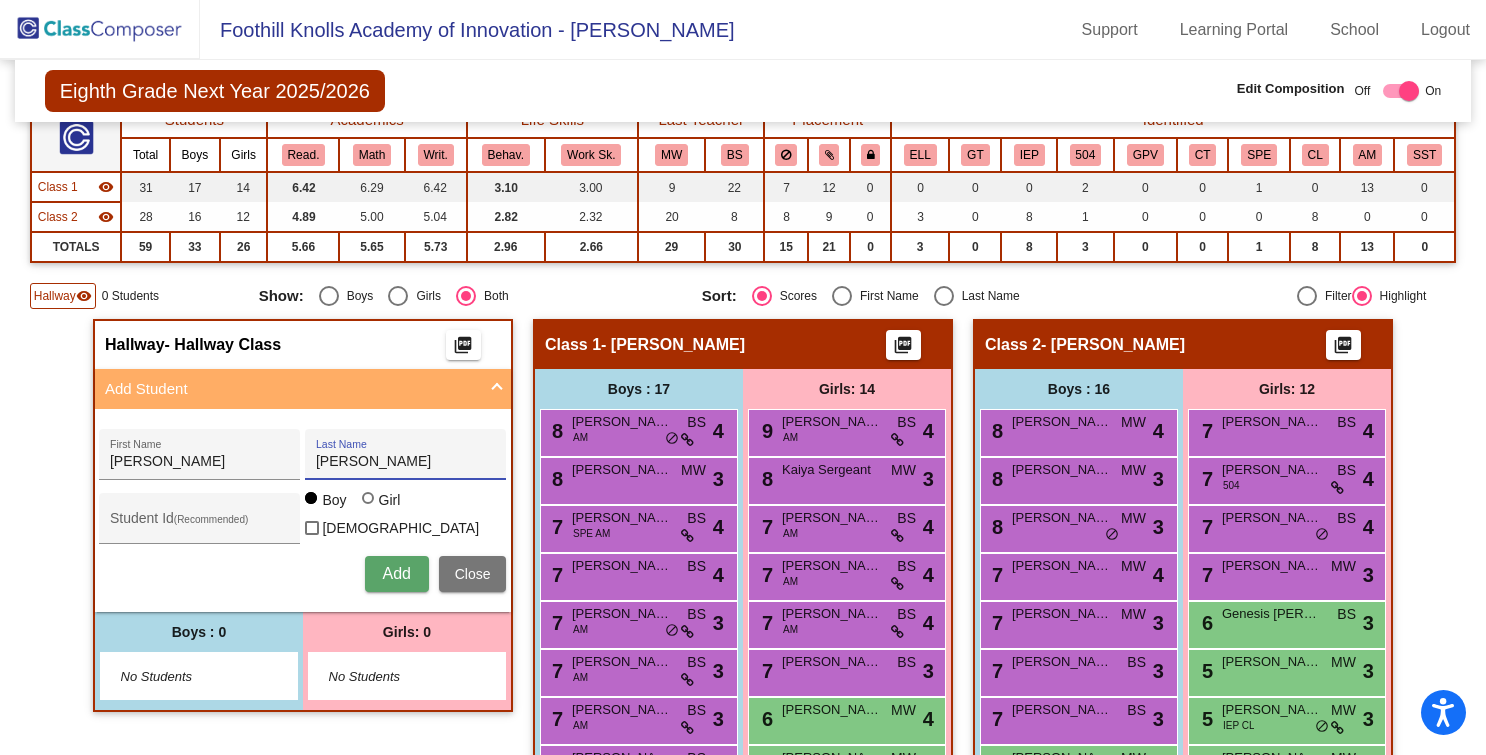 drag, startPoint x: 363, startPoint y: 458, endPoint x: 522, endPoint y: 460, distance: 159.01257 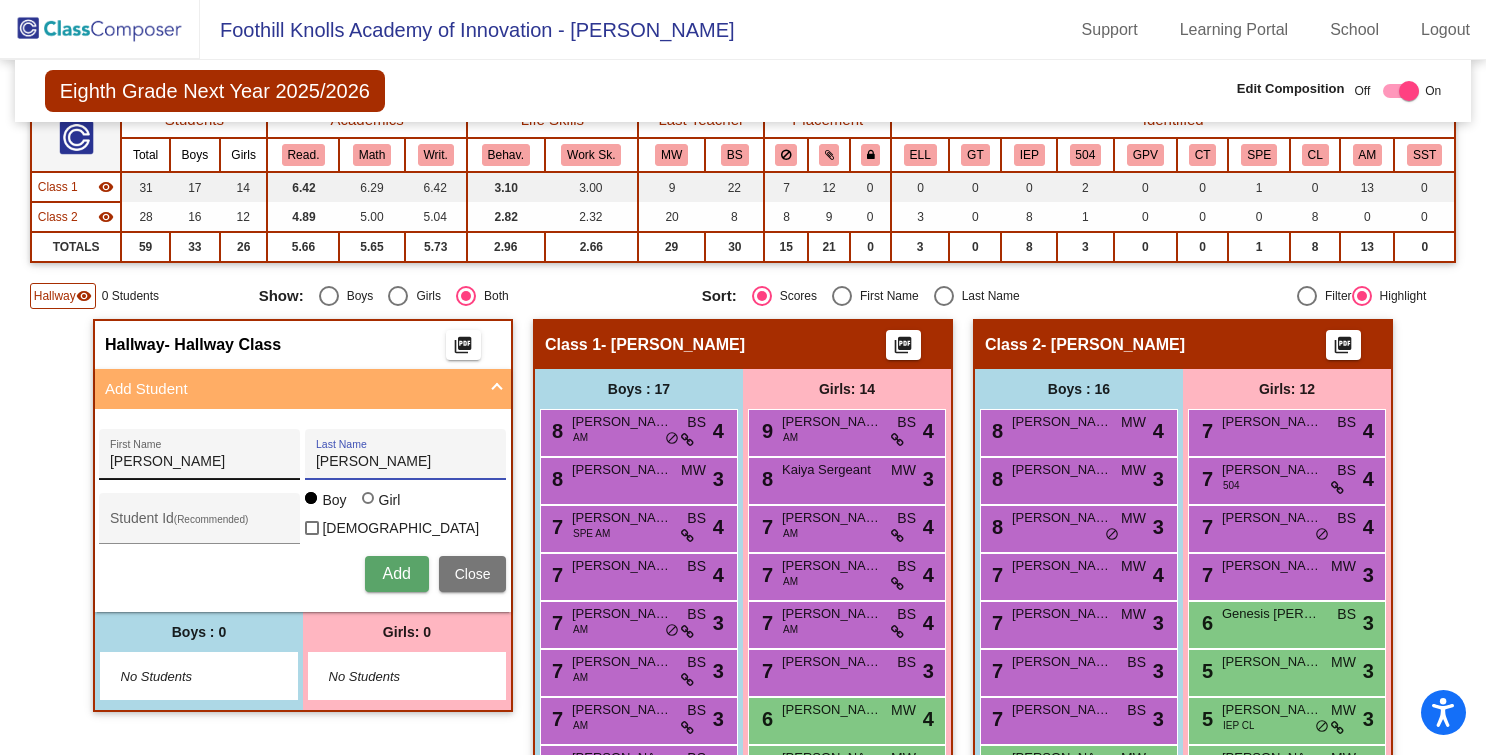 type on "McGath" 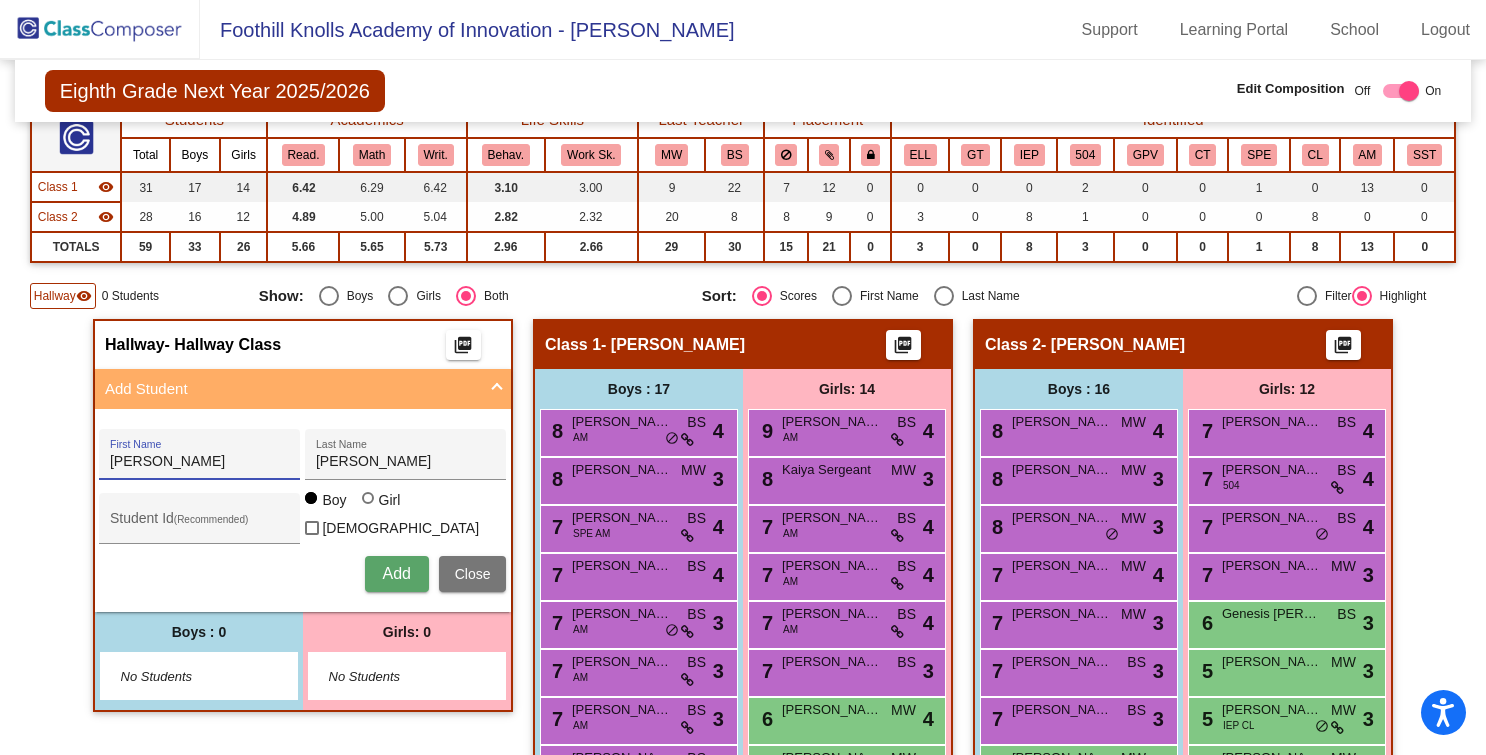 click on "Vincent" at bounding box center [200, 462] 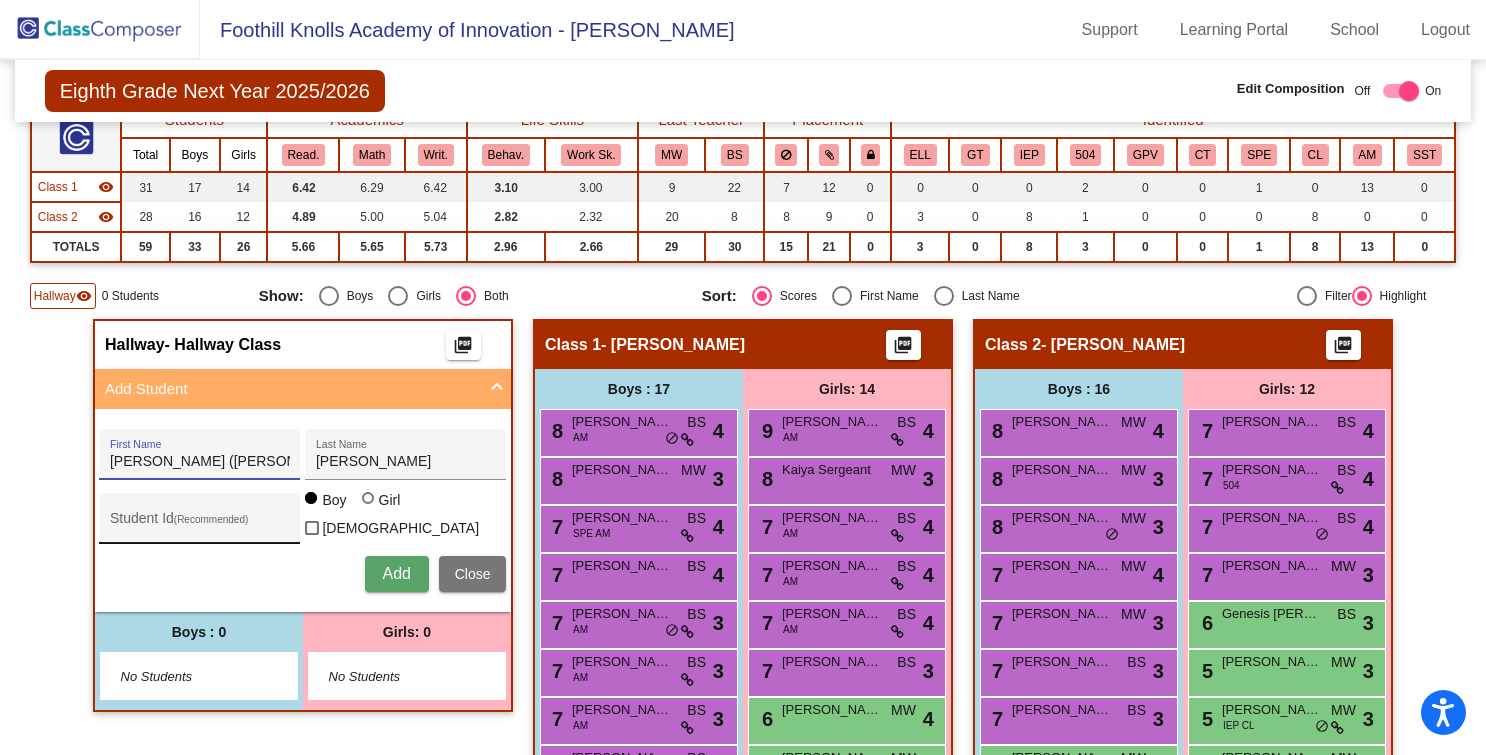 type on "Vincent (Logan)" 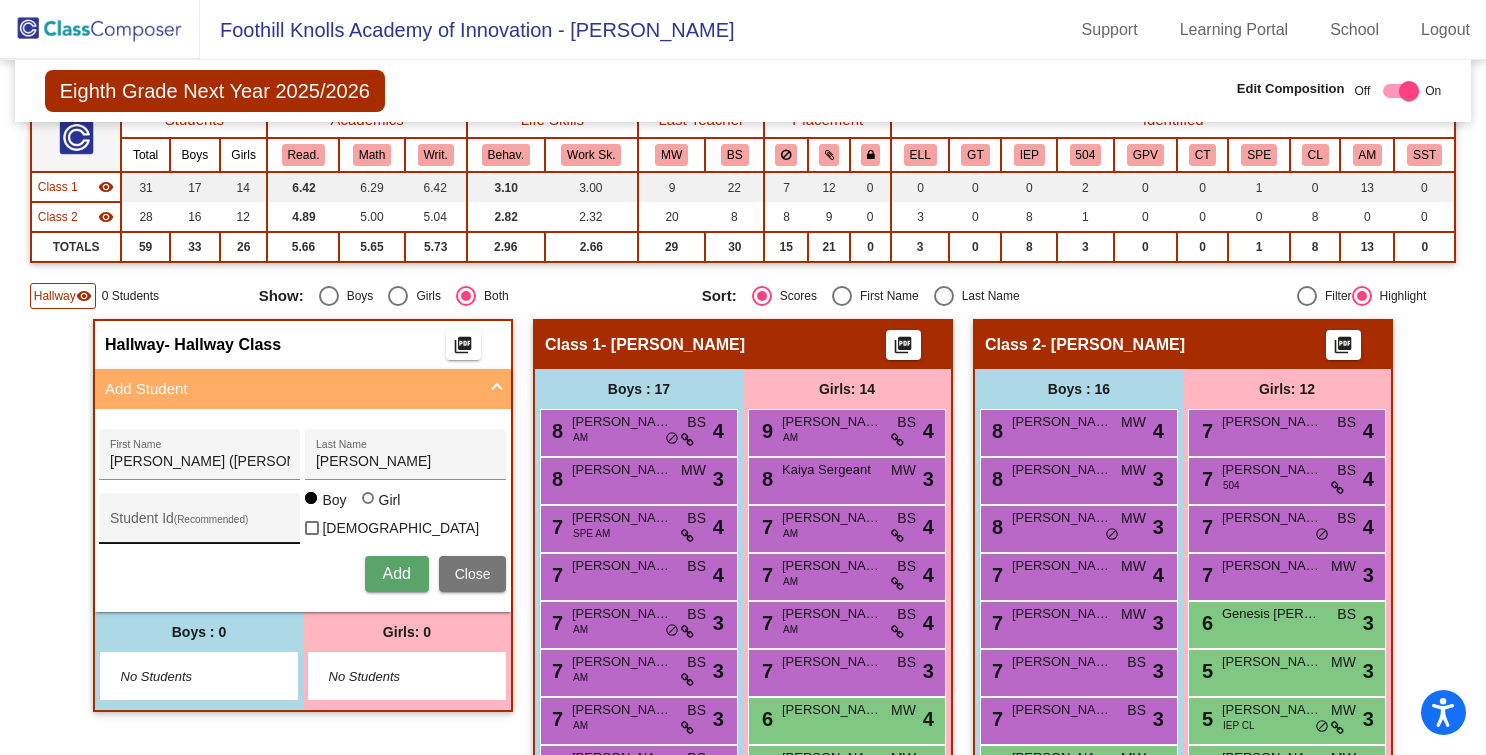 click on "Student Id  (Recommended)" at bounding box center (200, 523) 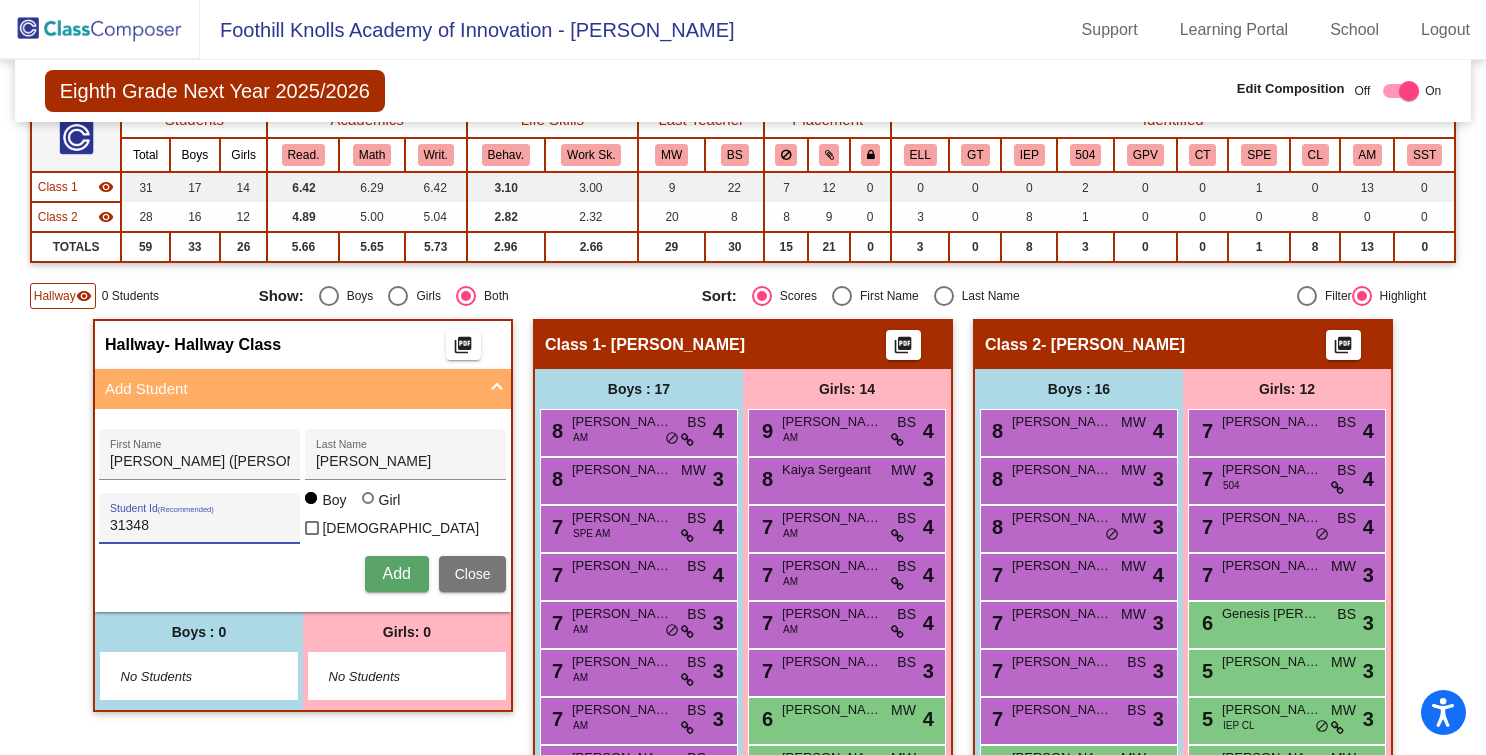 type on "31348" 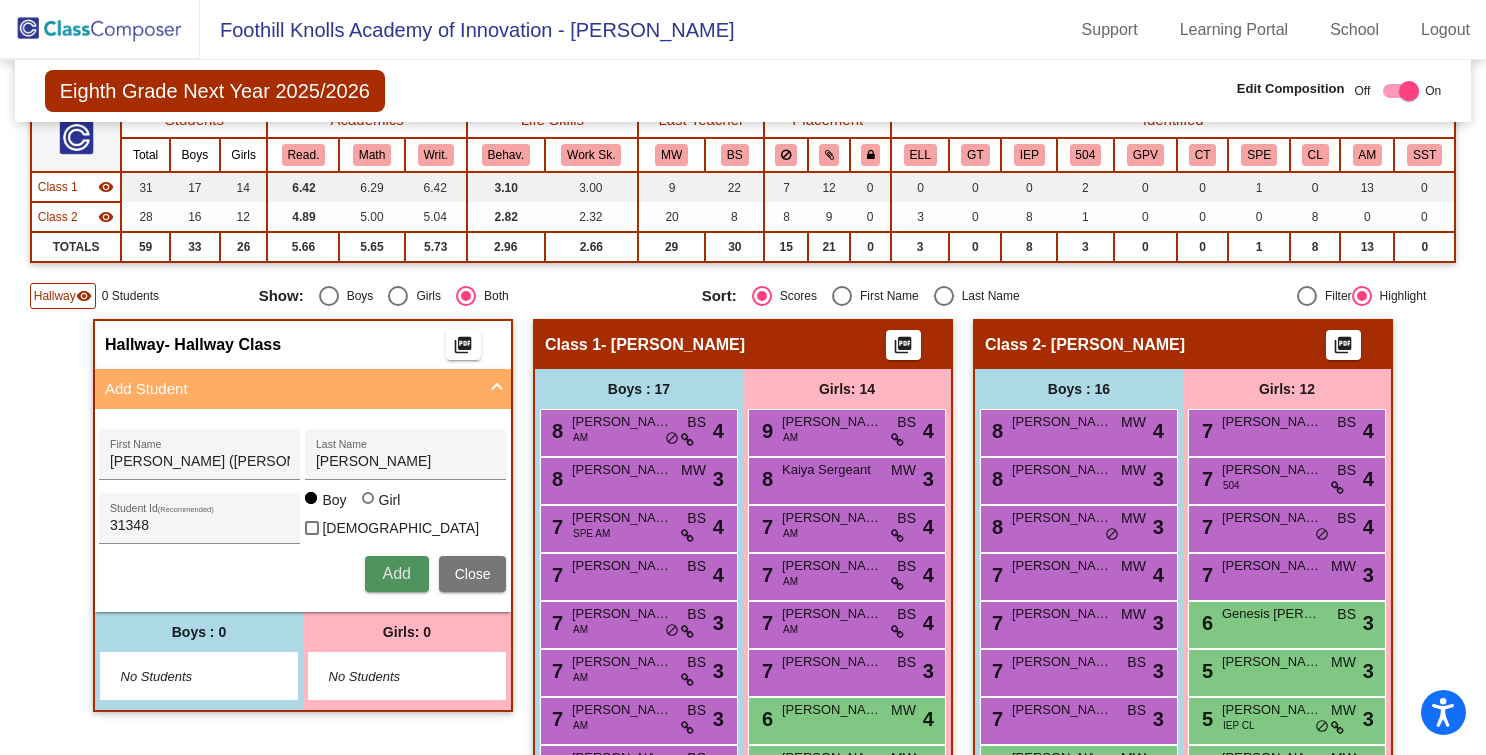 click on "Add" at bounding box center [396, 573] 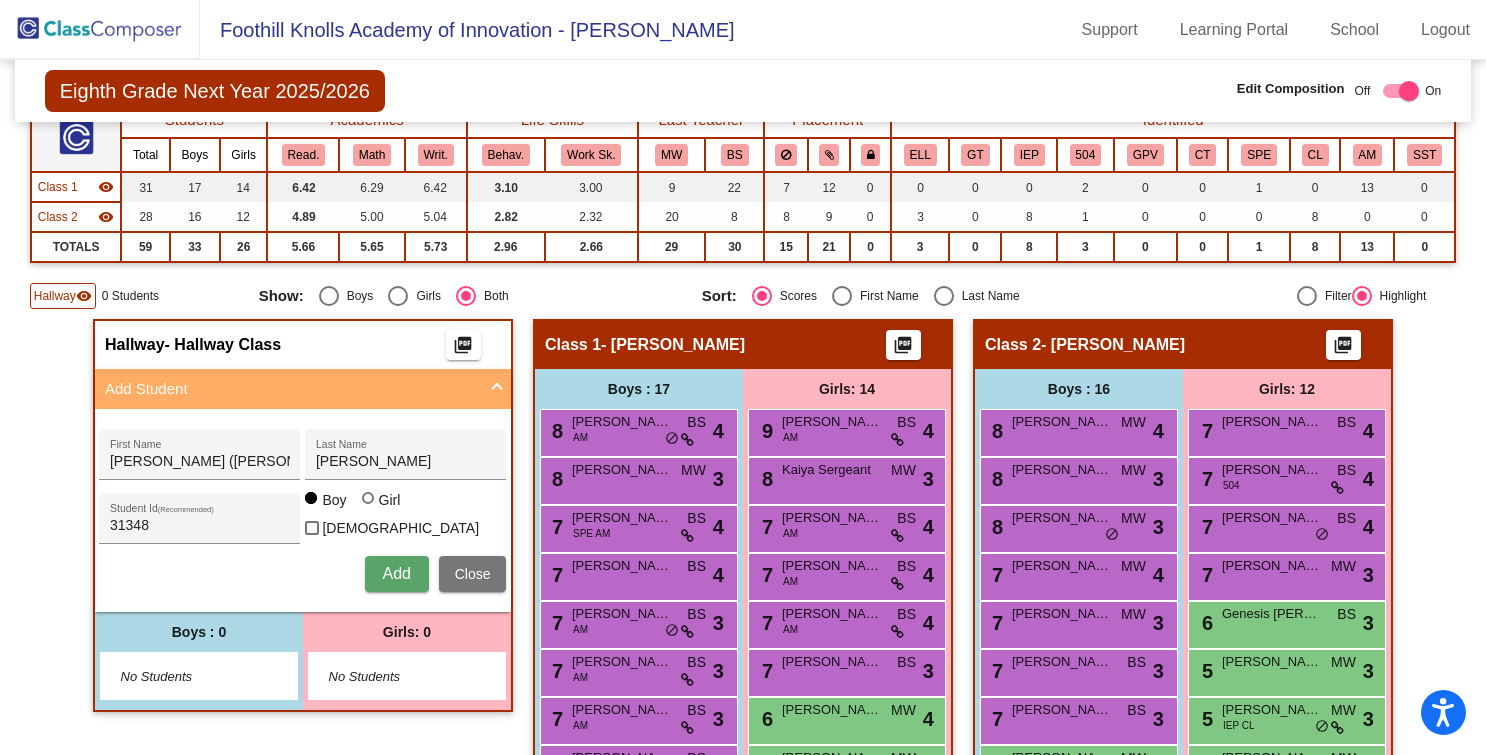 type 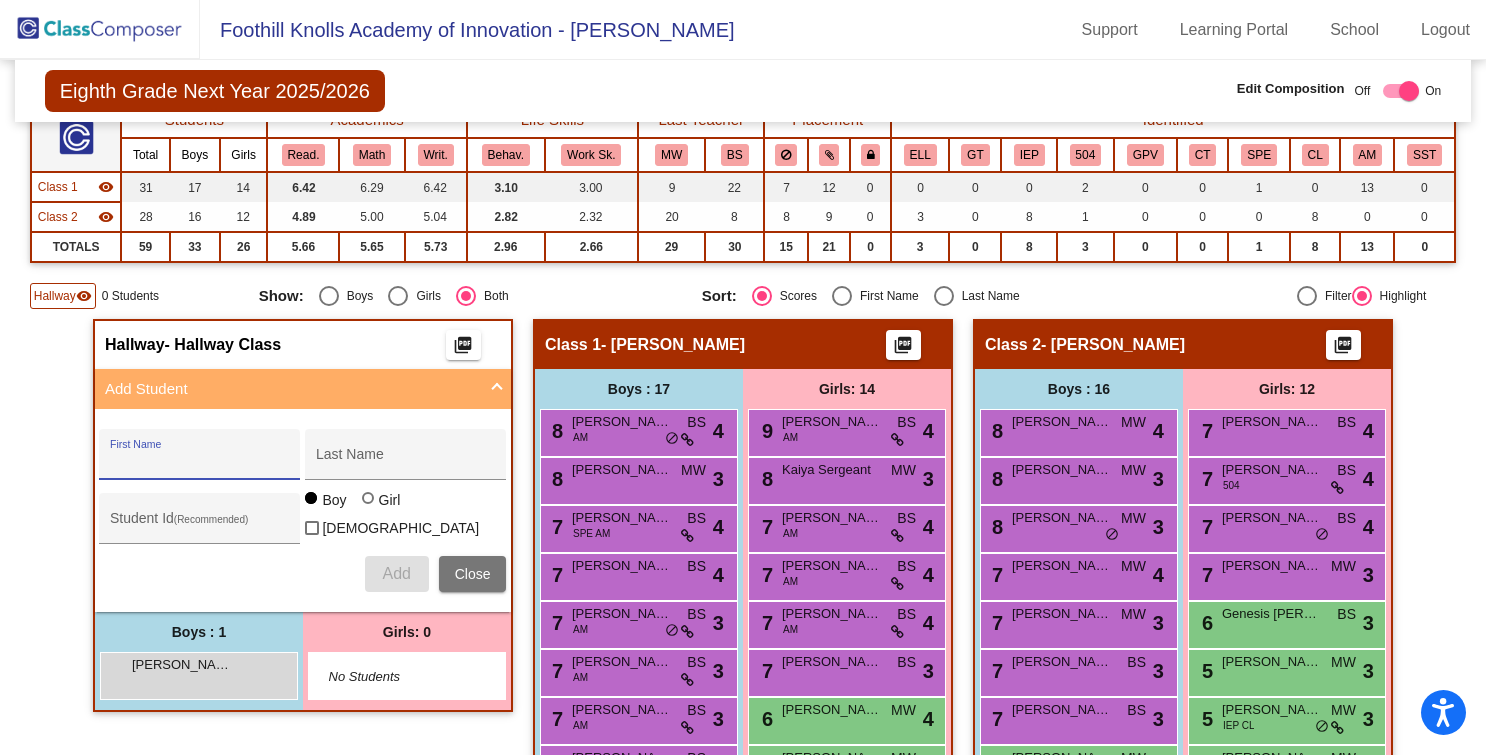 paste on "Buell, Julian" 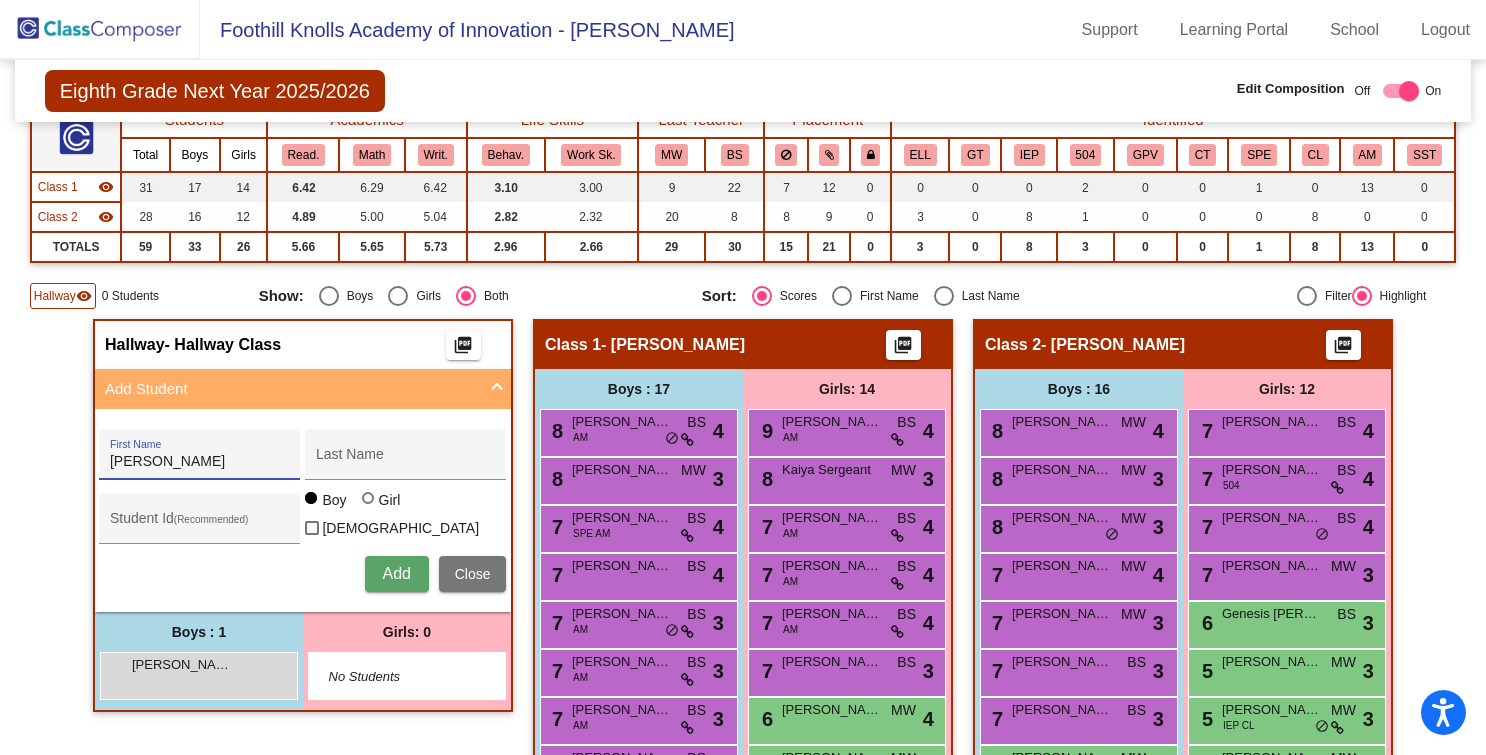 drag, startPoint x: 147, startPoint y: 459, endPoint x: 64, endPoint y: 456, distance: 83.0542 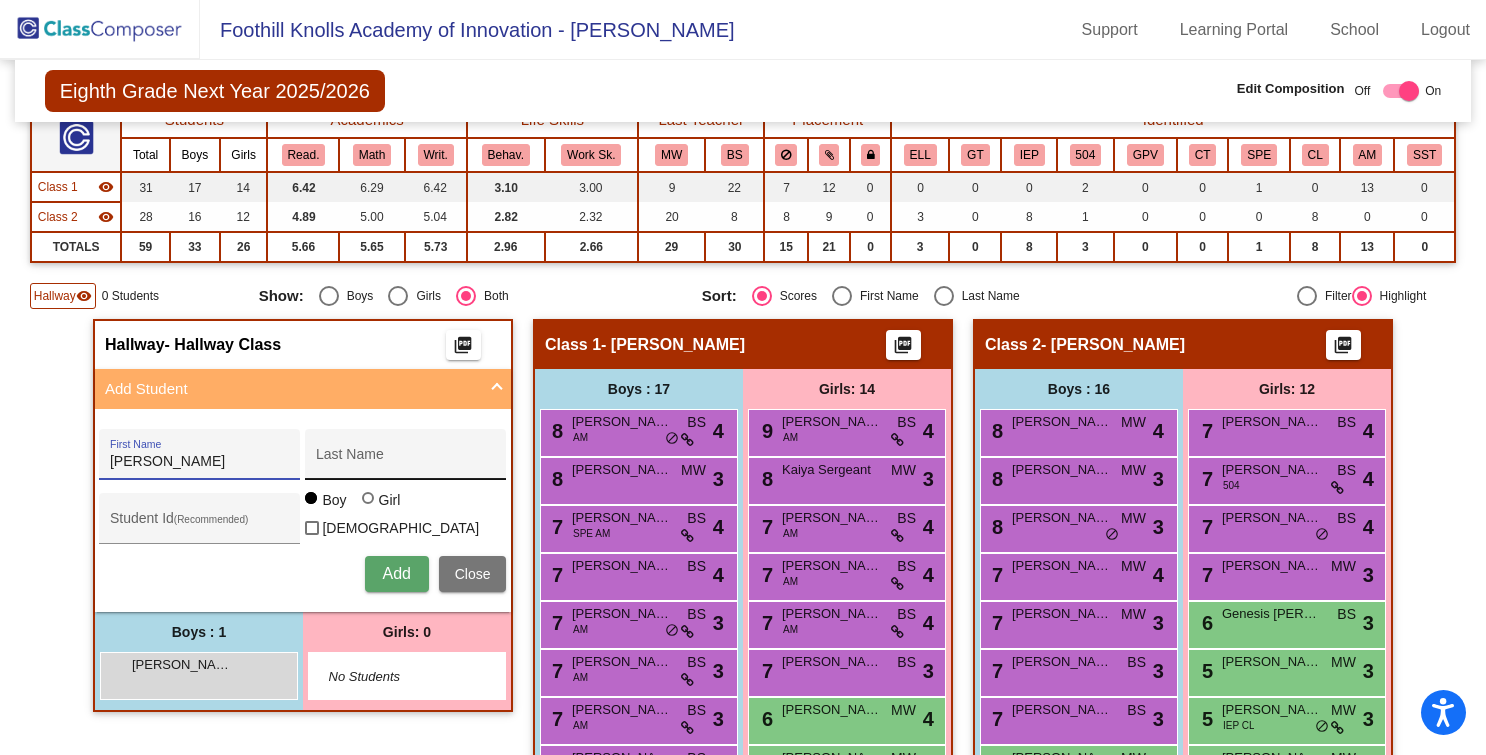 type on "Julian" 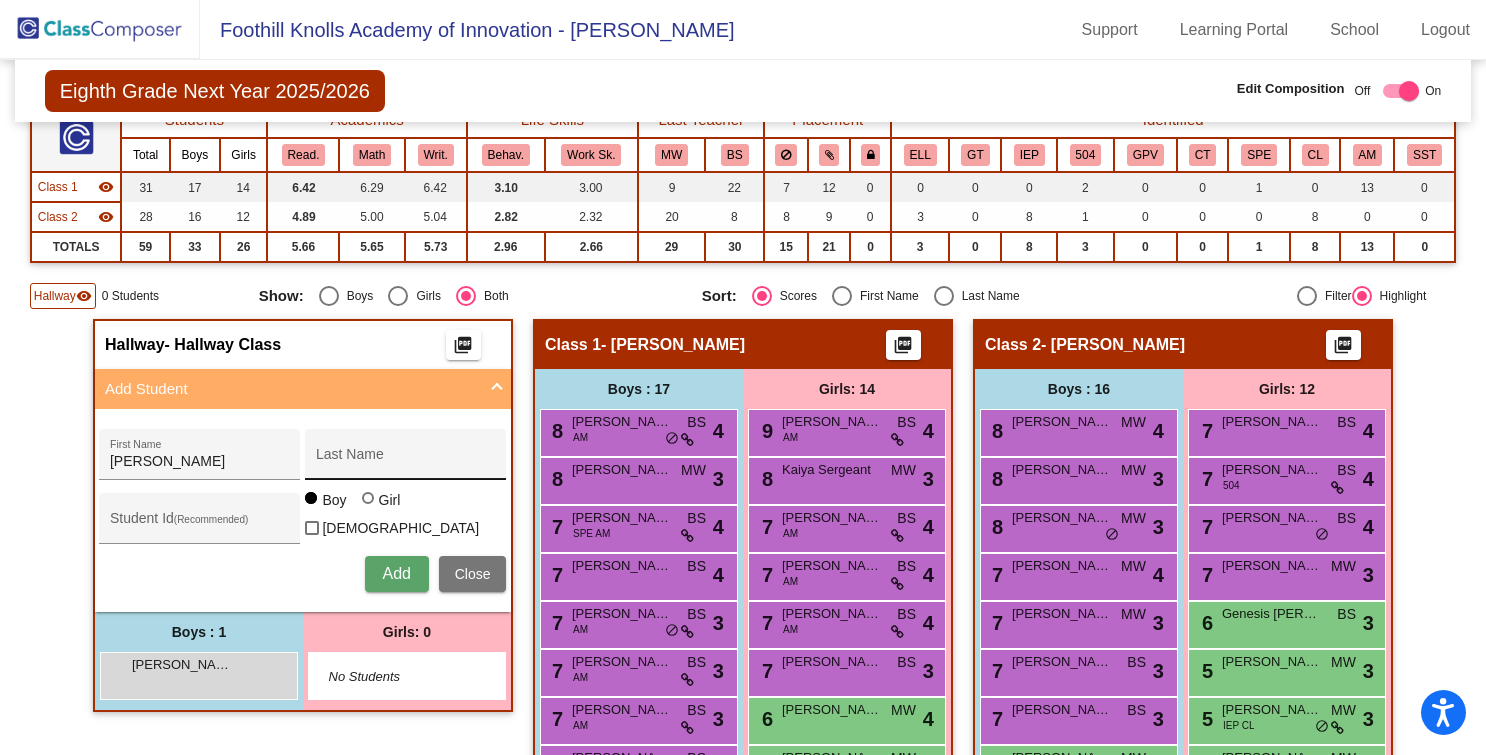 click on "Last Name" at bounding box center [406, 460] 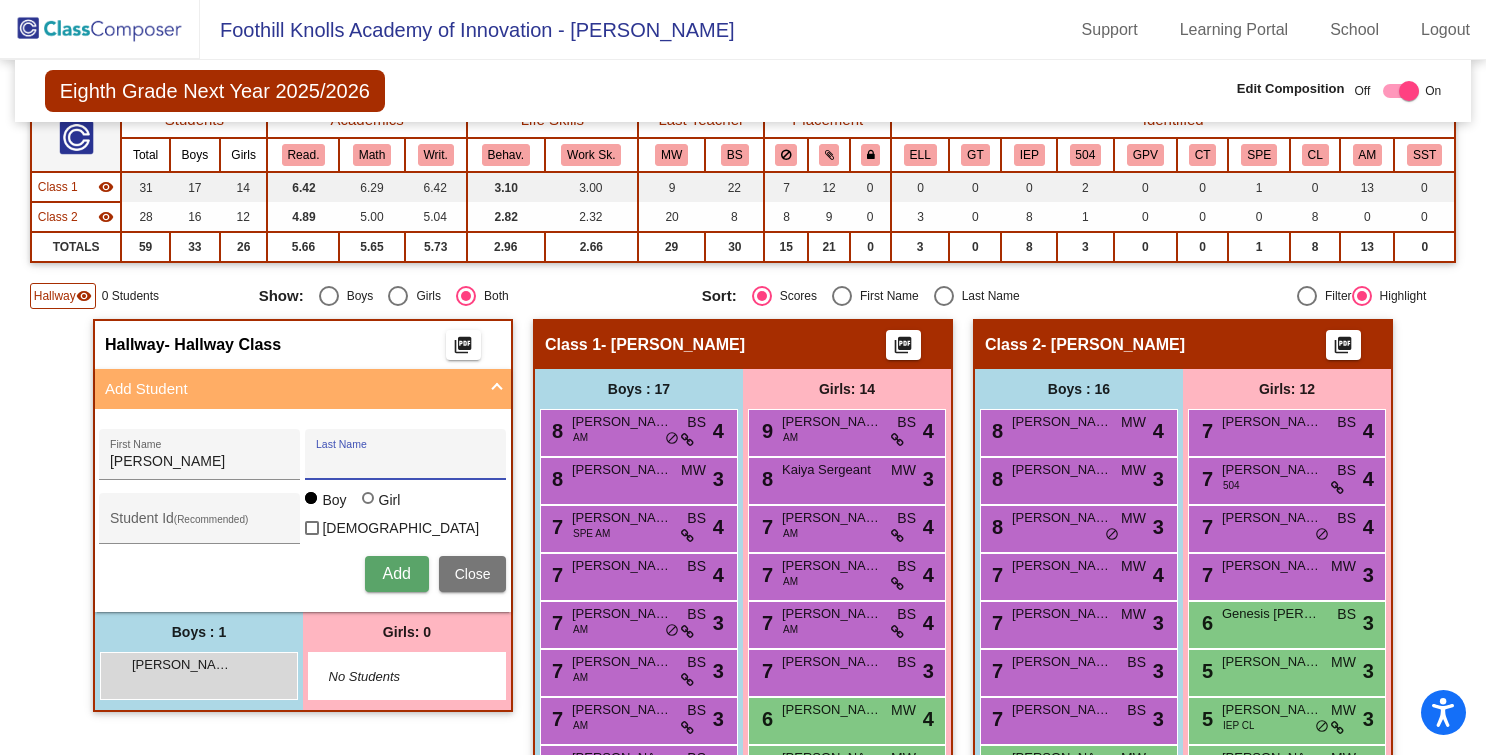 paste on "Buell, Julian" 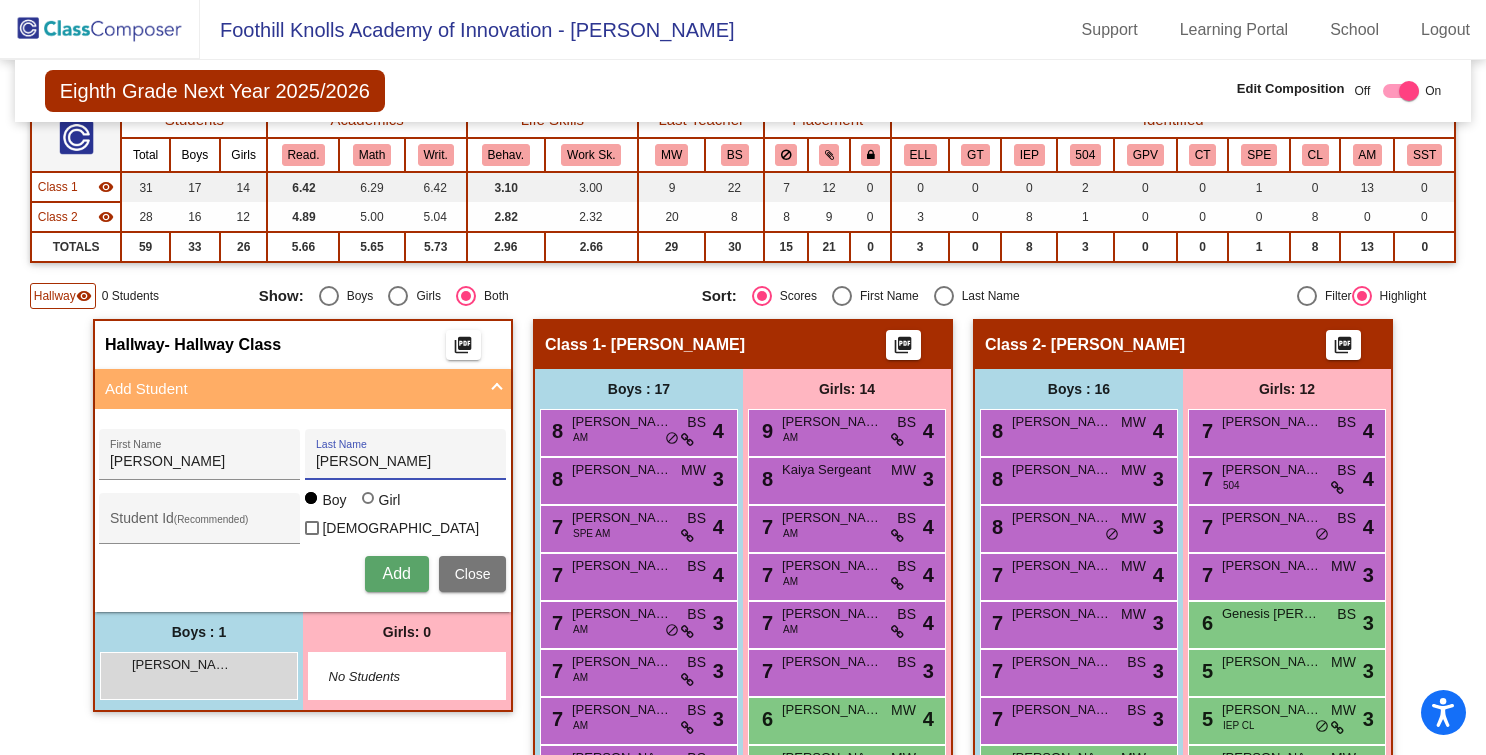 drag, startPoint x: 342, startPoint y: 462, endPoint x: 505, endPoint y: 459, distance: 163.0276 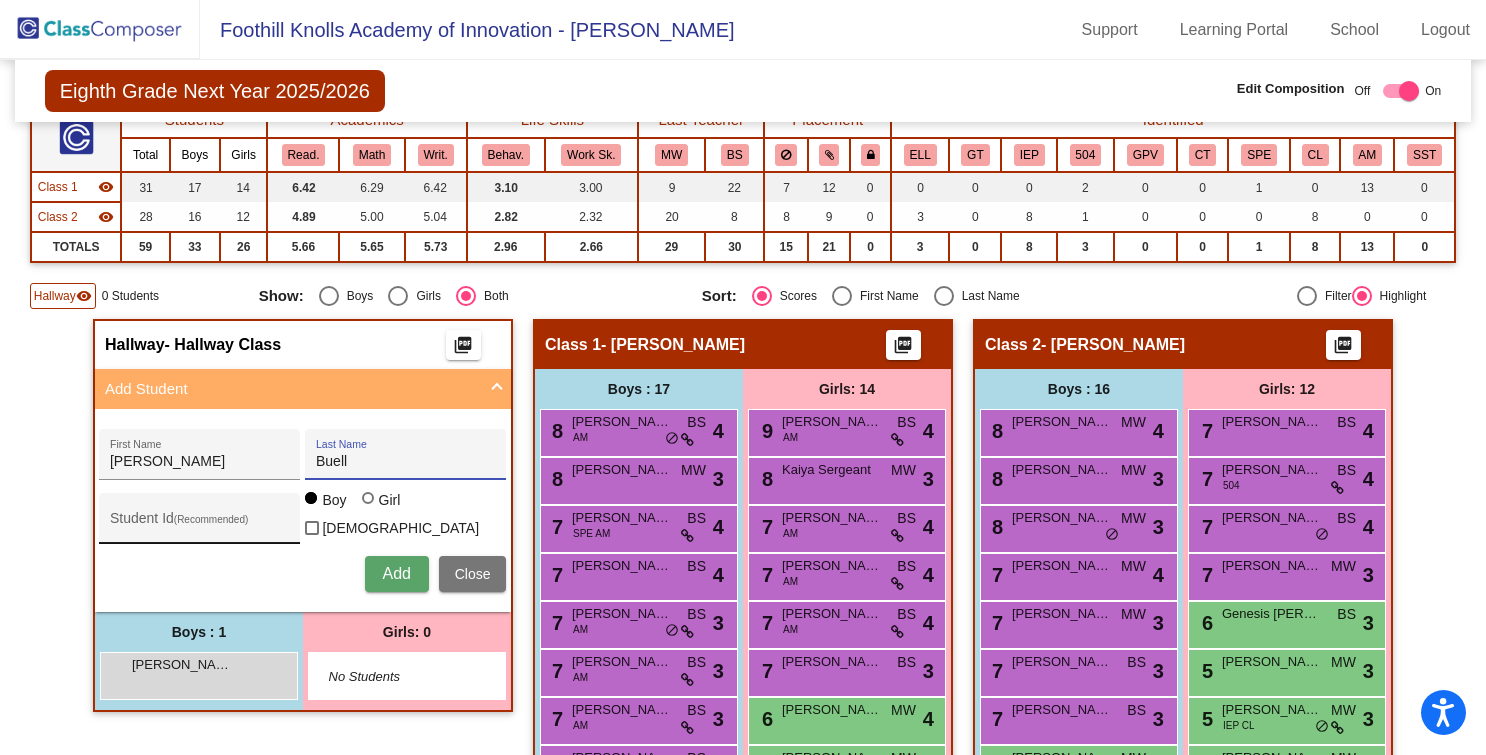 type on "Buell" 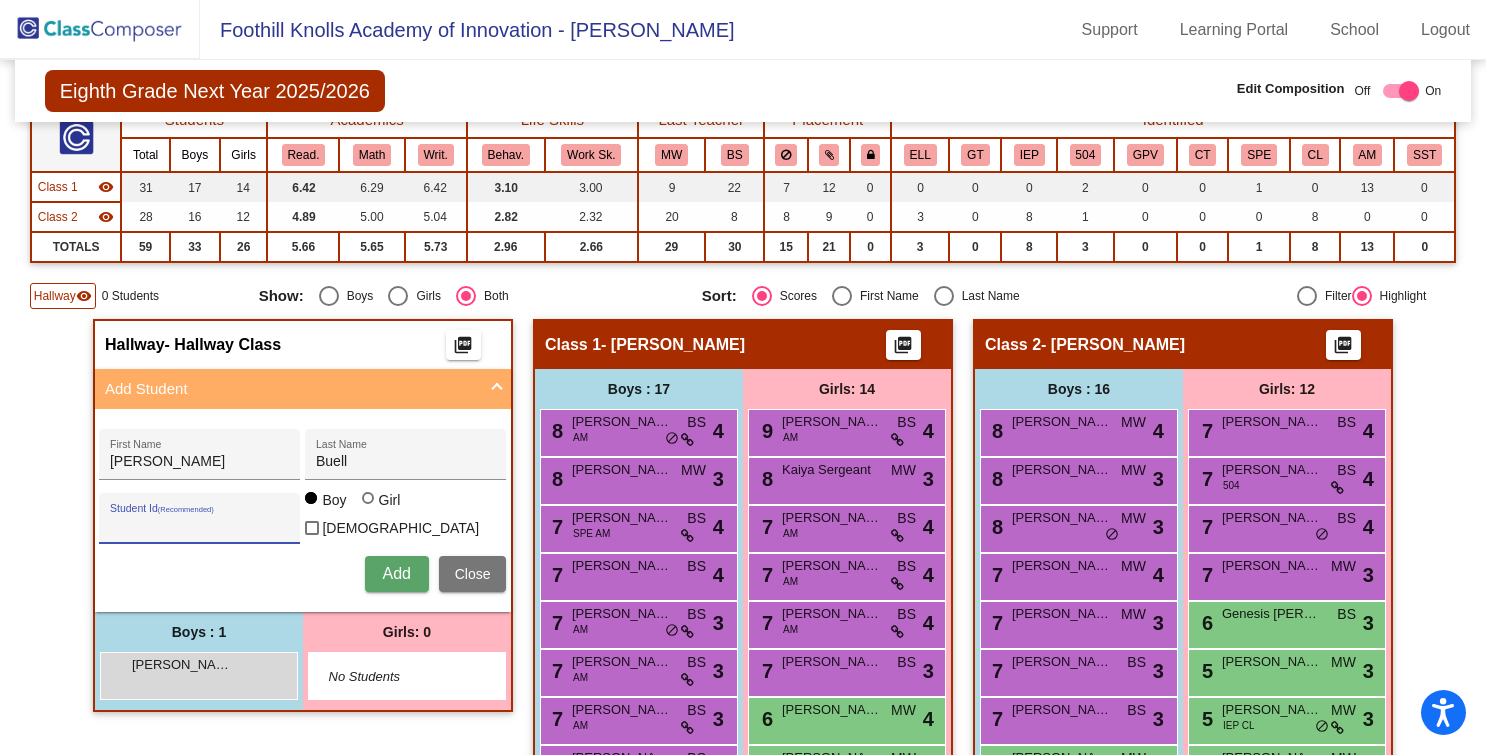 click on "Student Id  (Recommended)" at bounding box center (200, 526) 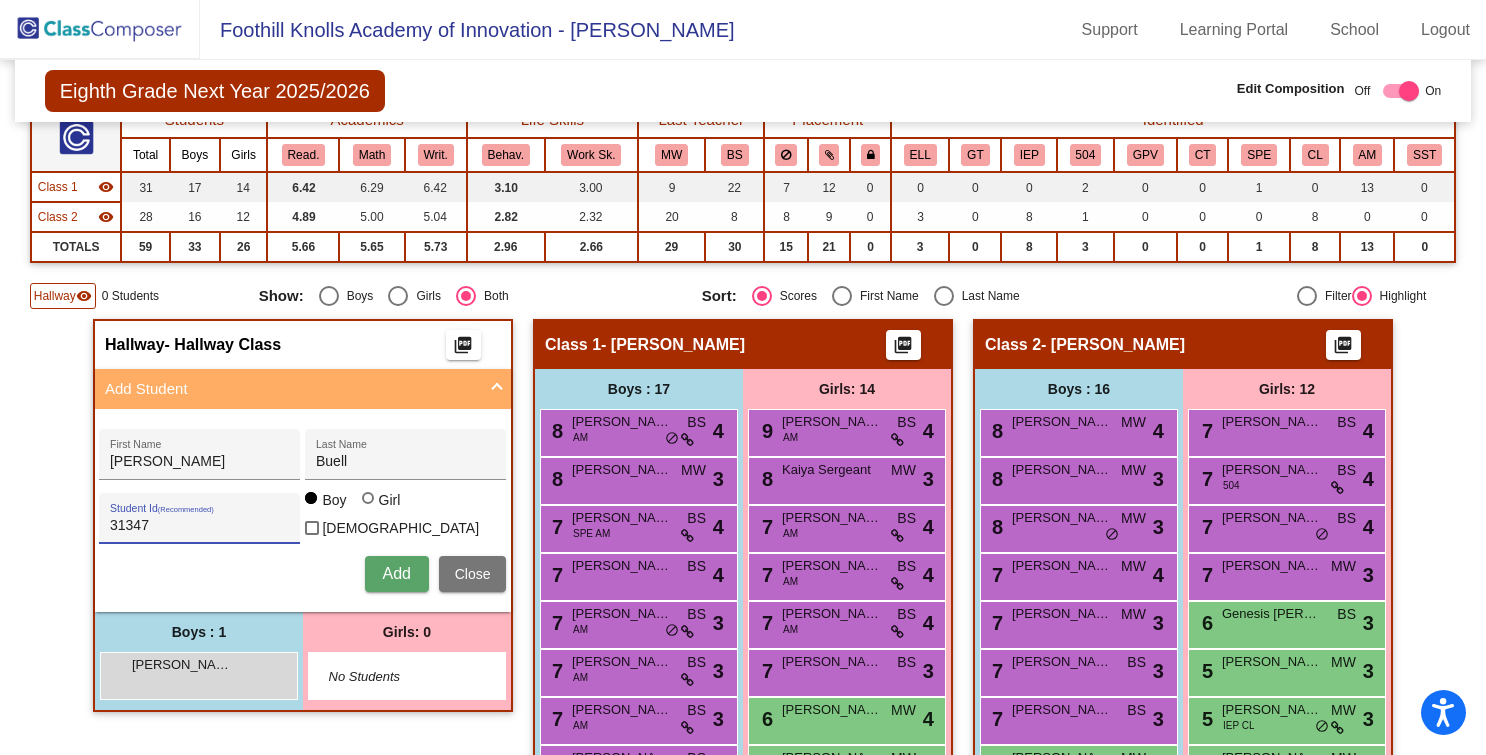 type on "31347" 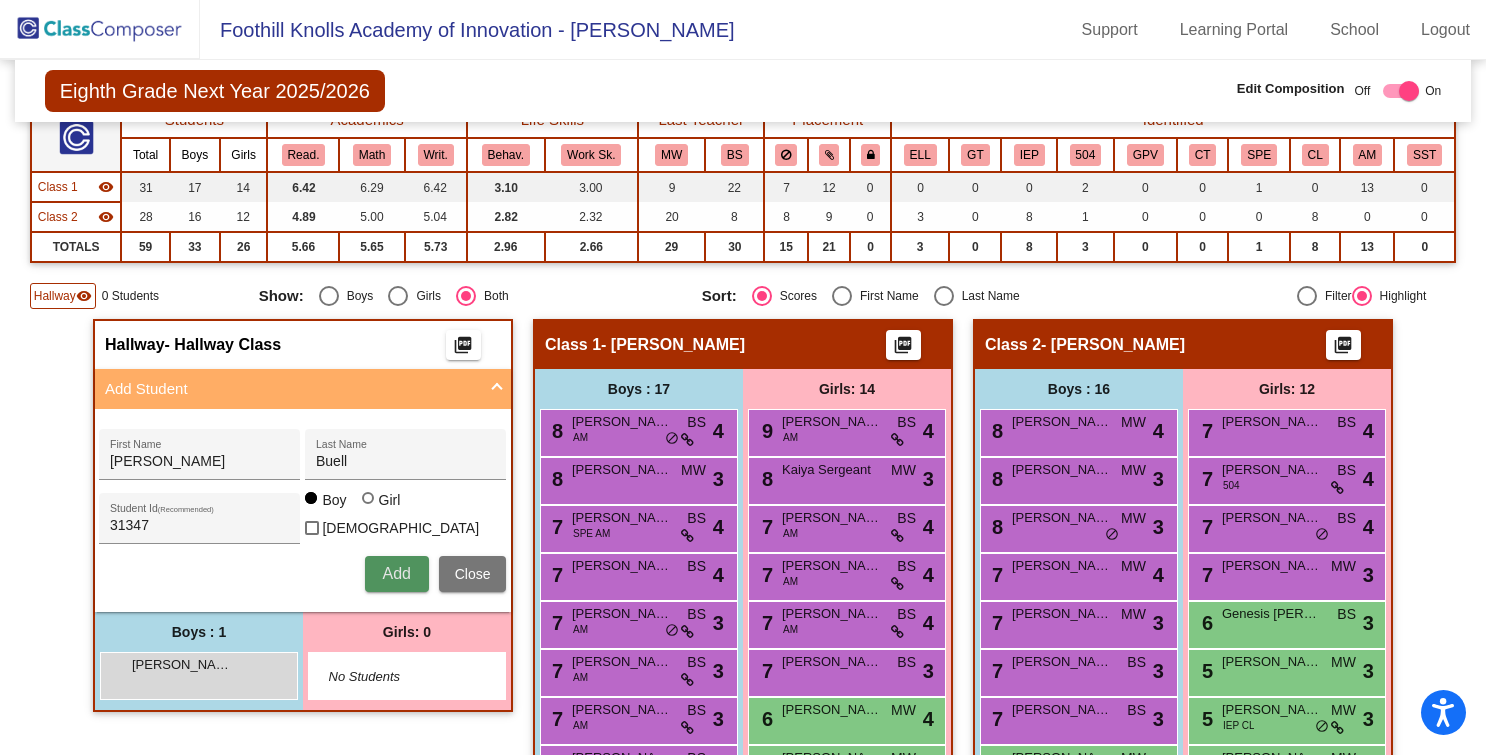 click on "Add" at bounding box center (396, 573) 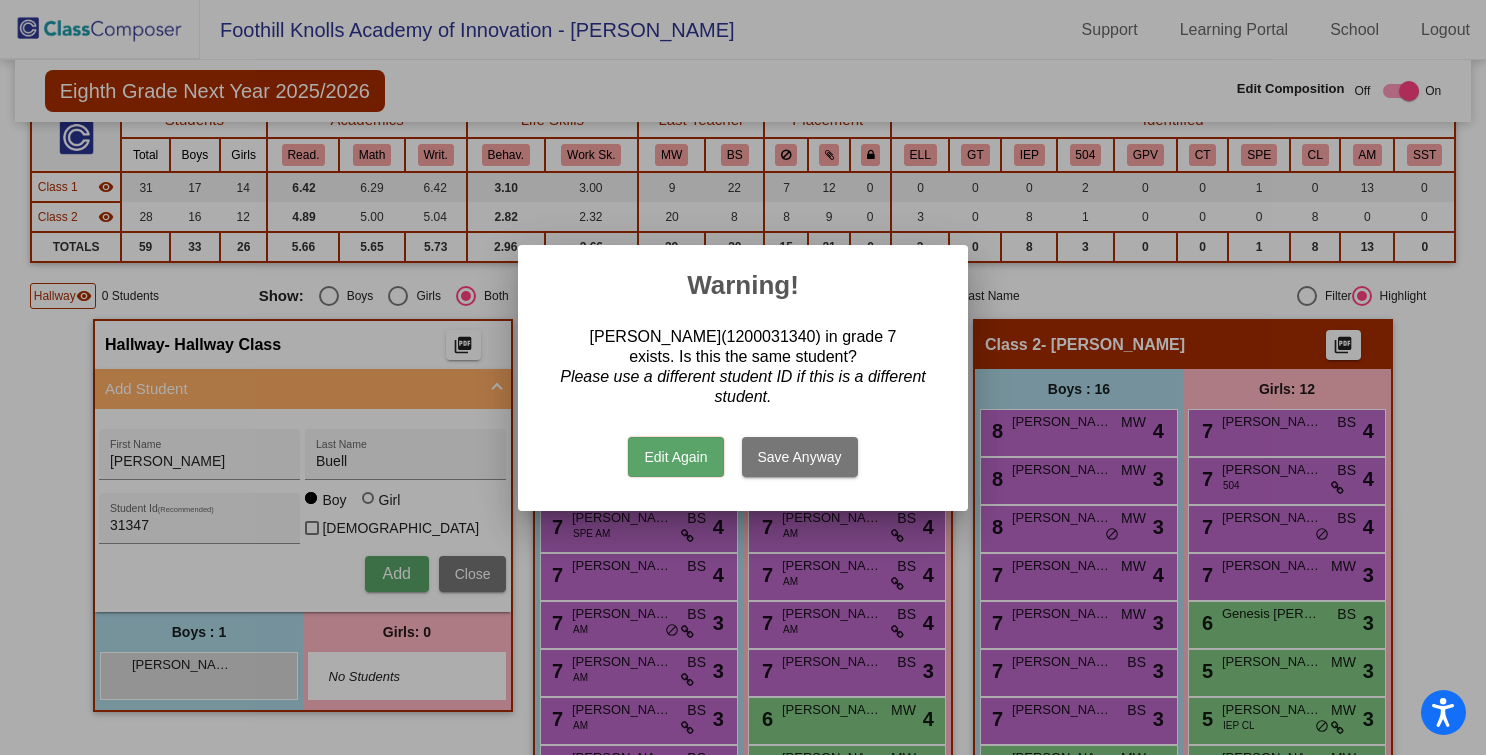 click on "Edit Again" at bounding box center [675, 457] 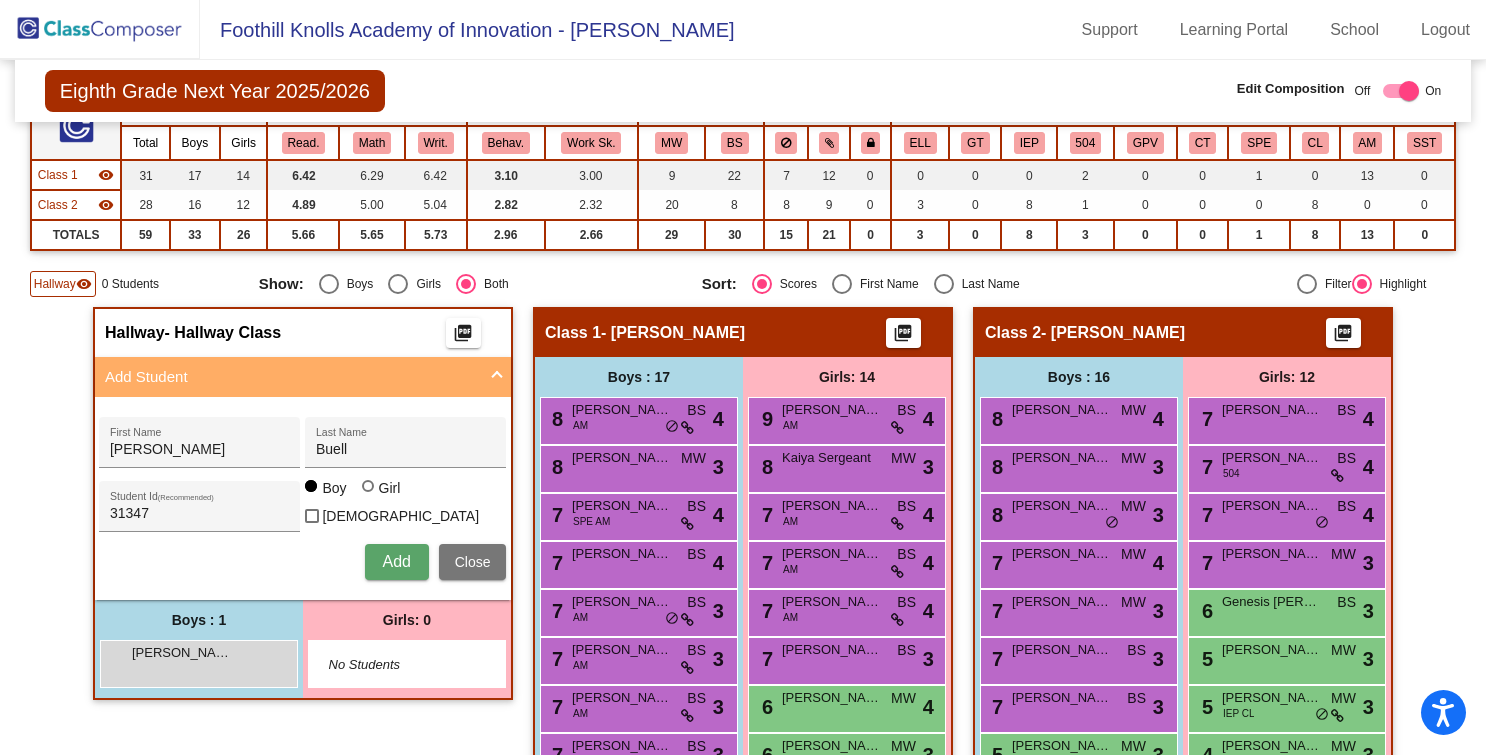 scroll, scrollTop: 0, scrollLeft: 0, axis: both 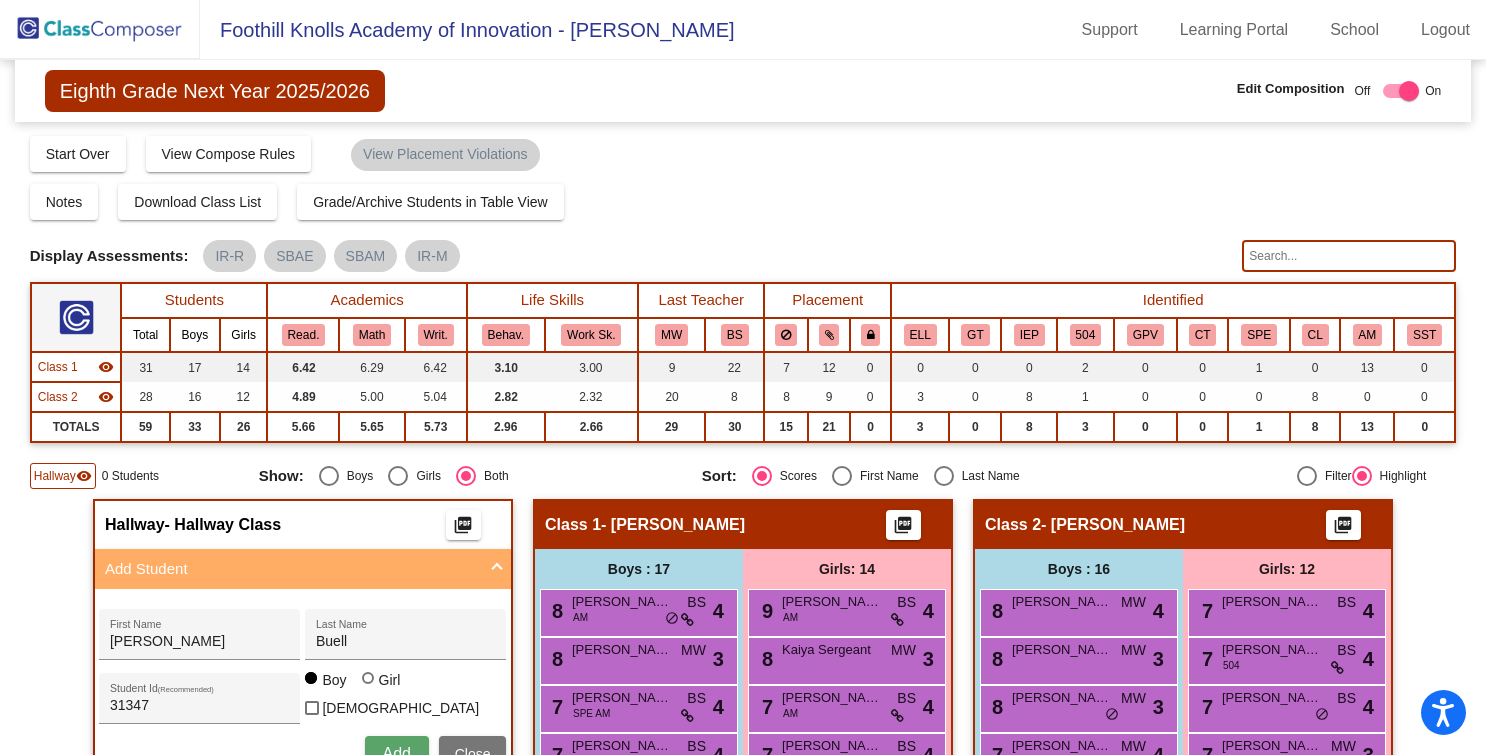 click 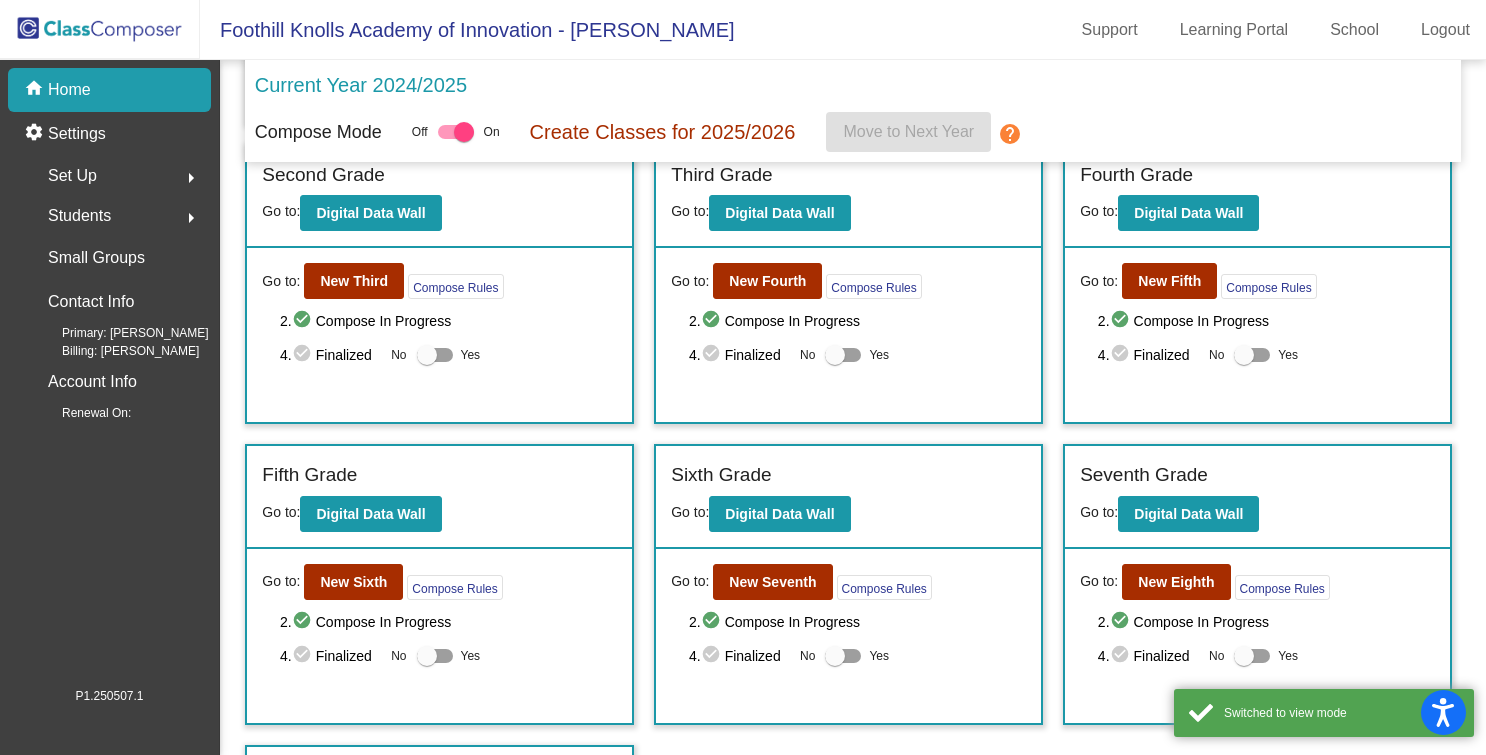 scroll, scrollTop: 428, scrollLeft: 0, axis: vertical 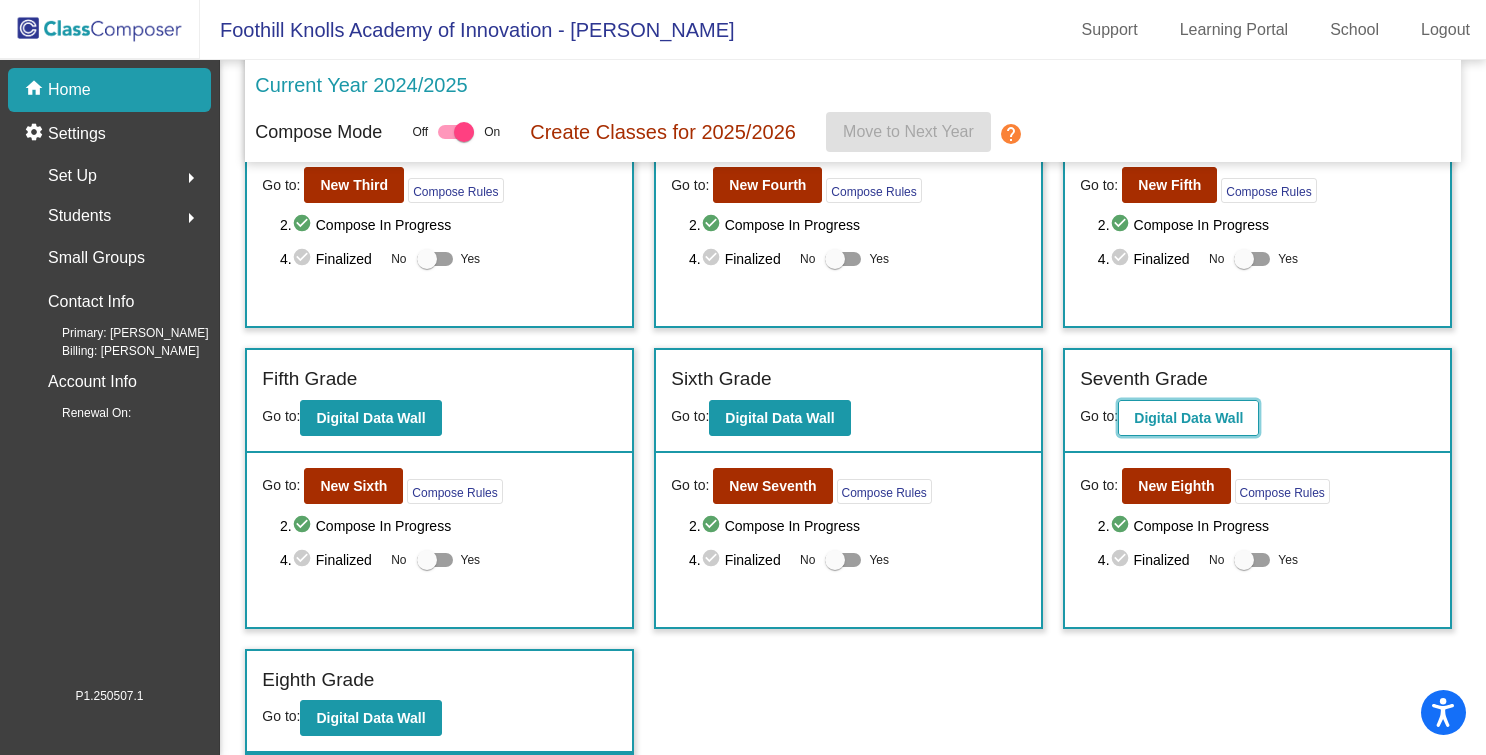 click on "Digital Data Wall" 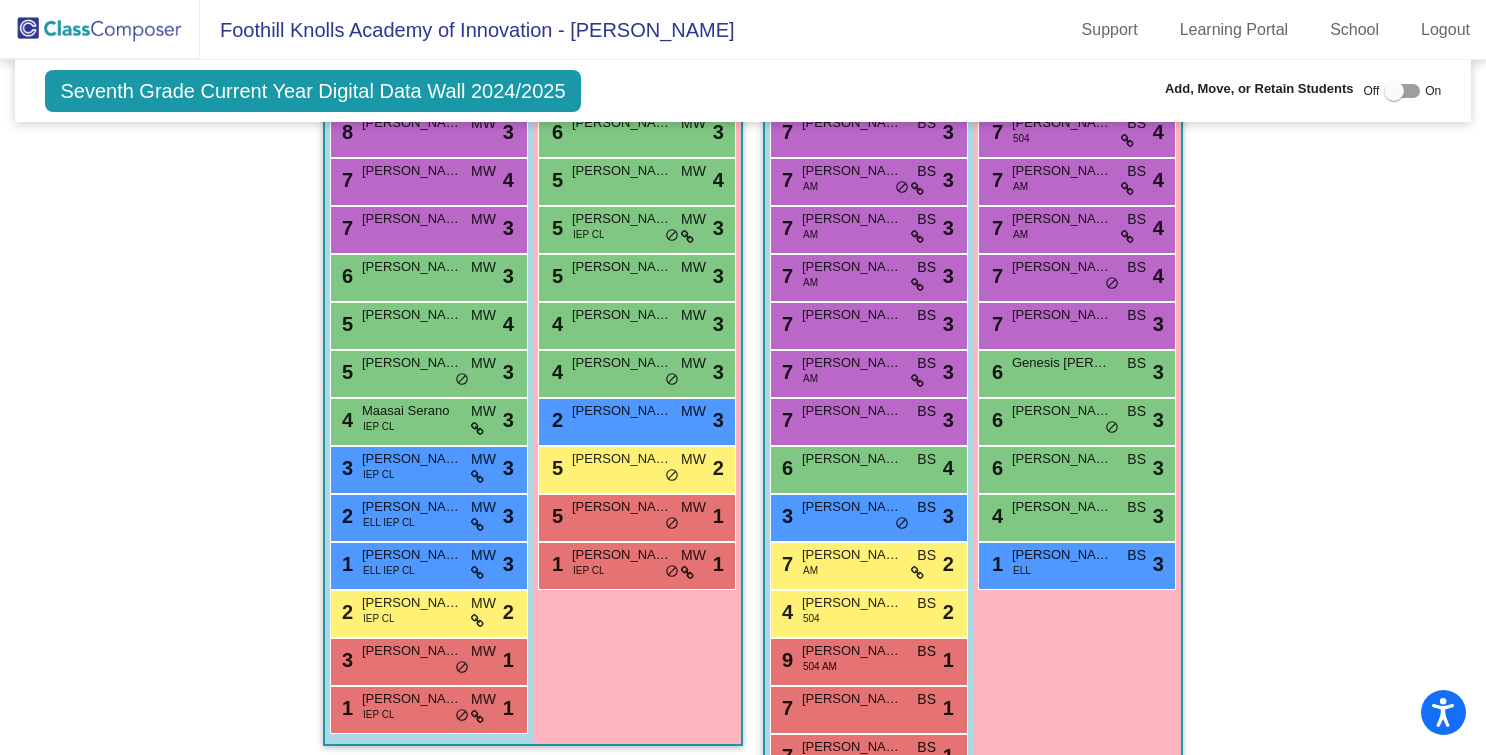 scroll, scrollTop: 631, scrollLeft: 0, axis: vertical 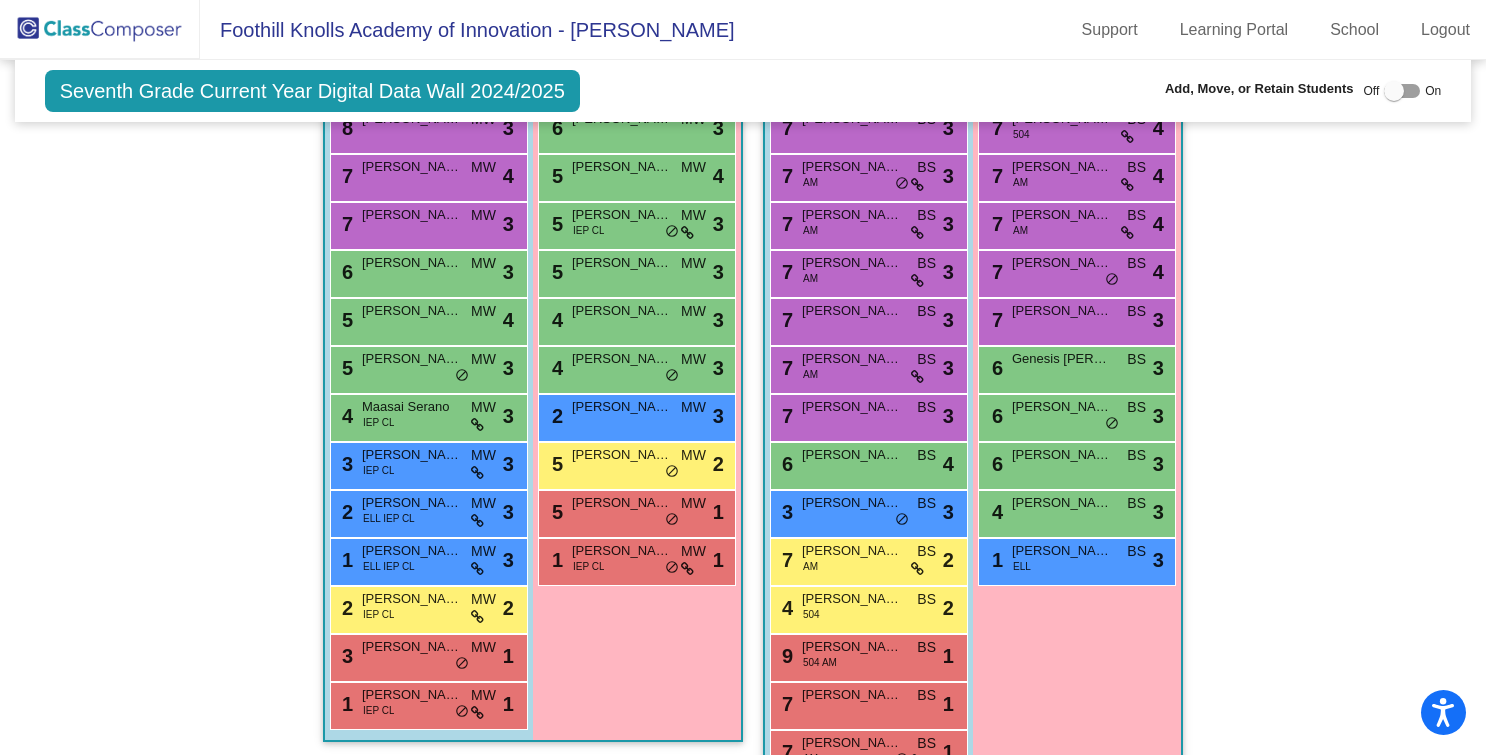 click 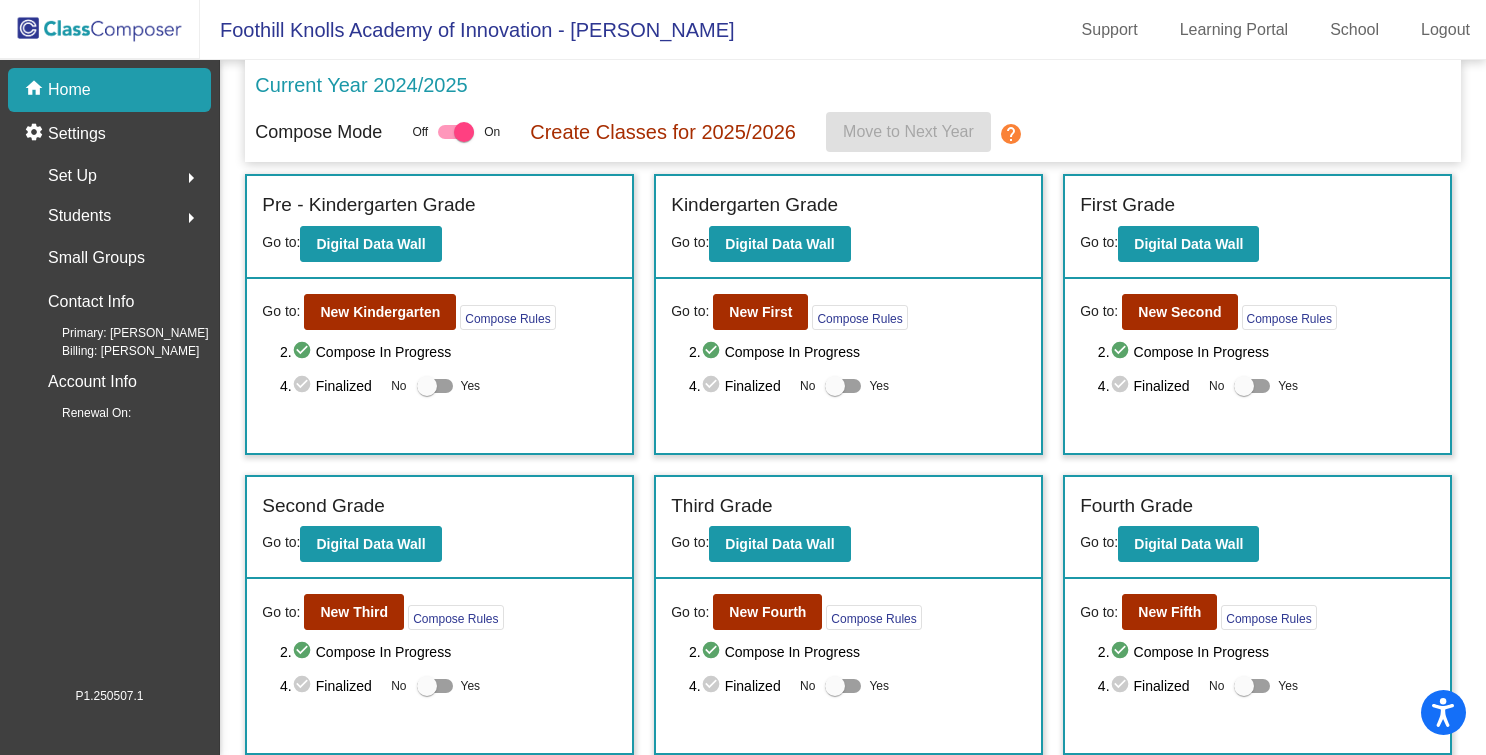 scroll, scrollTop: 428, scrollLeft: 0, axis: vertical 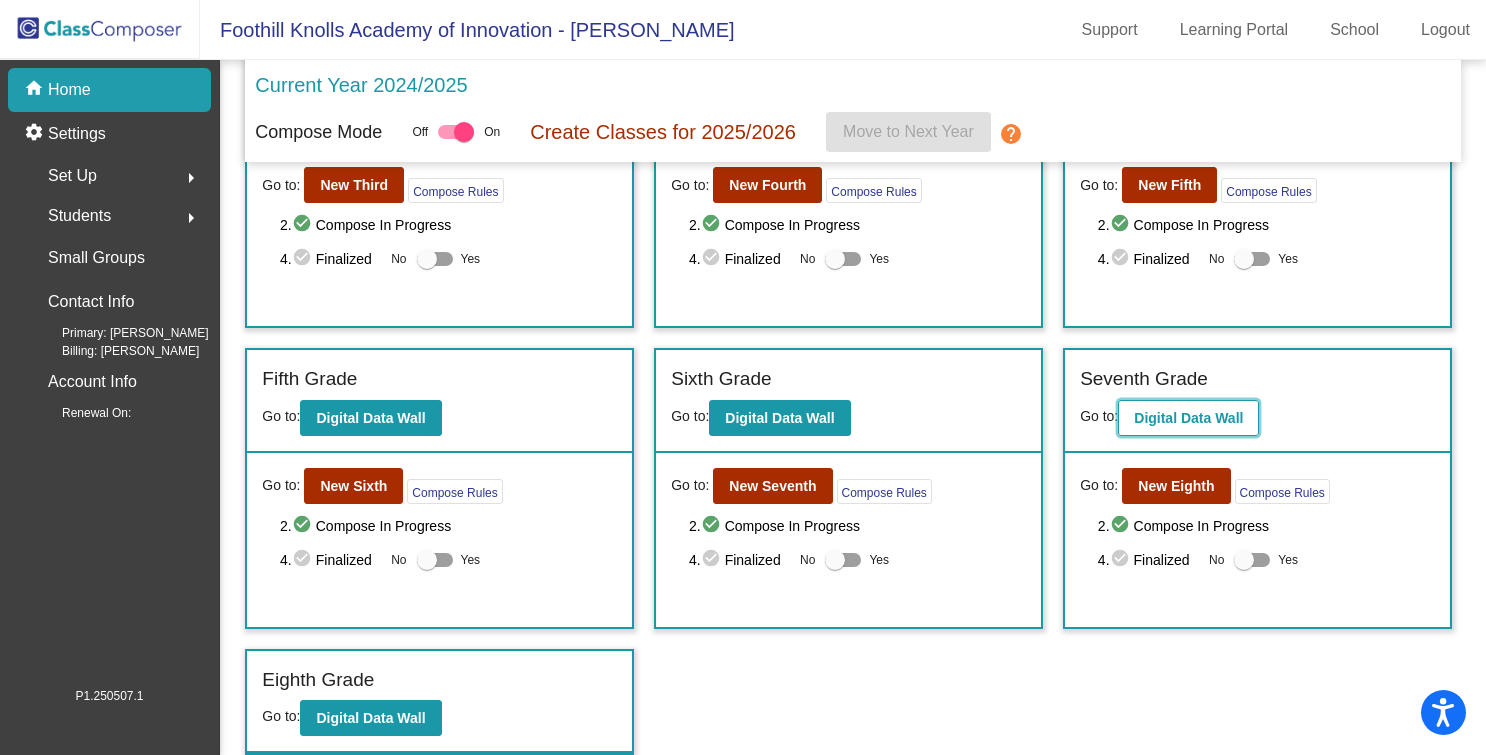 click on "Digital Data Wall" 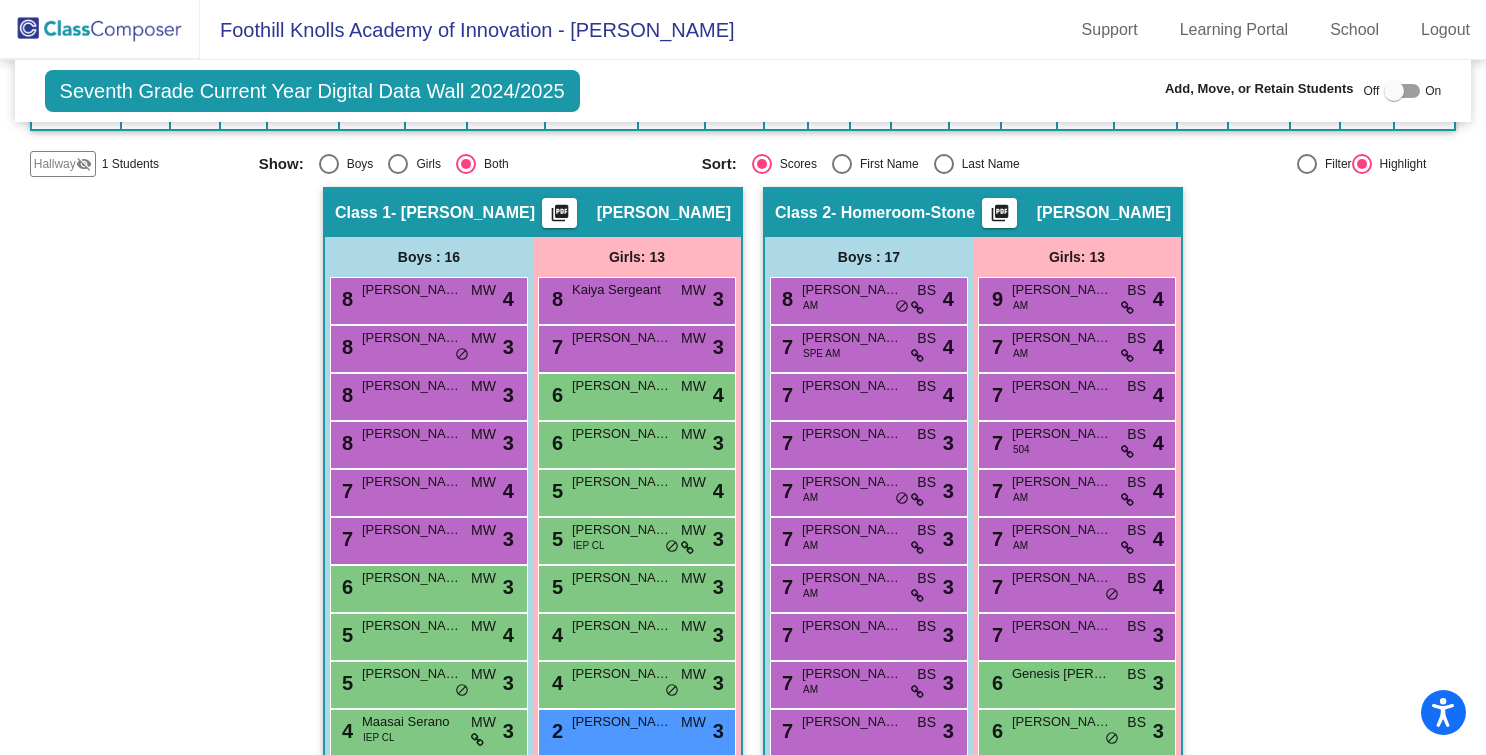 scroll, scrollTop: 0, scrollLeft: 0, axis: both 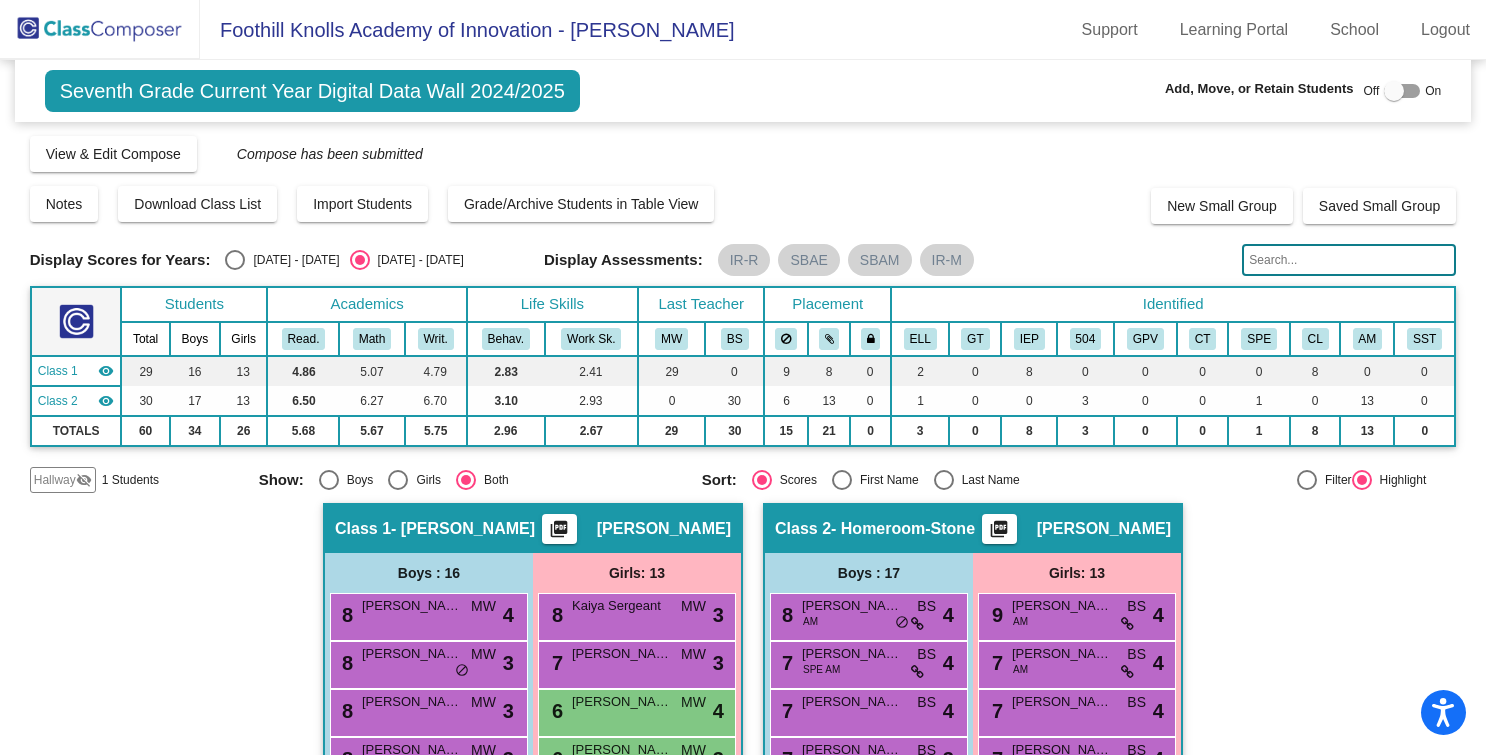 click on "visibility_off" 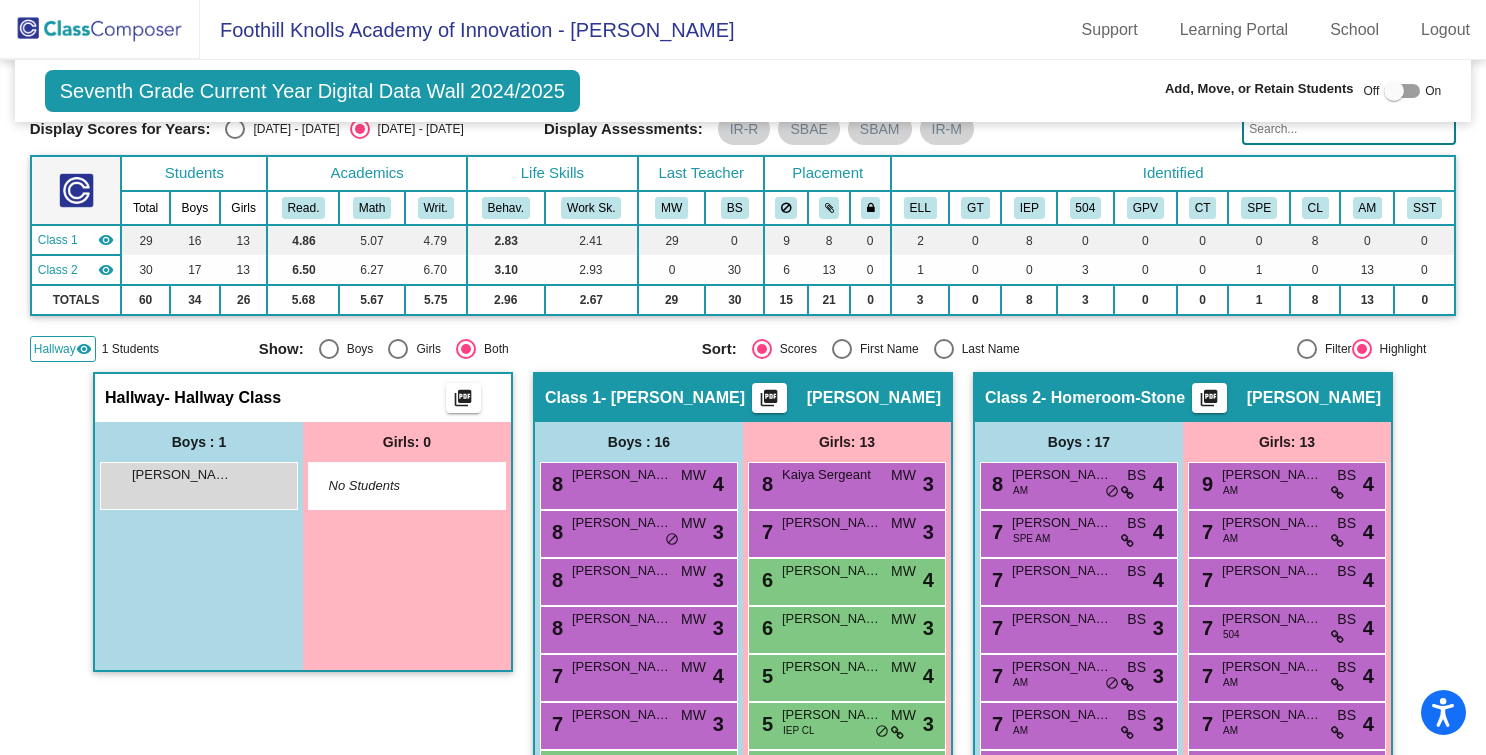 scroll, scrollTop: 0, scrollLeft: 0, axis: both 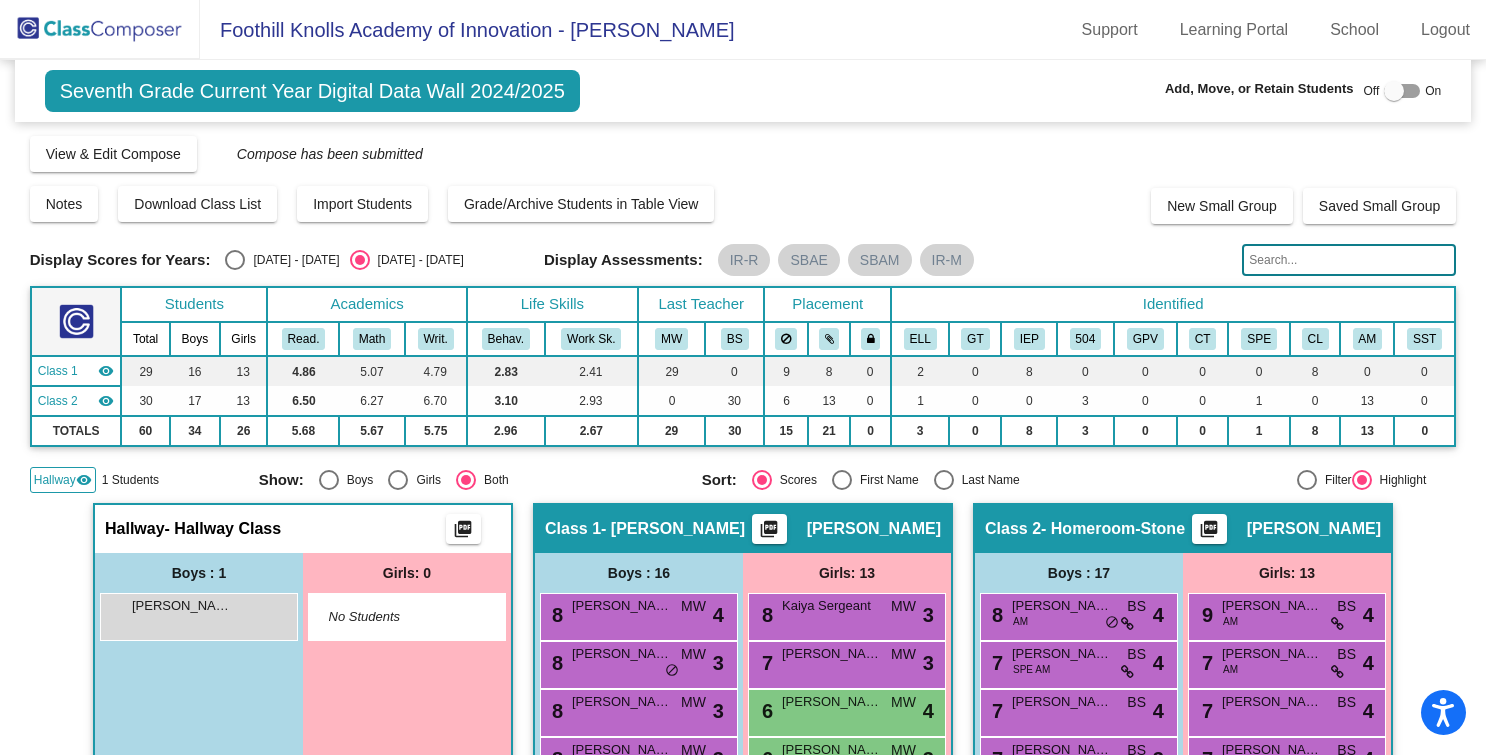 click on "Compose has been submitted" 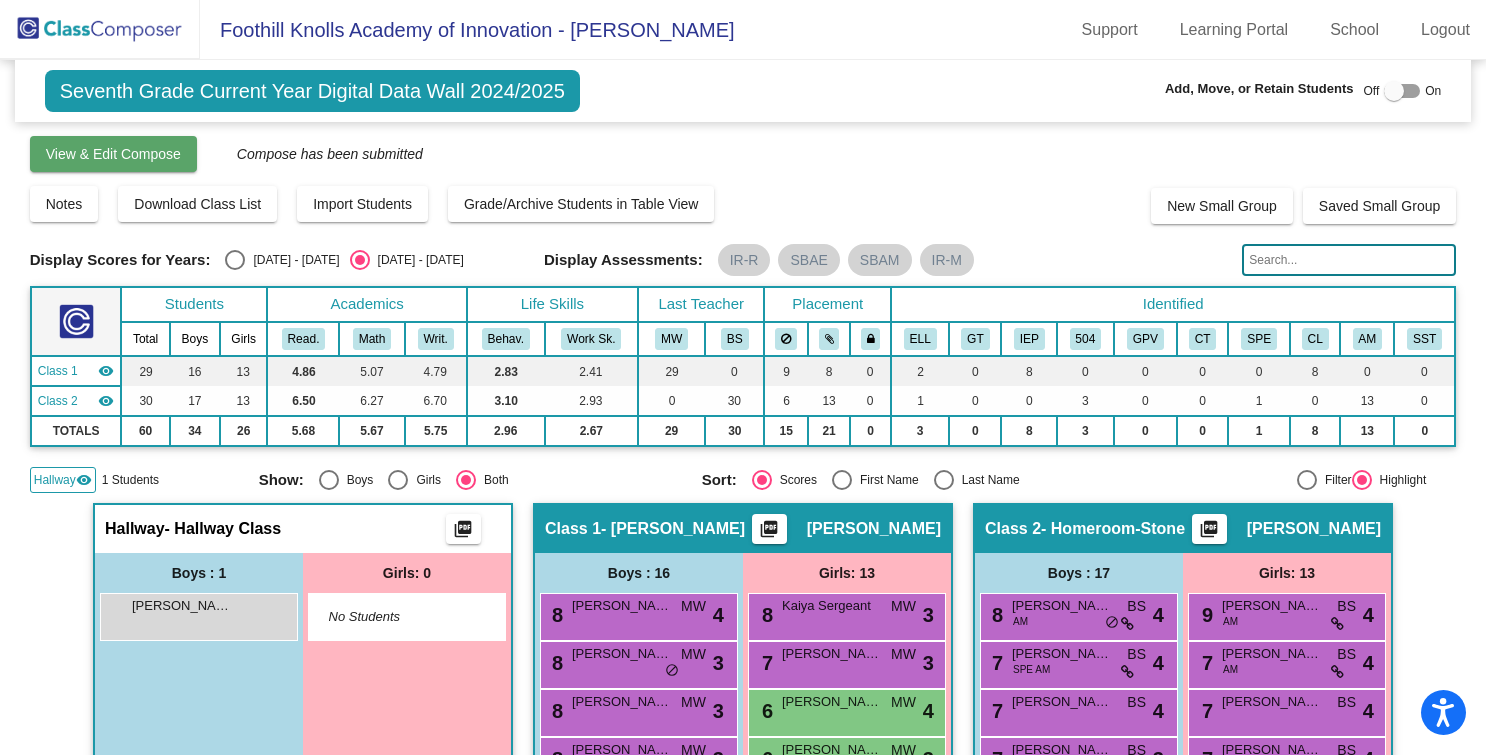 click on "View & Edit Compose" 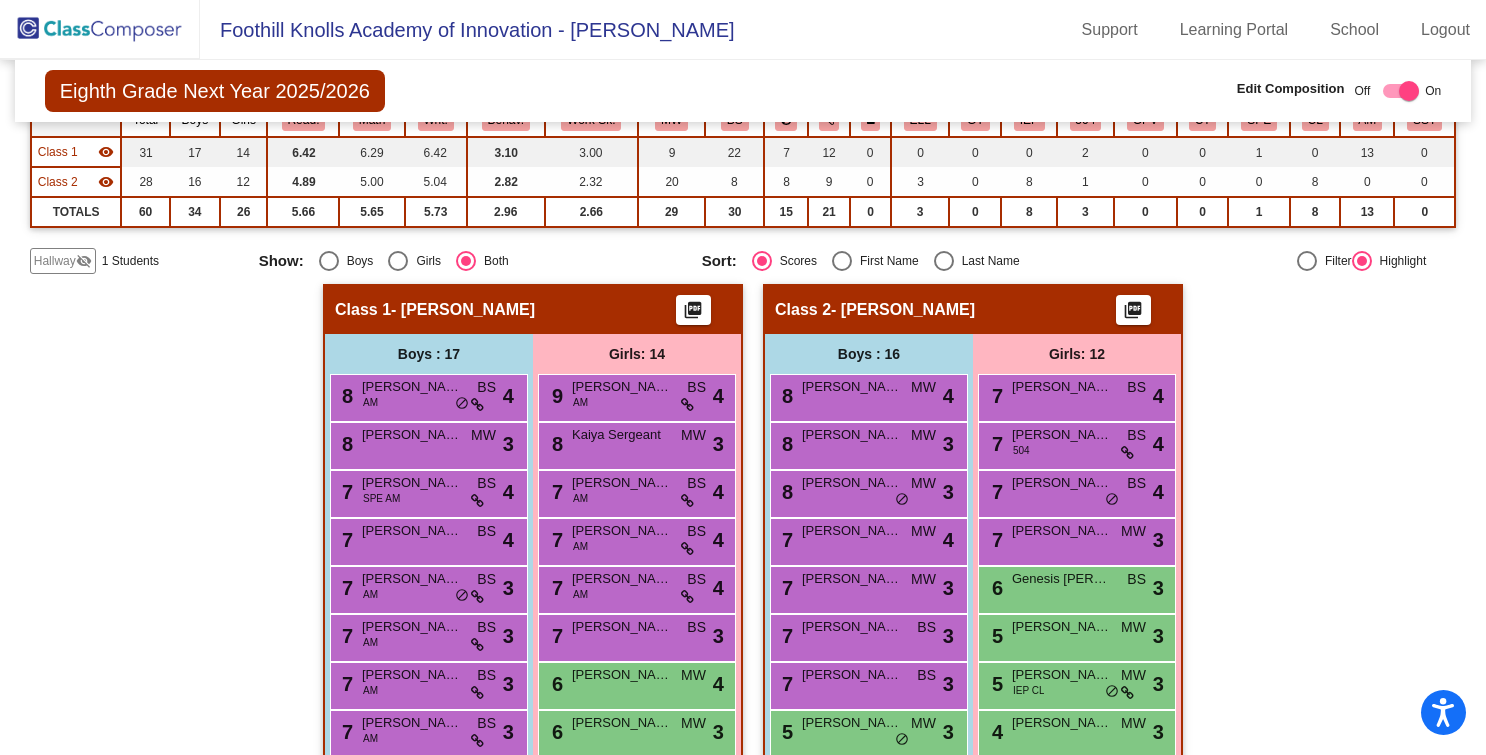 scroll, scrollTop: 223, scrollLeft: 0, axis: vertical 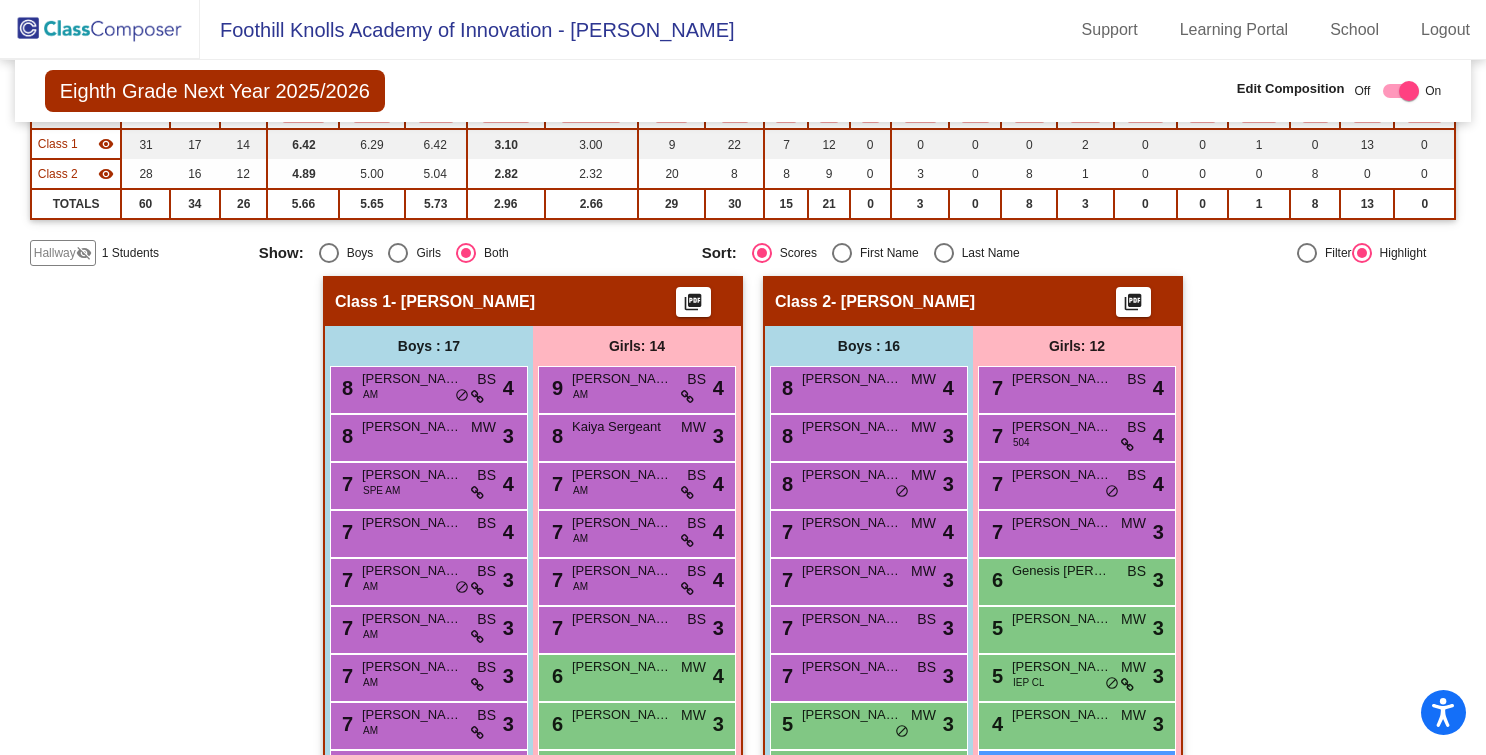 click on "Hallway" 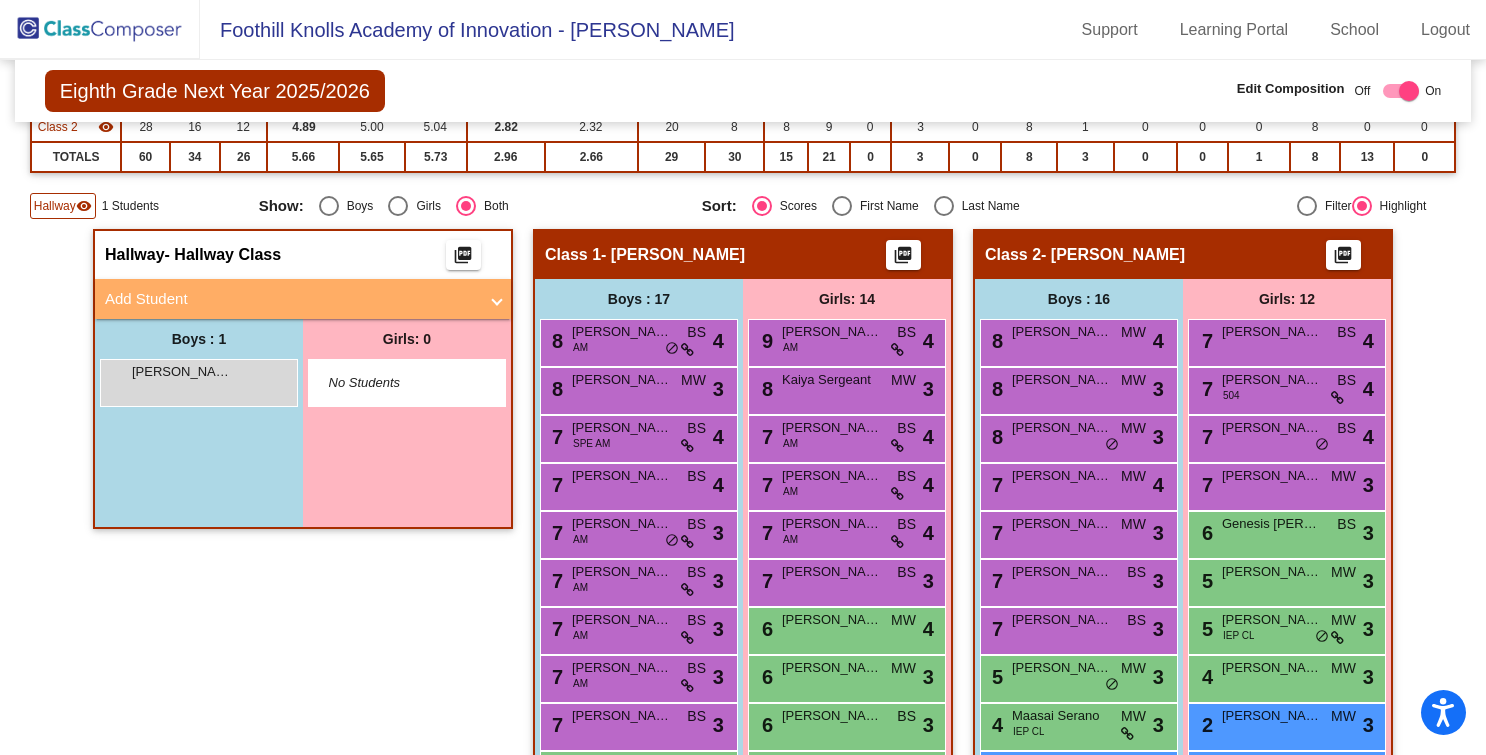 click on "Add Student" at bounding box center (291, 299) 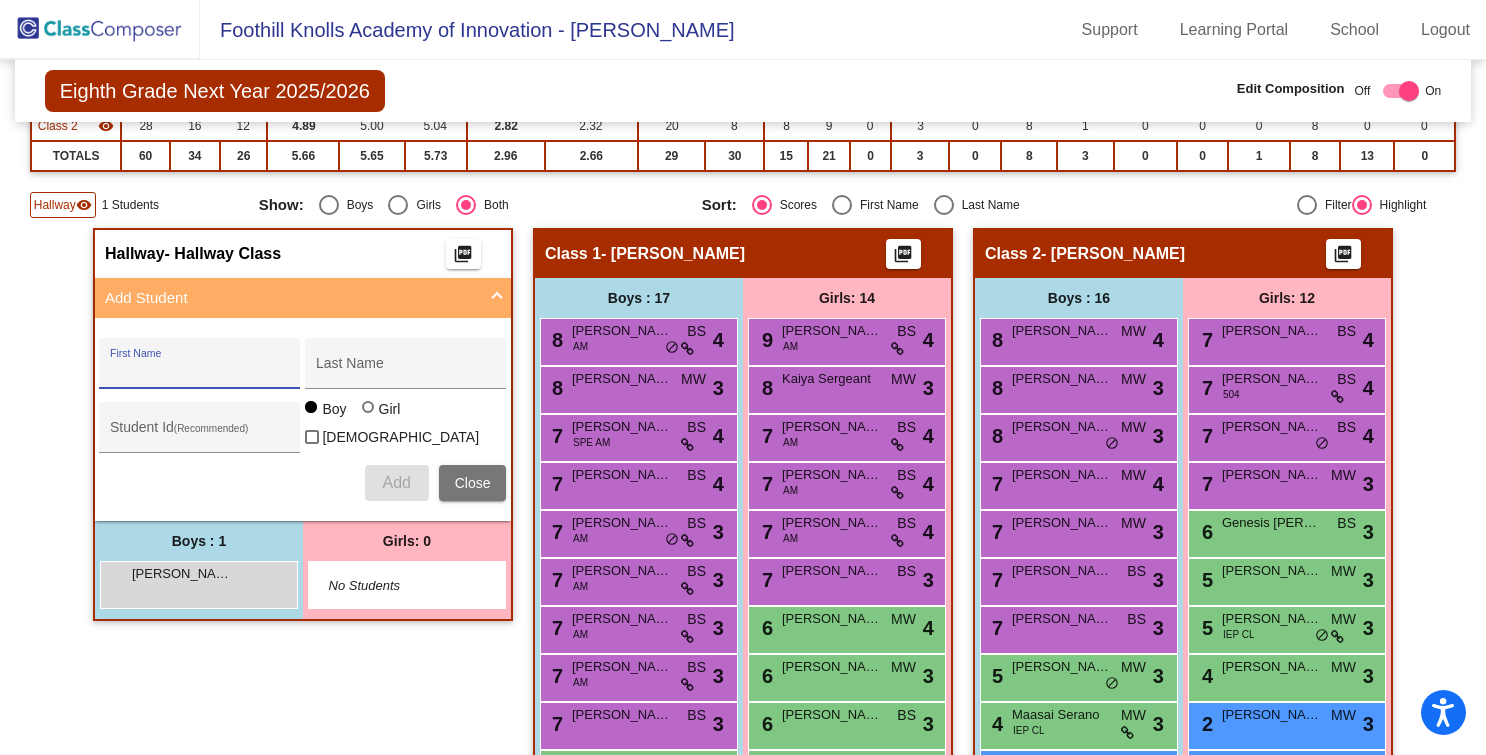 click on "First Name" at bounding box center [200, 371] 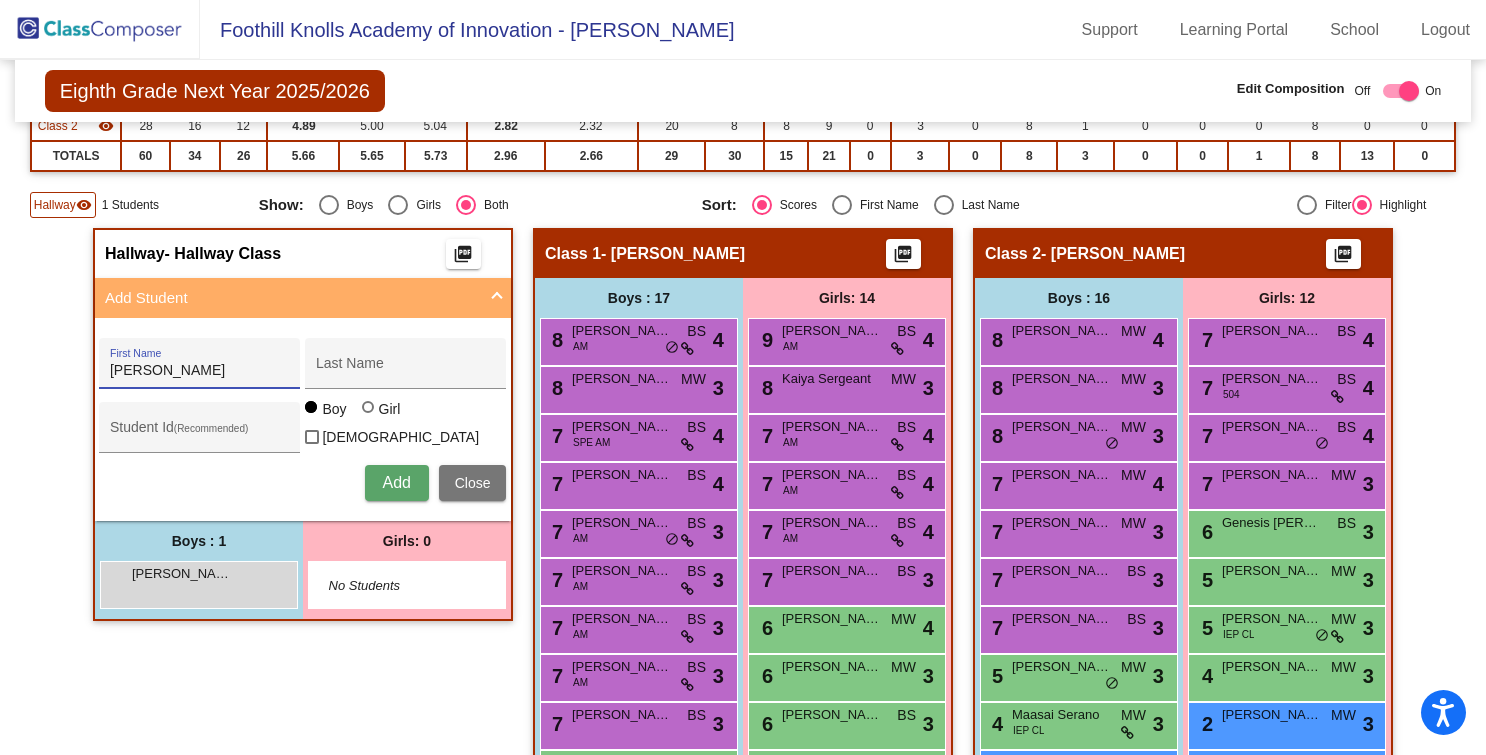 drag, startPoint x: 144, startPoint y: 369, endPoint x: 13, endPoint y: 370, distance: 131.00381 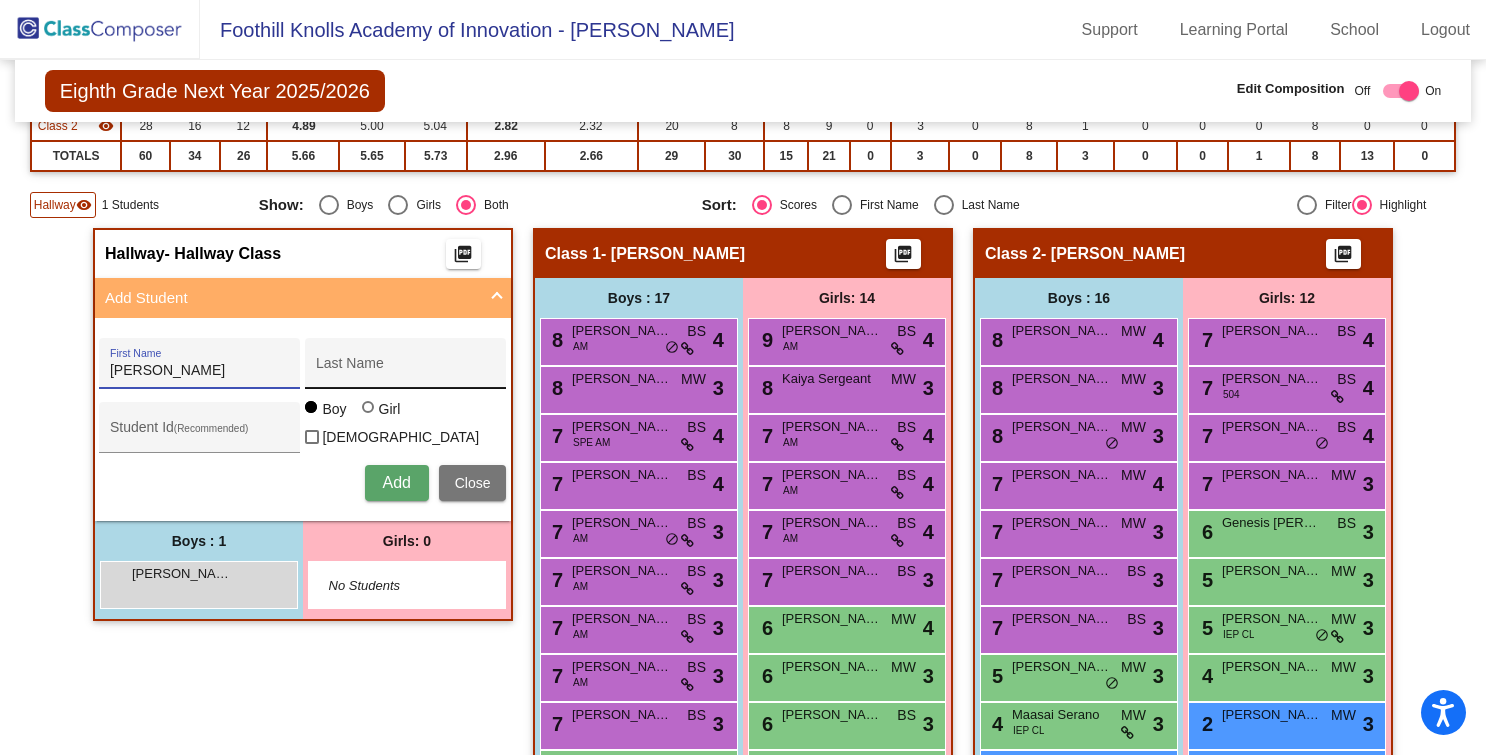 type on "Jasmine" 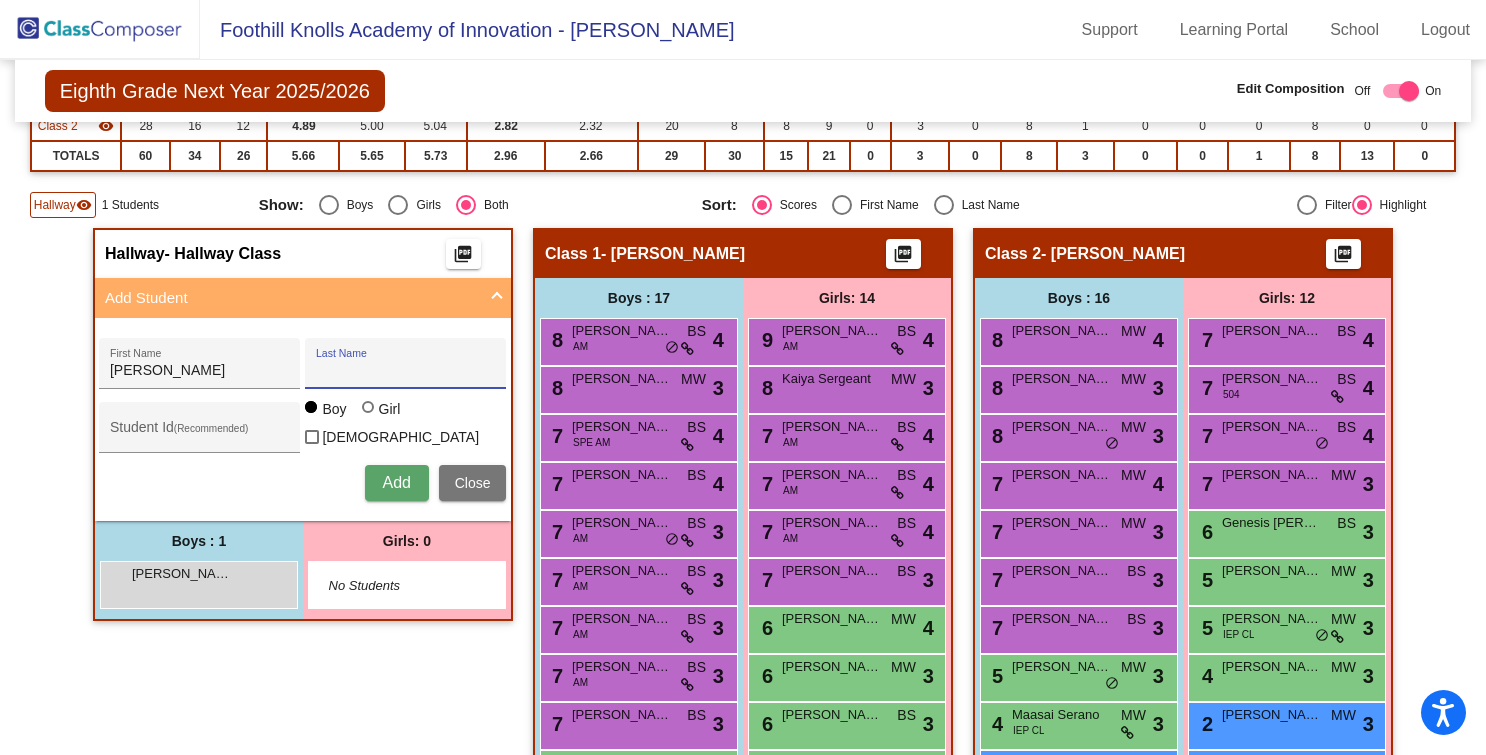 paste on "Tzec, Jasmine" 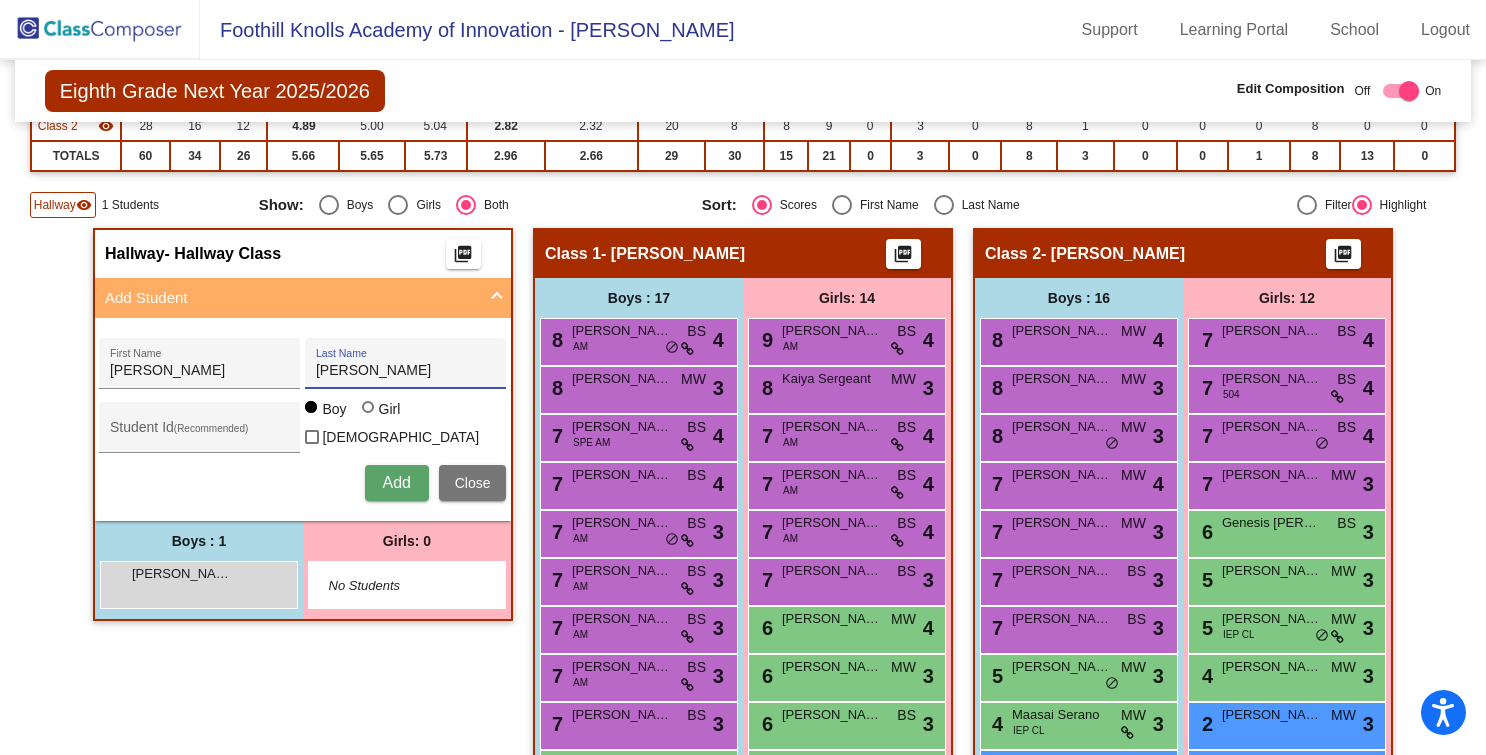 drag, startPoint x: 347, startPoint y: 373, endPoint x: 530, endPoint y: 373, distance: 183 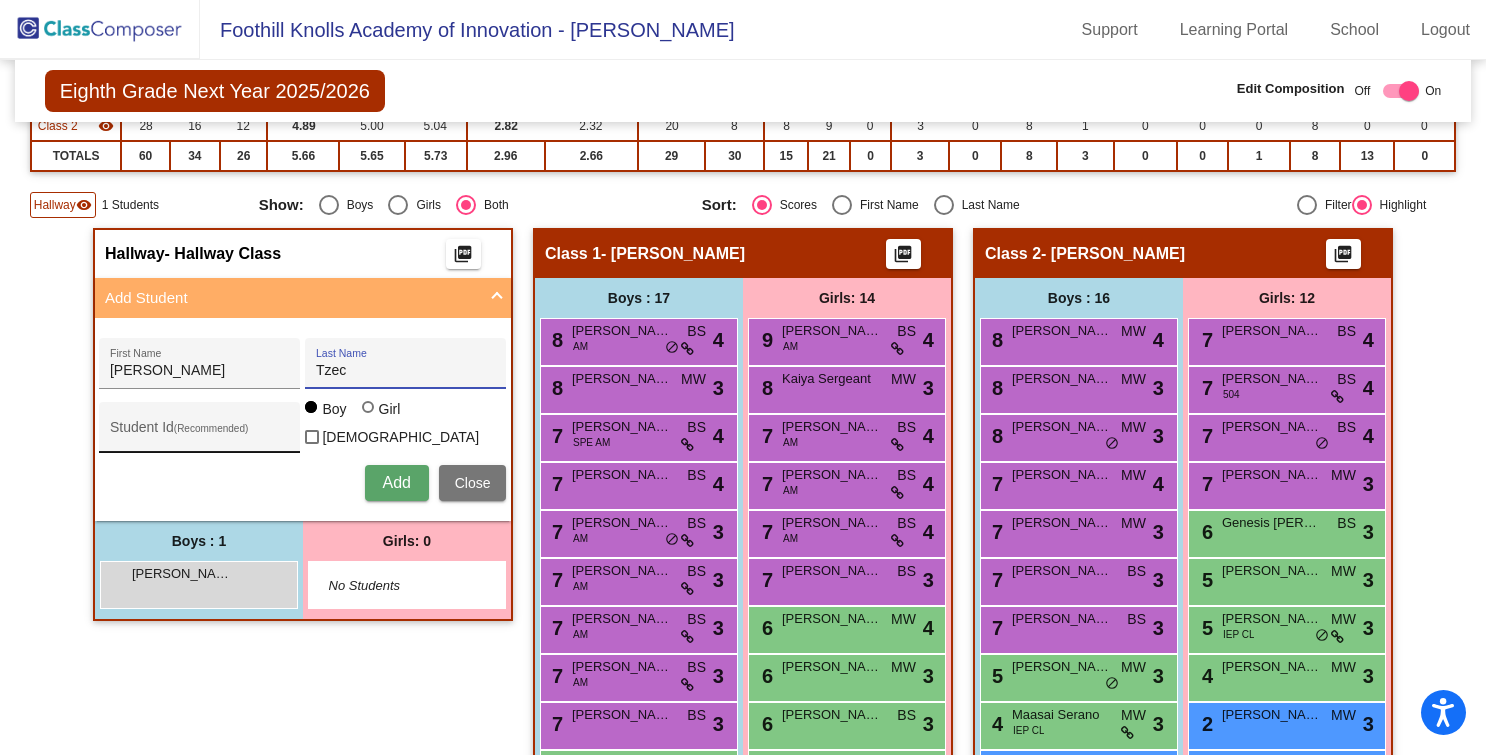 type on "Tzec" 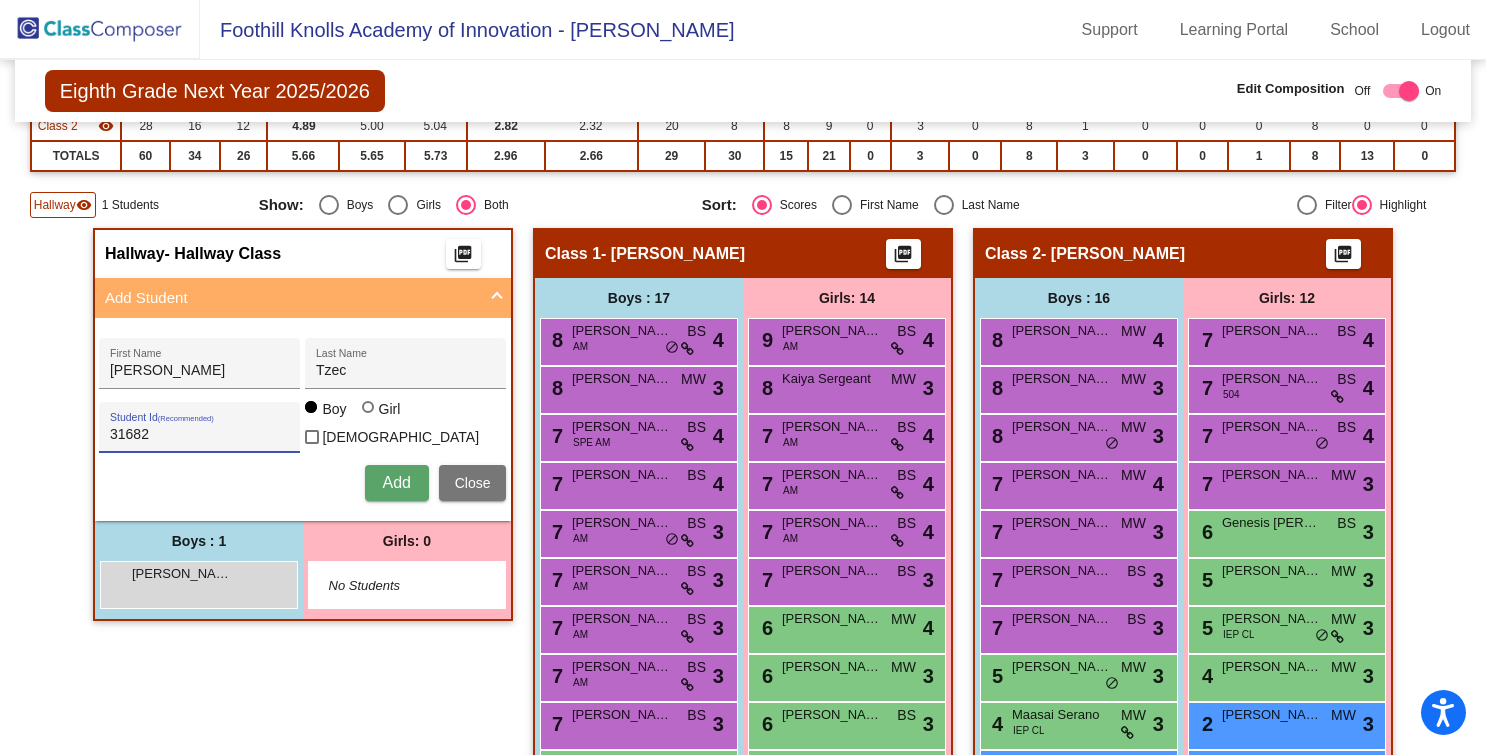 type on "31682" 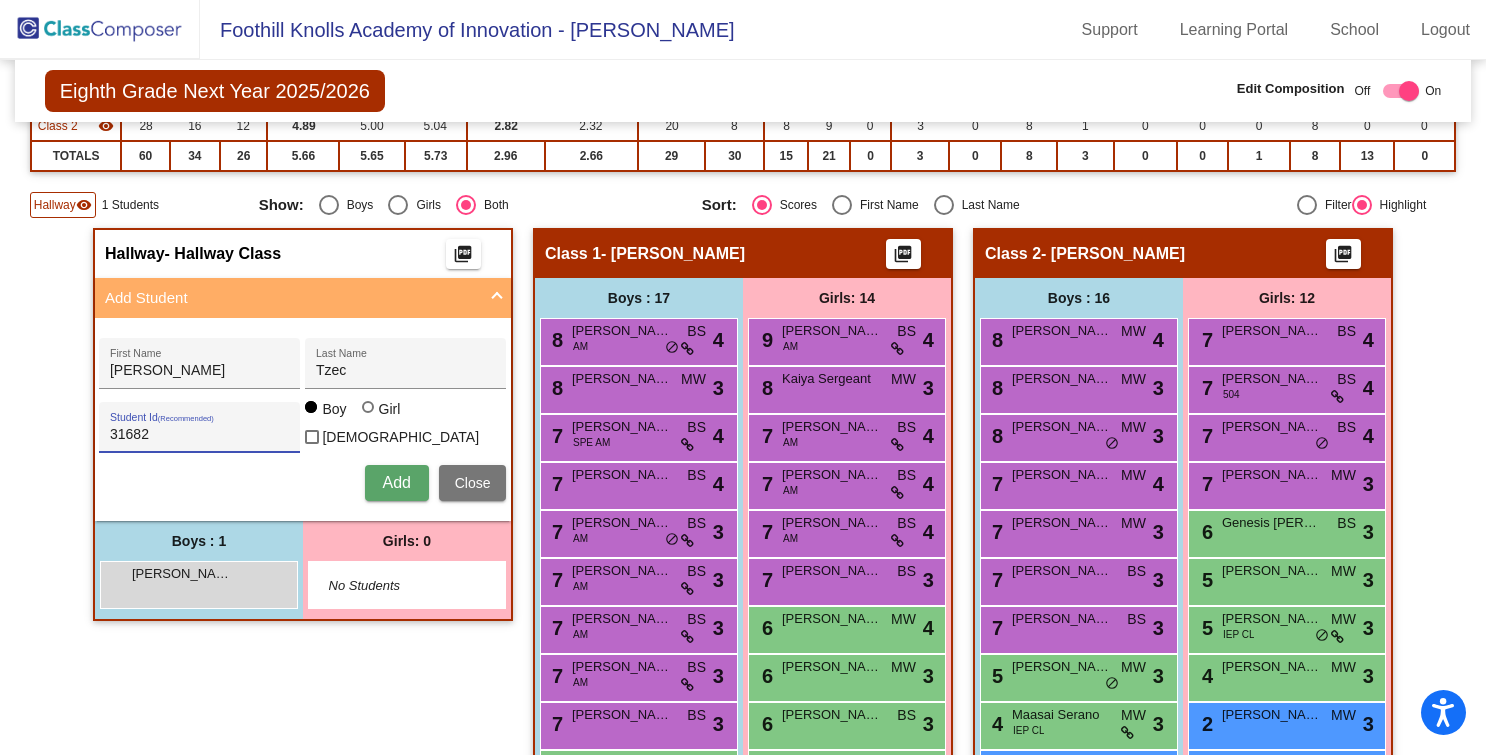click on "31682 Student Id  (Recommended)   Boy   Girl   Non Binary" at bounding box center [302, 427] 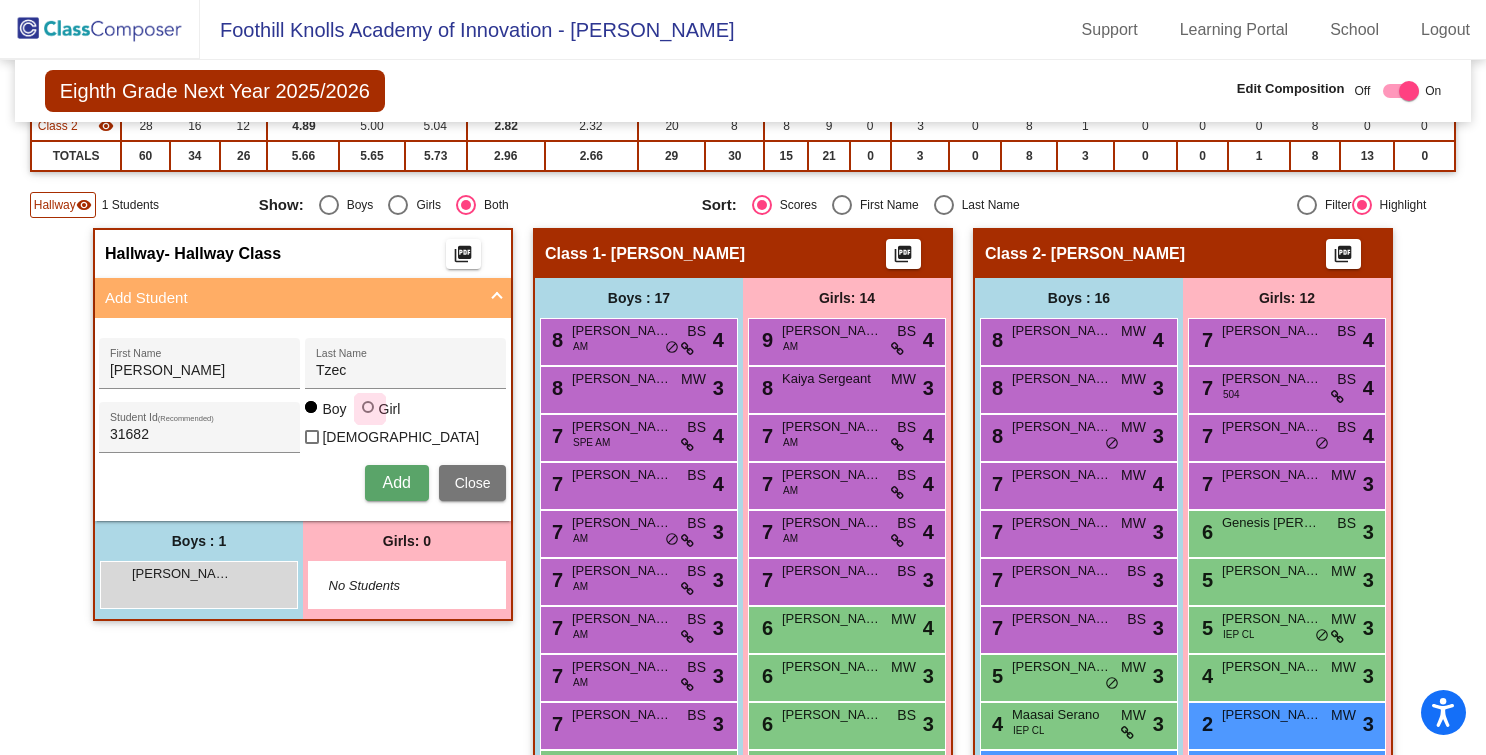 click at bounding box center (370, 409) 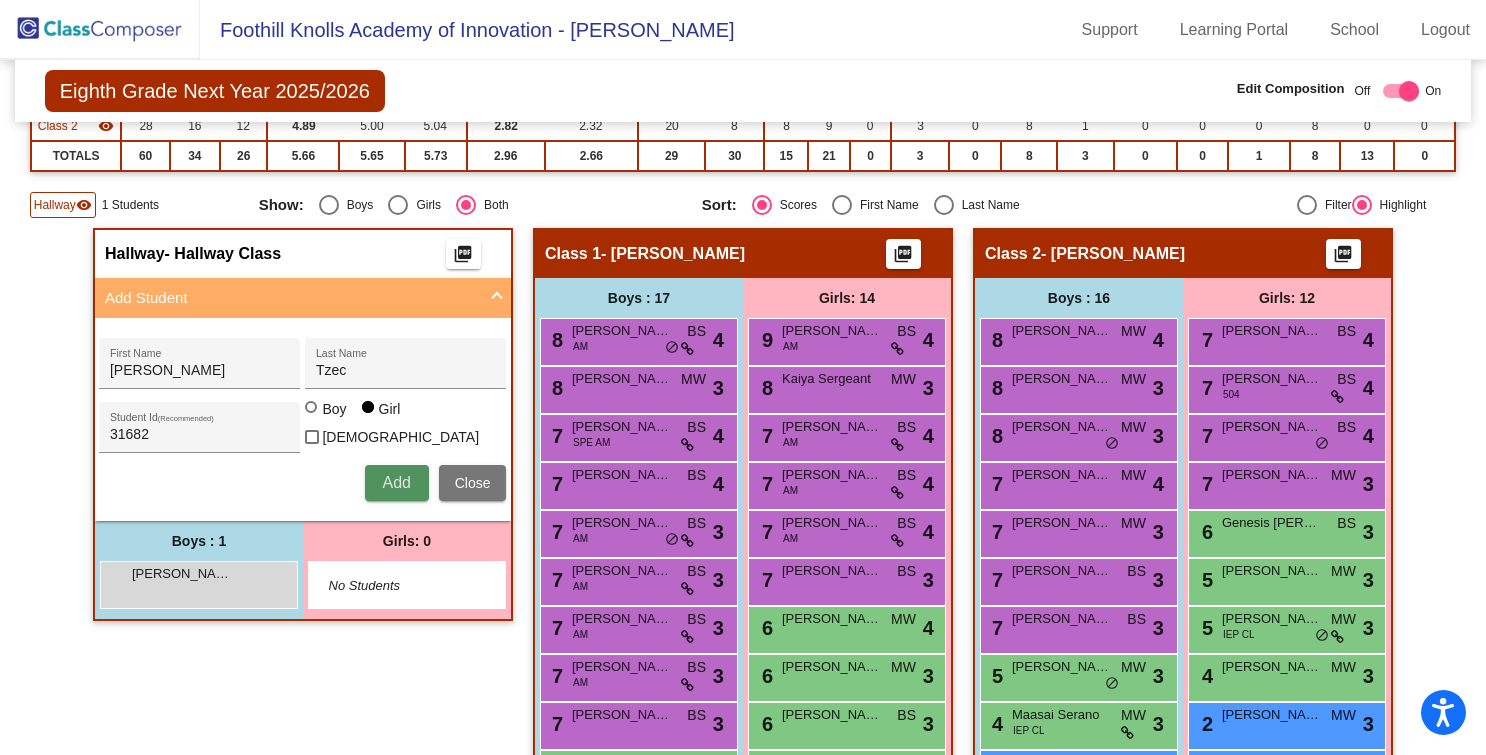 click on "Add" at bounding box center [397, 483] 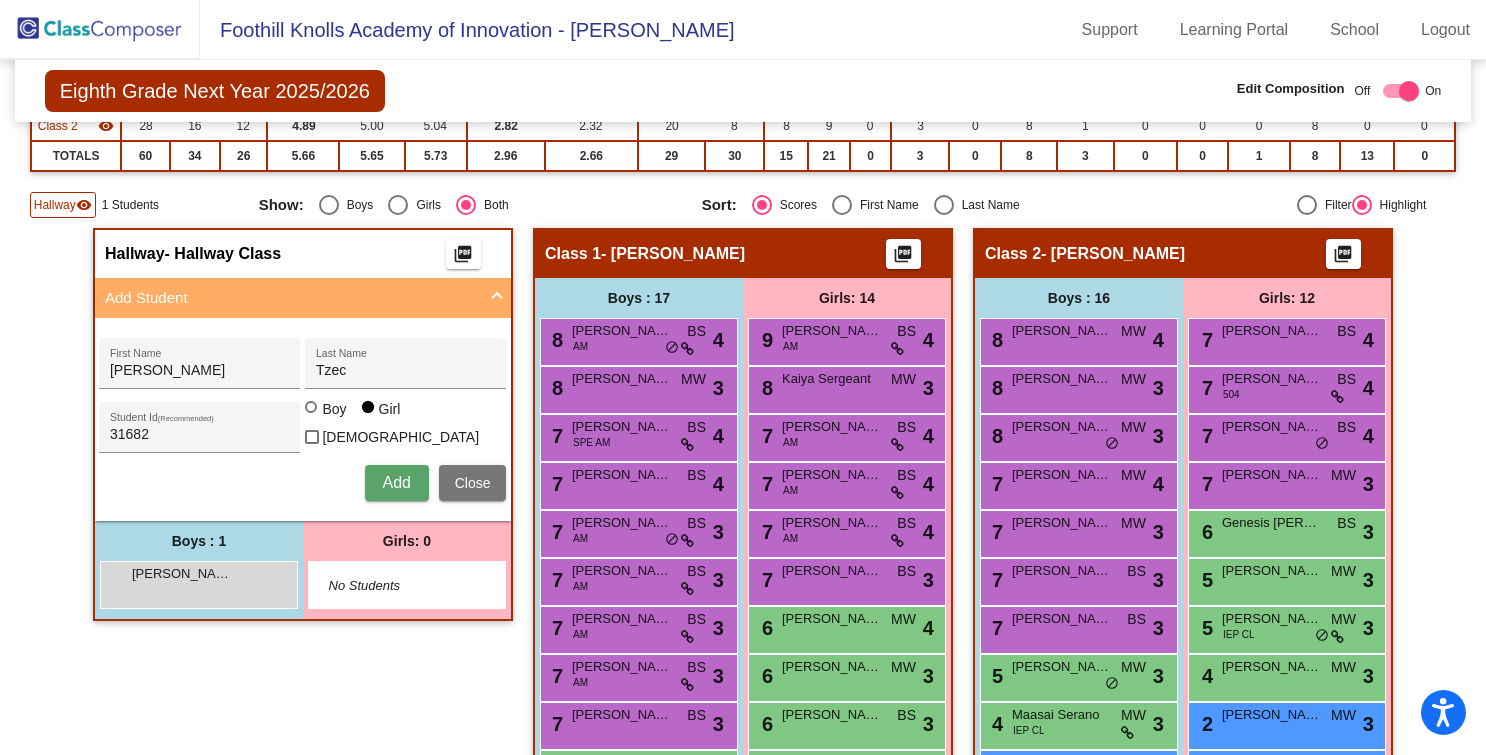 type 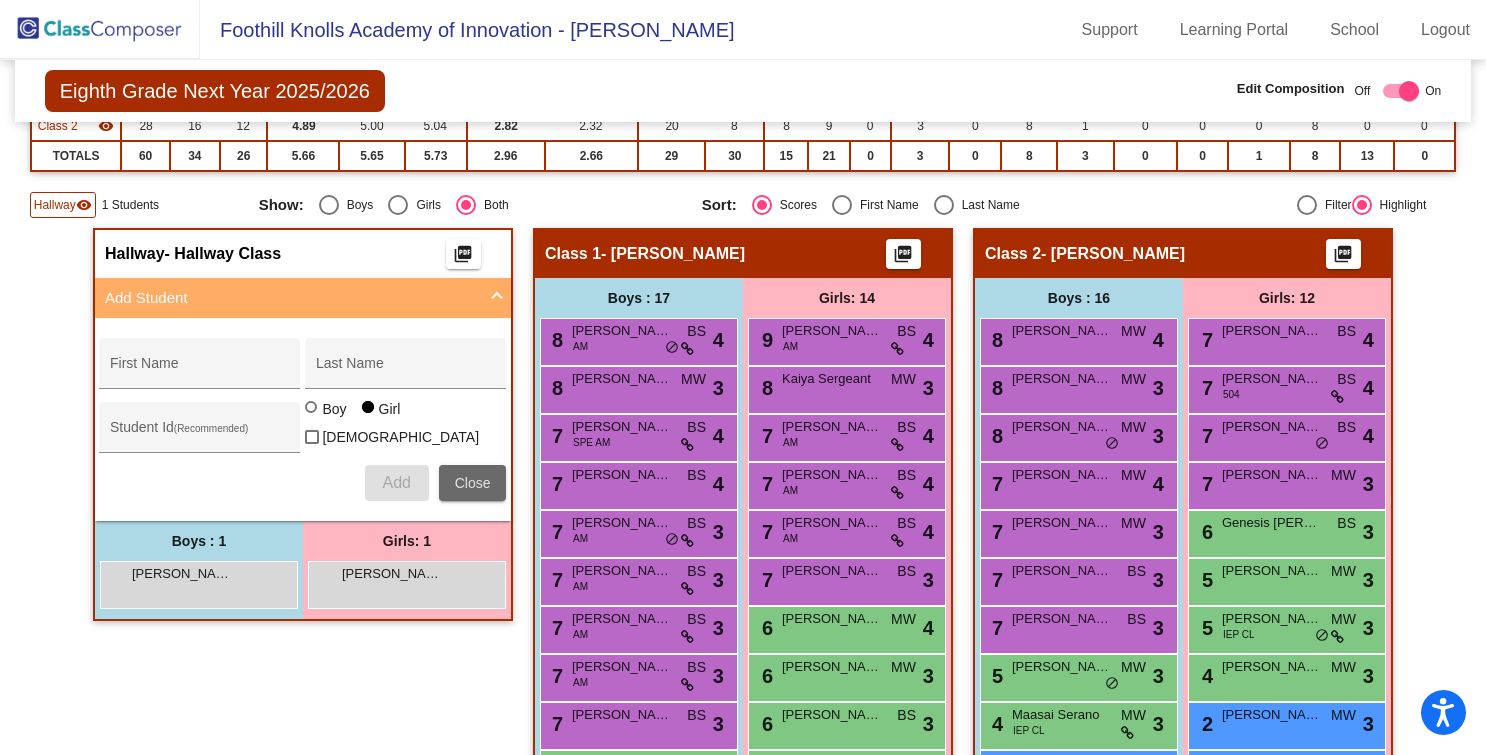 click on "Close" at bounding box center [473, 483] 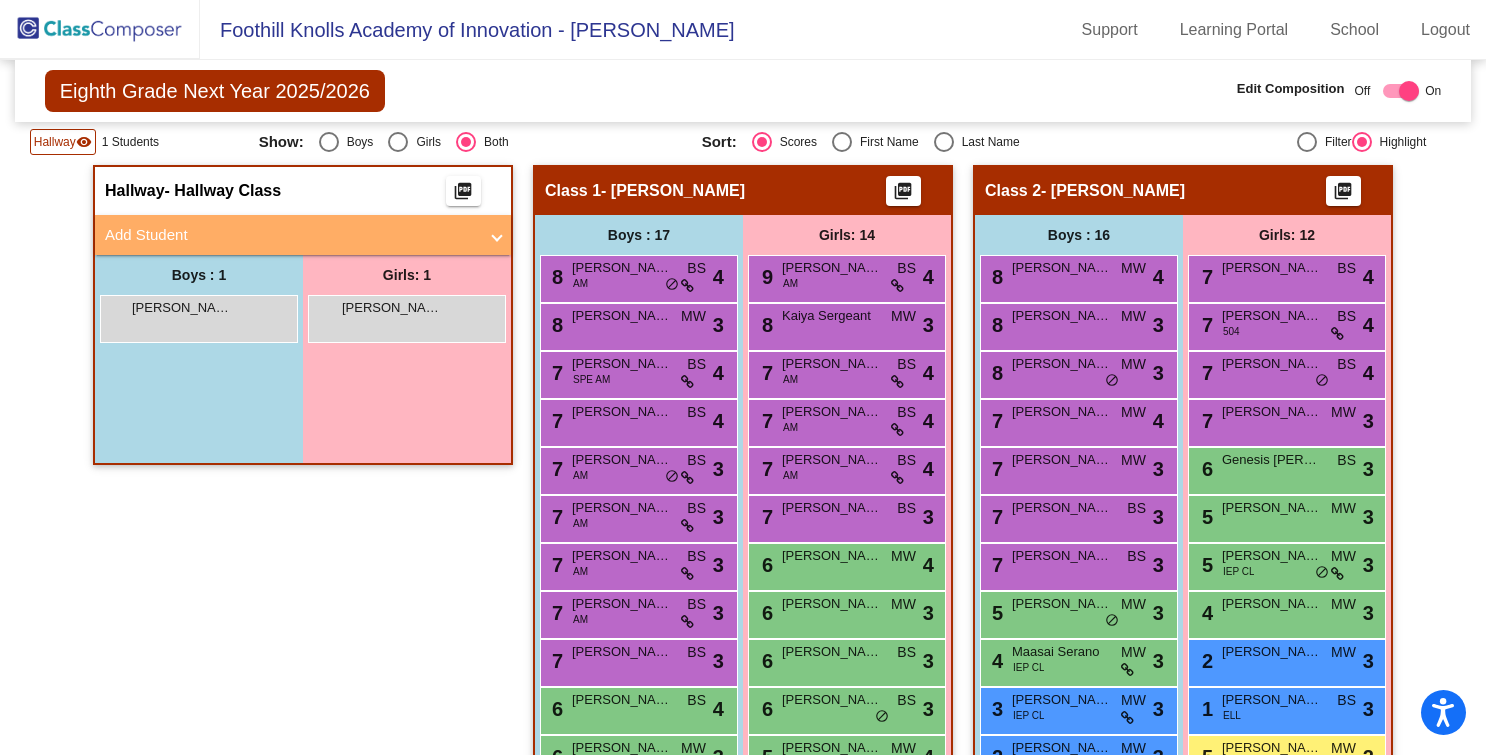 scroll, scrollTop: 353, scrollLeft: 0, axis: vertical 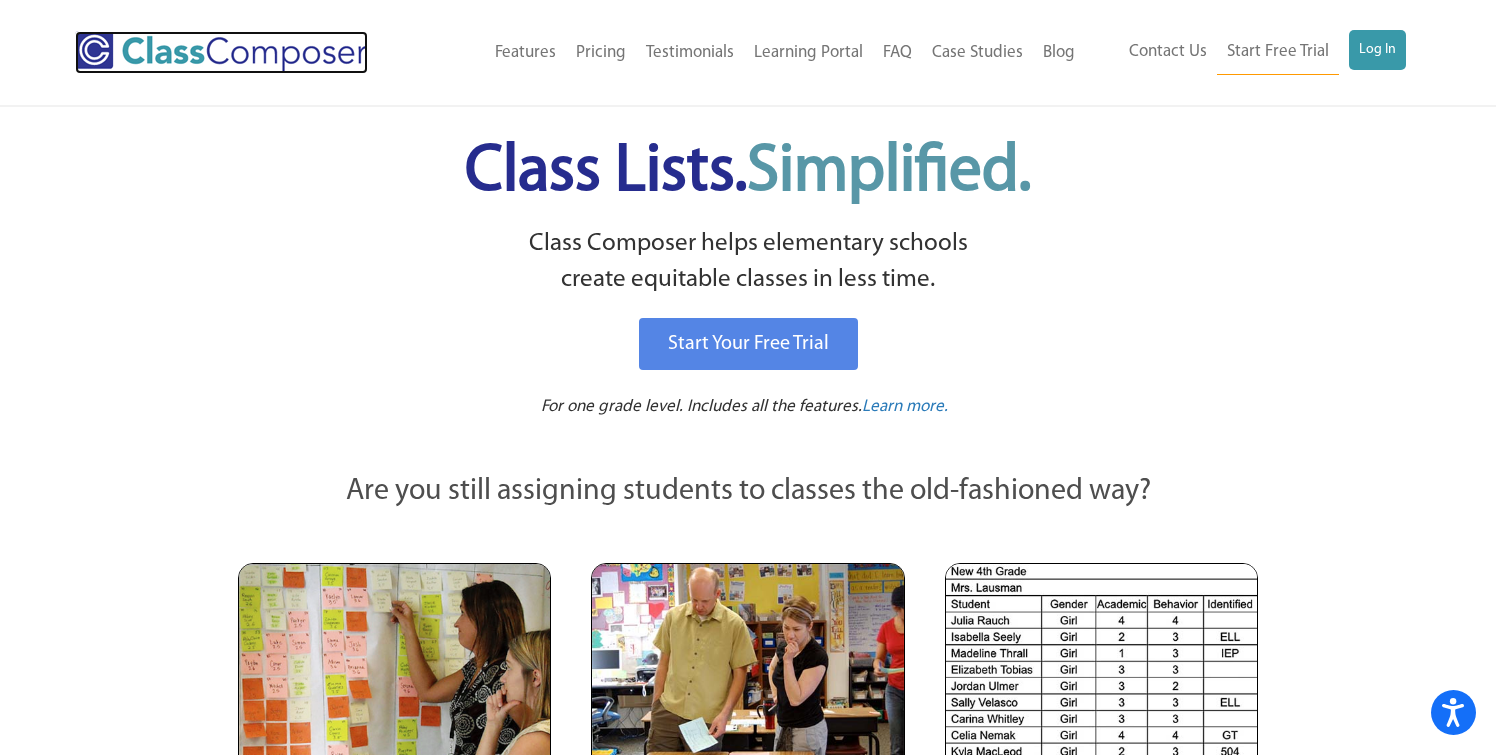 click at bounding box center [221, 52] 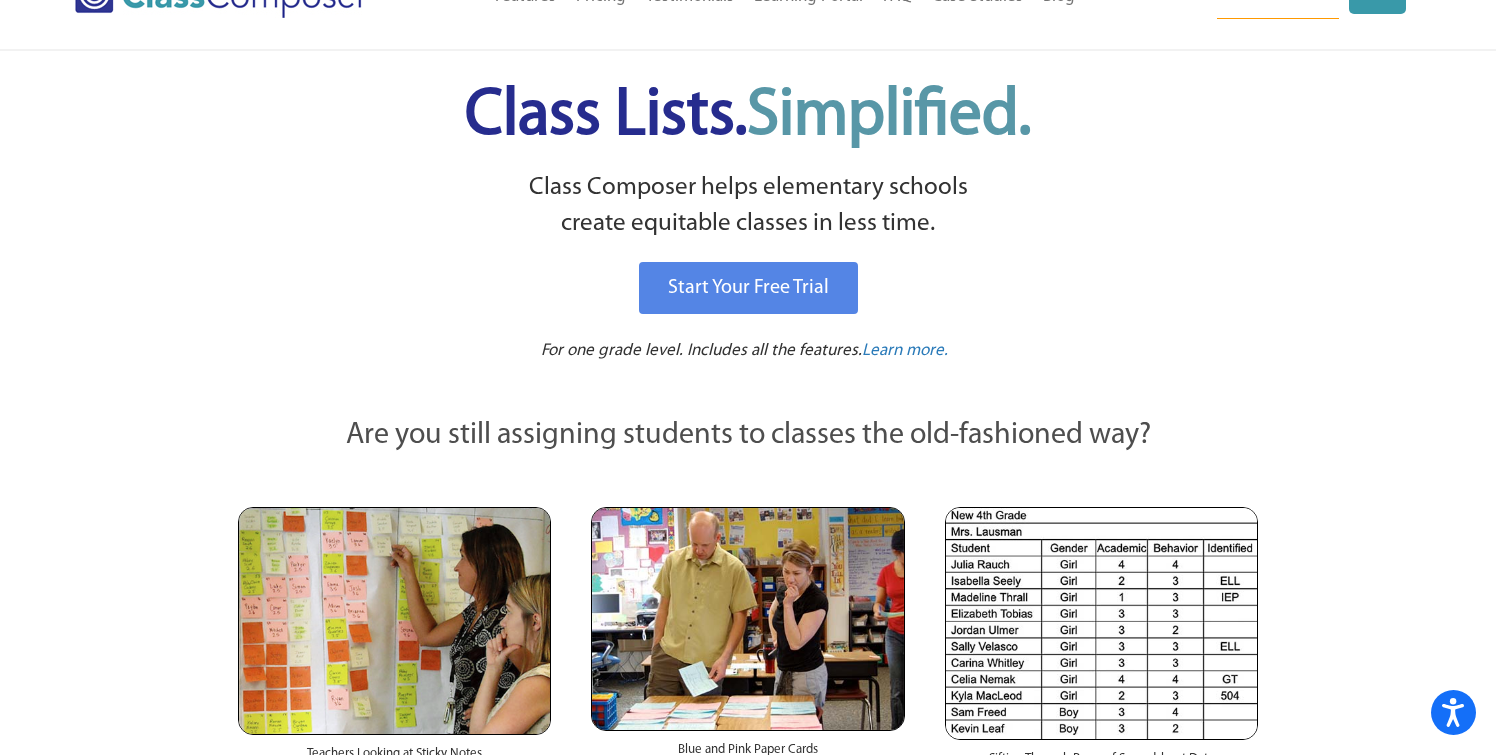 scroll, scrollTop: 0, scrollLeft: 0, axis: both 